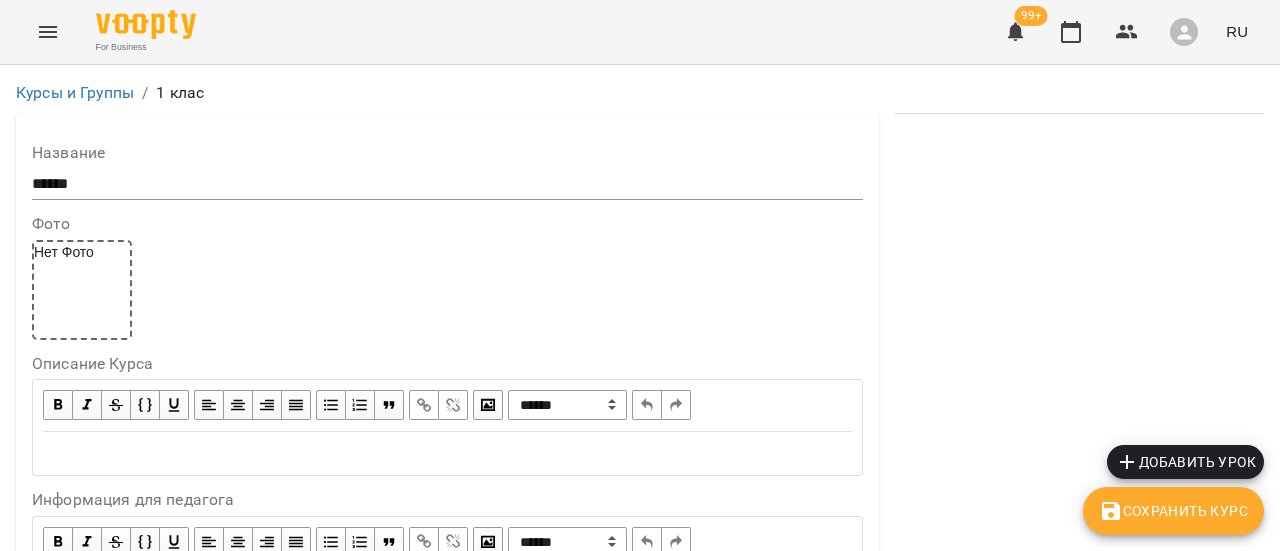 scroll, scrollTop: 0, scrollLeft: 0, axis: both 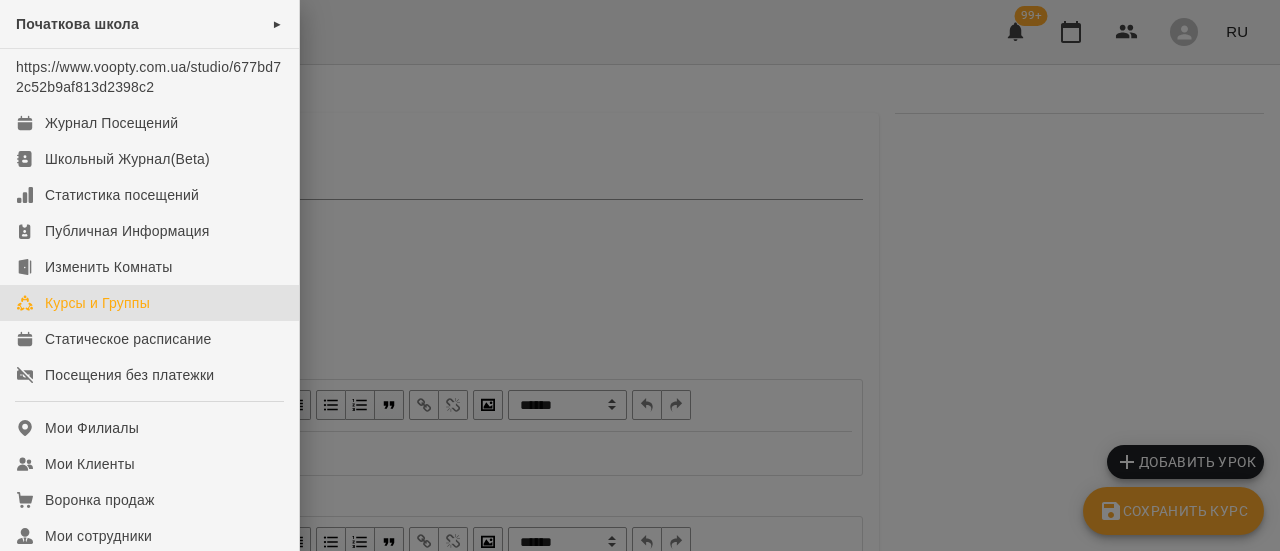 click on "Курсы и Группы" at bounding box center [97, 303] 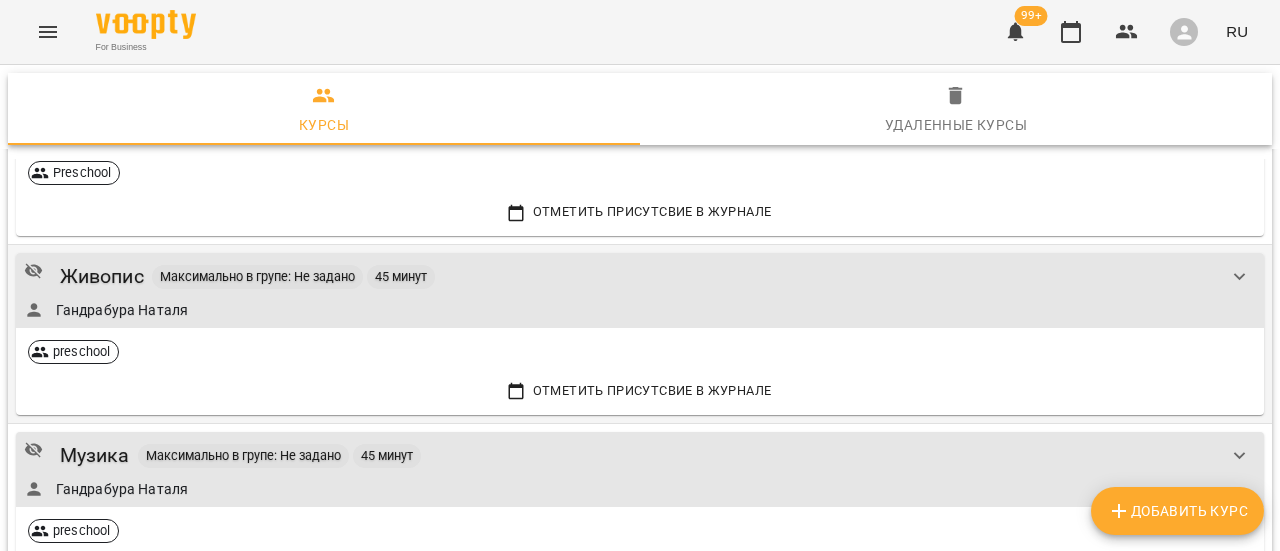 scroll, scrollTop: 200, scrollLeft: 0, axis: vertical 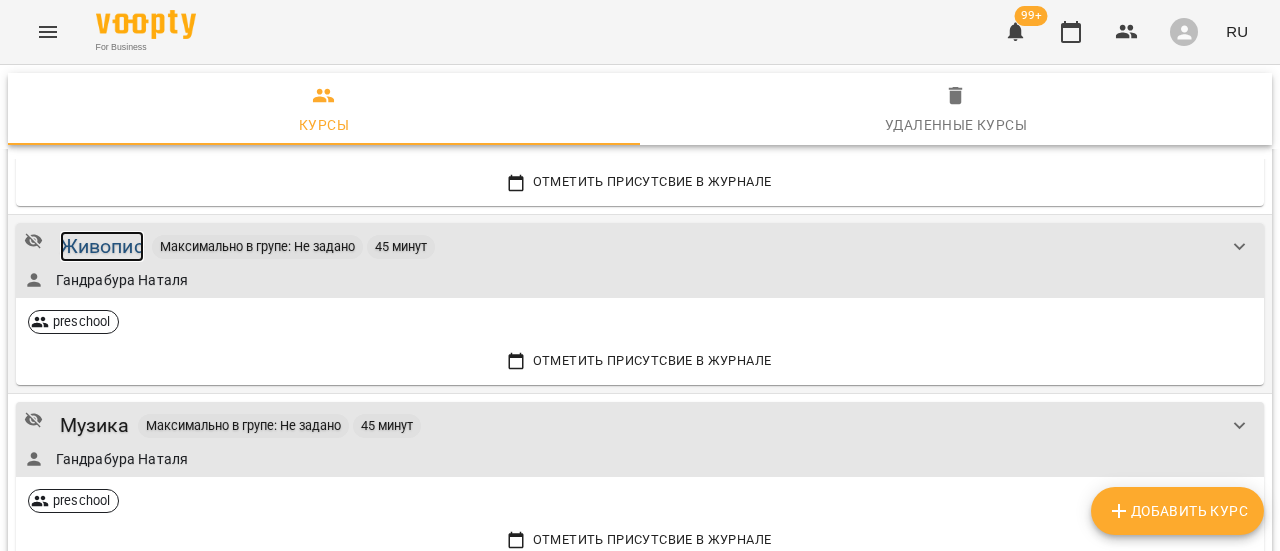 click on "Живопис" at bounding box center (102, 246) 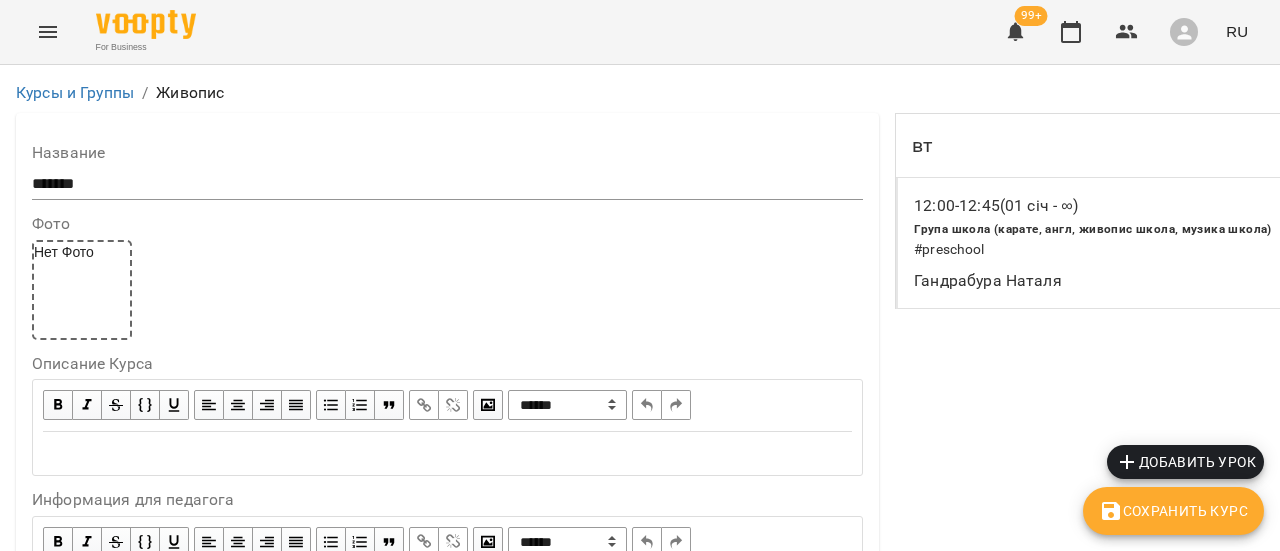 scroll, scrollTop: 1100, scrollLeft: 0, axis: vertical 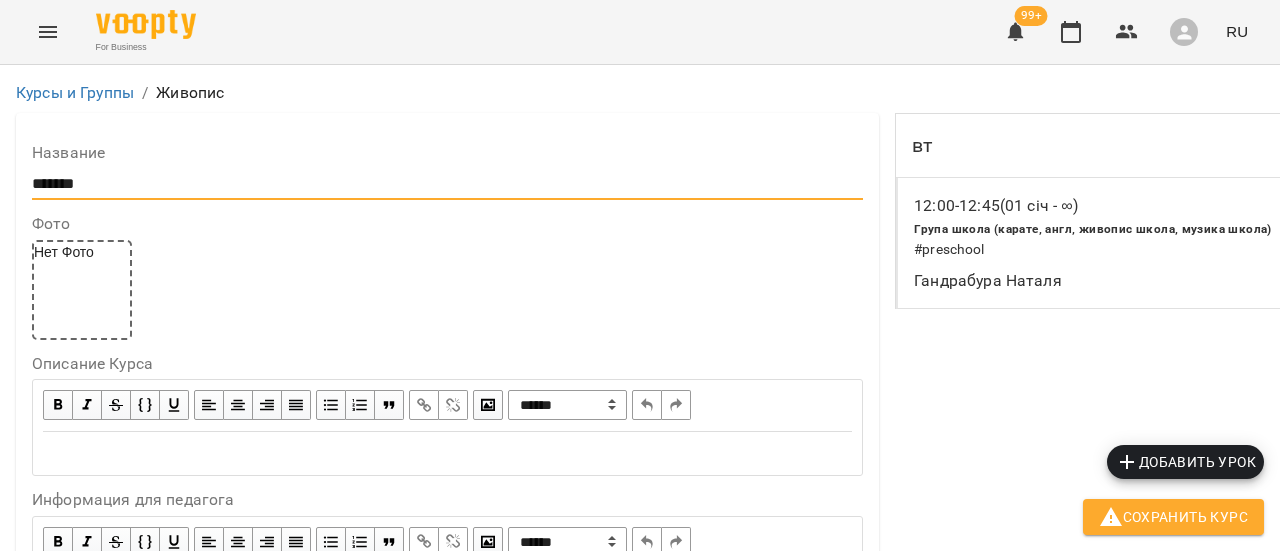 click on "*******" at bounding box center (447, 184) 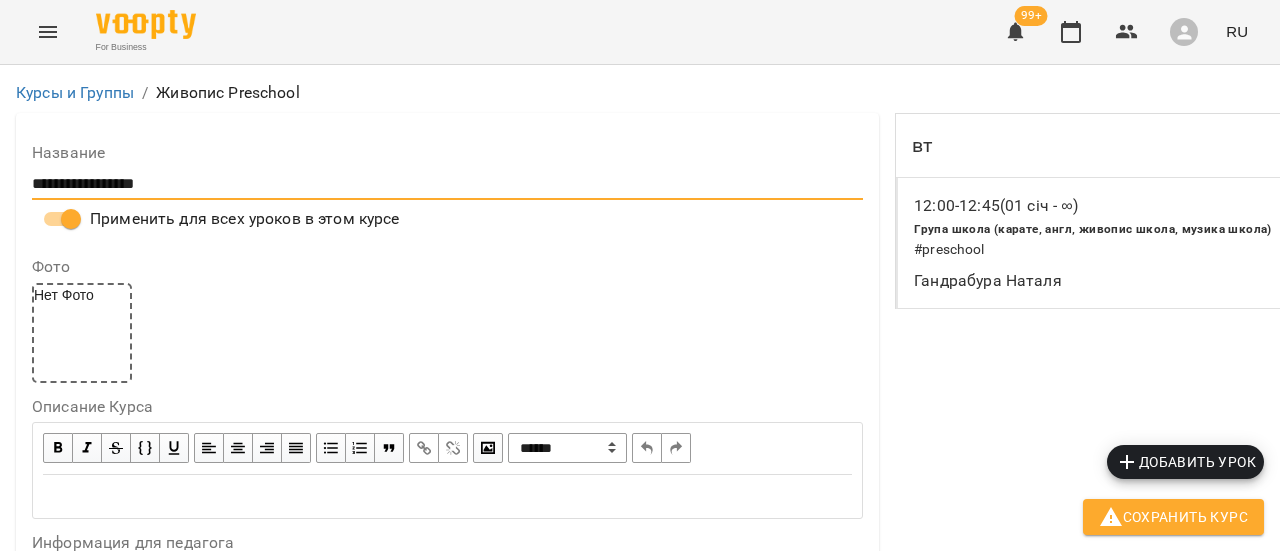 scroll, scrollTop: 1800, scrollLeft: 0, axis: vertical 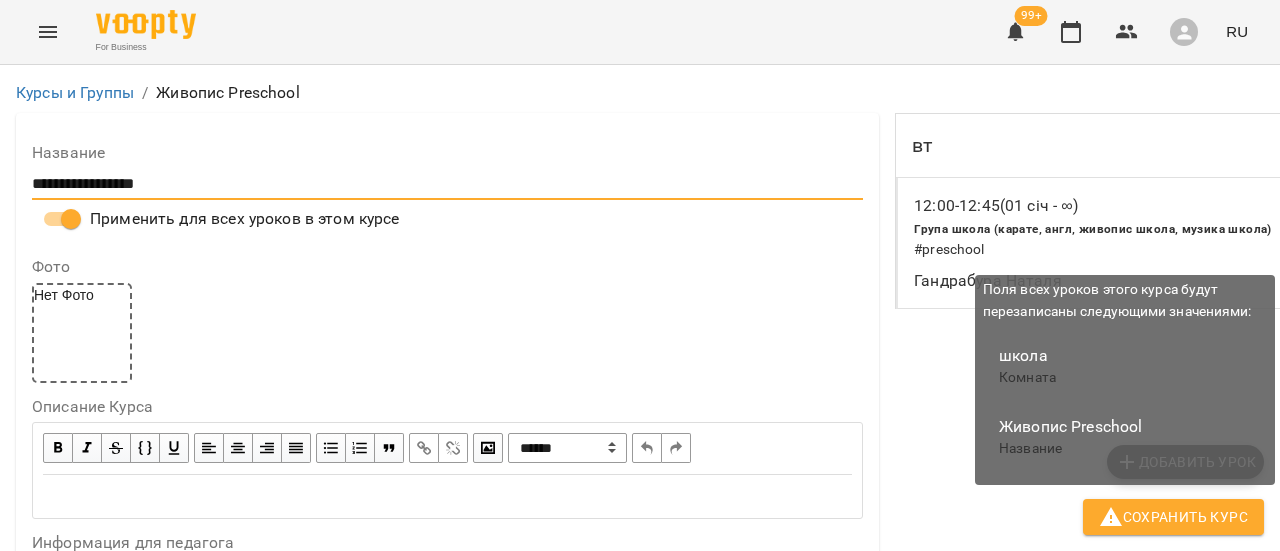 type on "**********" 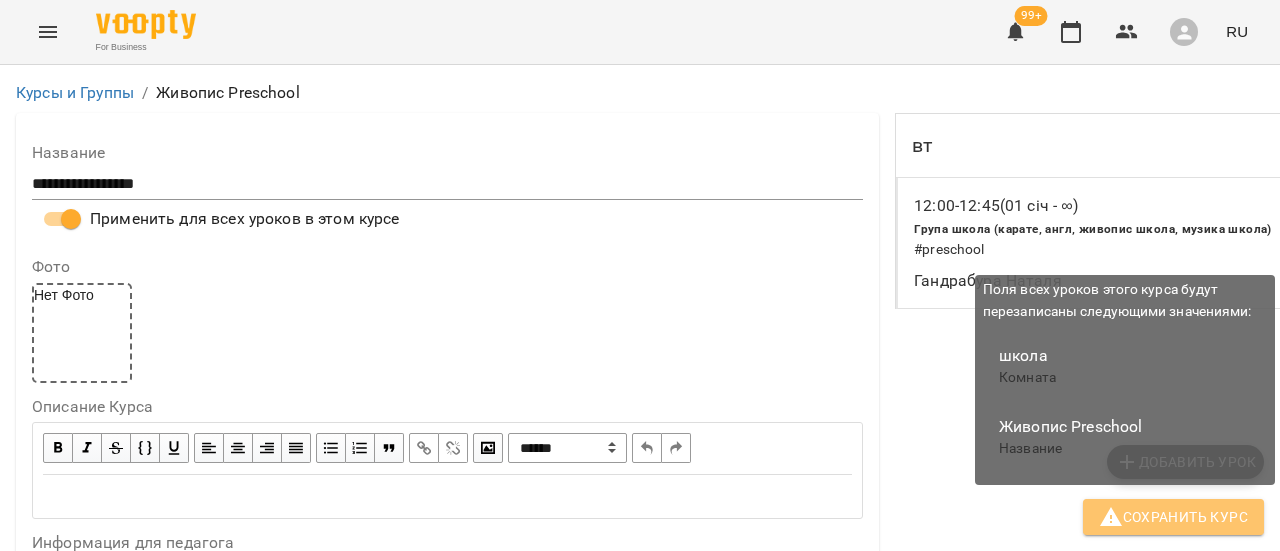 click on "Сохранить Курс" at bounding box center (1173, 517) 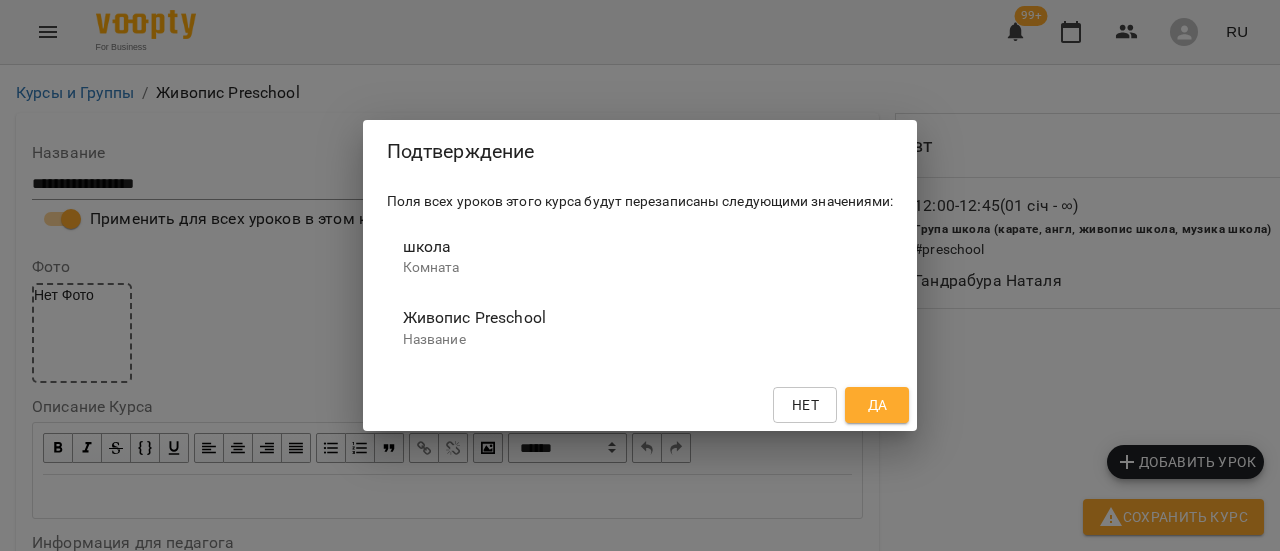 click on "Да" at bounding box center [877, 405] 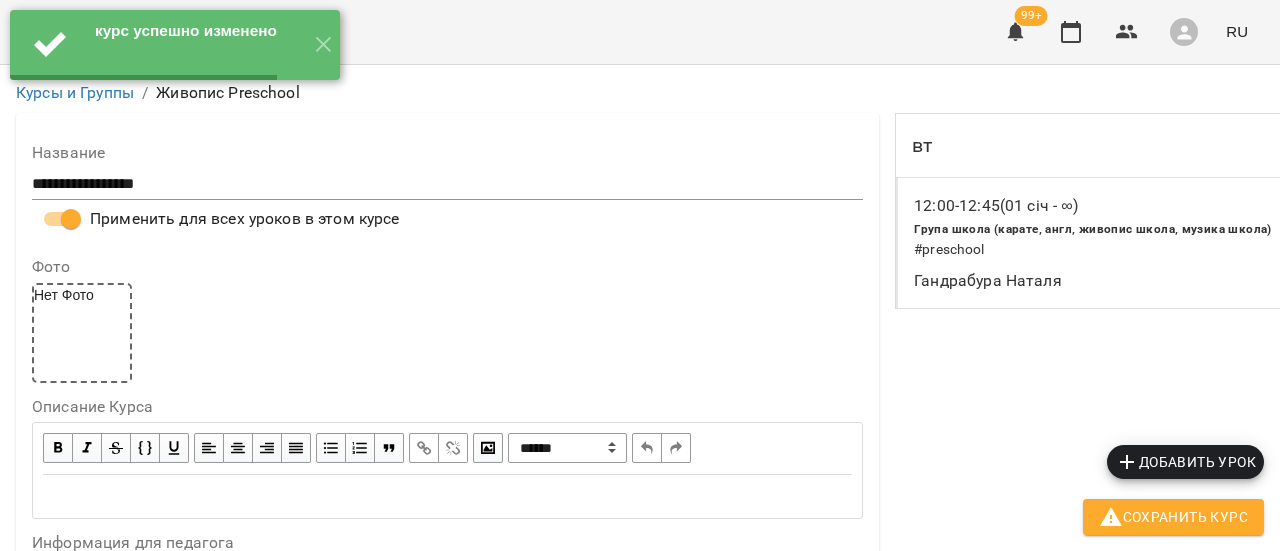scroll, scrollTop: 0, scrollLeft: 0, axis: both 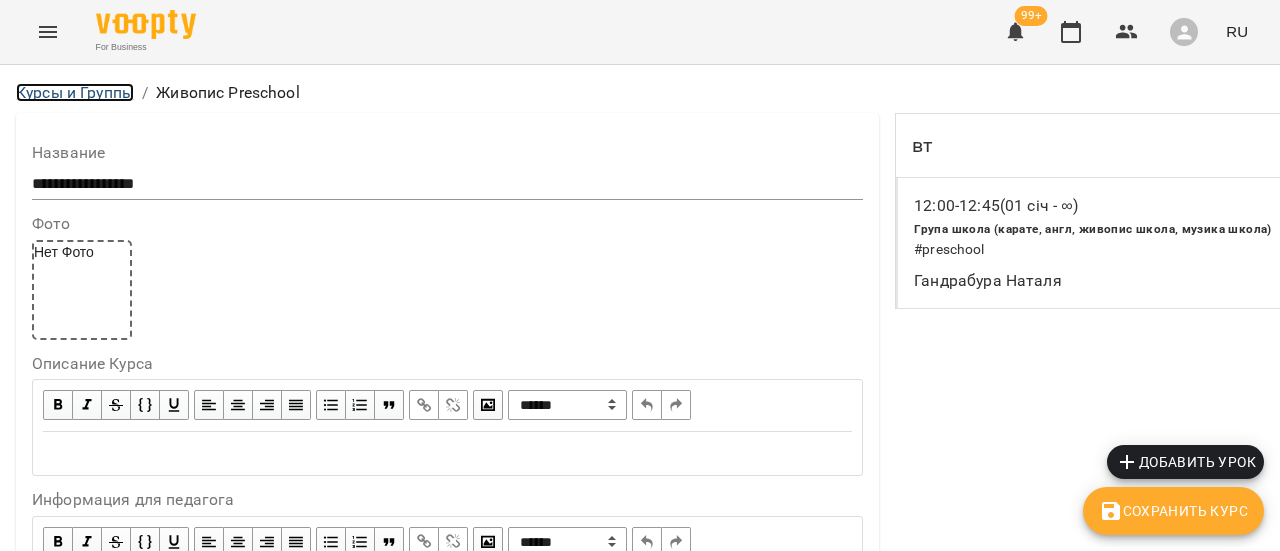 click on "Курсы и Группы" at bounding box center [75, 92] 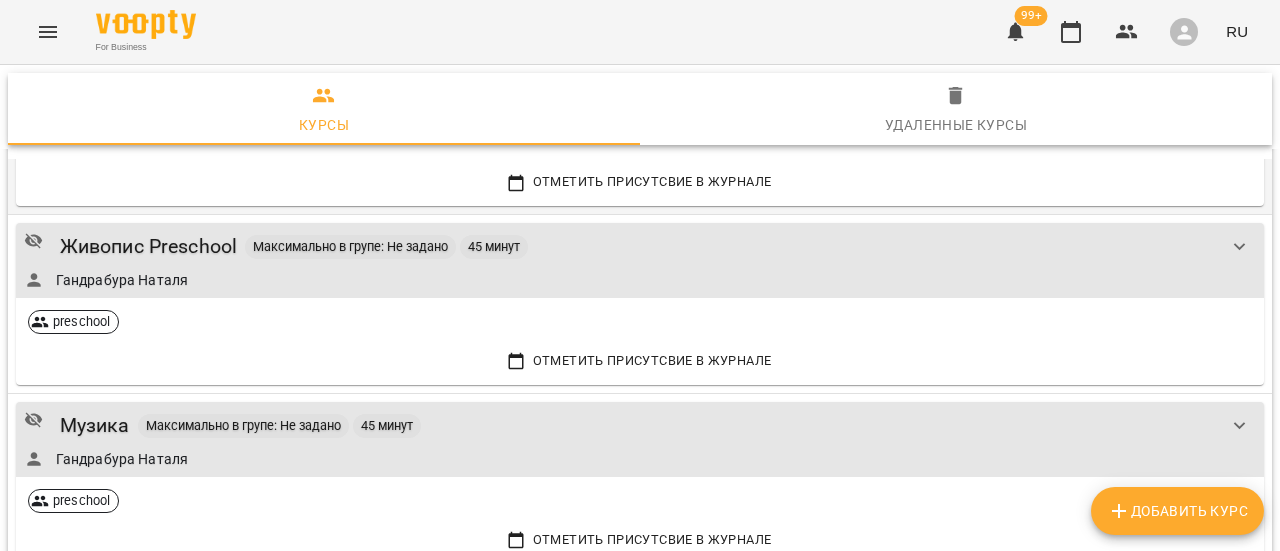 scroll, scrollTop: 300, scrollLeft: 0, axis: vertical 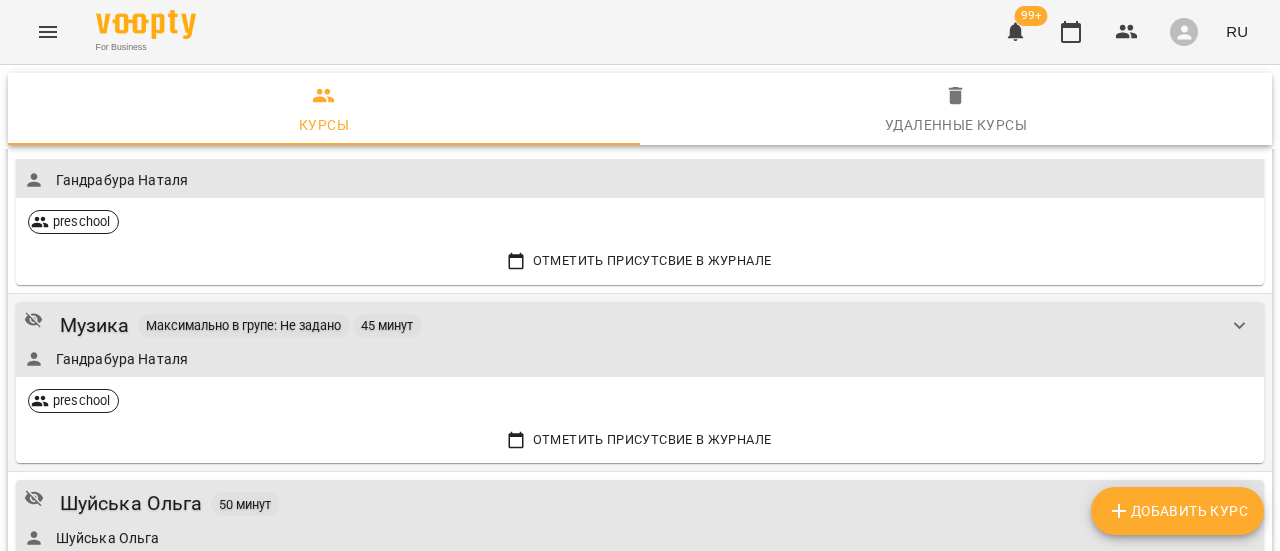 click on "Музика Максимально в групе:  Не задано 45 минут" at bounding box center [620, 325] 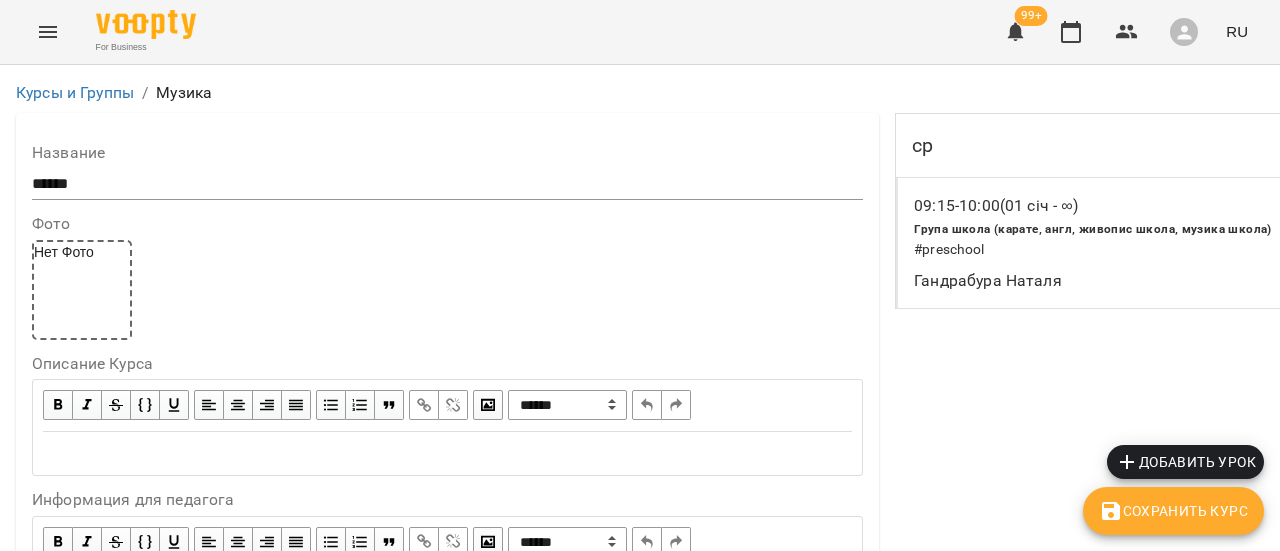click on "******" at bounding box center (447, 184) 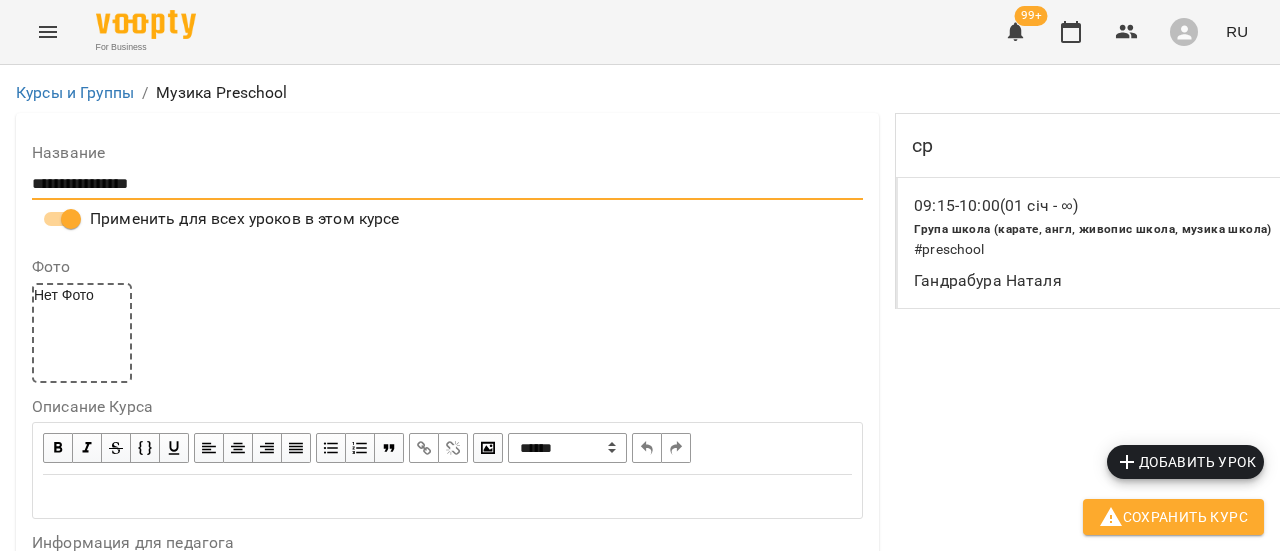 scroll, scrollTop: 1977, scrollLeft: 0, axis: vertical 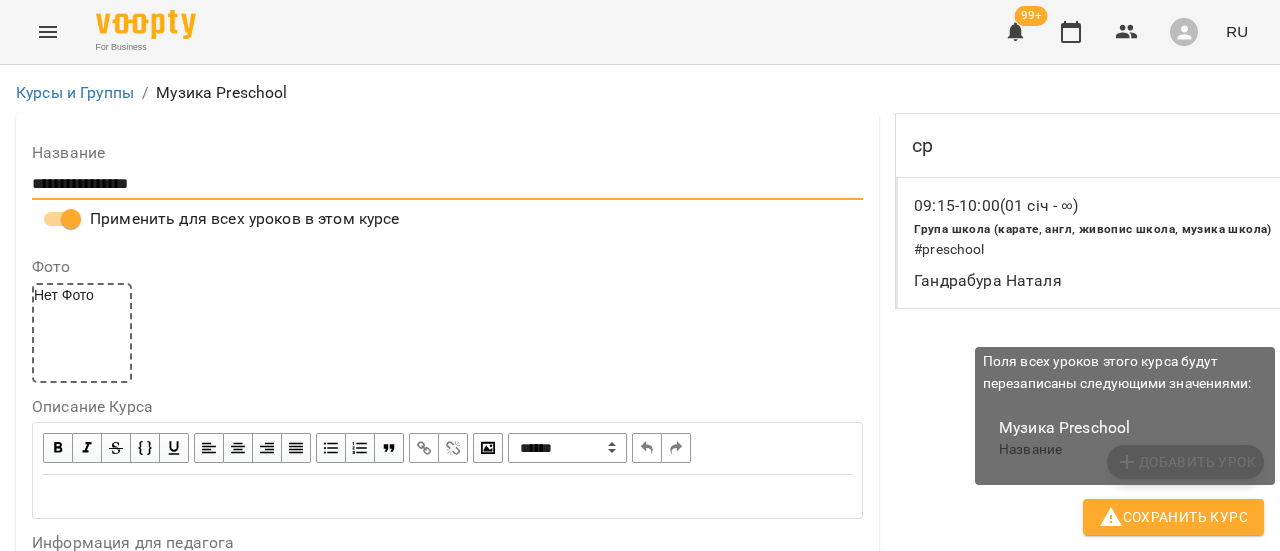 type on "**********" 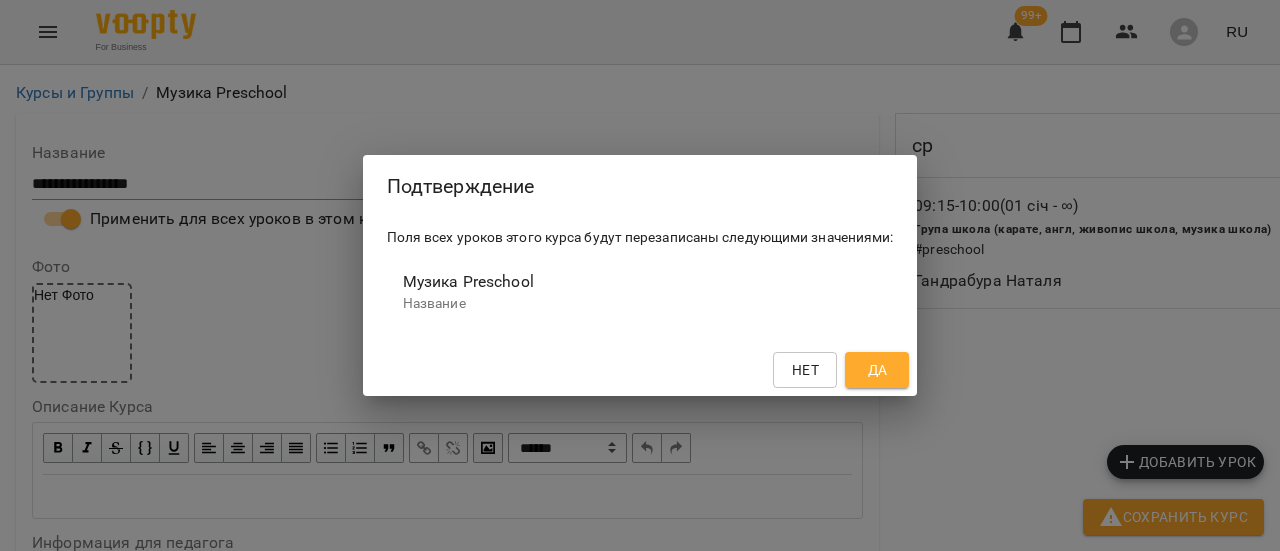 click on "Да" at bounding box center (878, 370) 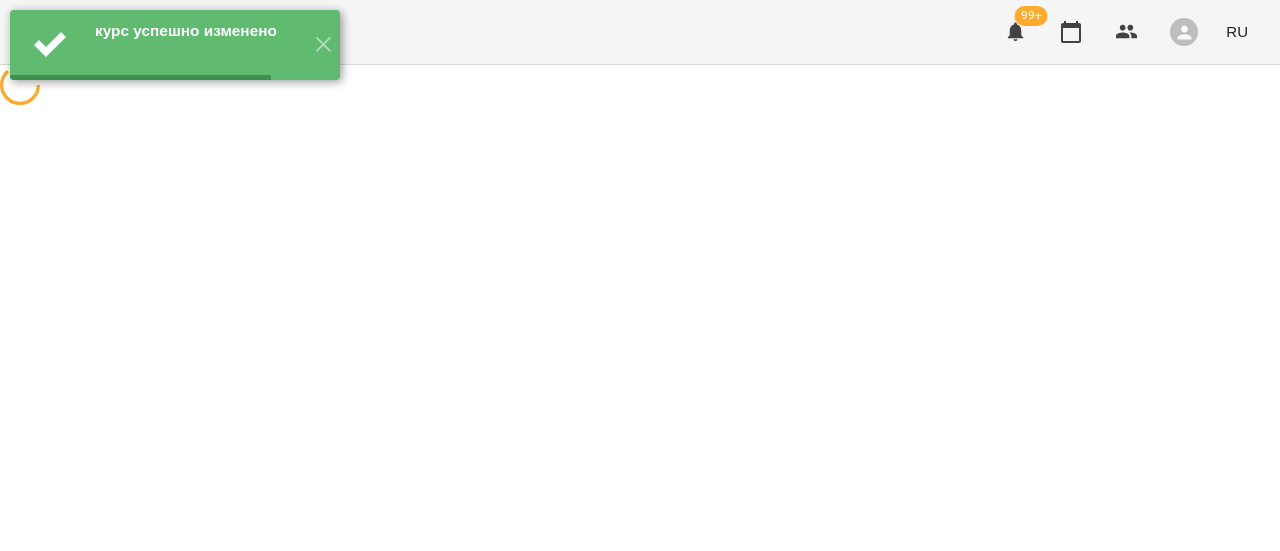 scroll, scrollTop: 0, scrollLeft: 0, axis: both 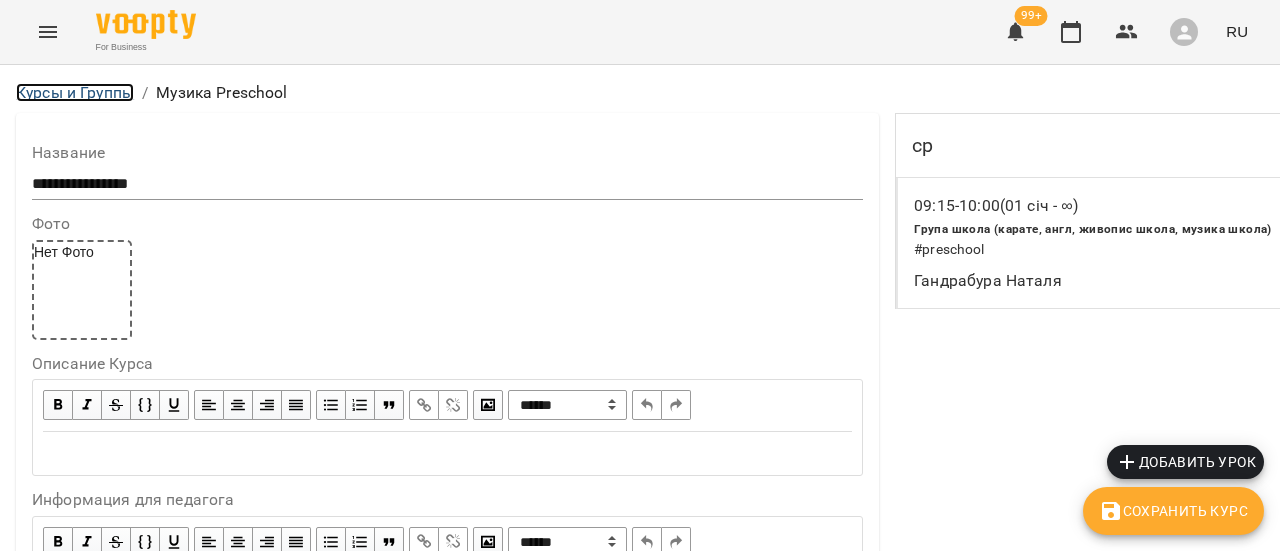 click on "Курсы и Группы" at bounding box center (75, 92) 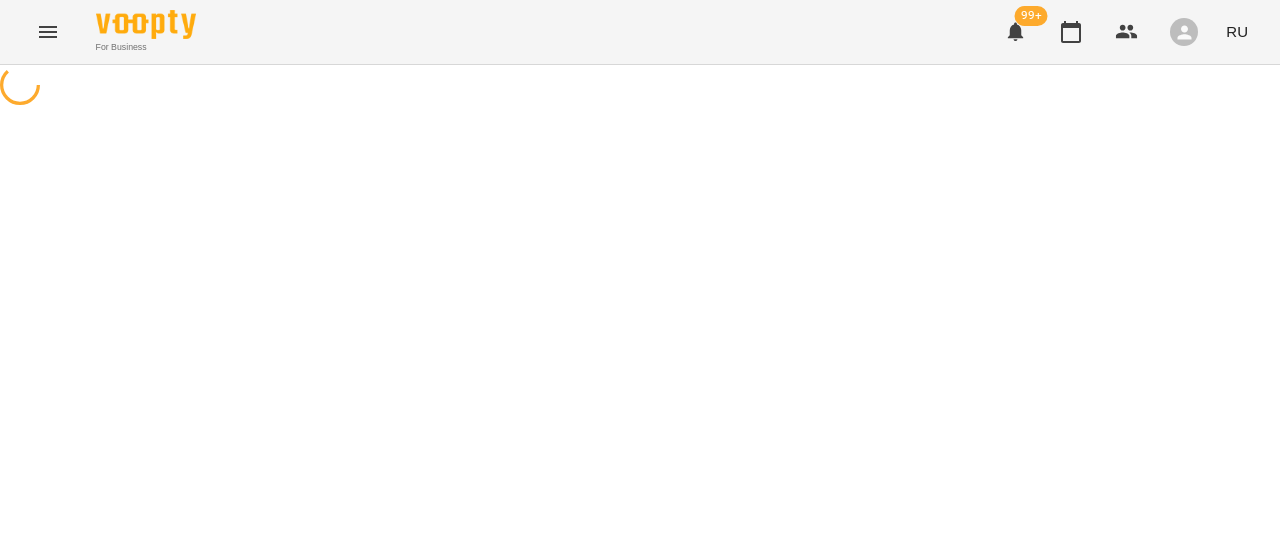 click at bounding box center [640, 87] 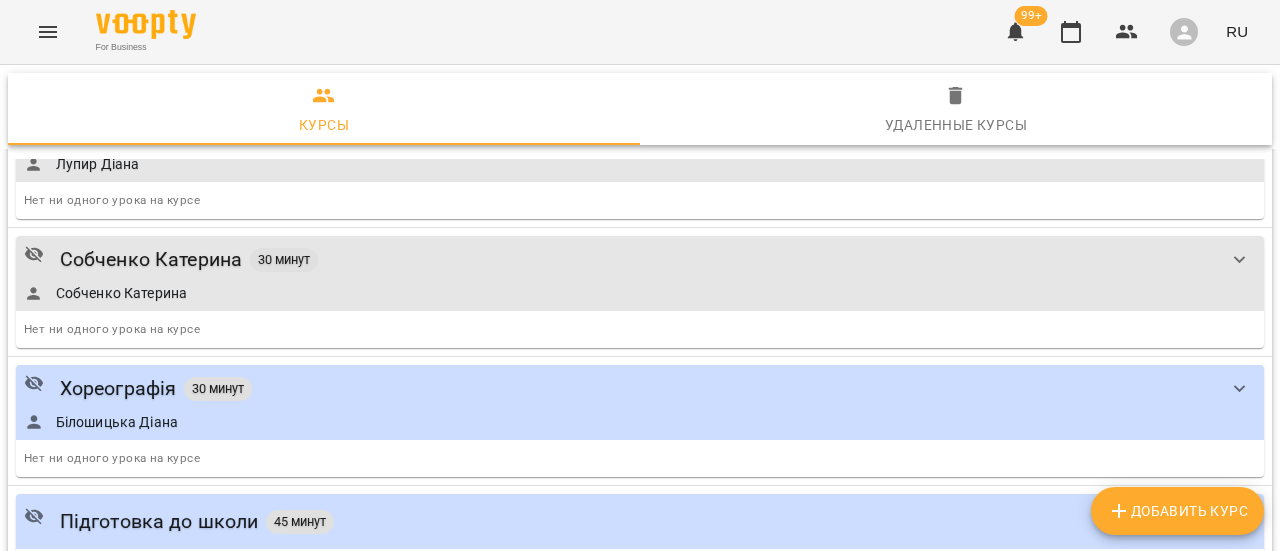 scroll, scrollTop: 1700, scrollLeft: 0, axis: vertical 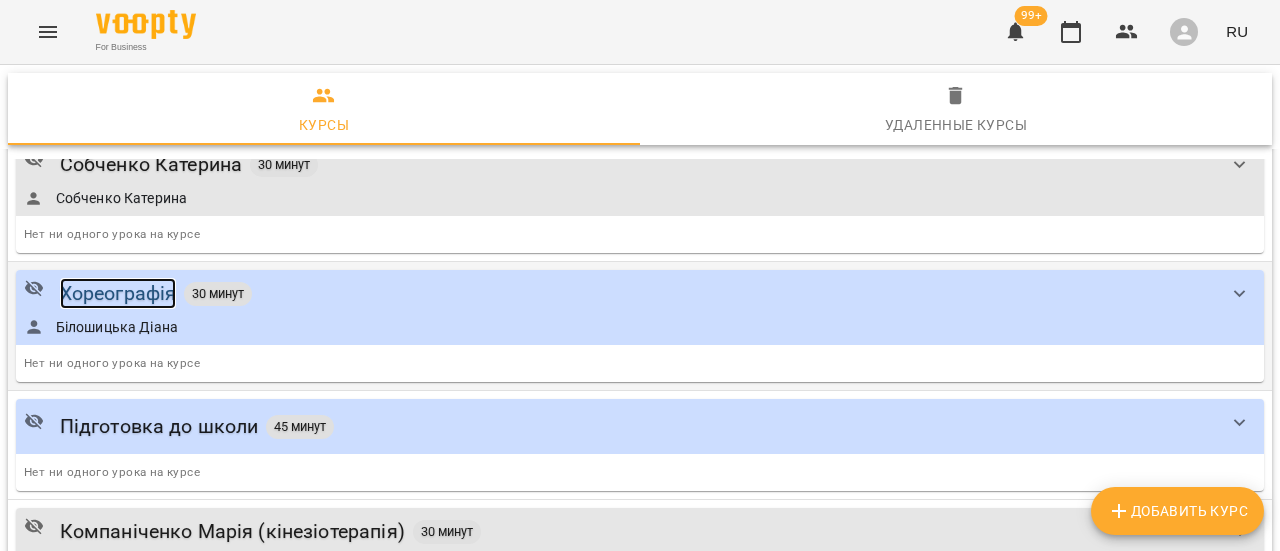 click on "Хореографія" at bounding box center (118, 293) 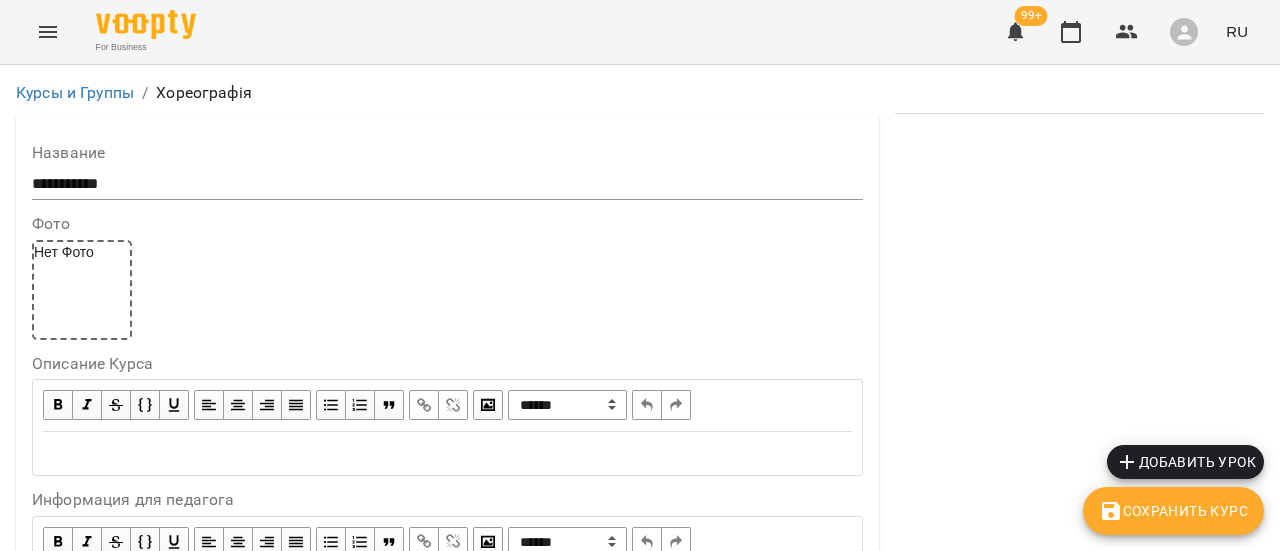 scroll, scrollTop: 0, scrollLeft: 0, axis: both 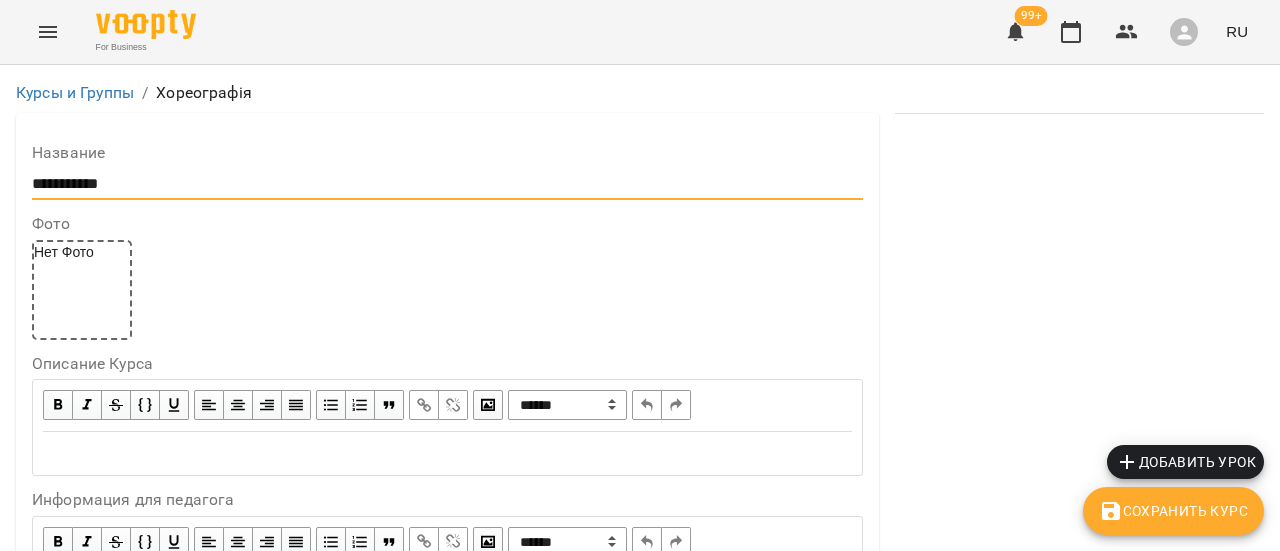 click on "**********" at bounding box center [447, 184] 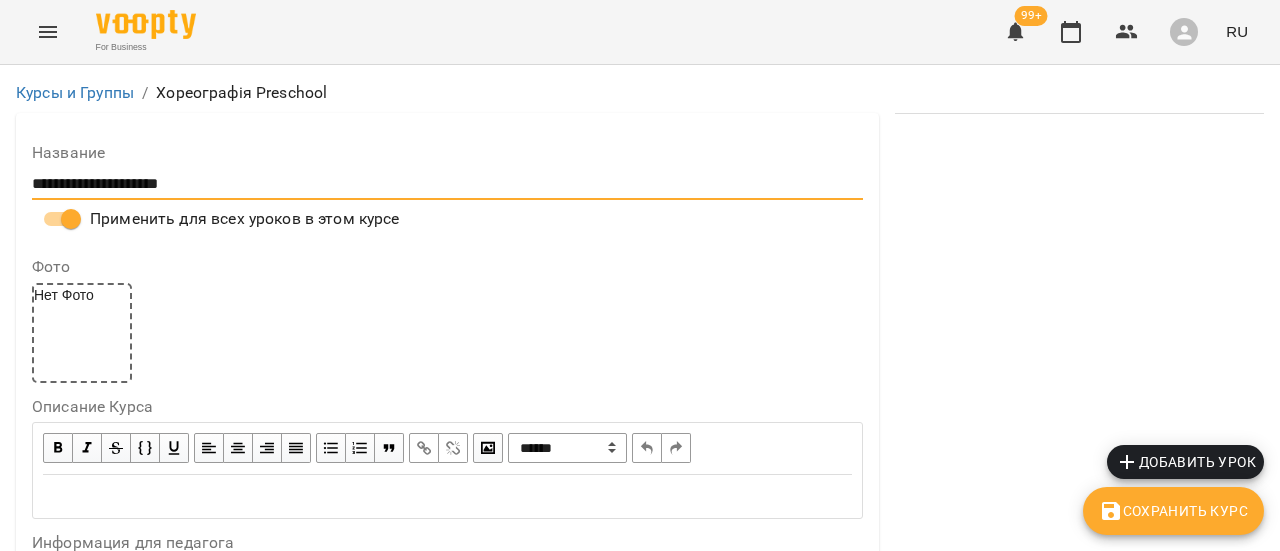 scroll, scrollTop: 1000, scrollLeft: 0, axis: vertical 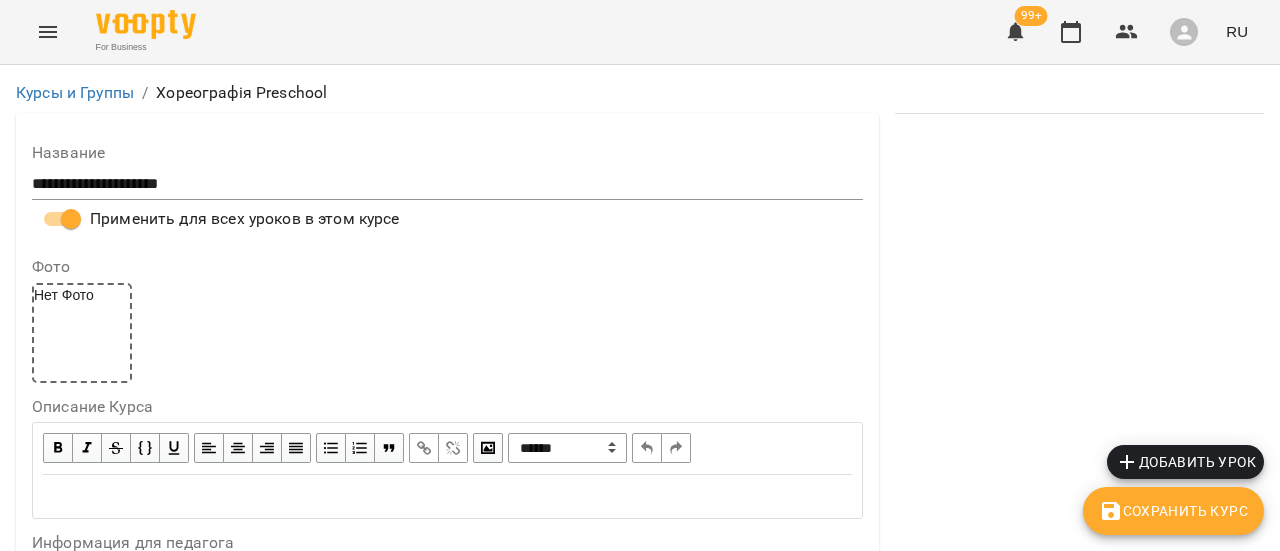click on "Выбрать клиентов, которые посещают" at bounding box center (207, 2124) 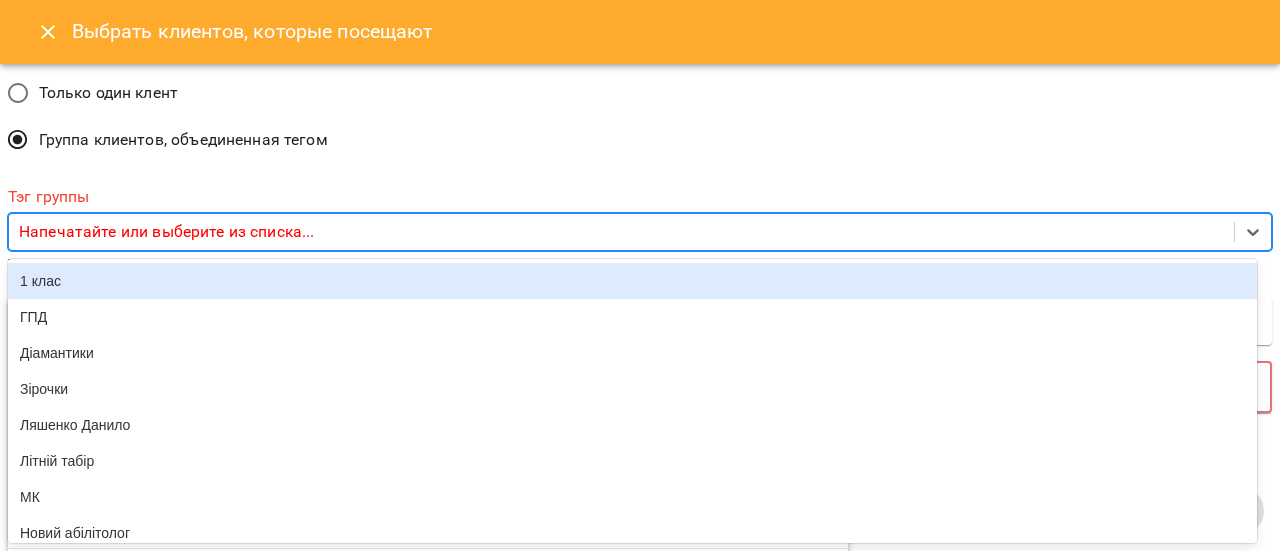 click on "Напечатайте или выберите из списка..." at bounding box center [166, 232] 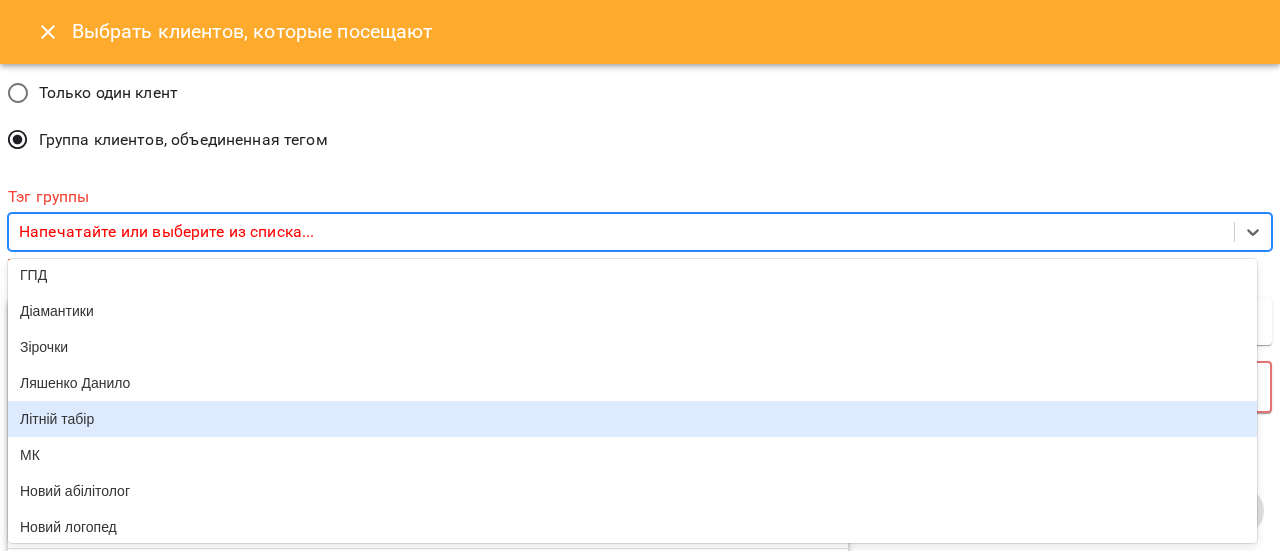 scroll, scrollTop: 0, scrollLeft: 0, axis: both 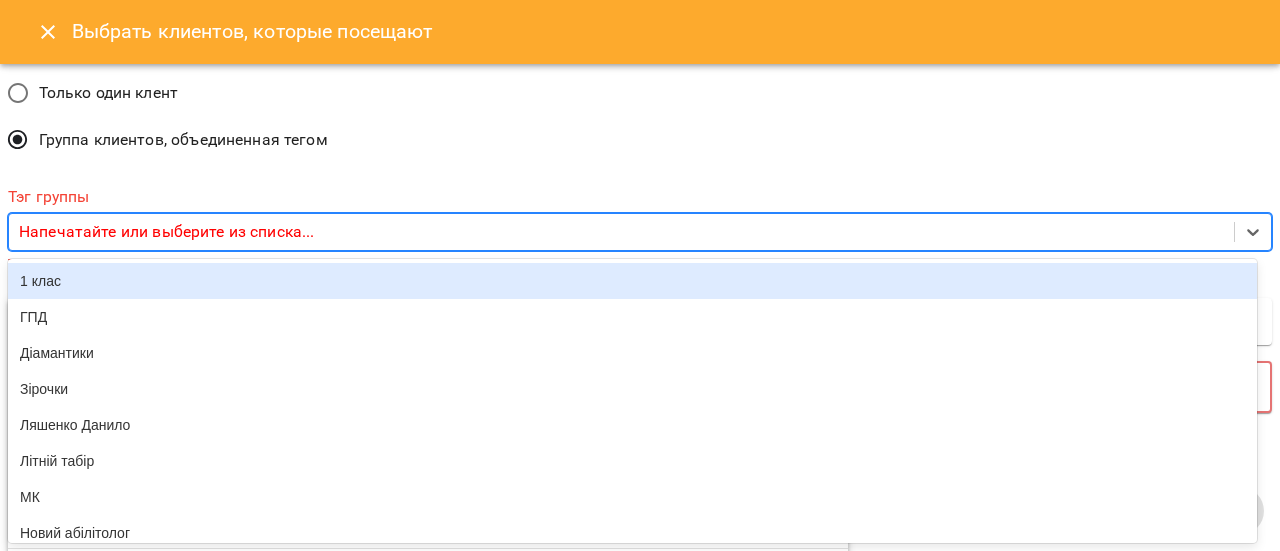 click on "Только один клент Группа клиентов, объединенная тегом" at bounding box center [640, 118] 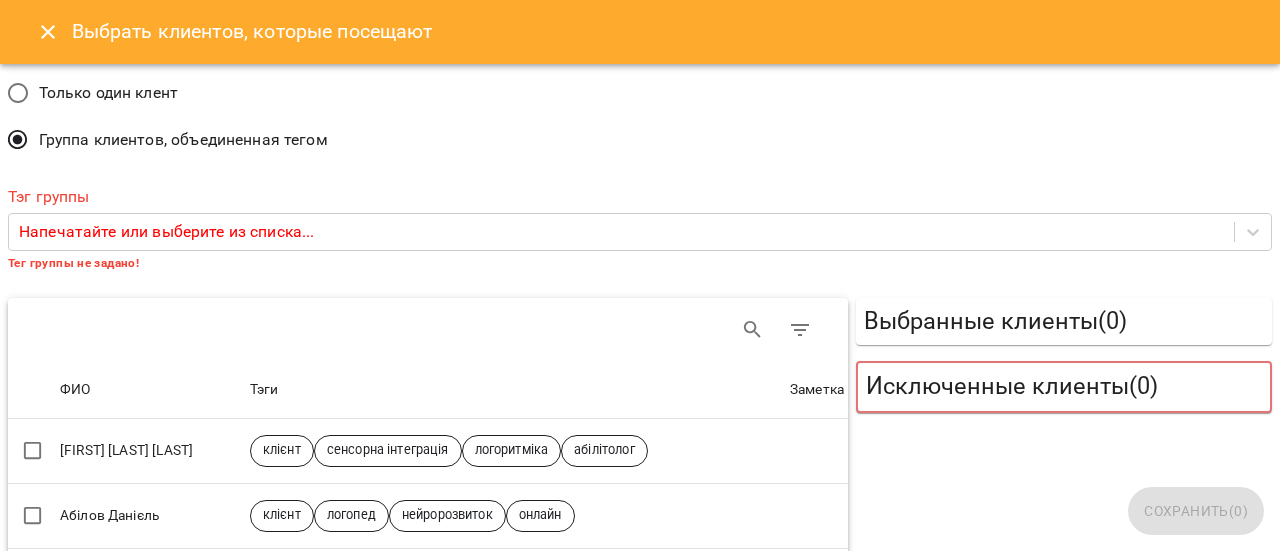 click on "Тэг группы Напечатайте или выберите из списка... Тег группы не задано!" at bounding box center [640, 231] 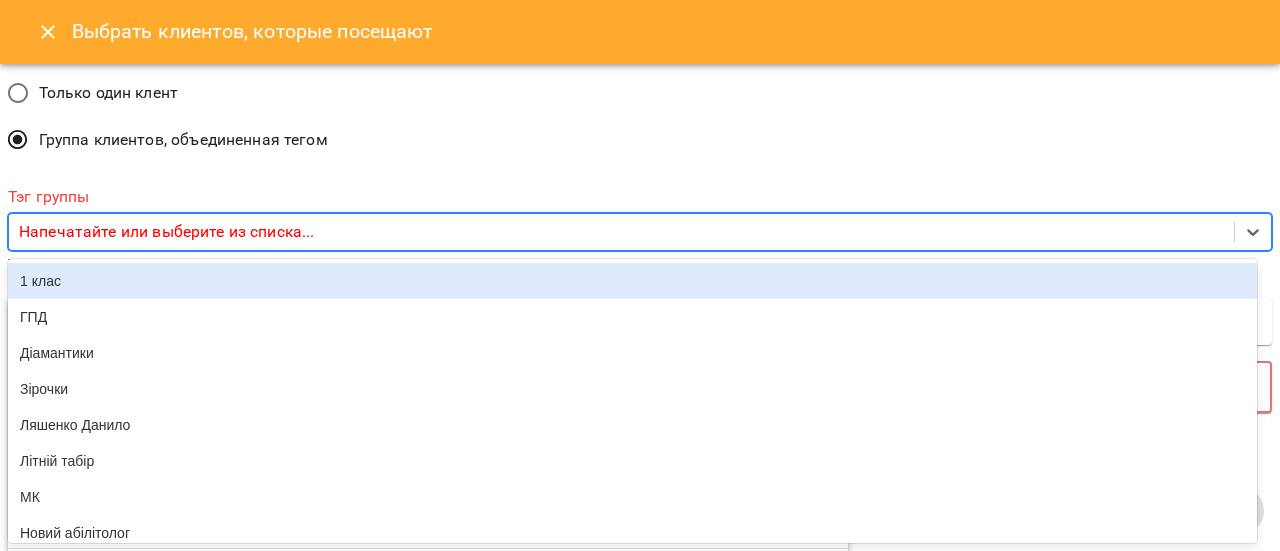 click on "Напечатайте или выберите из списка..." at bounding box center (166, 232) 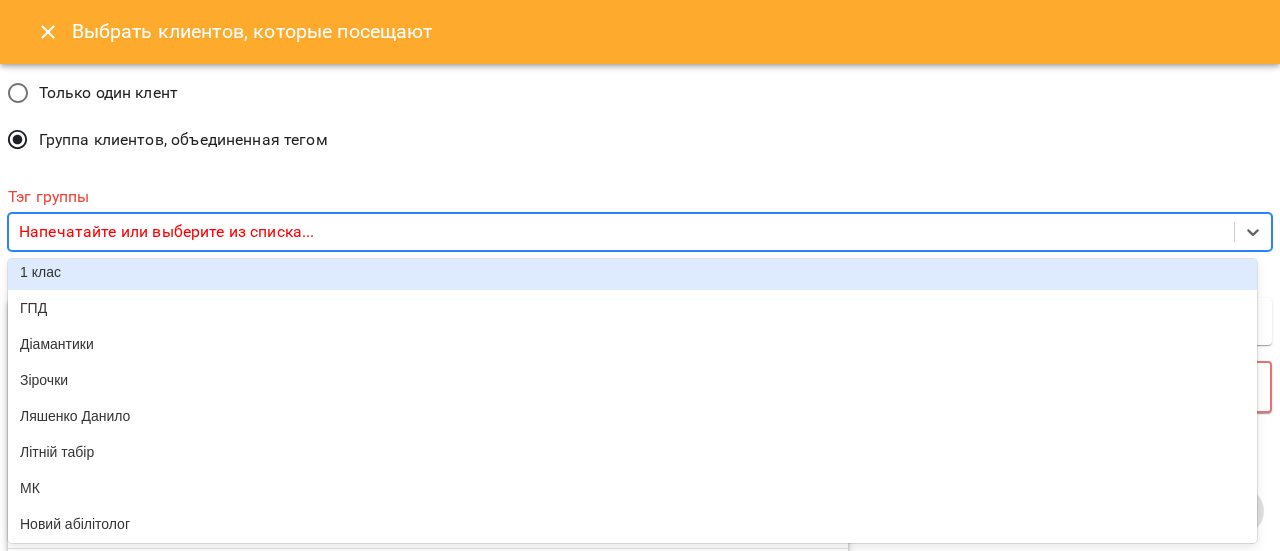 scroll, scrollTop: 0, scrollLeft: 0, axis: both 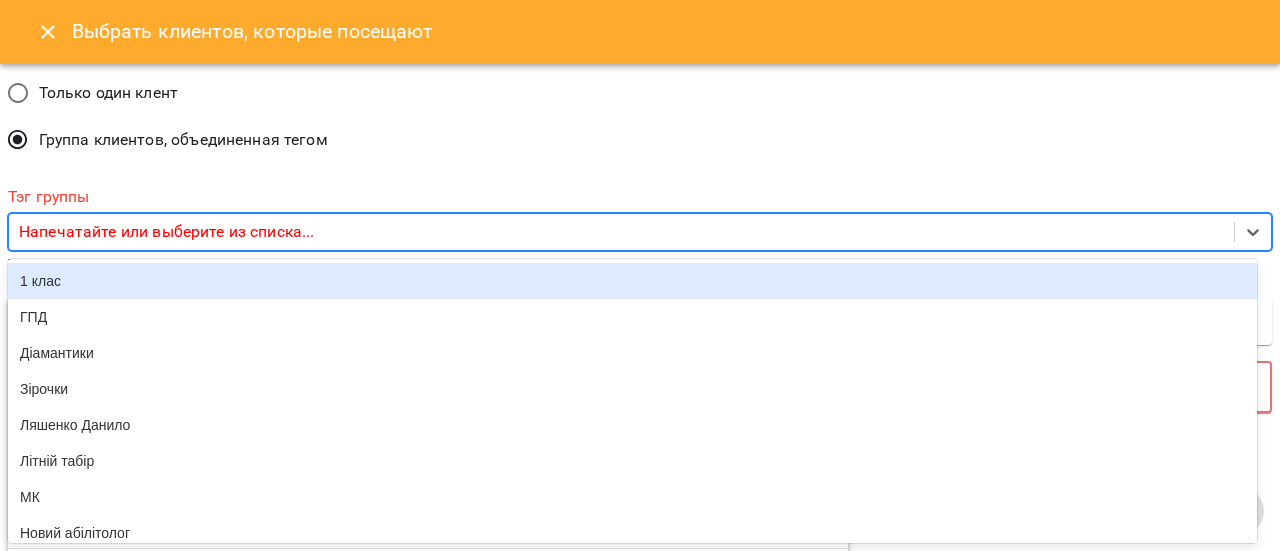 type on "*" 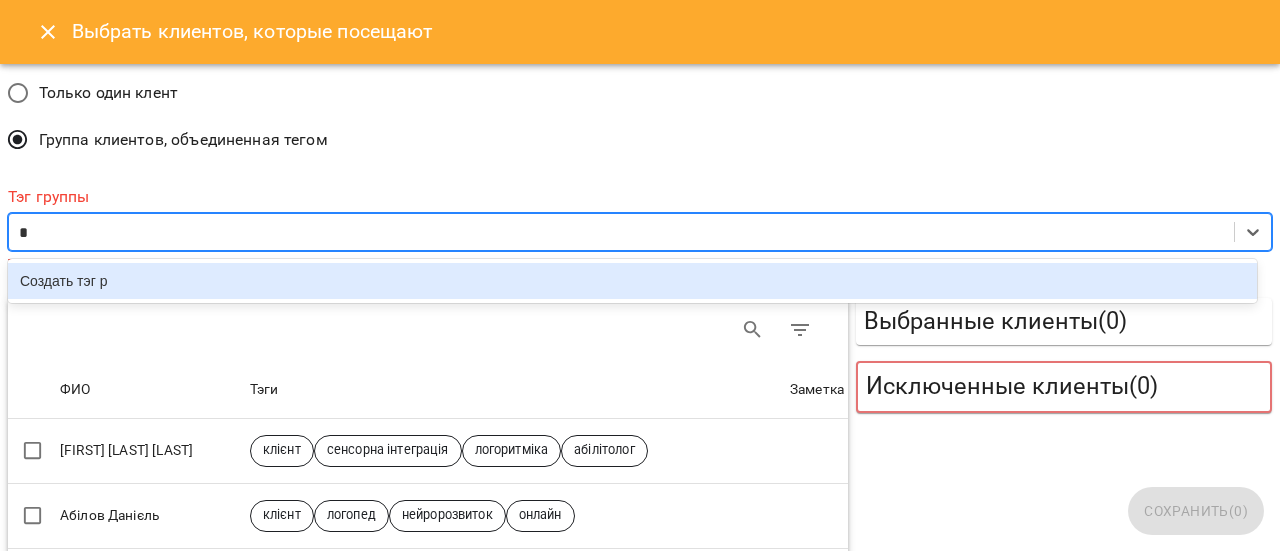 type 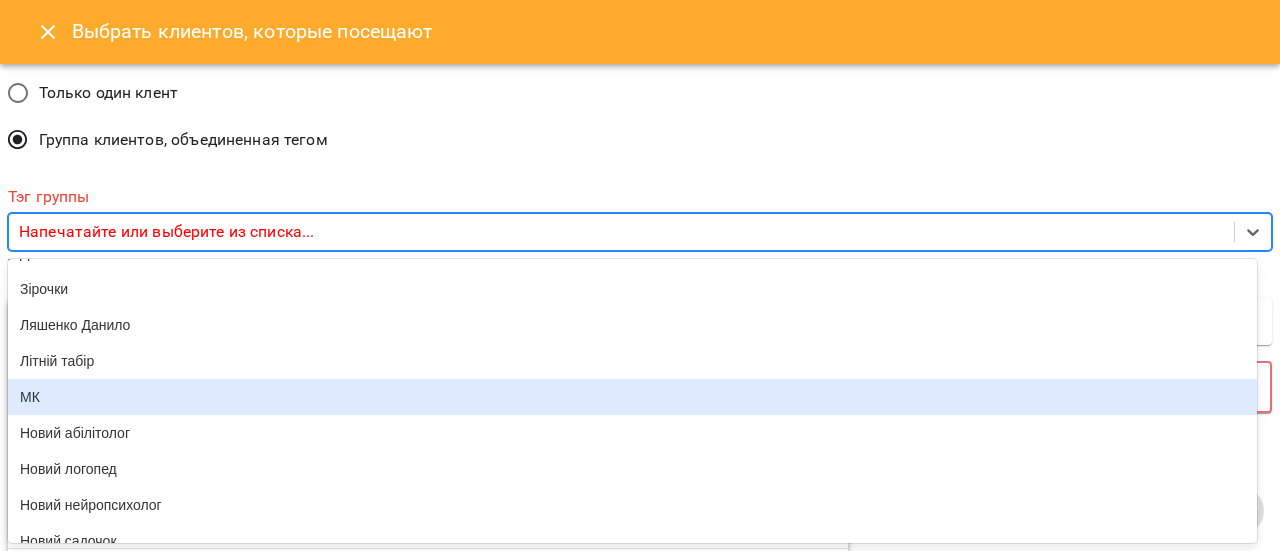 scroll, scrollTop: 200, scrollLeft: 0, axis: vertical 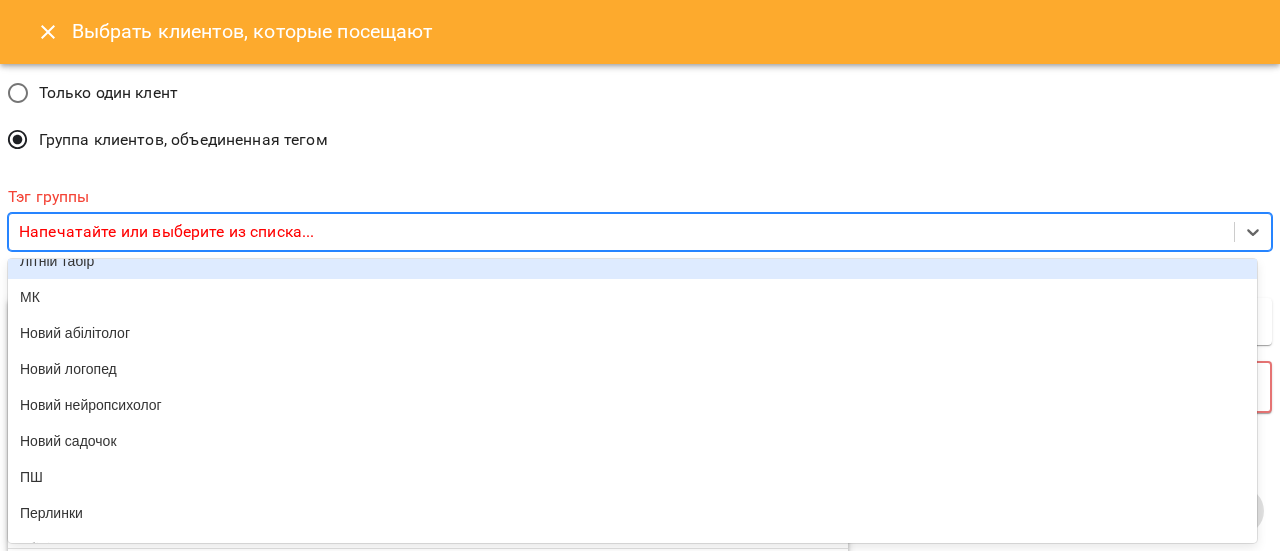 click on "Тэг группы      option Літній табір focused, 6 of 47. 47 results available. Use Up and Down to choose options, press Enter to select the currently focused option, press Escape to exit the menu, press Tab to select the option and exit the menu. Напечатайте или выберите из списка... Тег группы не задано!" at bounding box center [640, 231] 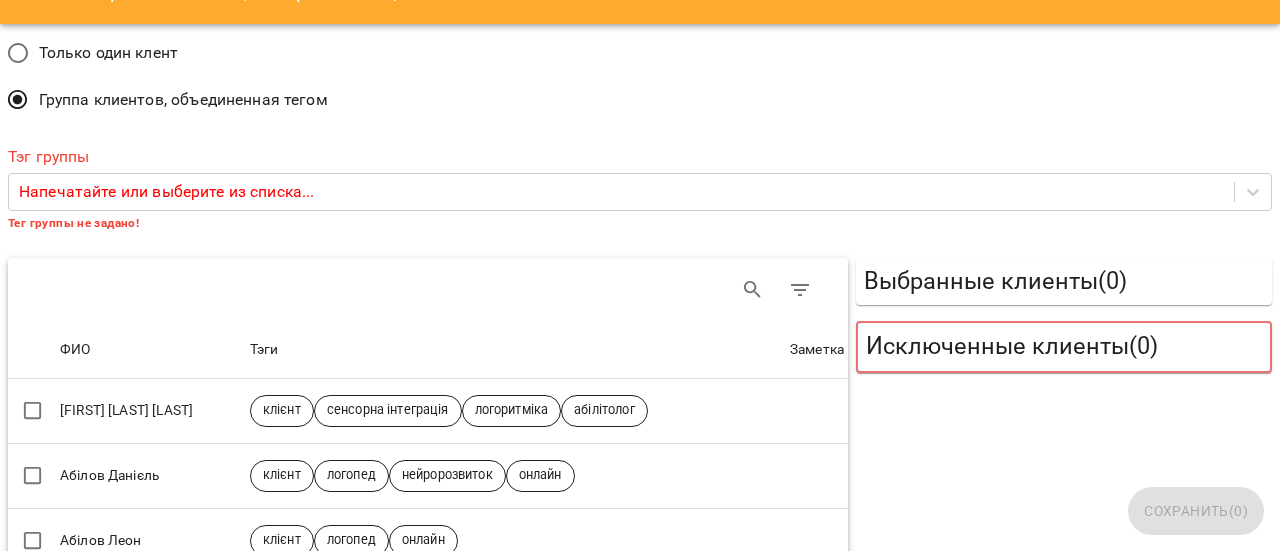scroll, scrollTop: 0, scrollLeft: 0, axis: both 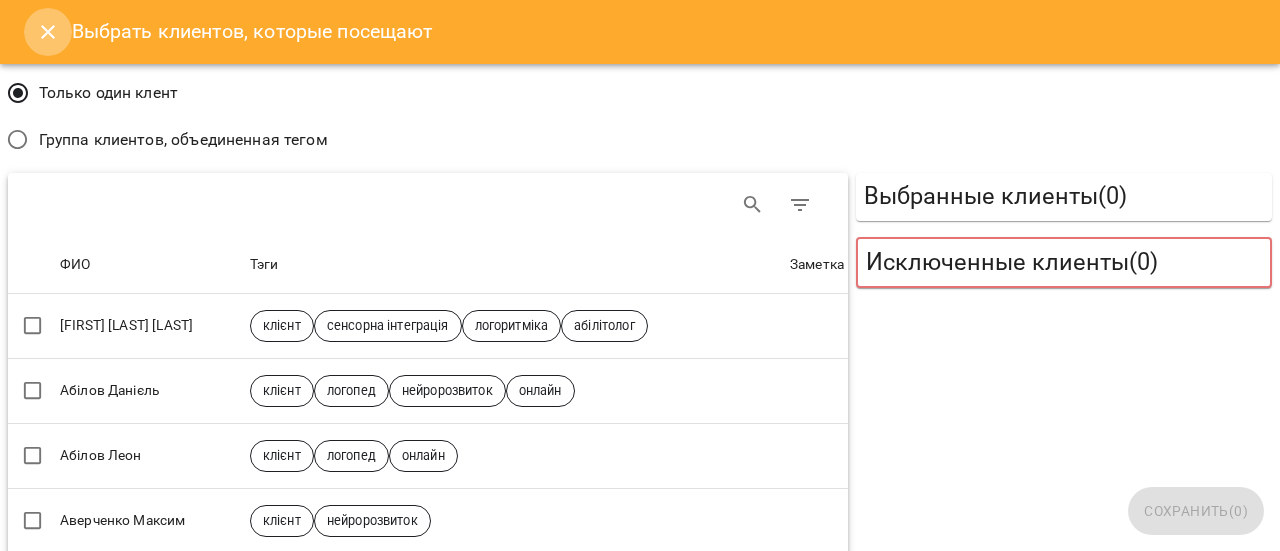 click 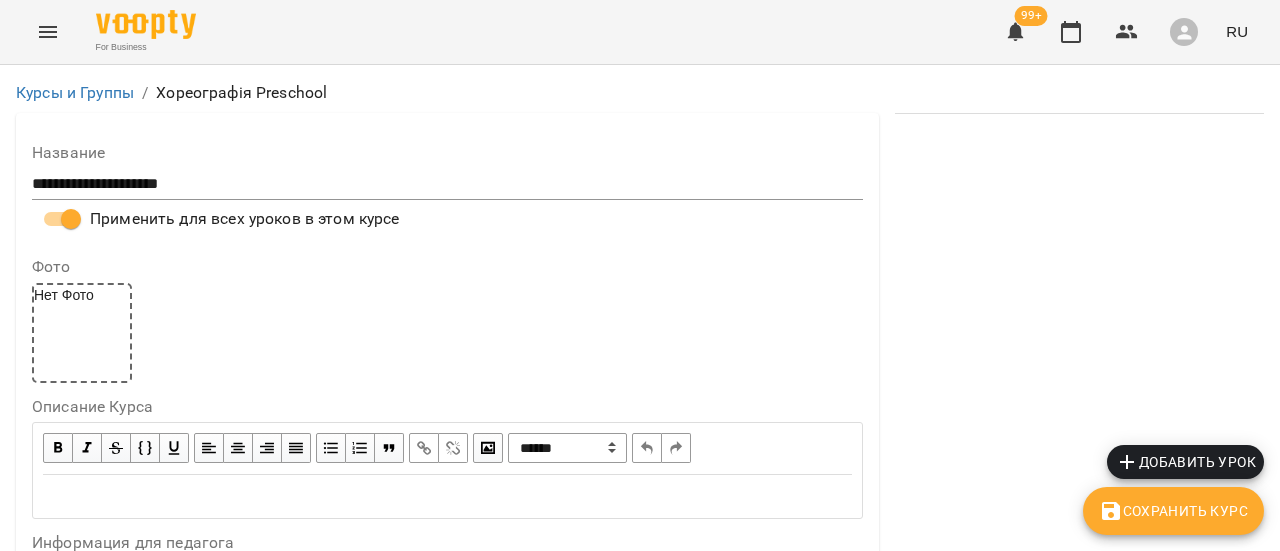 scroll, scrollTop: 2004, scrollLeft: 0, axis: vertical 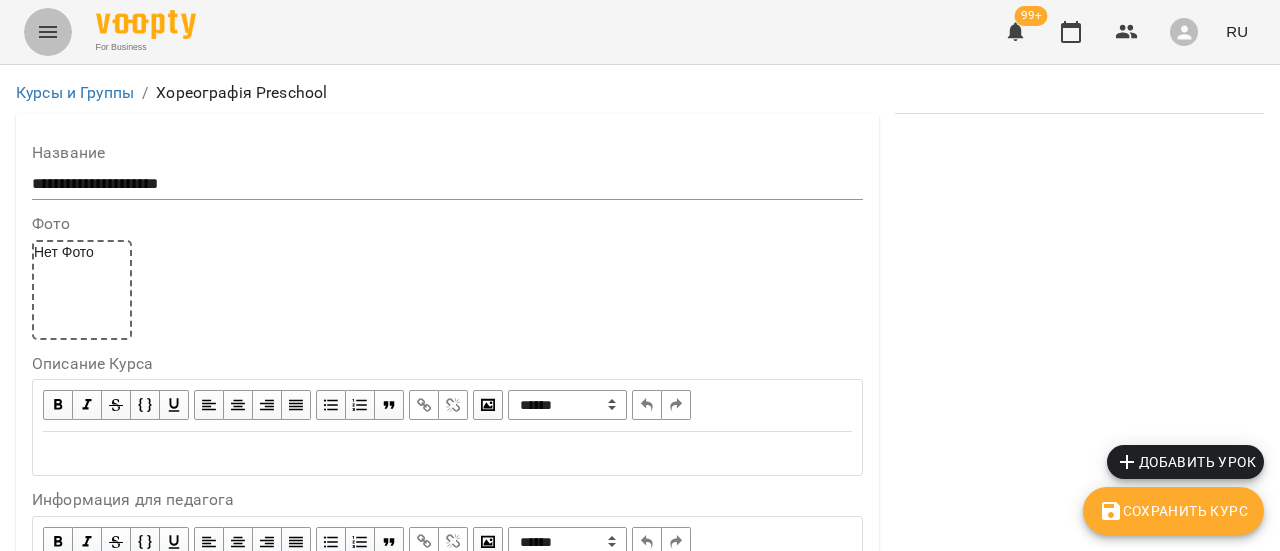 click 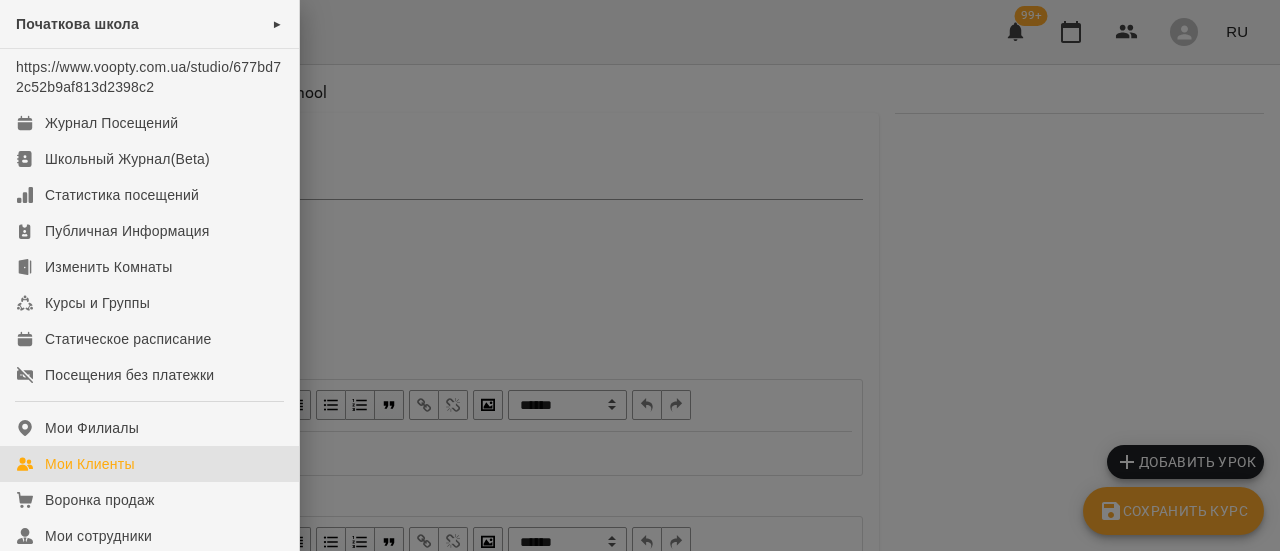 click on "Мои Клиенты" at bounding box center [90, 464] 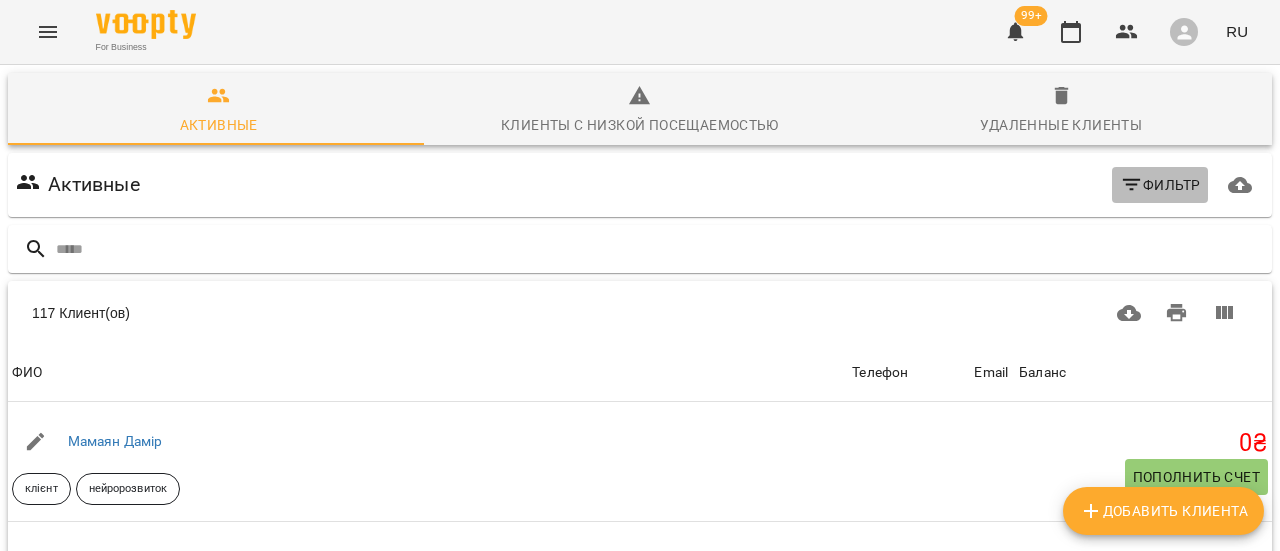 click 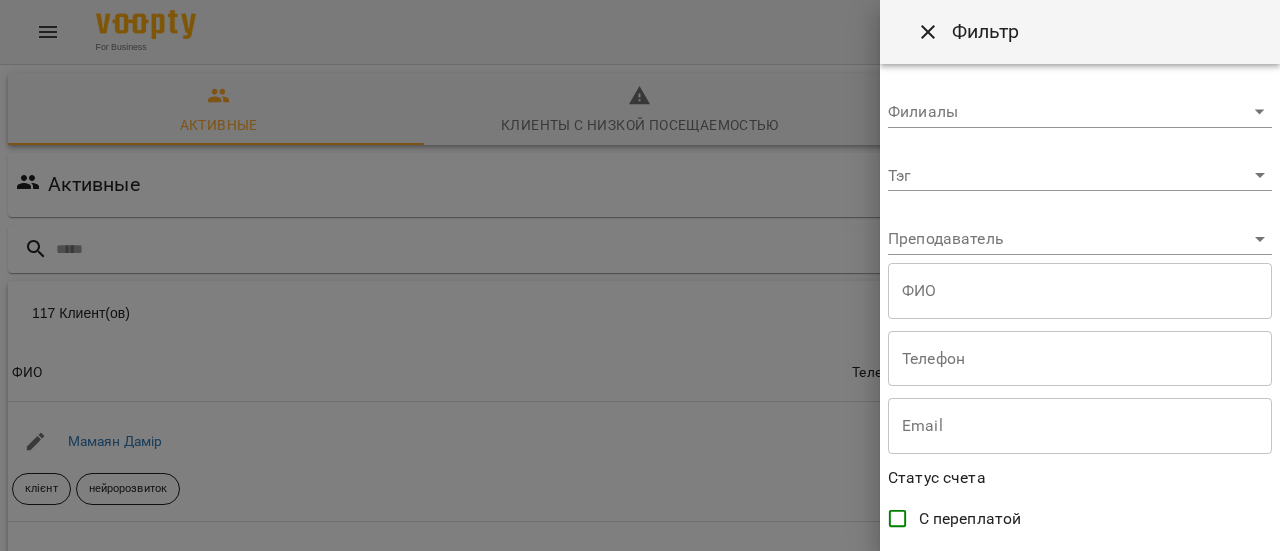 click on "For Business 99+ RU Активные Клиенты с низкой посещаемостью Удаленные клиенты   Активные Фильтр 117   Клиент(ов) 117   Клиент(ов) ФИО Телефон Email Баланс ФИО Мамаян Дамір клієнт нейророзвиток Телефон Email Баланс 0 ₴ Пополнить счет ФИО Крівенко Ліза клієнт абілітолог онлайн Телефон +15623376900 Email Баланс 0 ₴ Пополнить счет ФИО Каземир Микита клієнт абілітолог нейророзвиток грудень Телефон +380502856003 Email Баланс 0 ₴ Пополнить счет ФИО Гончар Демид клієнт нейророзвиток графомоторика логоритміка логопед лфк казкотерапія Телефон +380502900526 Email 0 ₴ 0 0" at bounding box center (640, 522) 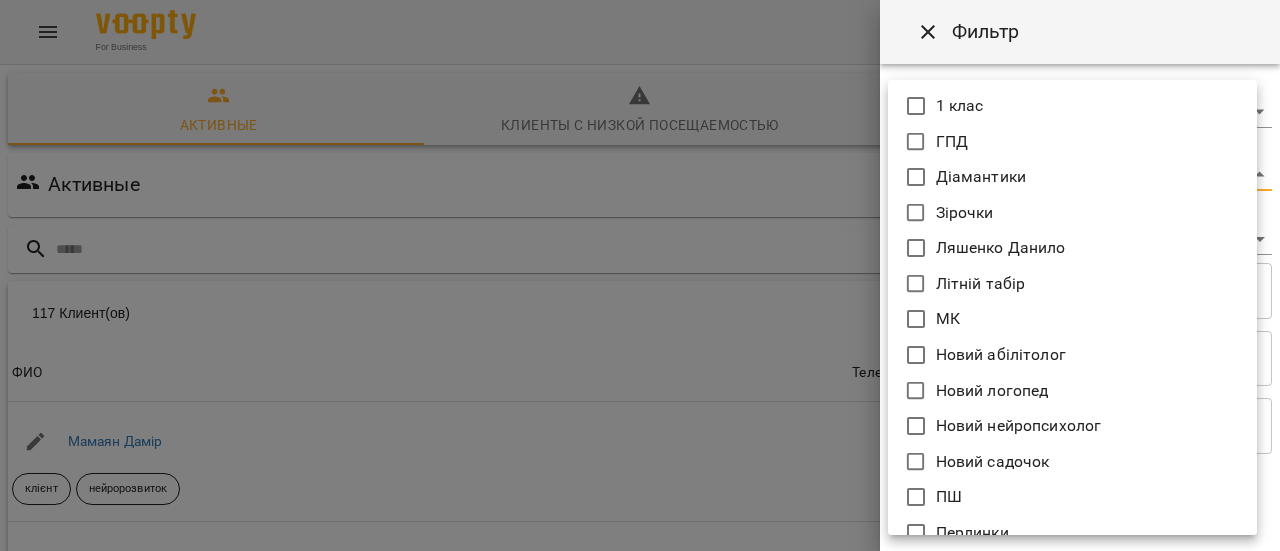 click at bounding box center (640, 275) 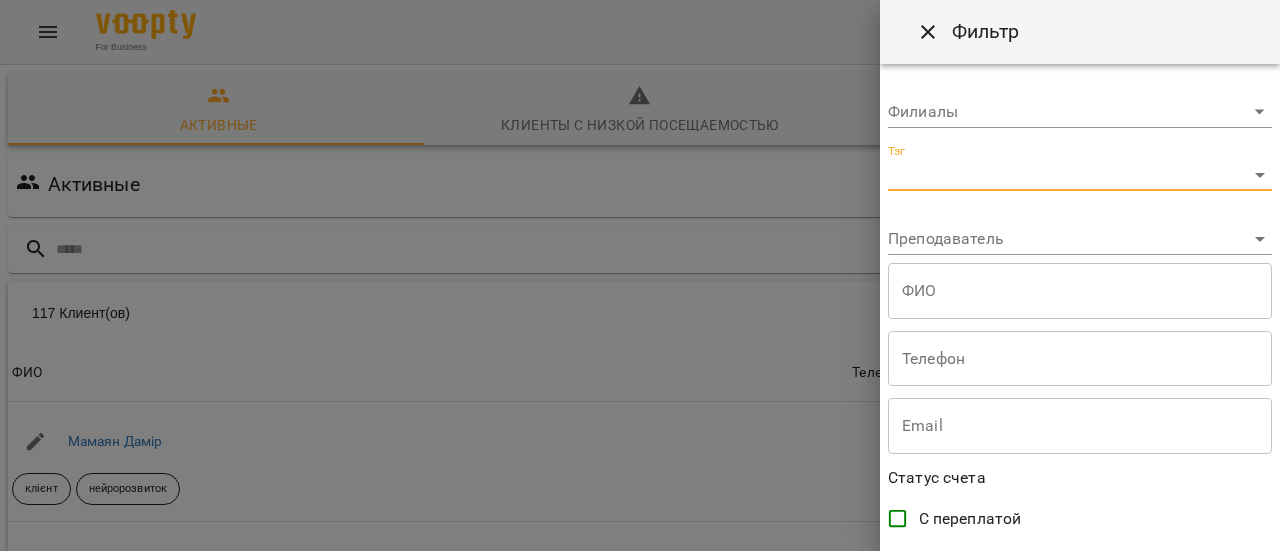 click on "For Business 99+ RU Активные Клиенты с низкой посещаемостью Удаленные клиенты   Активные Фильтр 117   Клиент(ов) 117   Клиент(ов) ФИО Телефон Email Баланс ФИО Мамаян Дамір клієнт нейророзвиток Телефон Email Баланс 0 ₴ Пополнить счет ФИО Крівенко Ліза клієнт абілітолог онлайн Телефон +15623376900 Email Баланс 0 ₴ Пополнить счет ФИО Каземир Микита клієнт абілітолог нейророзвиток грудень Телефон +380502856003 Email Баланс 0 ₴ Пополнить счет ФИО Гончар Демид клієнт нейророзвиток графомоторика логоритміка логопед лфк казкотерапія Телефон +380502900526 Email 0 ₴ 0 0" at bounding box center (640, 522) 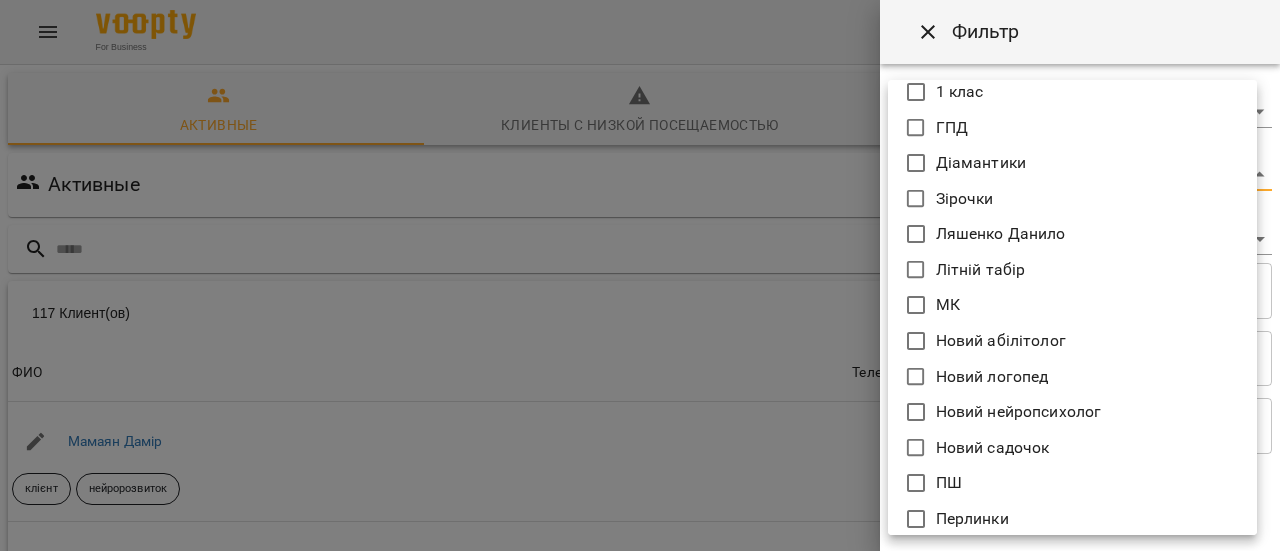 scroll, scrollTop: 0, scrollLeft: 0, axis: both 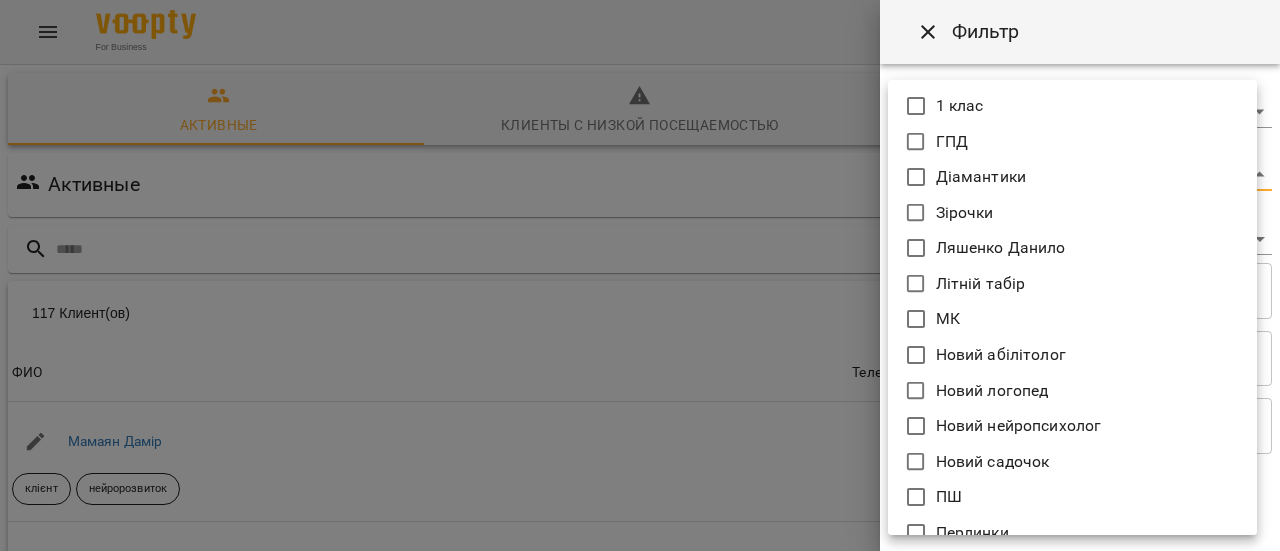 click at bounding box center (640, 275) 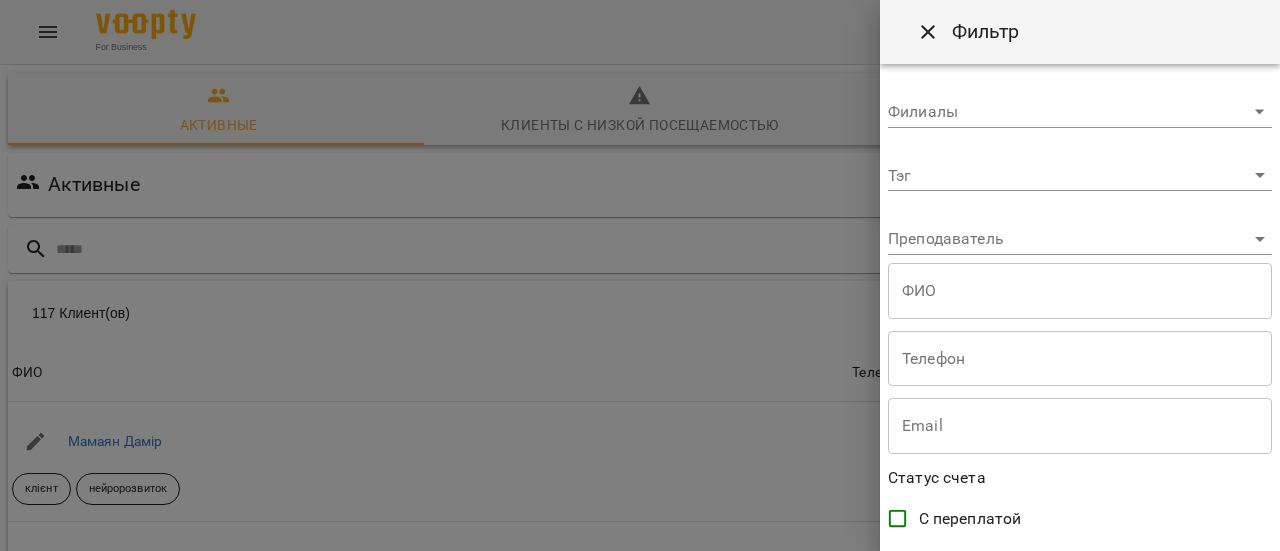click on "1 клас ГПД Діамантики Зірочки Ляшенко Данило Літній табір МК Новий абілітолог Новий логопед Новий нейропсихолог Новий садочок ПШ Перлинки абілітолог англійська мова березень вересень графомоторика грудень договір дозвіл на фото живопис жовтень казкотерапія квітень клієнт кінезіотерапія липень листопад логопед логоритміка лфк лютий ліплення музика нейророзвиток новий інтенсив онлайн початкова школа психолог сенсорна інтеграція серпень січень травень тьютор червень читання" at bounding box center [640, 275] 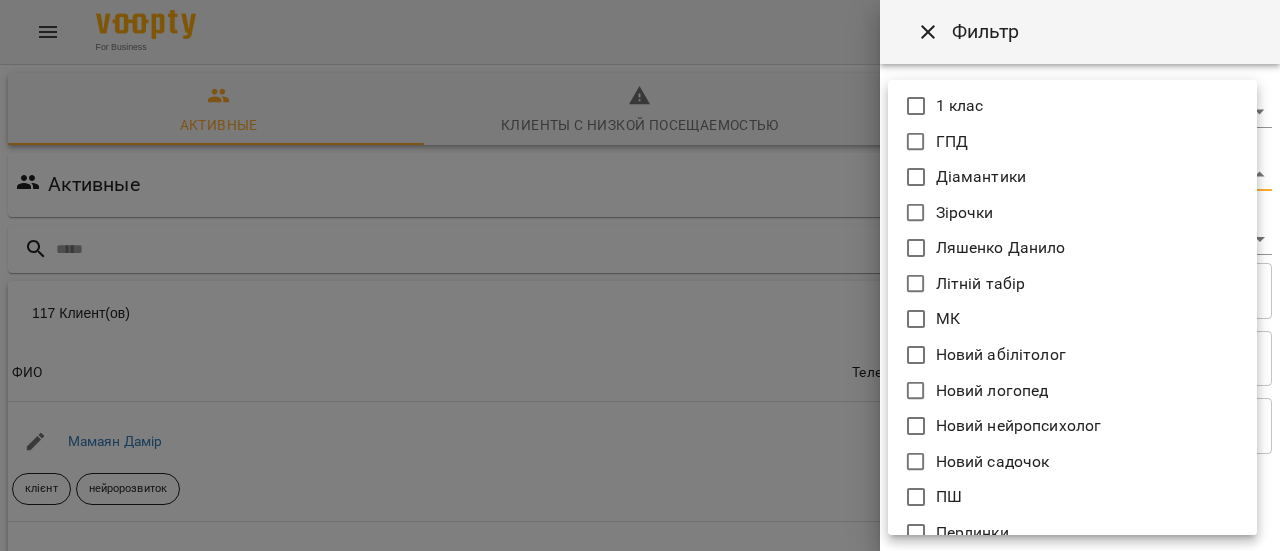 click at bounding box center [640, 275] 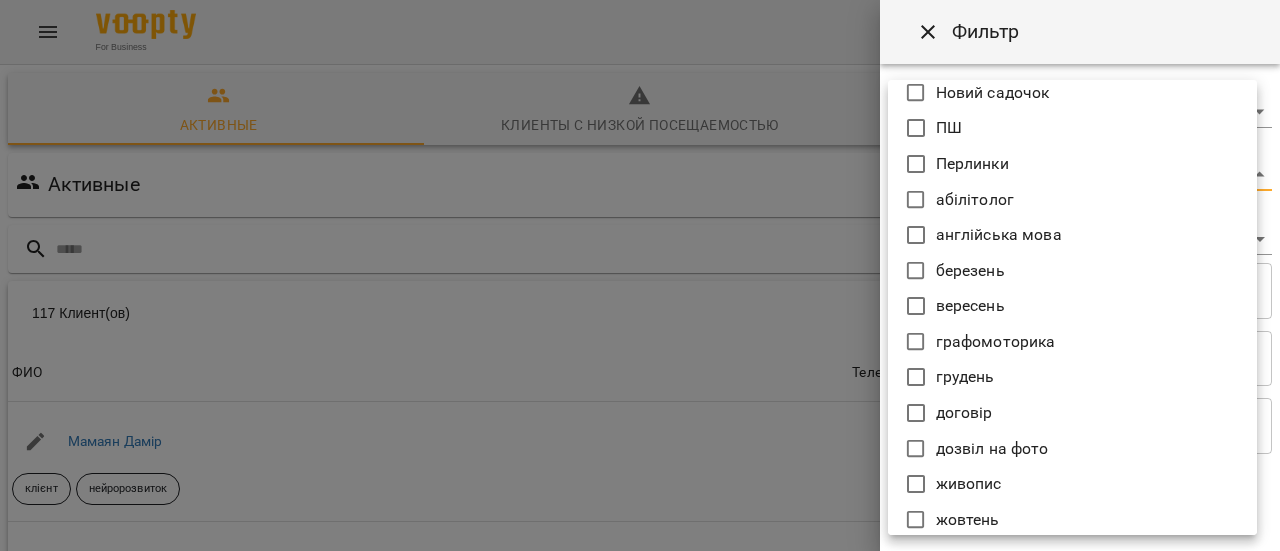 scroll, scrollTop: 300, scrollLeft: 0, axis: vertical 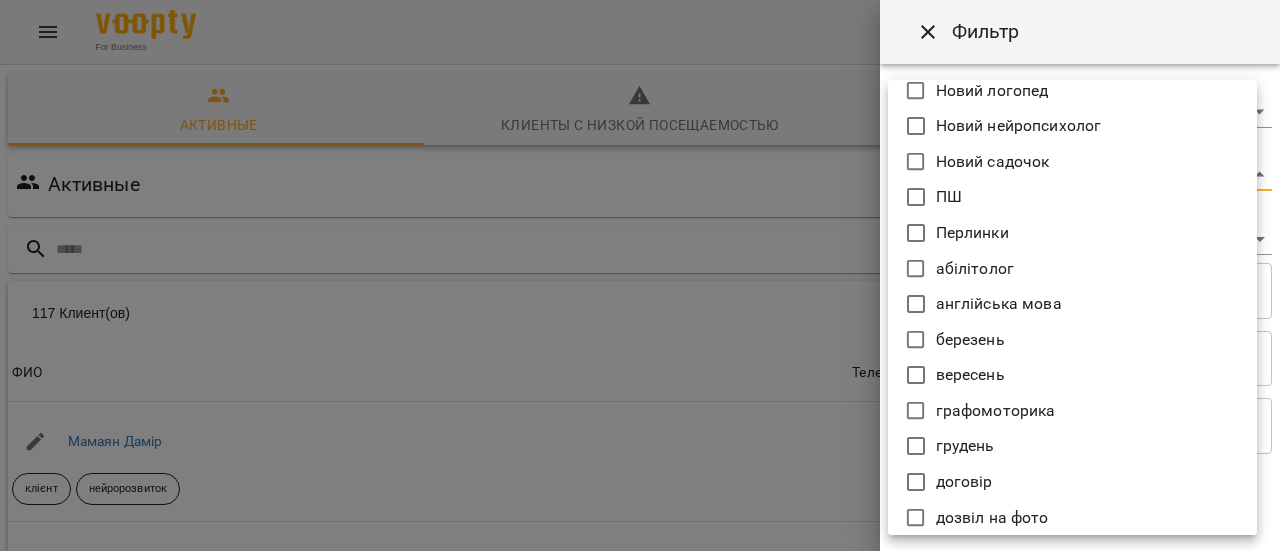 click at bounding box center [640, 275] 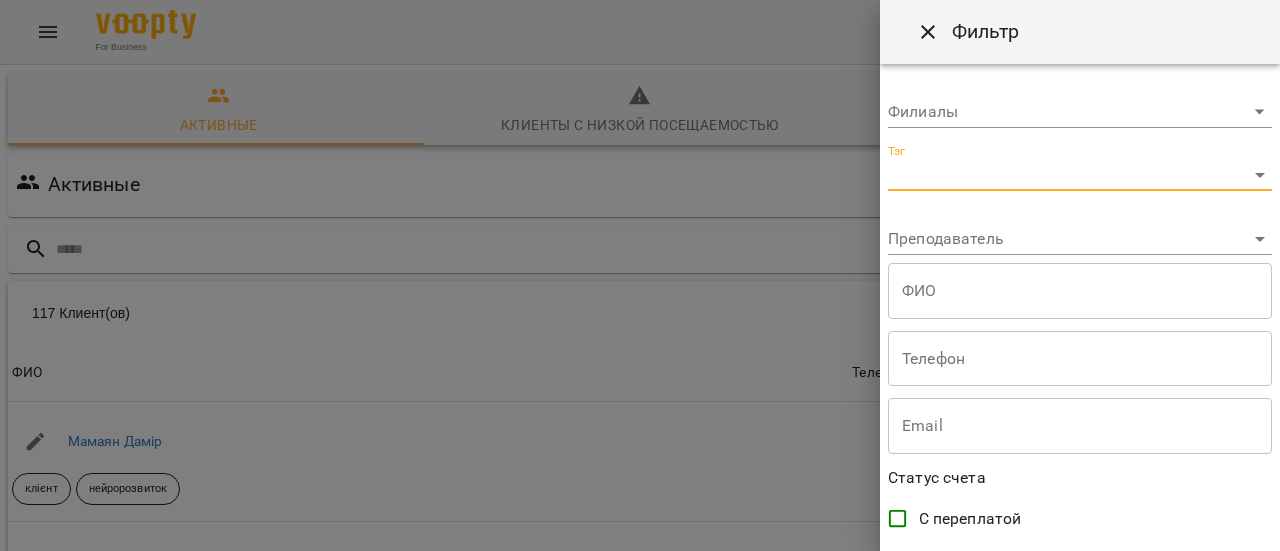 click at bounding box center [640, 275] 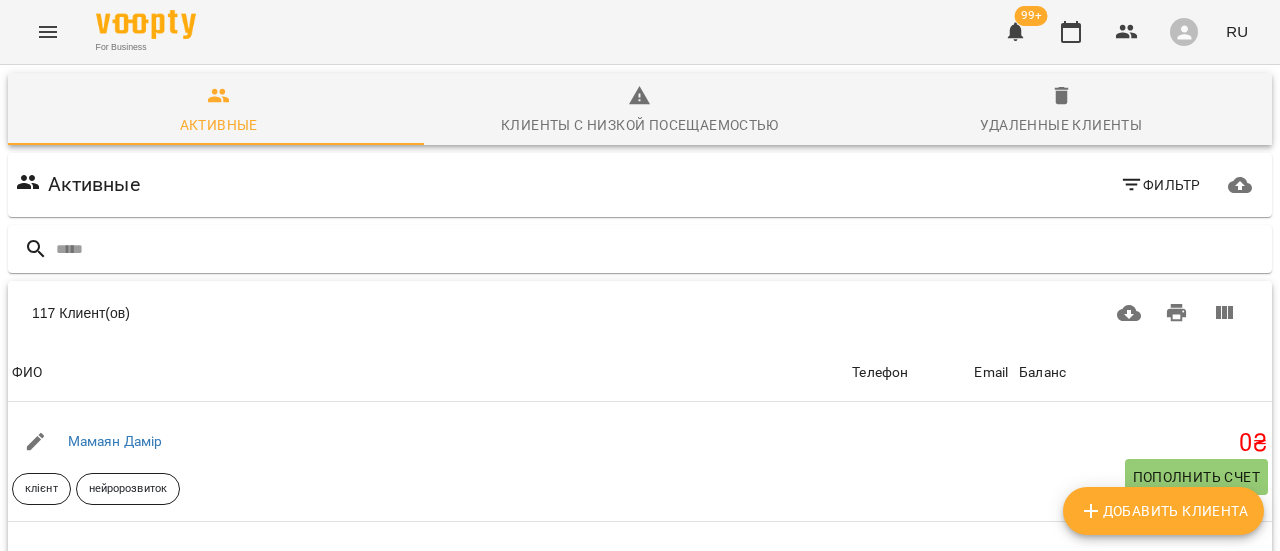 click on "For Business 99+ RU" at bounding box center [640, 32] 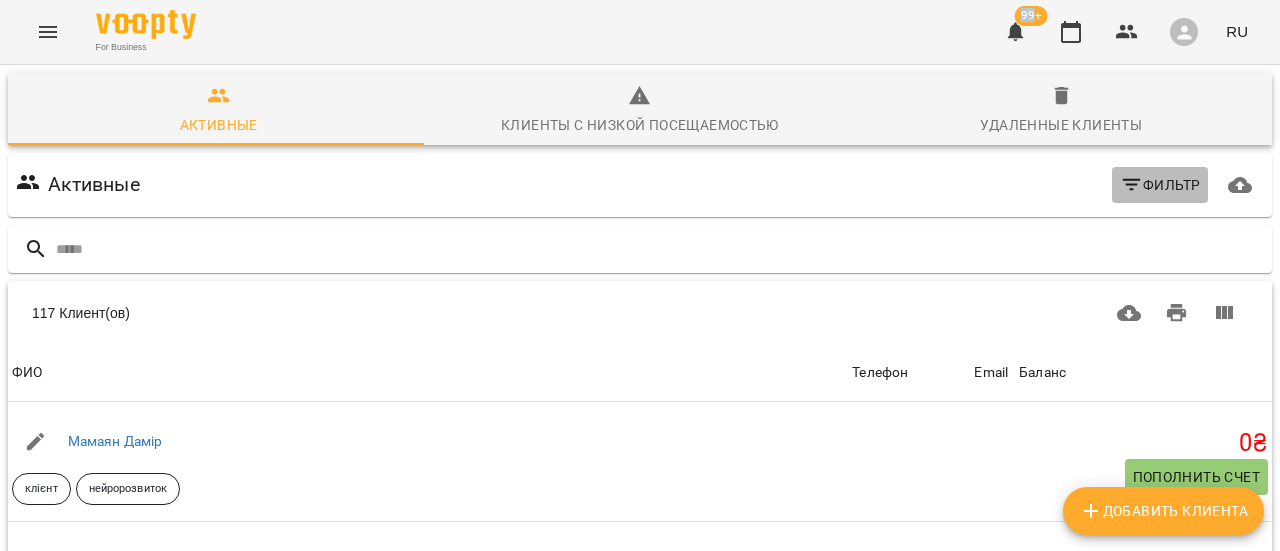 click 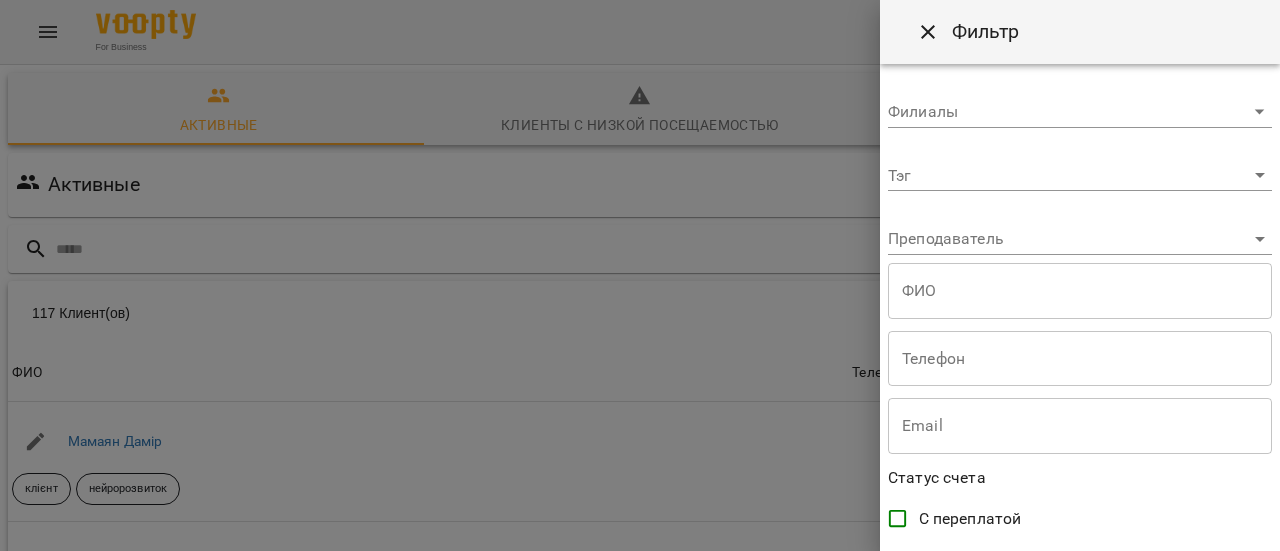 click on "For Business 99+ RU Активные Клиенты с низкой посещаемостью Удаленные клиенты   Активные Фильтр 117   Клиент(ов) 117   Клиент(ов) ФИО Телефон Email Баланс ФИО Мамаян Дамір клієнт нейророзвиток Телефон Email Баланс 0 ₴ Пополнить счет ФИО Крівенко Ліза клієнт абілітолог онлайн Телефон +15623376900 Email Баланс 0 ₴ Пополнить счет ФИО Каземир Микита клієнт абілітолог нейророзвиток грудень Телефон +380502856003 Email Баланс 0 ₴ Пополнить счет ФИО Гончар Демид клієнт нейророзвиток графомоторика логоритміка логопед лфк казкотерапія Телефон +380502900526 Email 0 ₴ 0 0" at bounding box center (640, 522) 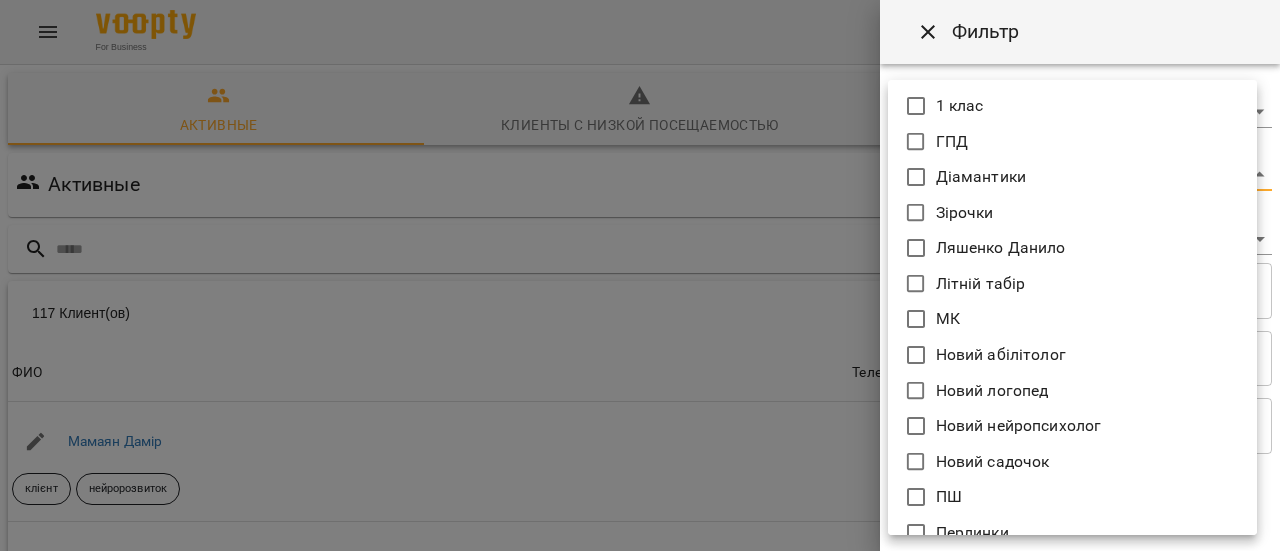 scroll, scrollTop: 200, scrollLeft: 0, axis: vertical 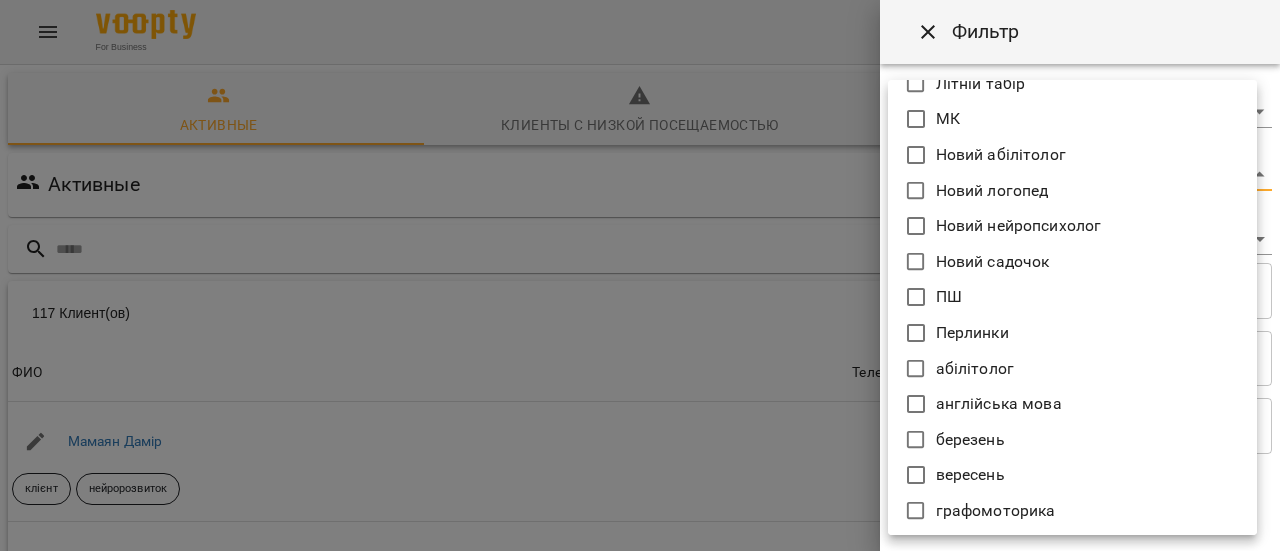 click at bounding box center (640, 275) 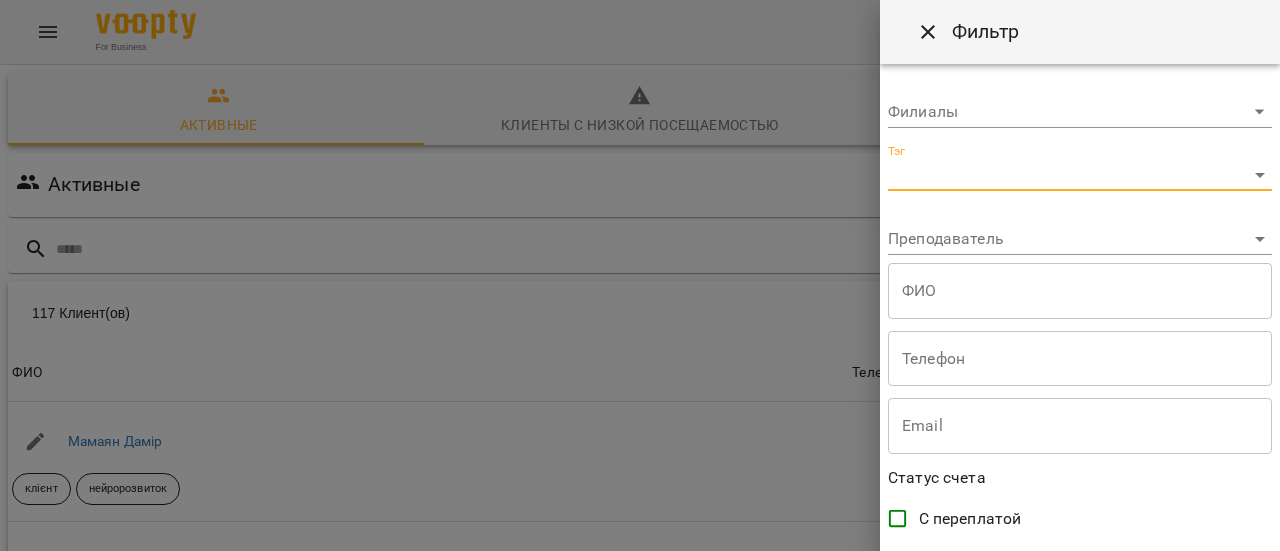click at bounding box center (640, 275) 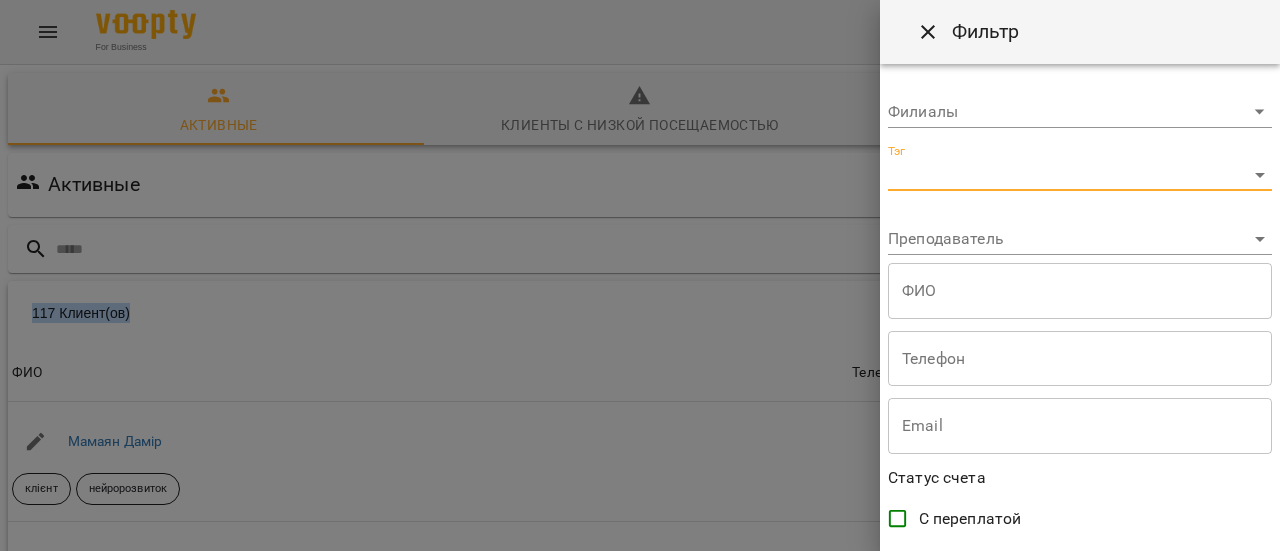 click on "117   Клиент(ов)" at bounding box center [325, 313] 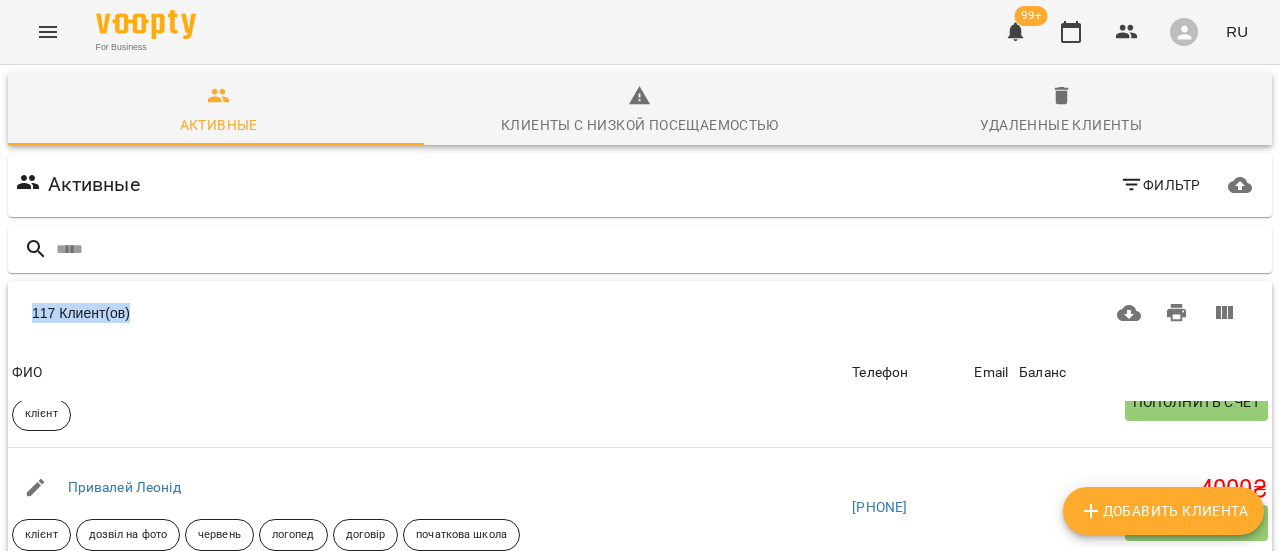scroll, scrollTop: 600, scrollLeft: 0, axis: vertical 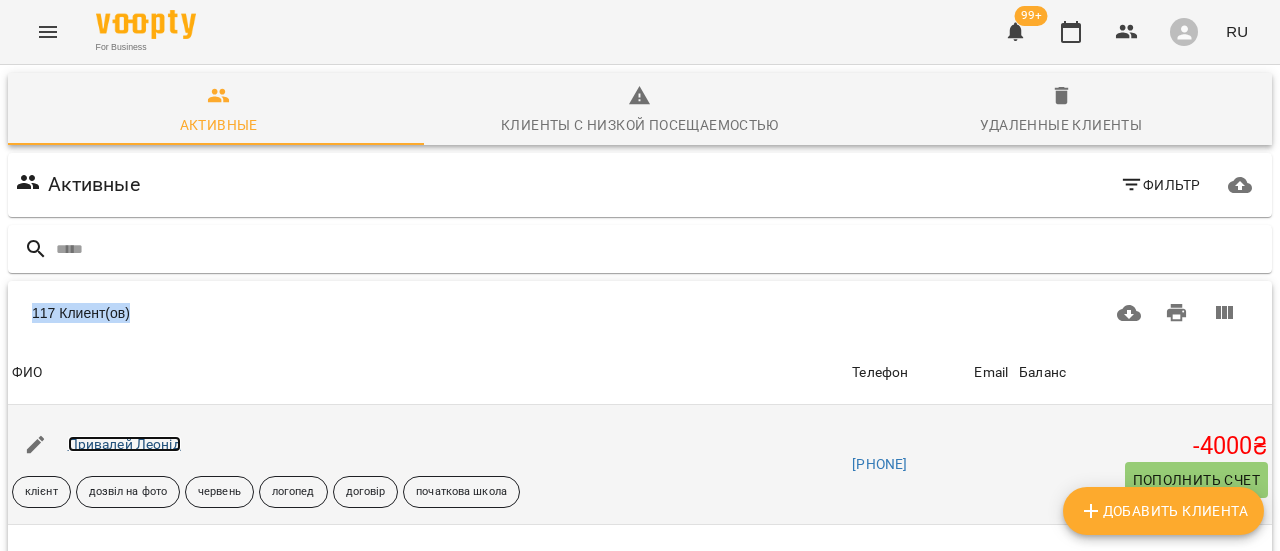 click on "Привалей Леонід" at bounding box center [124, 444] 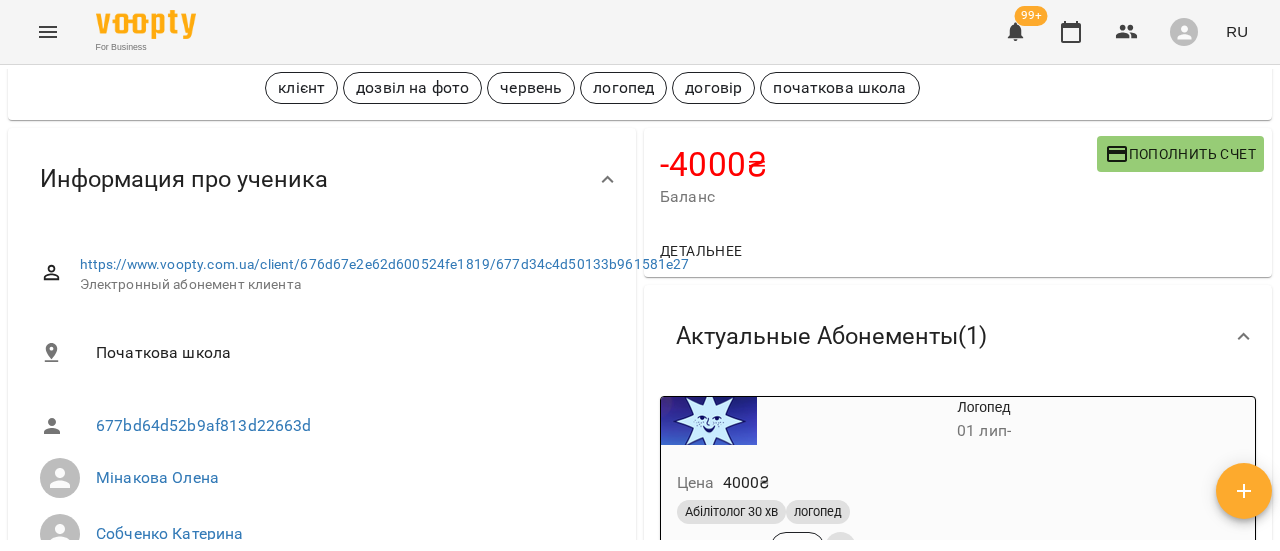 scroll, scrollTop: 0, scrollLeft: 0, axis: both 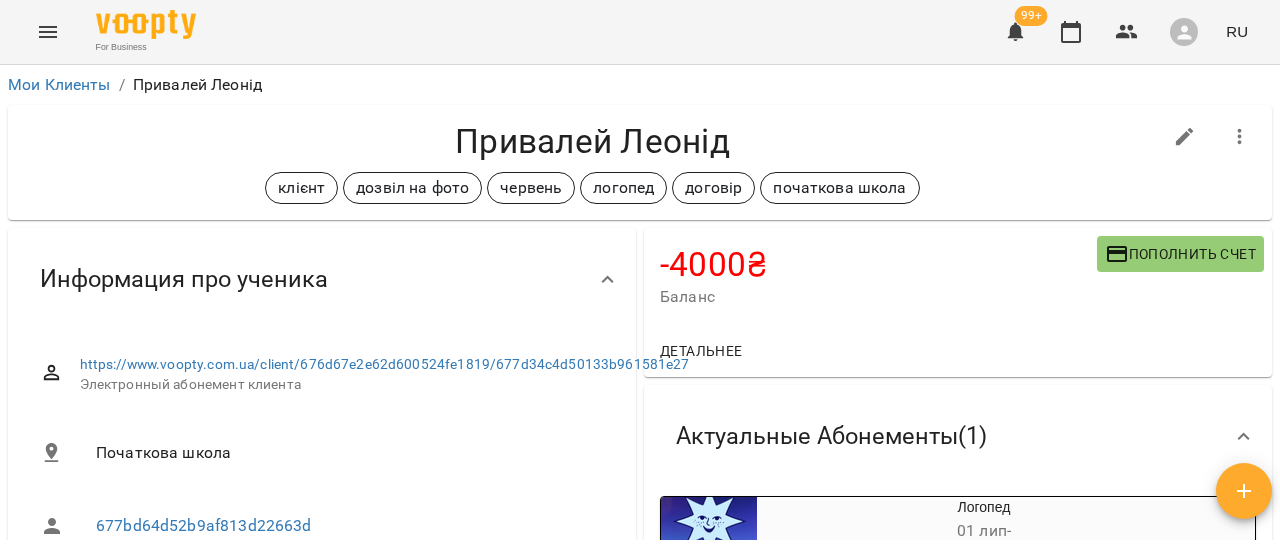 click 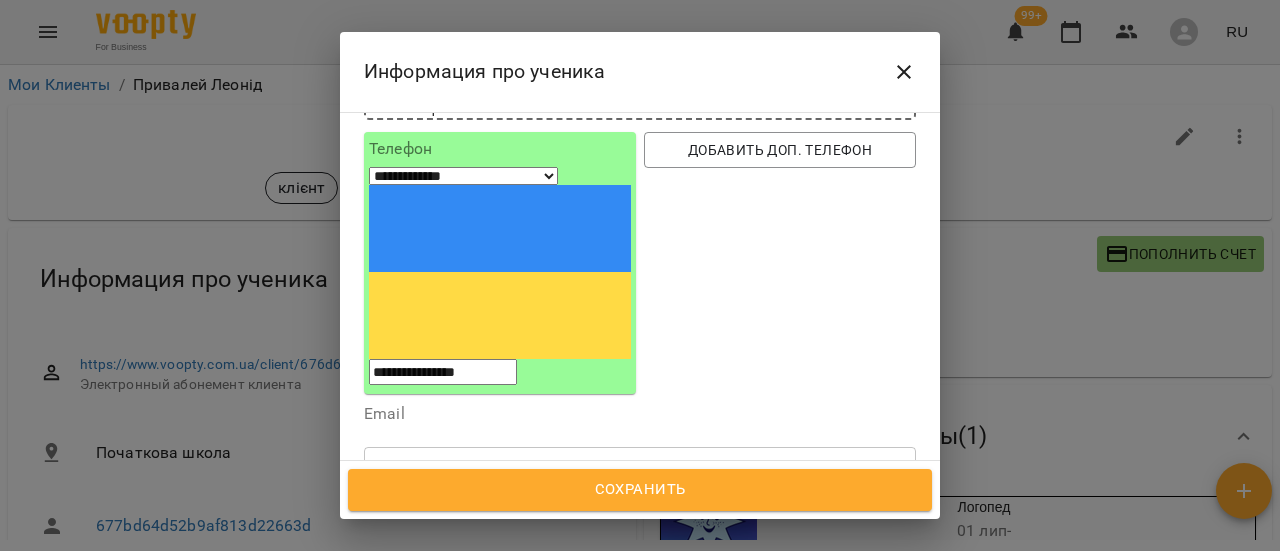 scroll, scrollTop: 300, scrollLeft: 0, axis: vertical 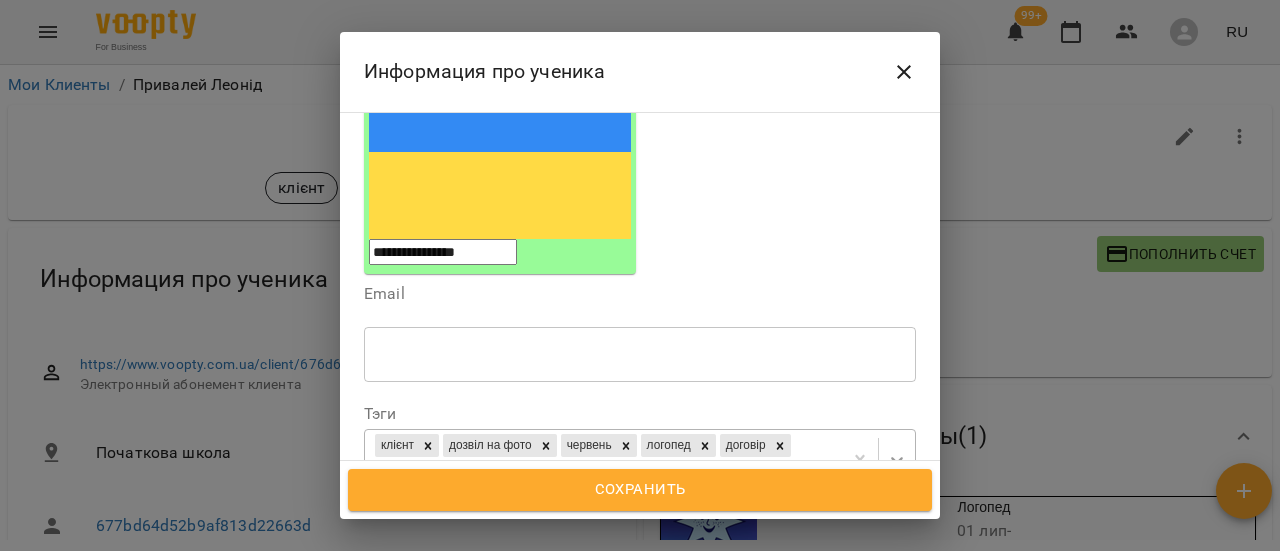 click 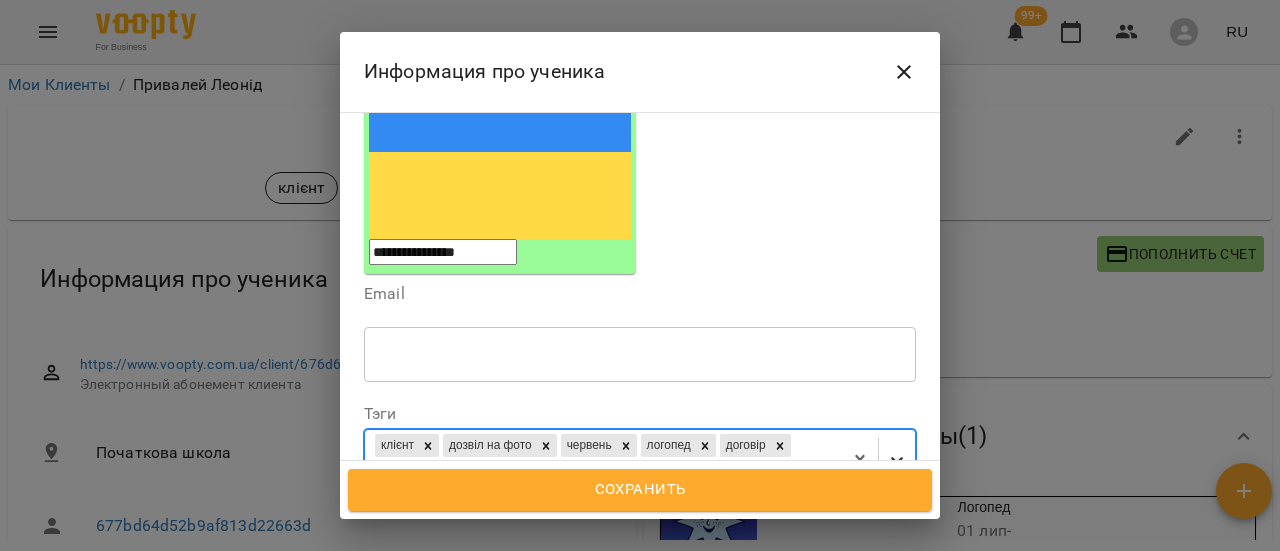 click 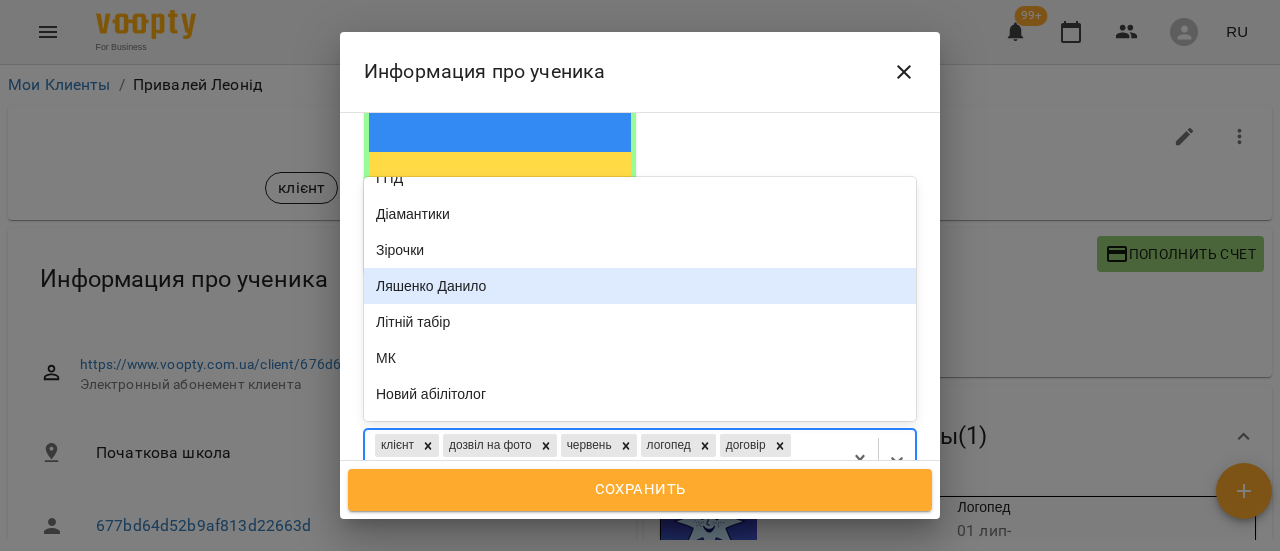scroll, scrollTop: 0, scrollLeft: 0, axis: both 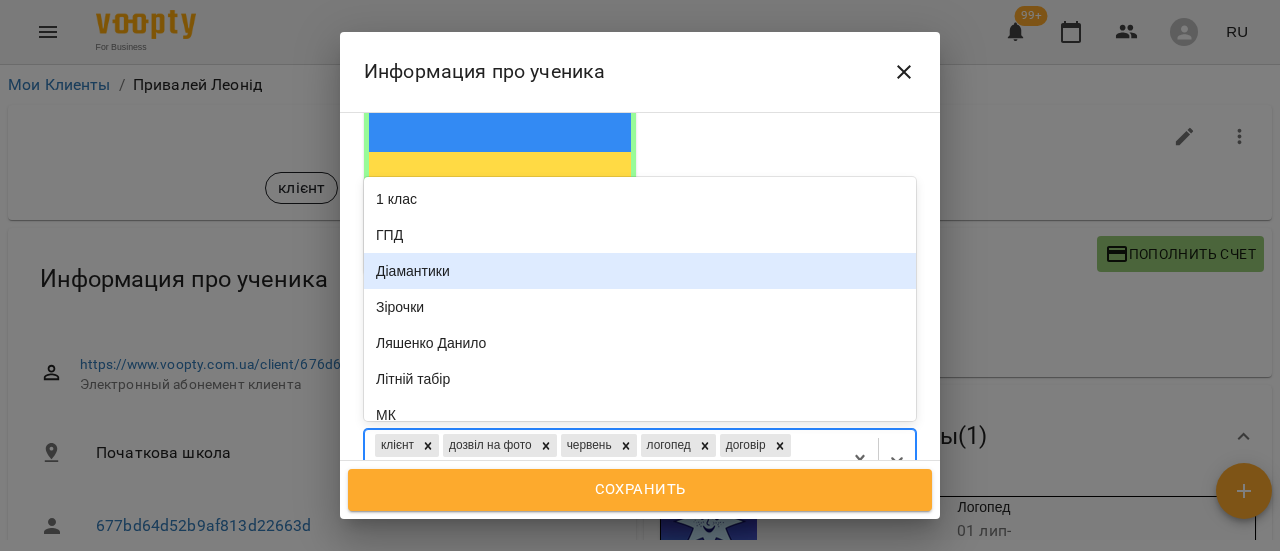 click 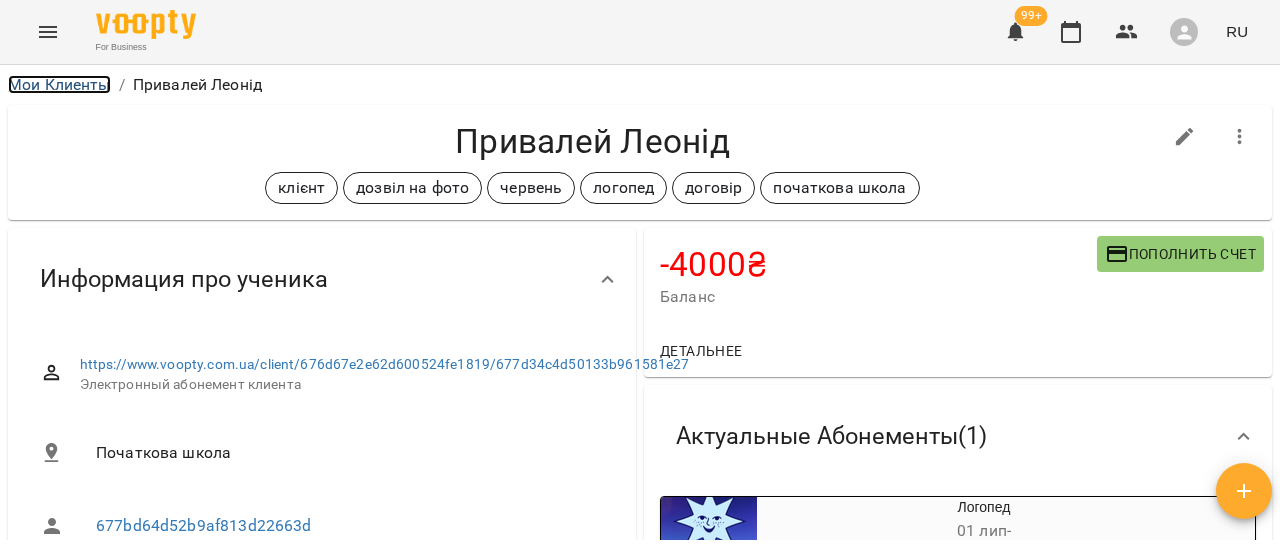 click on "Мои Клиенты" at bounding box center (59, 84) 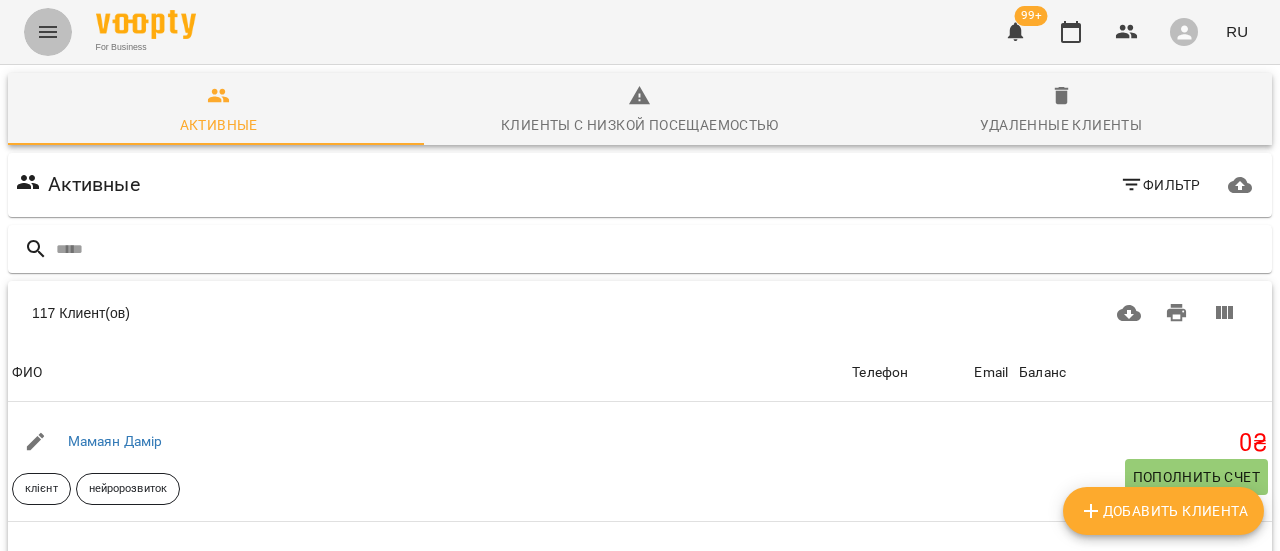 click 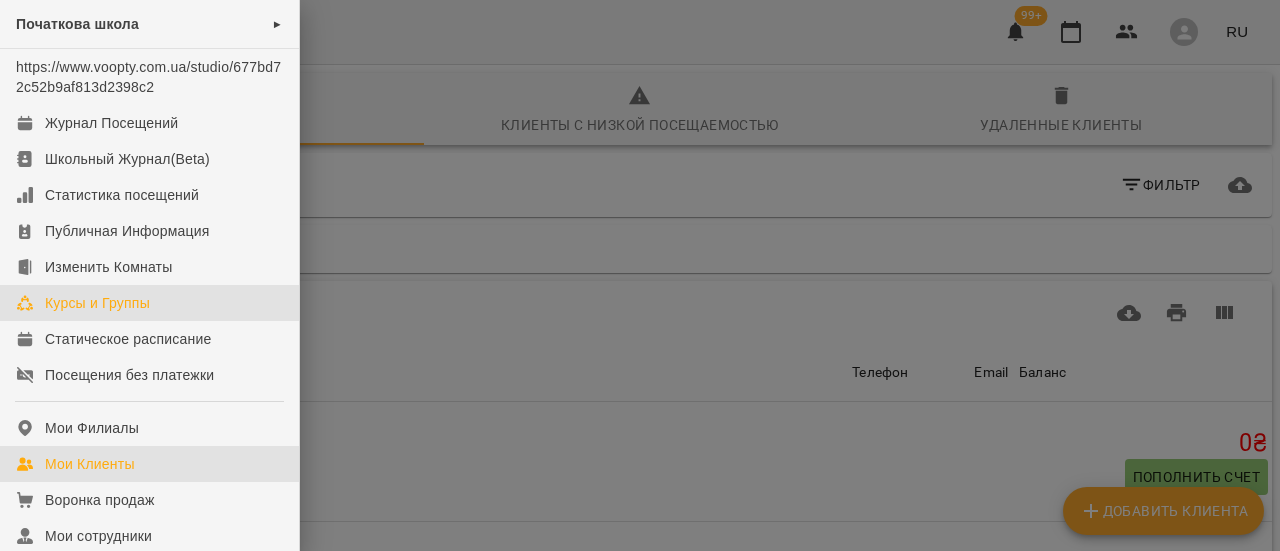 click on "Курсы и Группы" at bounding box center (97, 303) 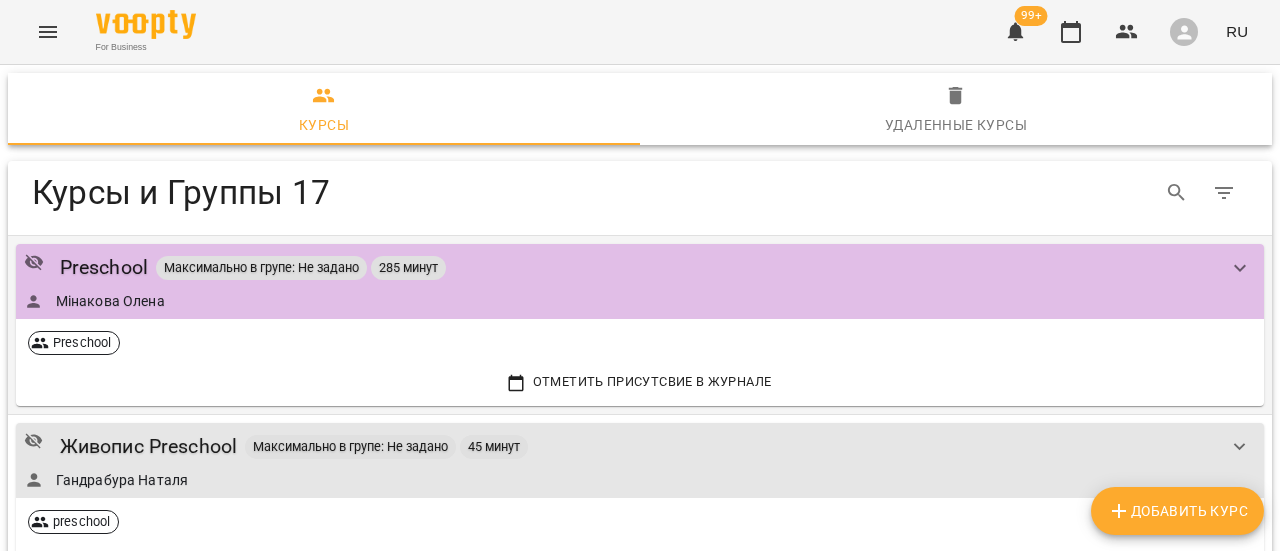scroll, scrollTop: 100, scrollLeft: 0, axis: vertical 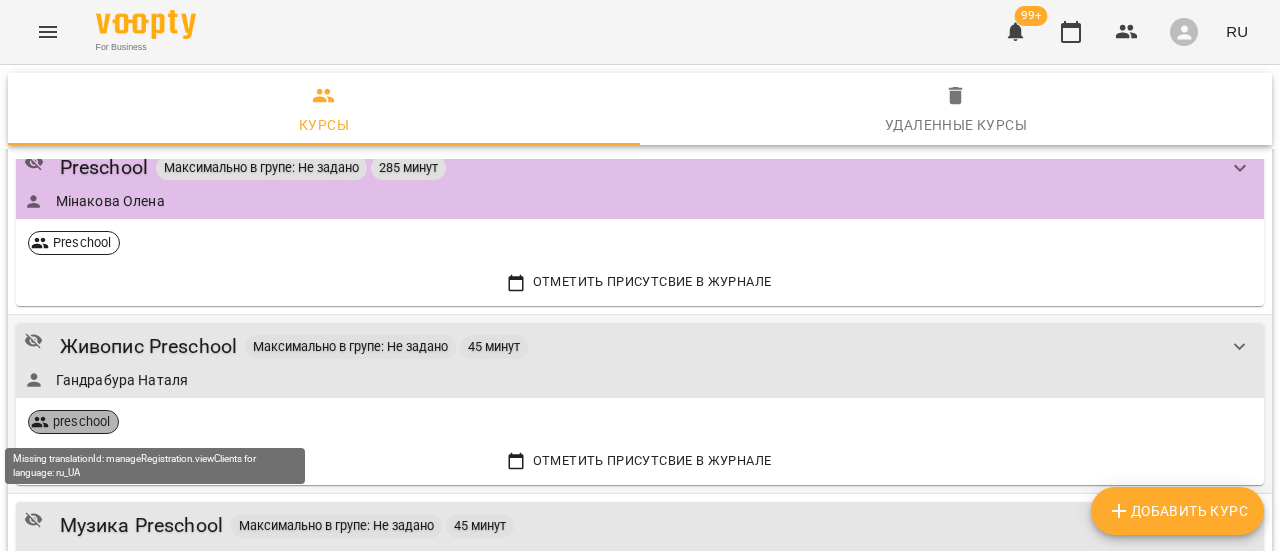 click on "preschool" at bounding box center (81, 422) 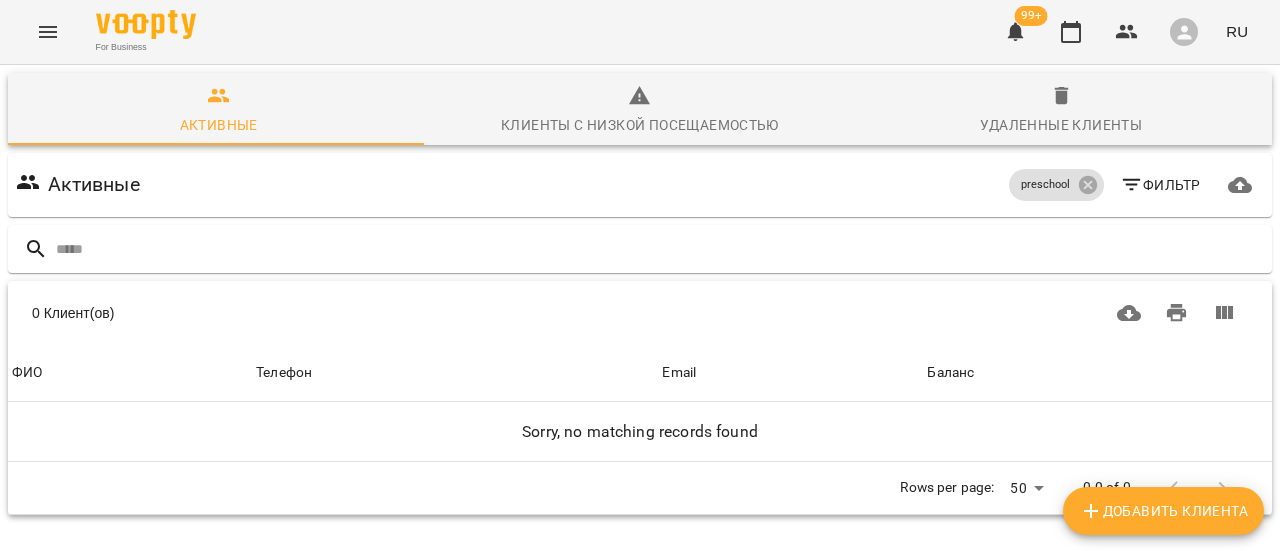scroll, scrollTop: 0, scrollLeft: 0, axis: both 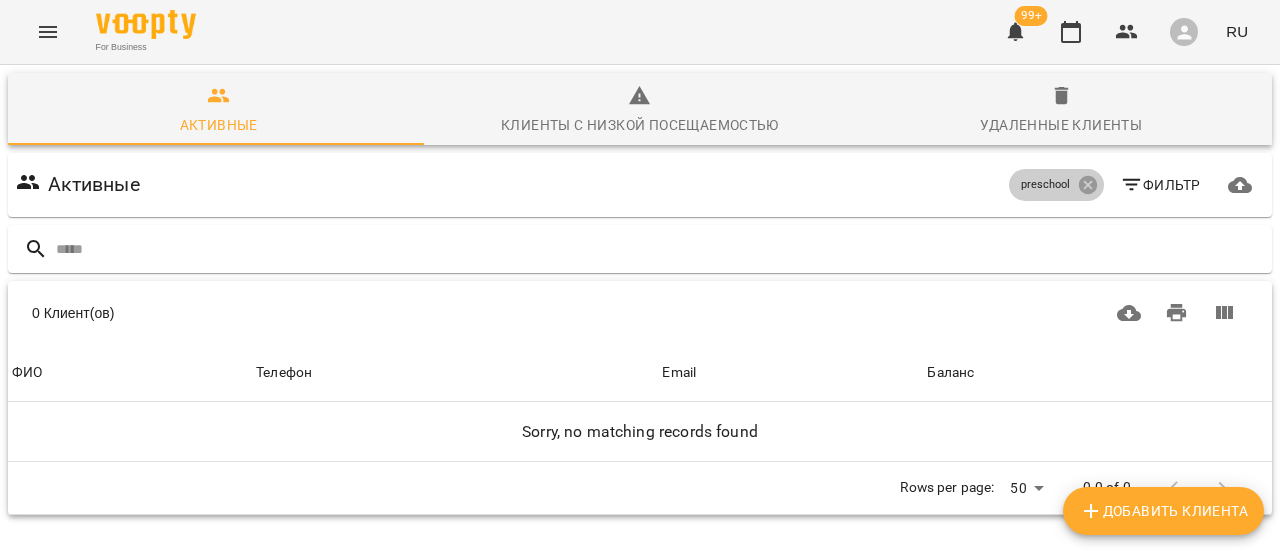 click on "preschool" at bounding box center [1046, 185] 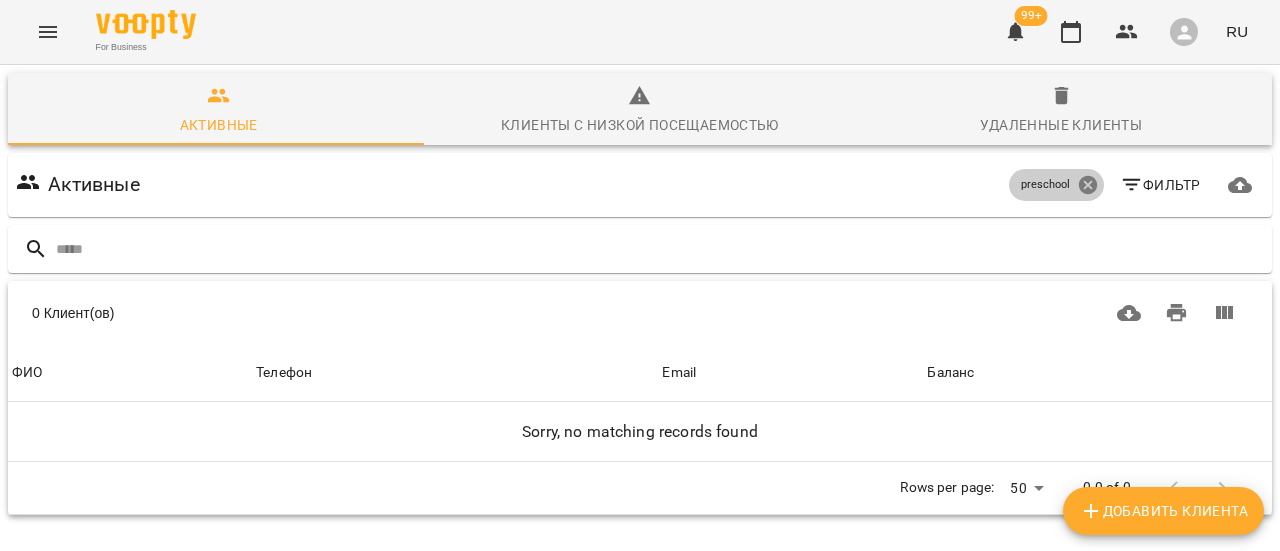 click 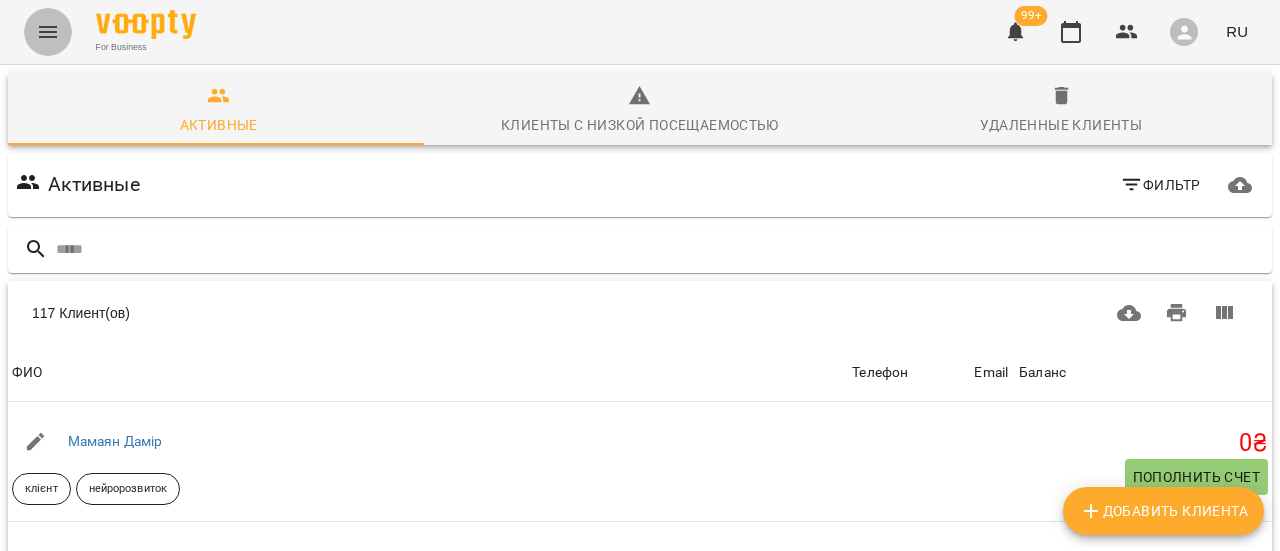 click 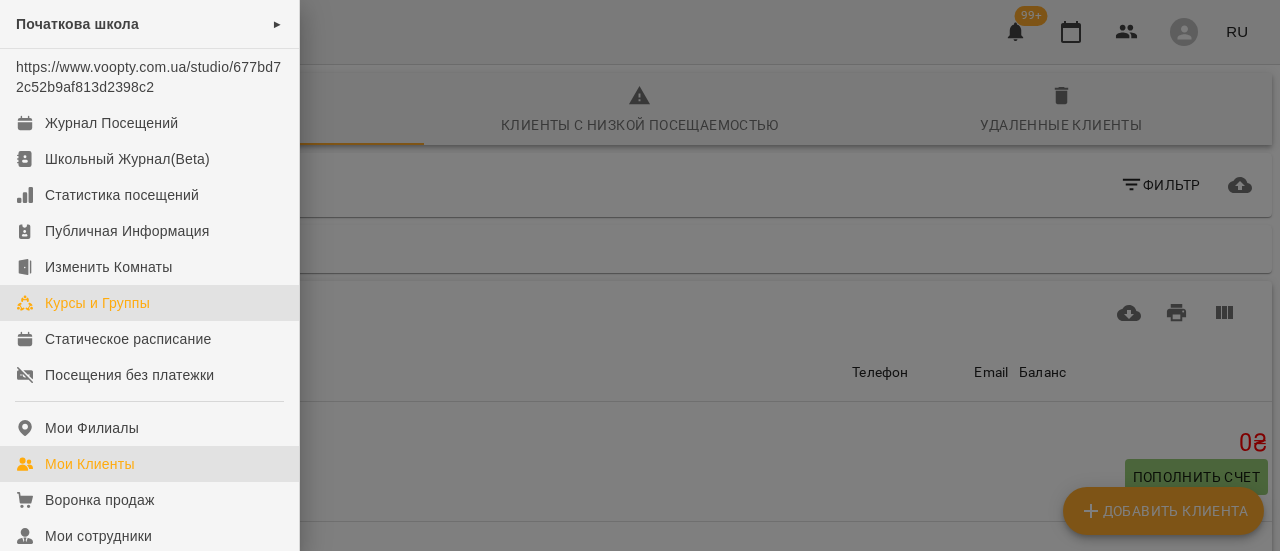 click on "Курсы и Группы" at bounding box center (97, 303) 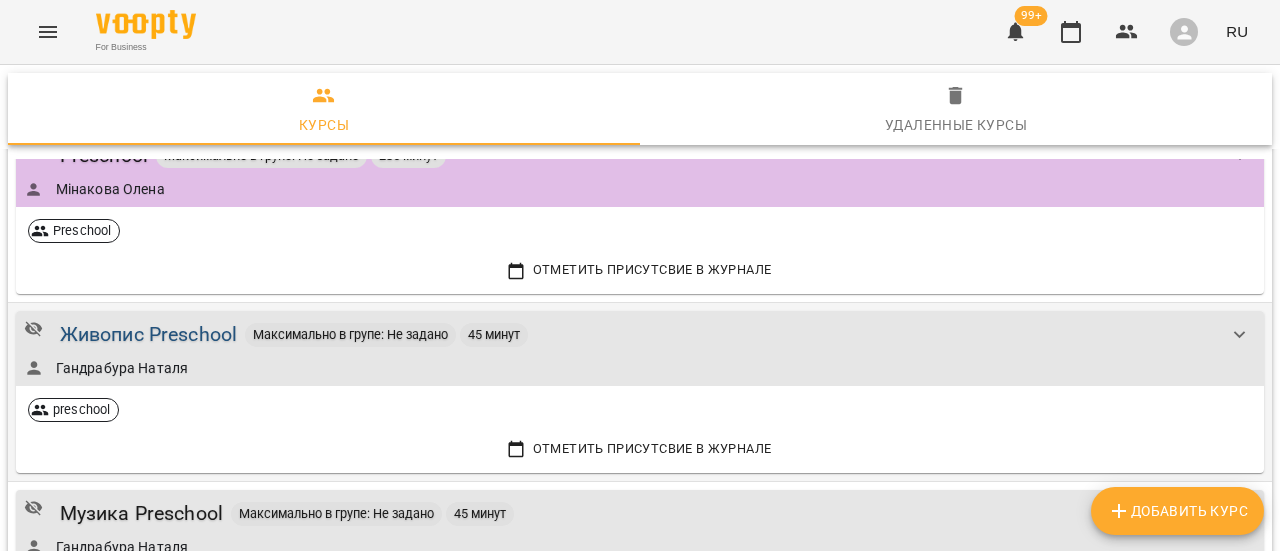 scroll, scrollTop: 200, scrollLeft: 0, axis: vertical 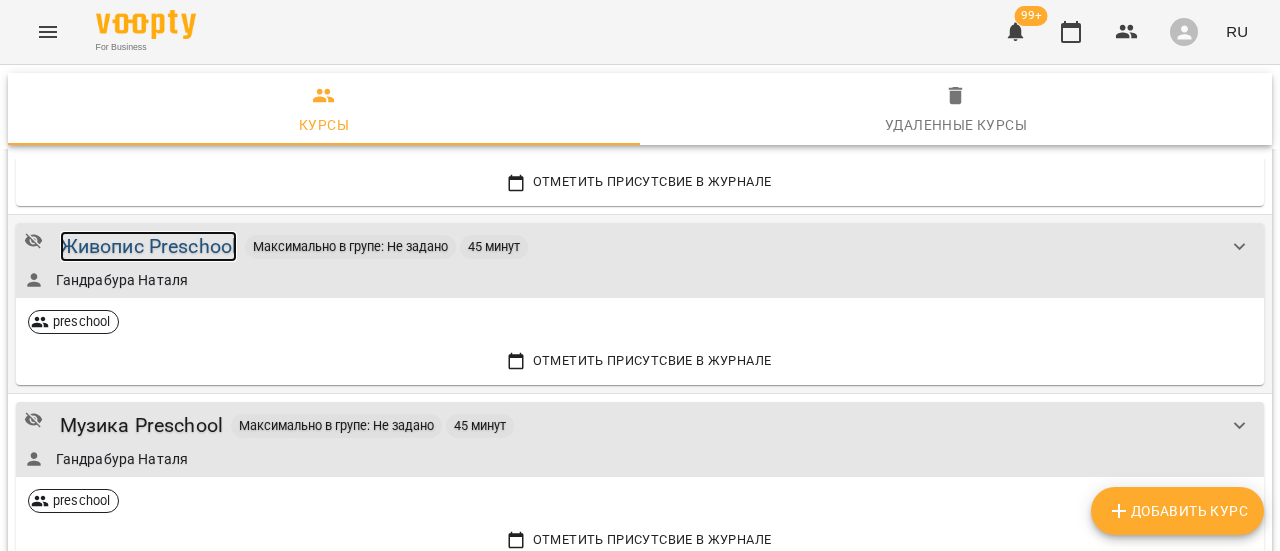 click on "Живопис Preschool" at bounding box center (149, 246) 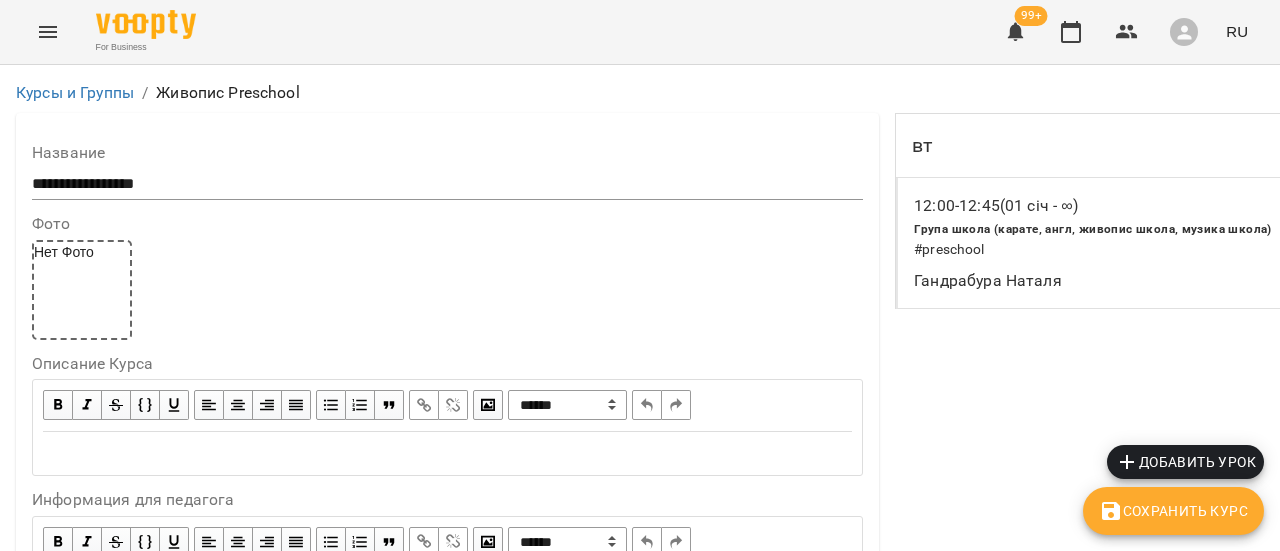 scroll, scrollTop: 900, scrollLeft: 0, axis: vertical 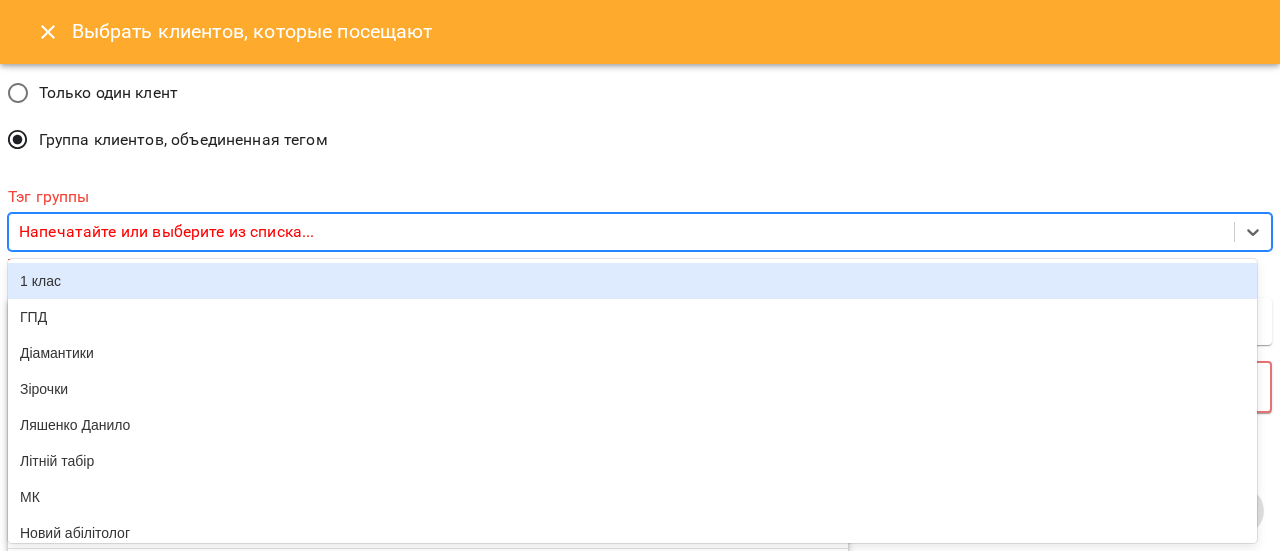 click on "Напечатайте или выберите из списка..." at bounding box center [166, 232] 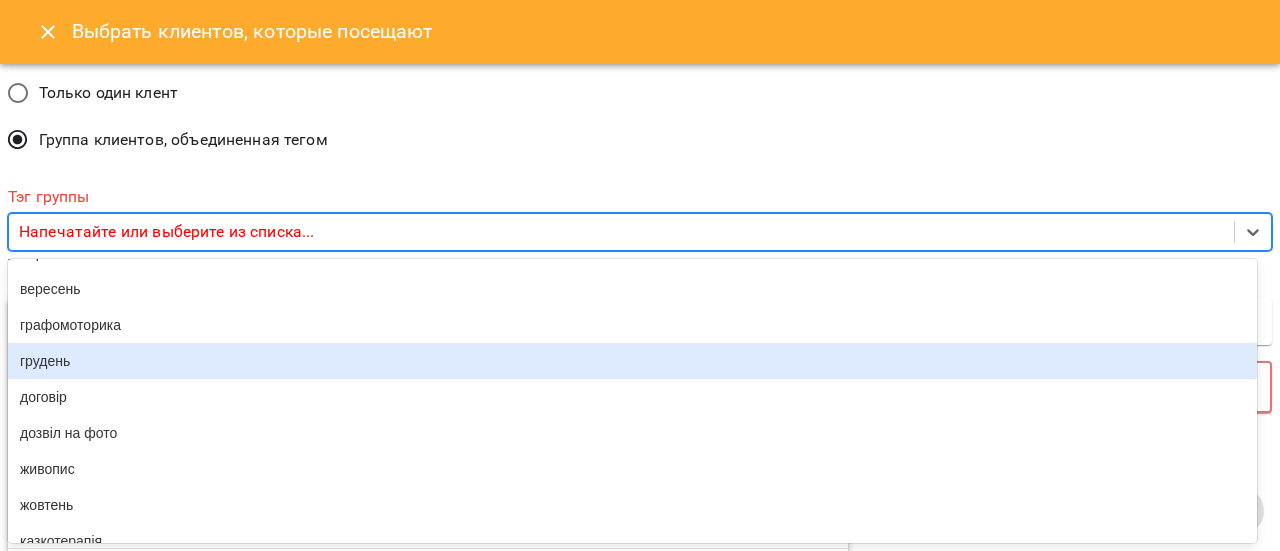 scroll, scrollTop: 600, scrollLeft: 0, axis: vertical 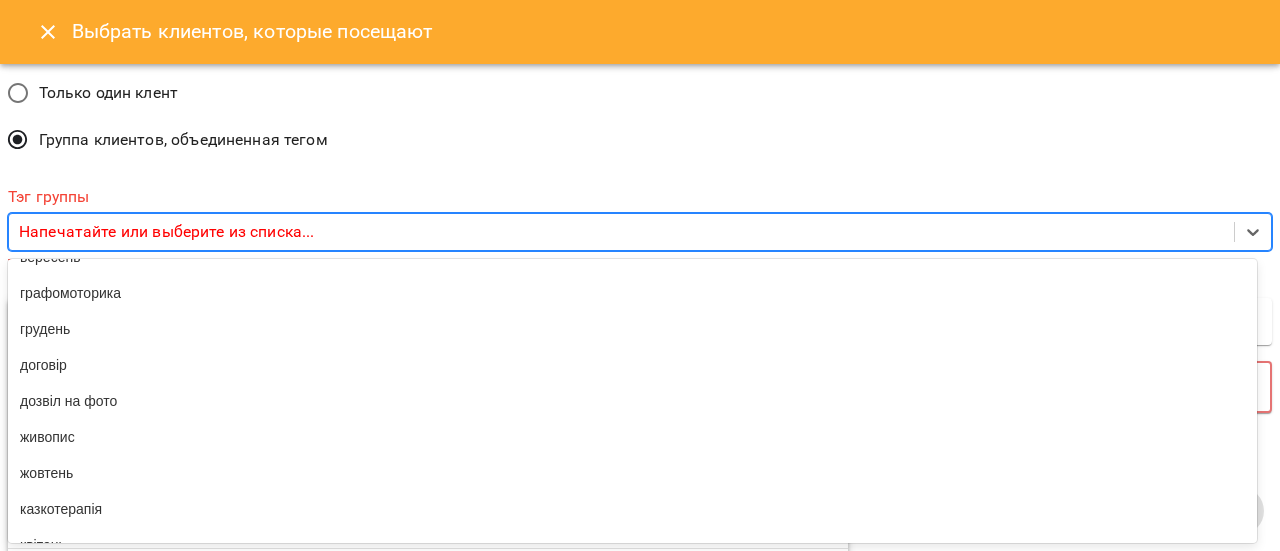 click on "Только один клент Группа клиентов, объединенная тегом" at bounding box center (640, 118) 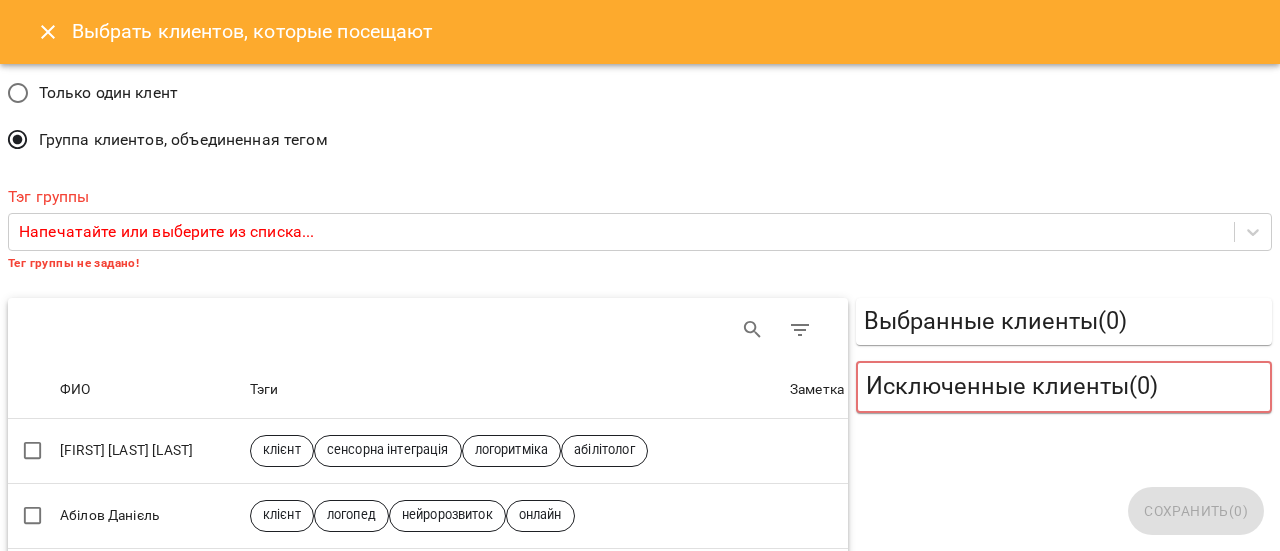 click on "Только один клент Группа клиентов, объединенная тегом" at bounding box center (640, 118) 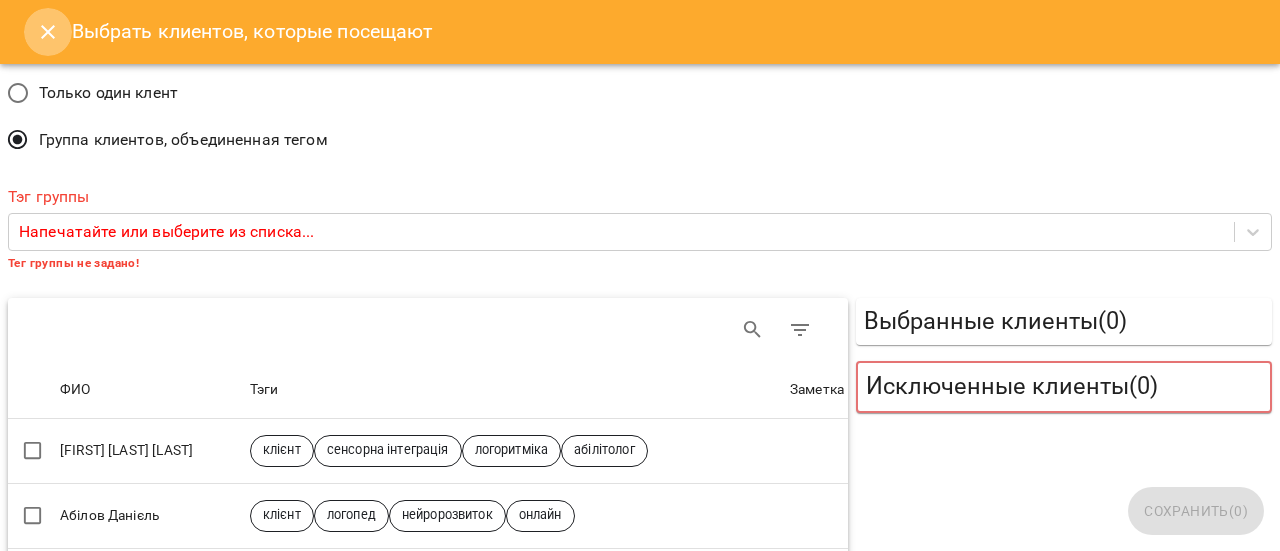click 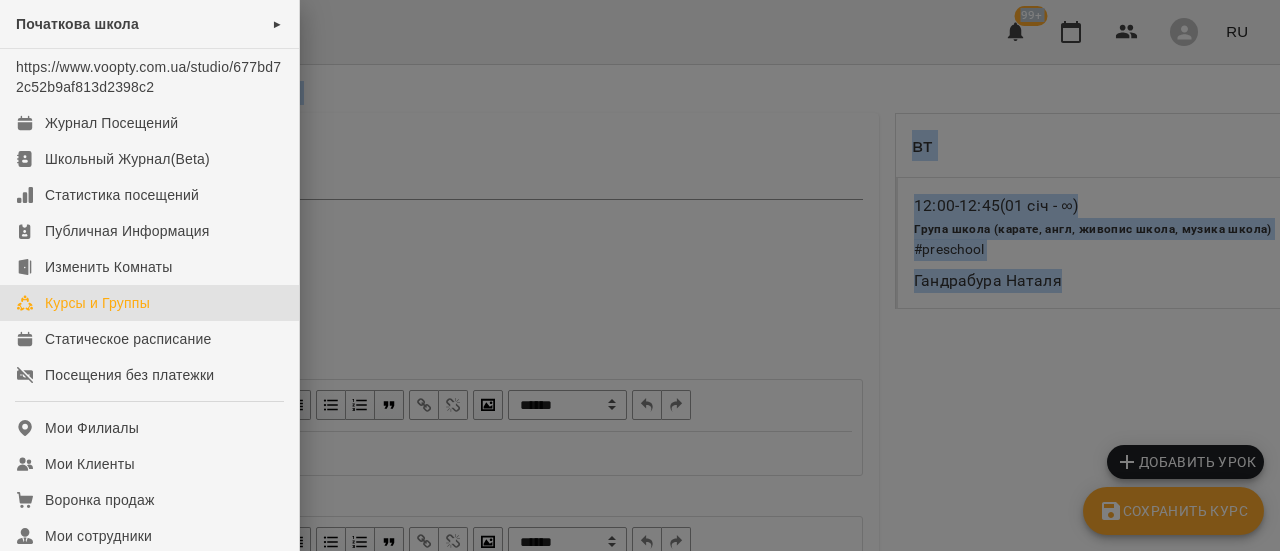 click on "Курсы и Группы" at bounding box center (97, 303) 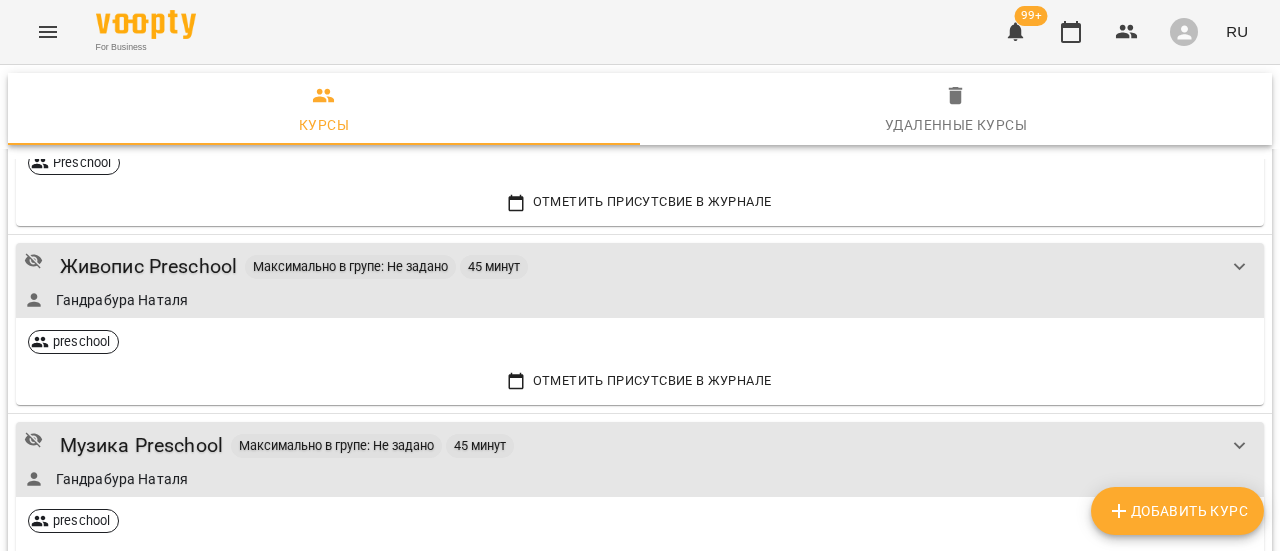 scroll, scrollTop: 0, scrollLeft: 0, axis: both 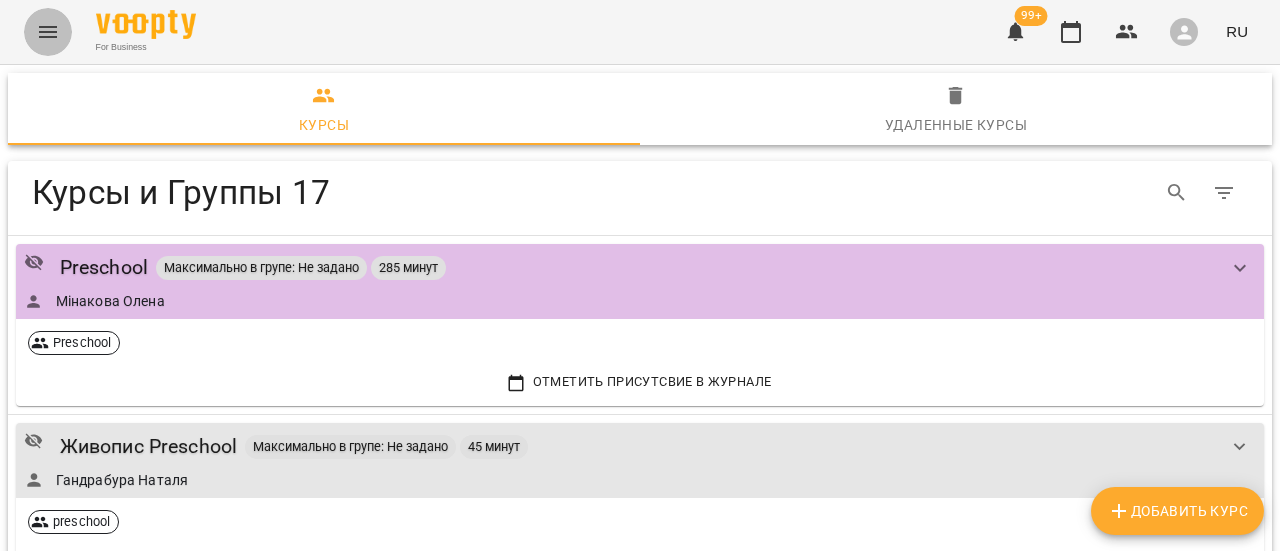 click 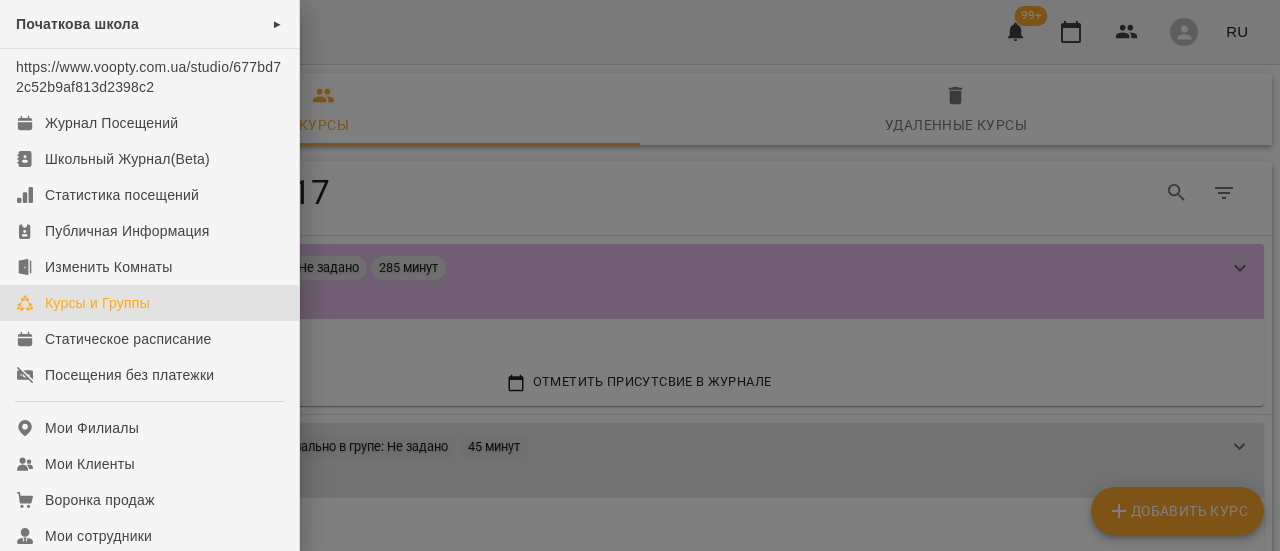 click on "Курсы и Группы" at bounding box center [97, 303] 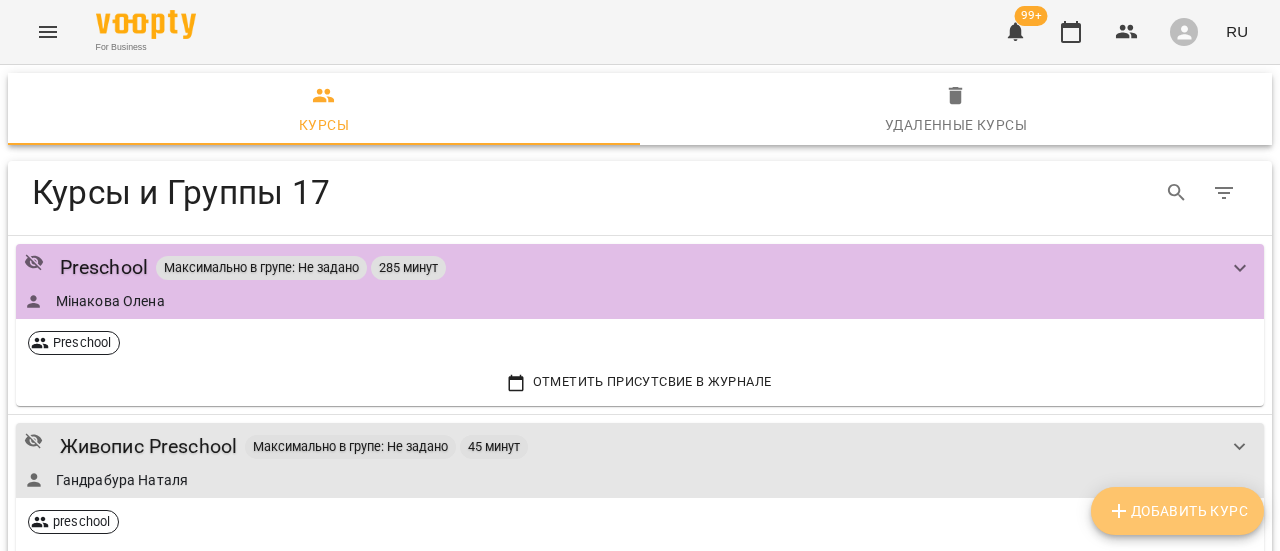 click on "Добавить Курс" at bounding box center (1177, 511) 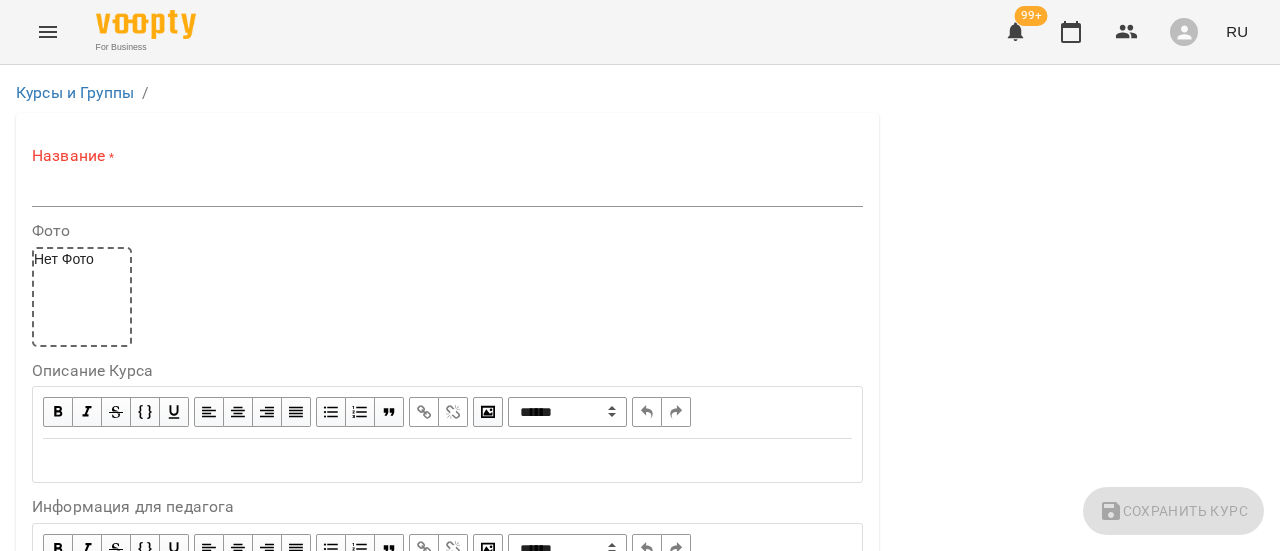 click at bounding box center [447, 191] 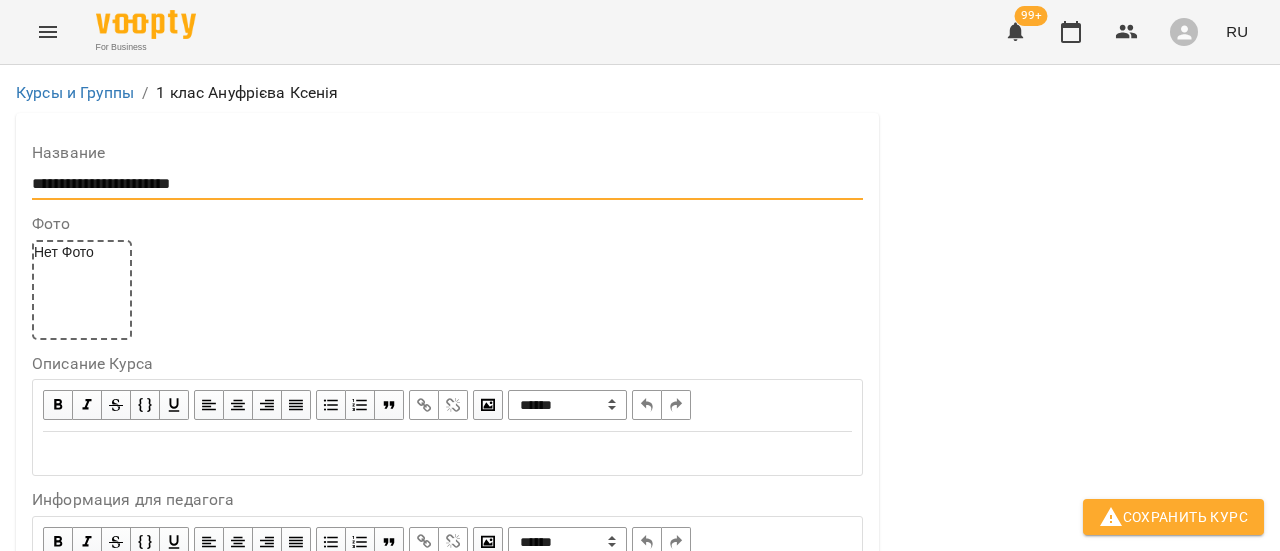 scroll, scrollTop: 700, scrollLeft: 0, axis: vertical 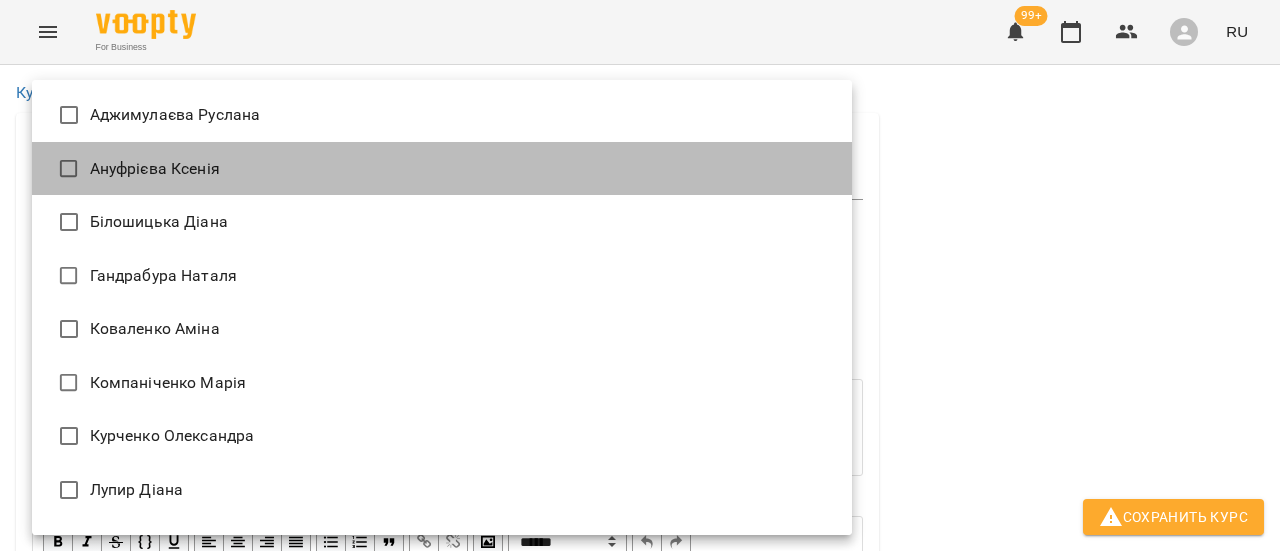 click on "Ануфрієва Ксенія" at bounding box center (442, 169) 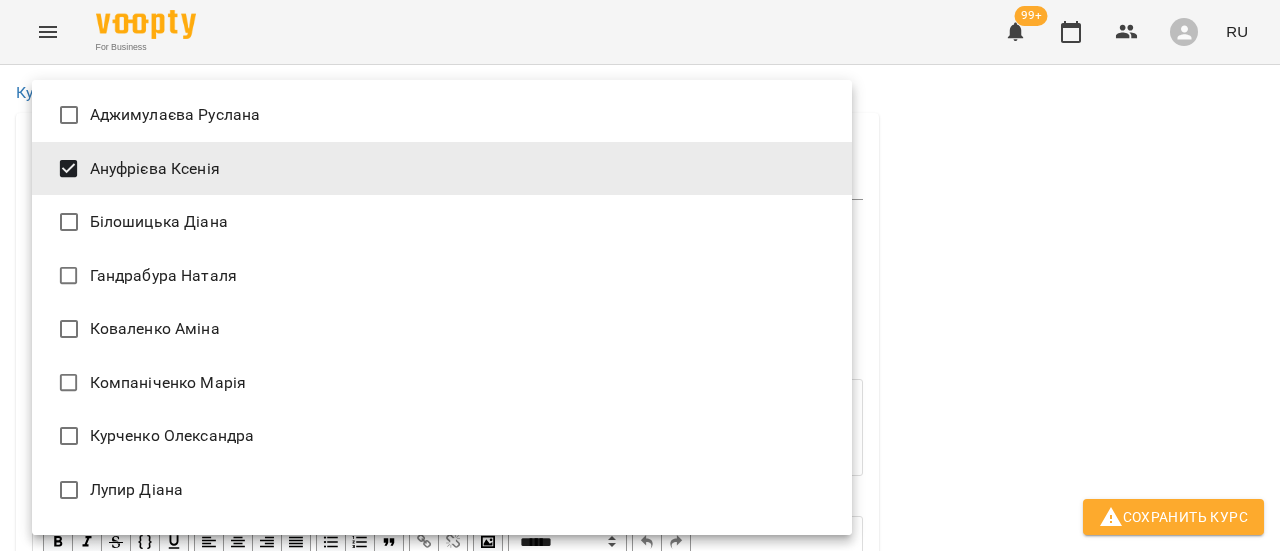 click at bounding box center (640, 275) 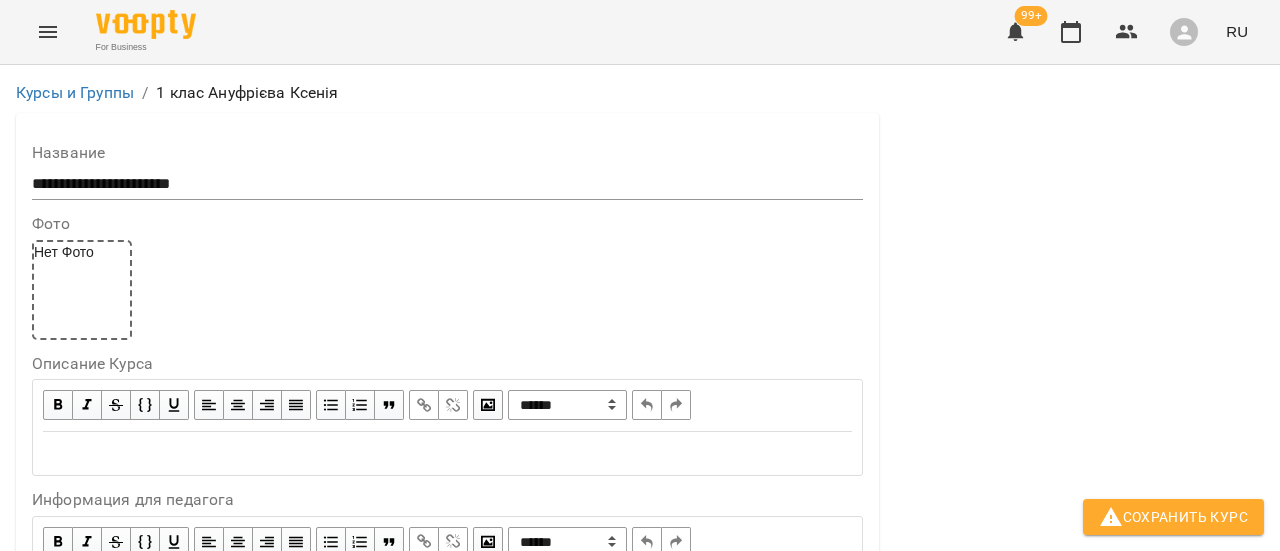scroll, scrollTop: 900, scrollLeft: 0, axis: vertical 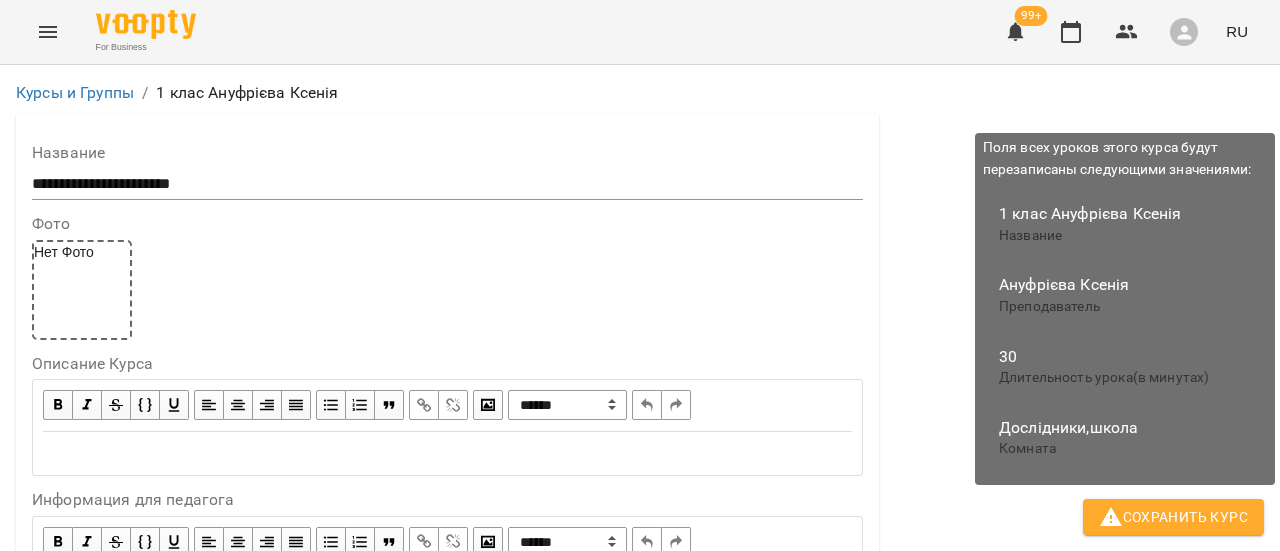 click on "Сохранить Курс" at bounding box center (1173, 517) 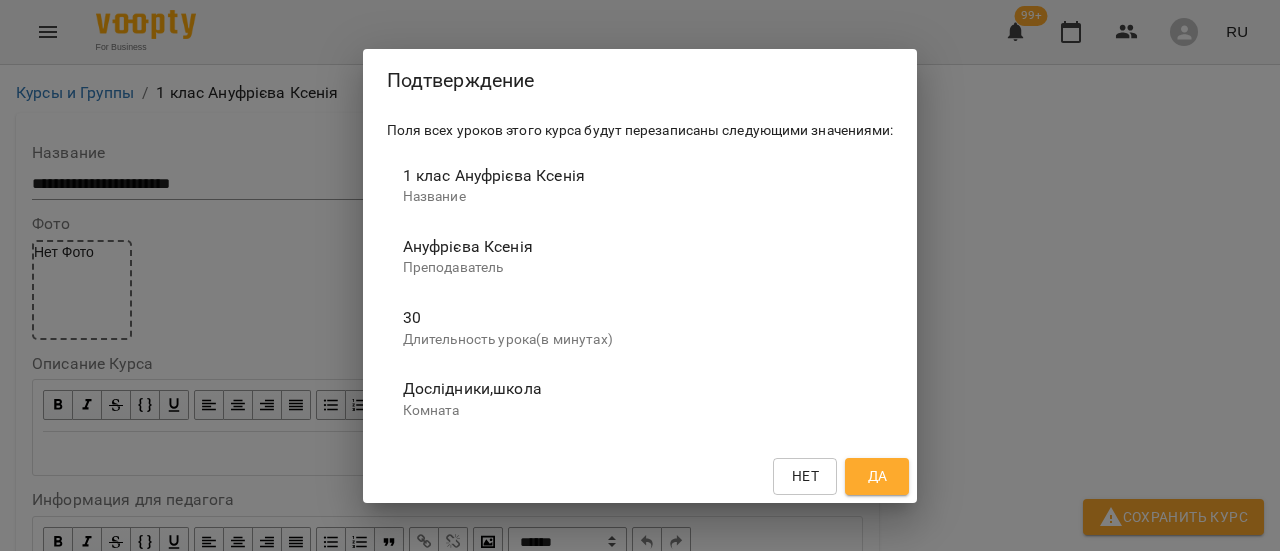 click on "Да" at bounding box center [878, 476] 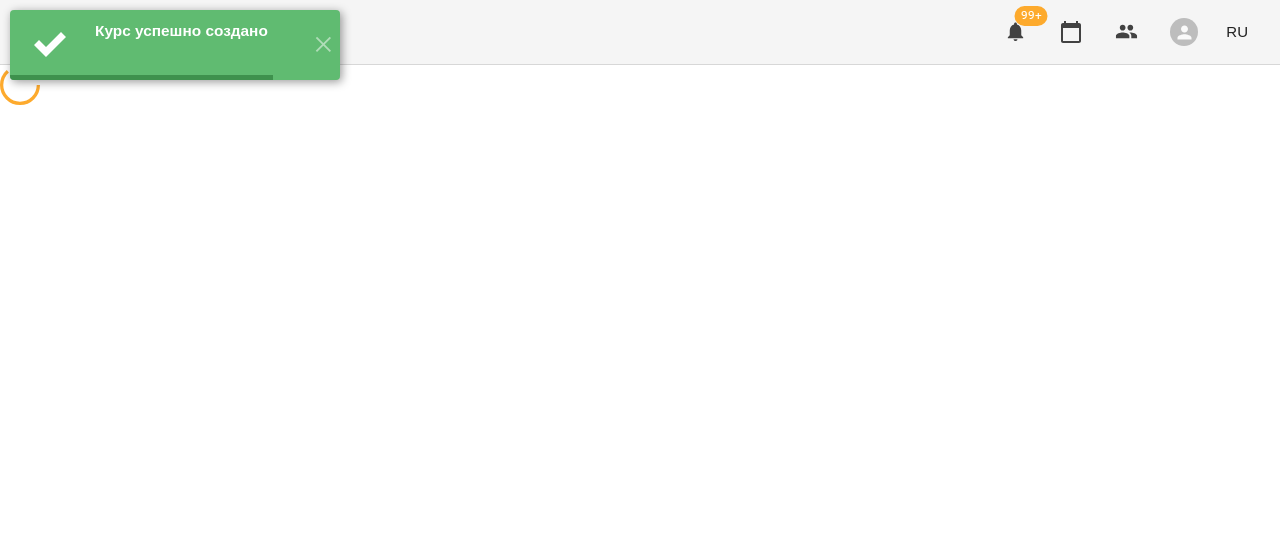 scroll, scrollTop: 0, scrollLeft: 0, axis: both 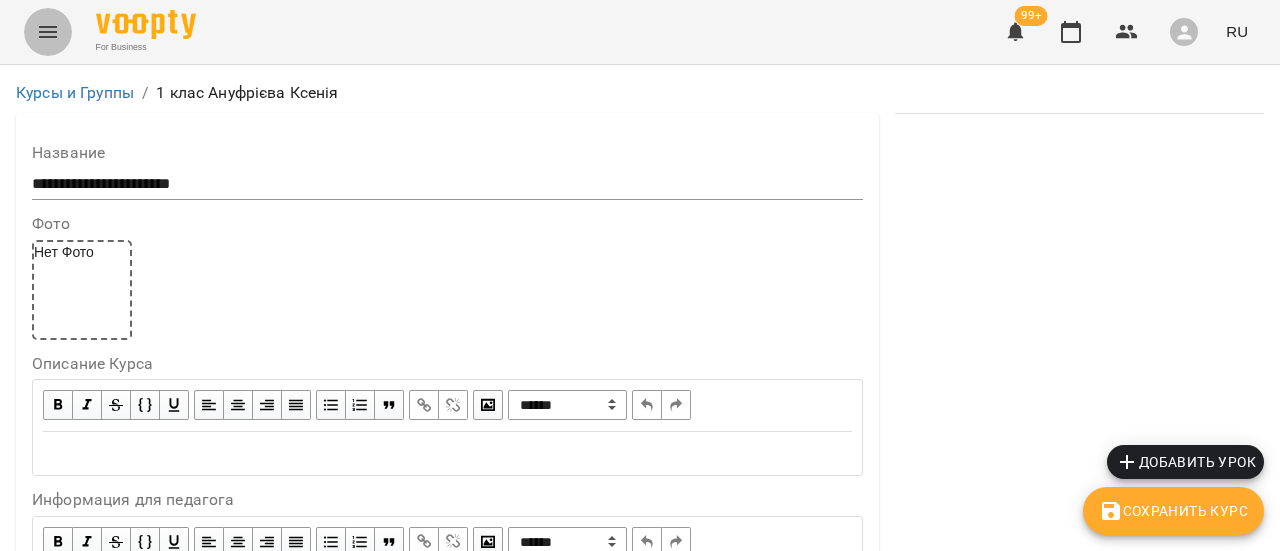 click 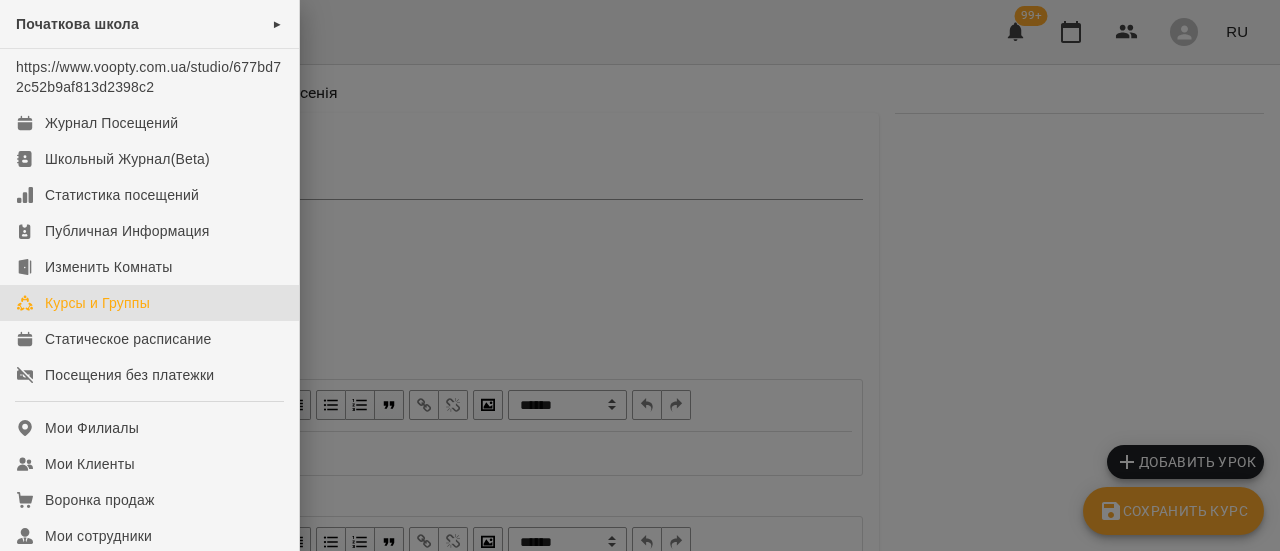 click on "Курсы и Группы" at bounding box center (97, 303) 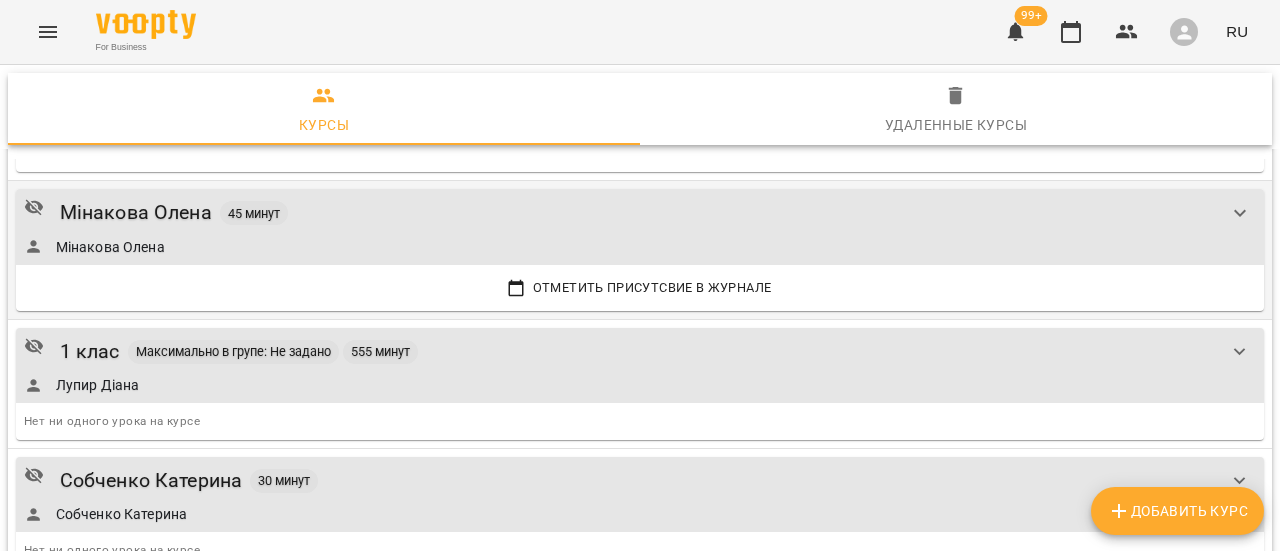 scroll, scrollTop: 1500, scrollLeft: 0, axis: vertical 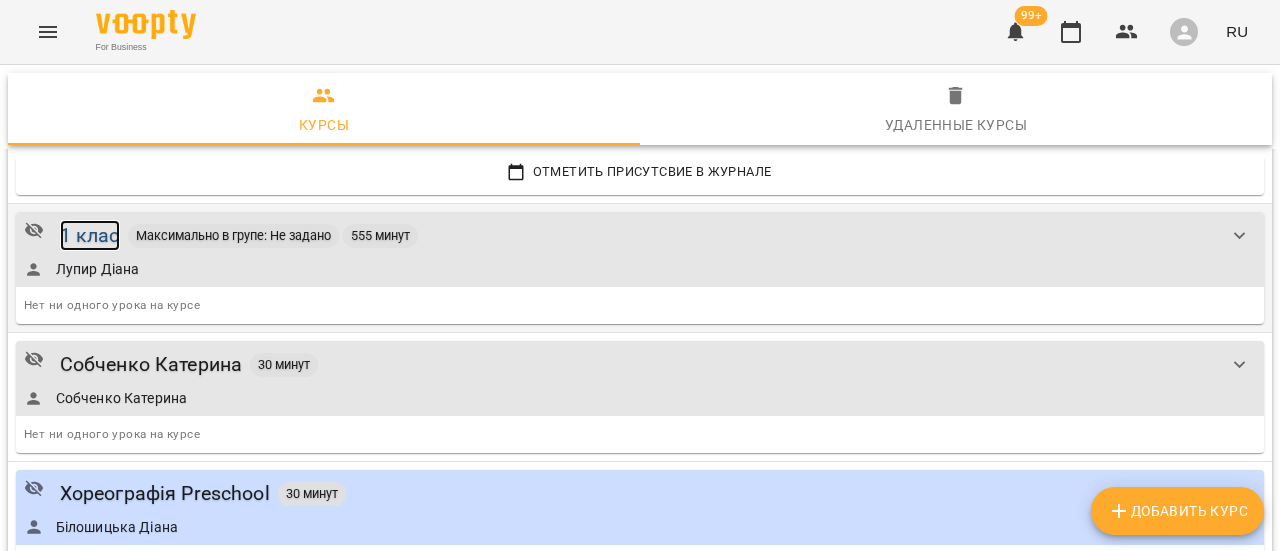 click on "1 клас" at bounding box center (90, 235) 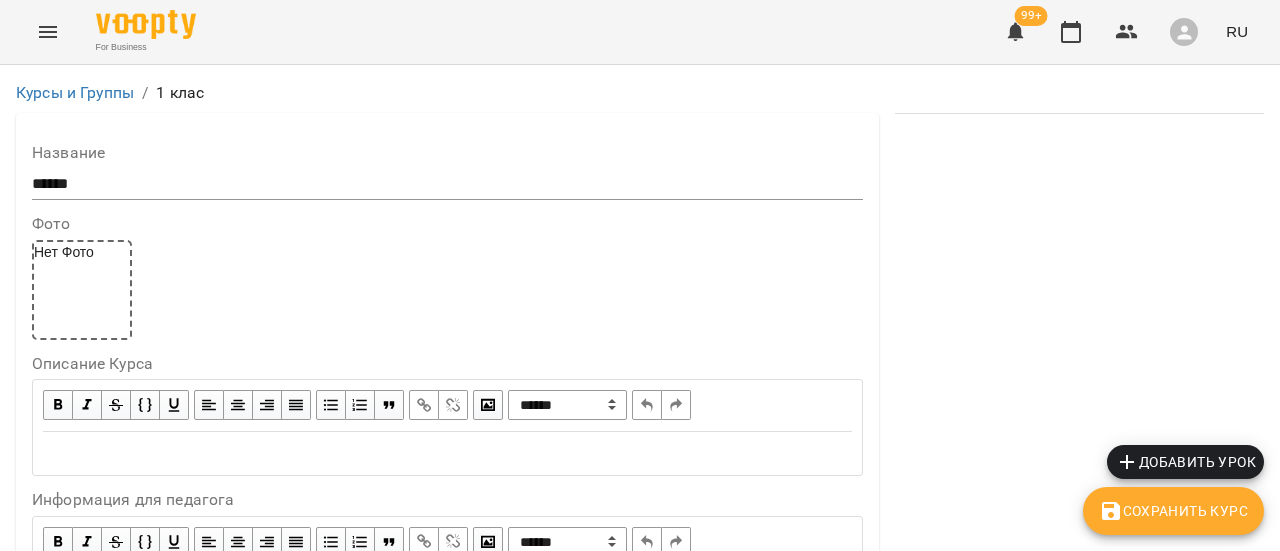 click on "******" at bounding box center [447, 184] 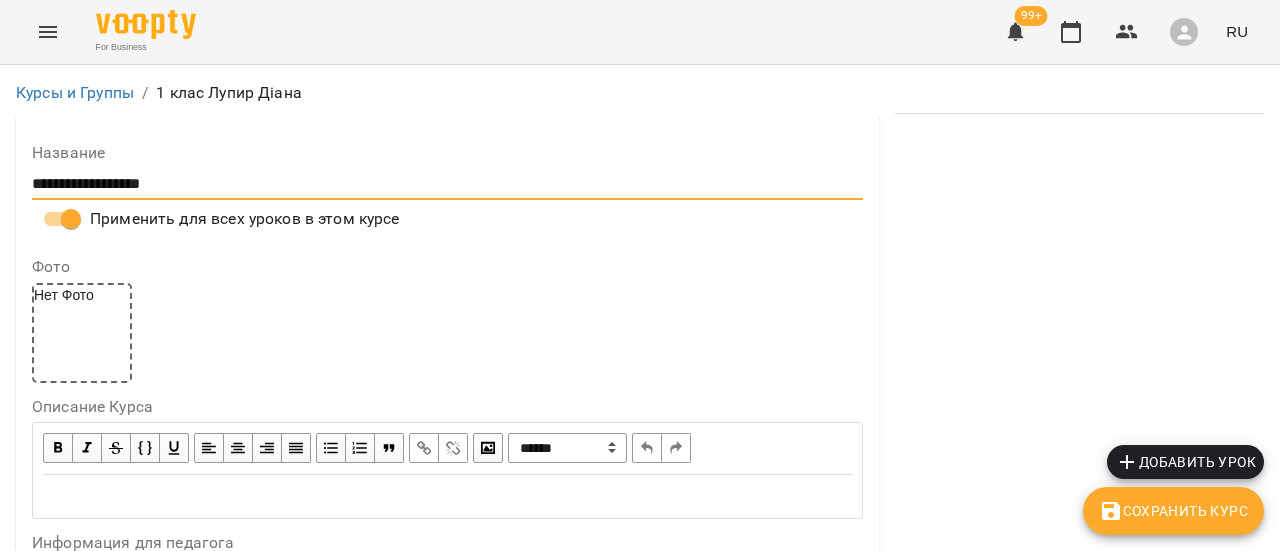 scroll, scrollTop: 1300, scrollLeft: 0, axis: vertical 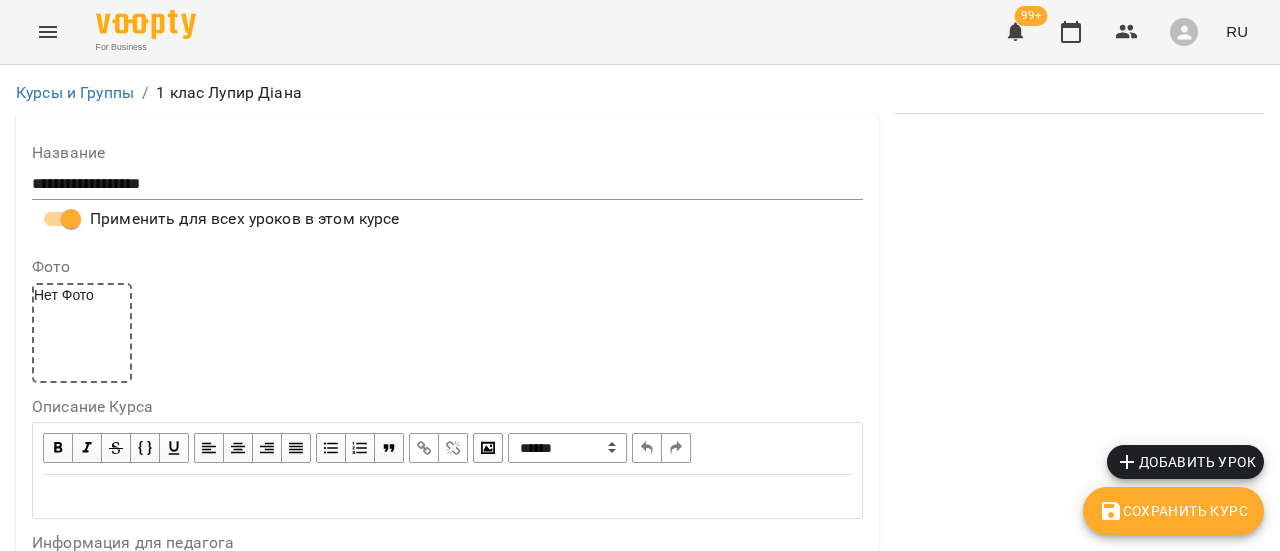 click on "Сохранить Курс" at bounding box center [1173, 511] 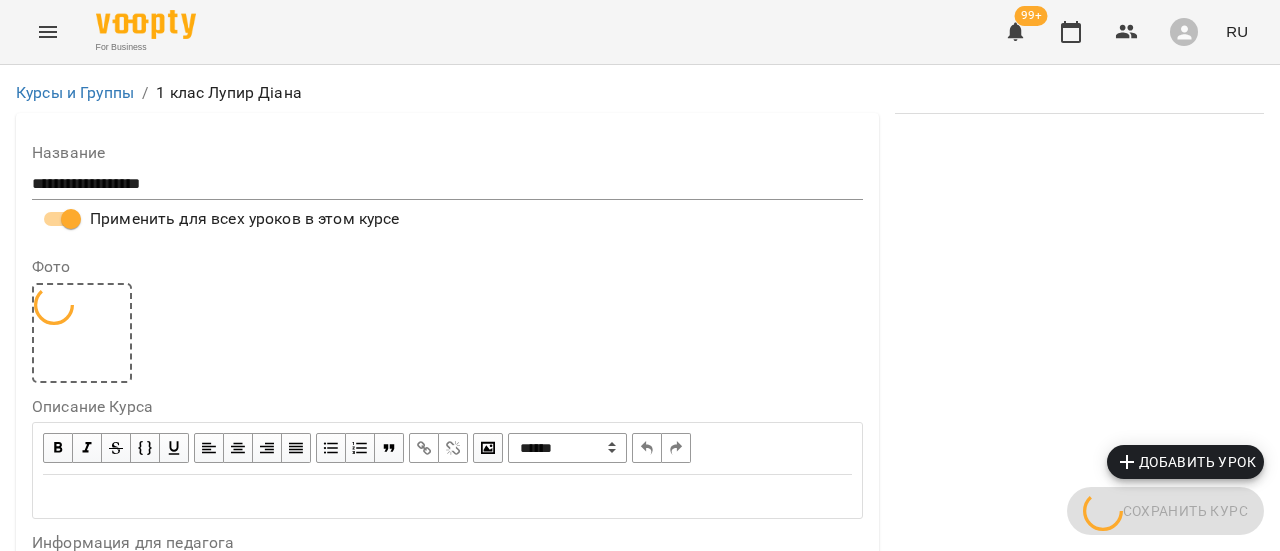 click on "**********" at bounding box center [640, 1290] 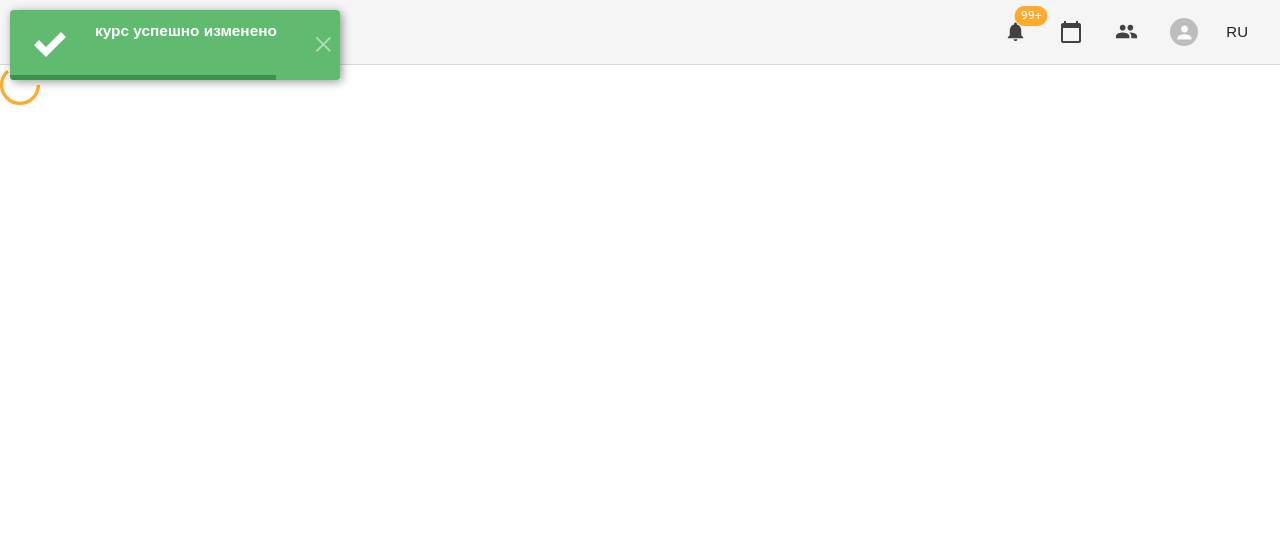 scroll, scrollTop: 0, scrollLeft: 0, axis: both 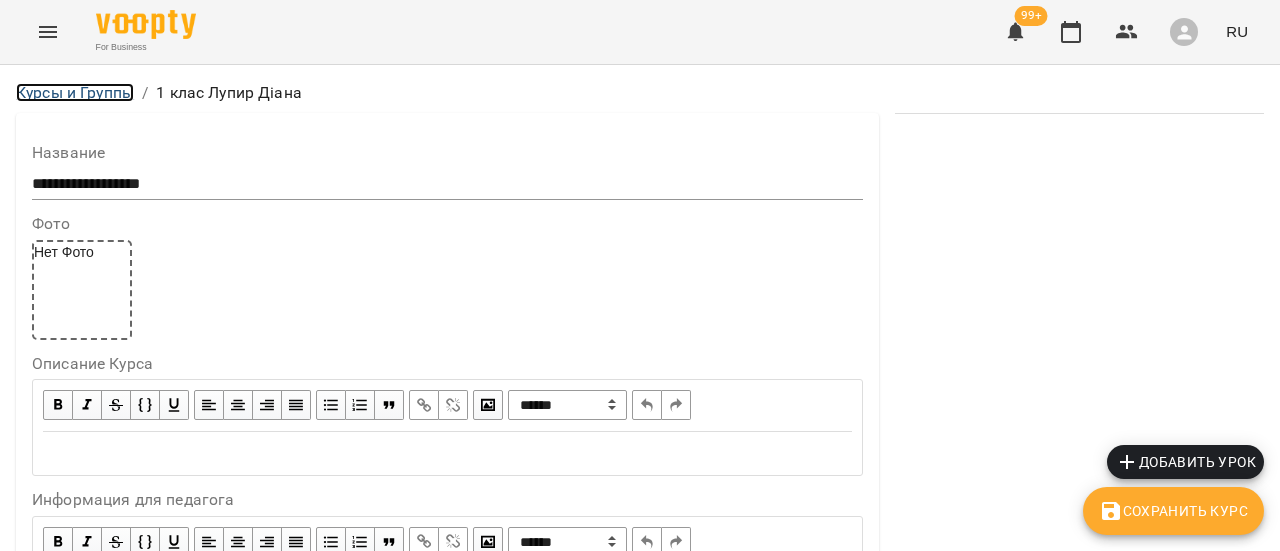 click on "Курсы и Группы" at bounding box center (75, 92) 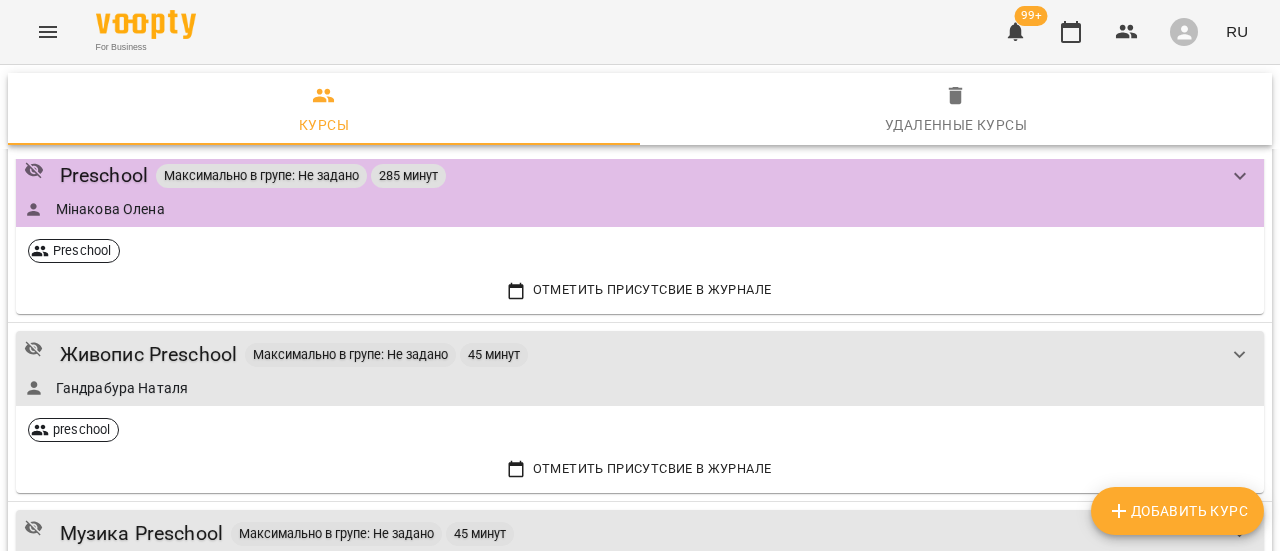 scroll, scrollTop: 0, scrollLeft: 0, axis: both 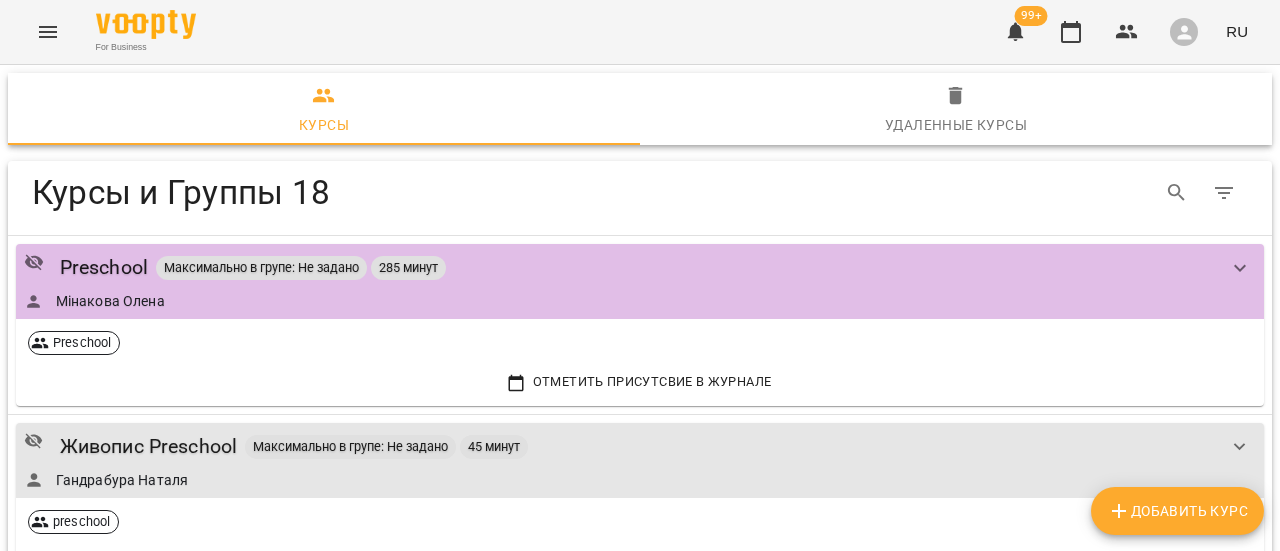 click on "Добавить Курс" at bounding box center [1177, 511] 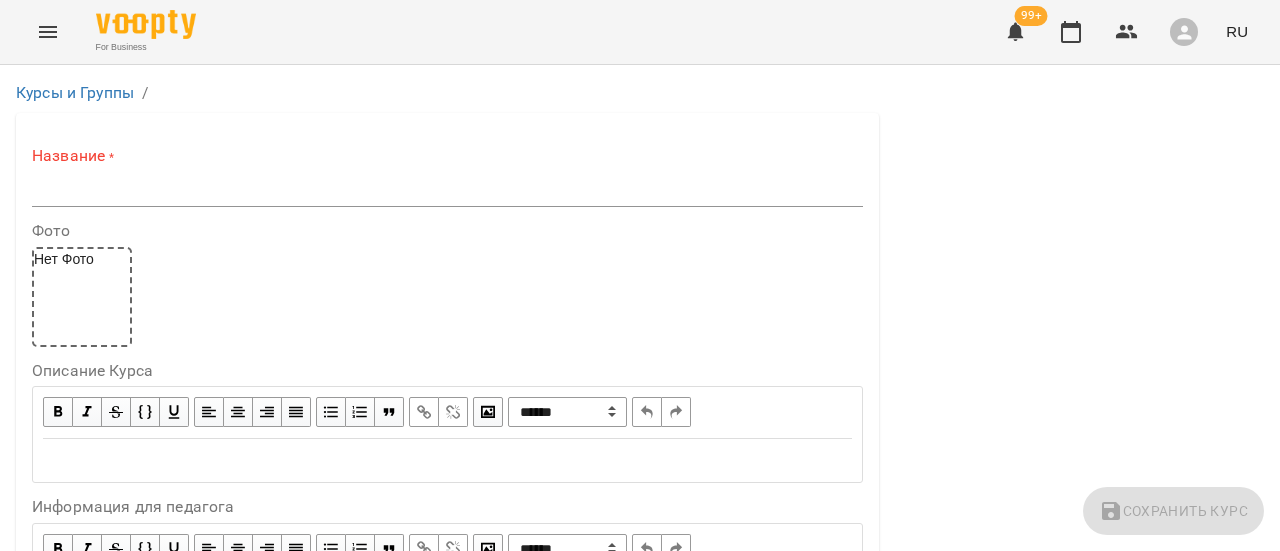 click at bounding box center (447, 191) 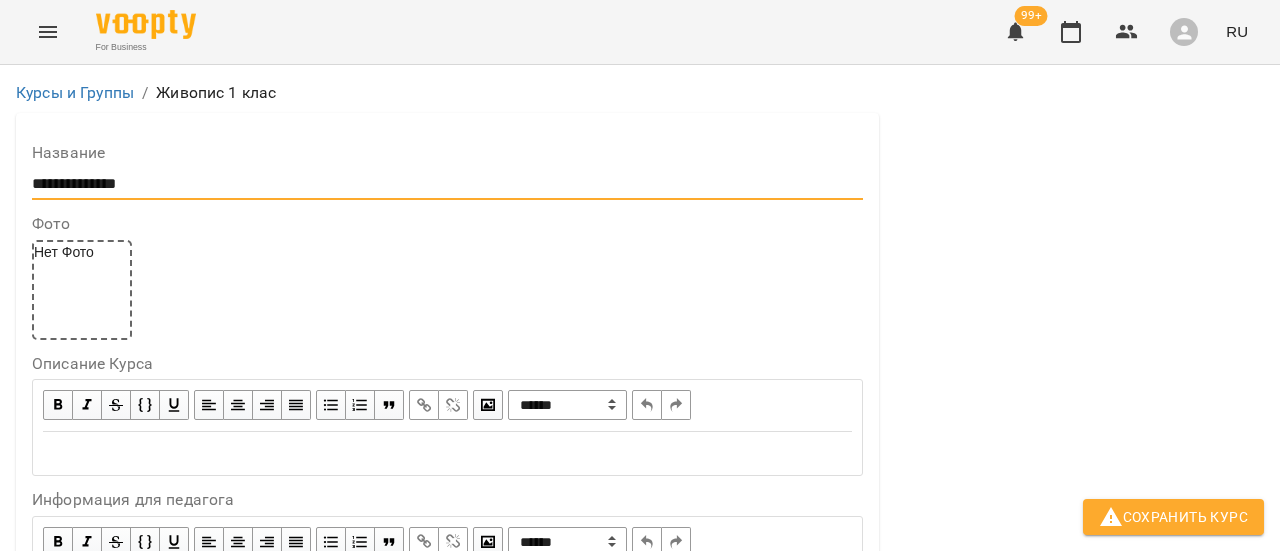 scroll, scrollTop: 600, scrollLeft: 0, axis: vertical 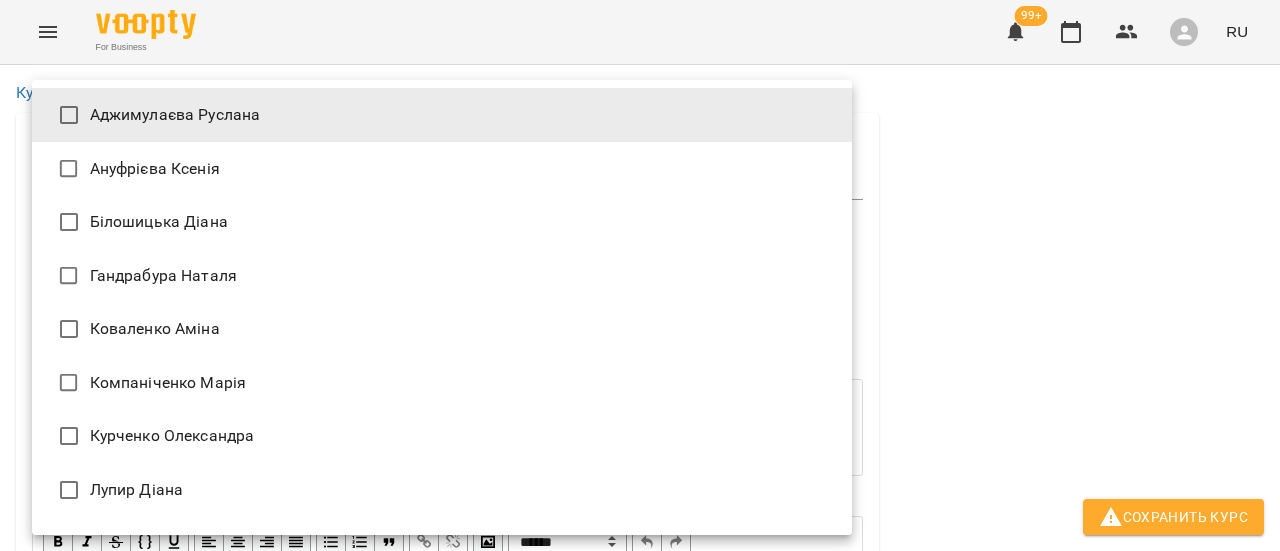 click on "**********" at bounding box center (640, 1212) 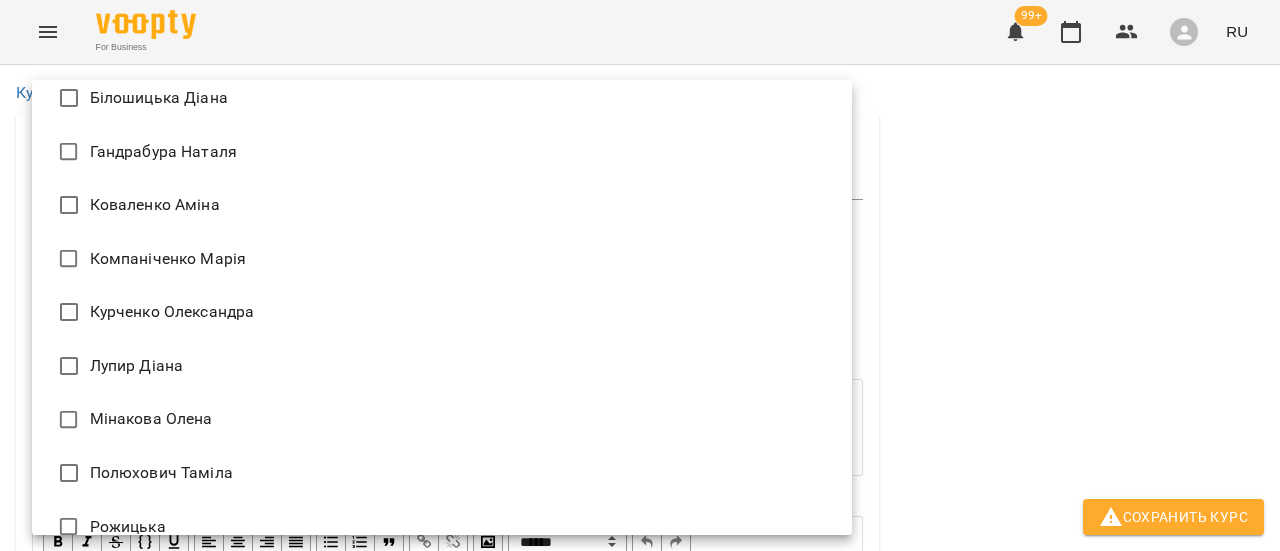 scroll, scrollTop: 24, scrollLeft: 0, axis: vertical 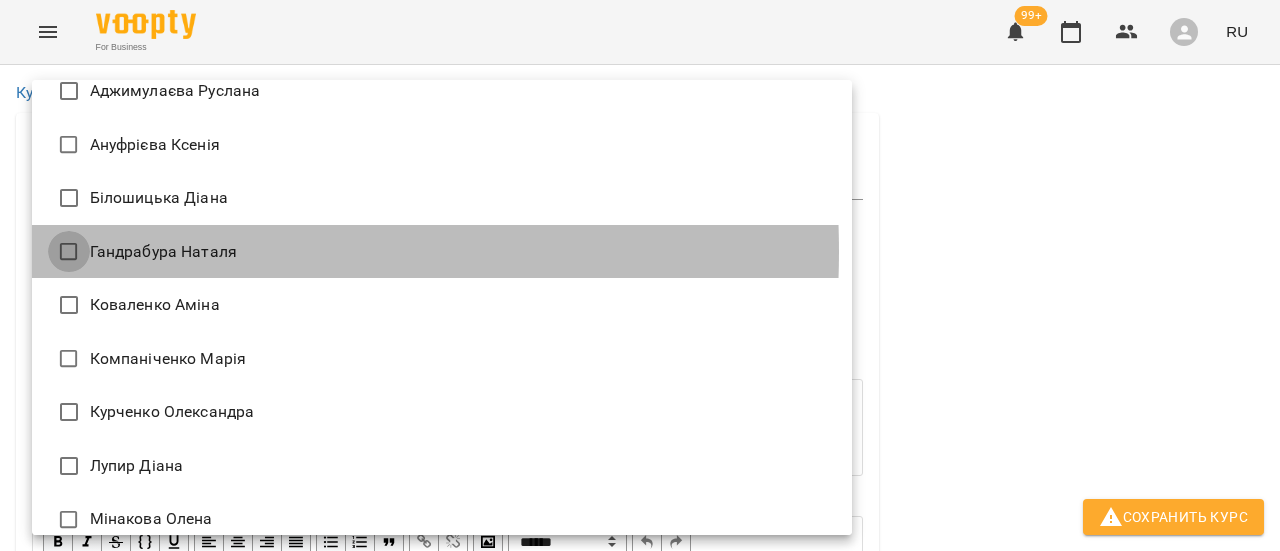 type on "**********" 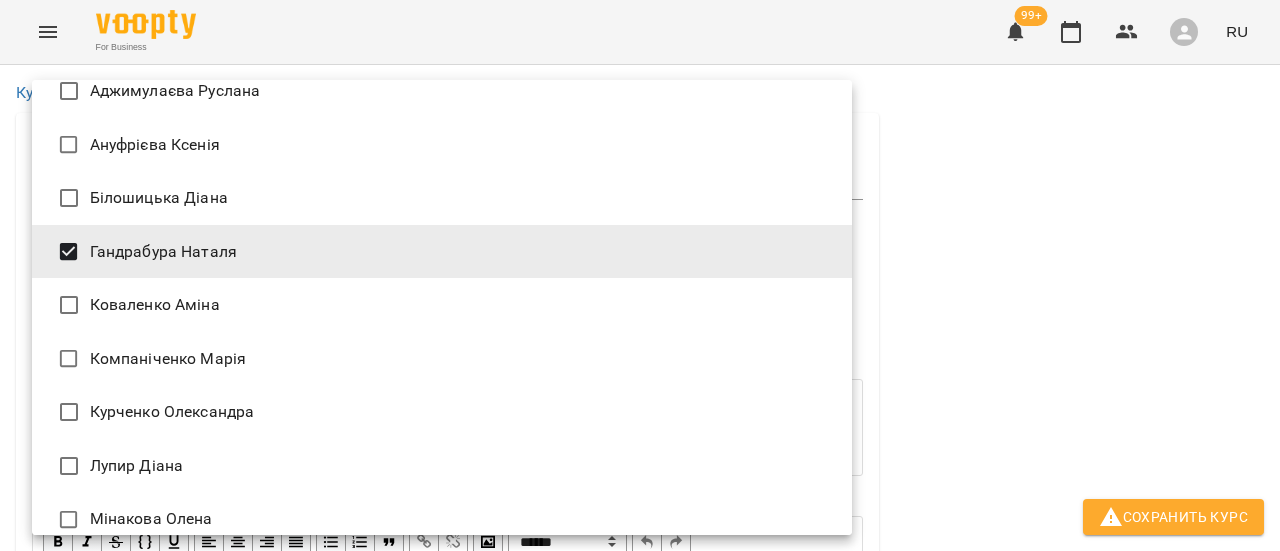 click at bounding box center [640, 275] 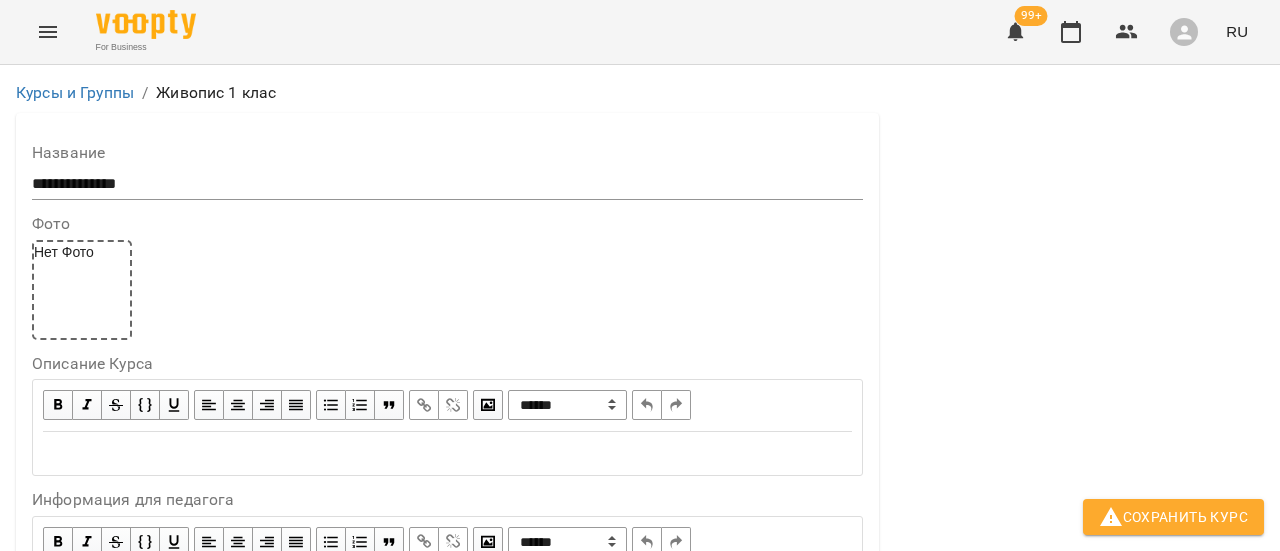 scroll, scrollTop: 800, scrollLeft: 0, axis: vertical 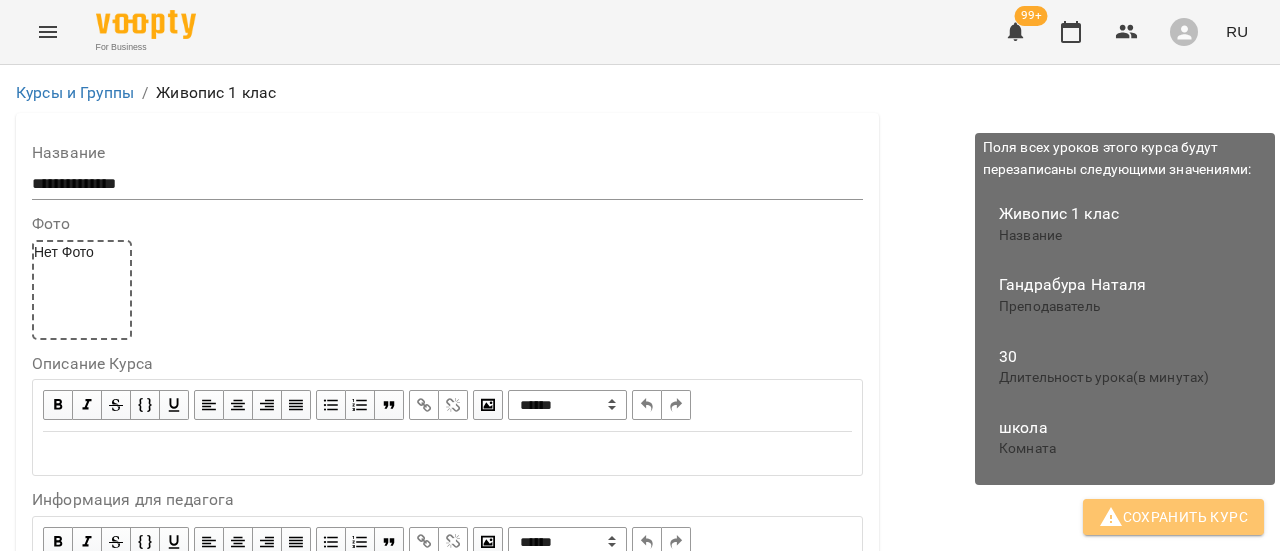 click on "Сохранить Курс" at bounding box center [1173, 517] 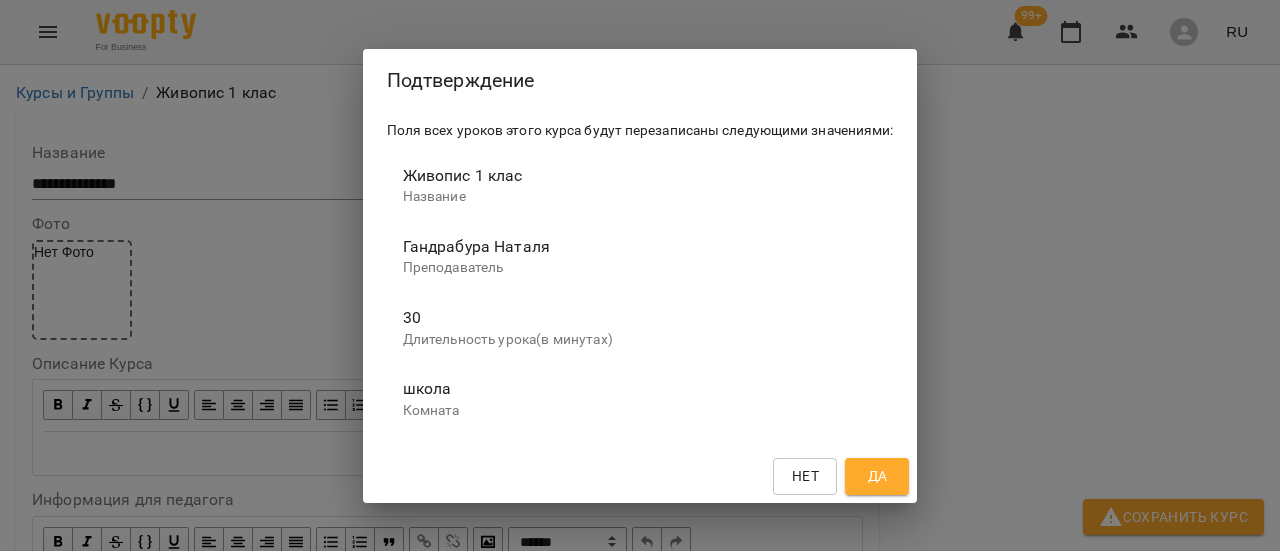 click on "Да" at bounding box center [878, 476] 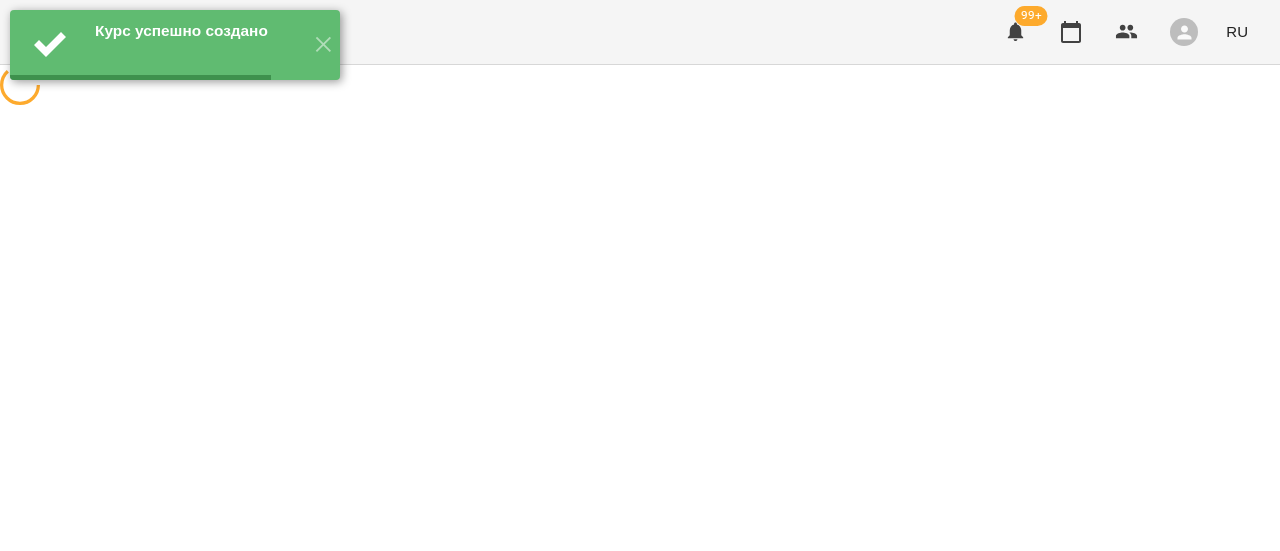 scroll, scrollTop: 0, scrollLeft: 0, axis: both 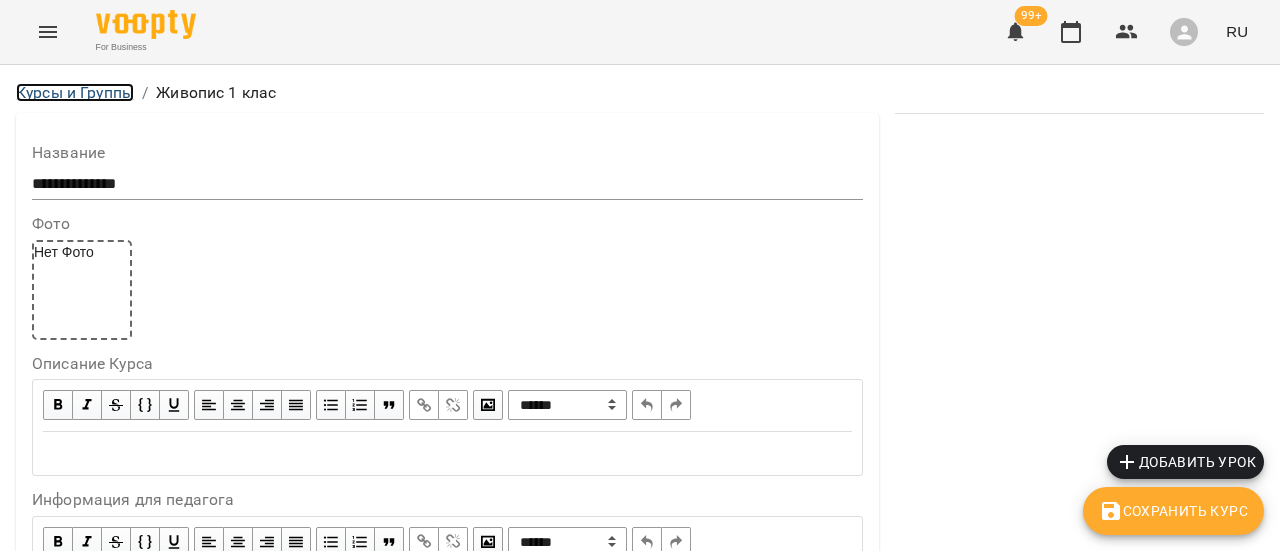 click on "Курсы и Группы" at bounding box center [75, 92] 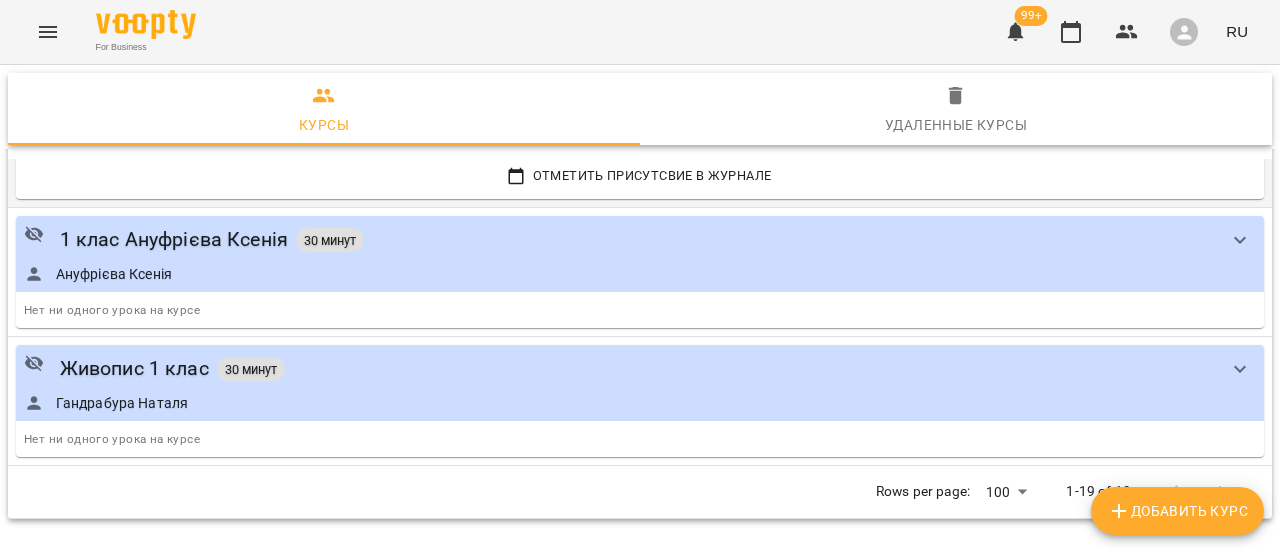 scroll, scrollTop: 2469, scrollLeft: 0, axis: vertical 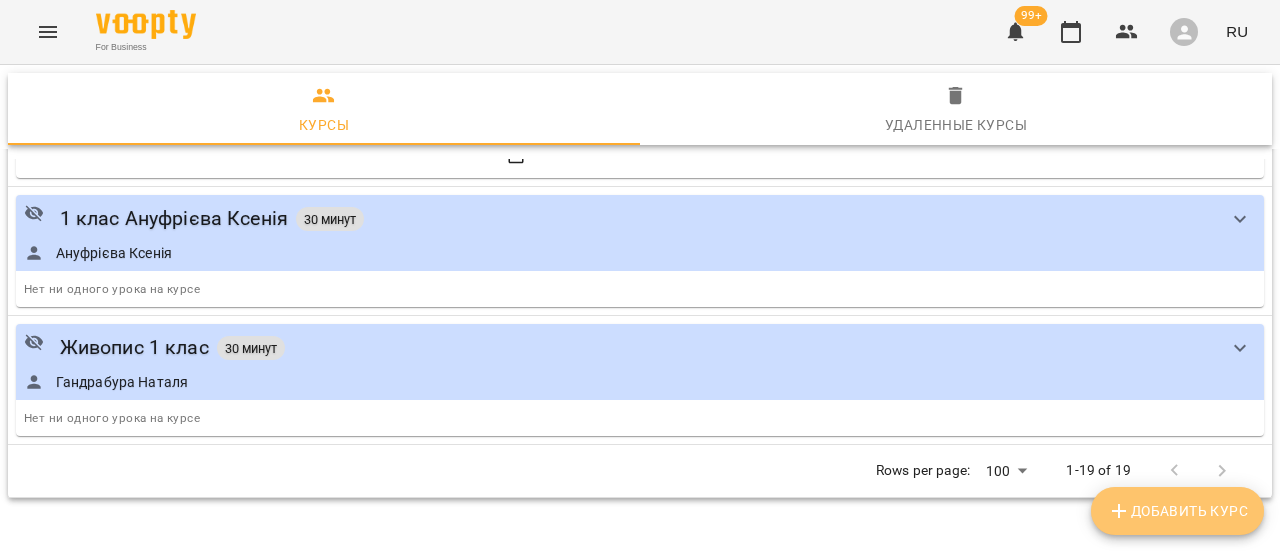 click on "Добавить Курс" at bounding box center [1177, 511] 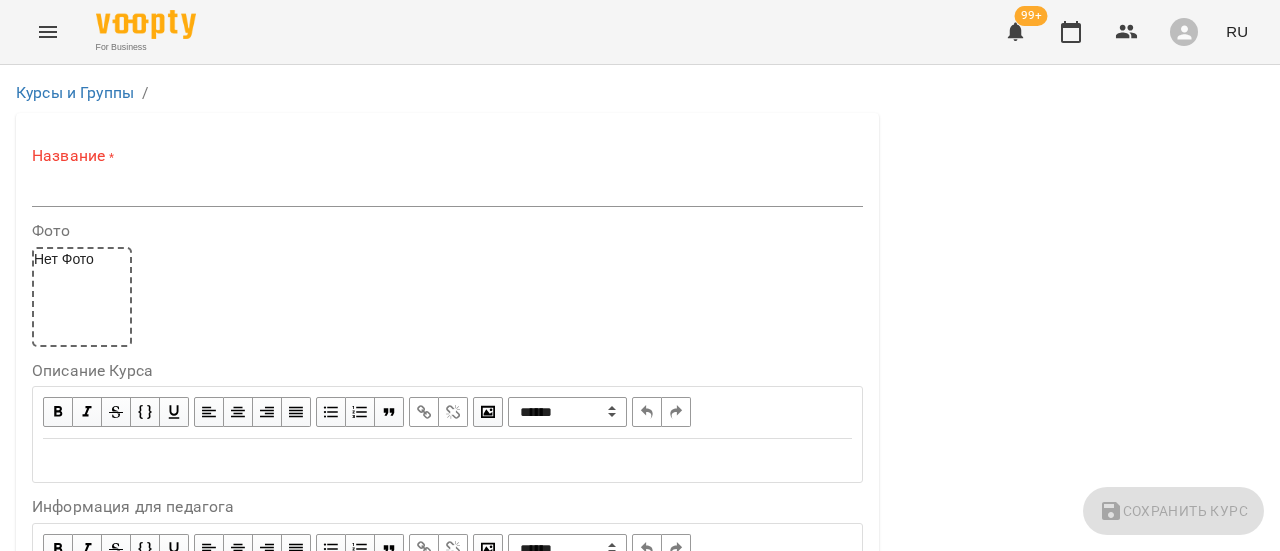 click at bounding box center (447, 191) 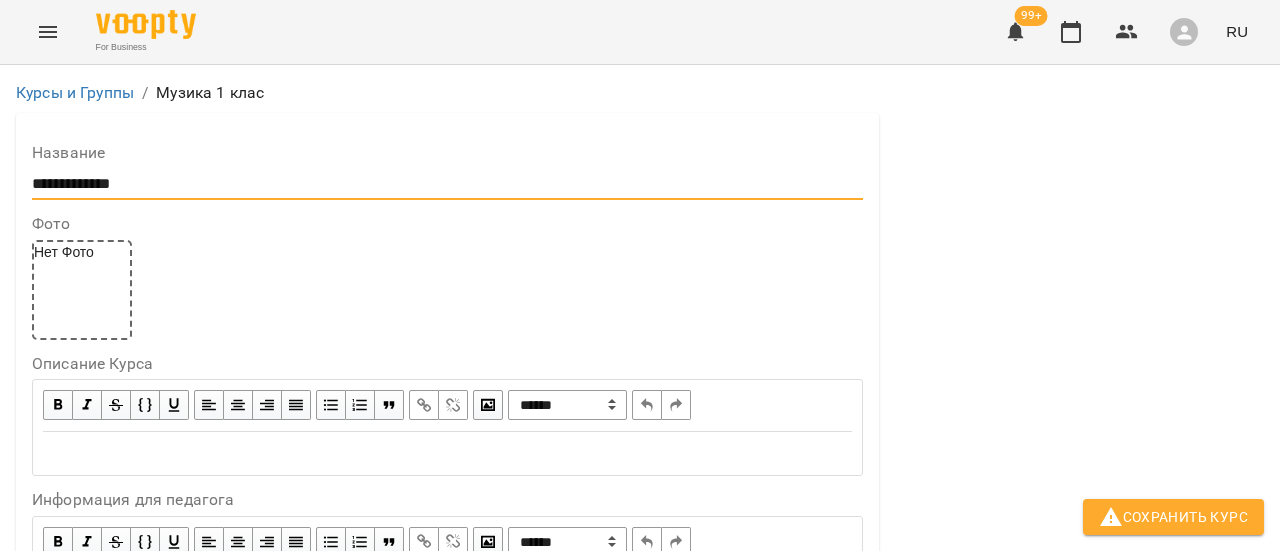 scroll, scrollTop: 0, scrollLeft: 0, axis: both 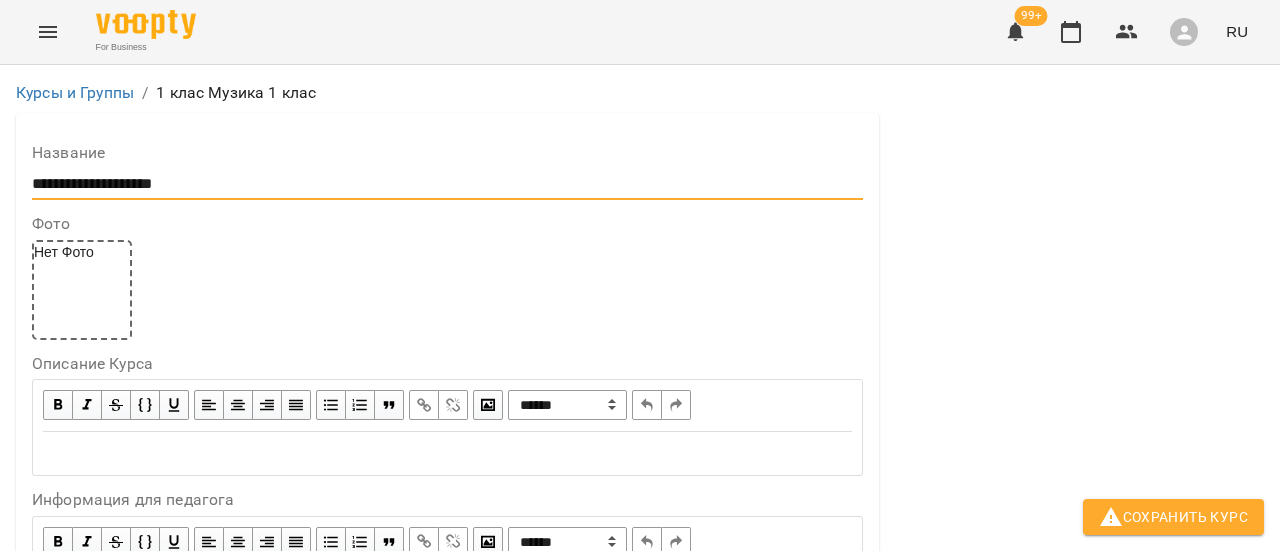 click on "**********" at bounding box center [447, 184] 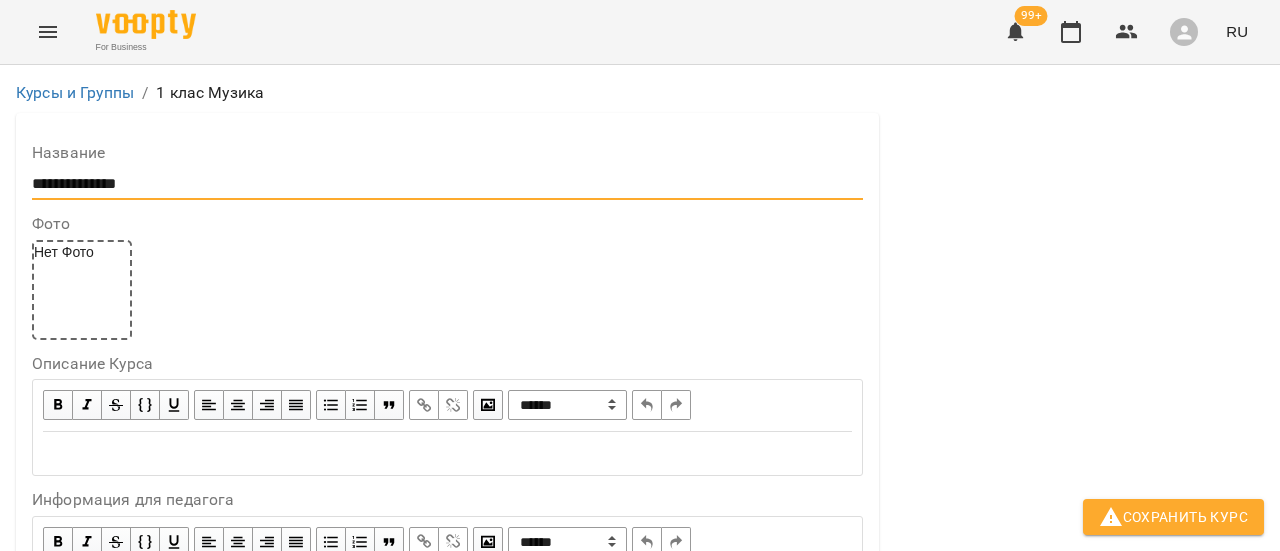 scroll, scrollTop: 700, scrollLeft: 0, axis: vertical 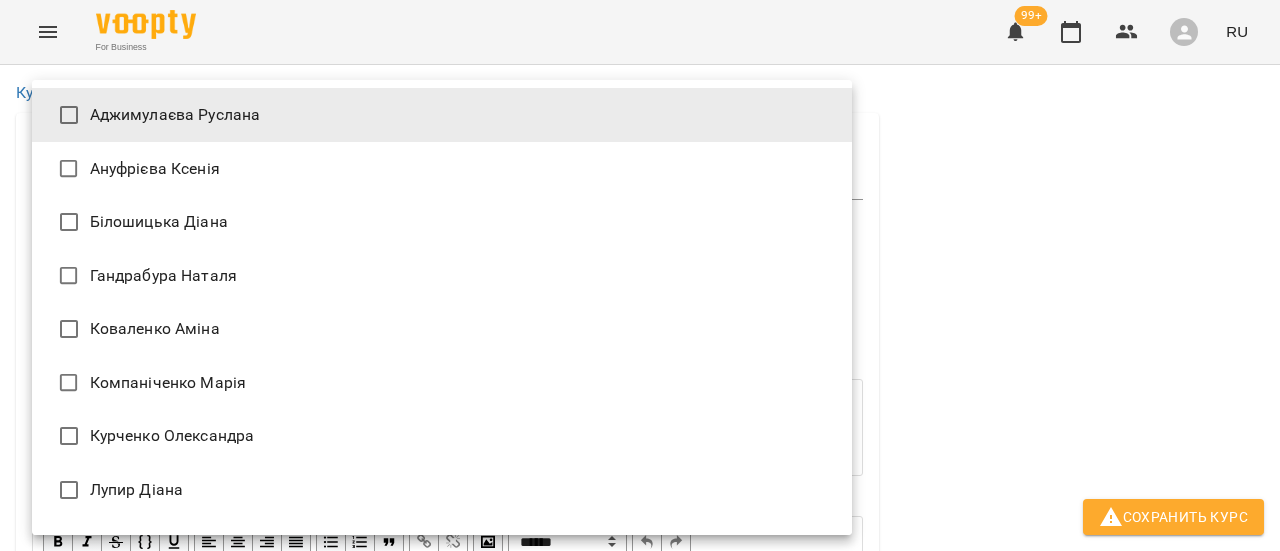 click on "**********" at bounding box center (640, 1212) 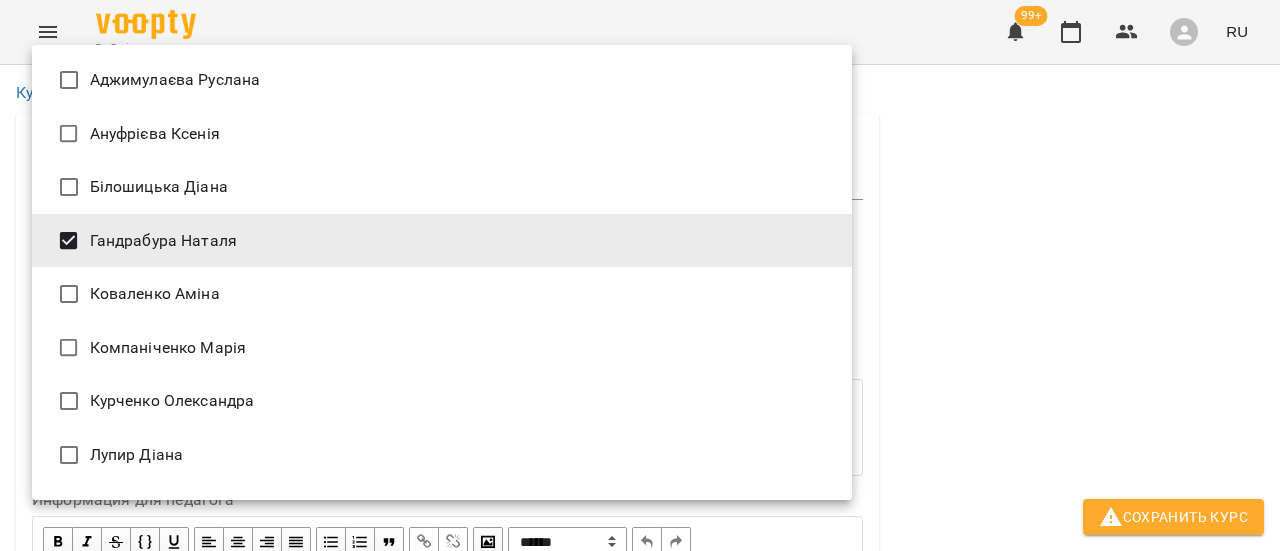 click at bounding box center (640, 275) 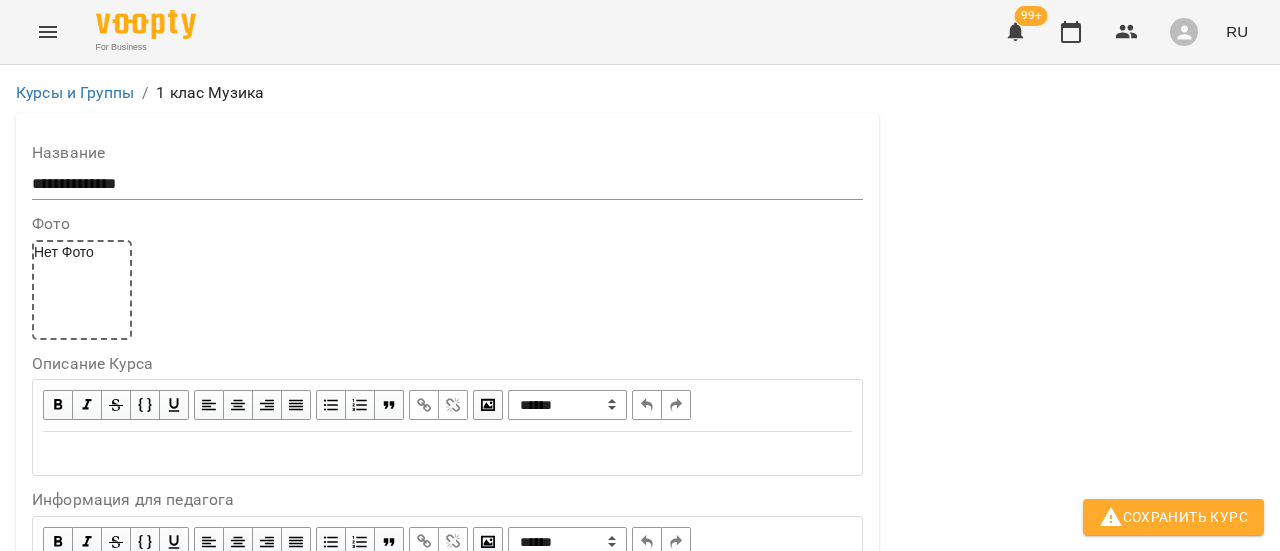 scroll, scrollTop: 900, scrollLeft: 0, axis: vertical 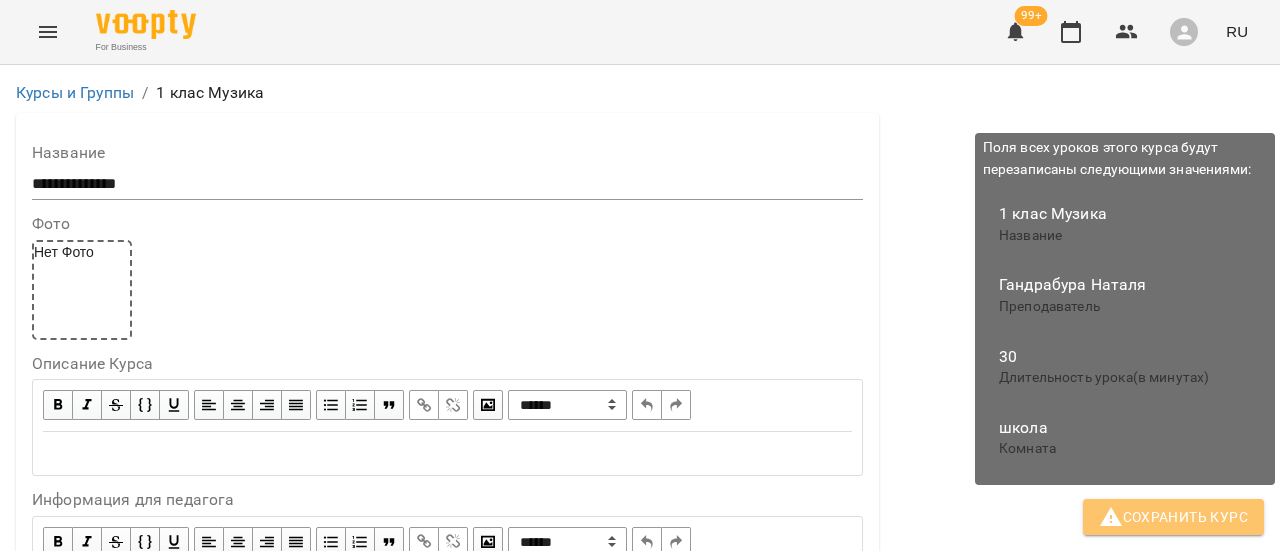 click on "Сохранить Курс" at bounding box center [1173, 517] 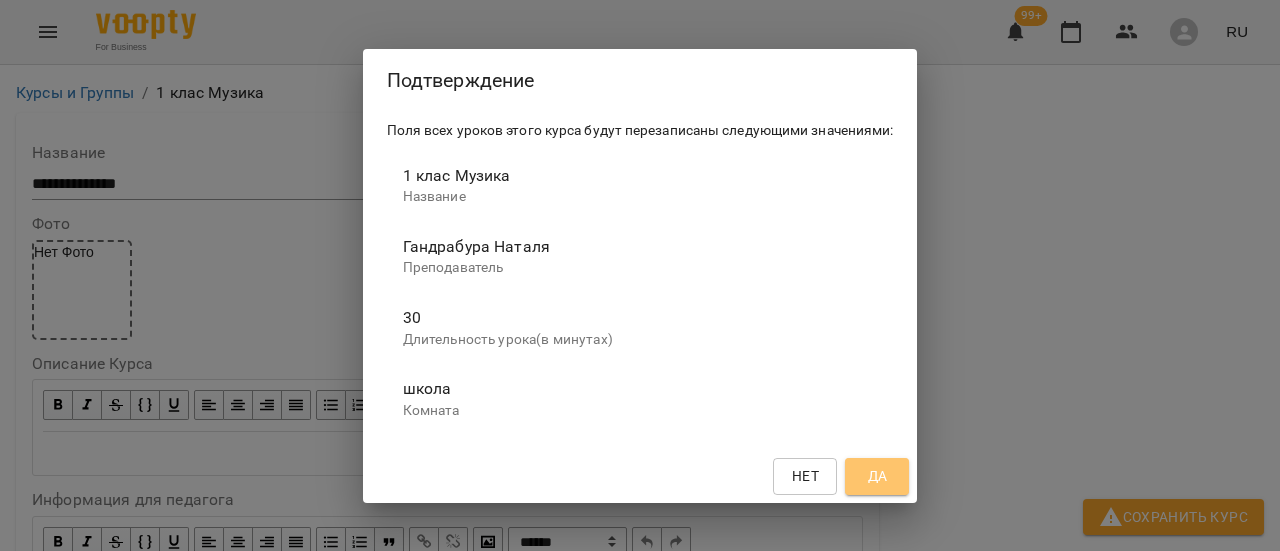 click on "Да" at bounding box center (877, 476) 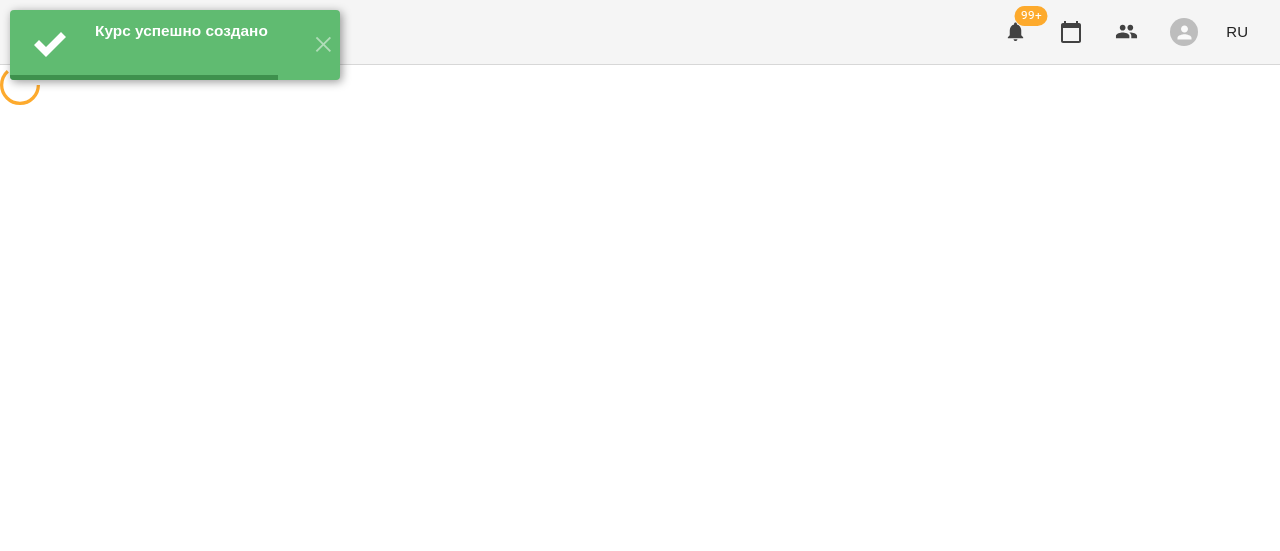 scroll, scrollTop: 0, scrollLeft: 0, axis: both 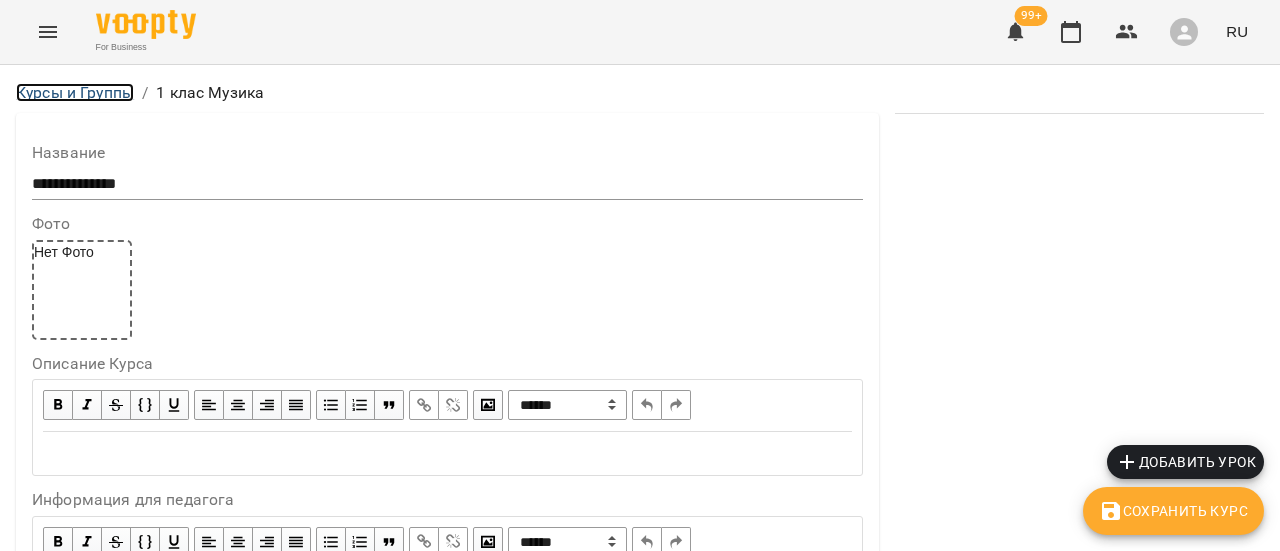 click on "Курсы и Группы" at bounding box center (75, 92) 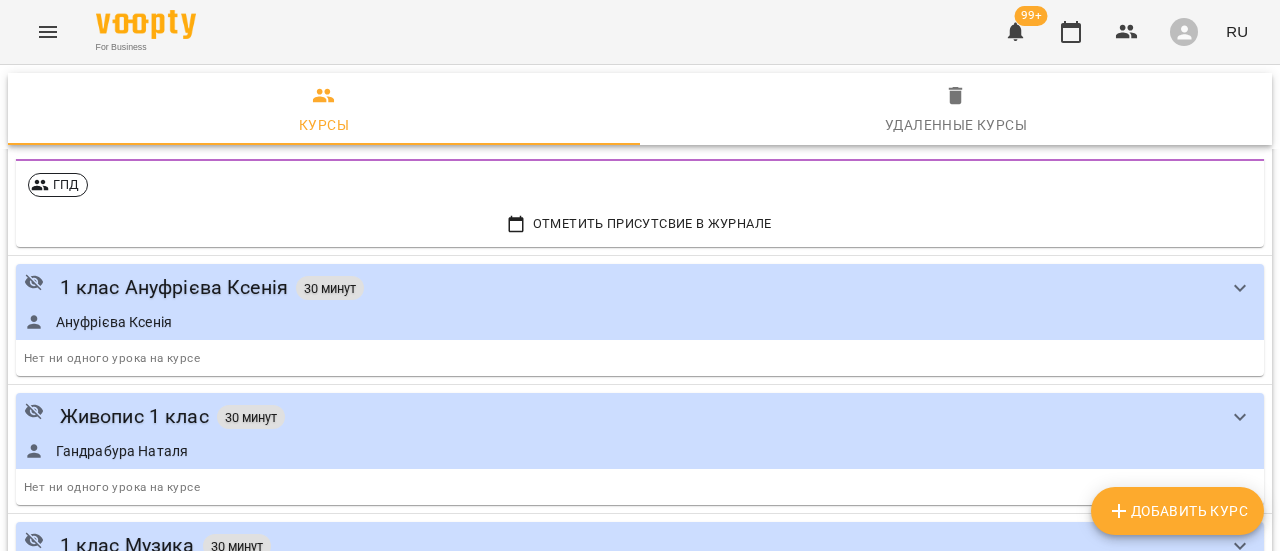 scroll, scrollTop: 2500, scrollLeft: 0, axis: vertical 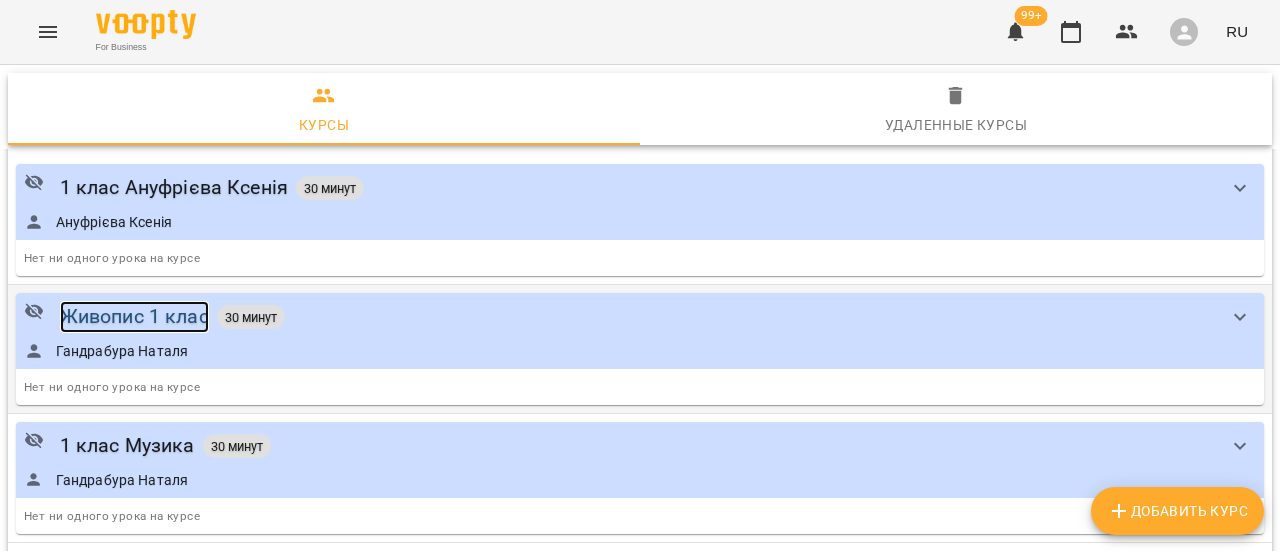 click on "Живопис 1 клас" at bounding box center [134, 316] 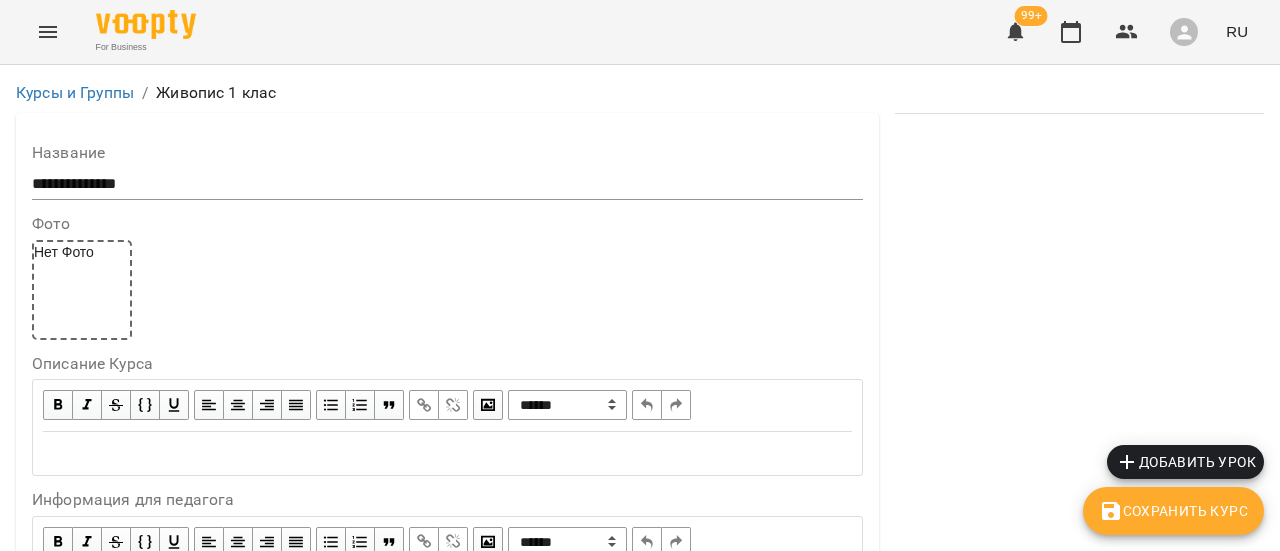 click on "**********" at bounding box center [447, 184] 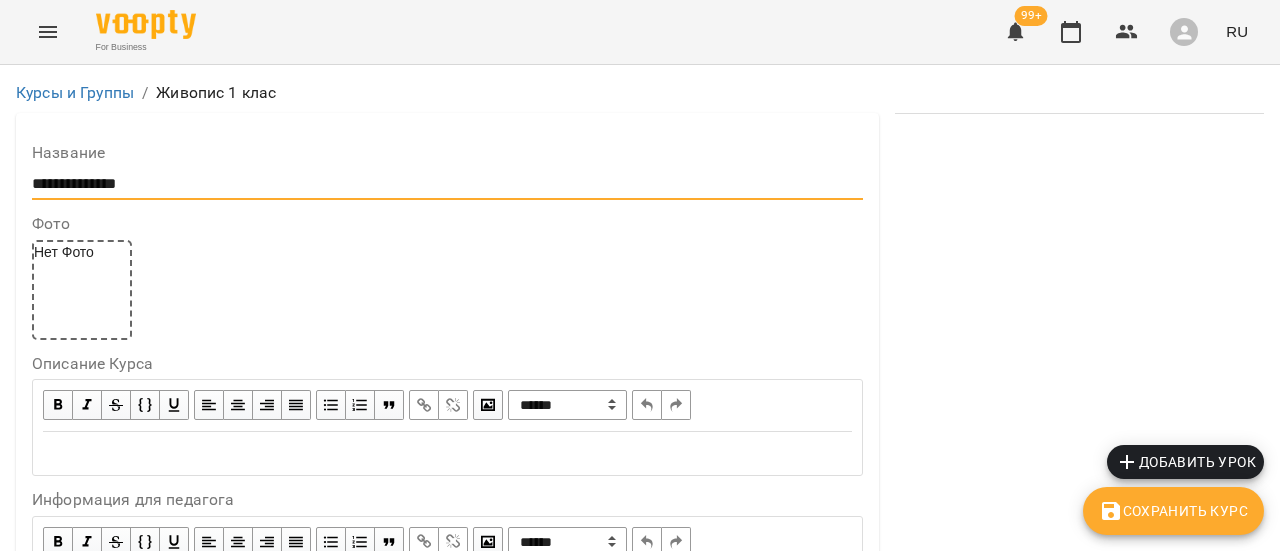 click on "**********" at bounding box center [447, 184] 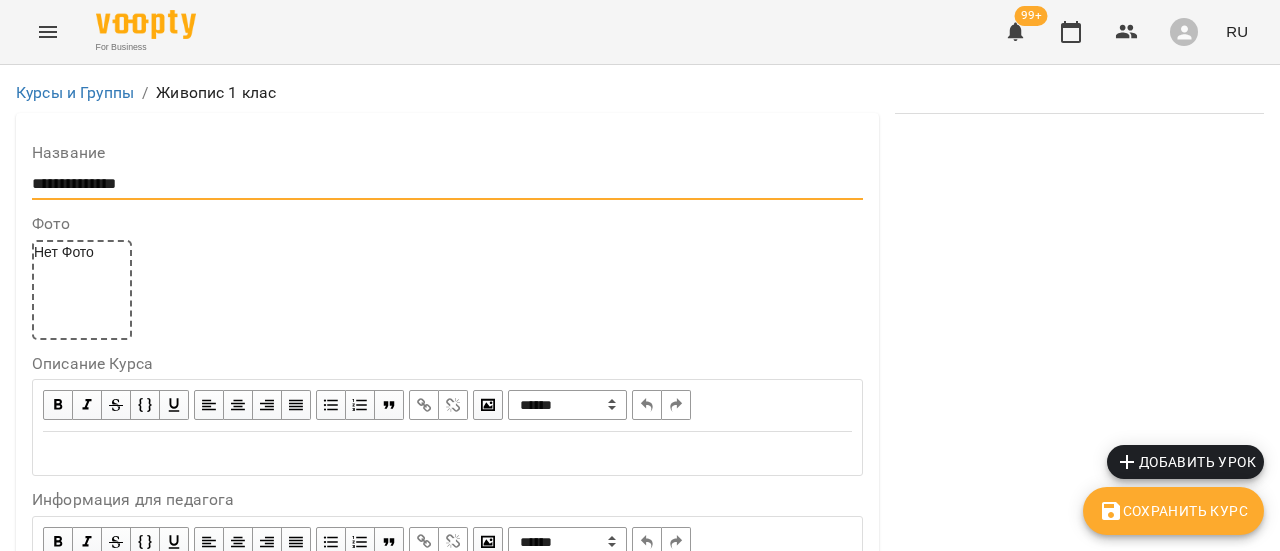 click on "**********" at bounding box center (447, 184) 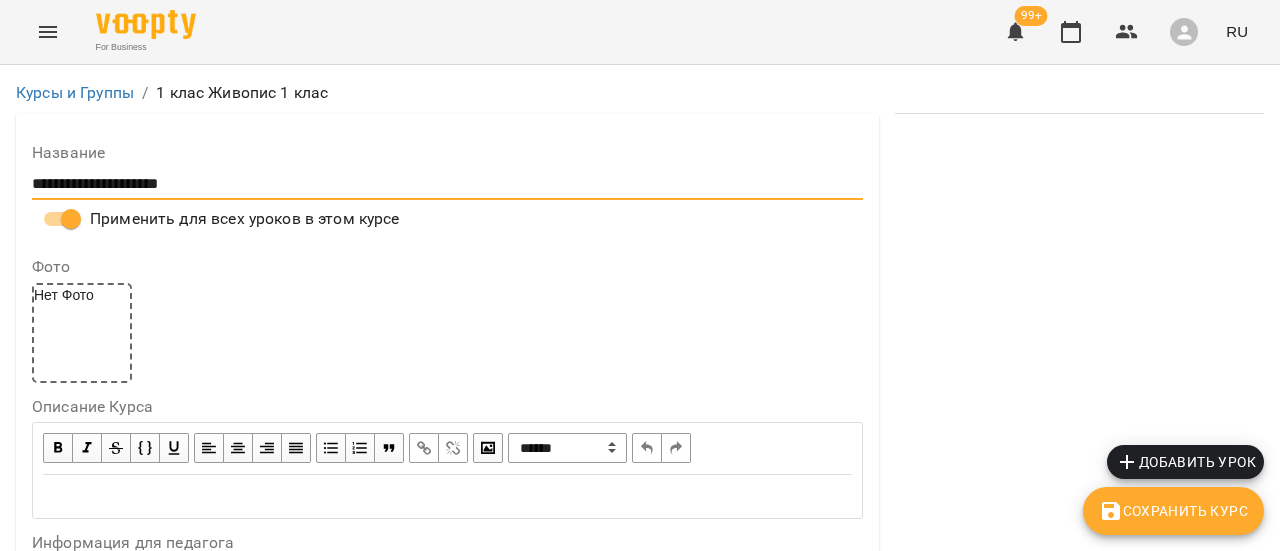 click on "**********" at bounding box center (447, 184) 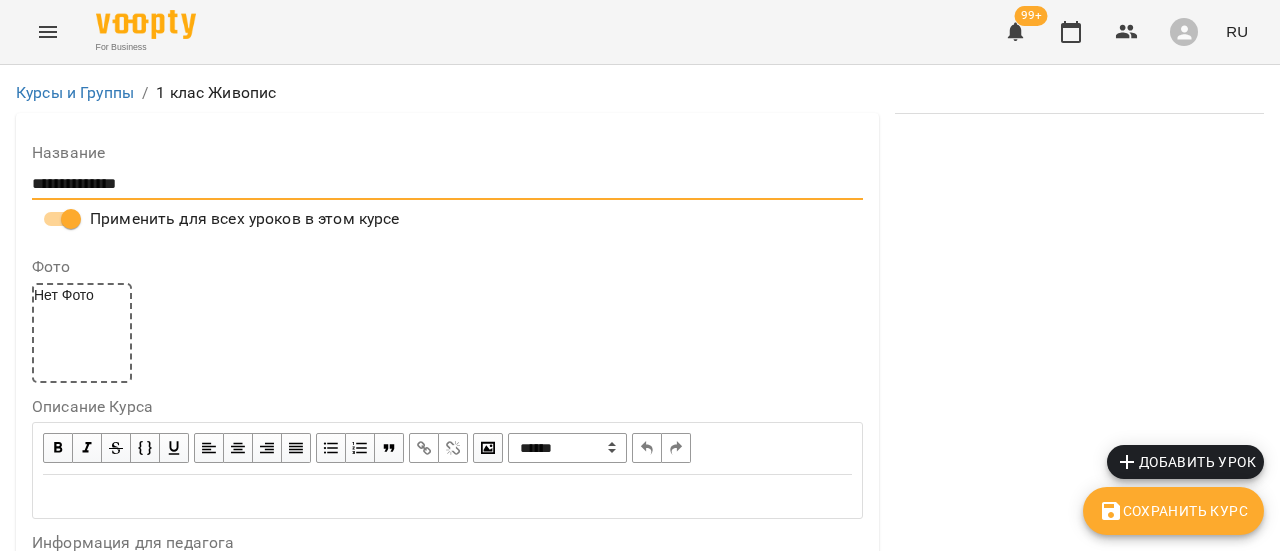 type on "**********" 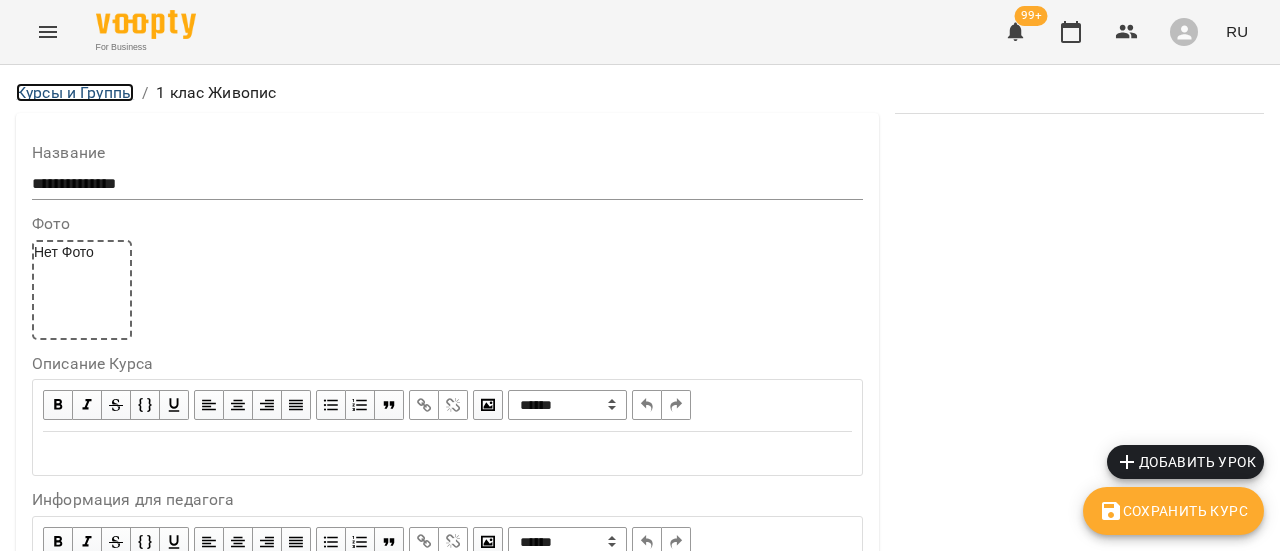 click on "Курсы и Группы" at bounding box center (75, 92) 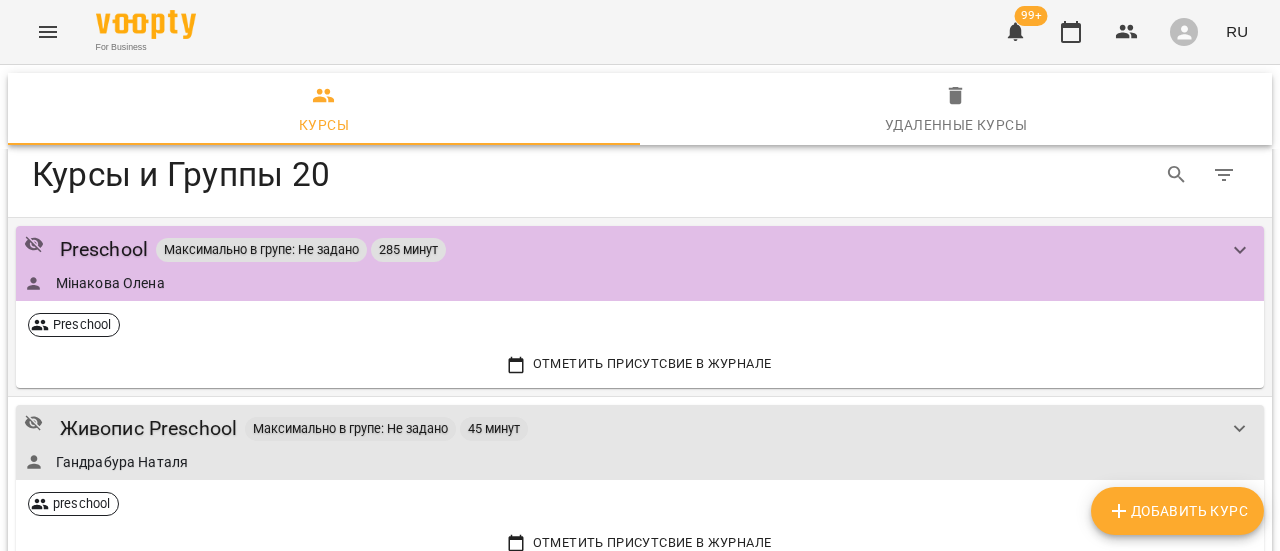 scroll, scrollTop: 0, scrollLeft: 0, axis: both 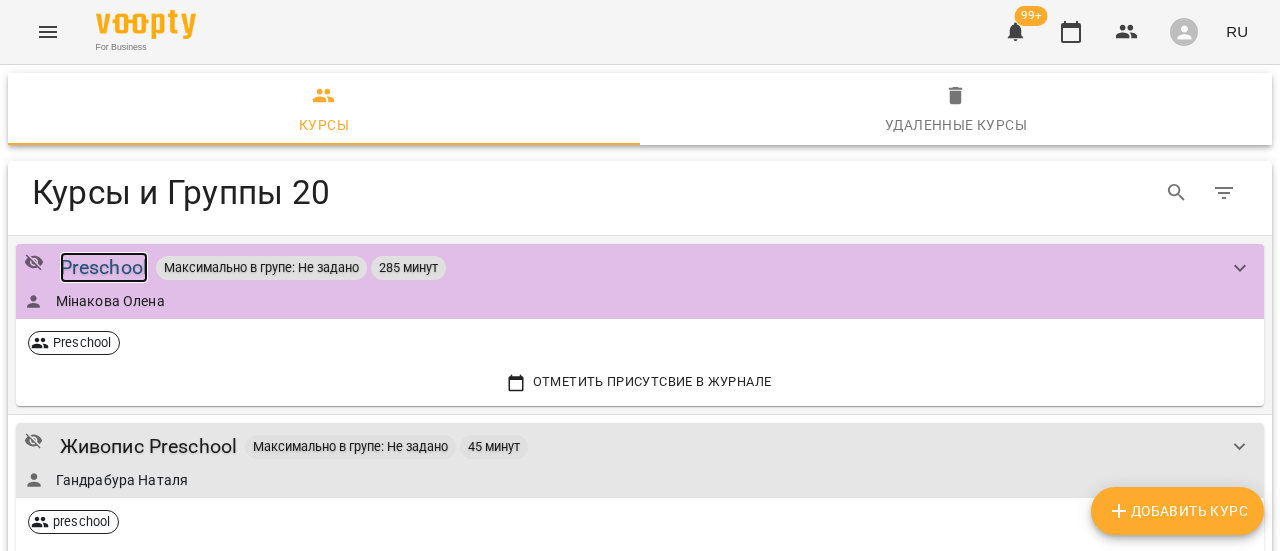 click on "Preschool" at bounding box center (104, 267) 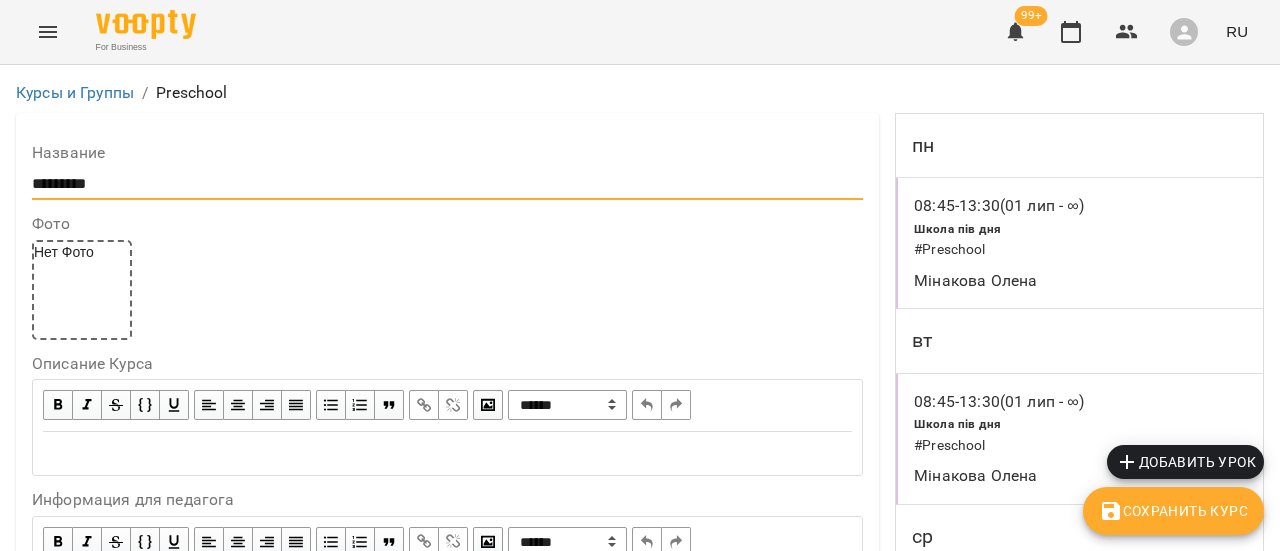 click on "*********" at bounding box center [447, 184] 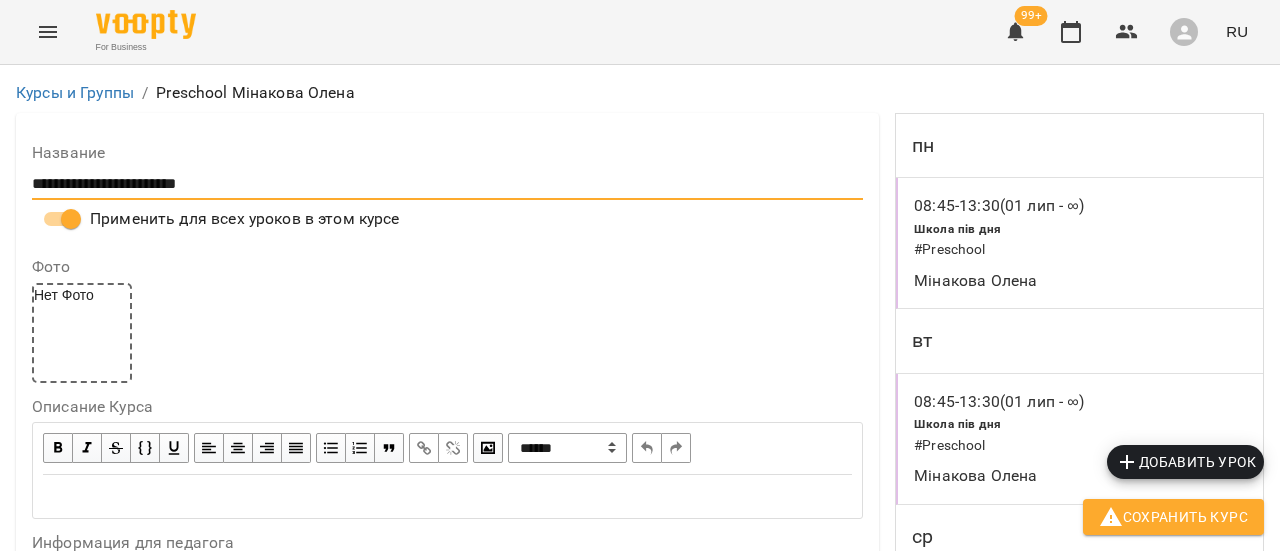 scroll, scrollTop: 1000, scrollLeft: 0, axis: vertical 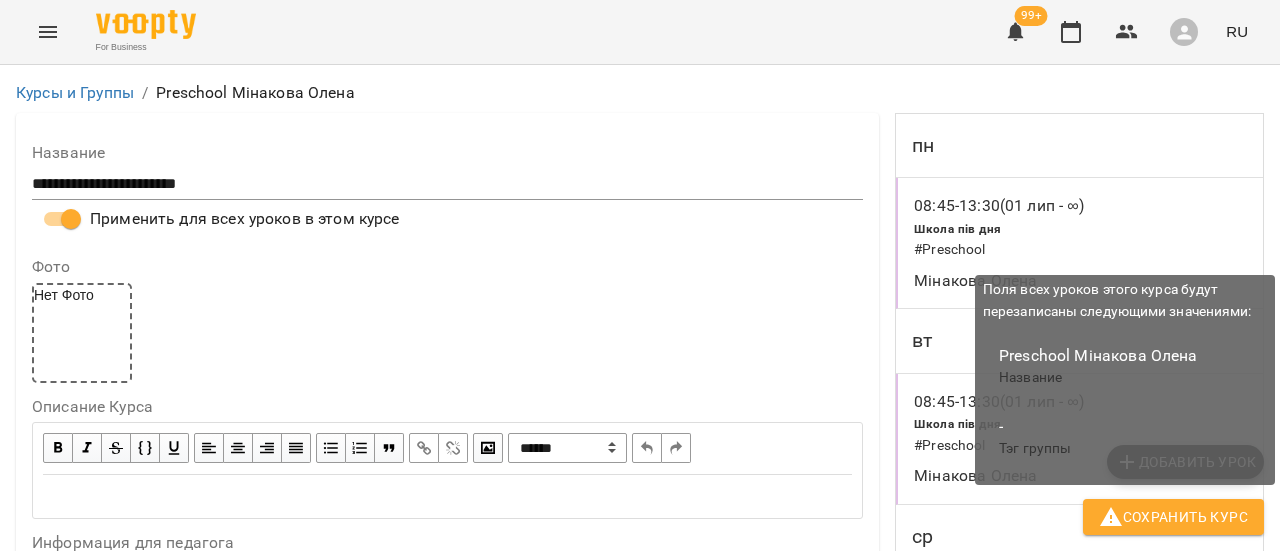 click on "Сохранить Курс" at bounding box center (1173, 517) 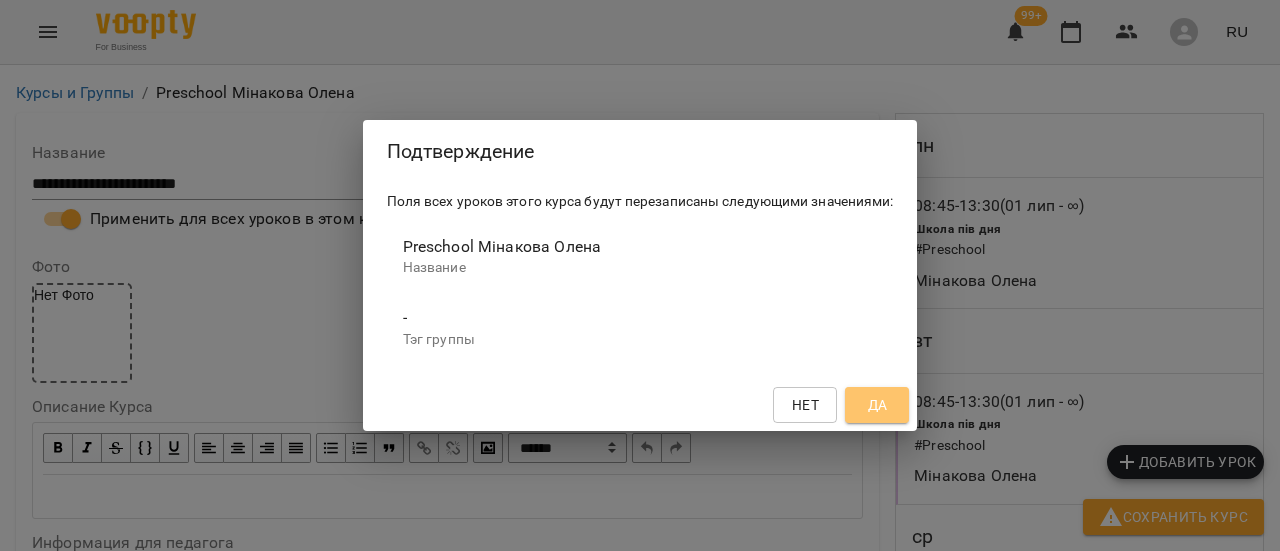 click on "Да" at bounding box center (877, 405) 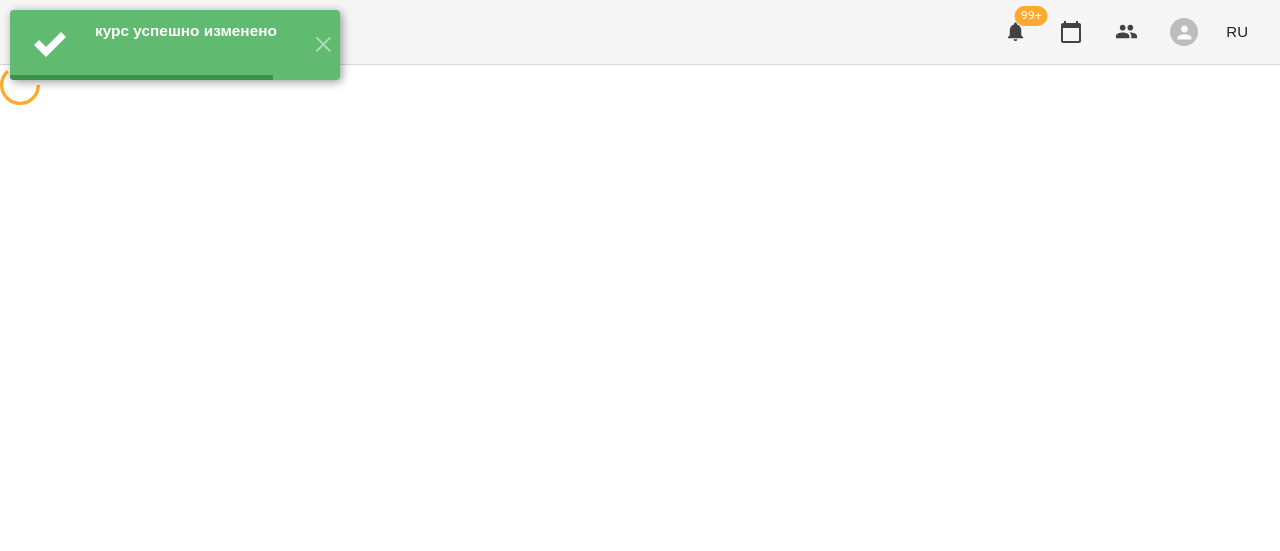 scroll, scrollTop: 0, scrollLeft: 0, axis: both 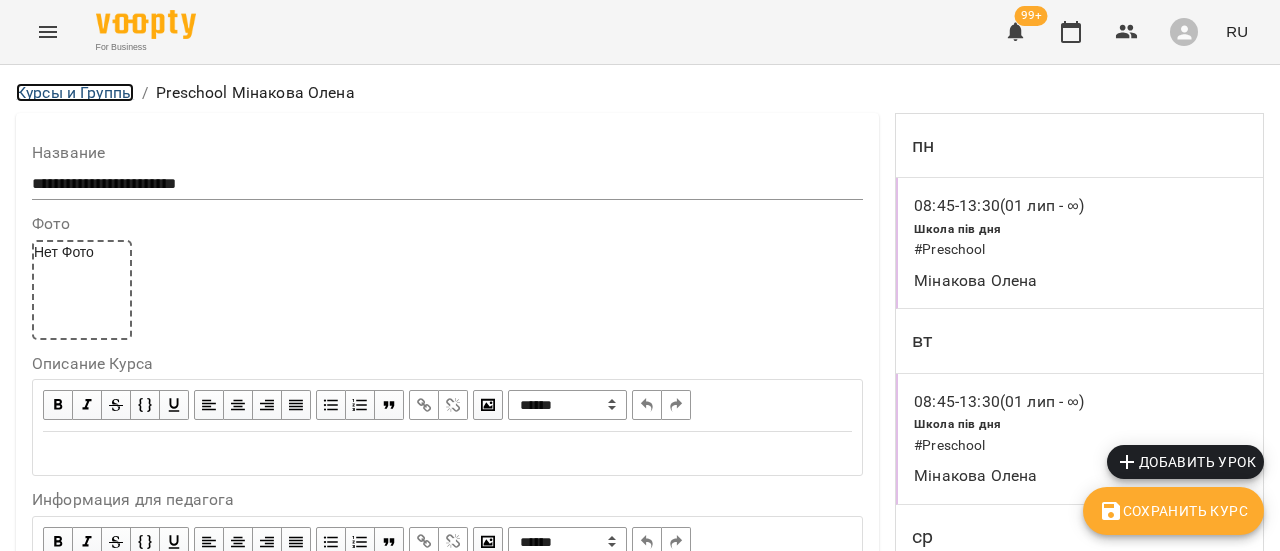 click on "Курсы и Группы" at bounding box center (75, 92) 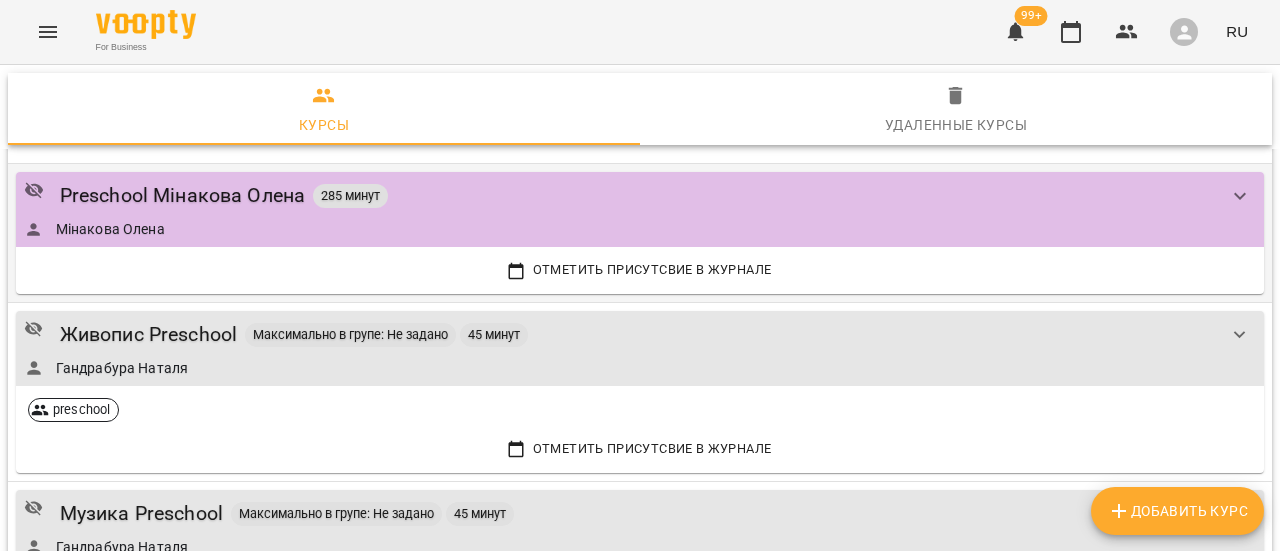scroll, scrollTop: 100, scrollLeft: 0, axis: vertical 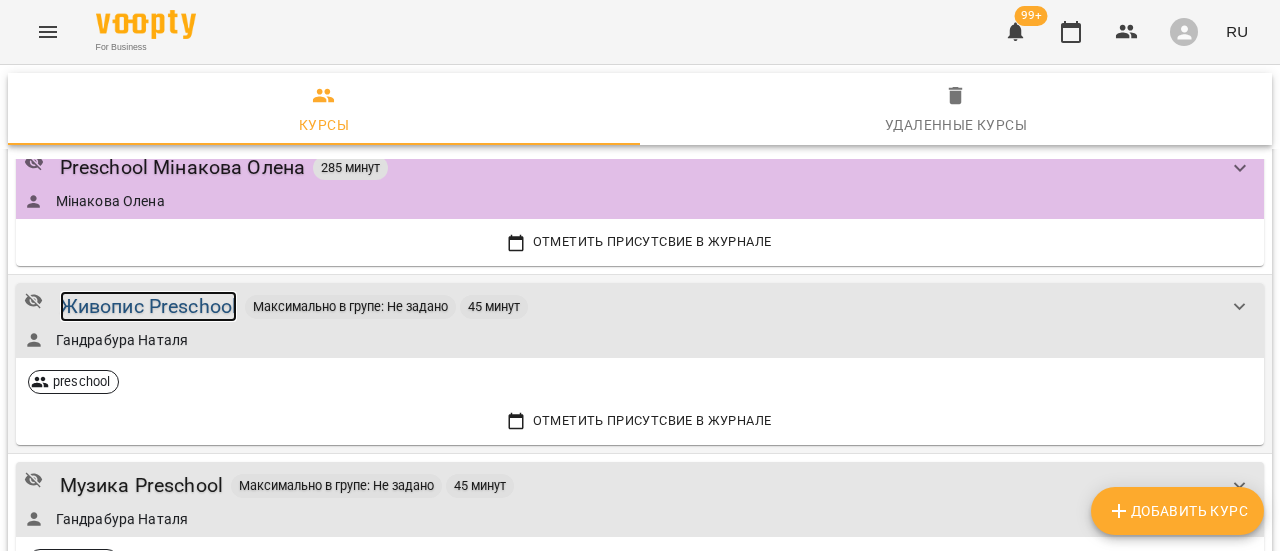 click on "Живопис Preschool" at bounding box center [149, 306] 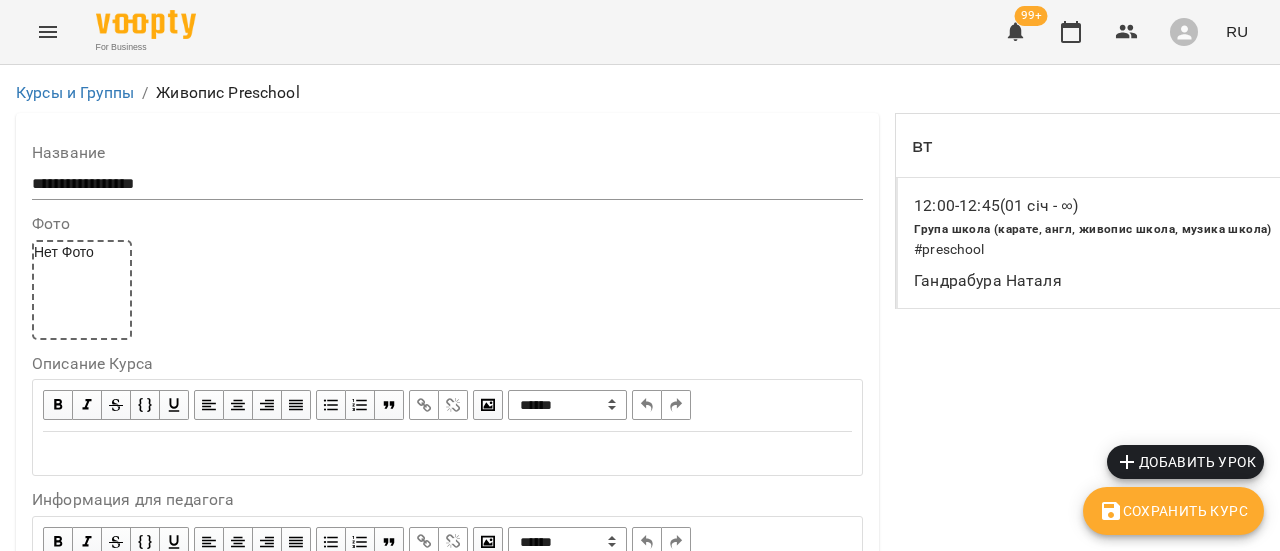 click on "**********" at bounding box center [447, 184] 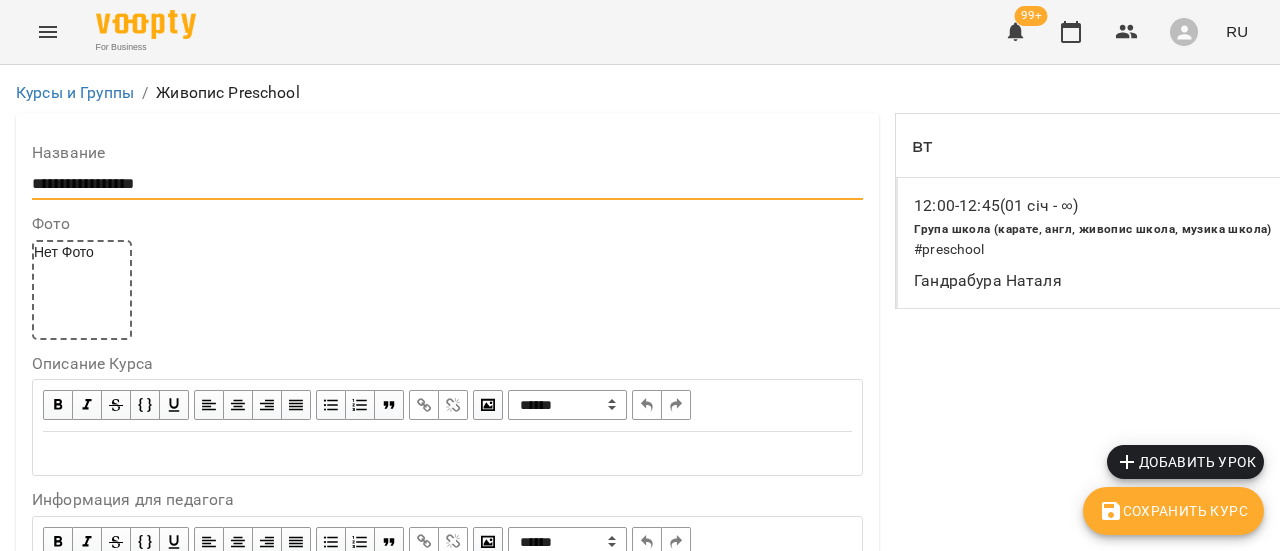 click on "**********" at bounding box center [447, 184] 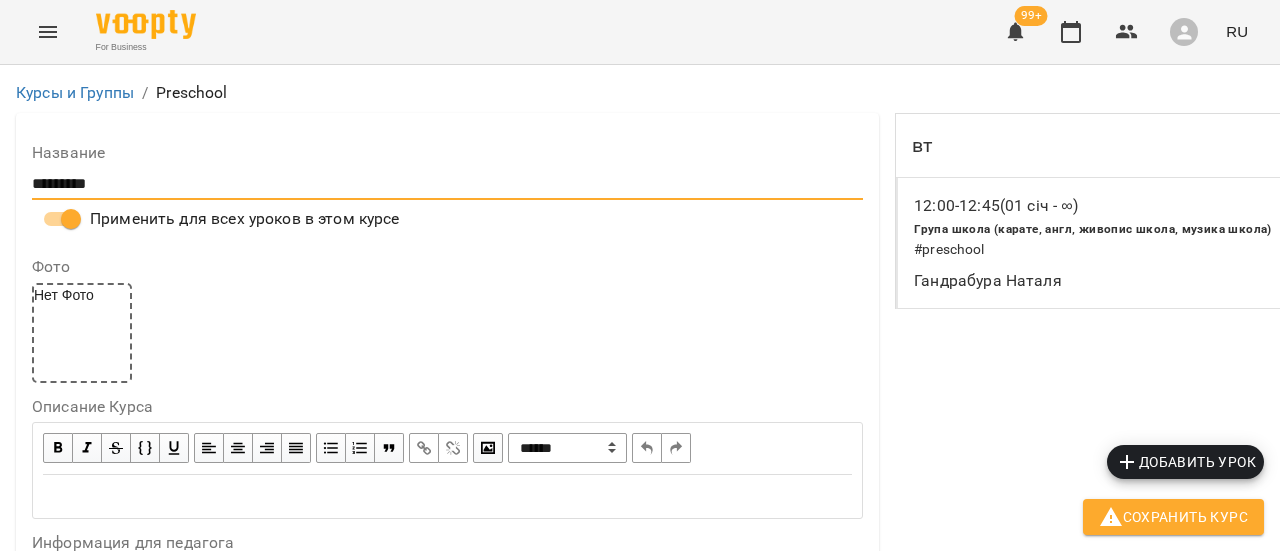 click on "*********" at bounding box center [447, 184] 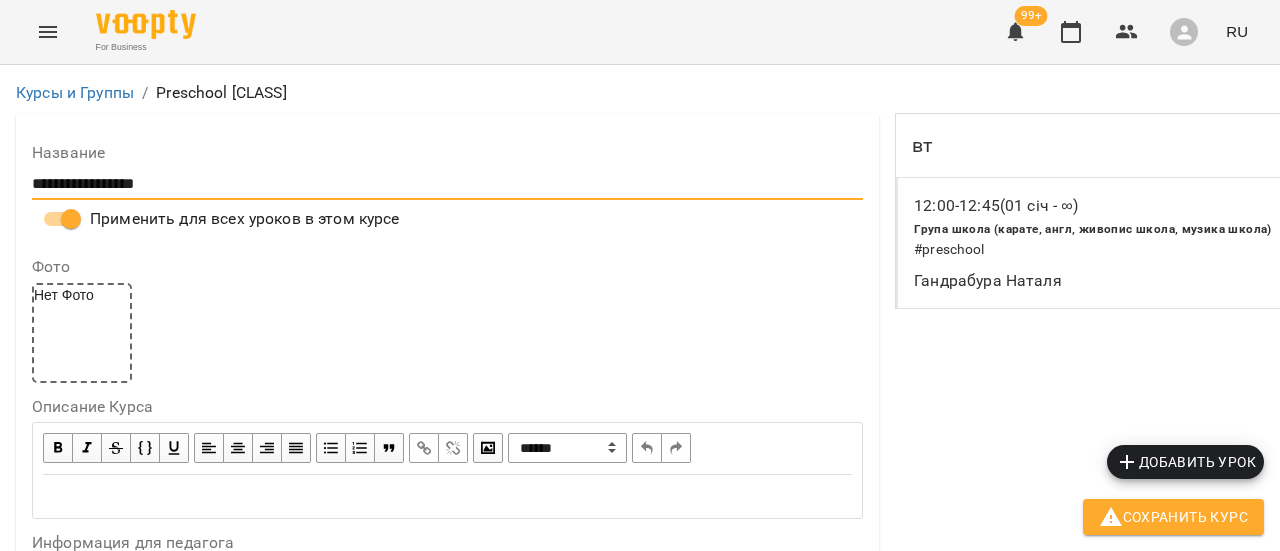 scroll, scrollTop: 1977, scrollLeft: 0, axis: vertical 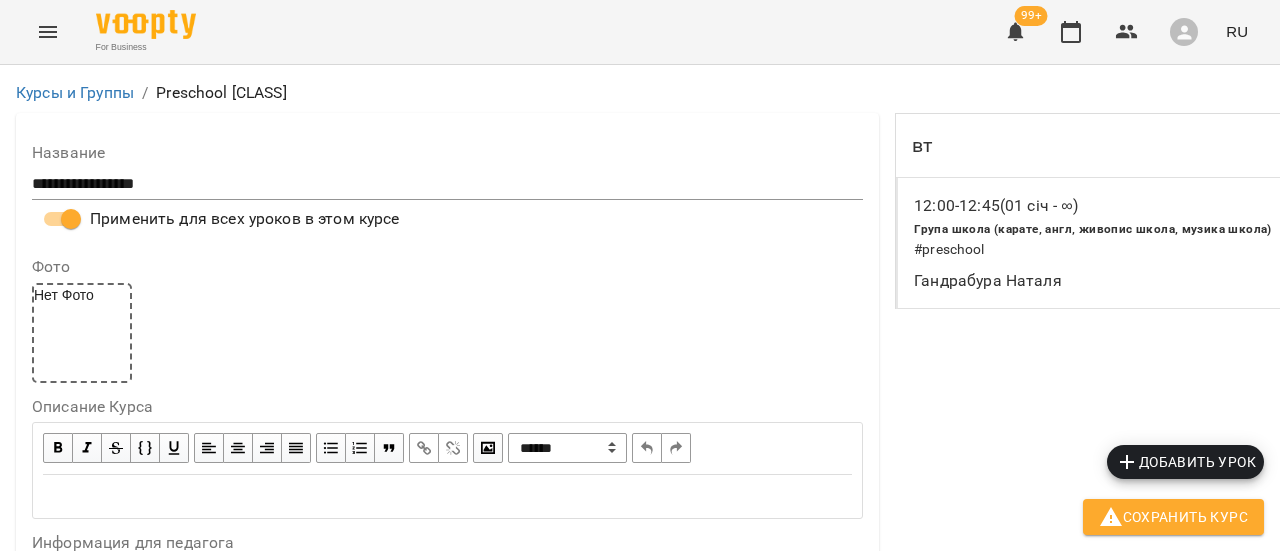click 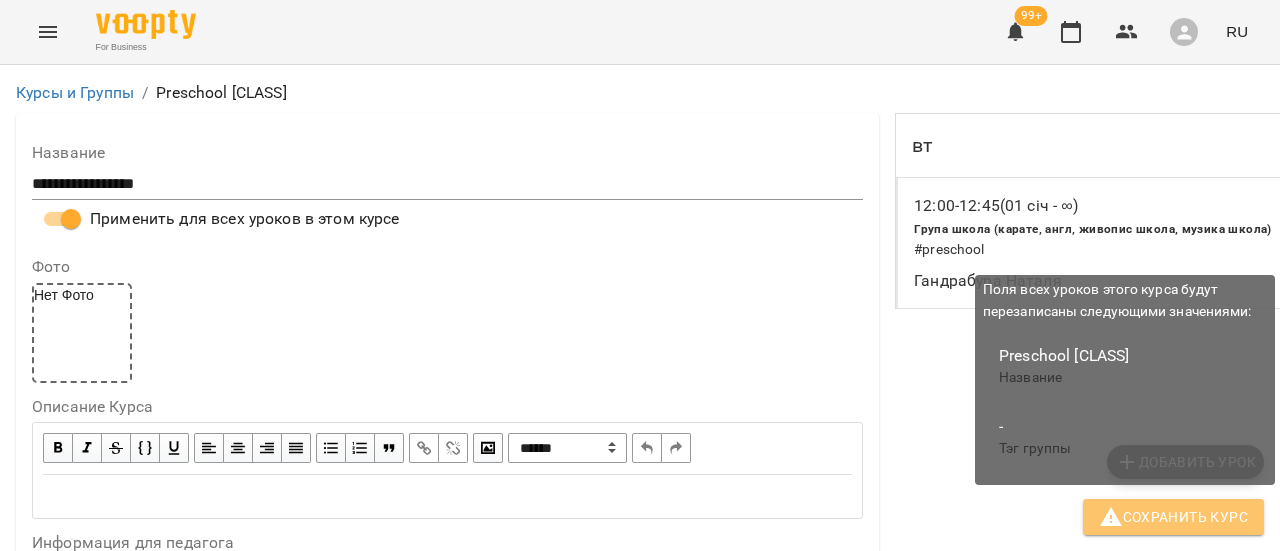 click on "Сохранить Курс" at bounding box center [1173, 517] 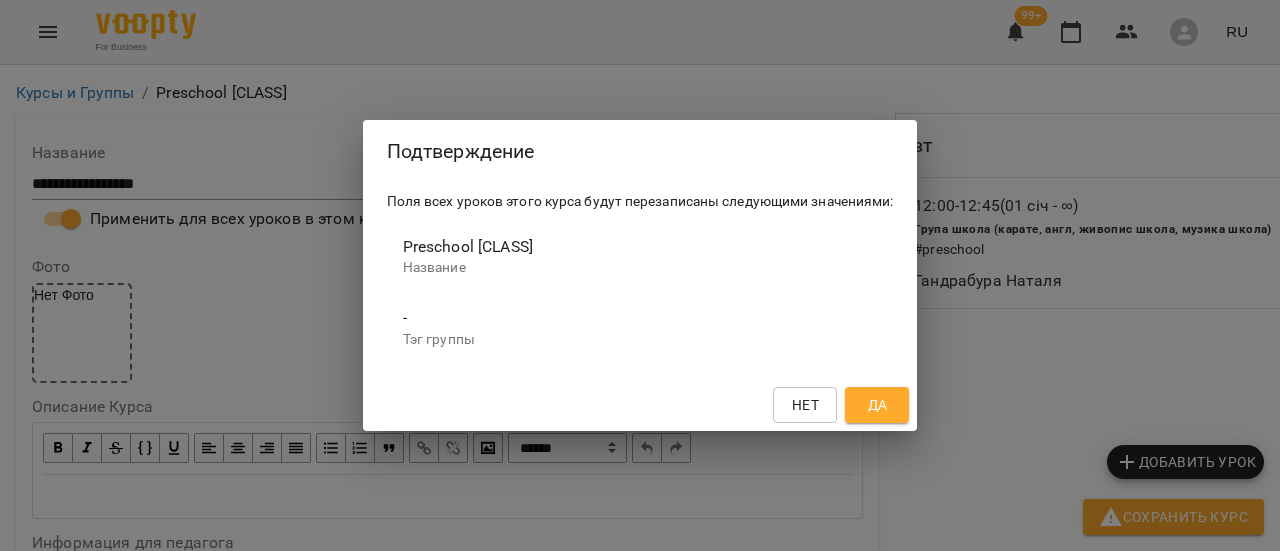 click on "Да" at bounding box center (877, 405) 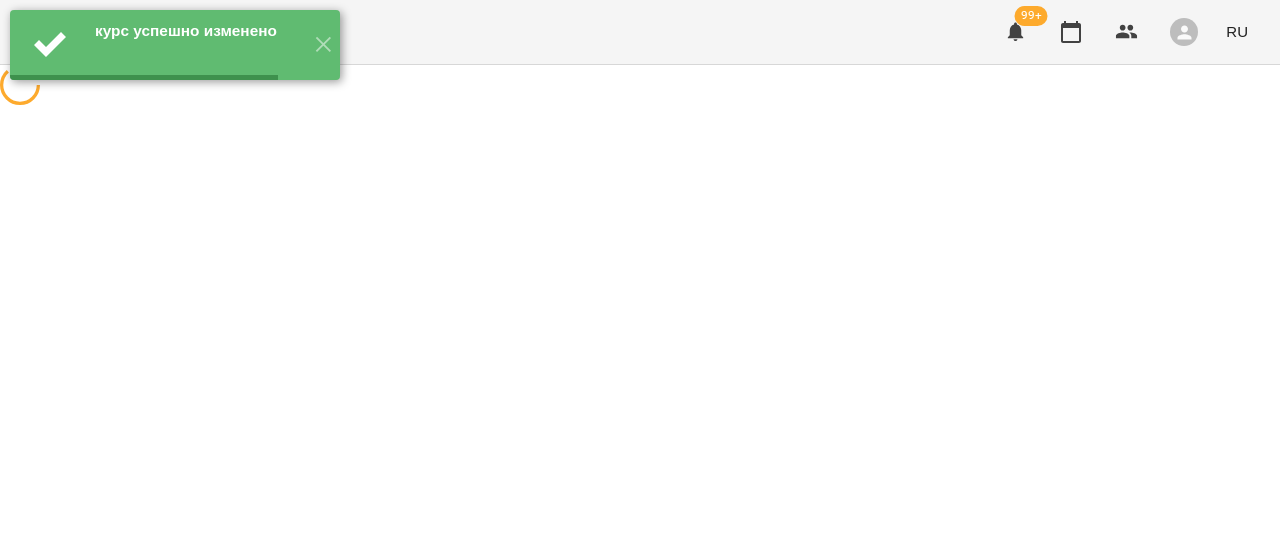 scroll, scrollTop: 0, scrollLeft: 0, axis: both 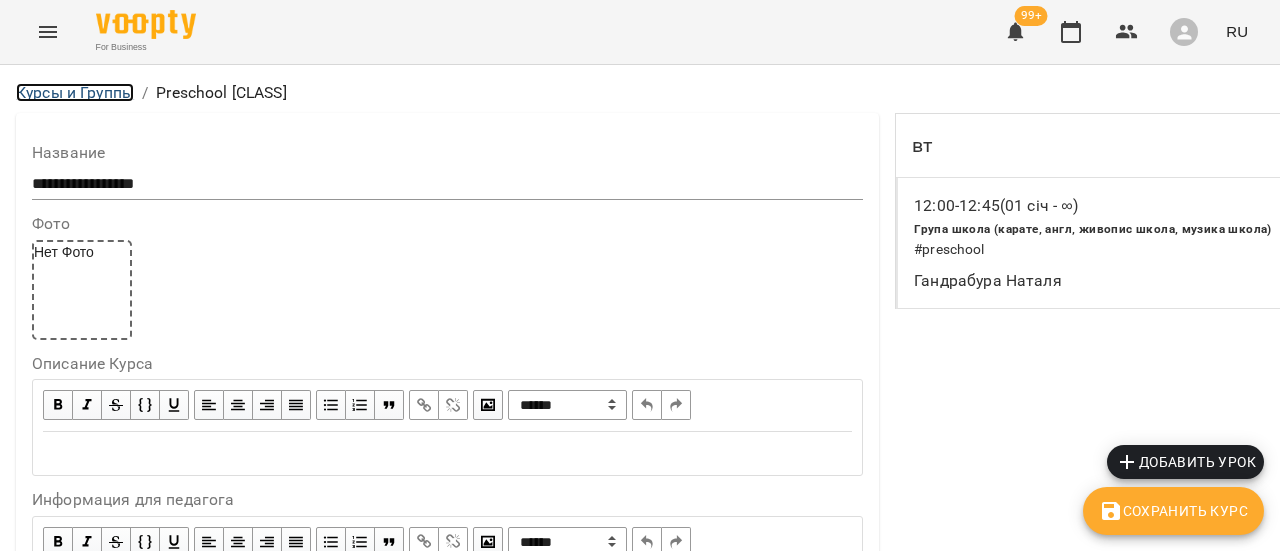 click on "Курсы и Группы" at bounding box center (75, 92) 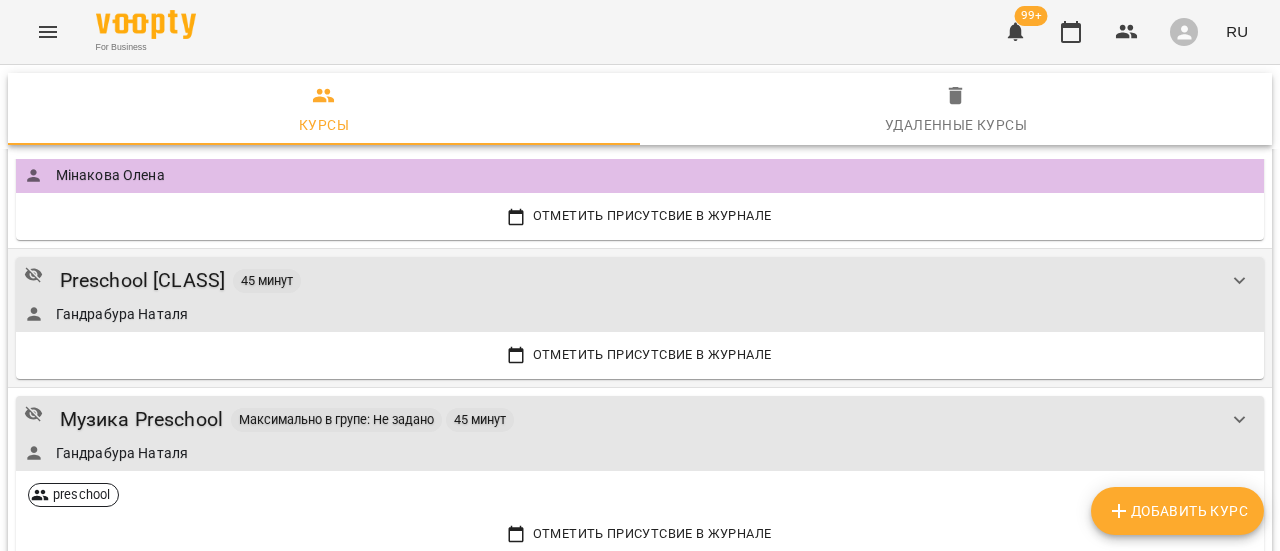 scroll, scrollTop: 200, scrollLeft: 0, axis: vertical 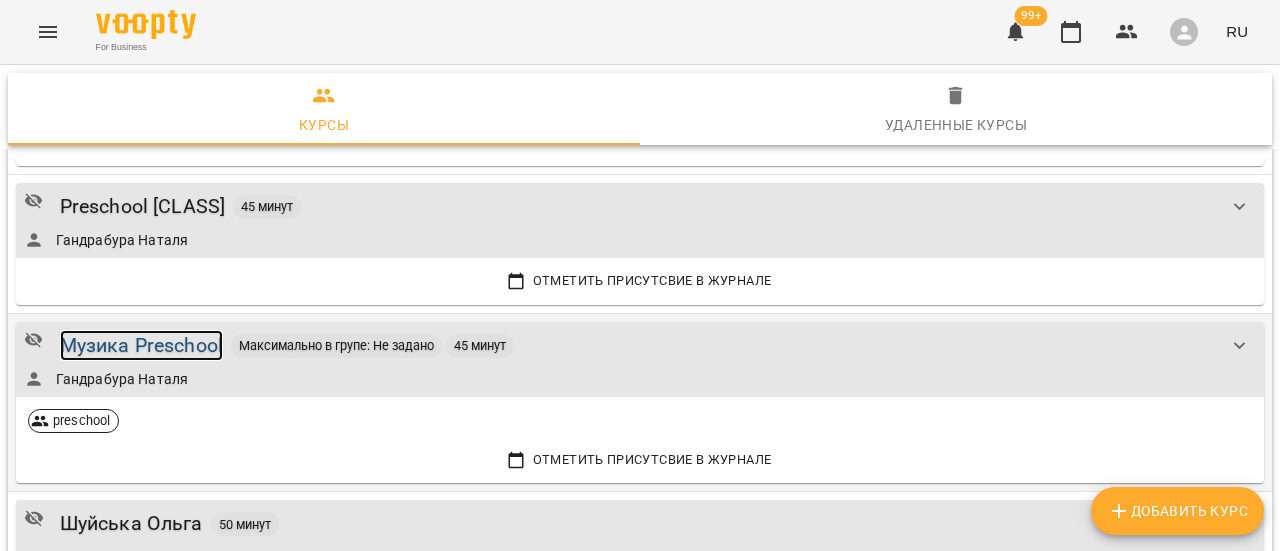 click on "Музика Preschool" at bounding box center [141, 345] 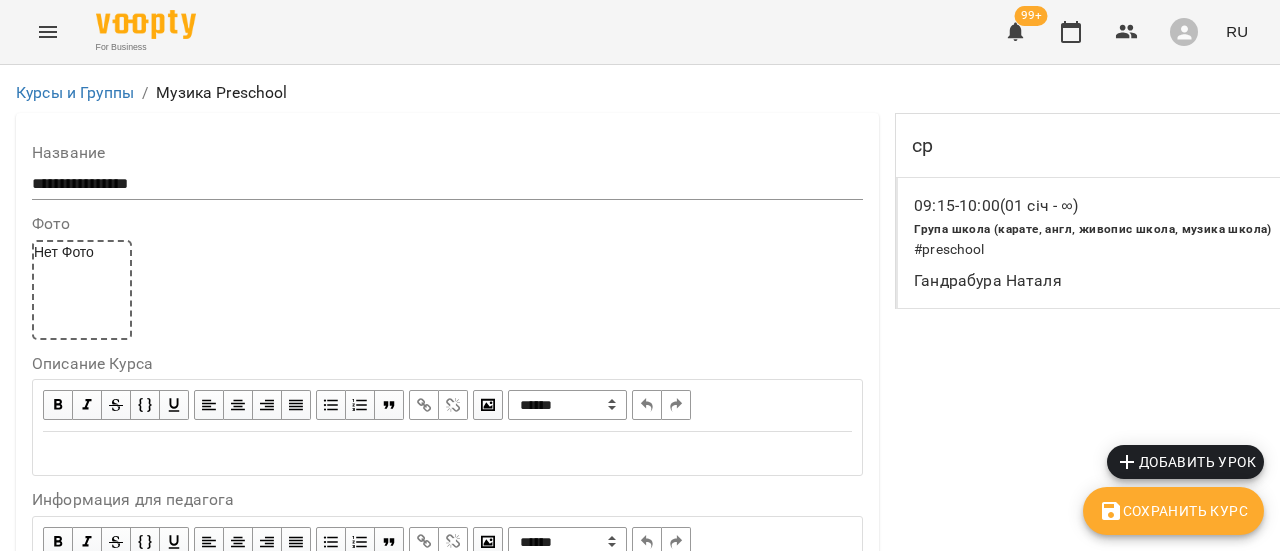 click on "**********" at bounding box center (447, 184) 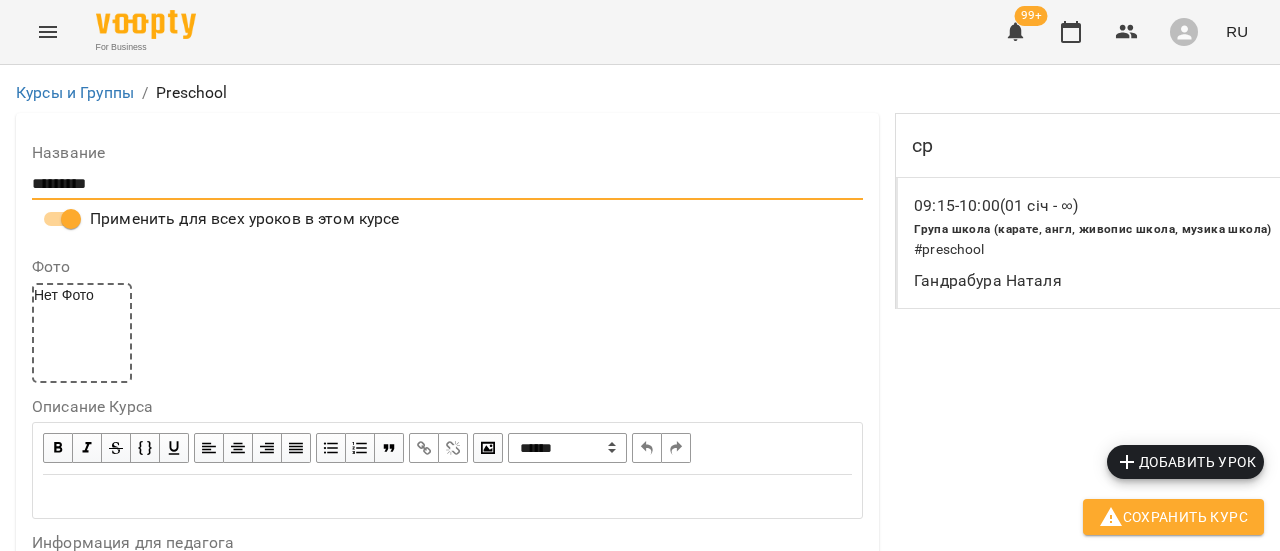 click on "*********" at bounding box center (447, 184) 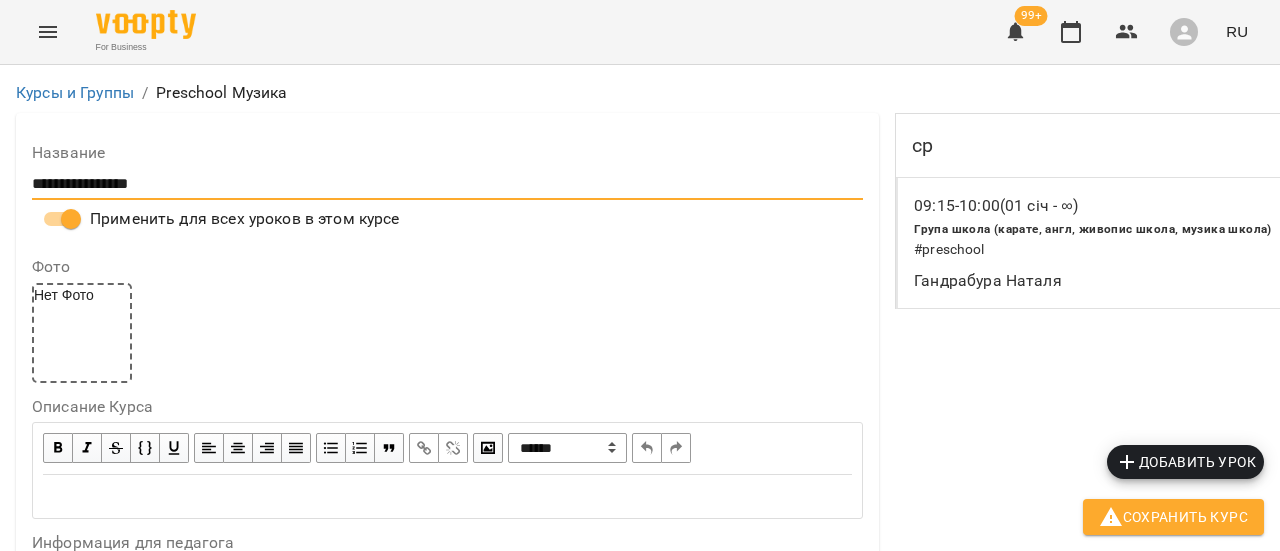 scroll, scrollTop: 1200, scrollLeft: 0, axis: vertical 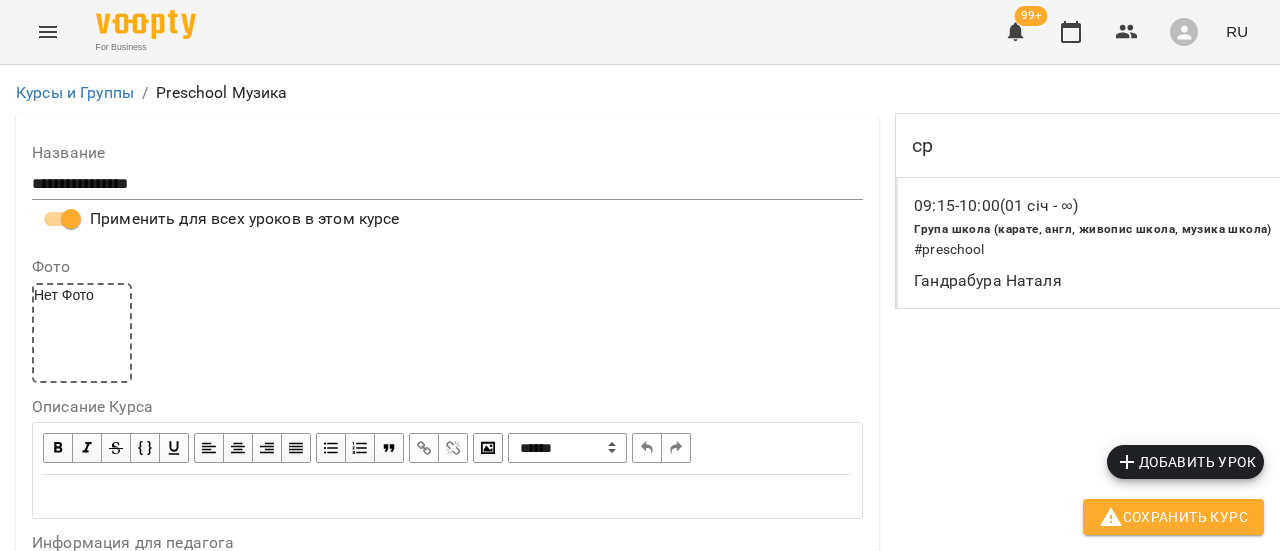 click 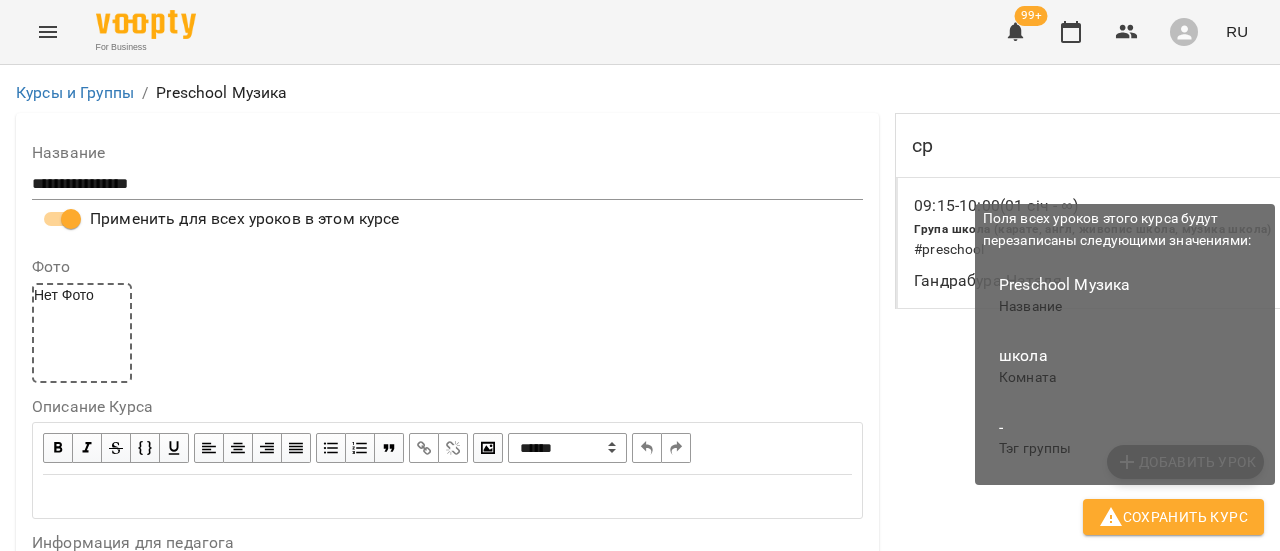 click on "Сохранить Курс" at bounding box center (1173, 517) 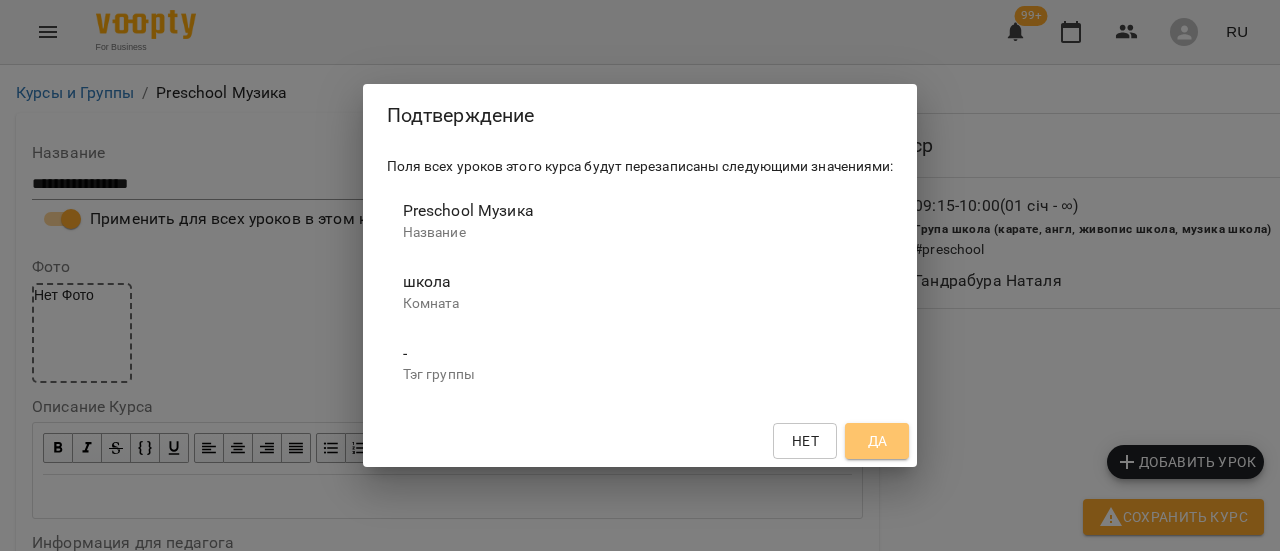 click on "Да" at bounding box center [877, 441] 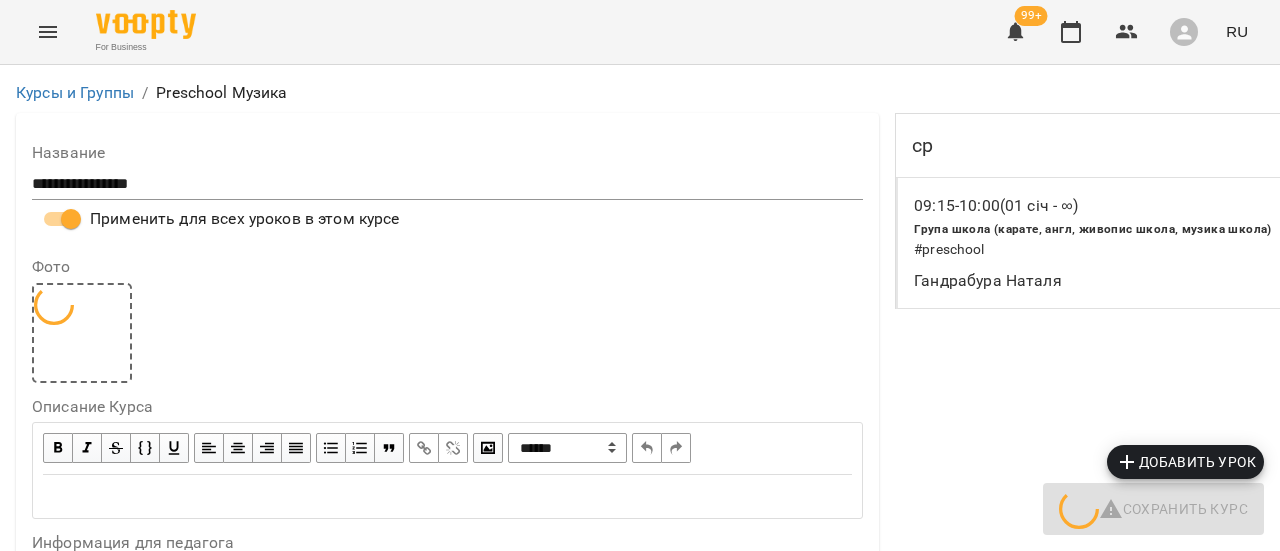 scroll, scrollTop: 0, scrollLeft: 0, axis: both 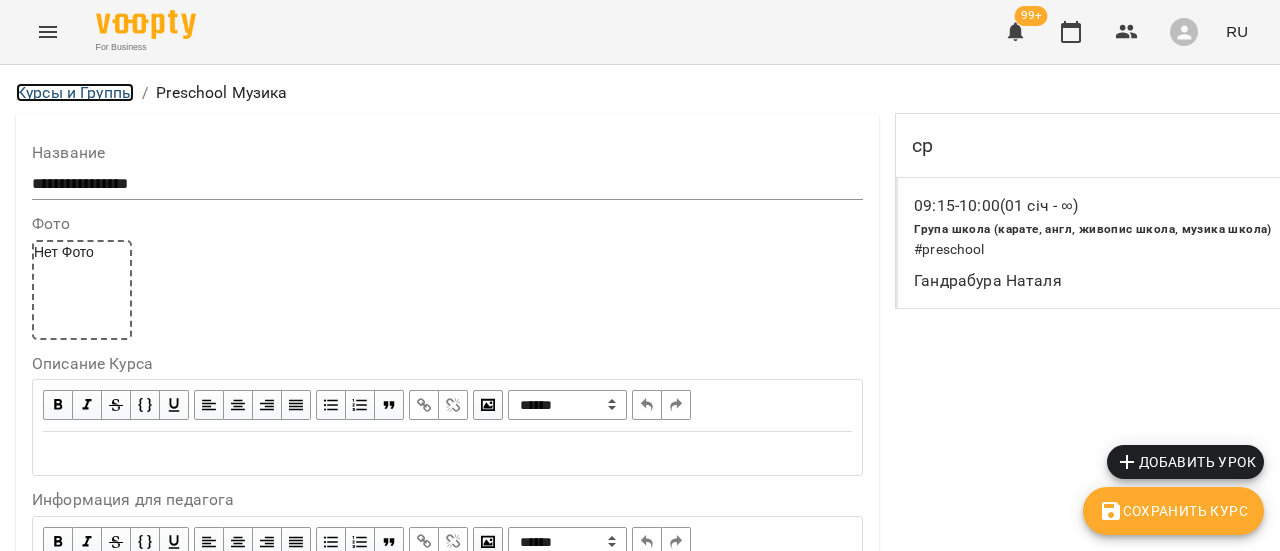 click on "Курсы и Группы" at bounding box center [75, 92] 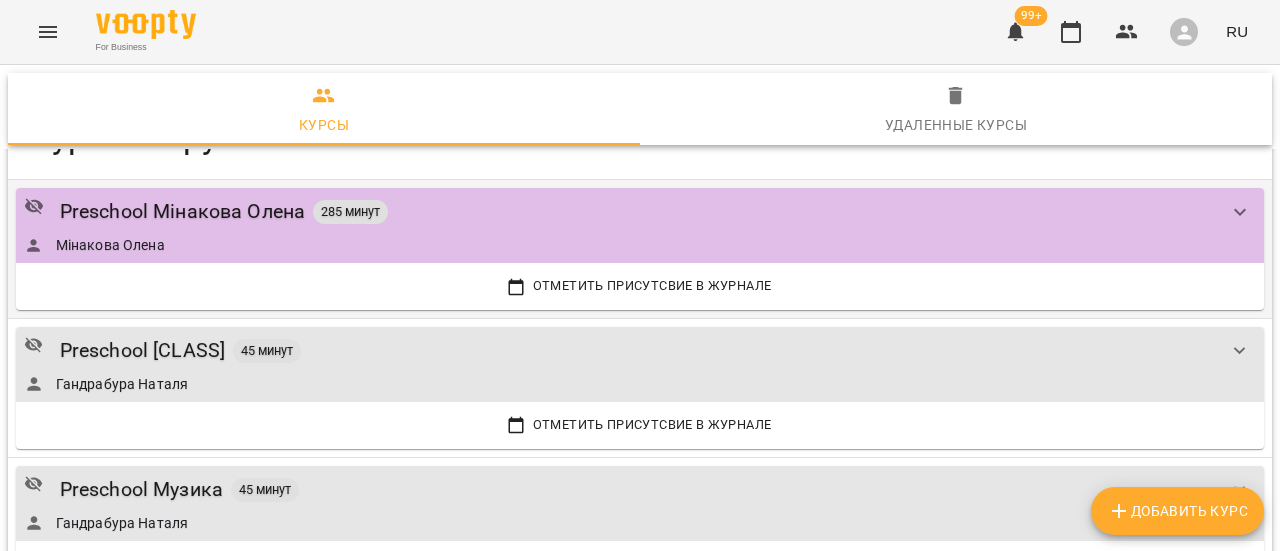 scroll, scrollTop: 100, scrollLeft: 0, axis: vertical 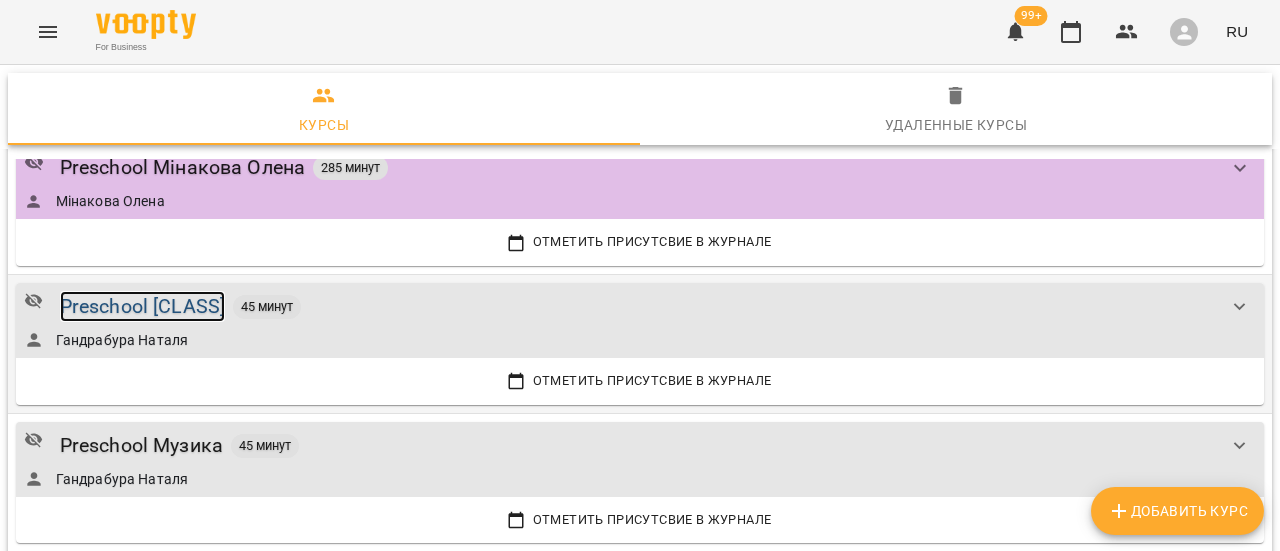 click on "Preschool живопис" at bounding box center (143, 306) 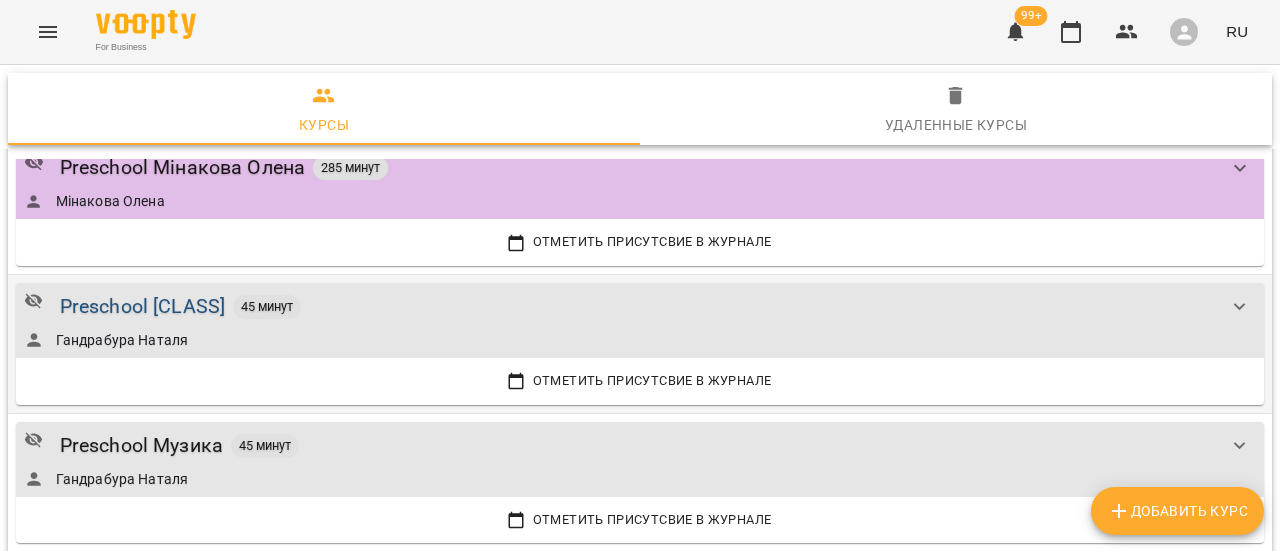 click on "Курсы Удаленные курсы Курсы и Группы   20 Курсы и Группы   20     Preschool Мінакова Олена 285 минут Мінакова Олена Отметить присутсвие в Журнале   Preschool живопис 45 минут Гандрабура Наталя Отметить присутсвие в Журнале   Preschool Музика 45 минут Гандрабура Наталя Отметить присутсвие в Журнале   Шуйська Ольга 50 минут Шуйська Ольга Отметить присутсвие в Журнале   Коваленко Аміна 30 минут Коваленко Аміна Отметить присутсвие в Журнале   Гандрабура Наталя 30 минут Гандрабура Наталя Отметить присутсвие в Журнале   Форофонтова Олена 30 минут Форофонтова Олена   Обід 1 минут   1 минут" at bounding box center [640, 313] 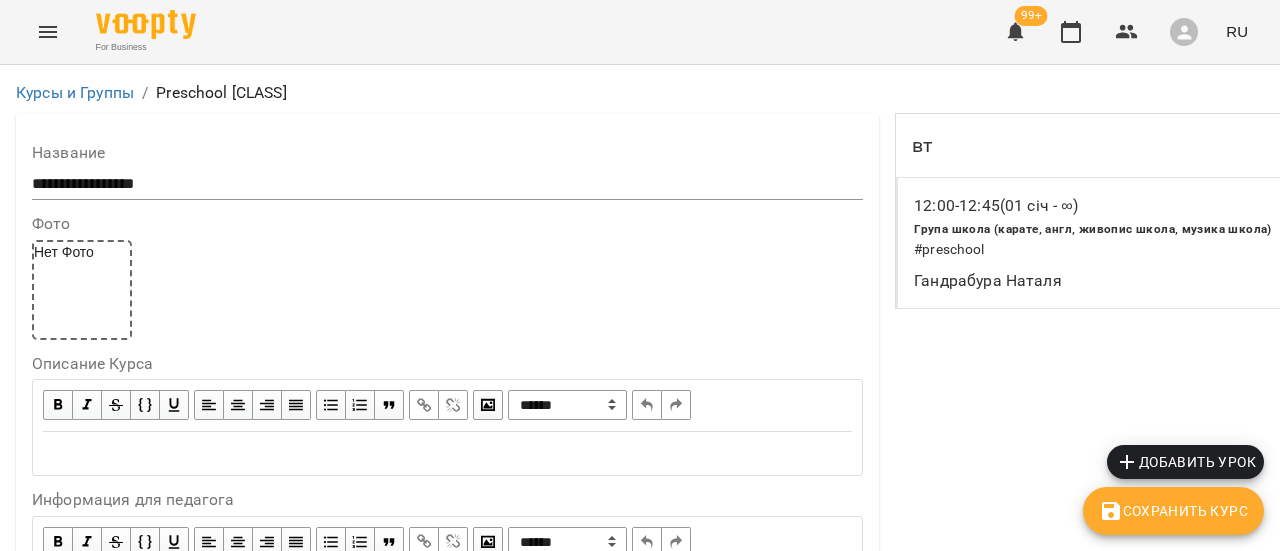 click on "**********" at bounding box center [447, 184] 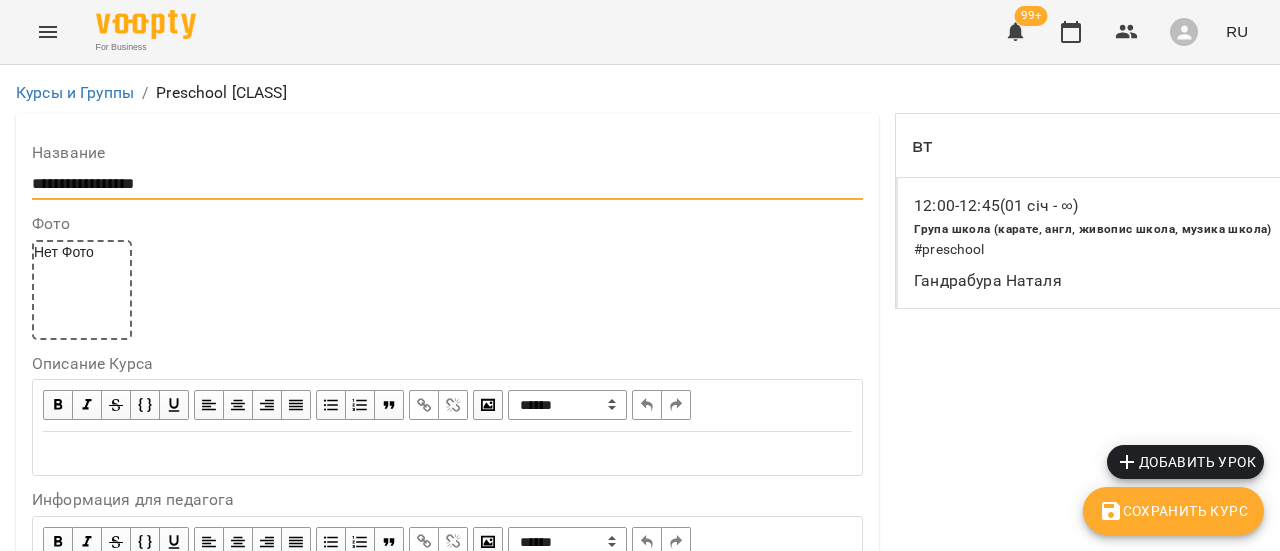 click on "**********" at bounding box center [447, 184] 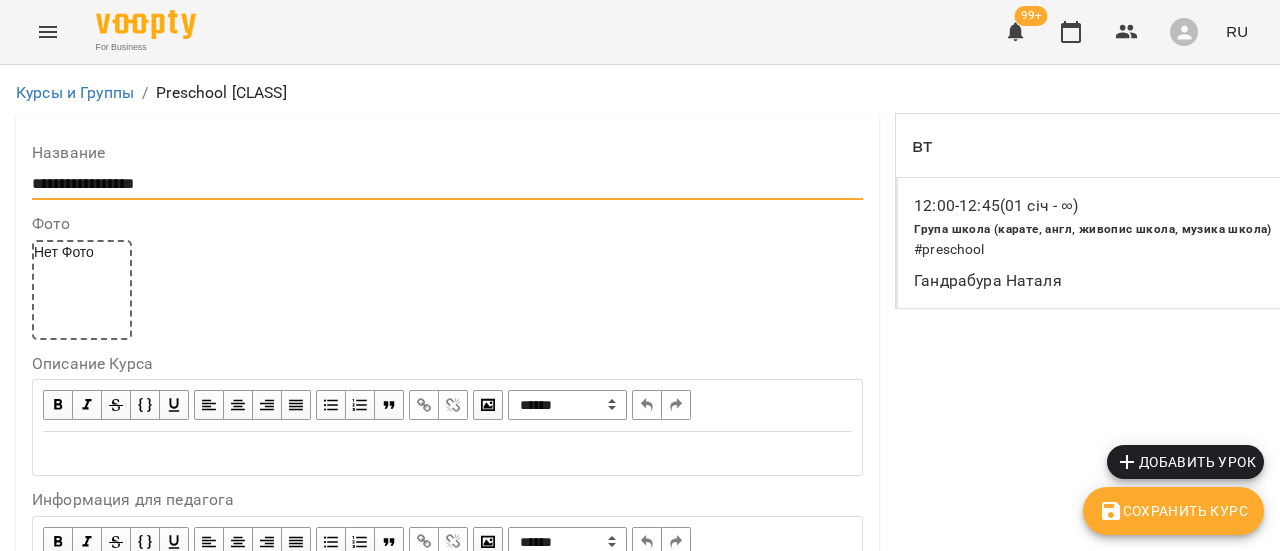 click on "**********" at bounding box center (447, 184) 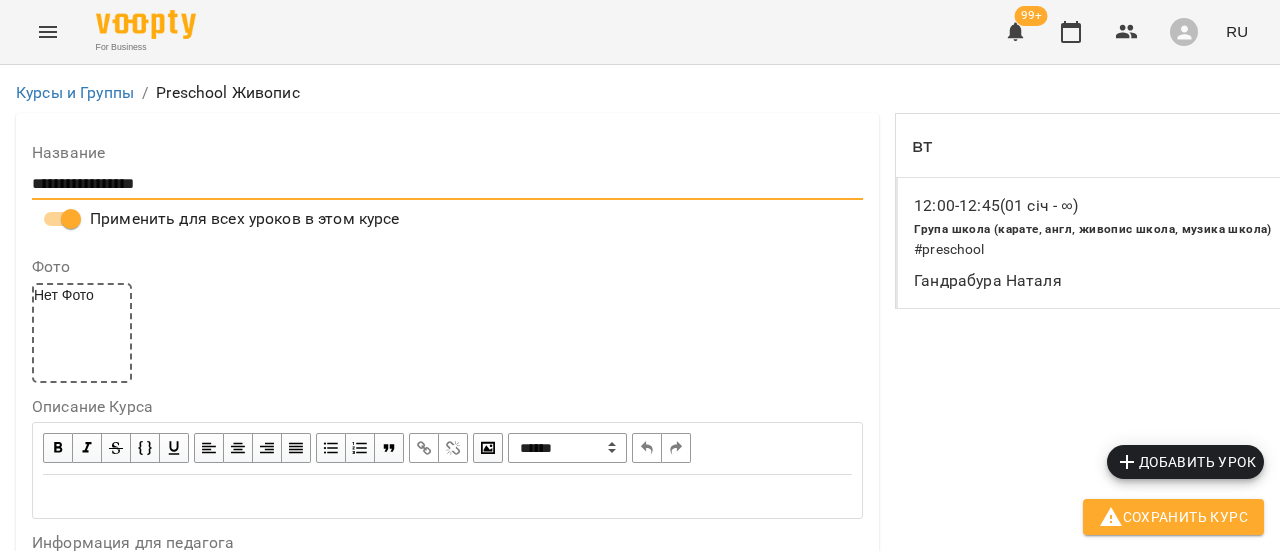 type on "**********" 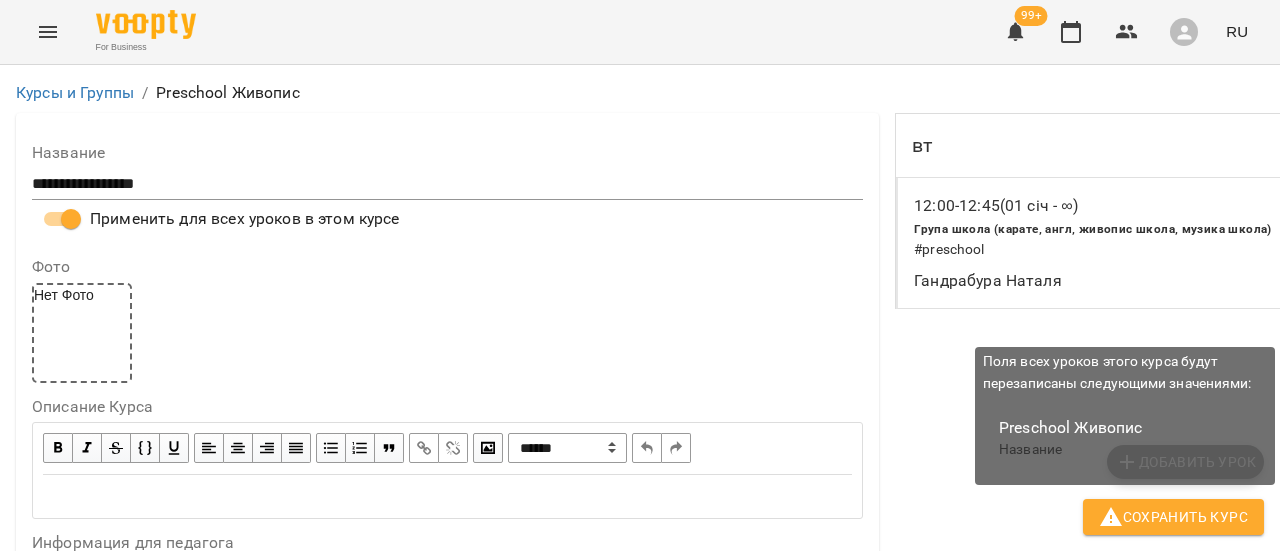 click on "Сохранить Курс" at bounding box center (1173, 517) 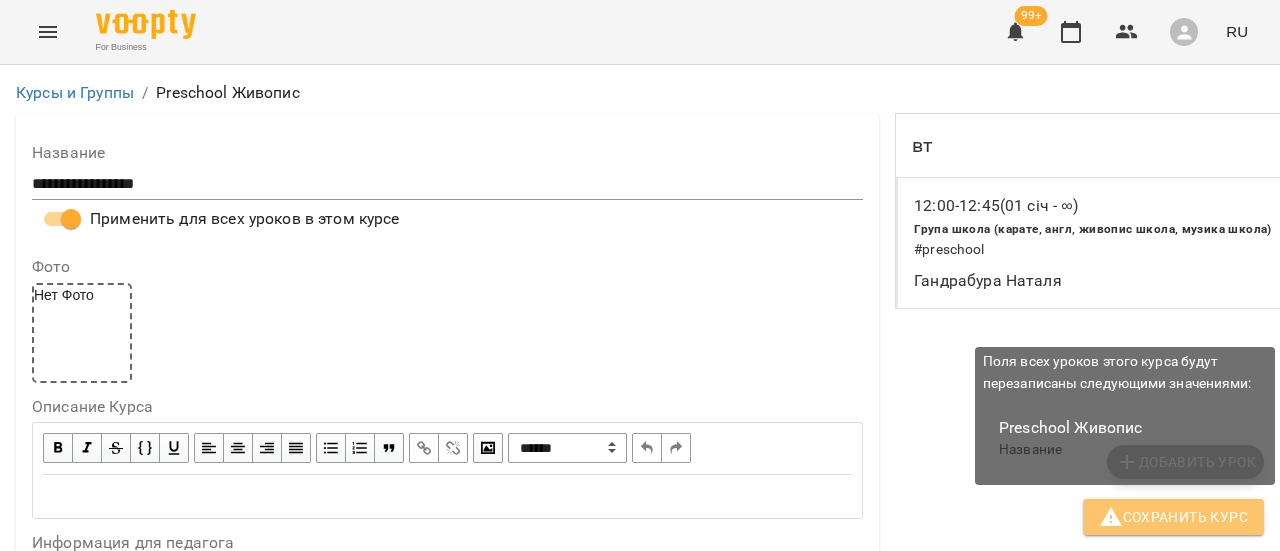 click on "Сохранить Курс" at bounding box center [1173, 517] 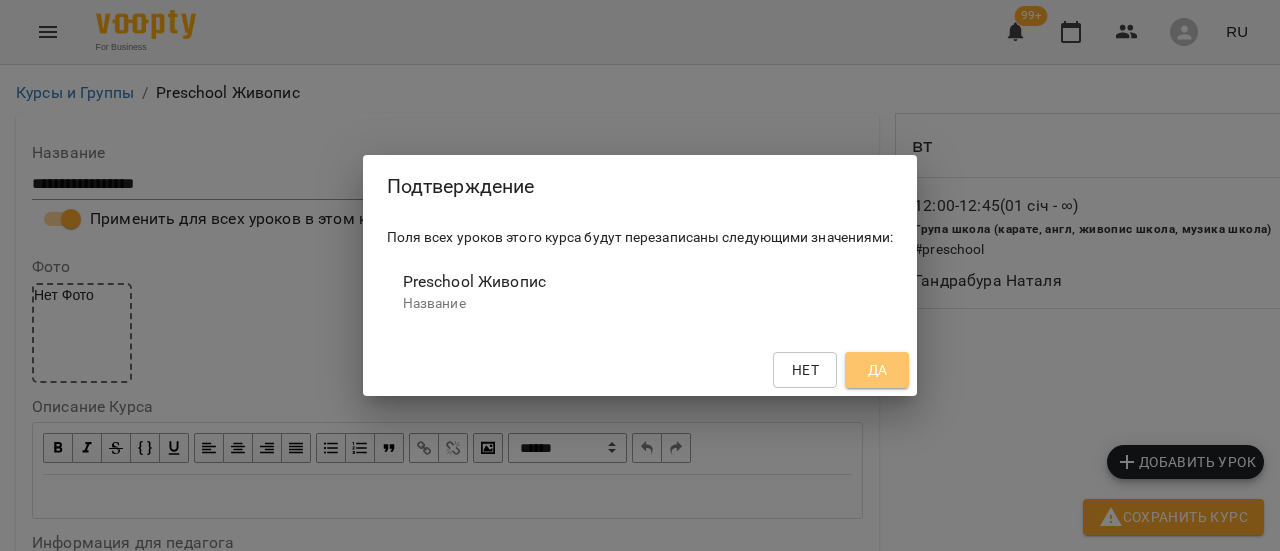 click on "Да" at bounding box center (878, 370) 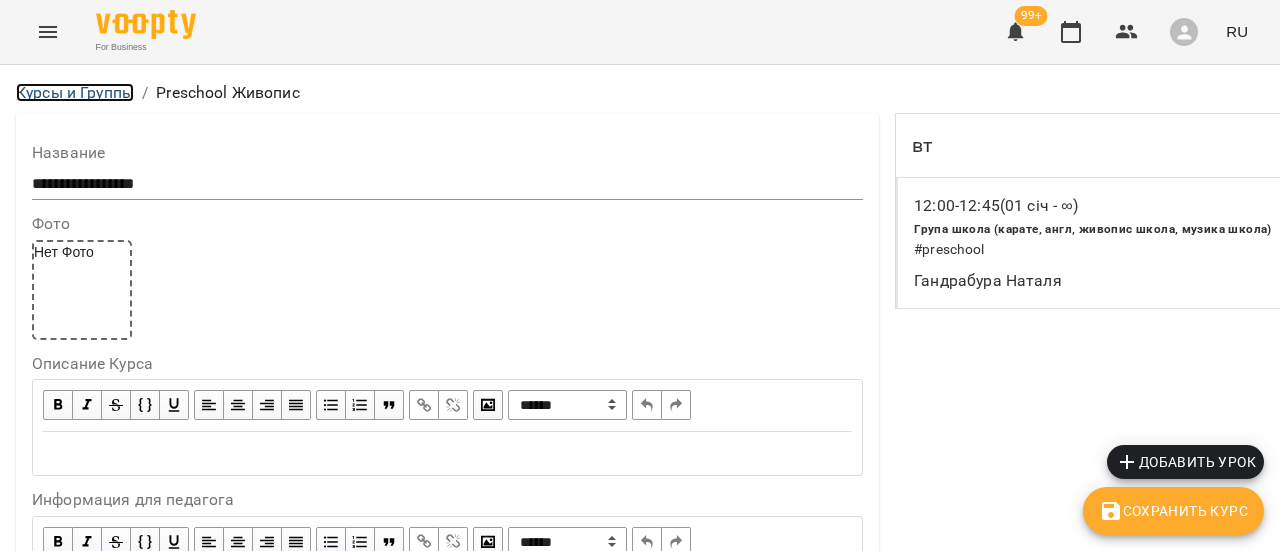 click on "Курсы и Группы" at bounding box center [75, 92] 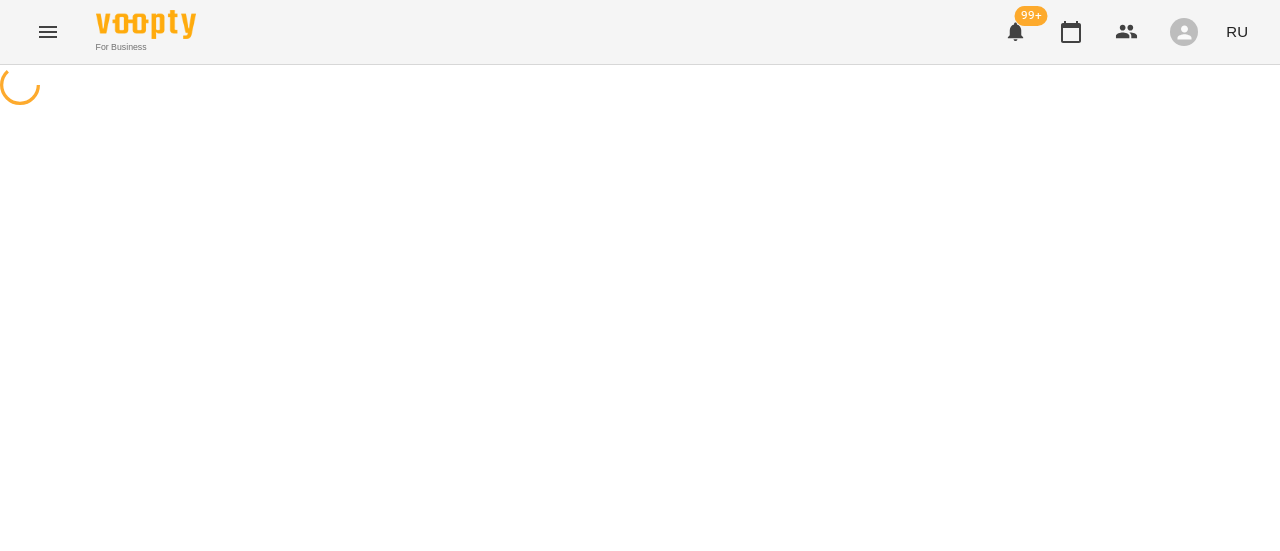 click at bounding box center [640, 87] 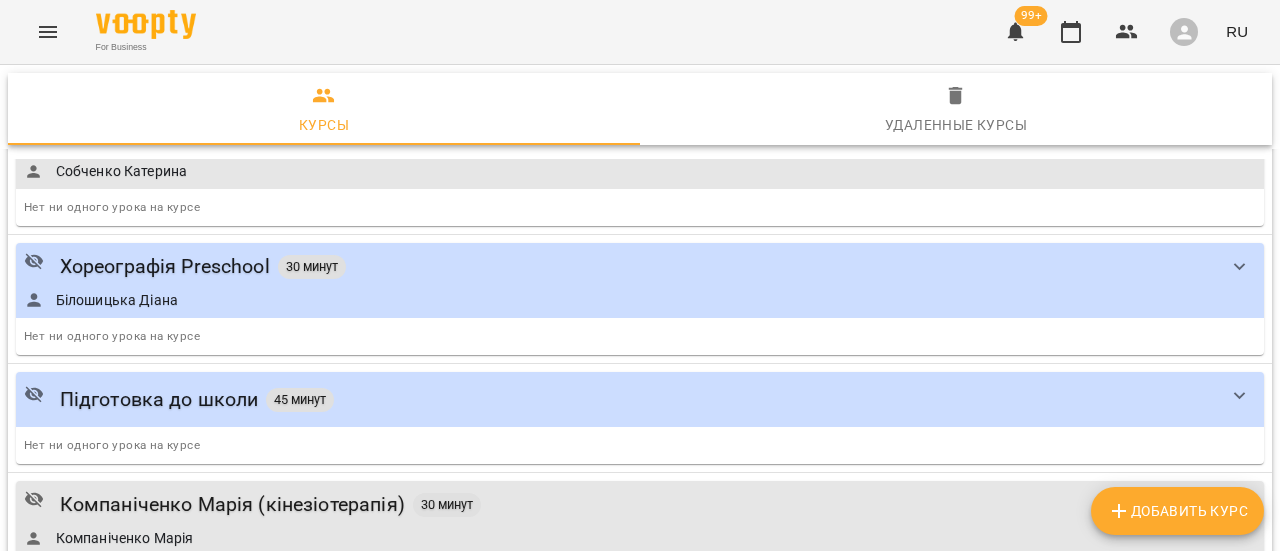 scroll, scrollTop: 1577, scrollLeft: 0, axis: vertical 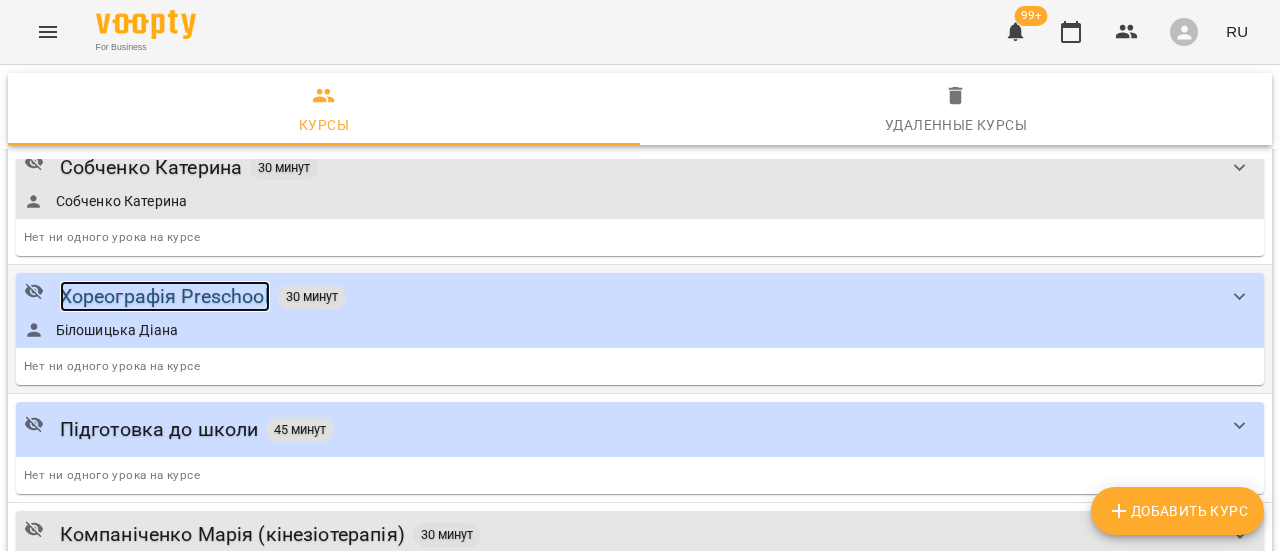 click on "Хореографія Preschool" at bounding box center [165, 296] 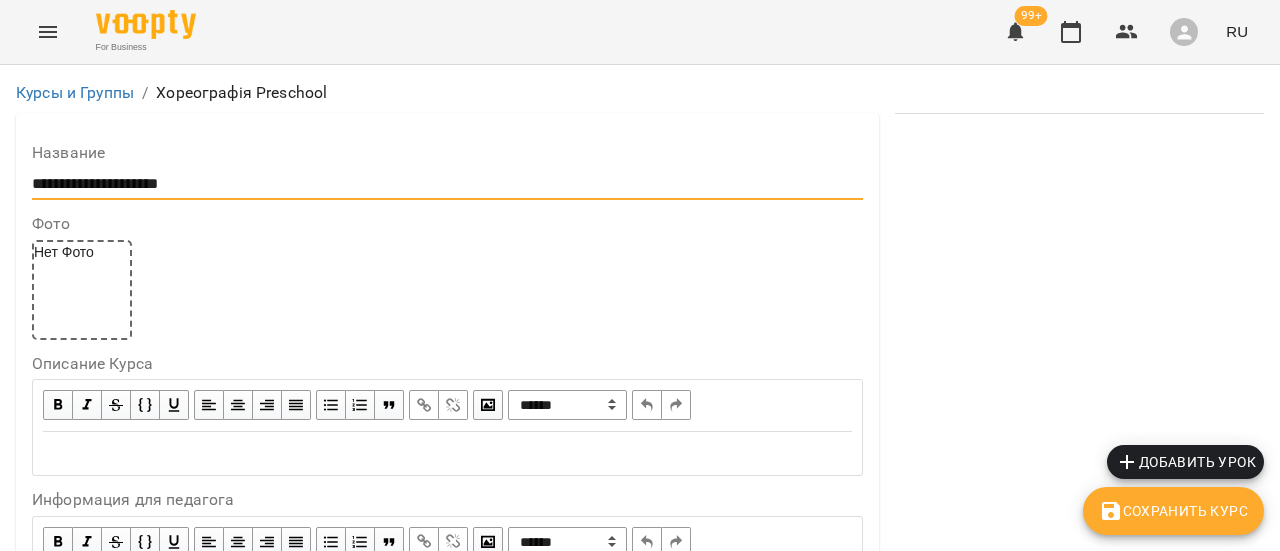 click on "**********" at bounding box center (447, 184) 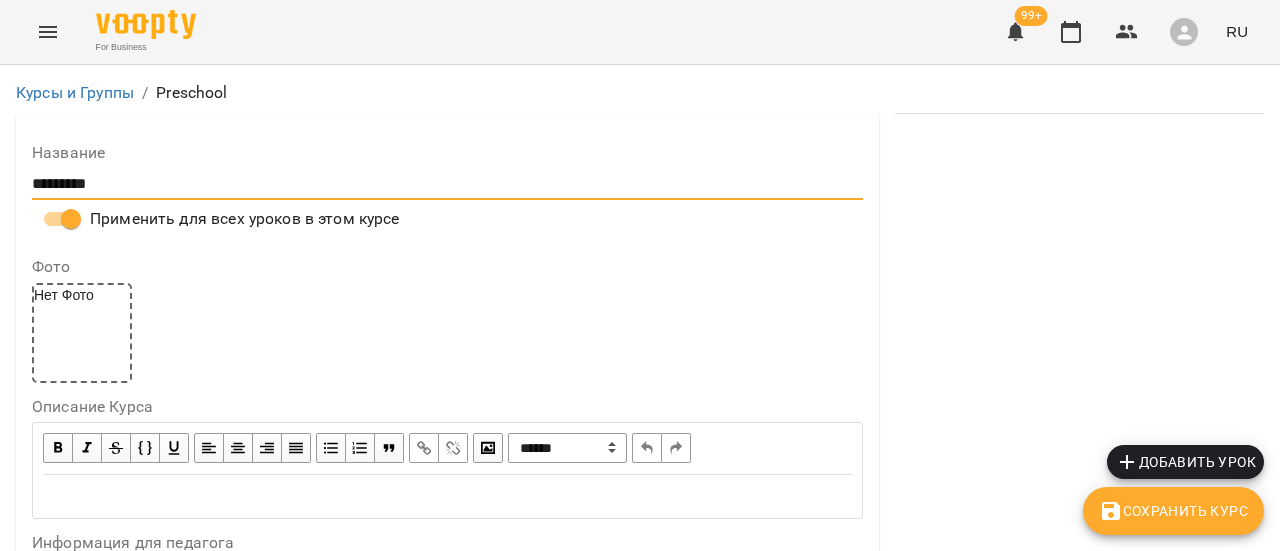 click on "*********" at bounding box center (447, 184) 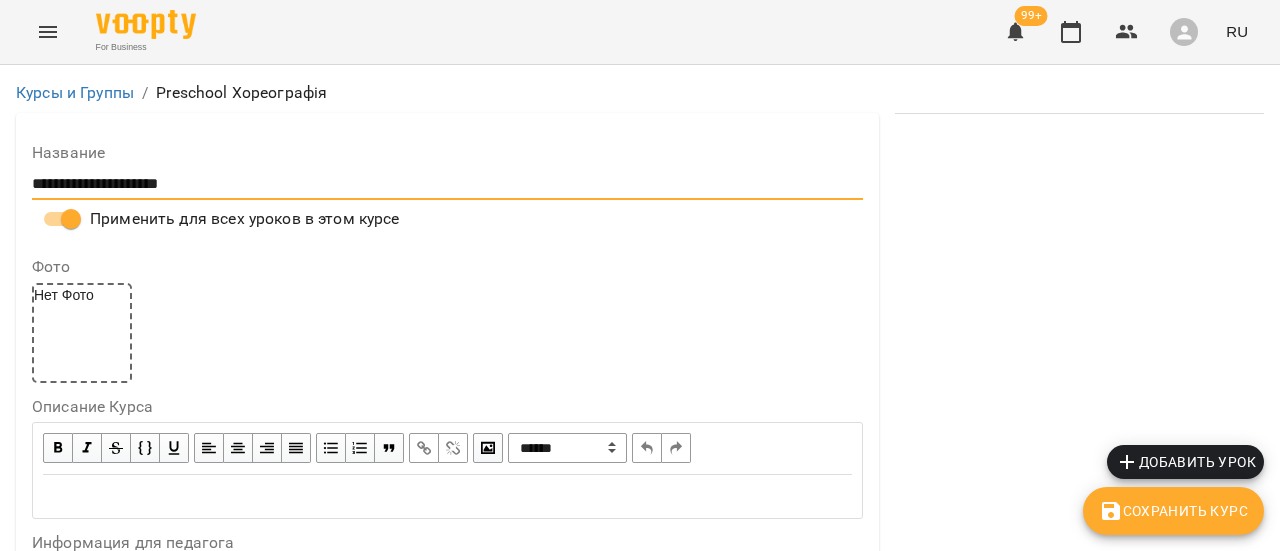scroll, scrollTop: 1000, scrollLeft: 0, axis: vertical 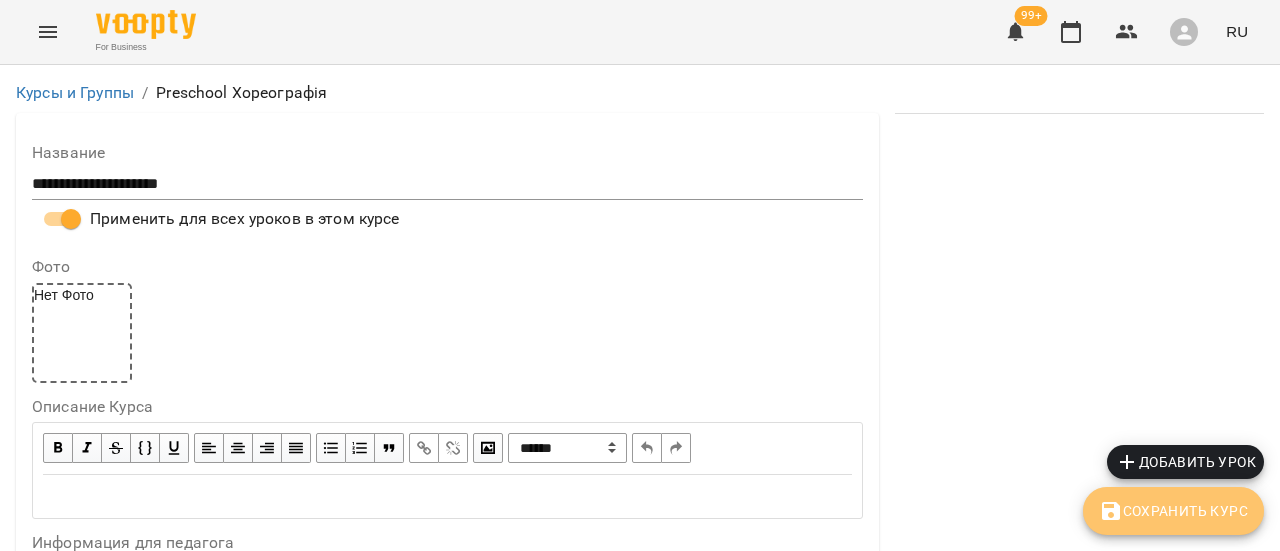click on "Сохранить Курс" at bounding box center [1173, 511] 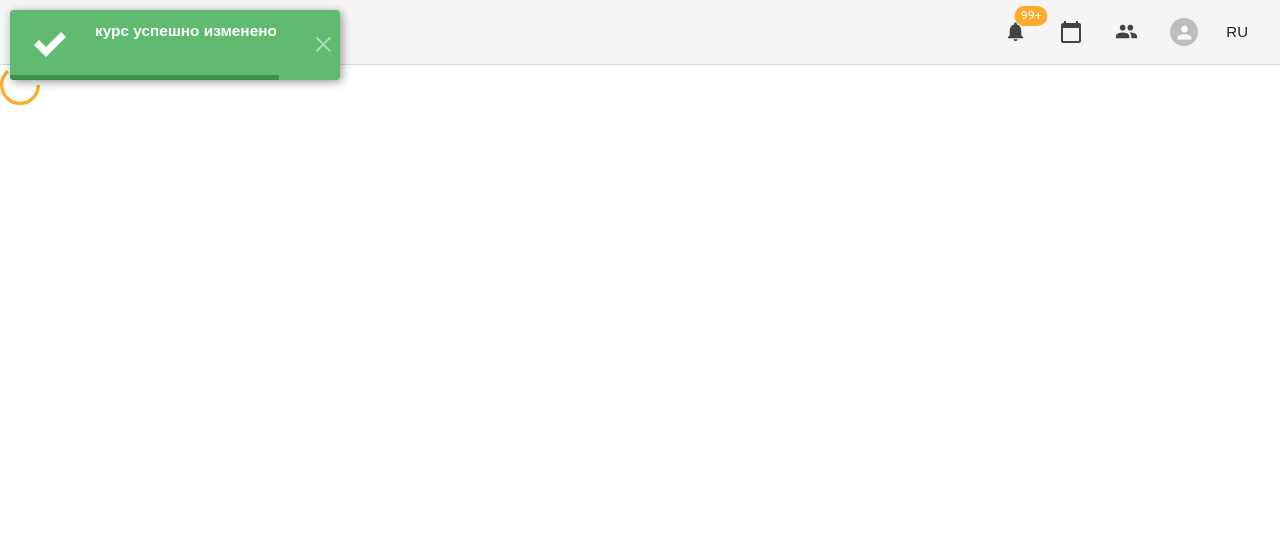 scroll, scrollTop: 0, scrollLeft: 0, axis: both 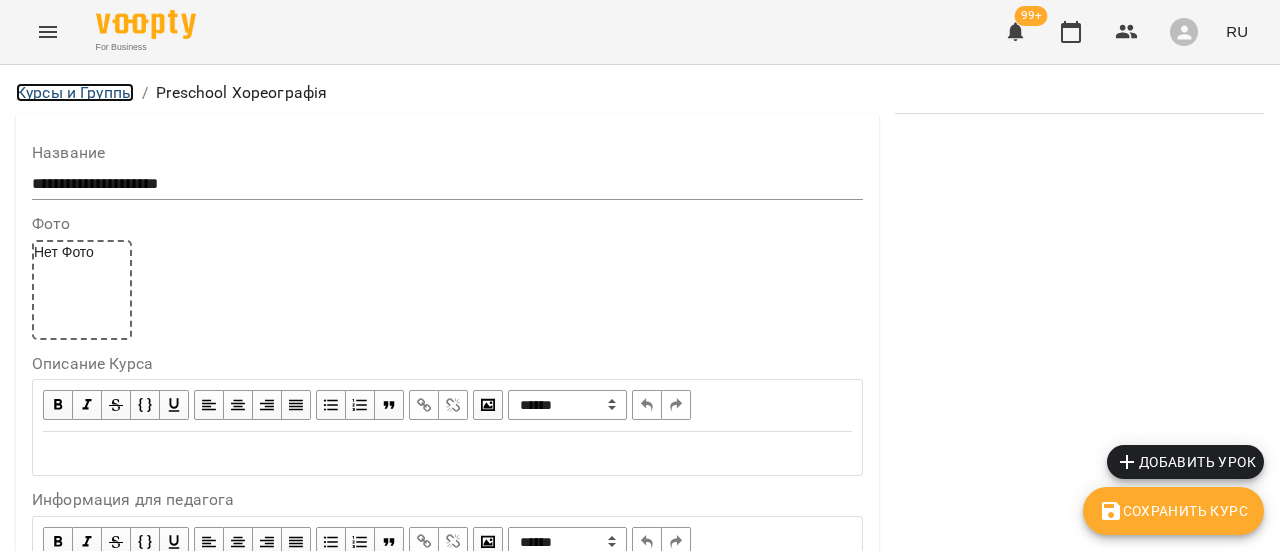 click on "Курсы и Группы" at bounding box center [75, 92] 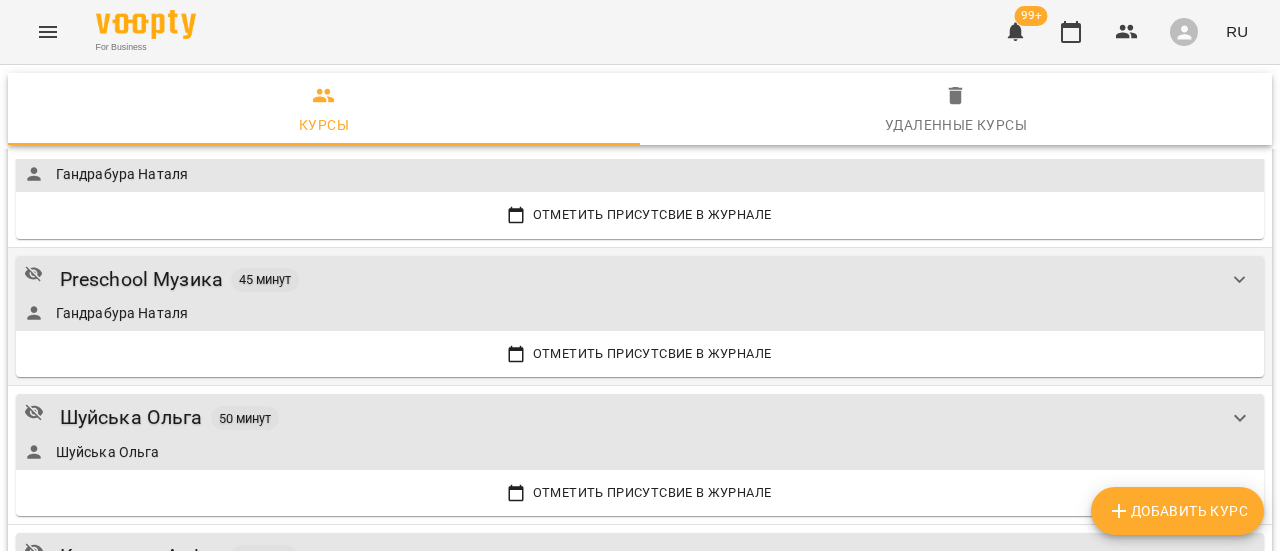 scroll, scrollTop: 300, scrollLeft: 0, axis: vertical 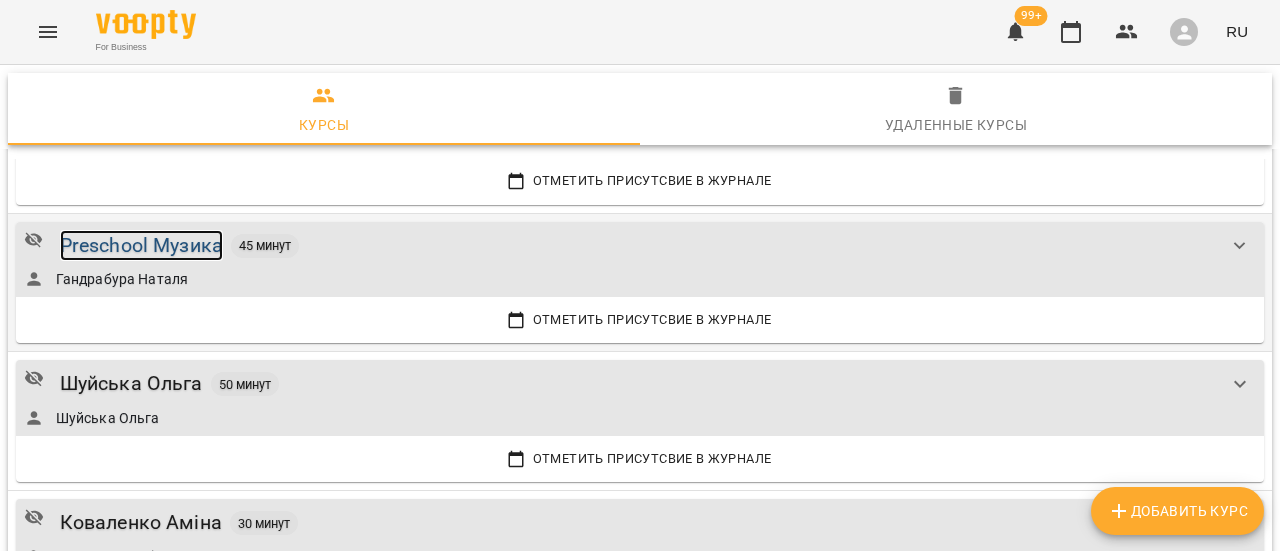 click on "Preschool Музика" at bounding box center [141, 245] 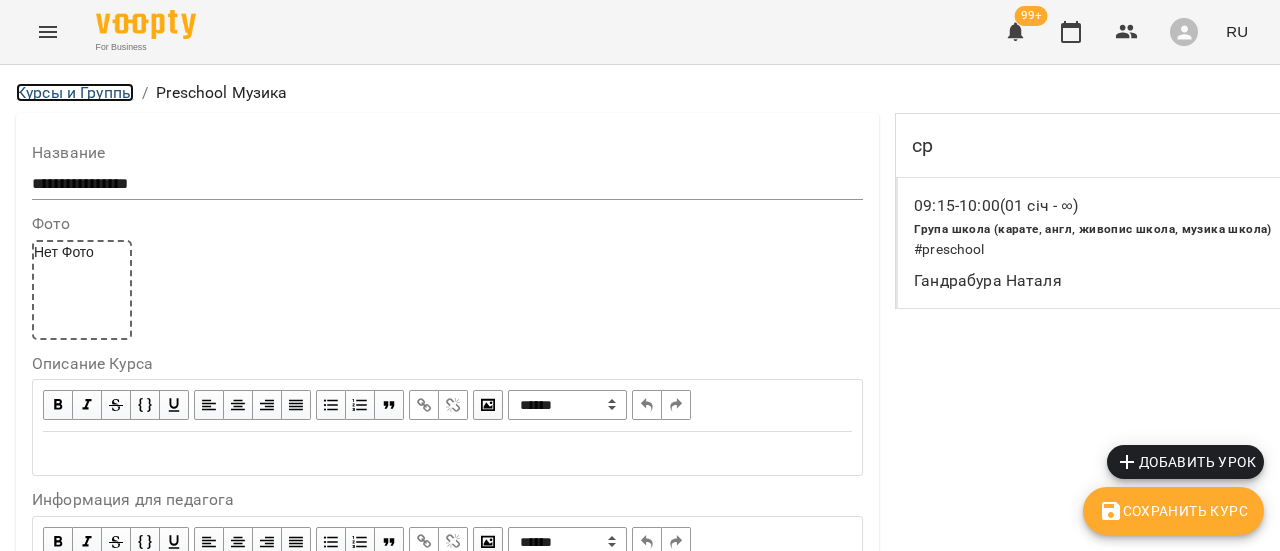 click on "Курсы и Группы" at bounding box center [75, 92] 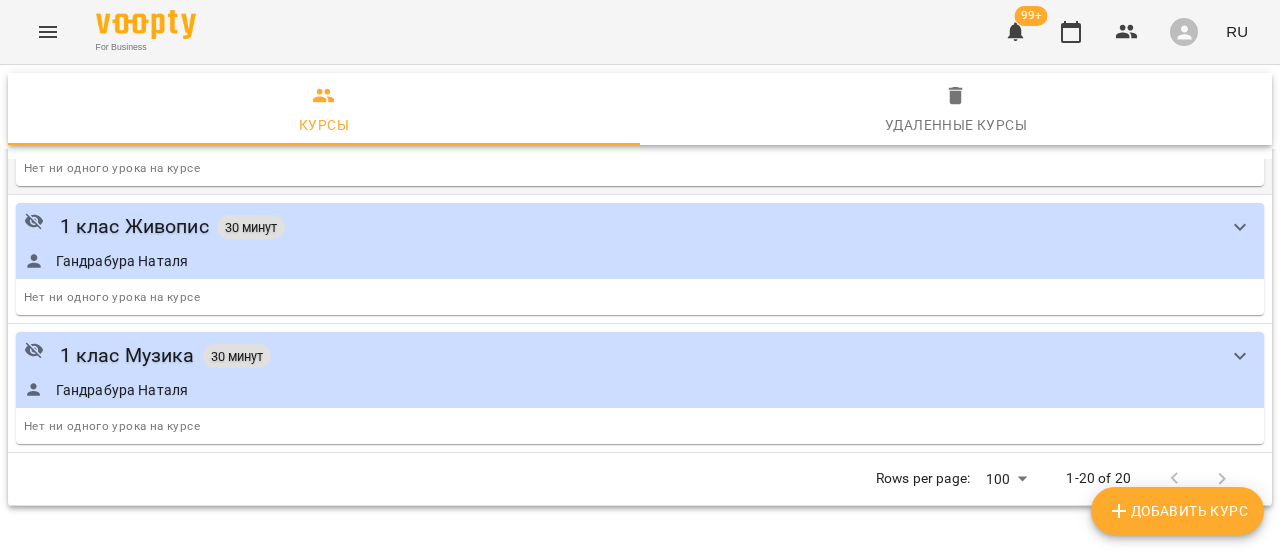 scroll, scrollTop: 2477, scrollLeft: 0, axis: vertical 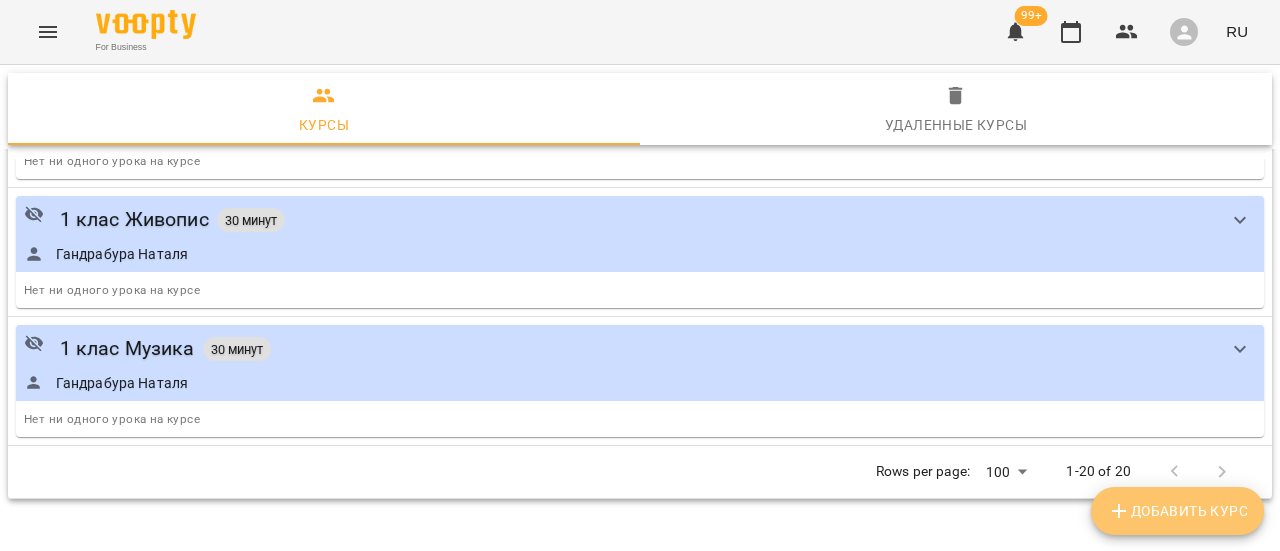 click on "Добавить Курс" at bounding box center (1177, 511) 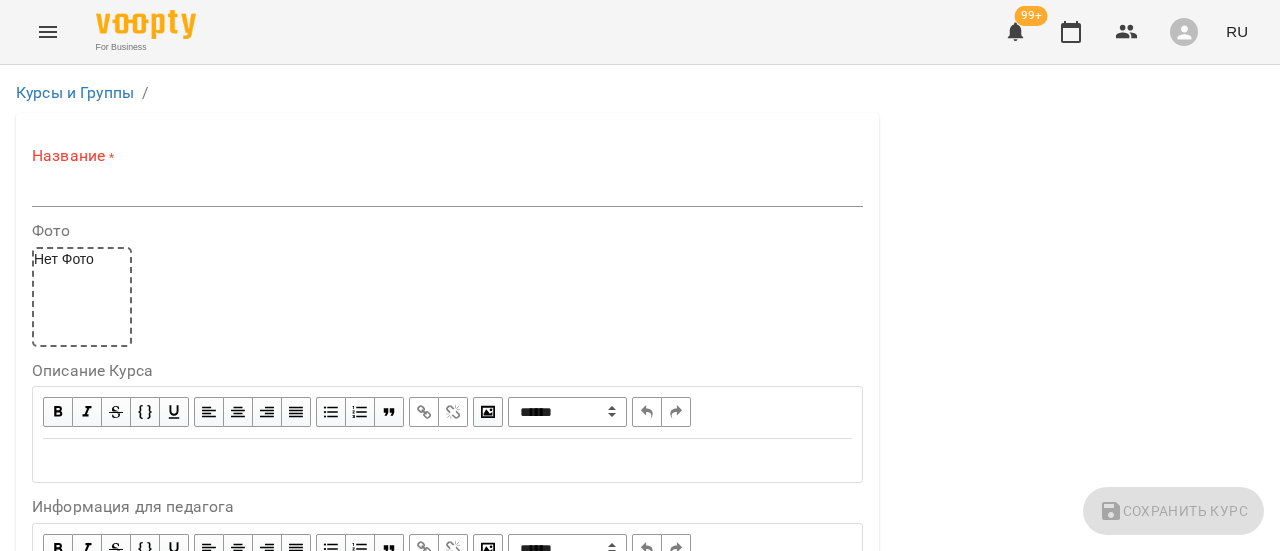 click at bounding box center [447, 191] 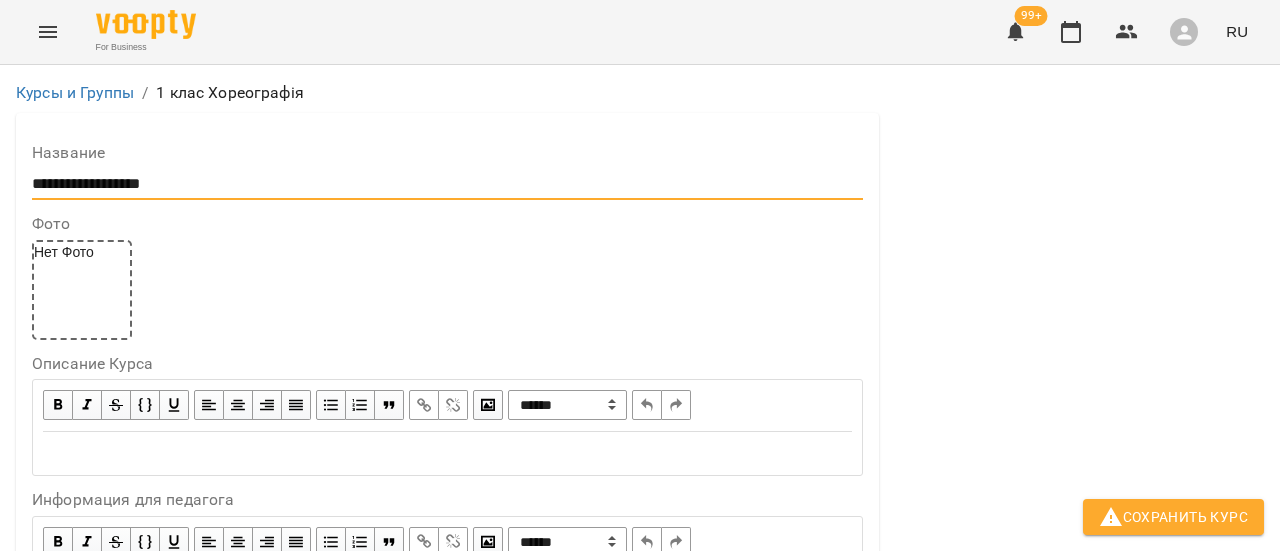 scroll, scrollTop: 700, scrollLeft: 0, axis: vertical 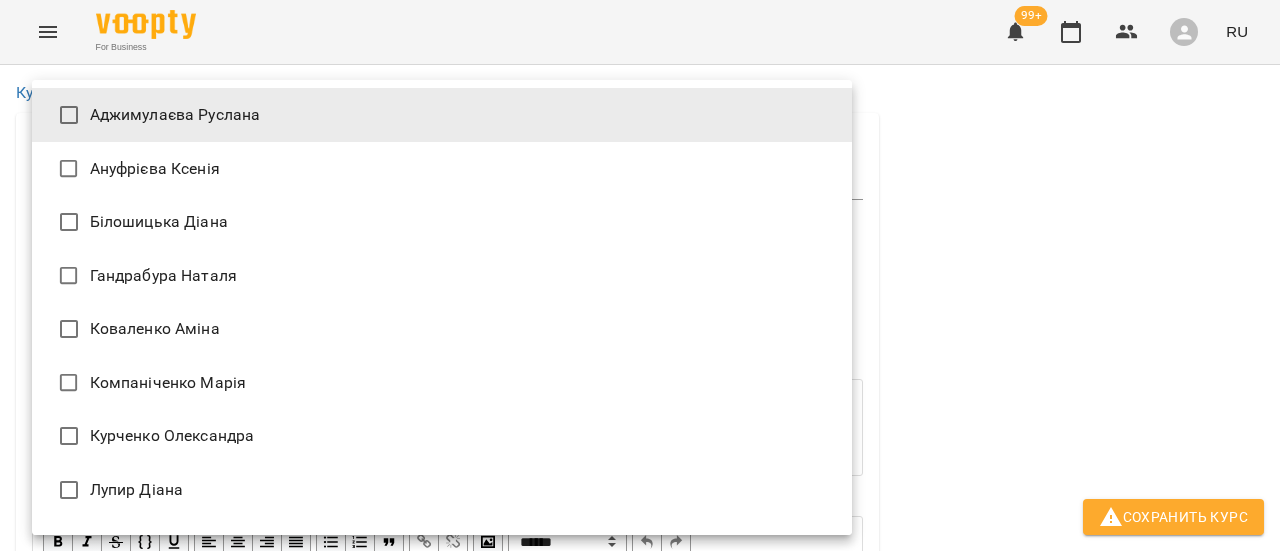 type on "**********" 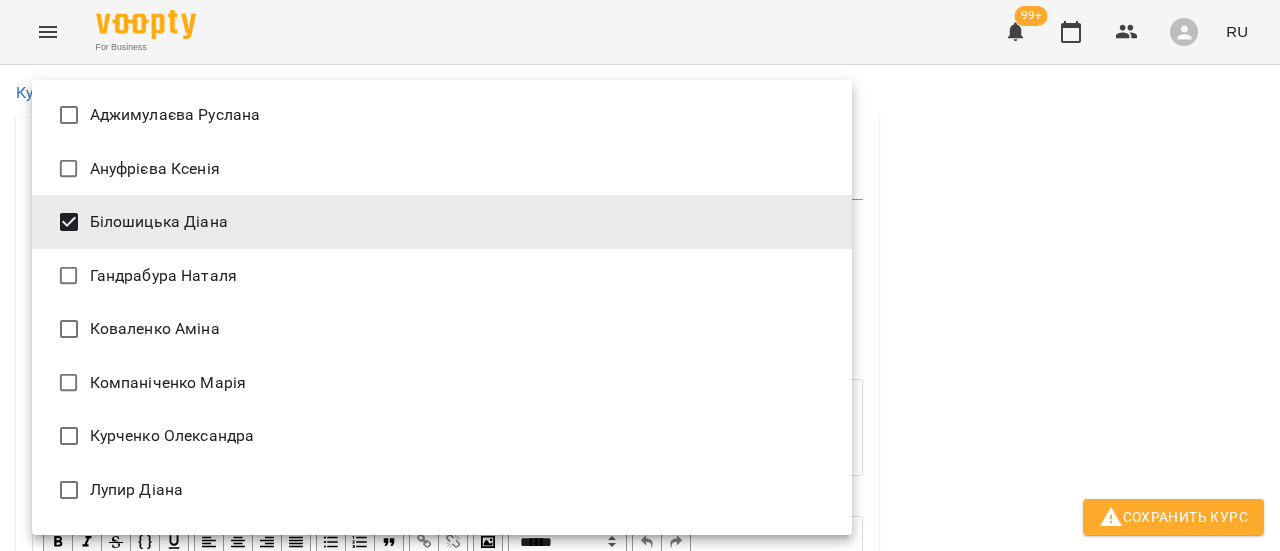 click at bounding box center (640, 275) 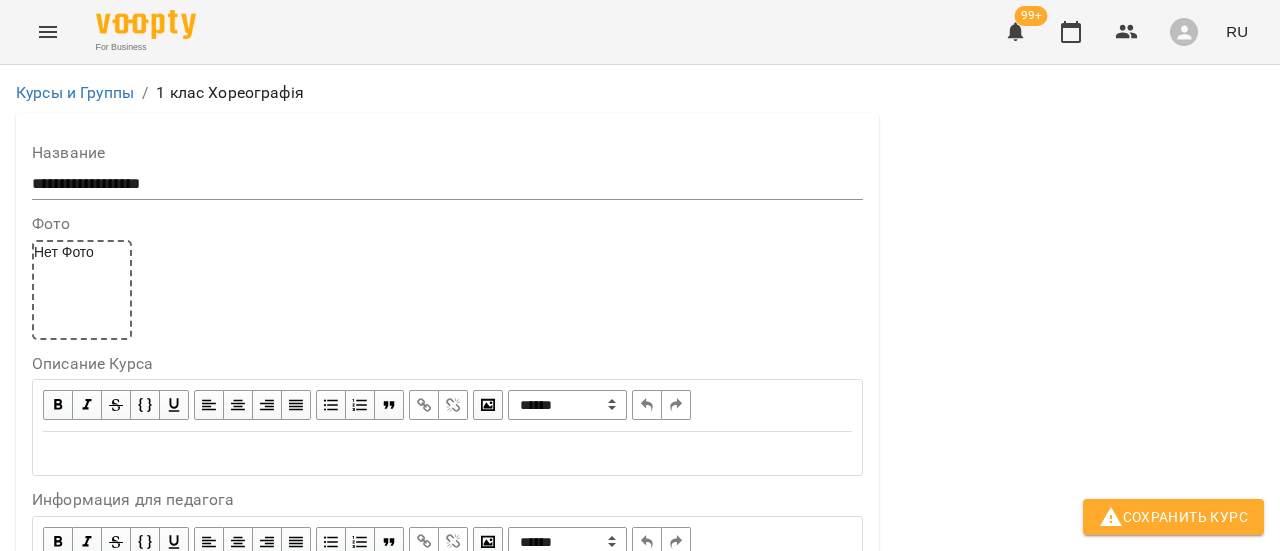 scroll, scrollTop: 800, scrollLeft: 0, axis: vertical 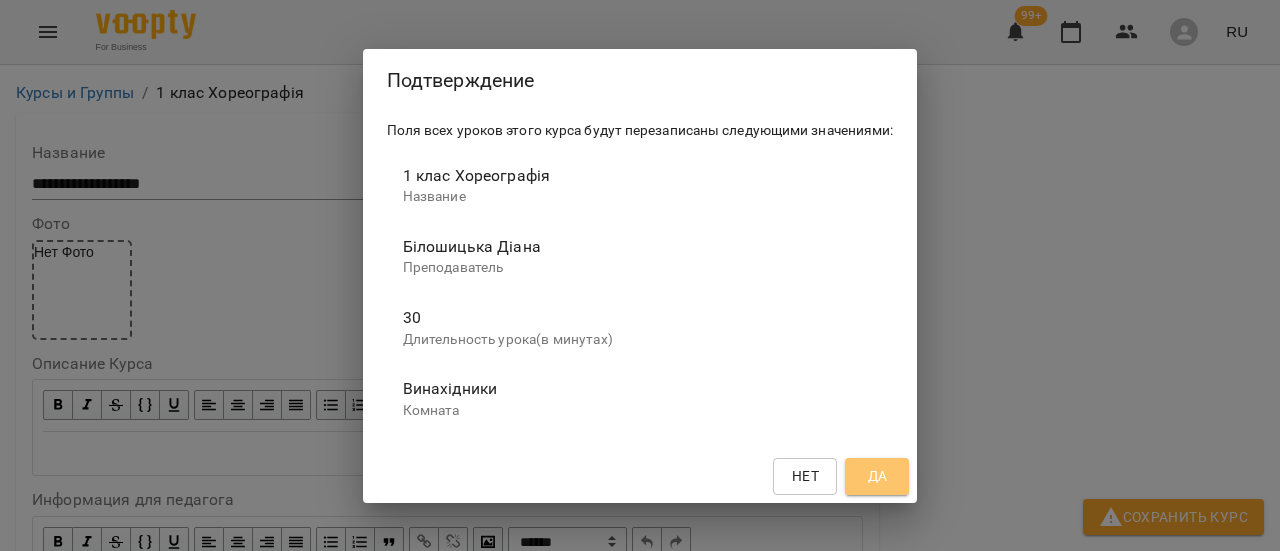 click on "Да" at bounding box center [878, 476] 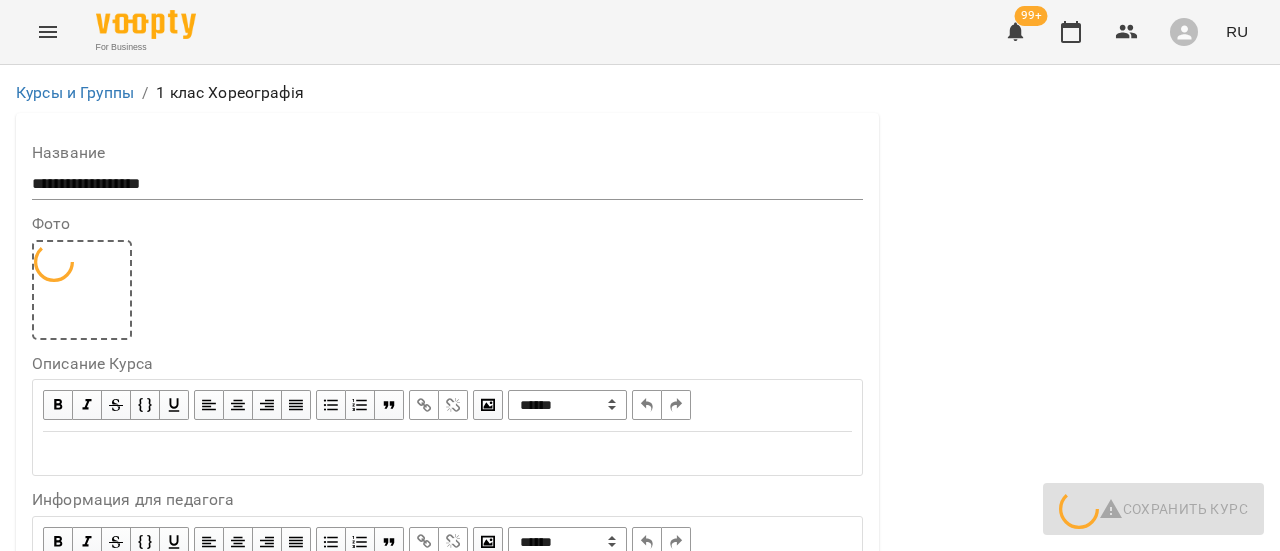 scroll, scrollTop: 0, scrollLeft: 0, axis: both 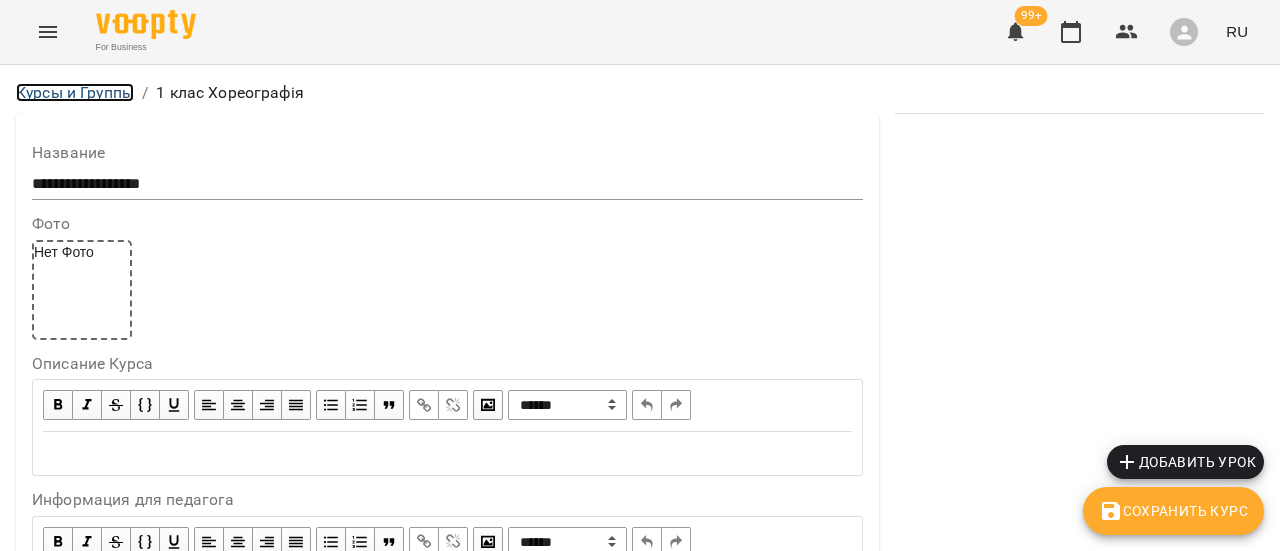 click on "Курсы и Группы" at bounding box center (75, 92) 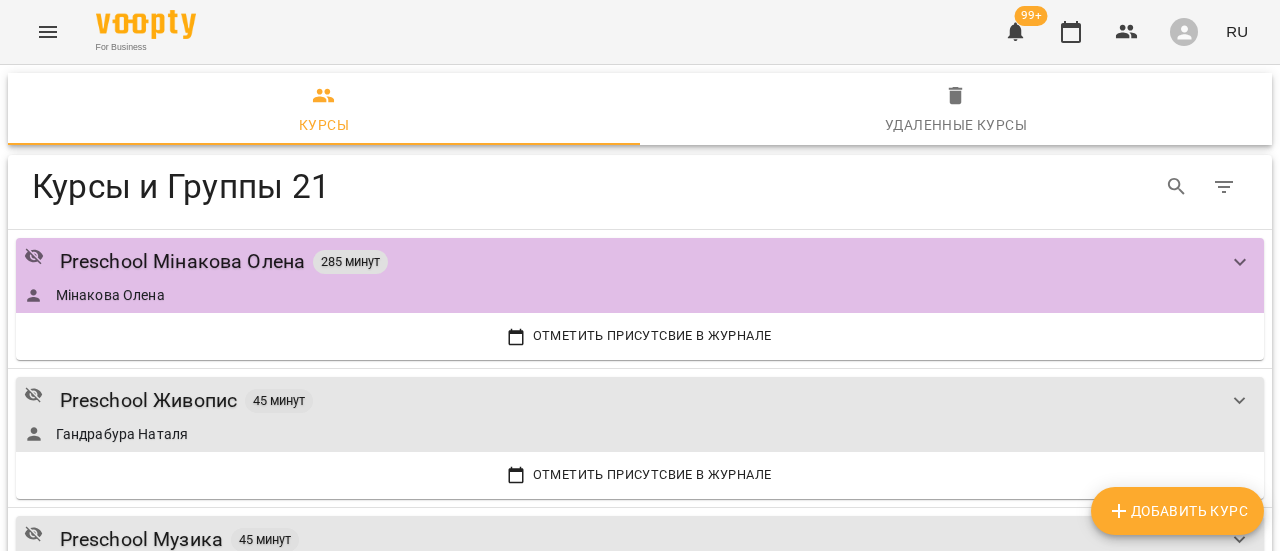 scroll, scrollTop: 0, scrollLeft: 0, axis: both 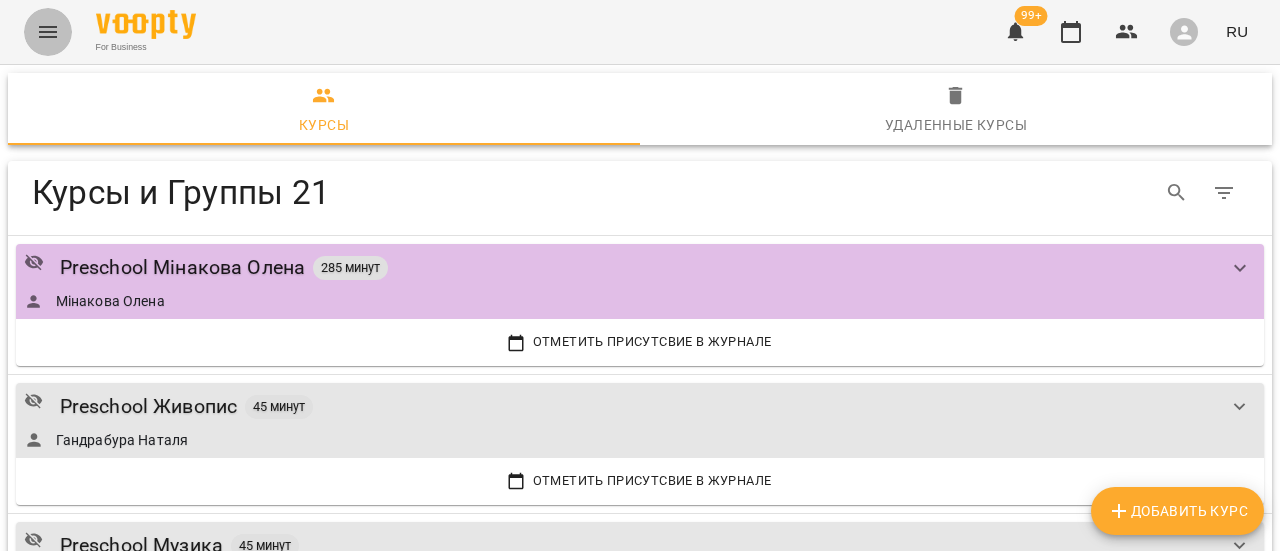 click 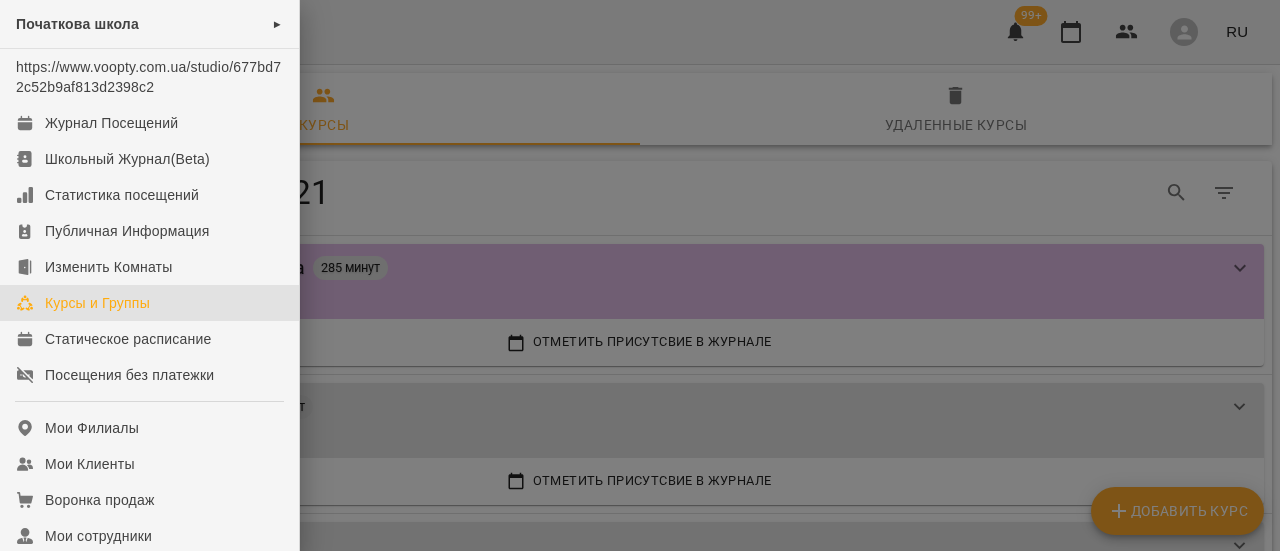 click on "Курсы и Группы" at bounding box center [97, 303] 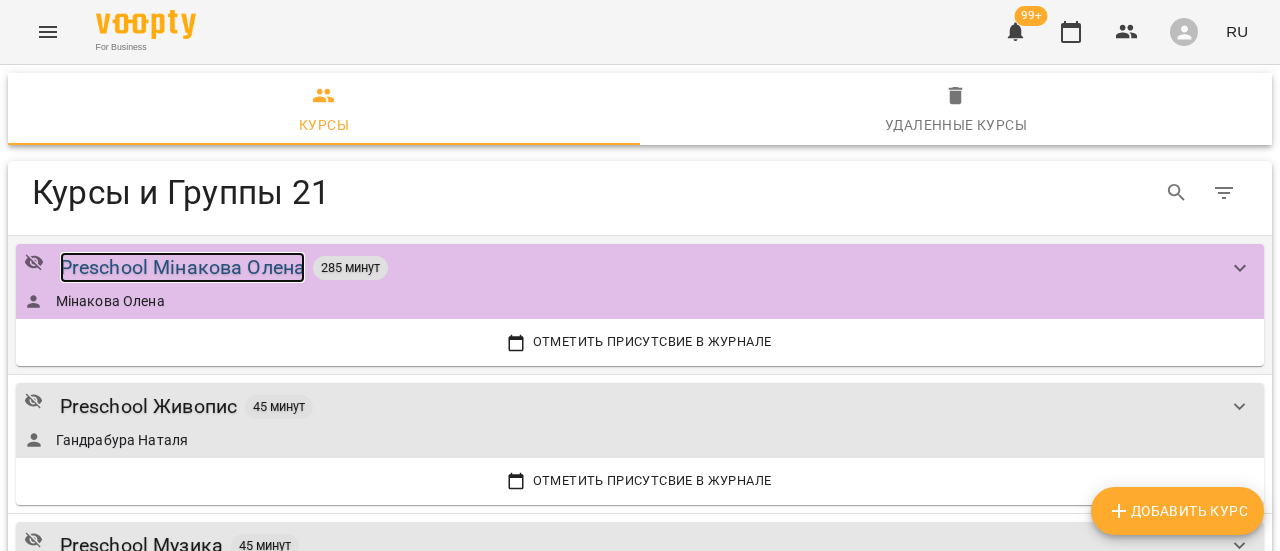 click on "Preschool Мінакова Олена" at bounding box center (183, 267) 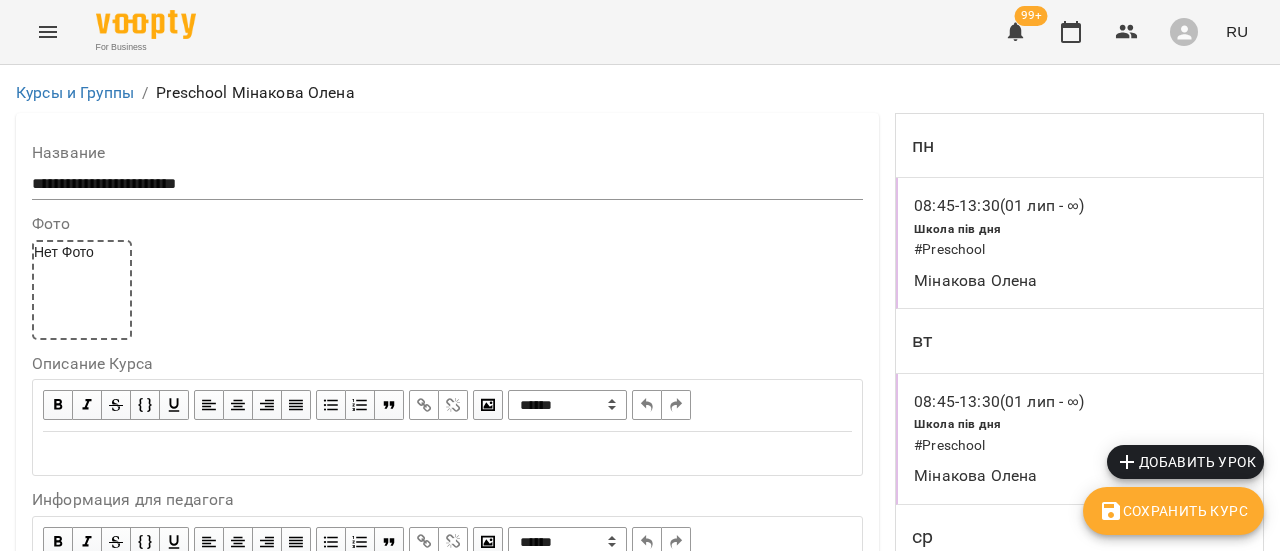 scroll, scrollTop: 1000, scrollLeft: 0, axis: vertical 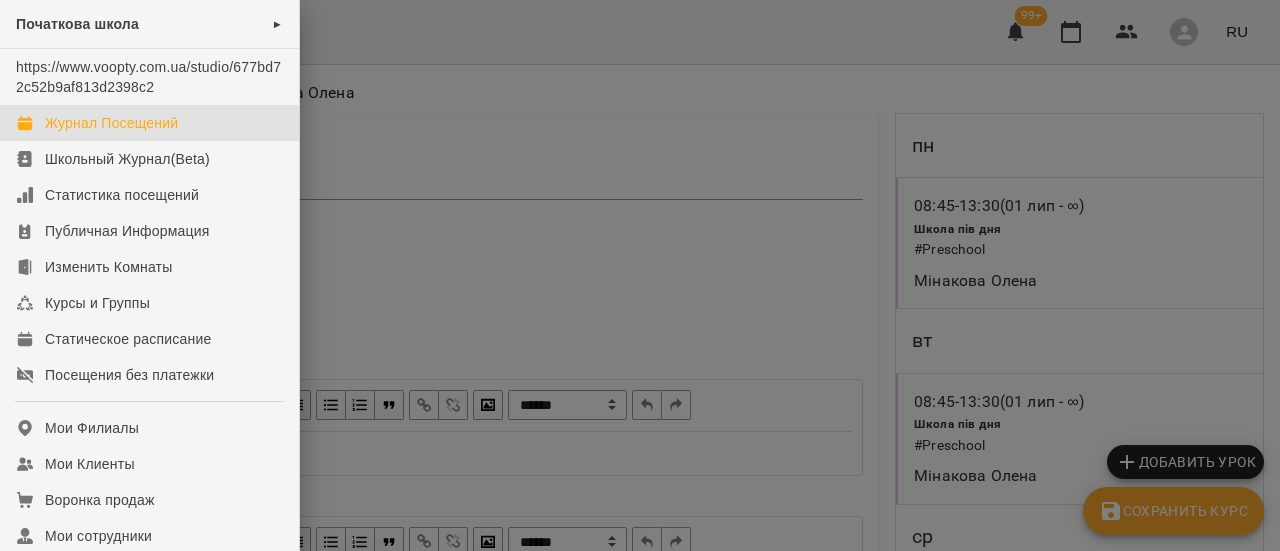 click on "Журнал Посещений" at bounding box center (111, 123) 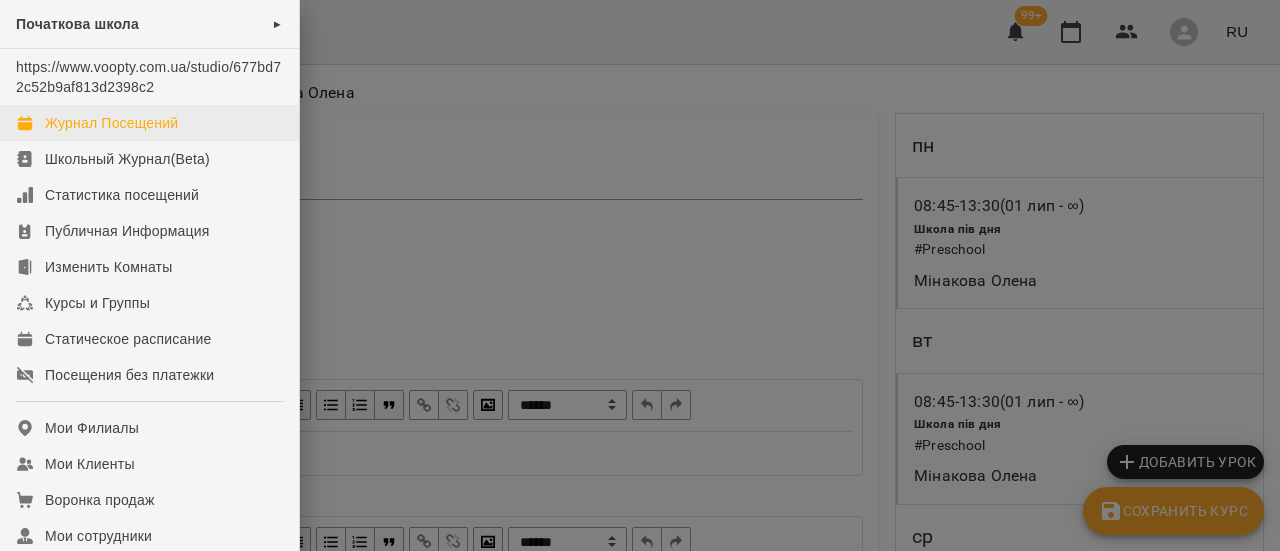 scroll, scrollTop: 0, scrollLeft: 0, axis: both 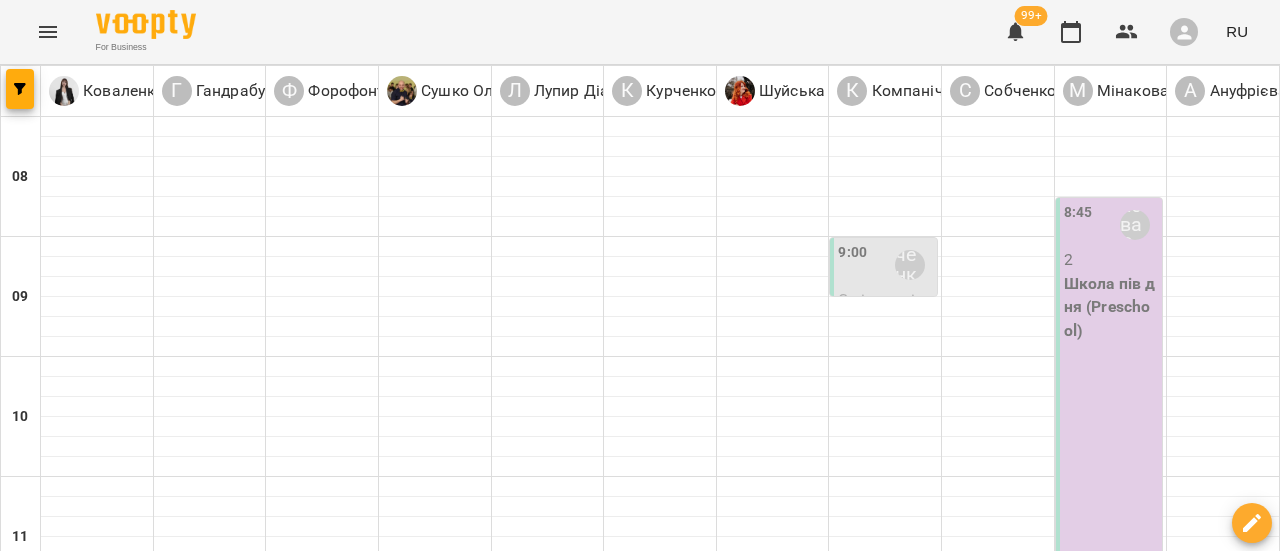 click at bounding box center (540, 1648) 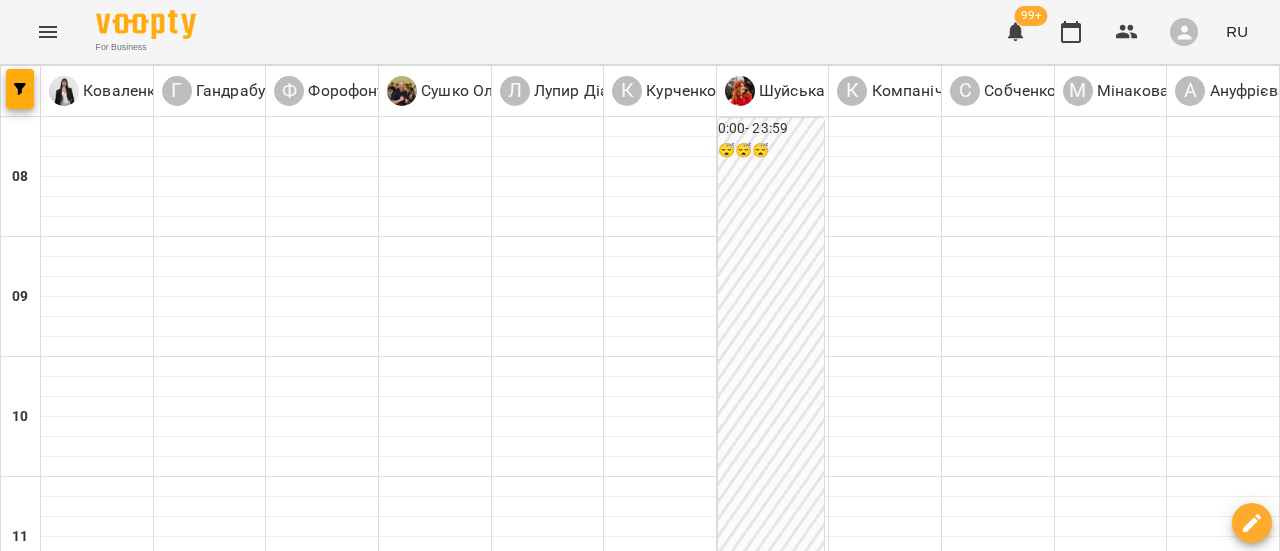 click on "вт" at bounding box center (282, 1583) 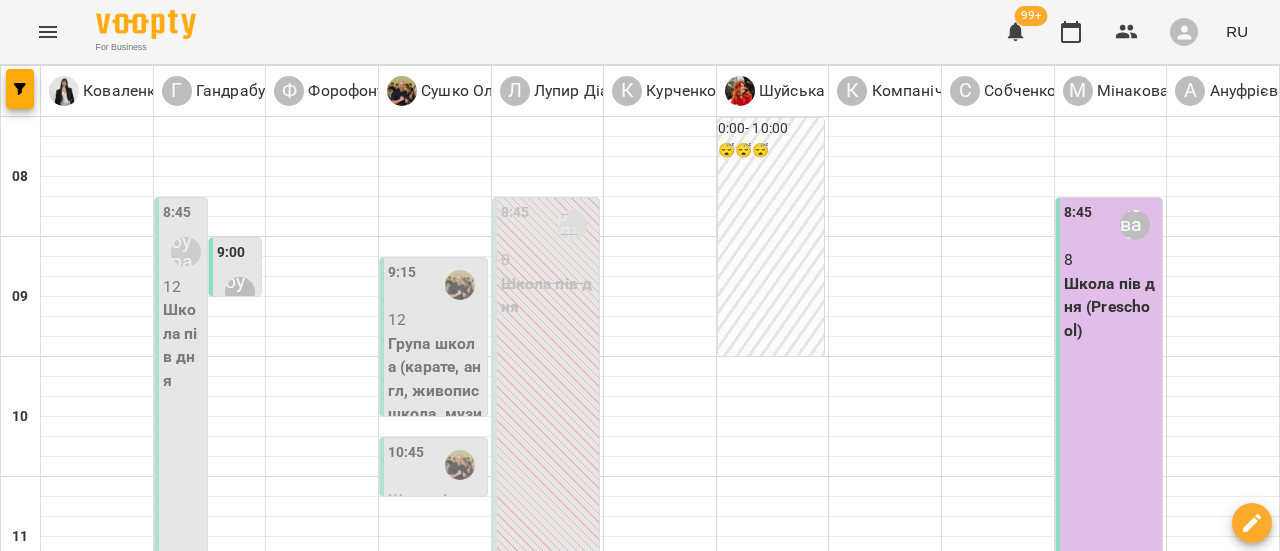 click on "8:45 Мінакова Олена 8 Школа пів дня (Preschool)" at bounding box center [1109, 487] 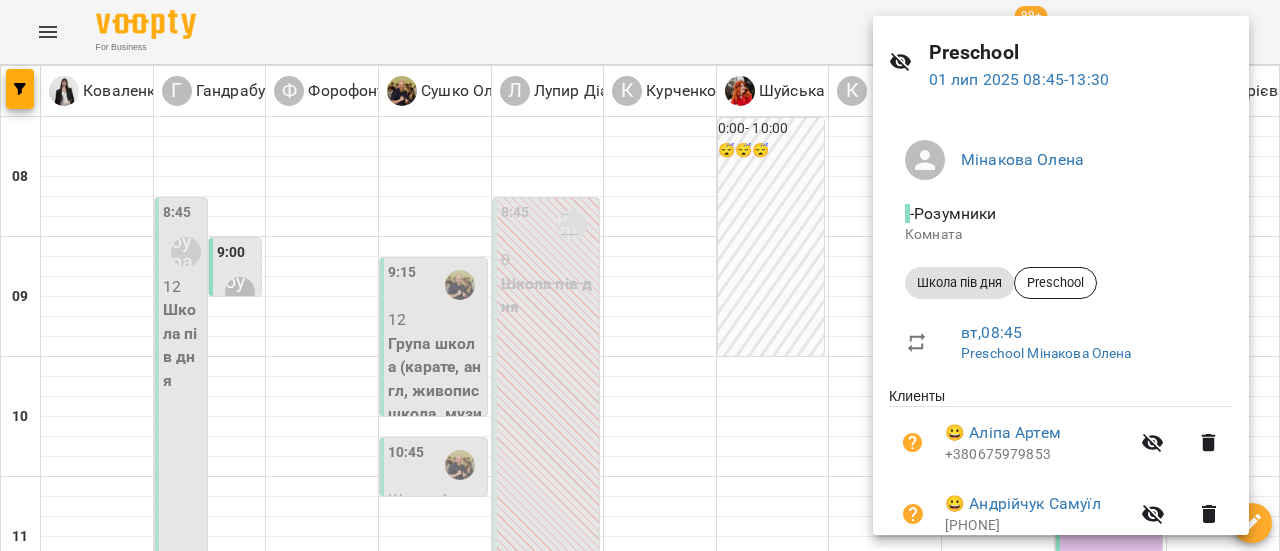 scroll, scrollTop: 0, scrollLeft: 0, axis: both 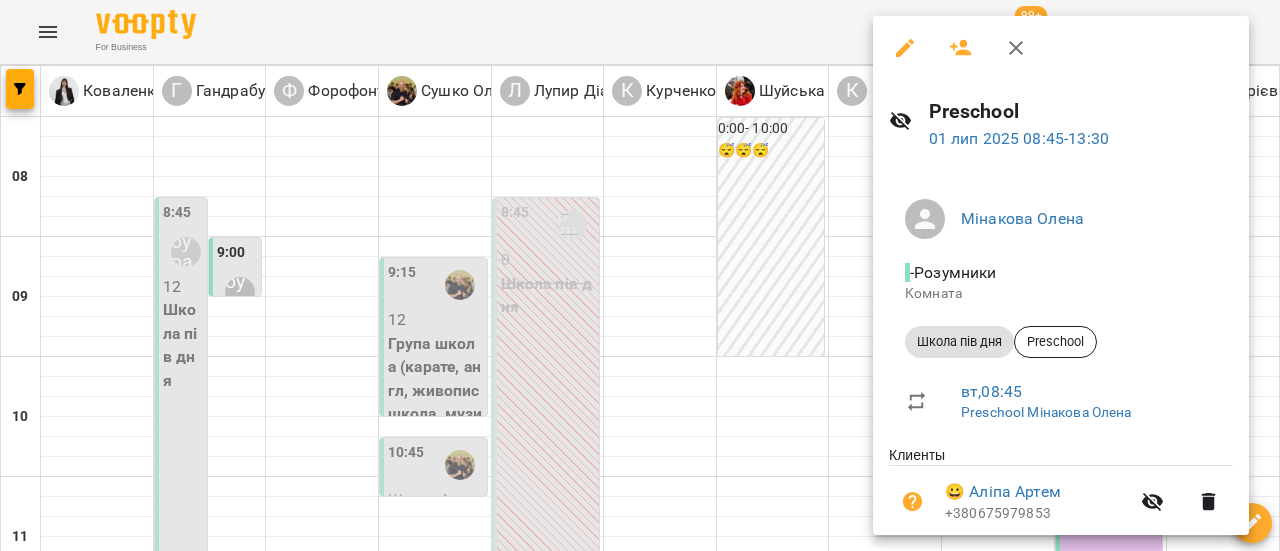 click at bounding box center (640, 275) 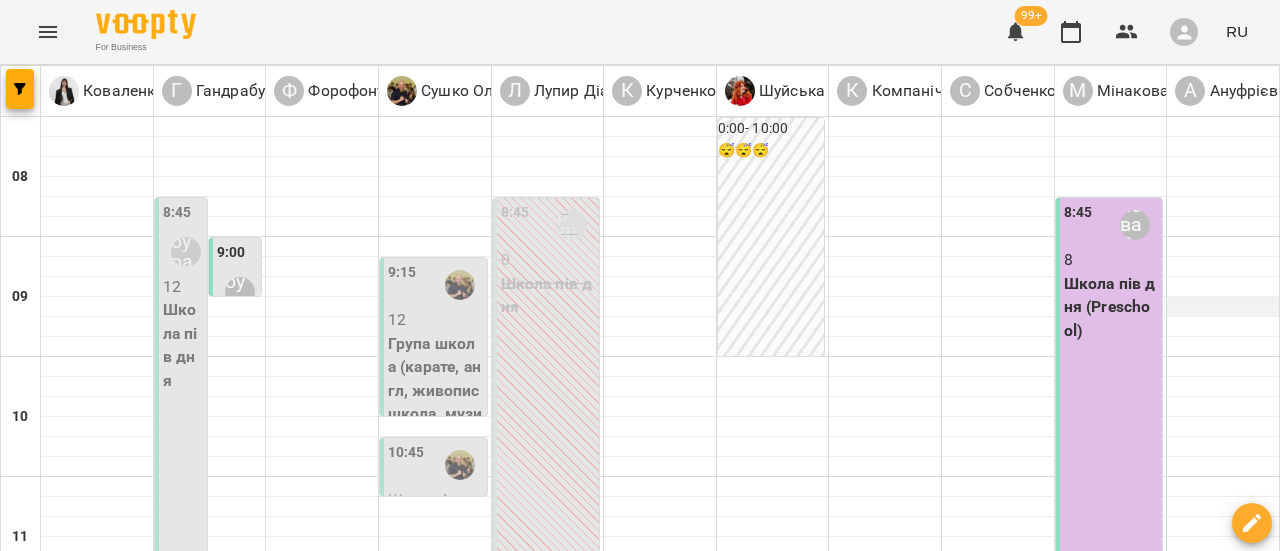 scroll, scrollTop: 0, scrollLeft: 0, axis: both 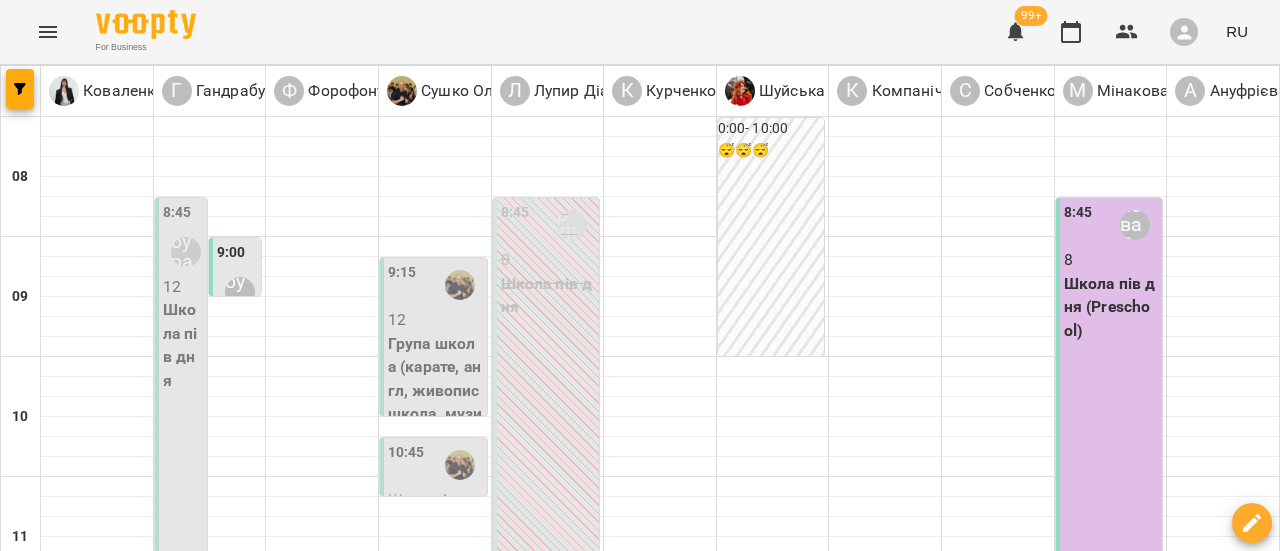 click on "Школа пів дня" at bounding box center (548, 295) 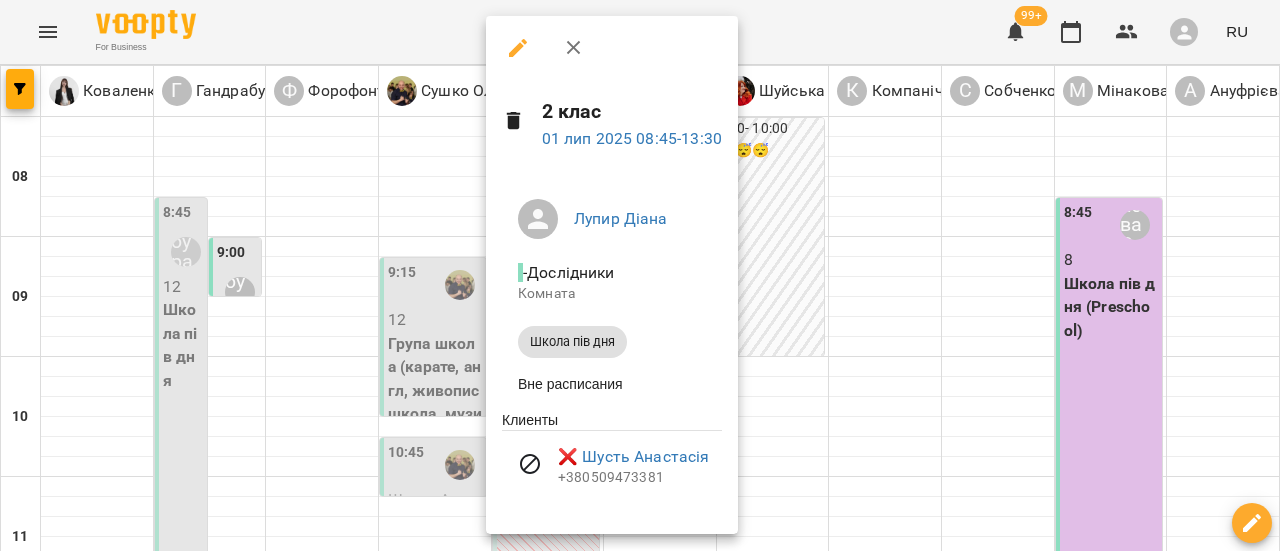 scroll, scrollTop: 4, scrollLeft: 0, axis: vertical 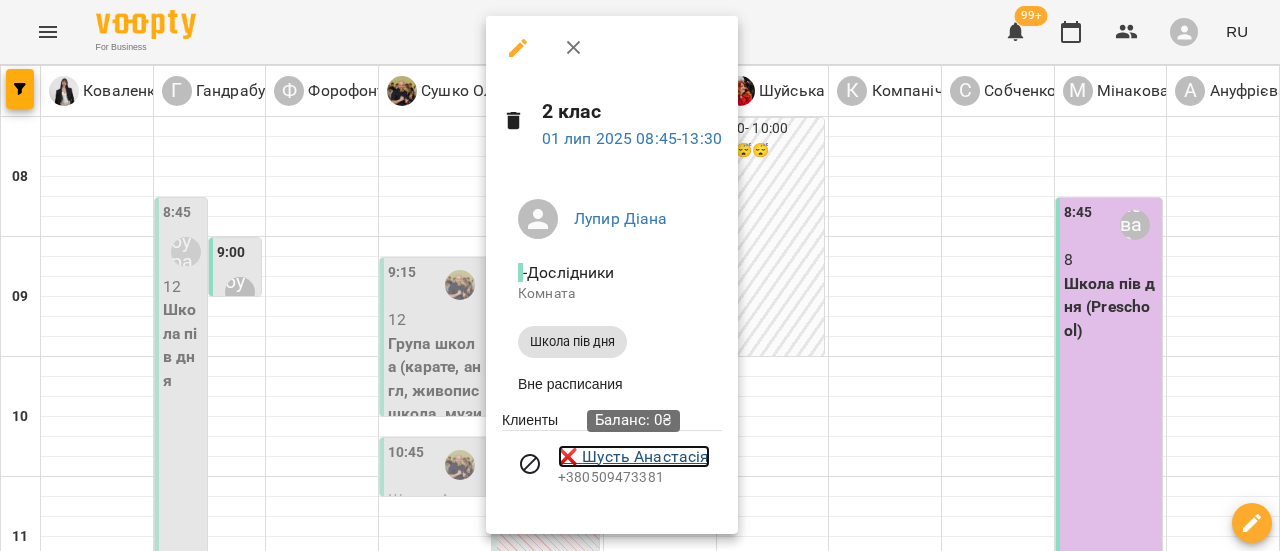 click on "❌   Шусть Анастасія" at bounding box center (634, 457) 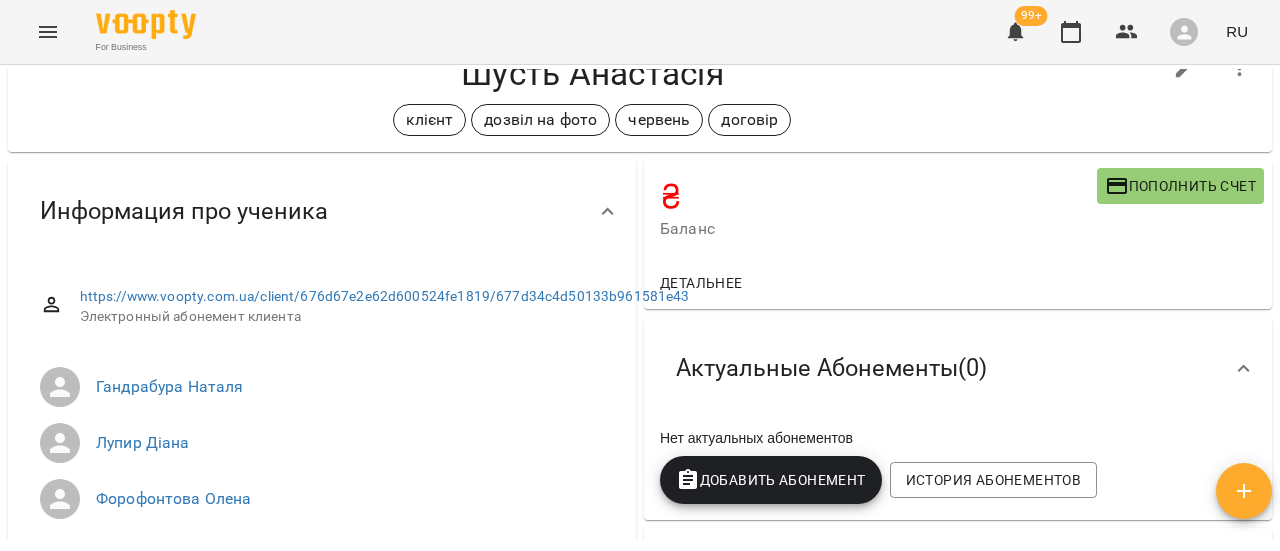scroll, scrollTop: 0, scrollLeft: 0, axis: both 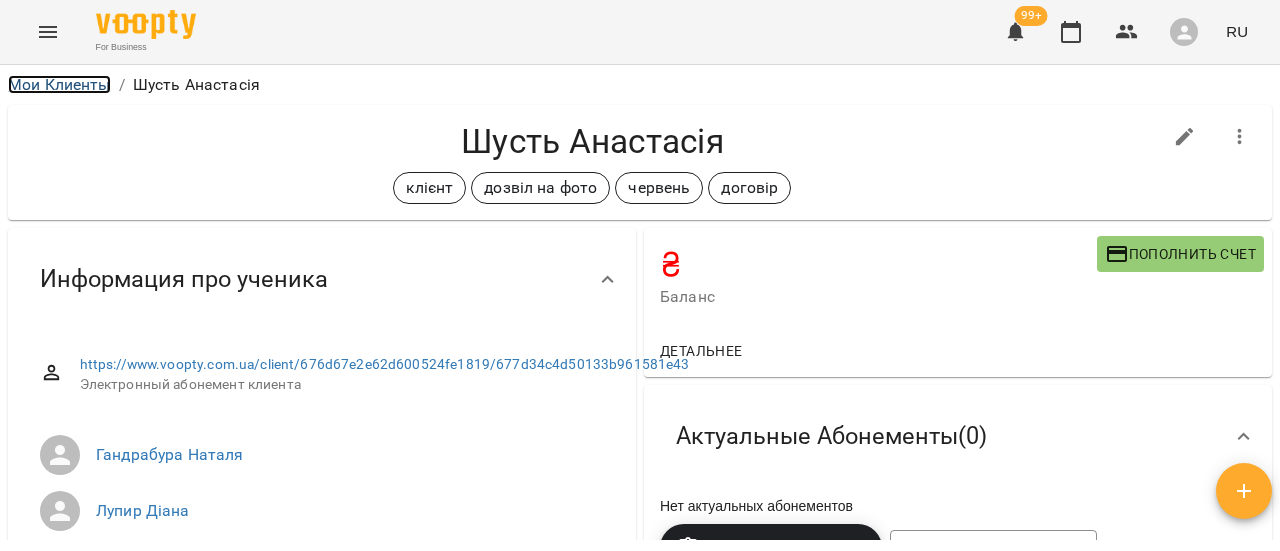 click on "Мои Клиенты" at bounding box center [59, 84] 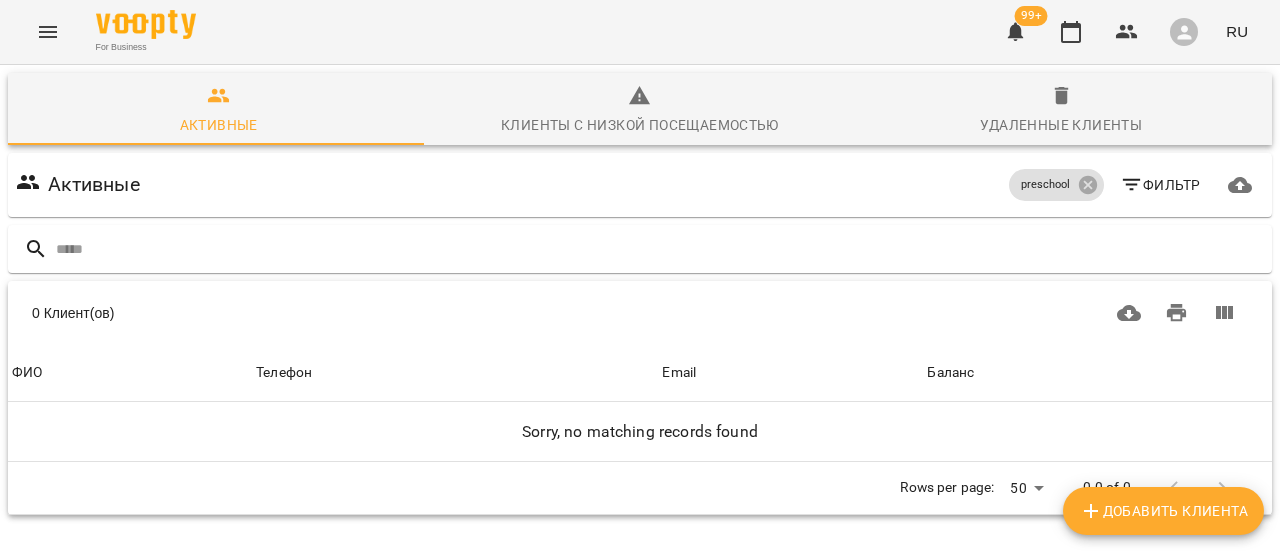 click 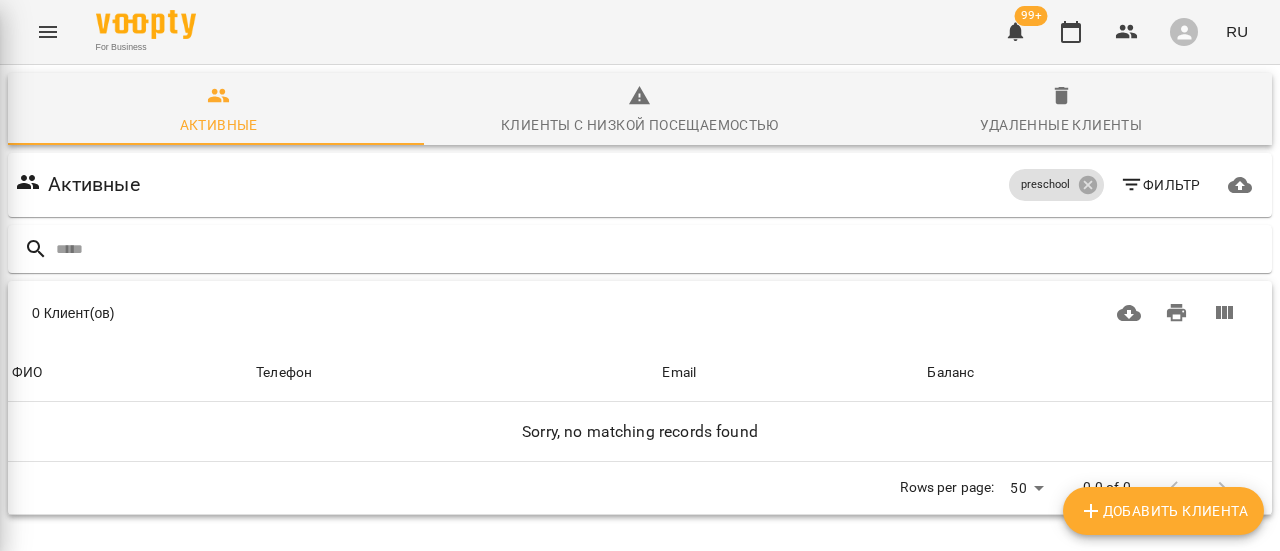 click at bounding box center (640, 275) 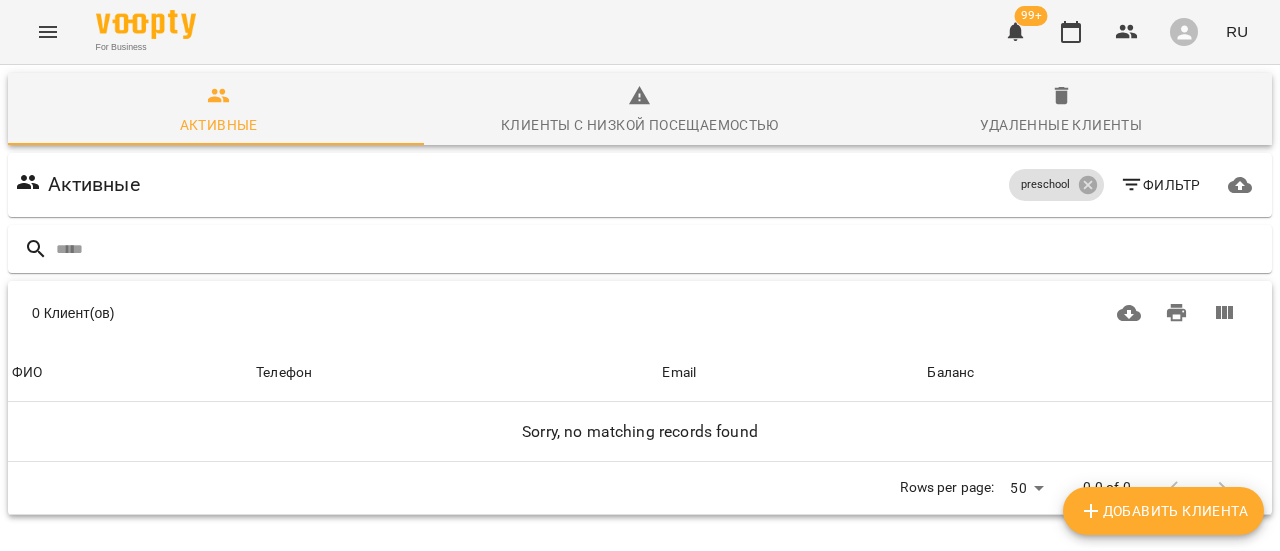 click 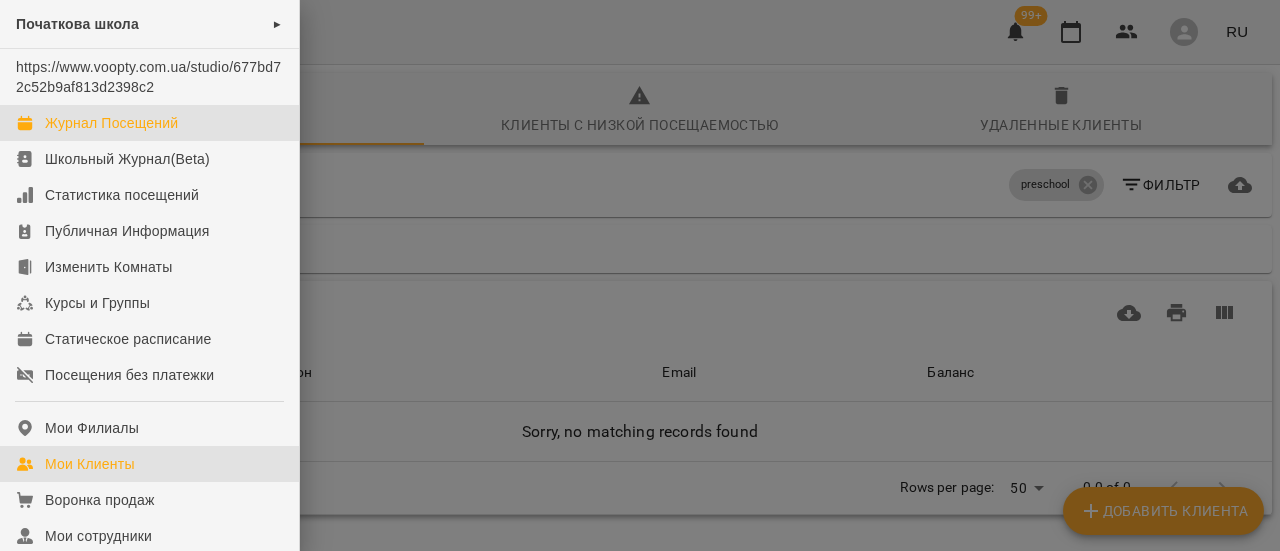 click on "Журнал Посещений" at bounding box center [111, 123] 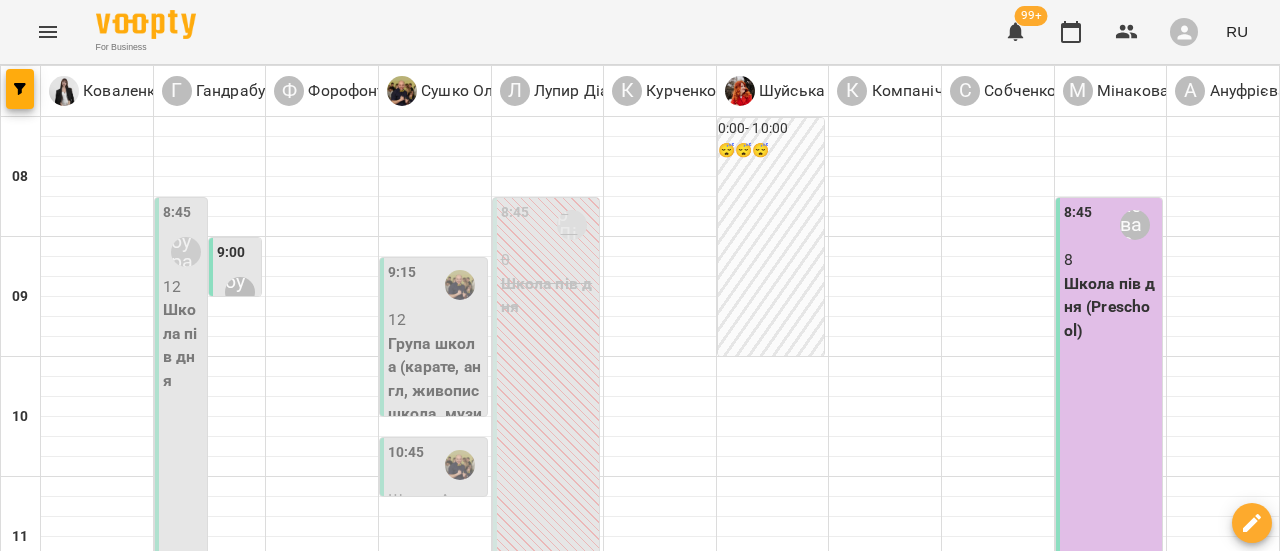 scroll, scrollTop: 0, scrollLeft: 0, axis: both 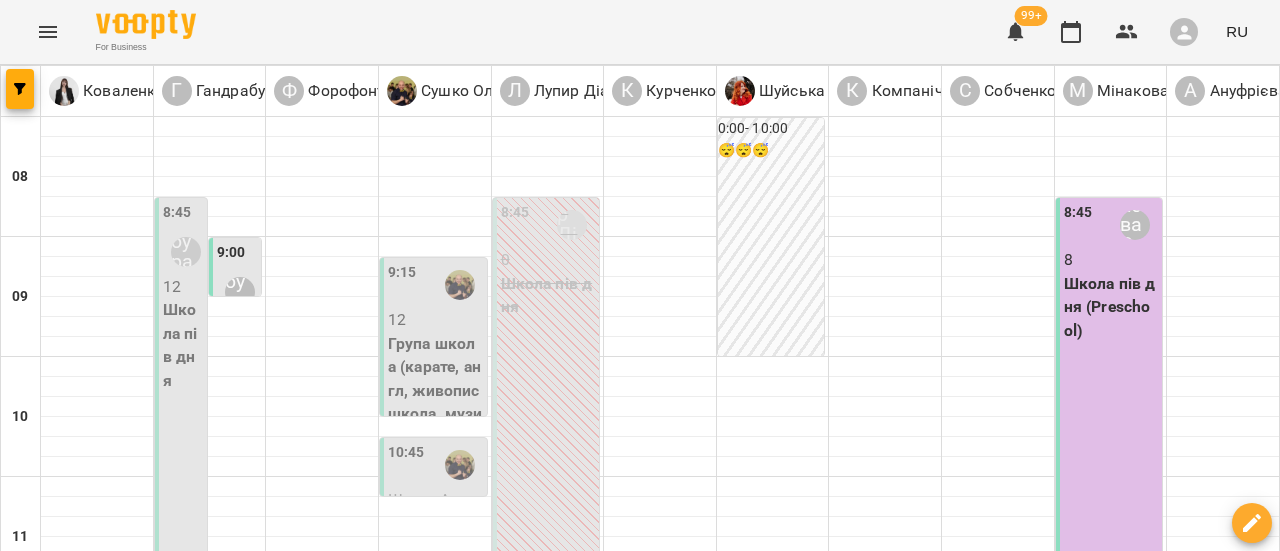 click on "ср" at bounding box center [626, 1583] 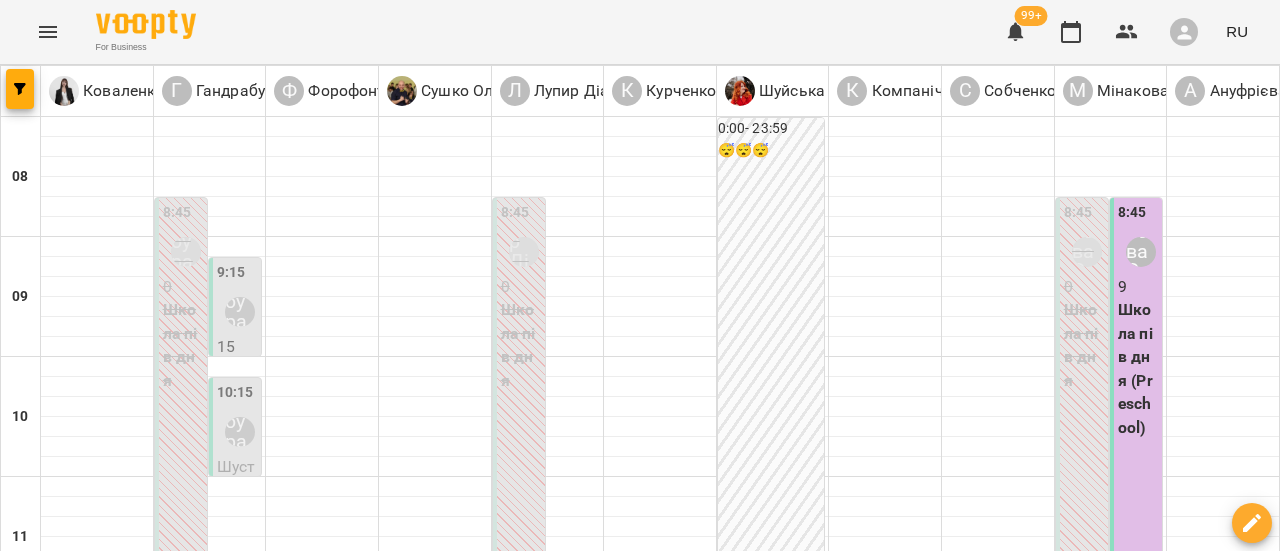 scroll, scrollTop: 0, scrollLeft: 0, axis: both 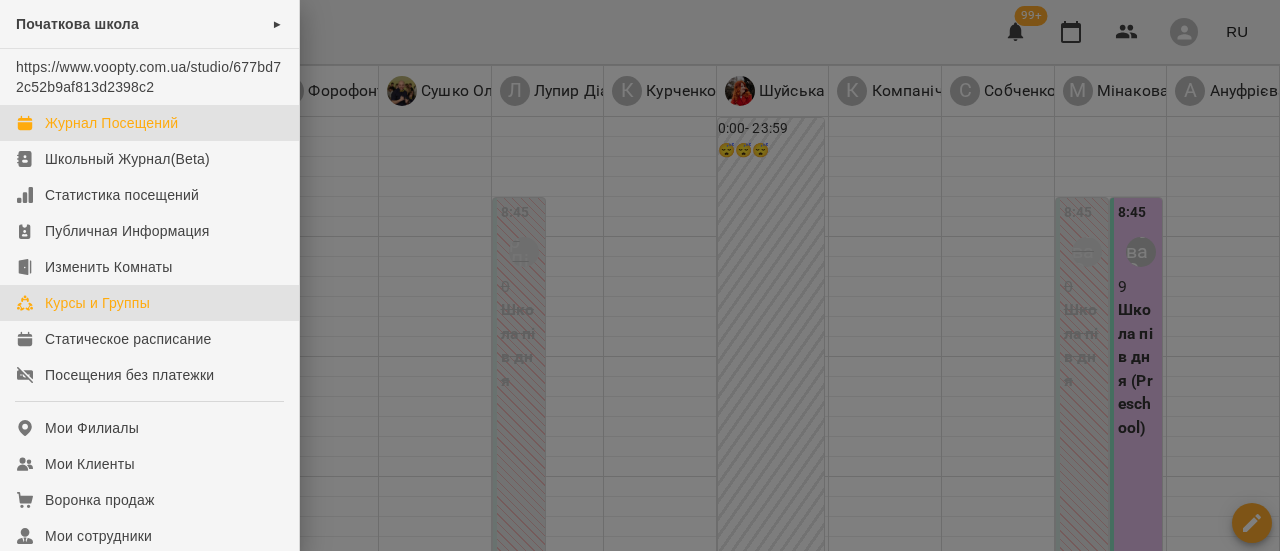 click on "Курсы и Группы" at bounding box center (97, 303) 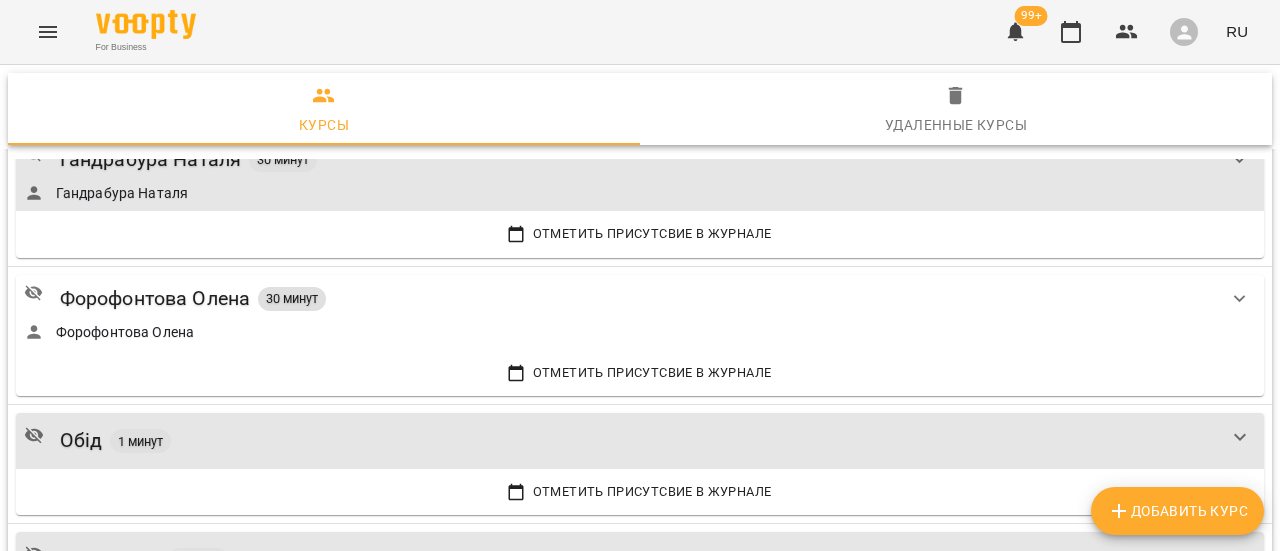 scroll, scrollTop: 700, scrollLeft: 0, axis: vertical 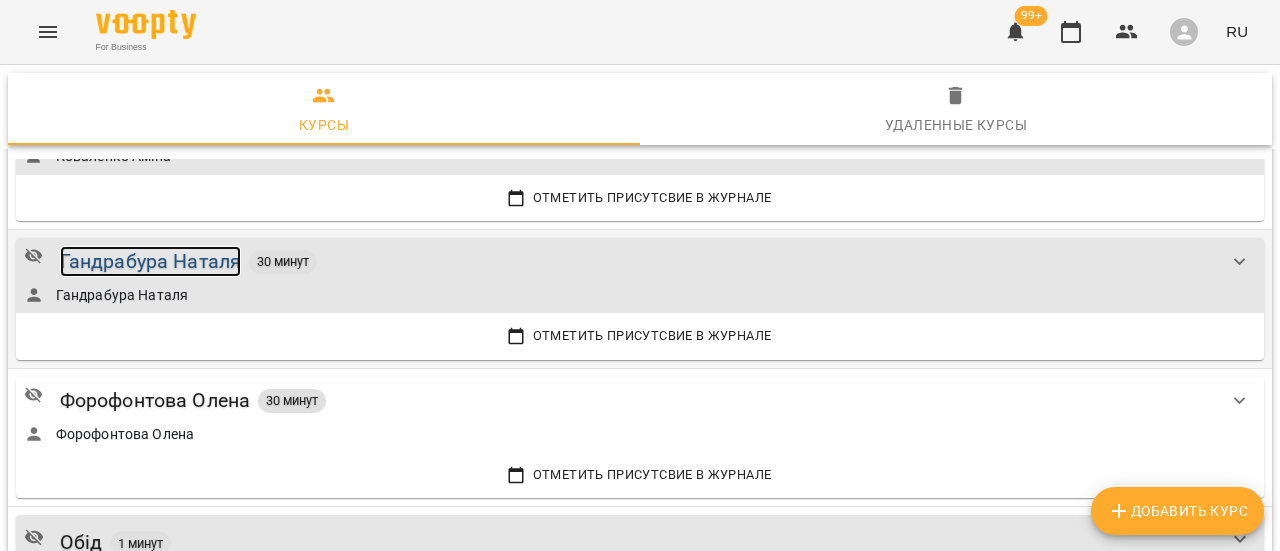 click on "Гандрабура Наталя" at bounding box center (151, 261) 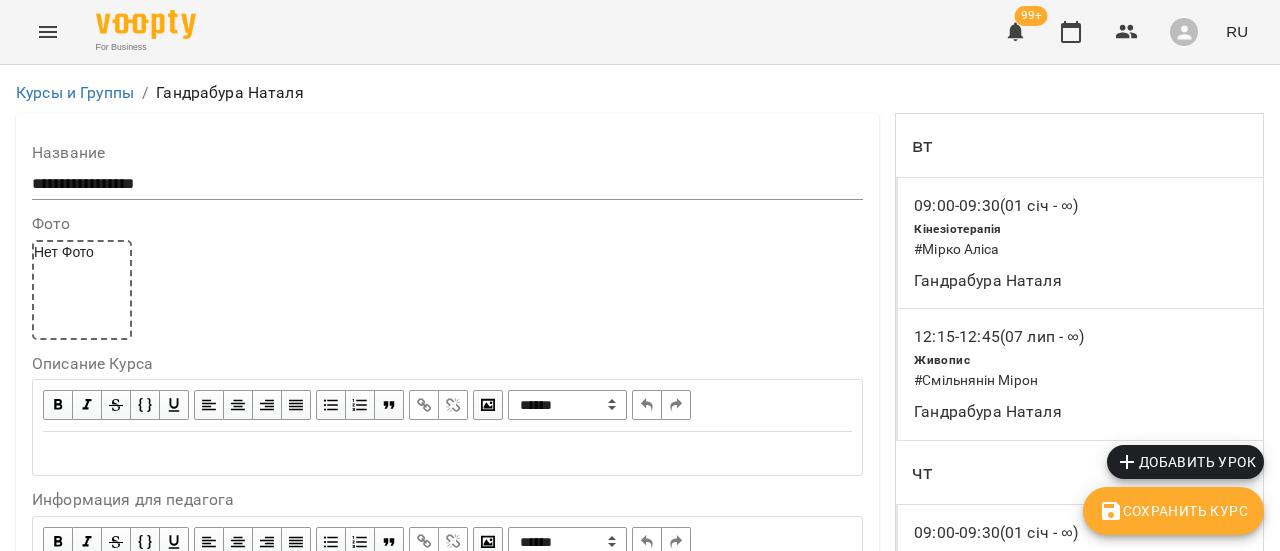 scroll, scrollTop: 1100, scrollLeft: 0, axis: vertical 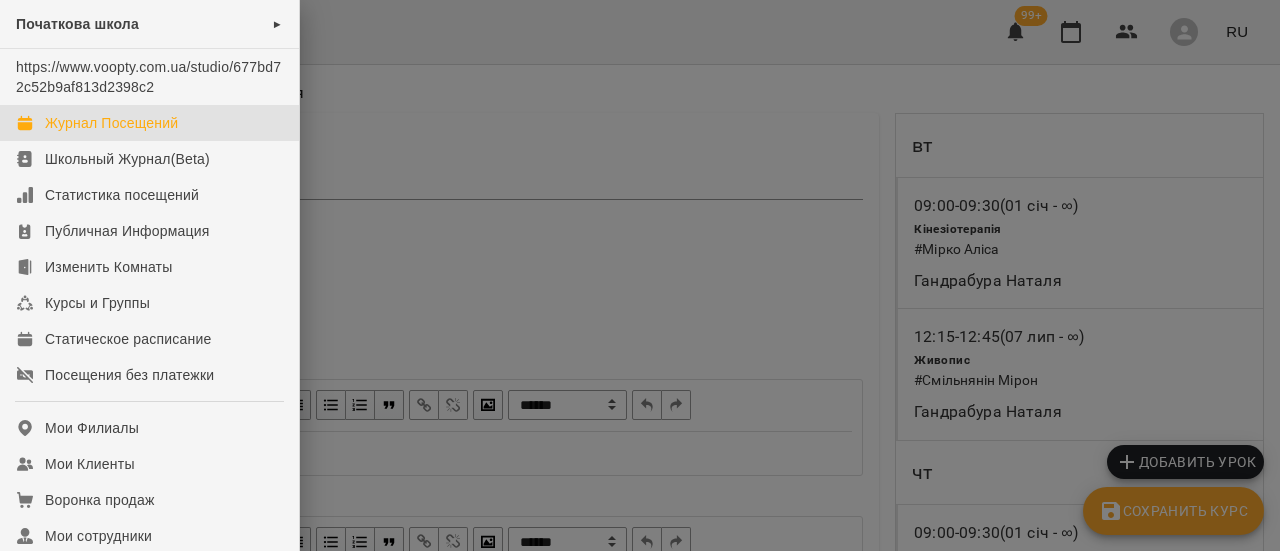 click on "Журнал Посещений" at bounding box center [111, 123] 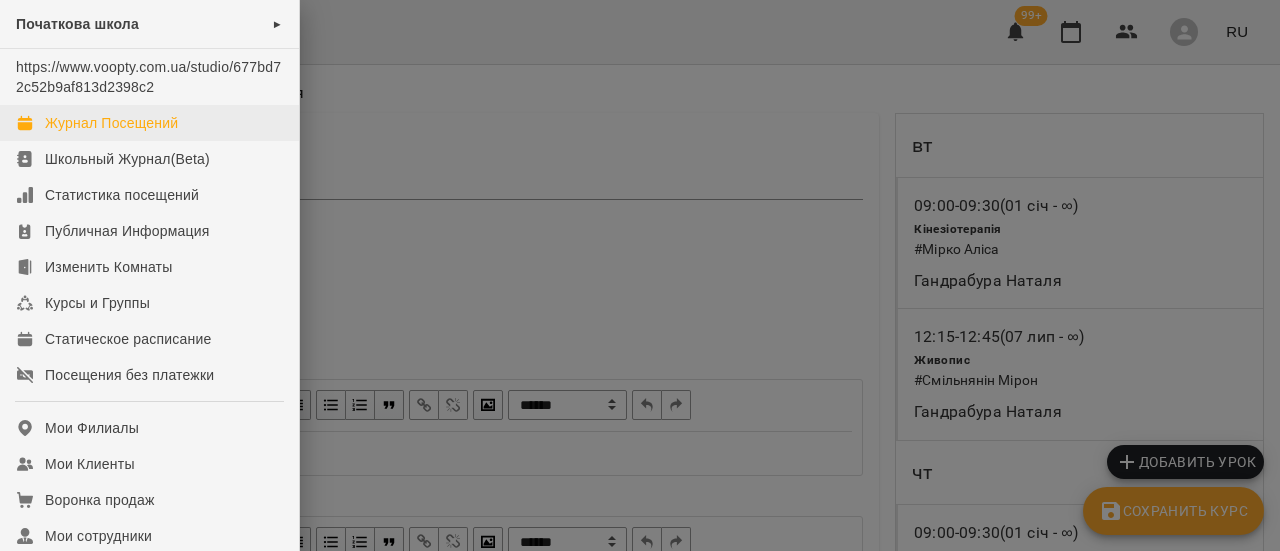 scroll, scrollTop: 0, scrollLeft: 0, axis: both 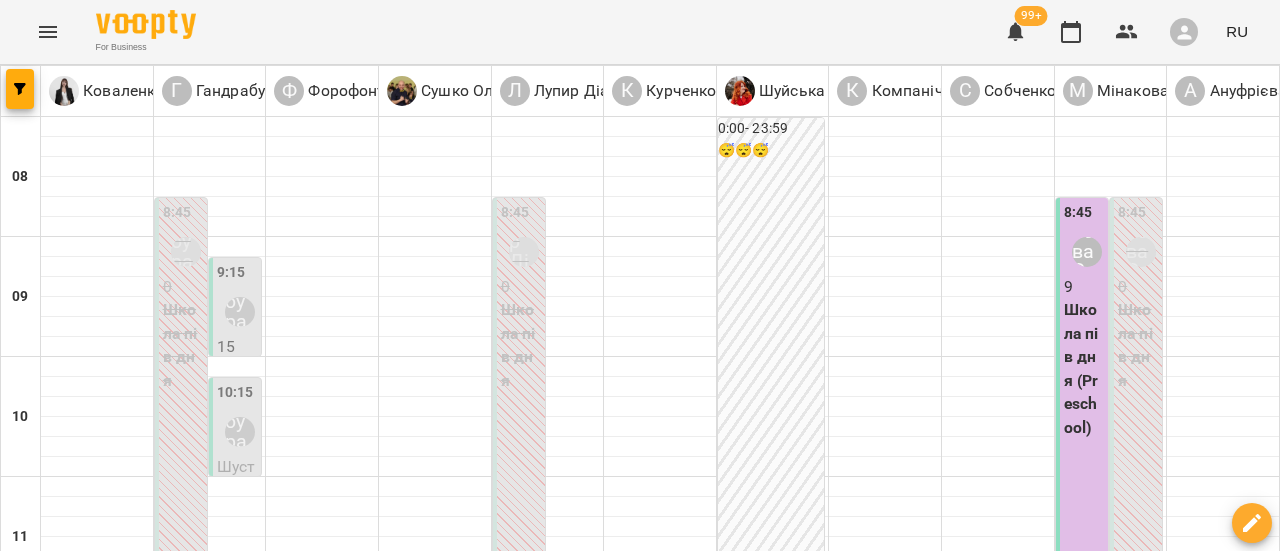 click on "01 июля" at bounding box center [247, 1602] 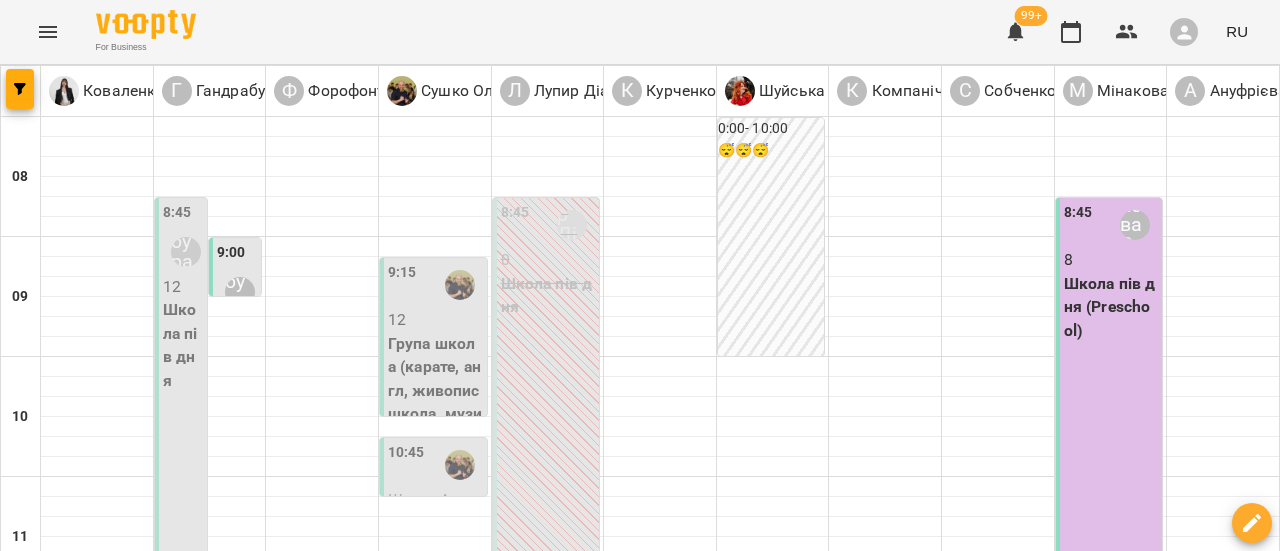 scroll, scrollTop: 0, scrollLeft: 0, axis: both 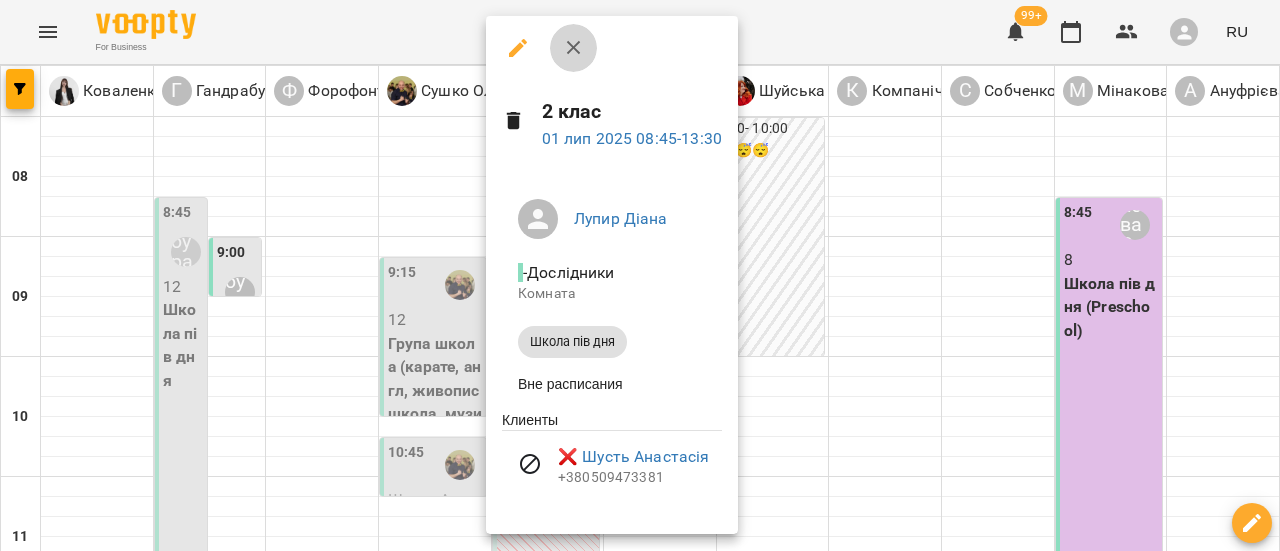 click 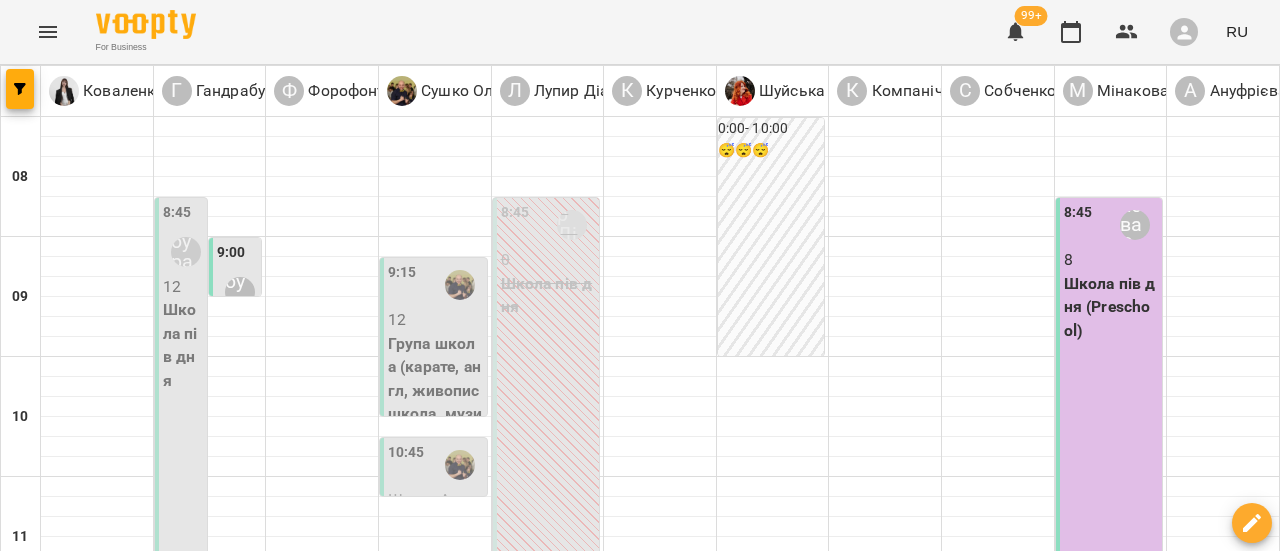 click on "ср" at bounding box center (626, 1583) 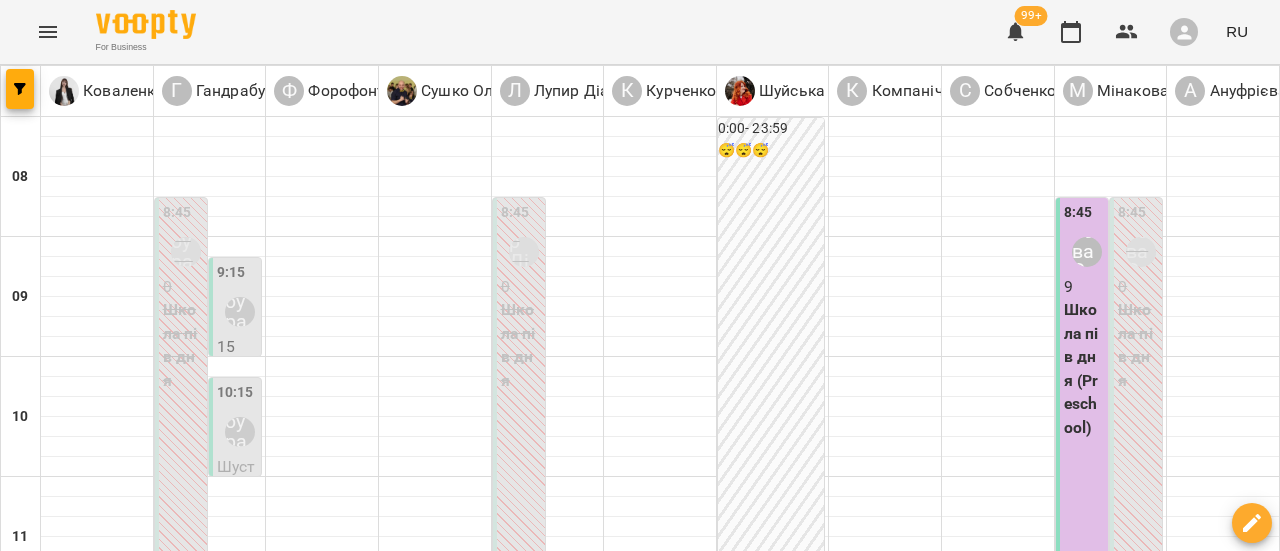 scroll, scrollTop: 300, scrollLeft: 0, axis: vertical 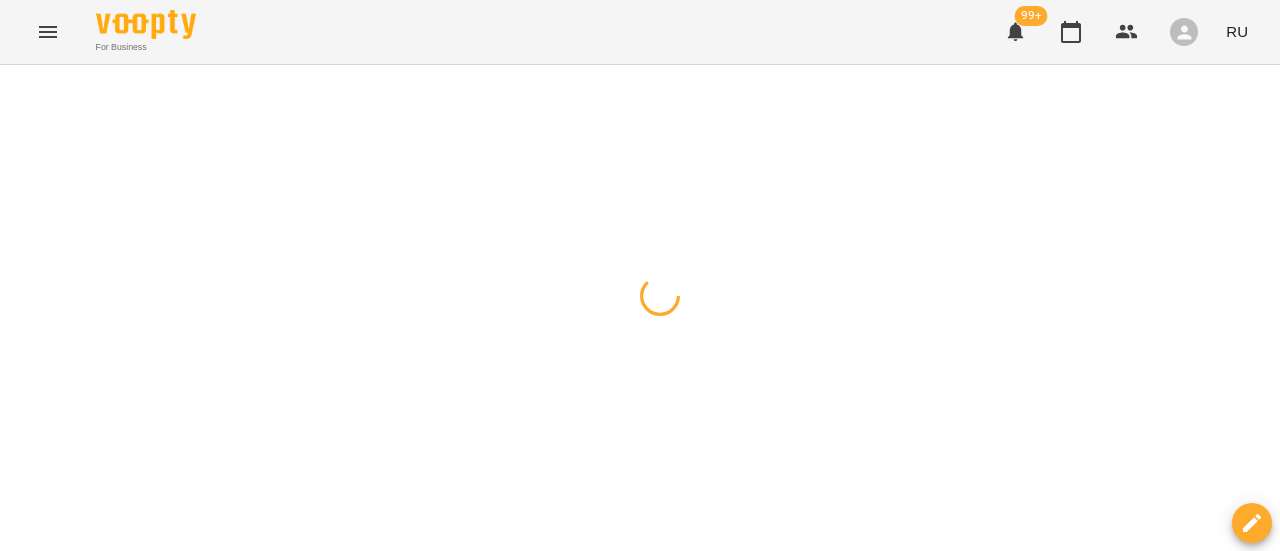 click at bounding box center (640, 65) 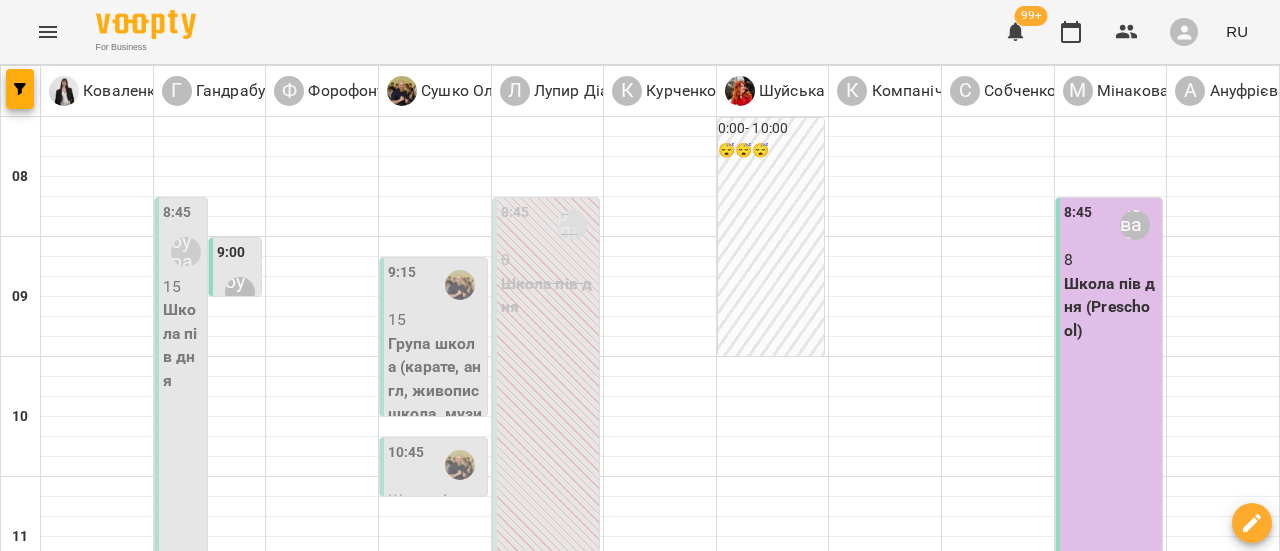 scroll, scrollTop: 0, scrollLeft: 0, axis: both 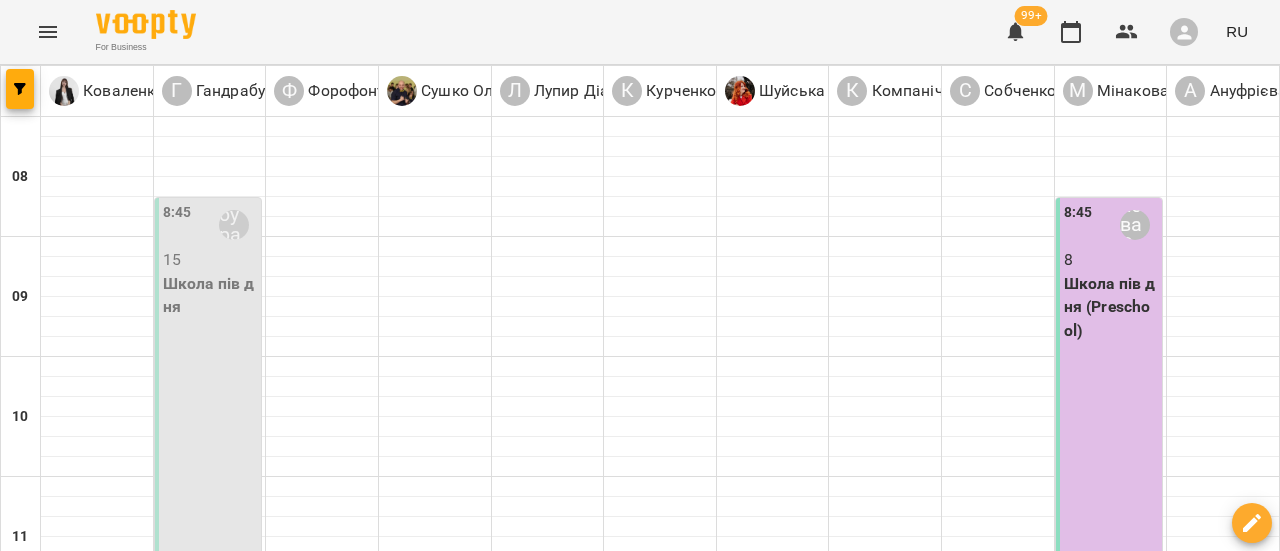 click on "чт" at bounding box center (655, 1583) 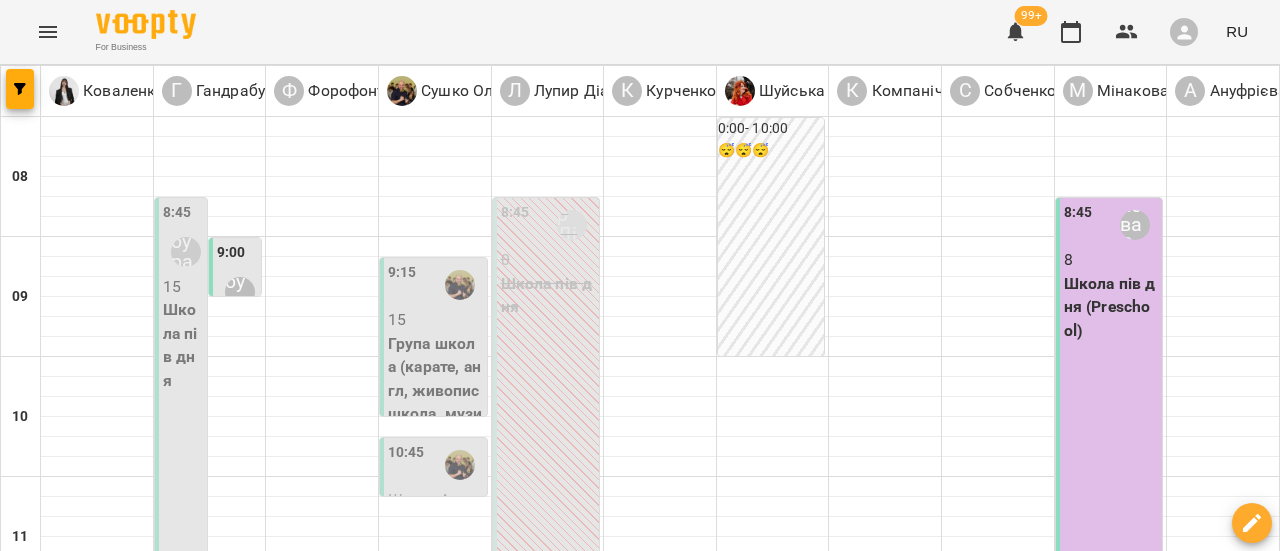 click on "8:45 Мінакова Олена 8 Школа пів дня (Preschool)" at bounding box center (1109, 487) 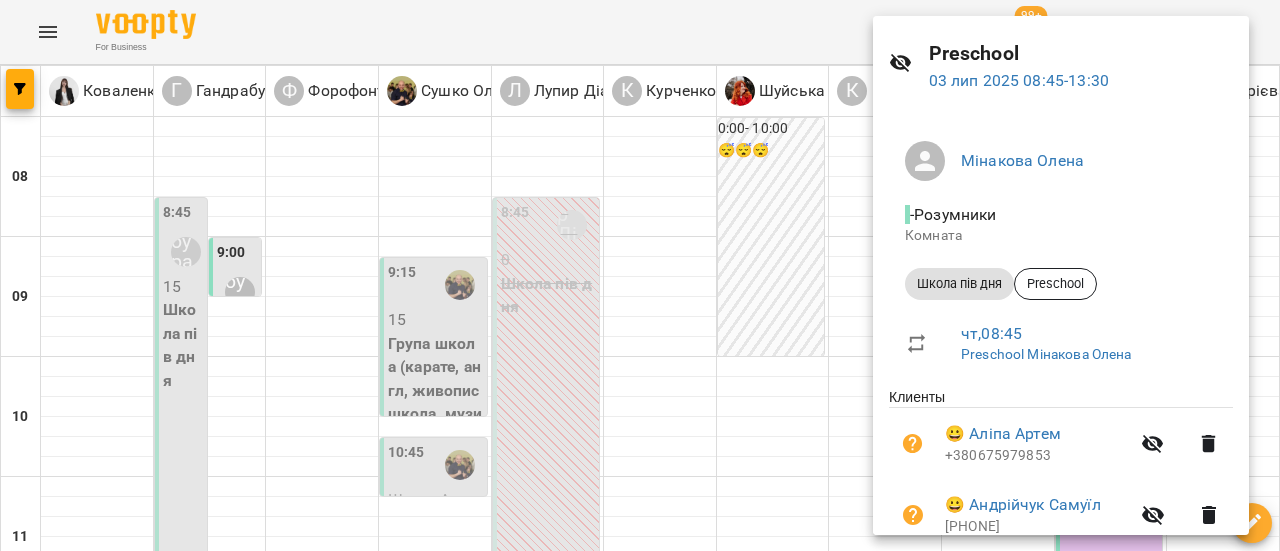 scroll, scrollTop: 0, scrollLeft: 0, axis: both 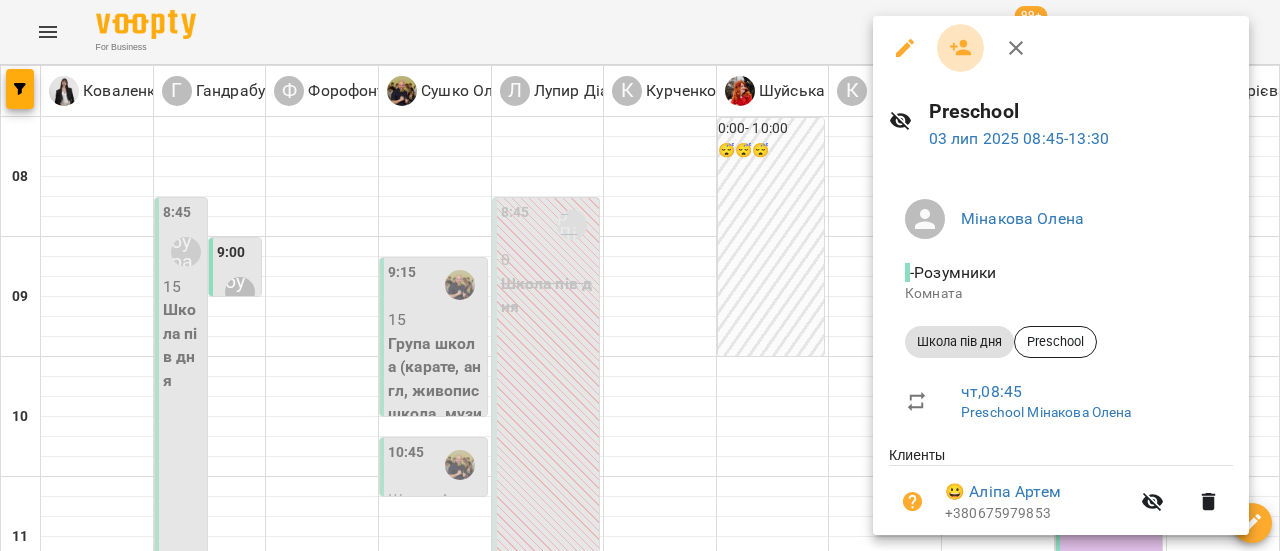 click 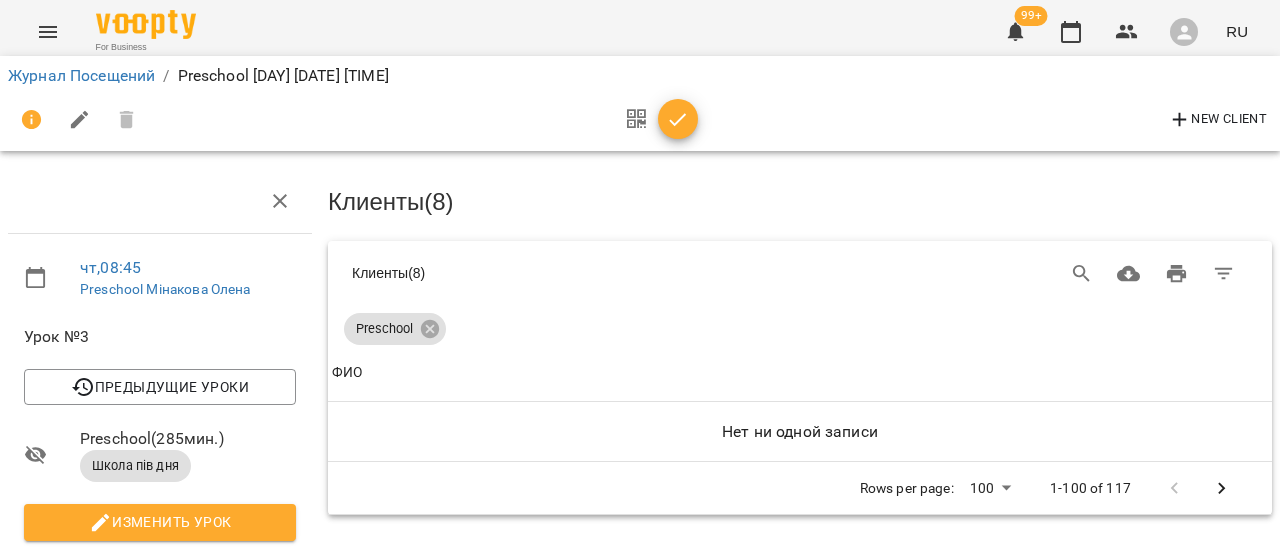 scroll, scrollTop: 0, scrollLeft: 0, axis: both 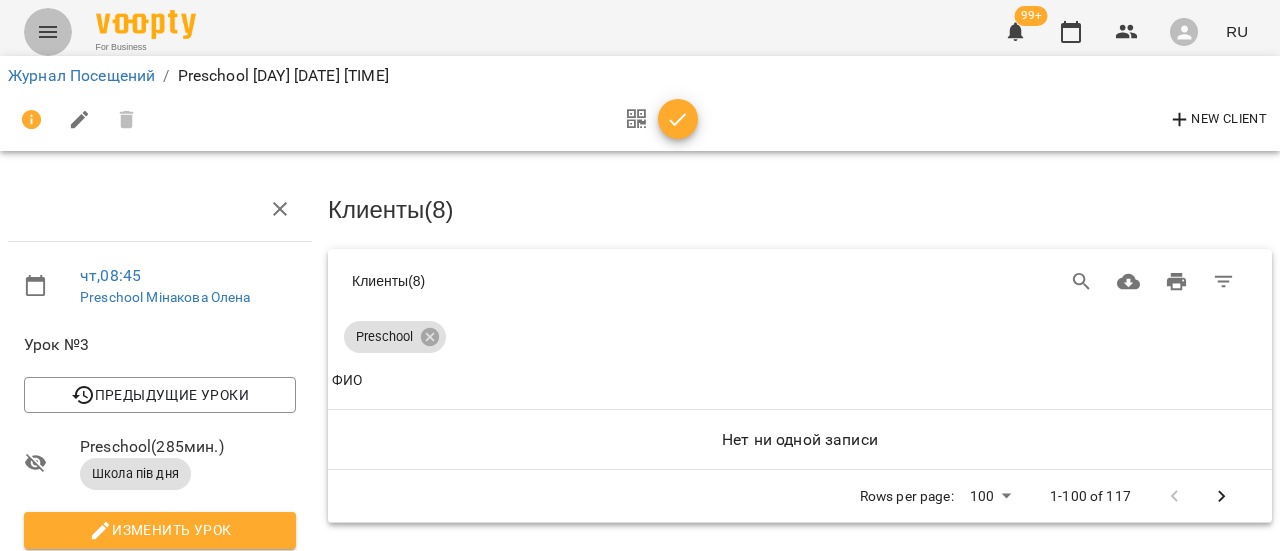 click 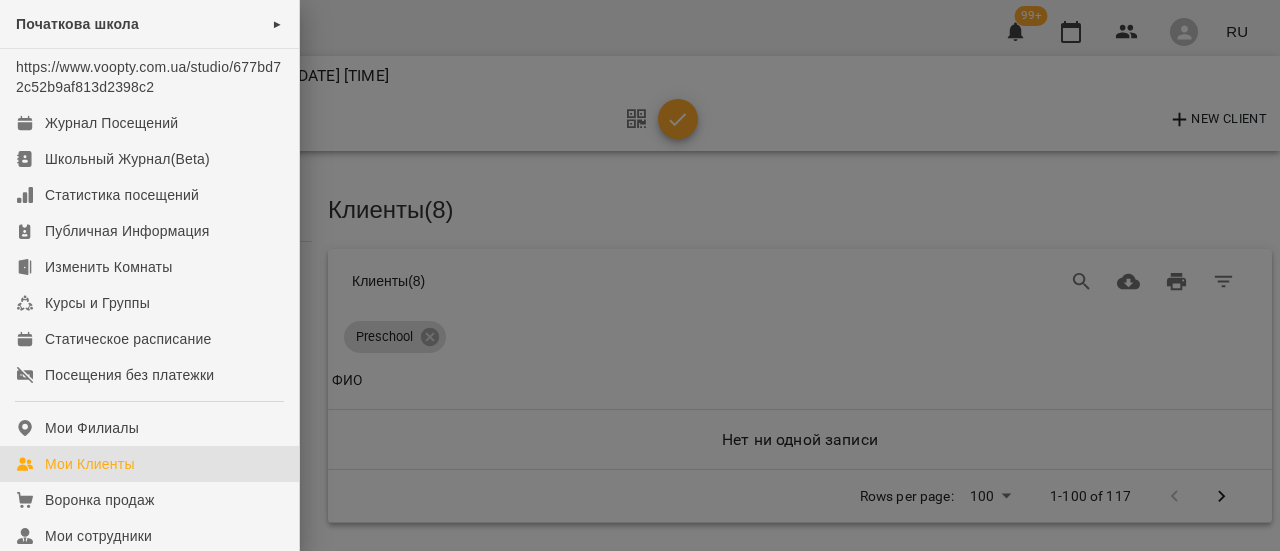 click on "Мои Клиенты" at bounding box center (90, 464) 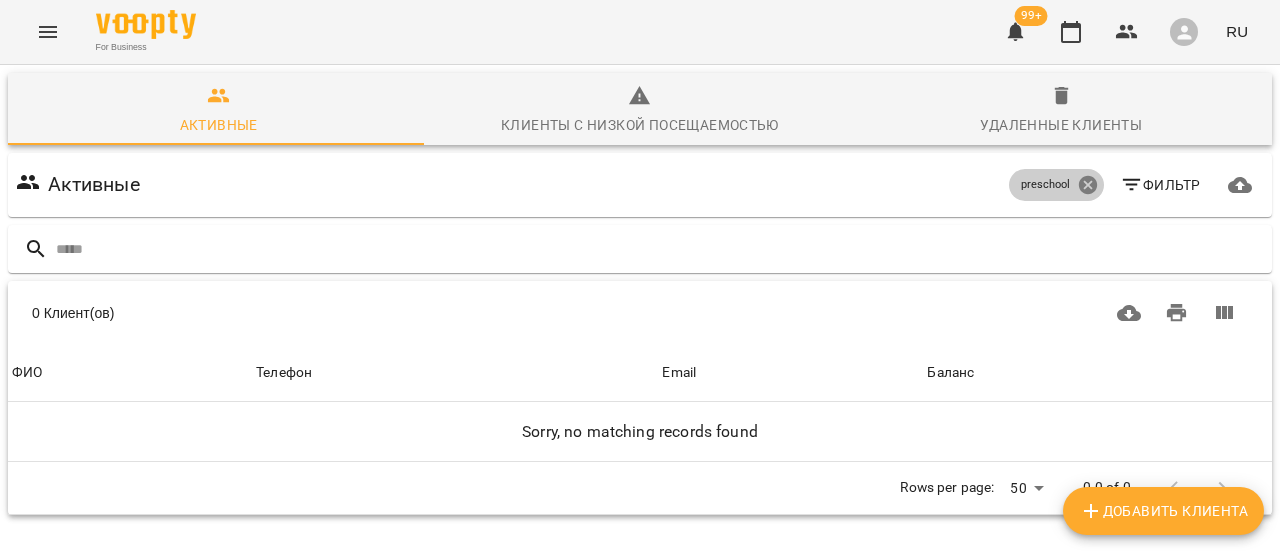 click 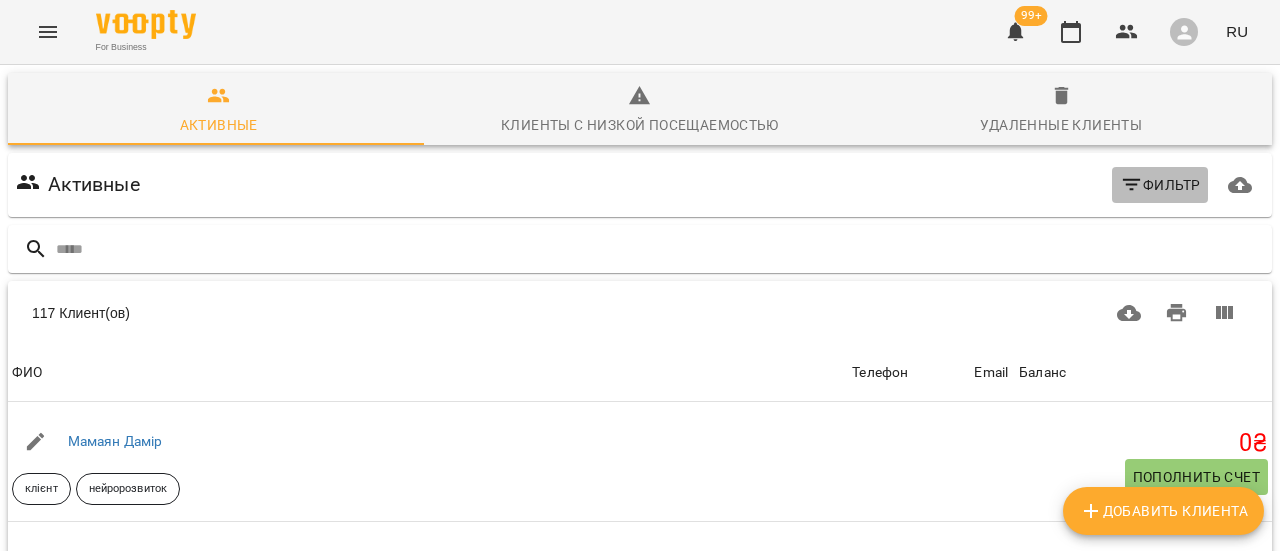 click on "Фильтр" at bounding box center (1160, 185) 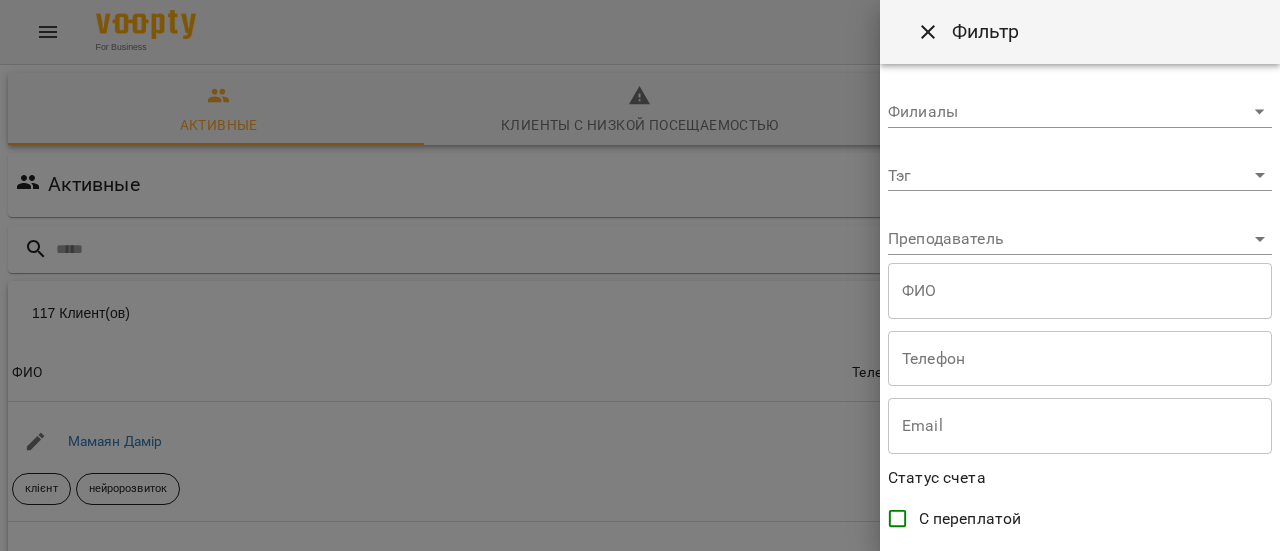 click on "For Business 99+ RU Активные Клиенты с низкой посещаемостью Удаленные клиенты   Активные Фильтр 117   Клиент(ов) 117   Клиент(ов) ФИО Телефон Email Баланс ФИО Мамаян Дамір клієнт нейророзвиток Телефон Email Баланс 0 ₴ Пополнить счет ФИО Крівенко Ліза клієнт абілітолог онлайн Телефон +15623376900 Email Баланс 0 ₴ Пополнить счет ФИО Каземир Микита клієнт абілітолог нейророзвиток грудень Телефон +380502856003 Email Баланс 0 ₴ Пополнить счет ФИО Гончар Демид клієнт нейророзвиток графомоторика логоритміка логопед лфк казкотерапія Телефон +380502900526 Email 0 ₴ 0 0" at bounding box center (640, 522) 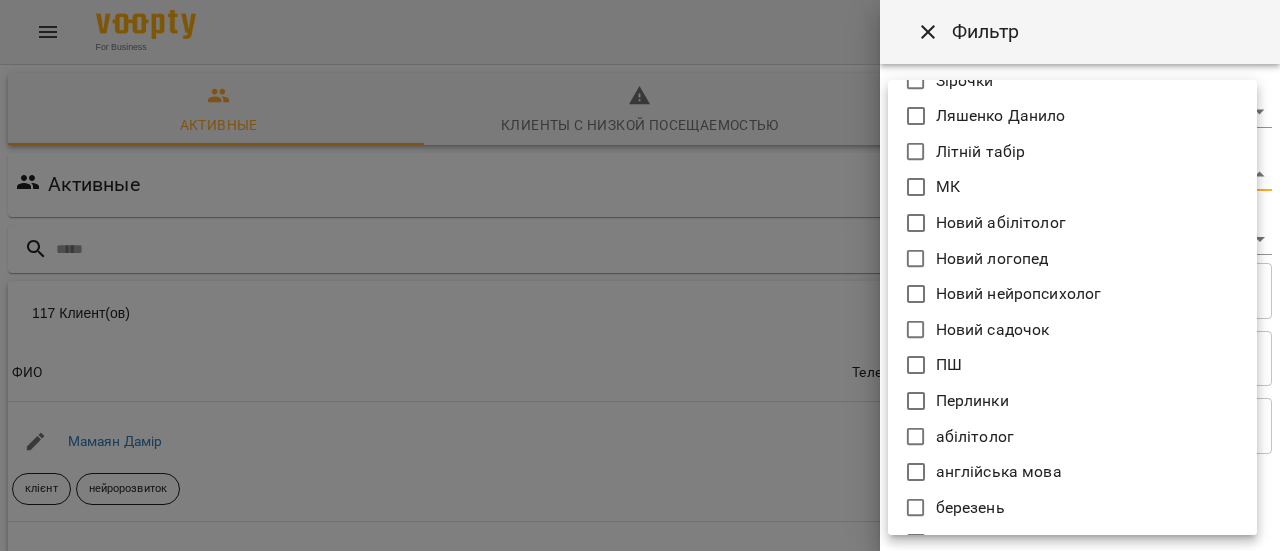 scroll, scrollTop: 0, scrollLeft: 0, axis: both 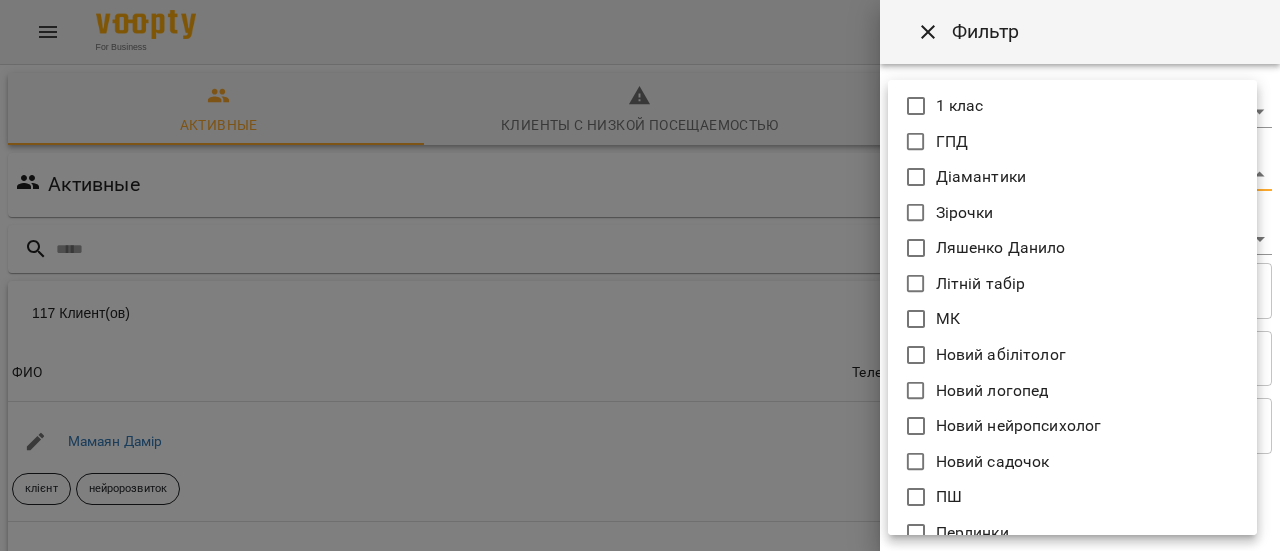 click at bounding box center [640, 275] 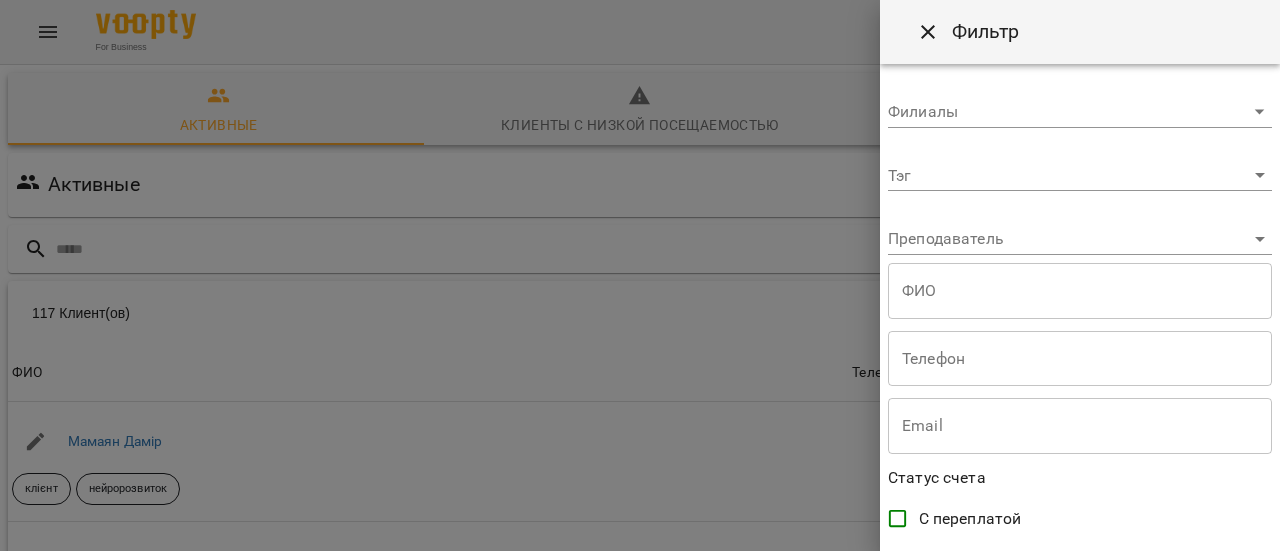 click at bounding box center [640, 275] 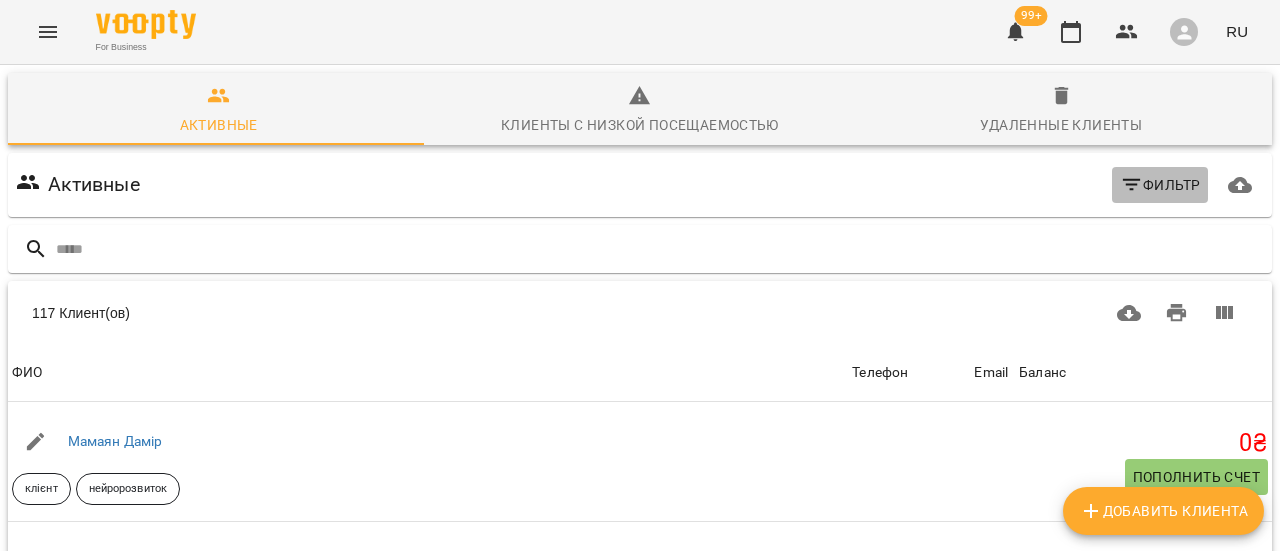 click on "Фильтр" at bounding box center (1160, 185) 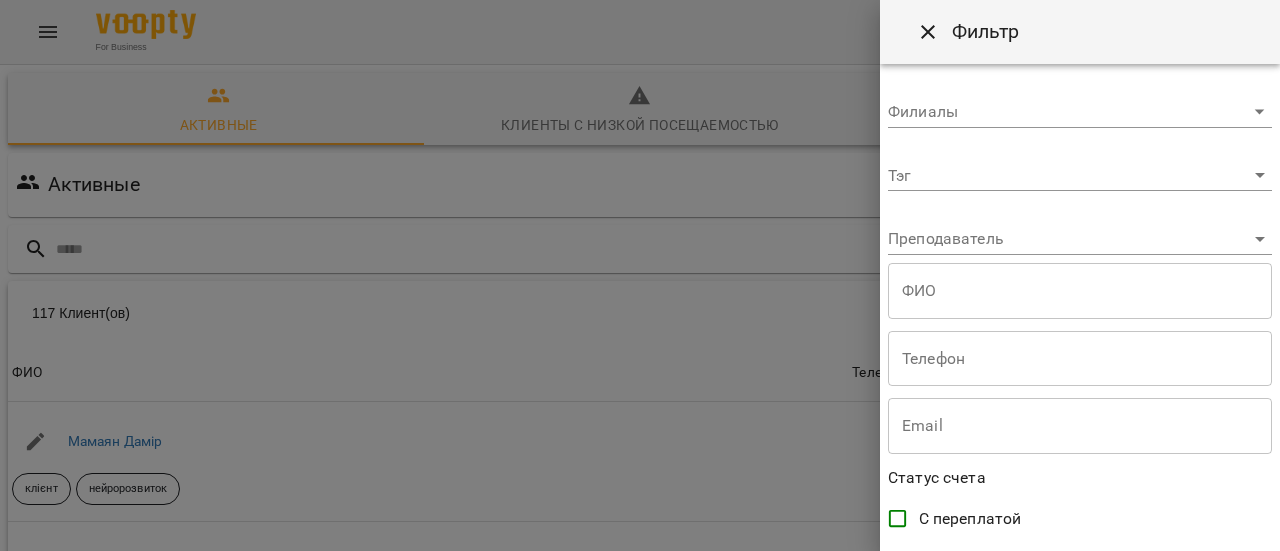click on "For Business 99+ RU Активные Клиенты с низкой посещаемостью Удаленные клиенты   Активные Фильтр 117   Клиент(ов) 117   Клиент(ов) ФИО Телефон Email Баланс ФИО Мамаян Дамір клієнт нейророзвиток Телефон Email Баланс 0 ₴ Пополнить счет ФИО Крівенко Ліза клієнт абілітолог онлайн Телефон +15623376900 Email Баланс 0 ₴ Пополнить счет ФИО Каземир Микита клієнт абілітолог нейророзвиток грудень Телефон +380502856003 Email Баланс 0 ₴ Пополнить счет ФИО Гончар Демид клієнт нейророзвиток графомоторика логоритміка логопед лфк казкотерапія Телефон +380502900526 Email 0 ₴ 0 0" at bounding box center [640, 522] 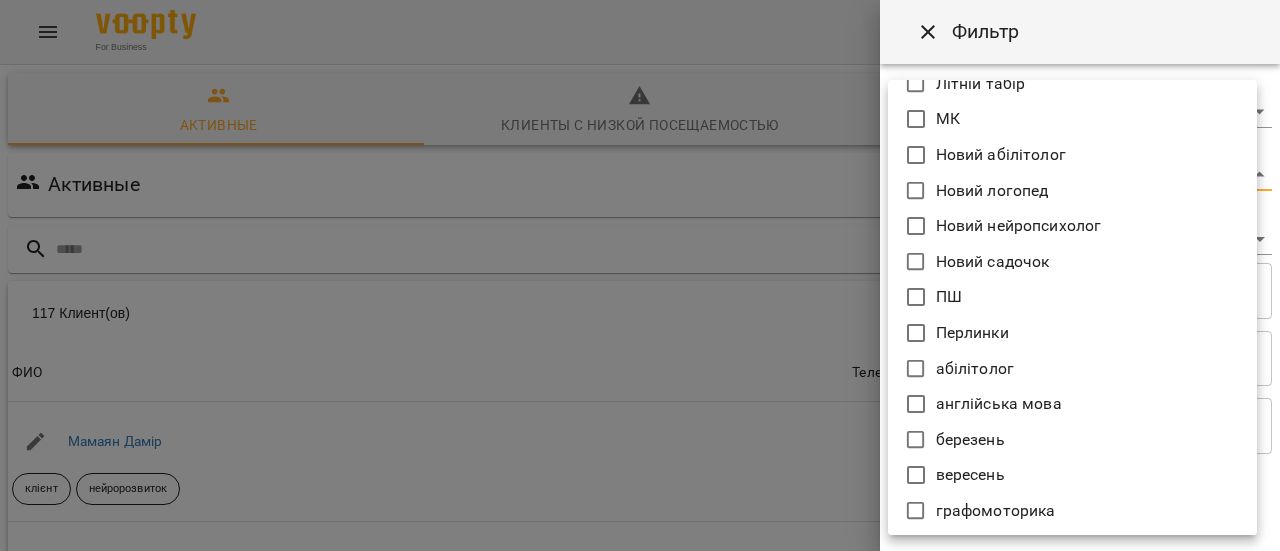 scroll, scrollTop: 0, scrollLeft: 0, axis: both 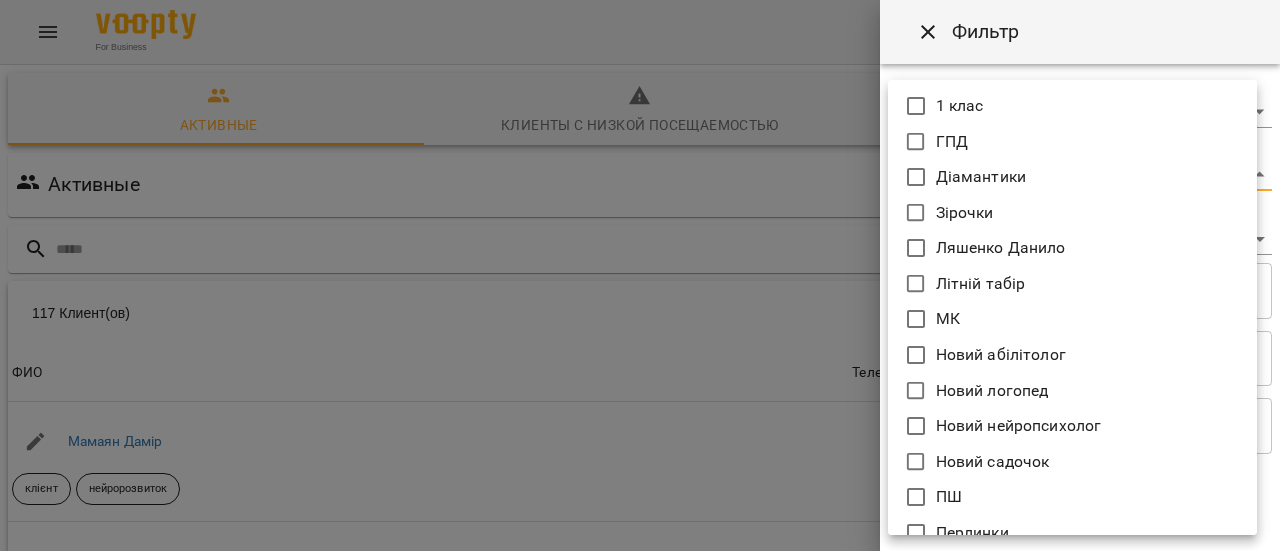 click at bounding box center [640, 275] 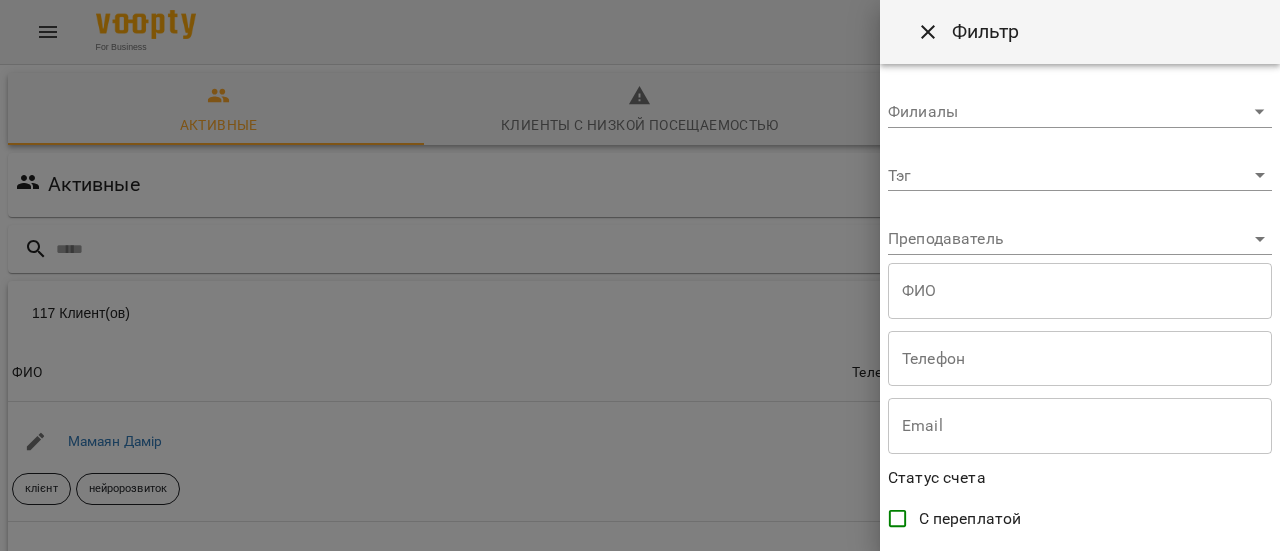 click at bounding box center (640, 275) 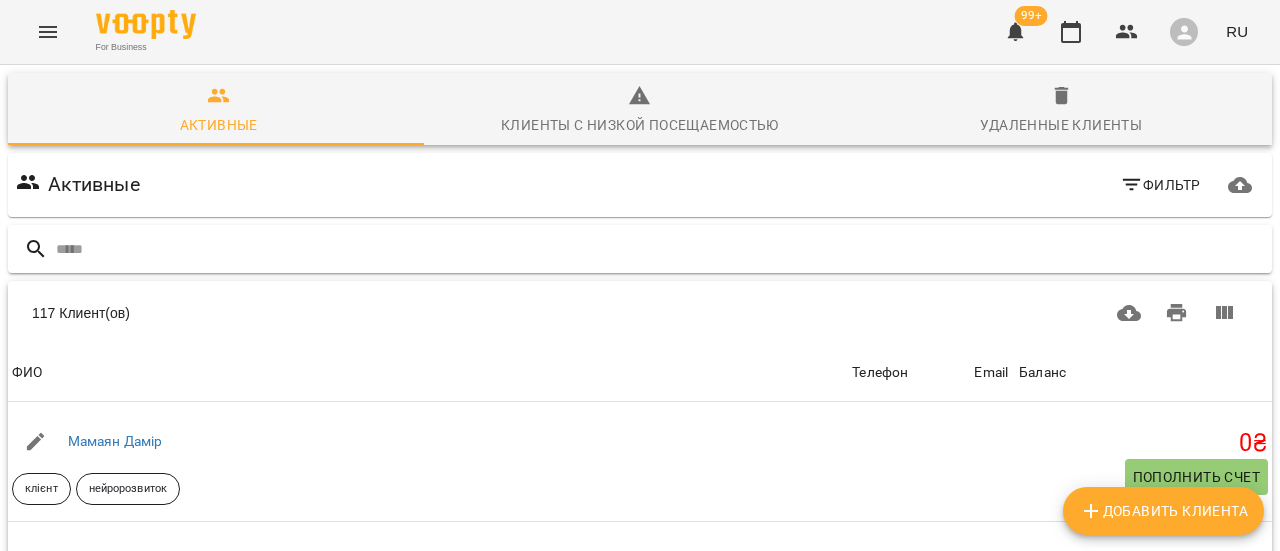 scroll, scrollTop: 0, scrollLeft: 0, axis: both 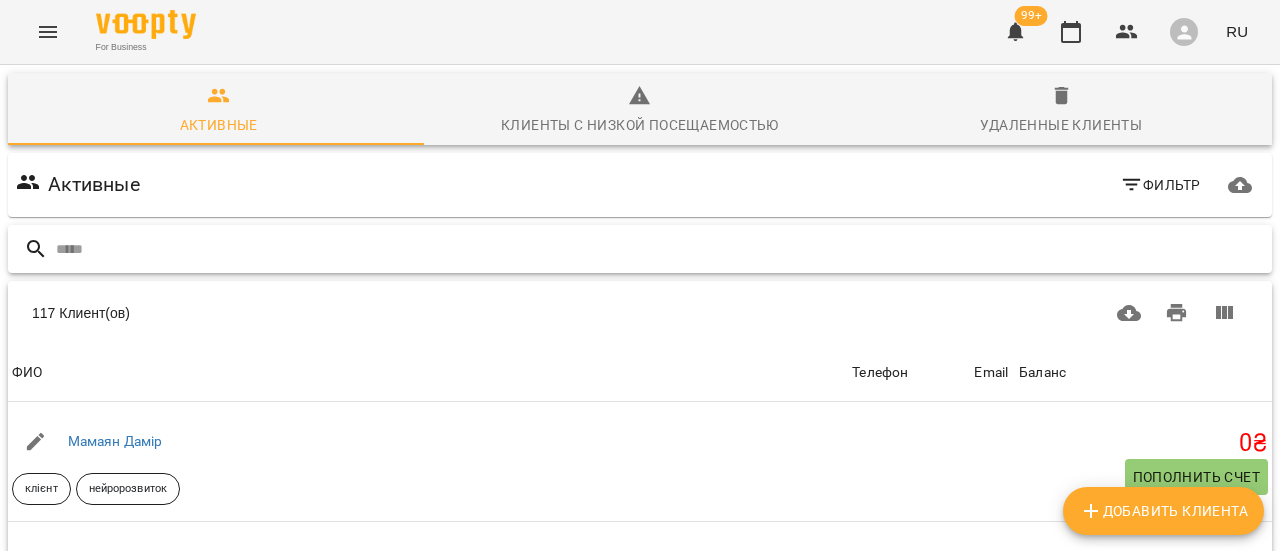 click at bounding box center (660, 249) 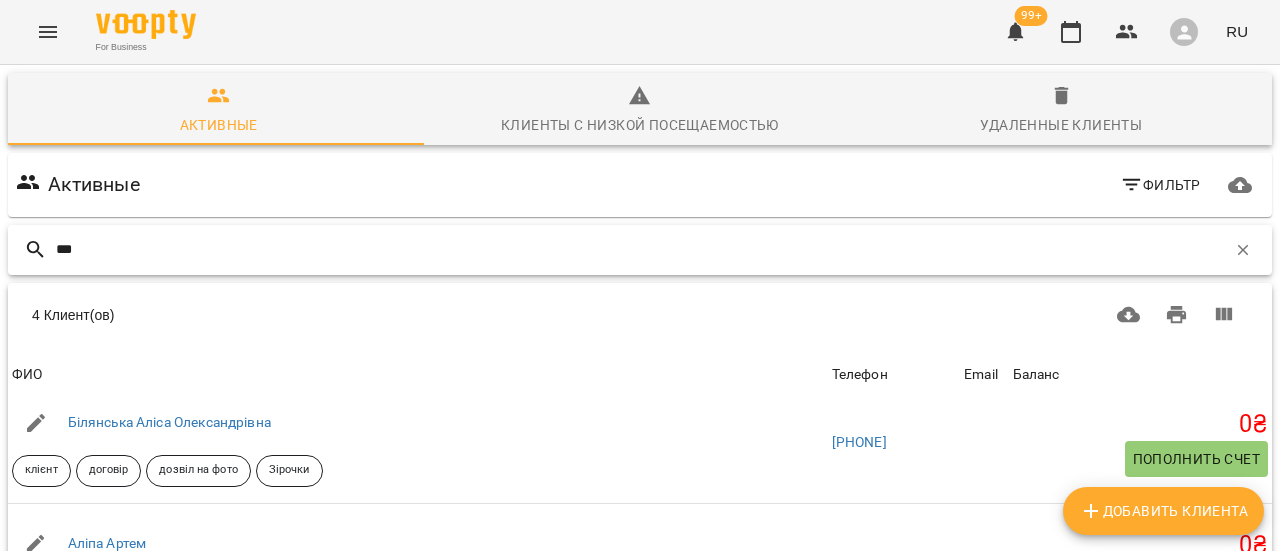 scroll, scrollTop: 38, scrollLeft: 0, axis: vertical 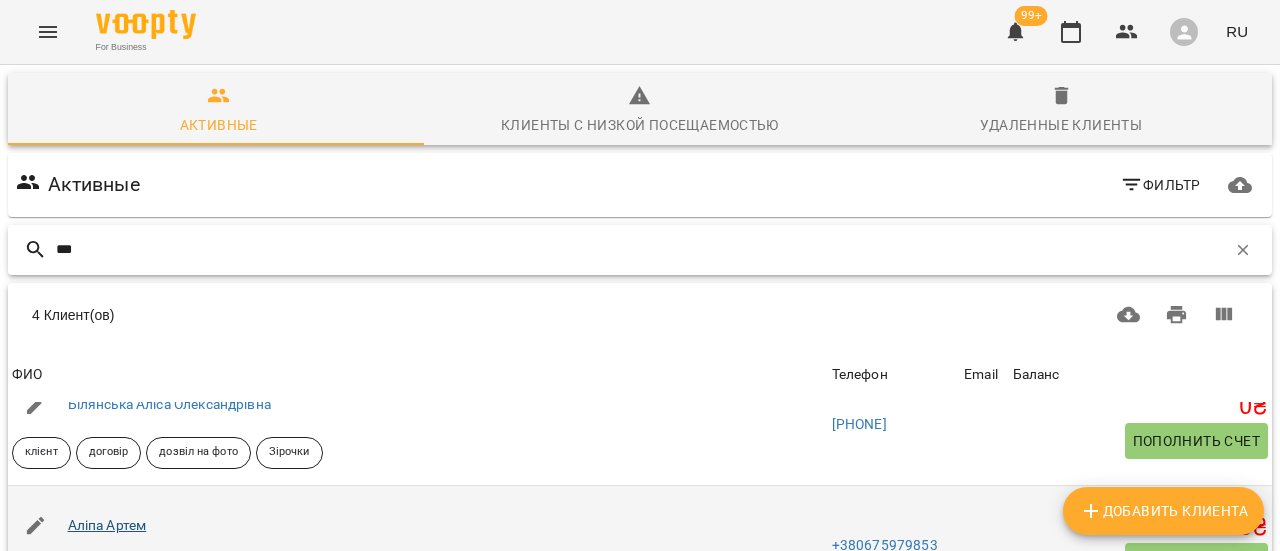 type on "***" 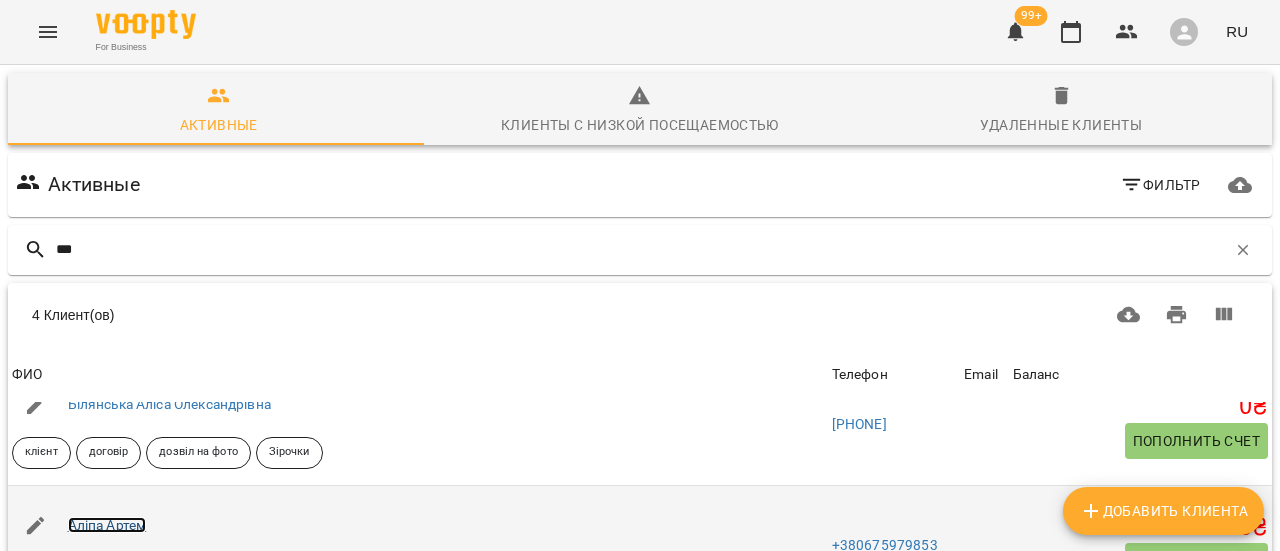 click on "Аліпа Артем" at bounding box center [107, 525] 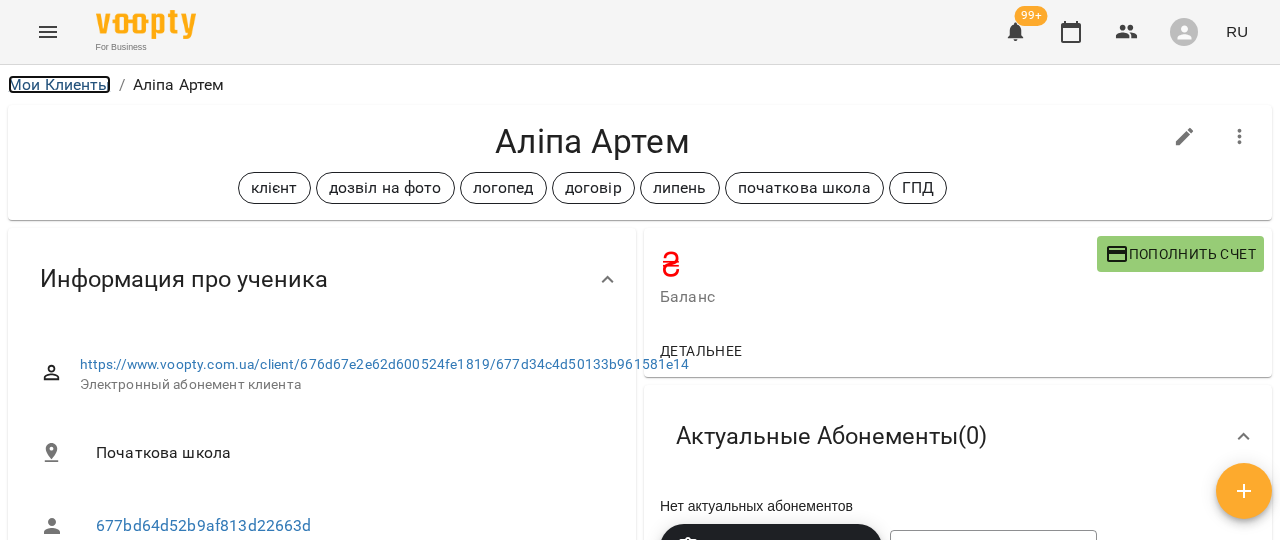 click on "Мои Клиенты" at bounding box center [59, 84] 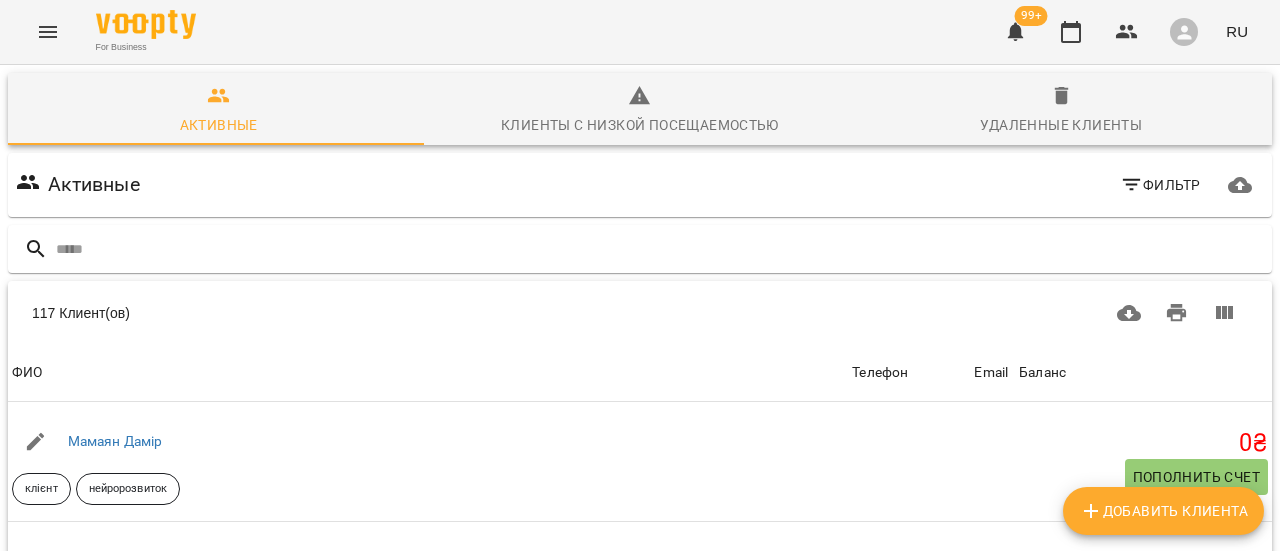 click on "Фильтр" at bounding box center (1160, 185) 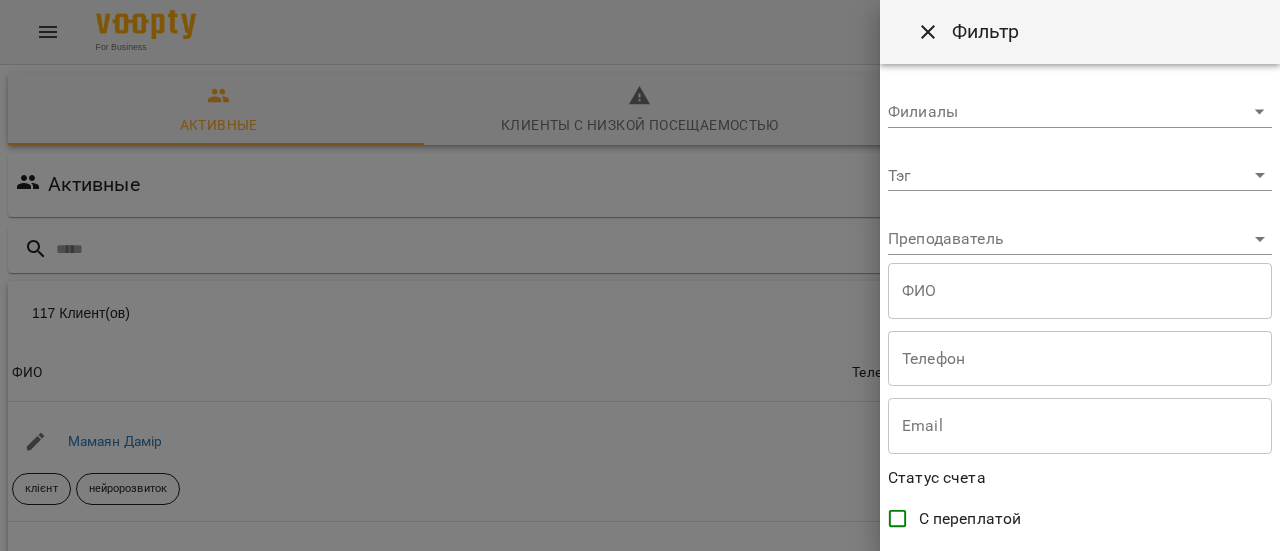 click on "For Business 99+ RU Активные Клиенты с низкой посещаемостью Удаленные клиенты   Активные Фильтр 117   Клиент(ов) 117   Клиент(ов) ФИО Телефон Email Баланс ФИО Мамаян Дамір клієнт нейророзвиток Телефон Email Баланс 0 ₴ Пополнить счет ФИО Крівенко Ліза клієнт абілітолог онлайн Телефон +15623376900 Email Баланс 0 ₴ Пополнить счет ФИО Каземир Микита клієнт абілітолог нейророзвиток грудень Телефон +380502856003 Email Баланс 0 ₴ Пополнить счет ФИО Гончар Демид клієнт нейророзвиток графомоторика логоритміка логопед лфк казкотерапія Телефон +380502900526 Email 0 ₴ 0 0" at bounding box center [640, 522] 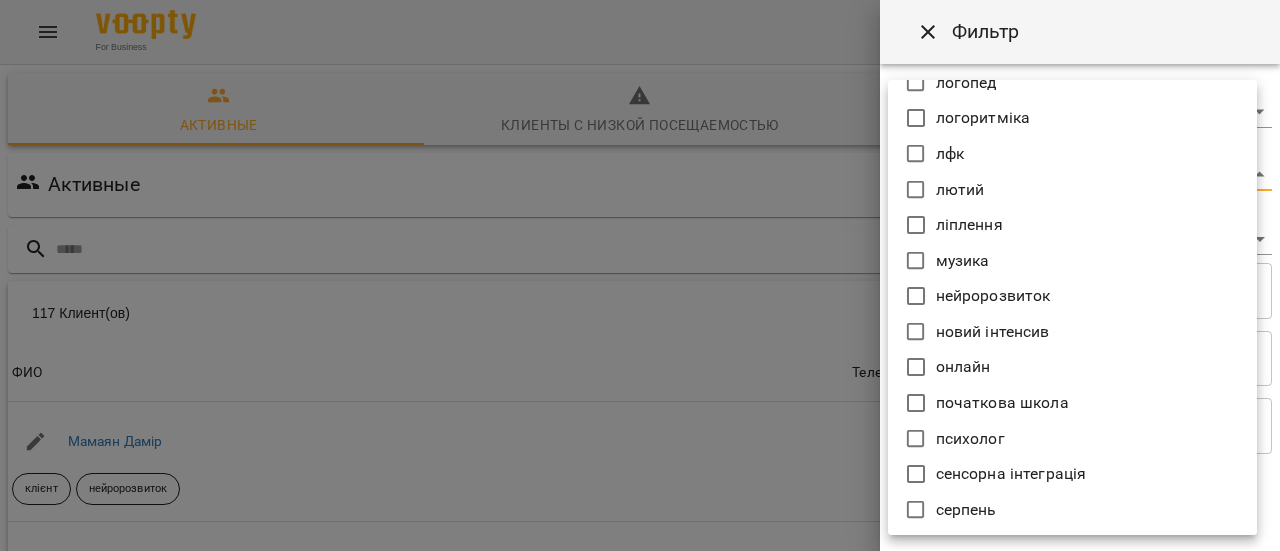 scroll, scrollTop: 1100, scrollLeft: 0, axis: vertical 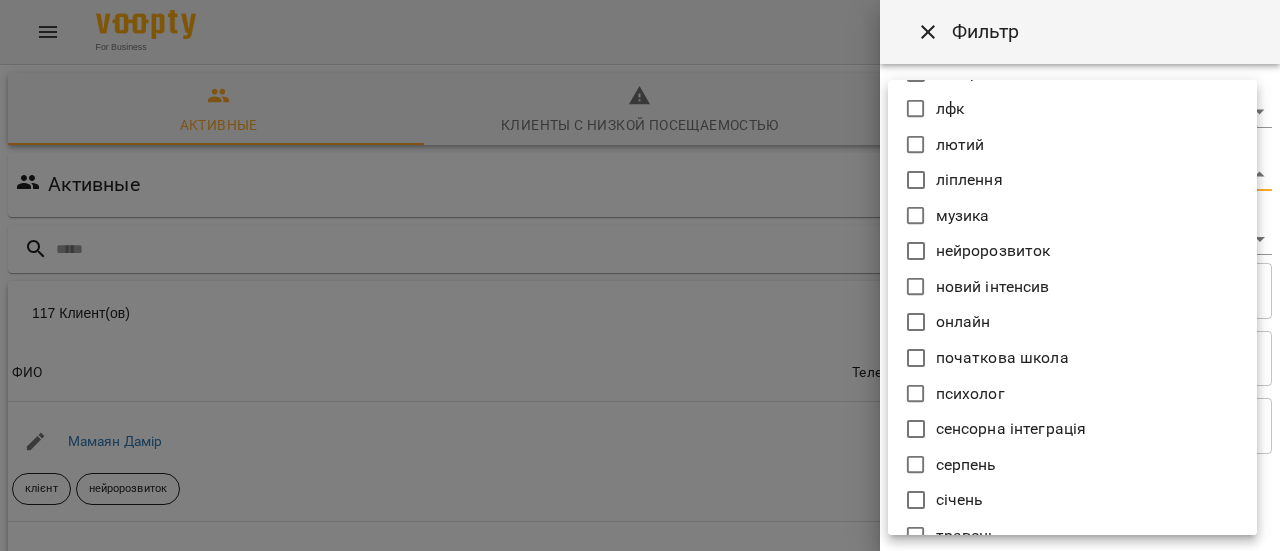 click on "початкова школа" at bounding box center (1072, 358) 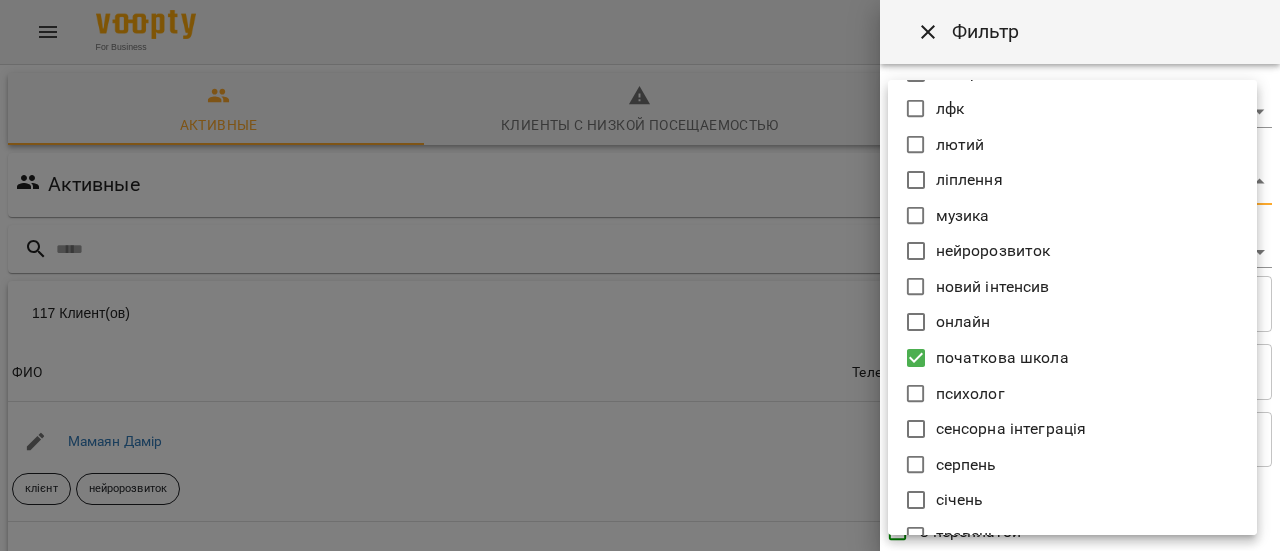 click at bounding box center [640, 275] 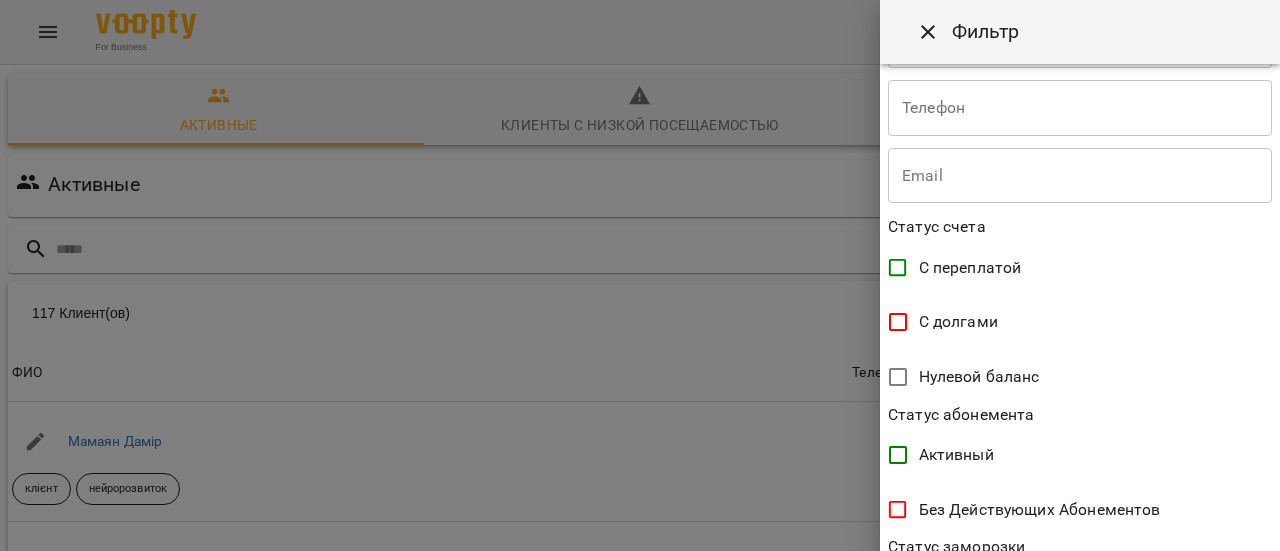 scroll, scrollTop: 575, scrollLeft: 0, axis: vertical 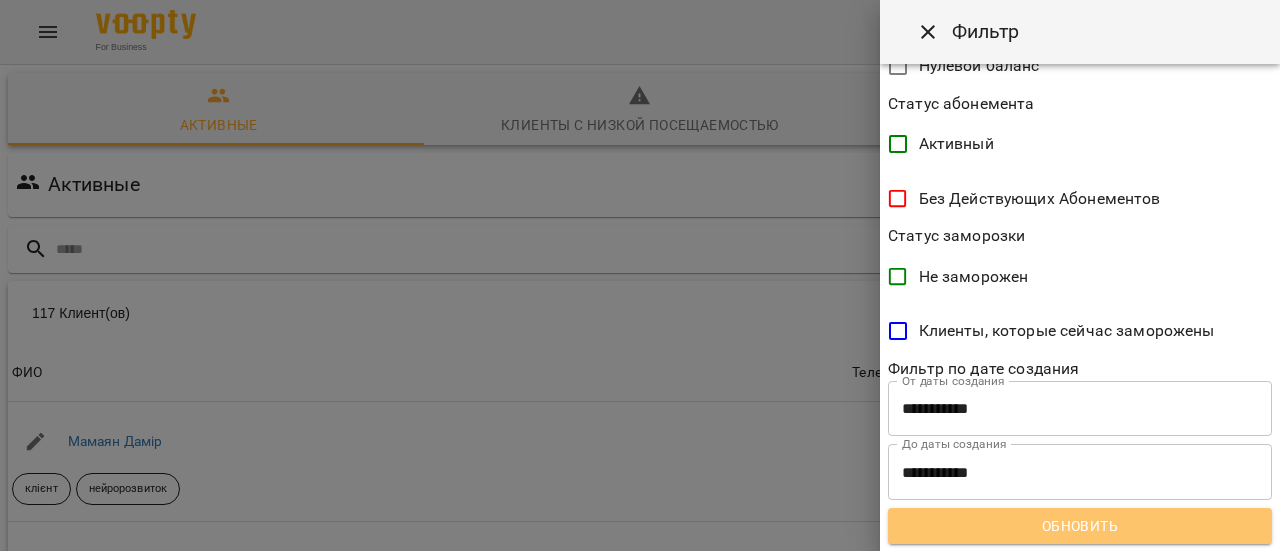 click on "Обновить" at bounding box center [1080, 526] 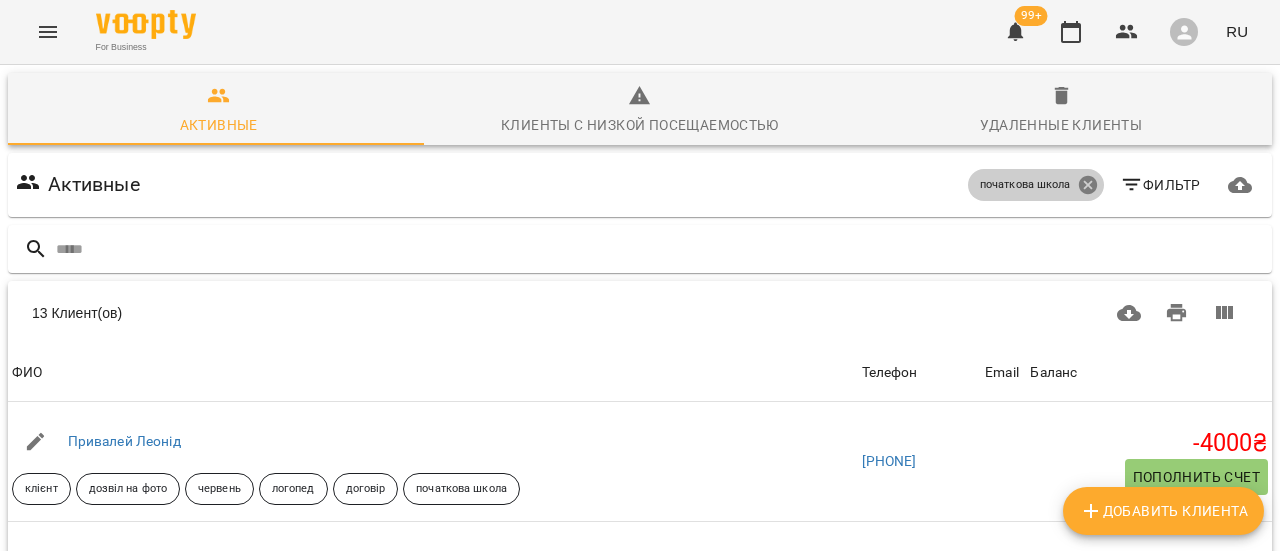 click 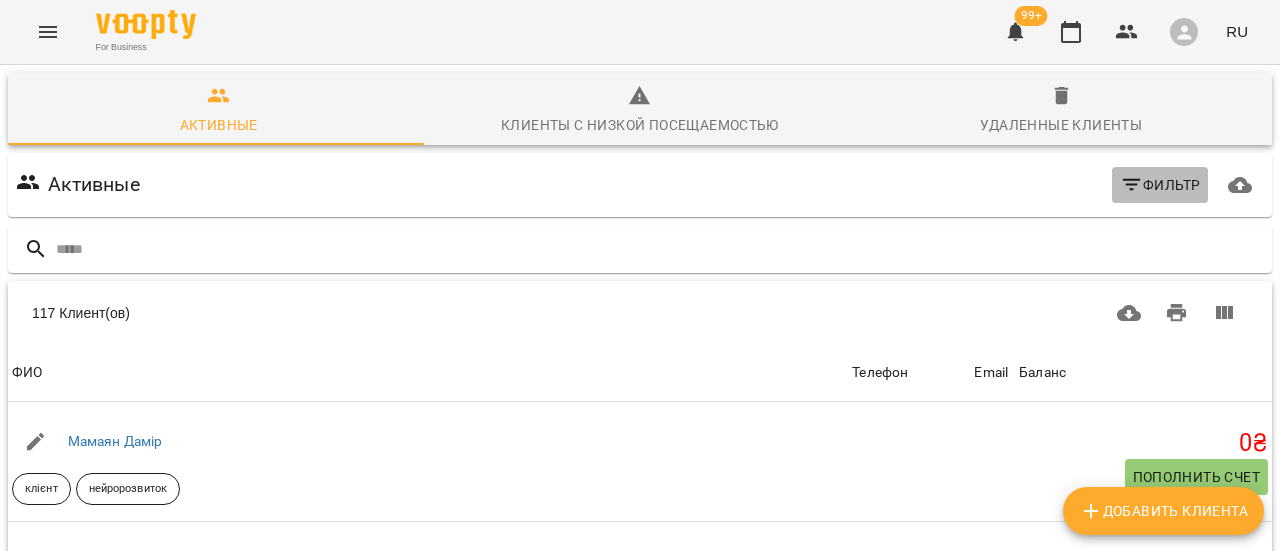 click on "Фильтр" at bounding box center [1160, 185] 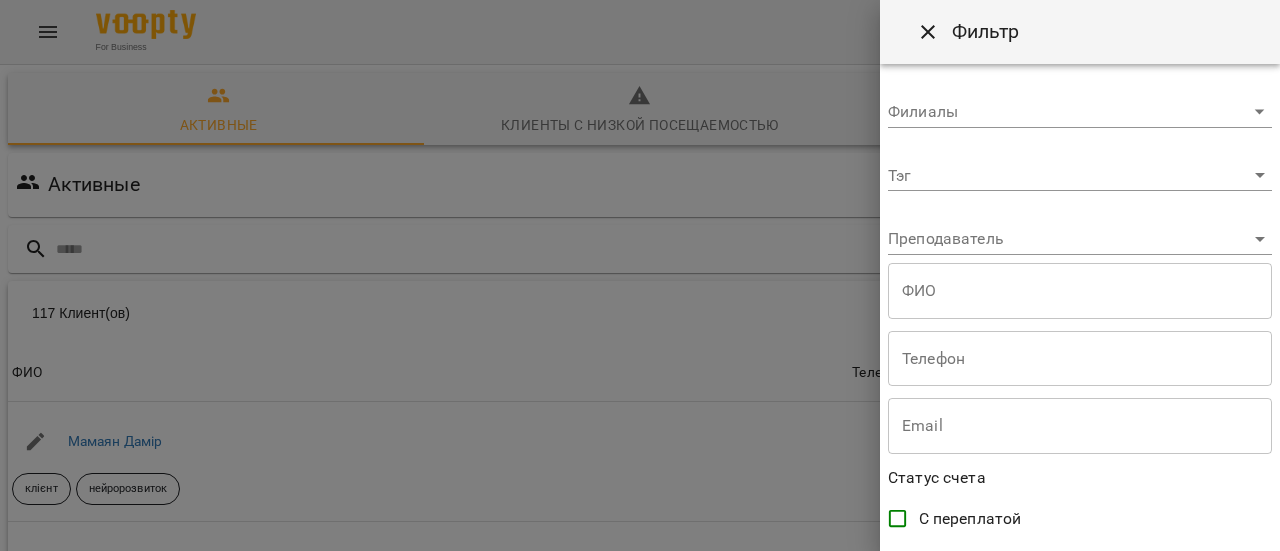 click on "For Business 99+ RU Активные Клиенты с низкой посещаемостью Удаленные клиенты   Активные Фильтр 117   Клиент(ов) 117   Клиент(ов) ФИО Телефон Email Баланс ФИО Мамаян Дамір клієнт нейророзвиток Телефон Email Баланс 0 ₴ Пополнить счет ФИО Крівенко Ліза клієнт абілітолог онлайн Телефон +15623376900 Email Баланс 0 ₴ Пополнить счет ФИО Каземир Микита клієнт абілітолог нейророзвиток грудень Телефон +380502856003 Email Баланс 0 ₴ Пополнить счет ФИО Гончар Демид клієнт нейророзвиток графомоторика логоритміка логопед лфк казкотерапія Телефон +380502900526 Email 0 ₴ 0 0" at bounding box center [640, 522] 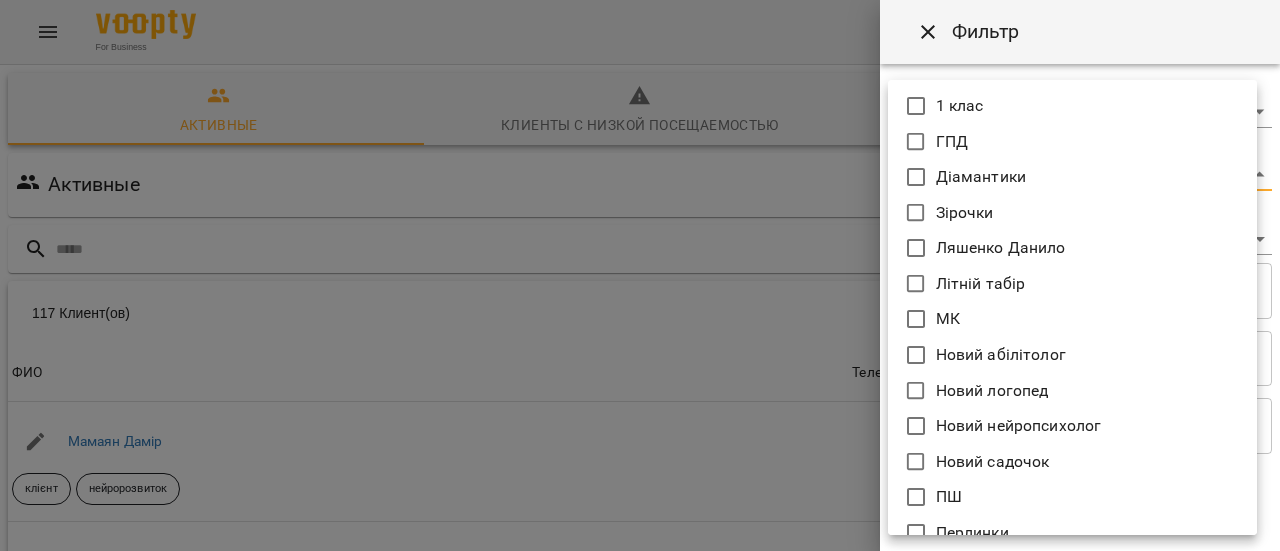 click on "1 клас" at bounding box center [1072, 106] 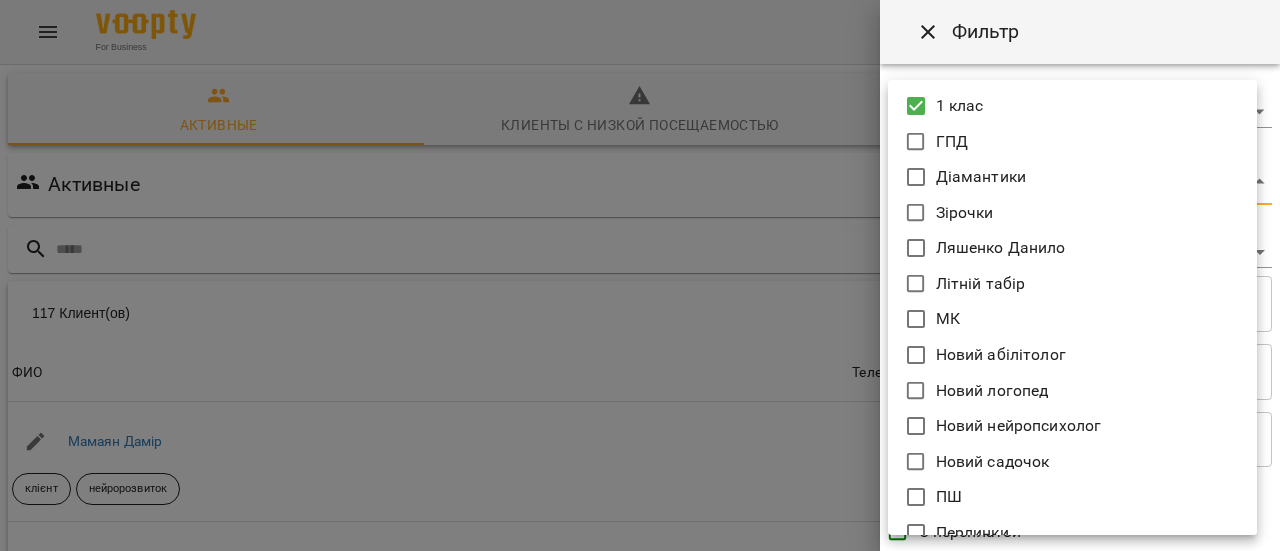 click at bounding box center (640, 275) 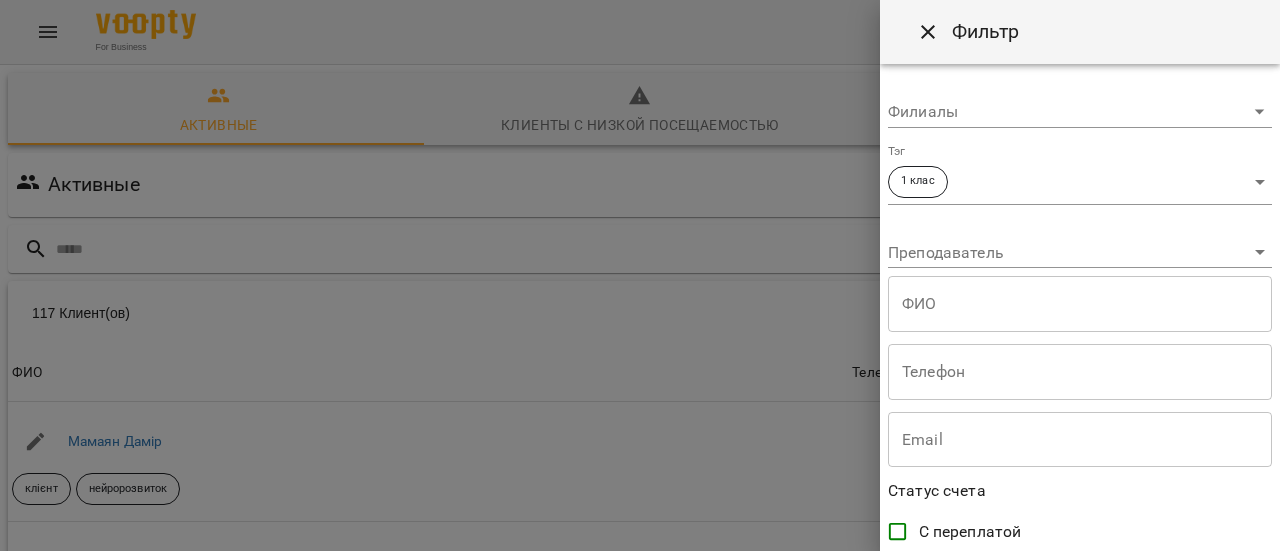 click on "1 клас ГПД Діамантики Зірочки Ляшенко Данило Літній табір МК Новий абілітолог Новий логопед Новий нейропсихолог Новий садочок ПШ Перлинки абілітолог англійська мова березень вересень графомоторика грудень договір дозвіл на фото живопис жовтень казкотерапія квітень клієнт кінезіотерапія липень листопад логопед логоритміка лфк лютий ліплення музика нейророзвиток новий інтенсив онлайн початкова школа психолог сенсорна інтеграція серпень січень травень тьютор червень читання" at bounding box center (640, 275) 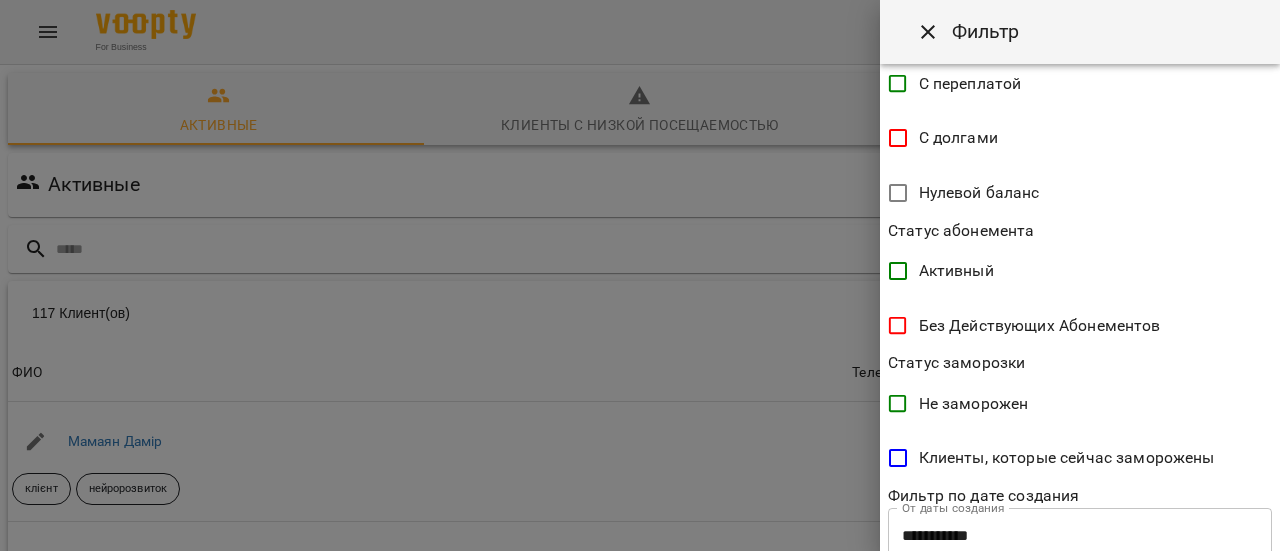 scroll, scrollTop: 575, scrollLeft: 0, axis: vertical 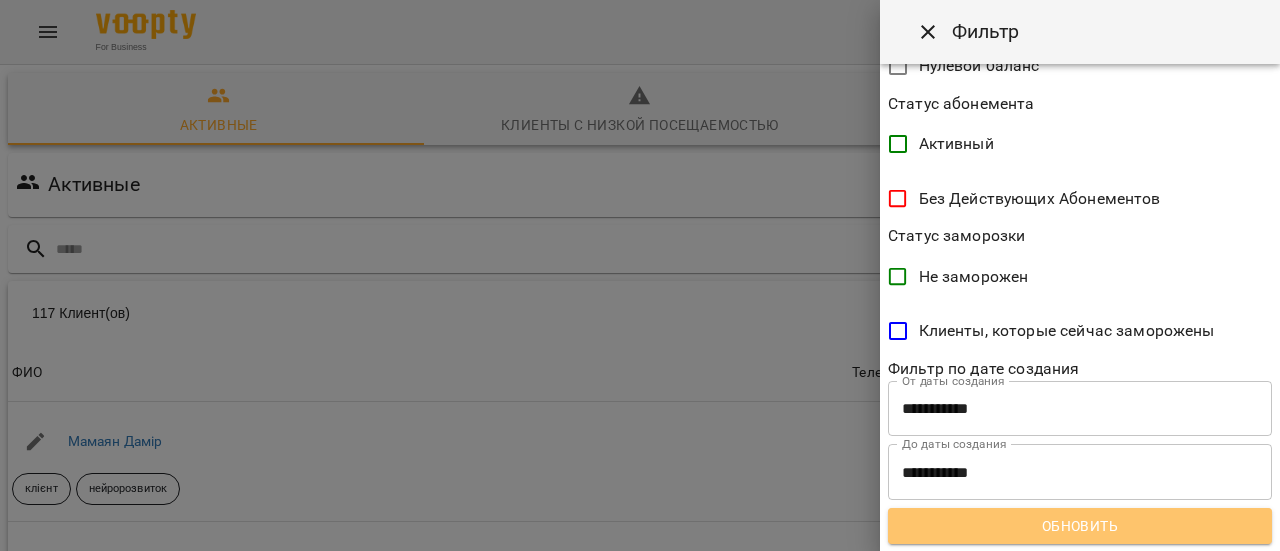 click on "Обновить" at bounding box center (1080, 526) 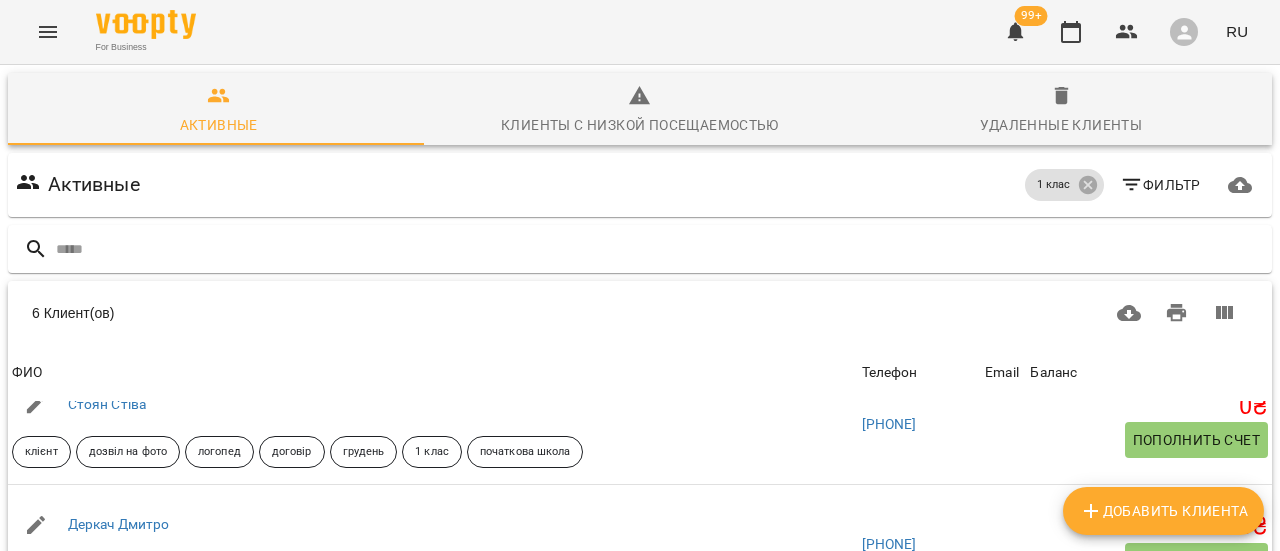 scroll, scrollTop: 0, scrollLeft: 0, axis: both 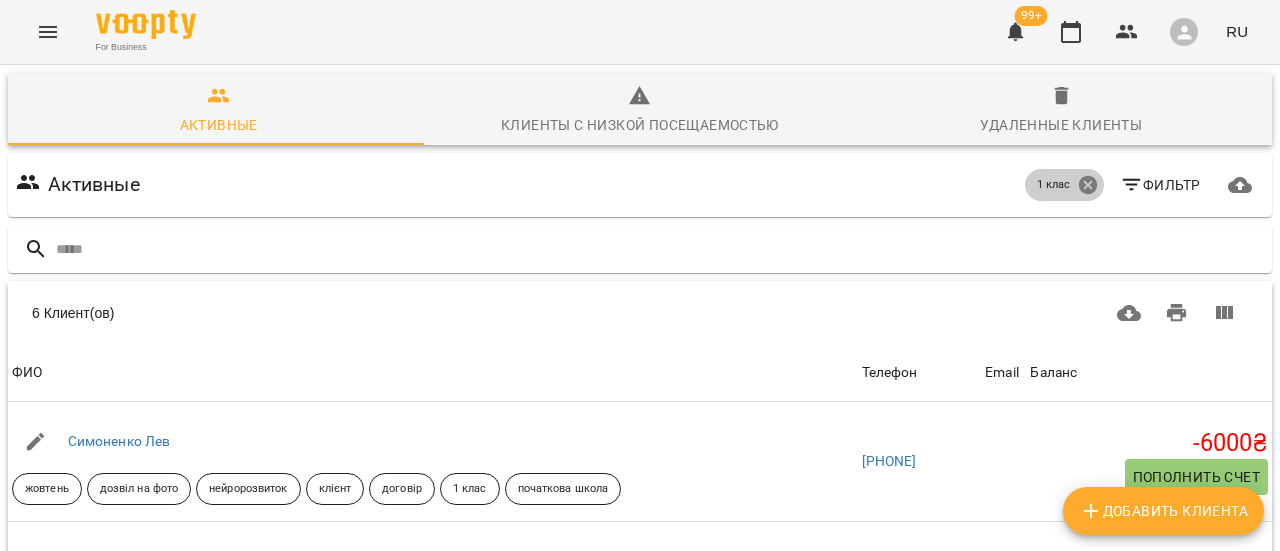 click 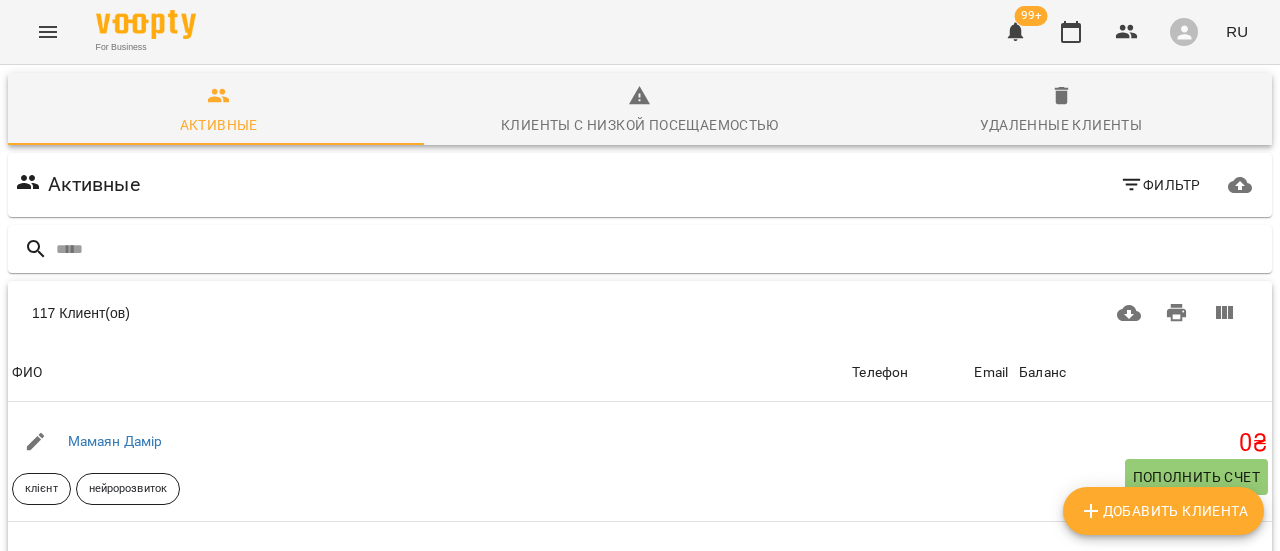 click on "Фильтр" at bounding box center (1160, 185) 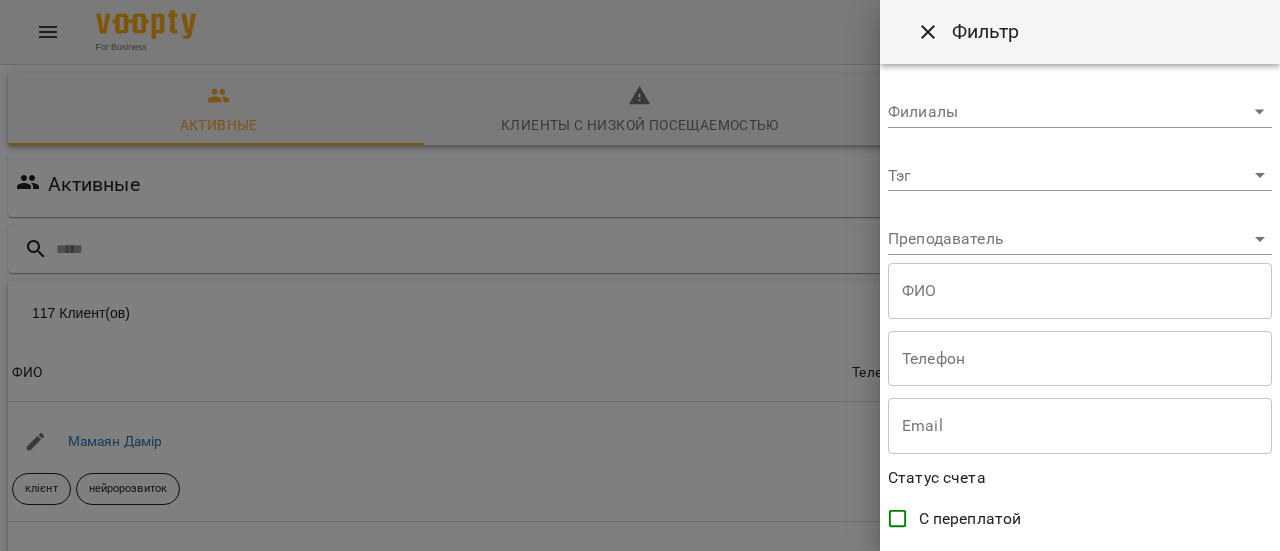 click on "For Business 99+ RU Активные Клиенты с низкой посещаемостью Удаленные клиенты   Активные Фильтр 117   Клиент(ов) 117   Клиент(ов) ФИО Телефон Email Баланс ФИО Мамаян Дамір клієнт нейророзвиток Телефон Email Баланс 0 ₴ Пополнить счет ФИО Крівенко Ліза клієнт абілітолог онлайн Телефон +15623376900 Email Баланс 0 ₴ Пополнить счет ФИО Каземир Микита клієнт абілітолог нейророзвиток грудень Телефон +380502856003 Email Баланс 0 ₴ Пополнить счет ФИО Гончар Демид клієнт нейророзвиток графомоторика логоритміка логопед лфк казкотерапія Телефон +380502900526 Email 0 ₴ 0 0" at bounding box center (640, 522) 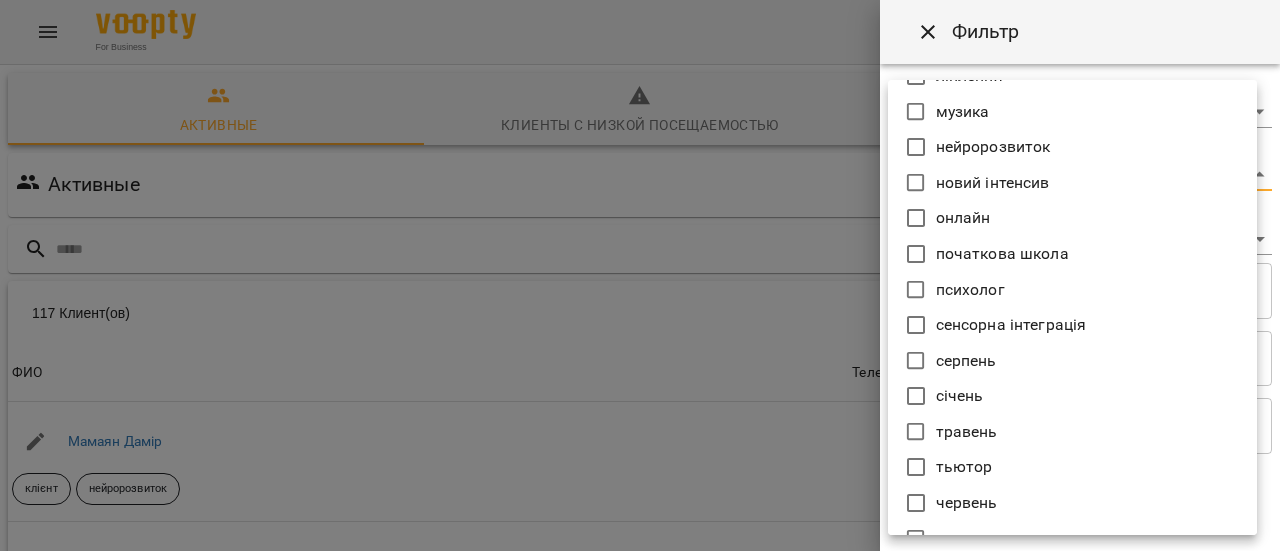 scroll, scrollTop: 1232, scrollLeft: 0, axis: vertical 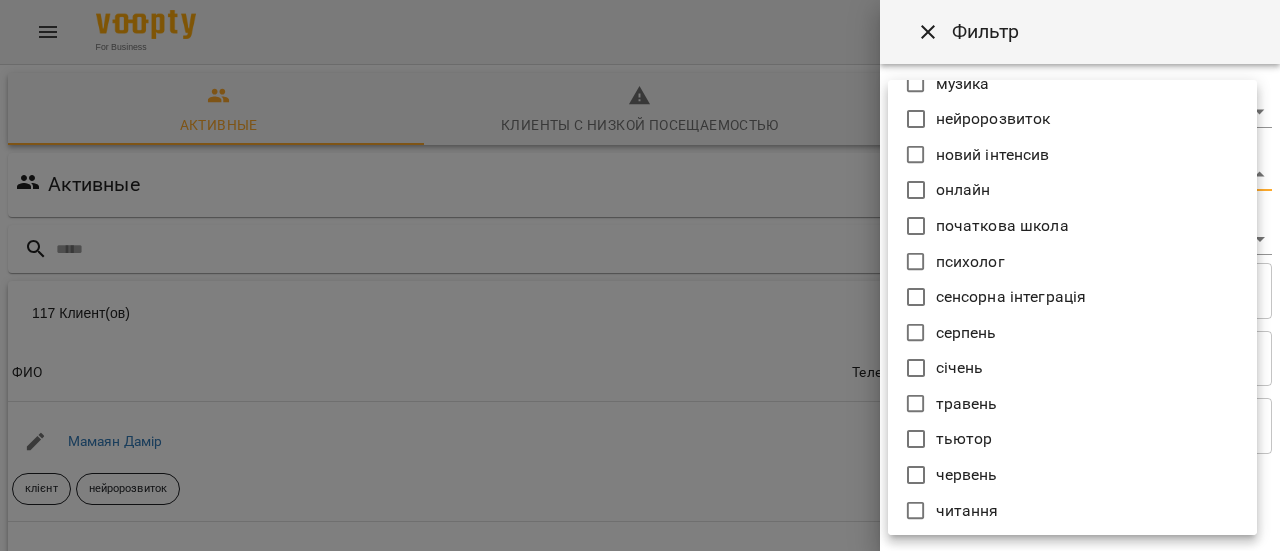 click at bounding box center [640, 275] 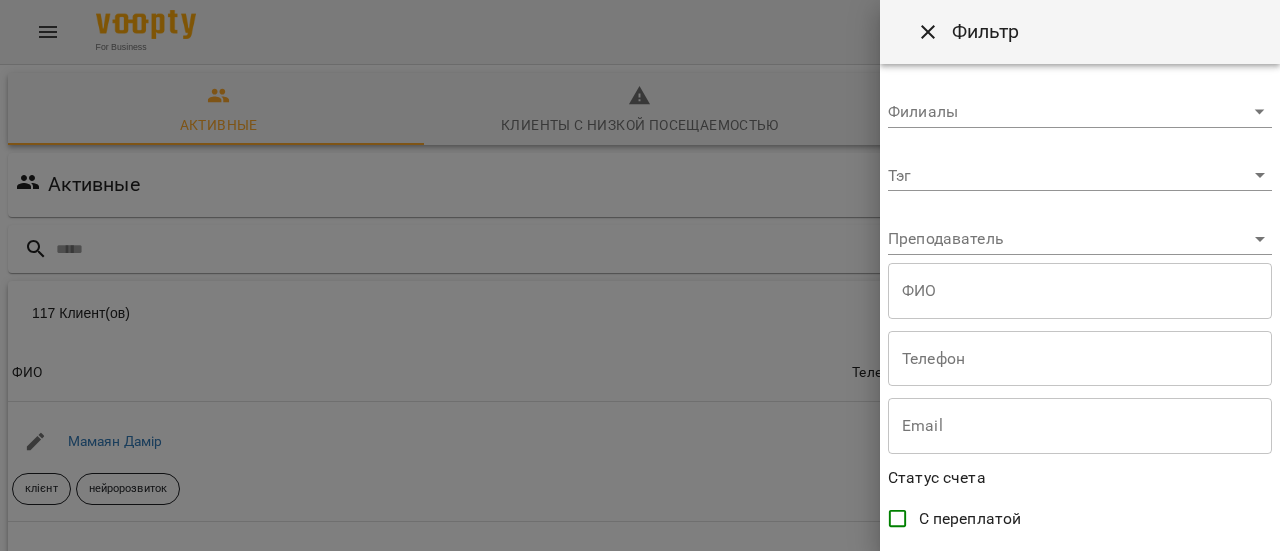 click at bounding box center (640, 275) 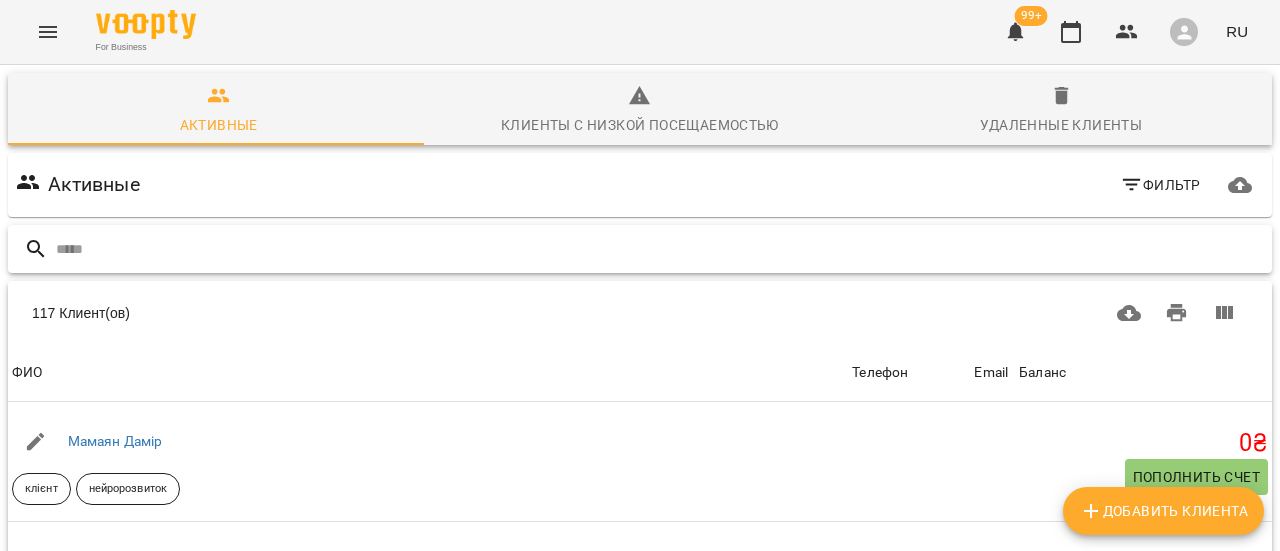 click at bounding box center [660, 249] 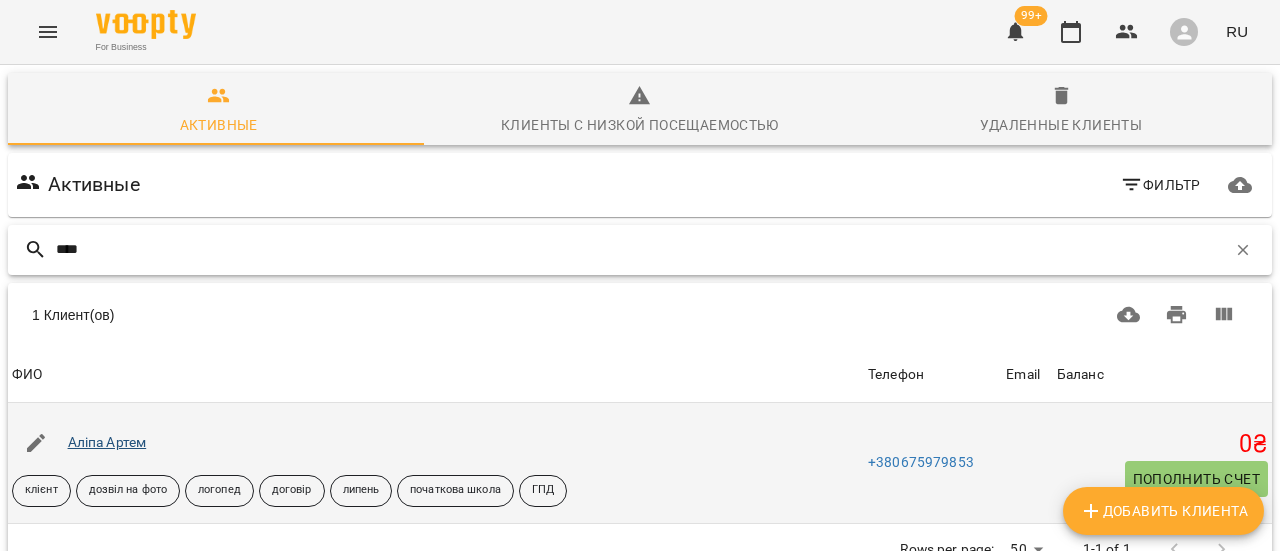 type on "****" 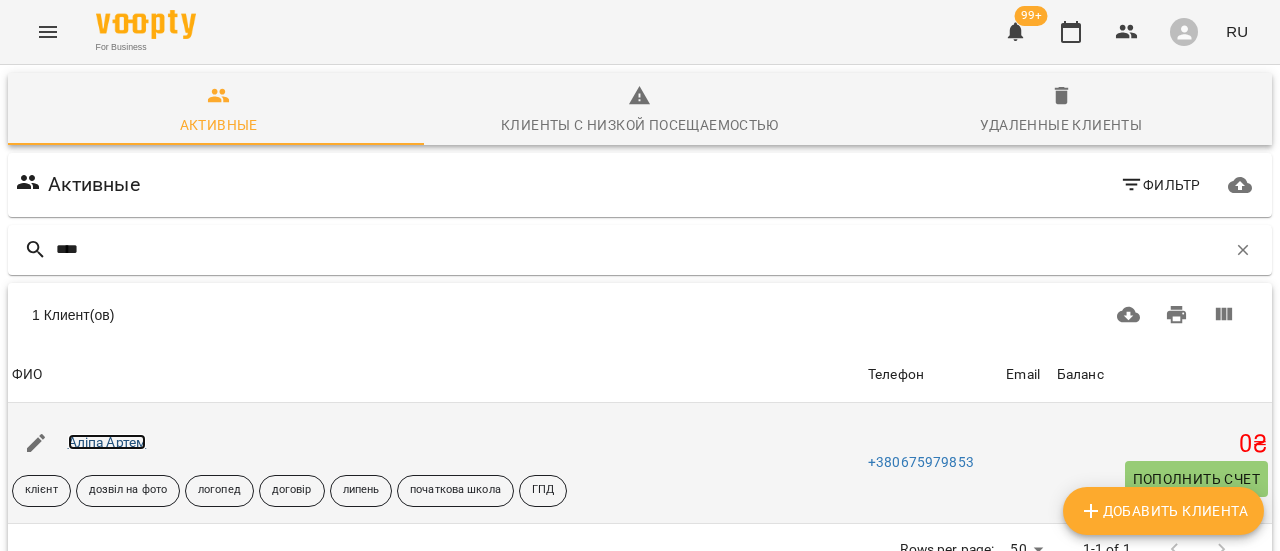 click on "Аліпа Артем" at bounding box center (107, 442) 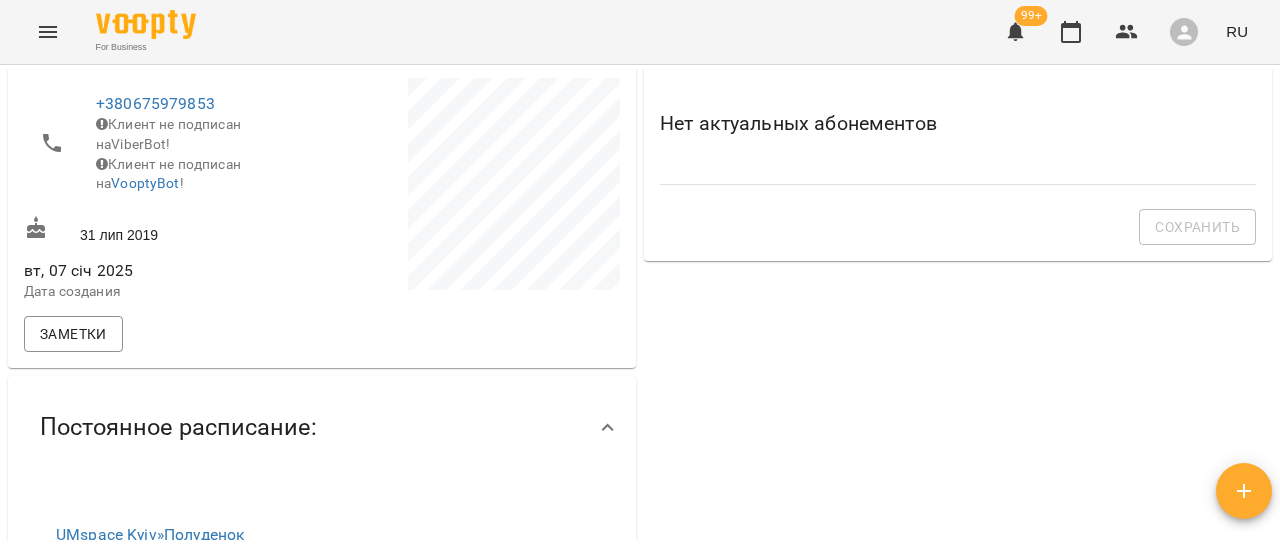 scroll, scrollTop: 0, scrollLeft: 0, axis: both 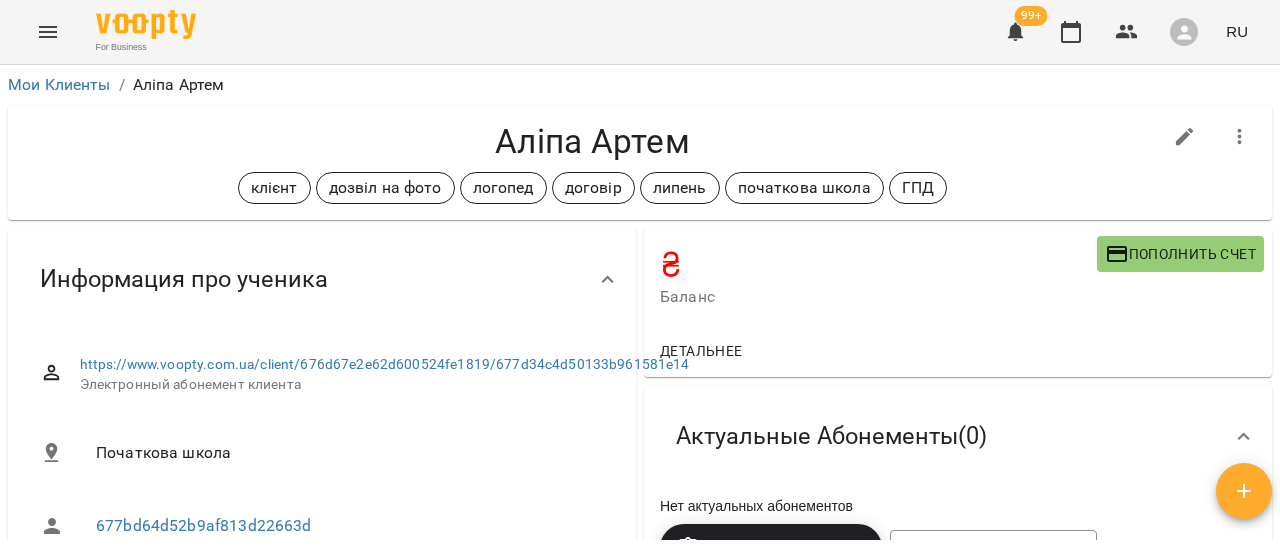 click 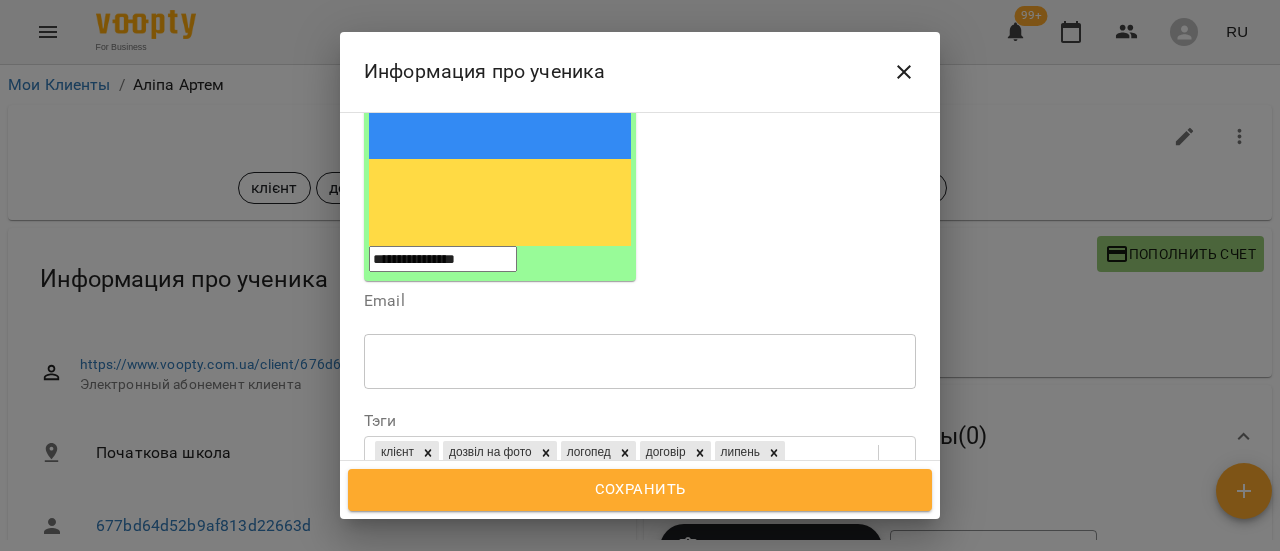scroll, scrollTop: 400, scrollLeft: 0, axis: vertical 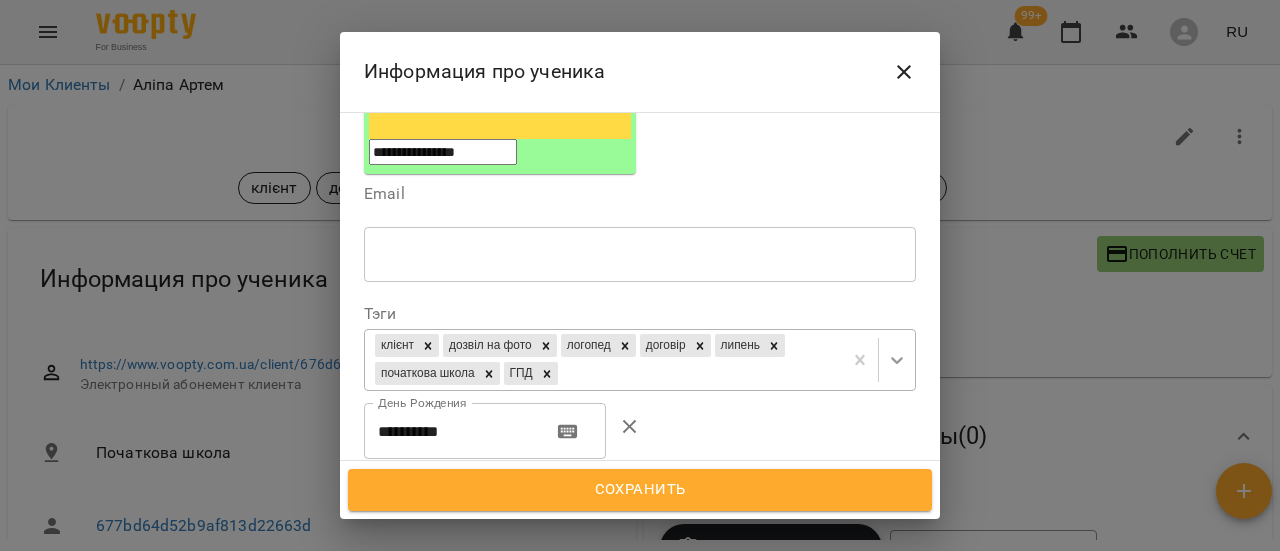 click 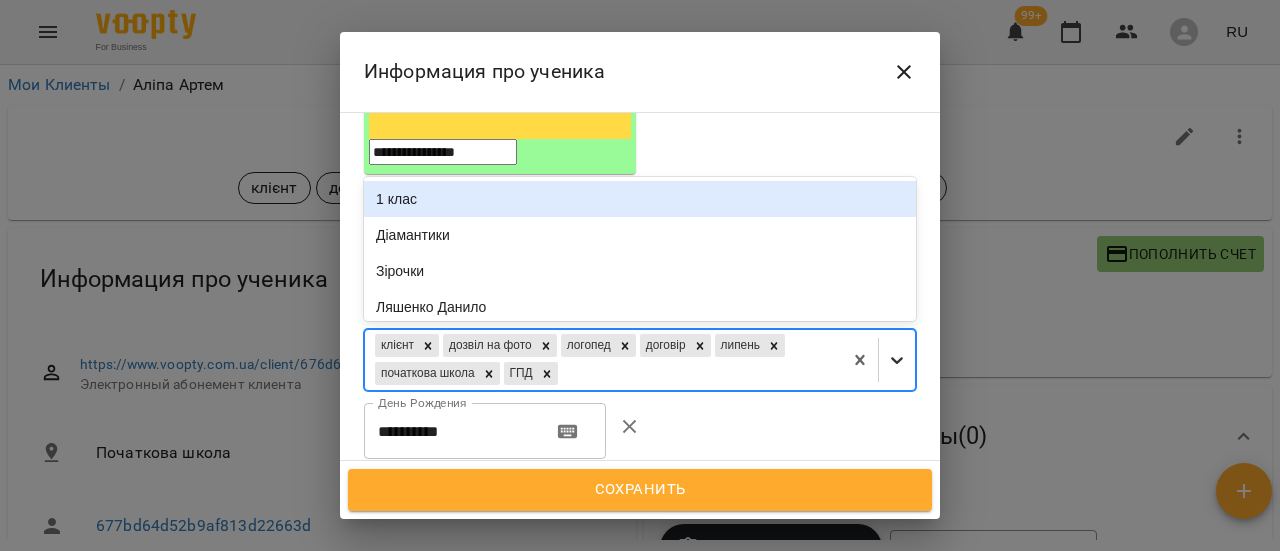 click 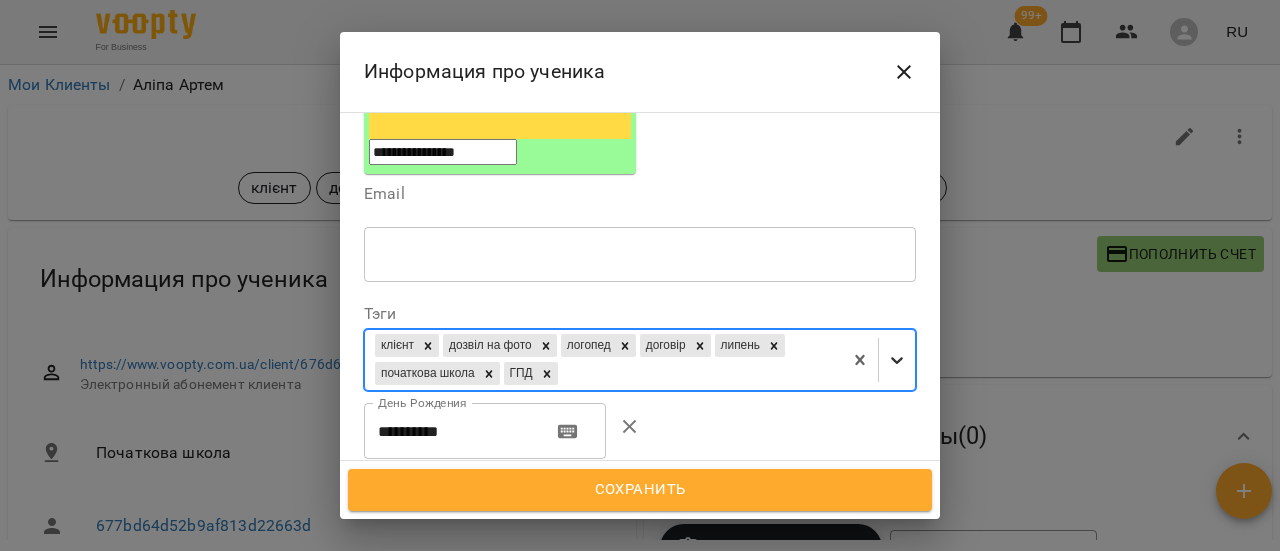 click 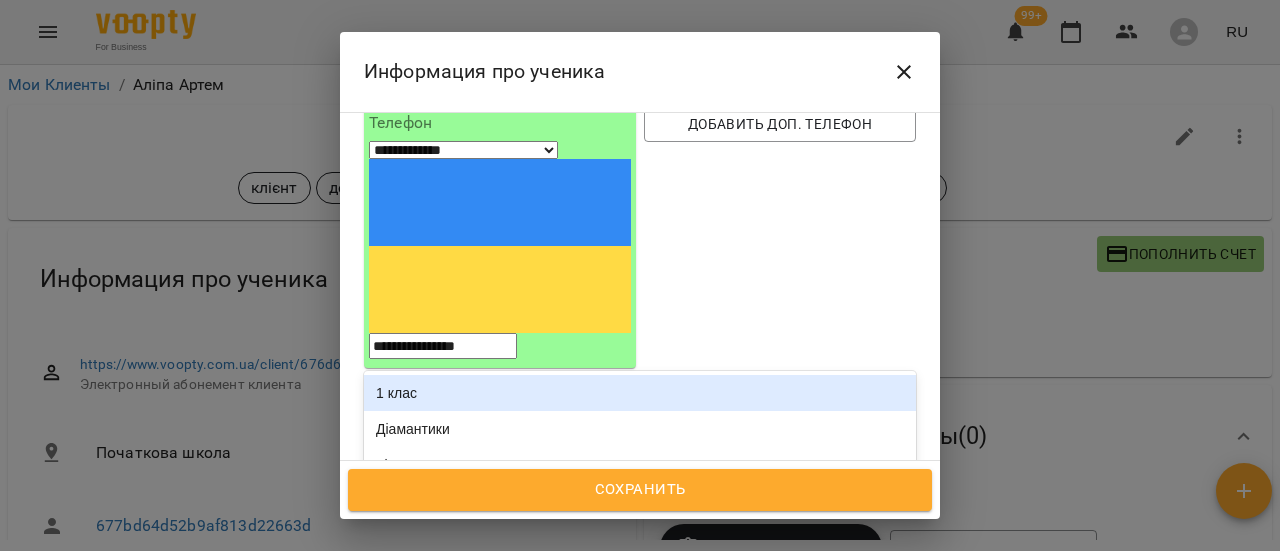 scroll, scrollTop: 200, scrollLeft: 0, axis: vertical 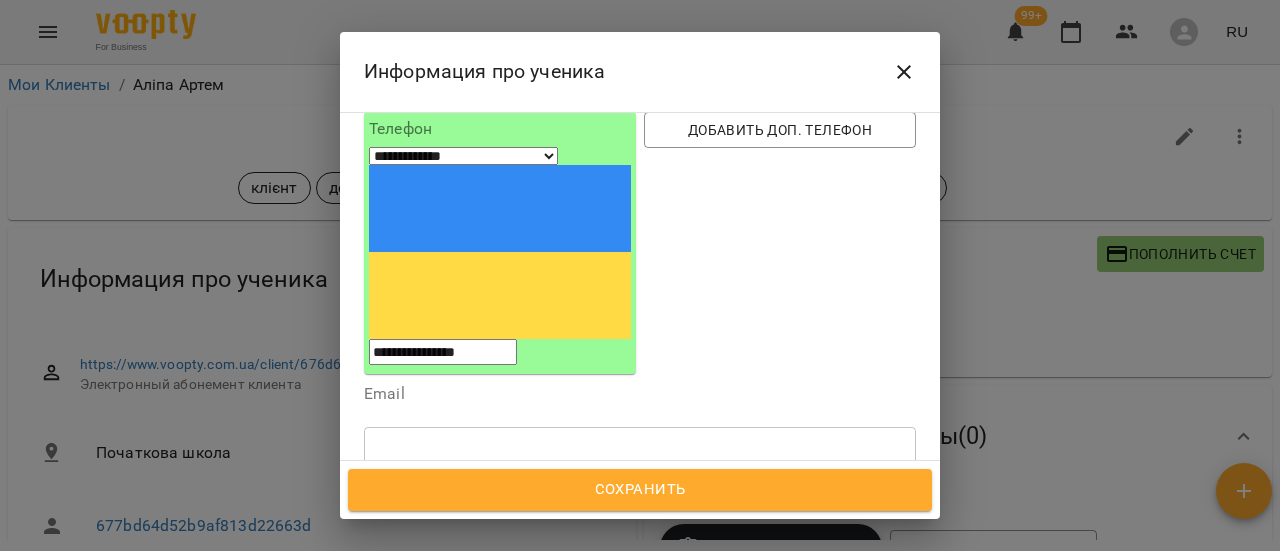 type on "*********" 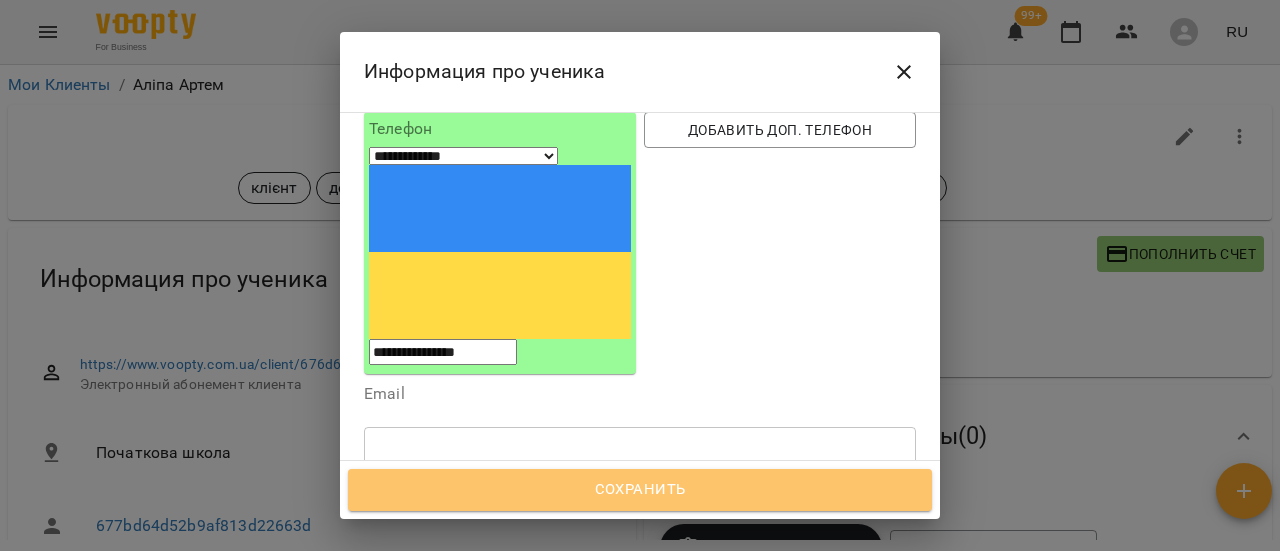 click on "Сохранить" at bounding box center [640, 490] 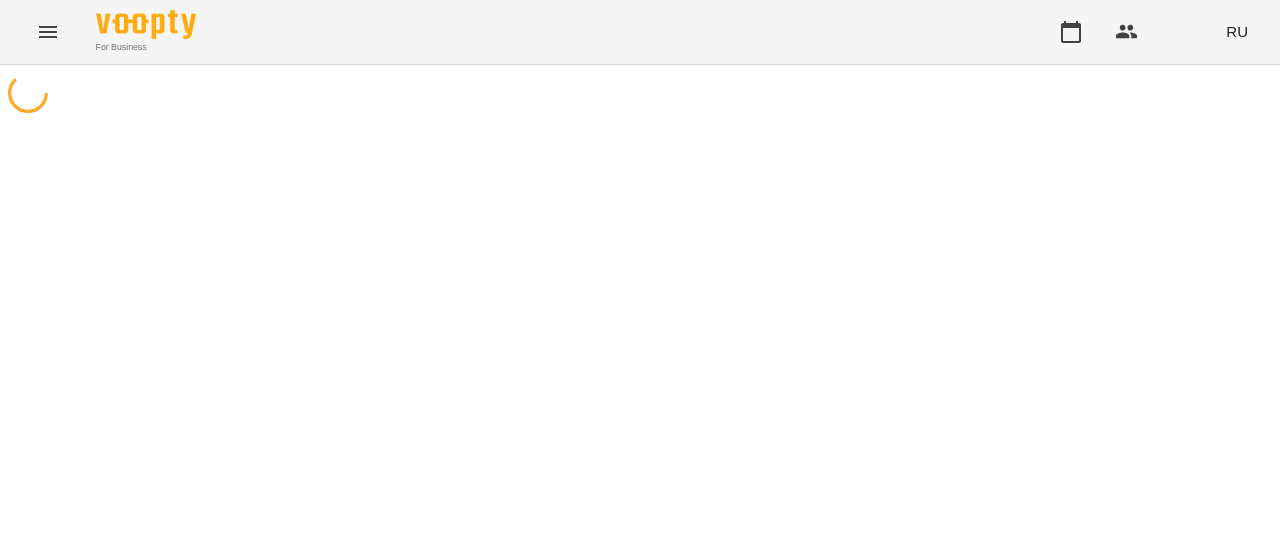 scroll, scrollTop: 0, scrollLeft: 0, axis: both 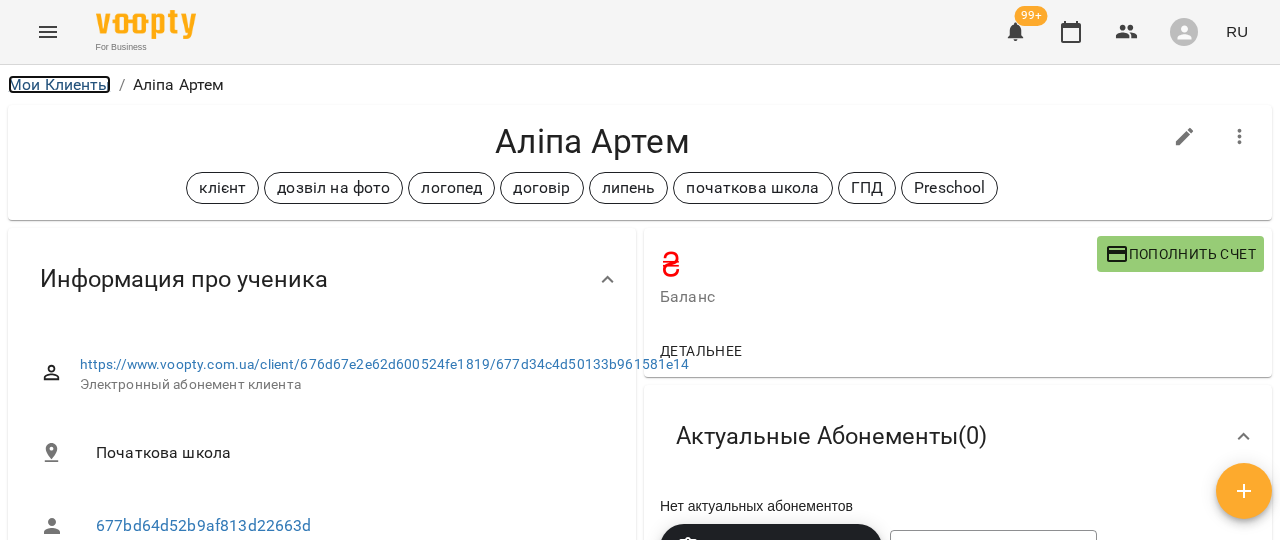 click on "Мои Клиенты" at bounding box center (59, 84) 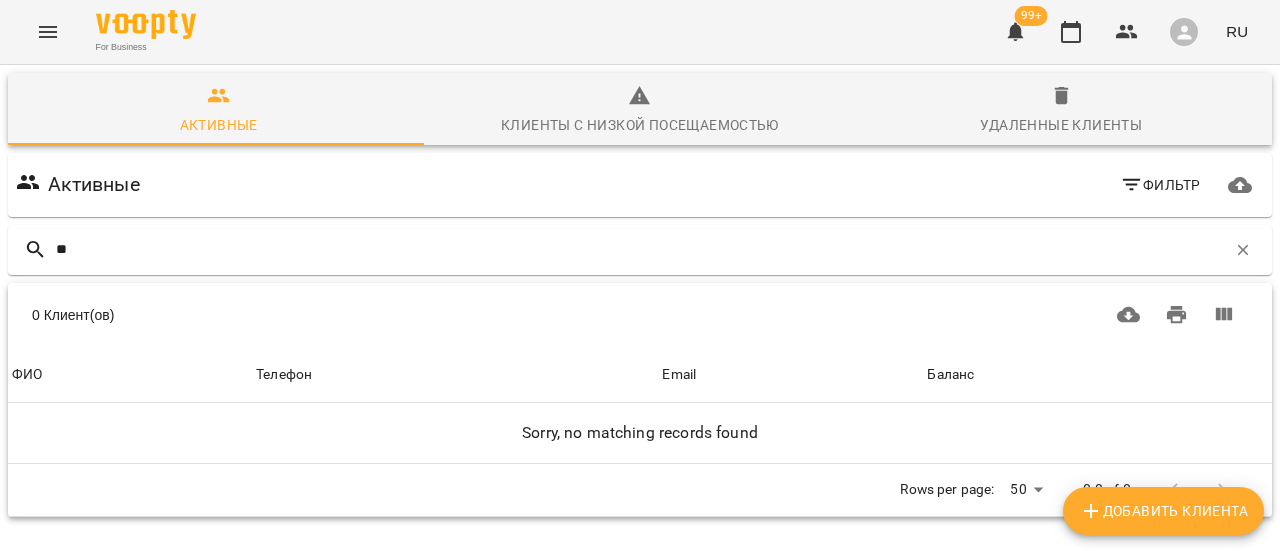 type on "*" 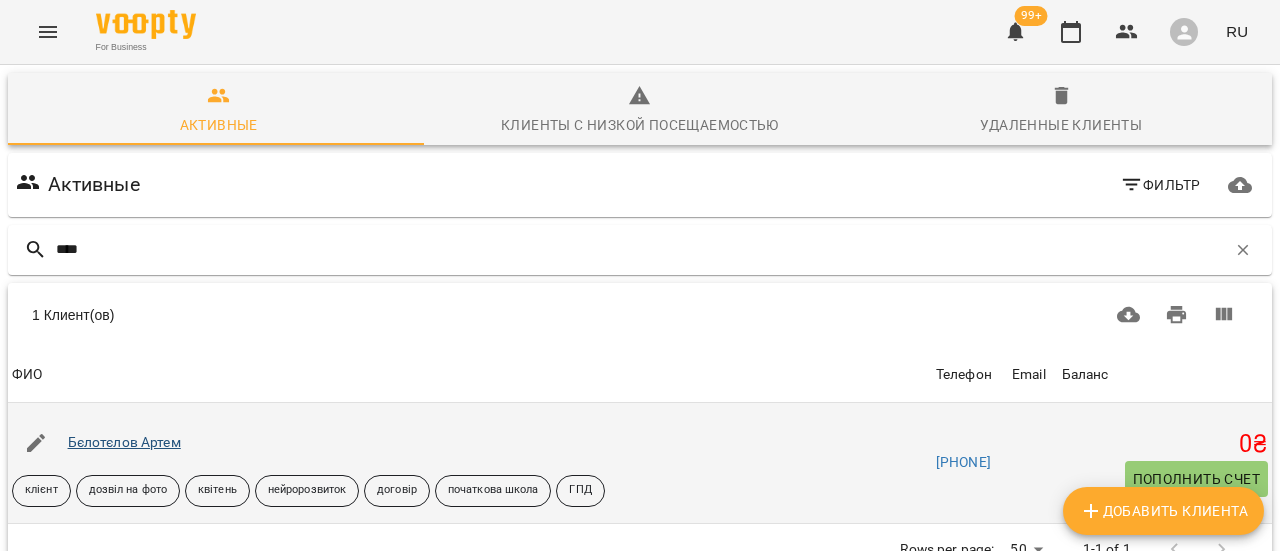 type on "****" 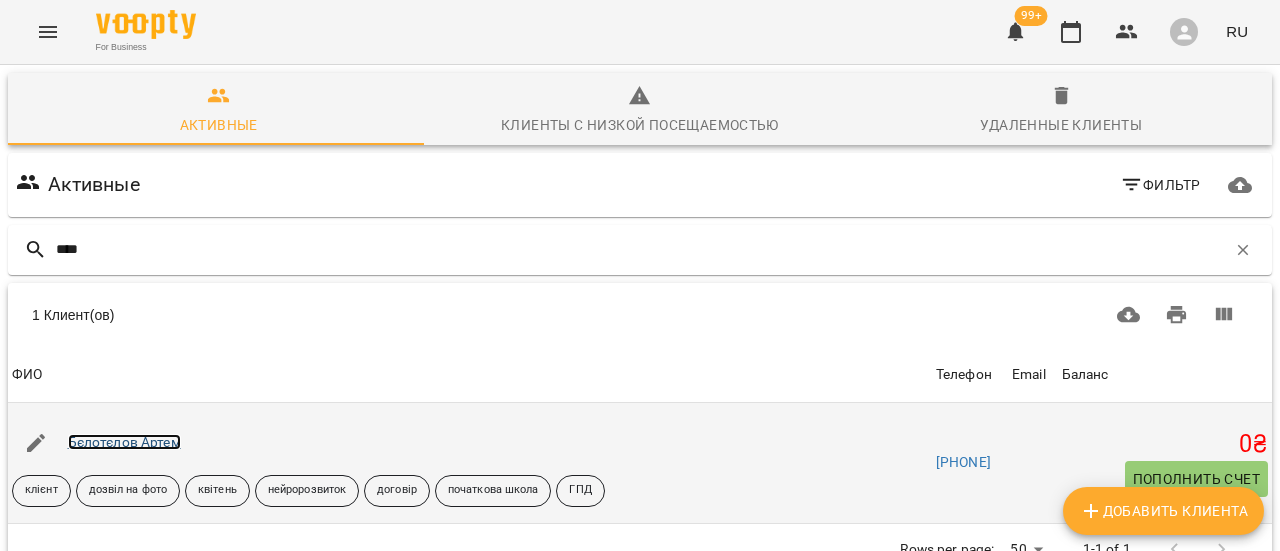 click on "Бєлотєлов Артем" at bounding box center (124, 442) 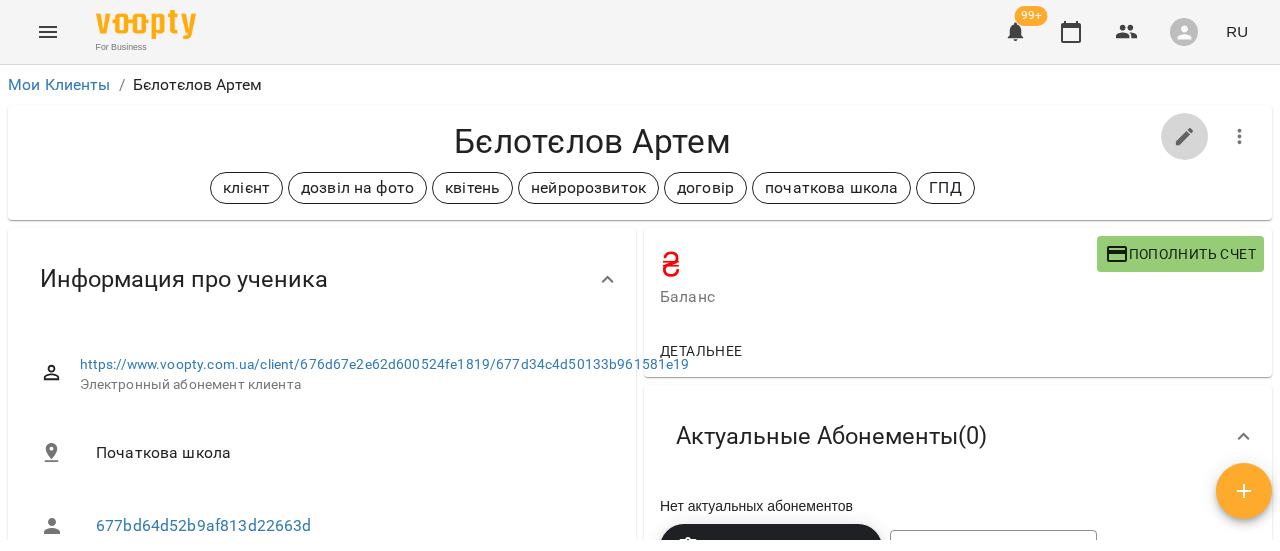 click 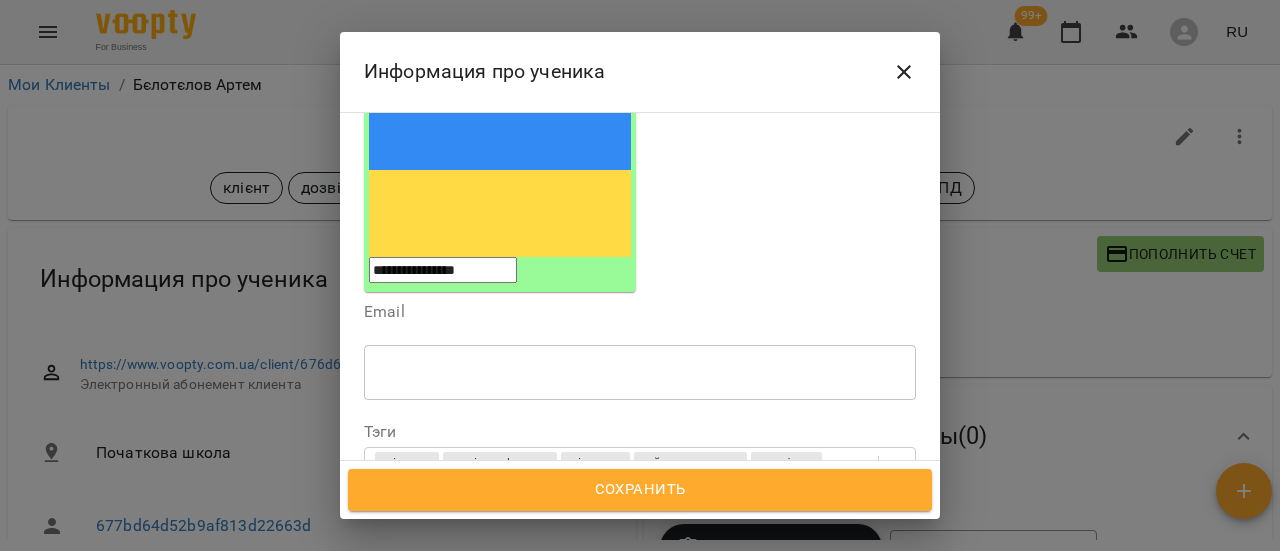 scroll, scrollTop: 400, scrollLeft: 0, axis: vertical 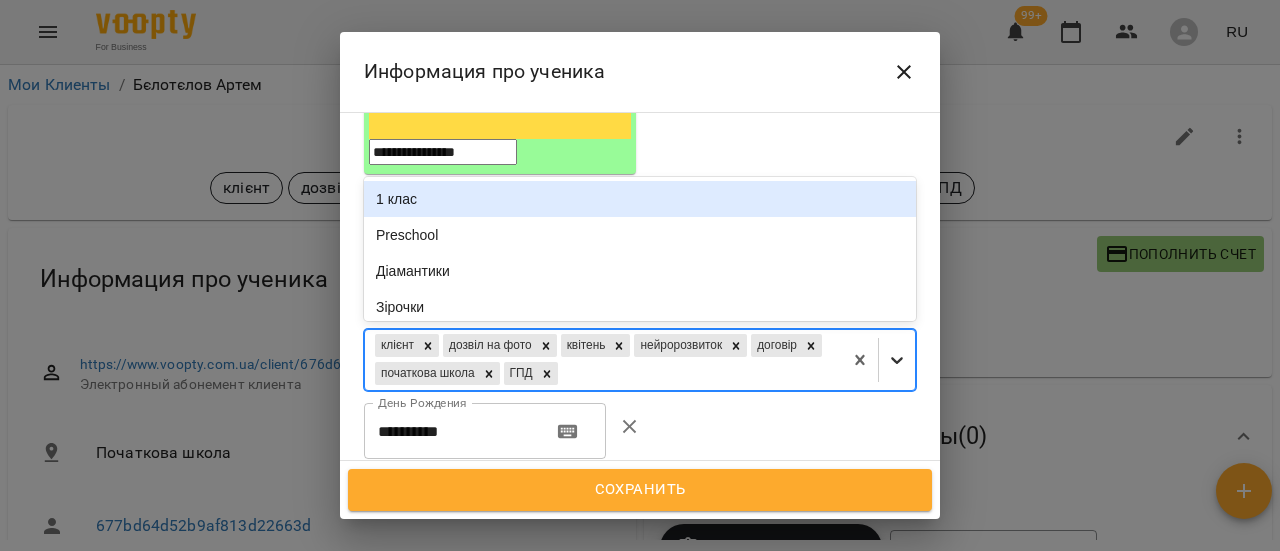 click 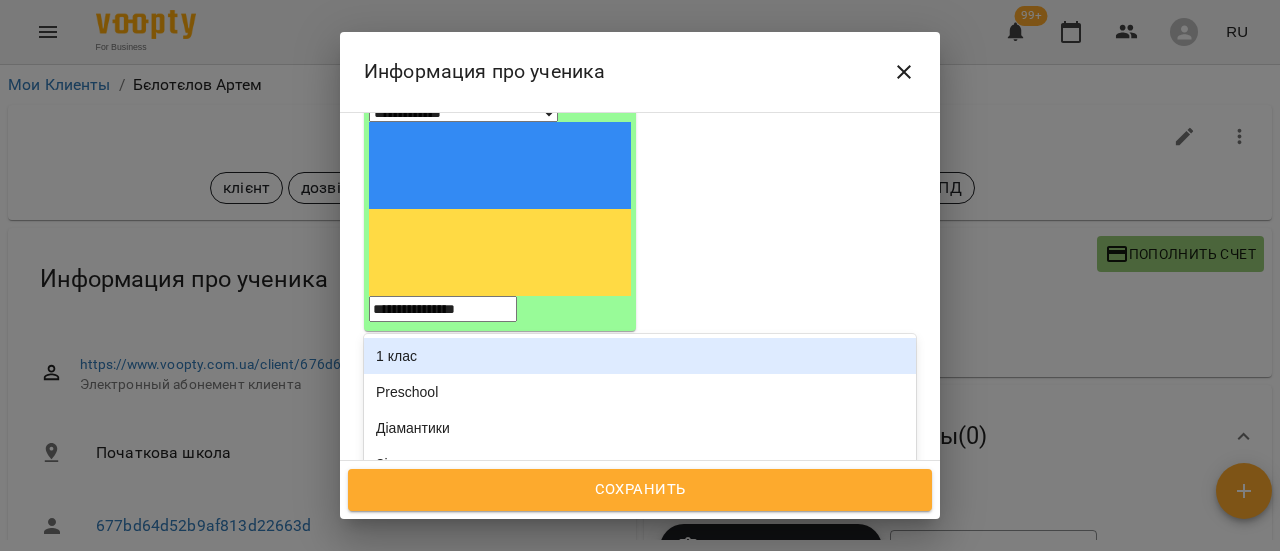 scroll, scrollTop: 200, scrollLeft: 0, axis: vertical 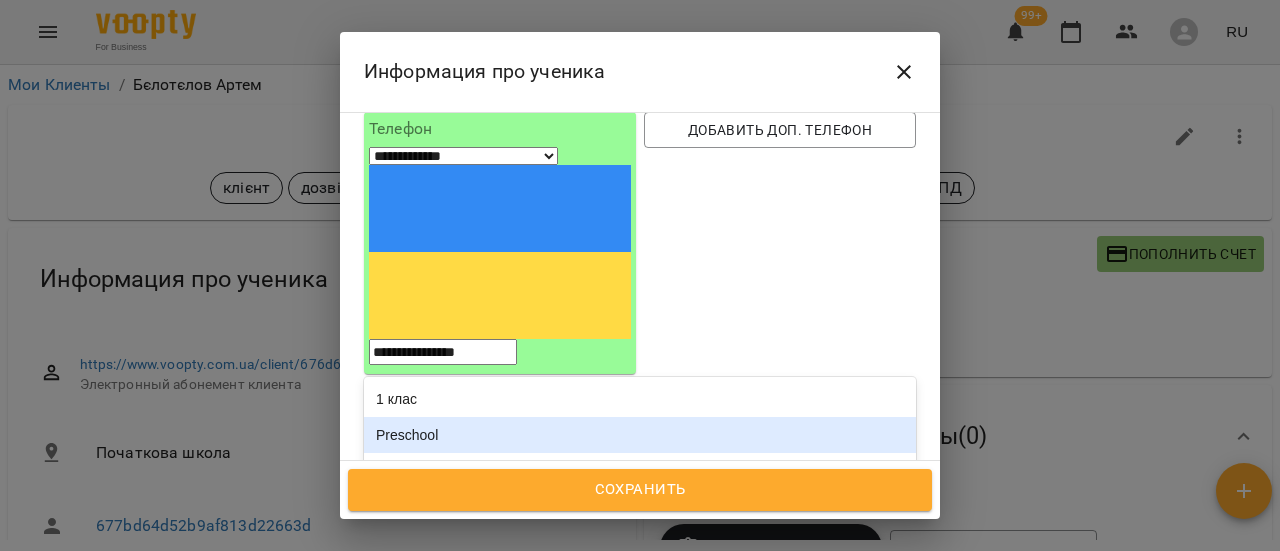 click on "Preschool" at bounding box center (640, 435) 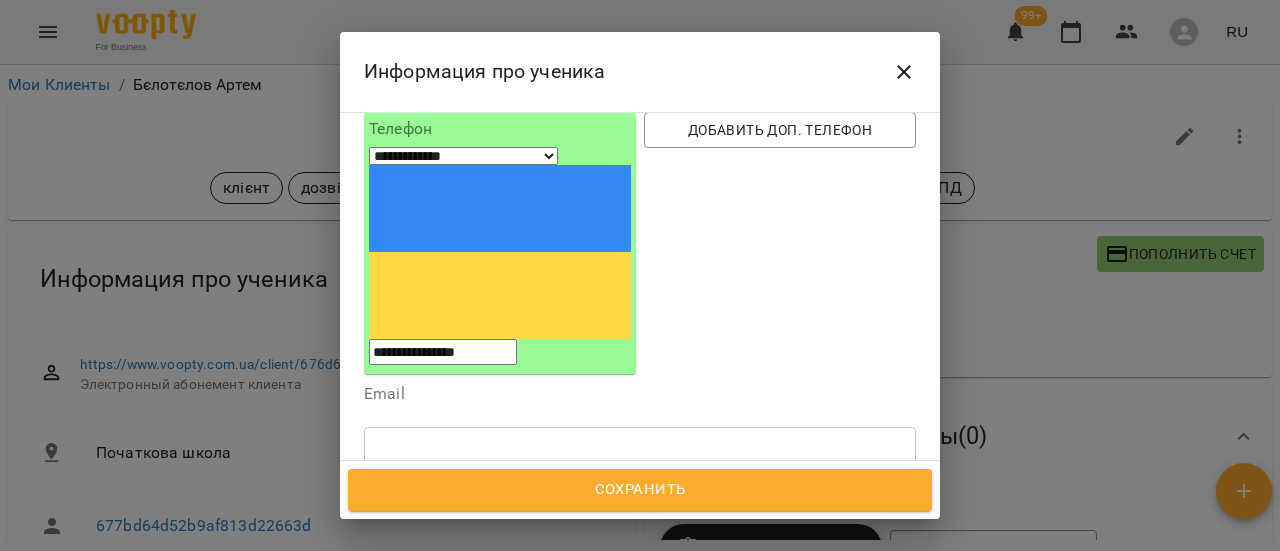 click on "Сохранить" at bounding box center (640, 490) 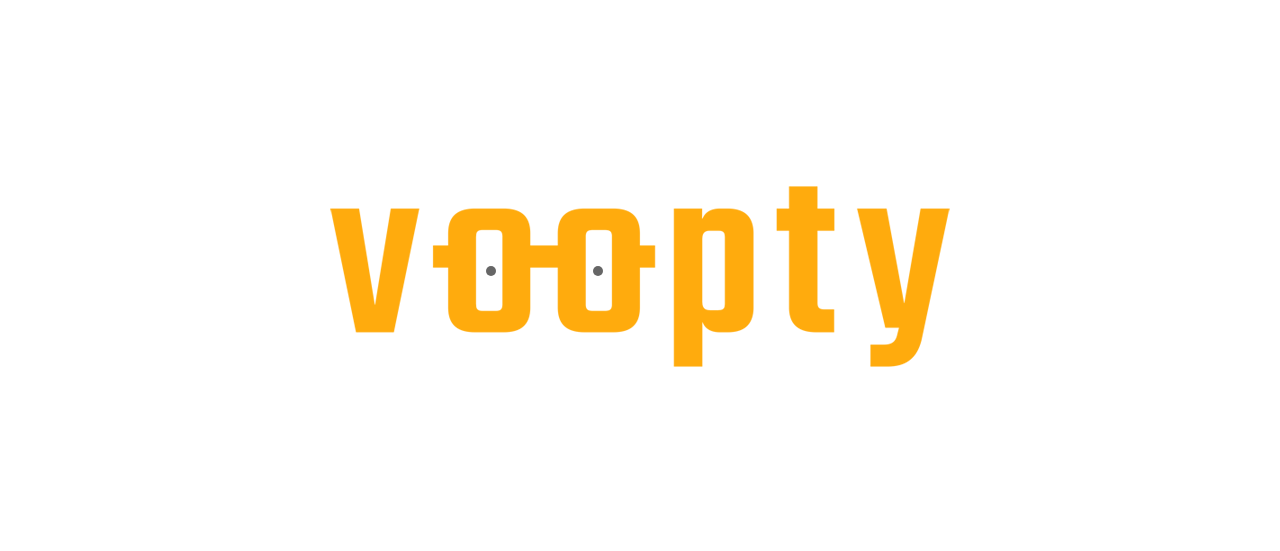 scroll, scrollTop: 0, scrollLeft: 0, axis: both 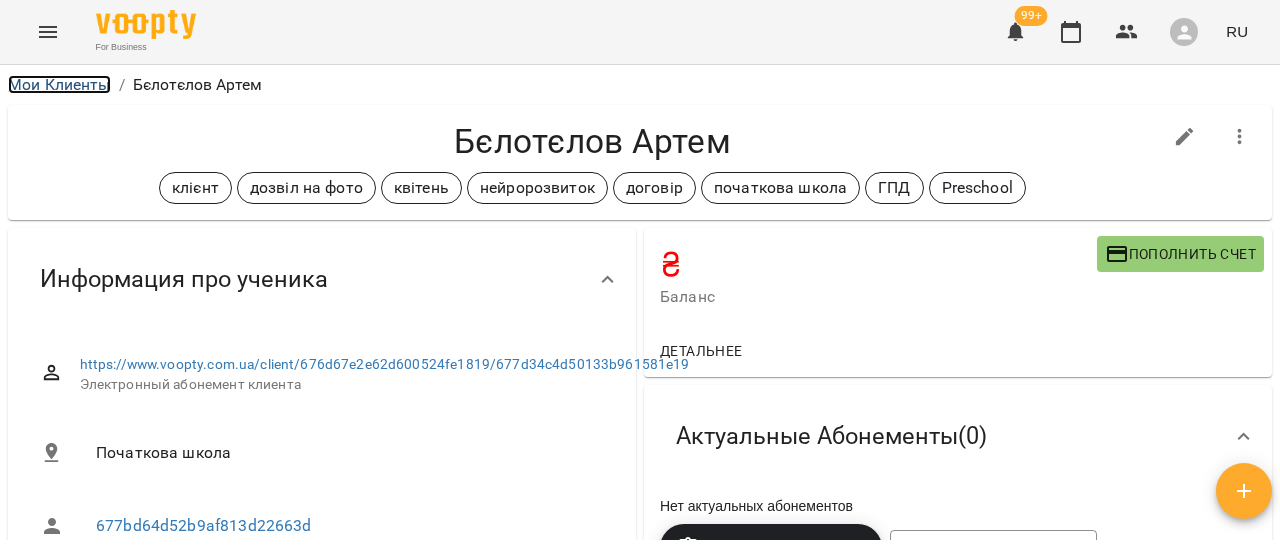 click on "Мои Клиенты" at bounding box center [59, 84] 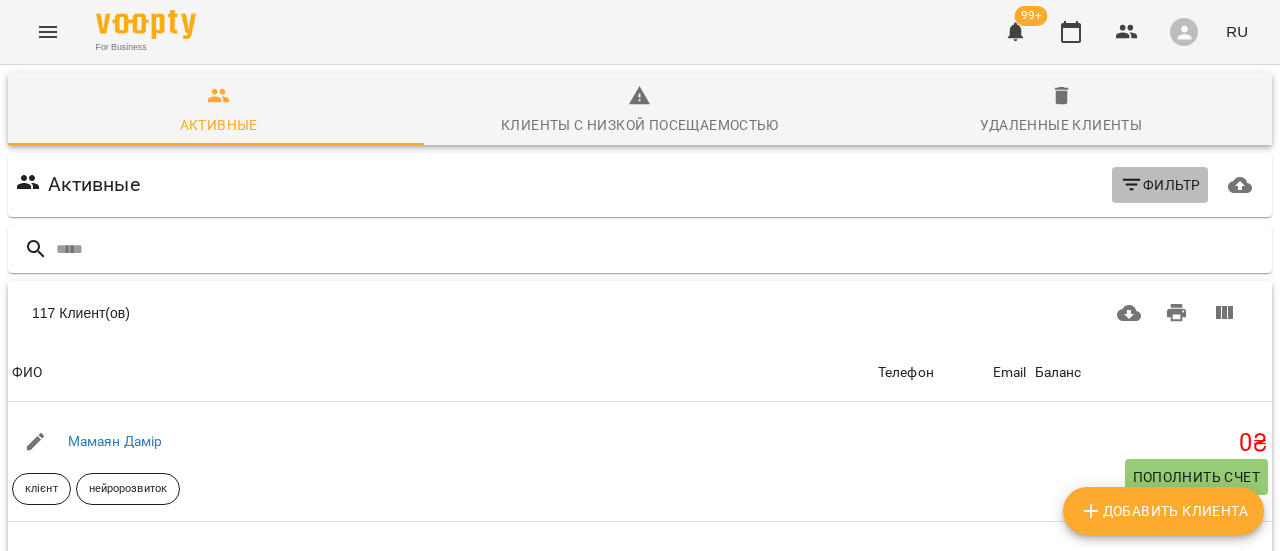 click on "Фильтр" at bounding box center (1160, 185) 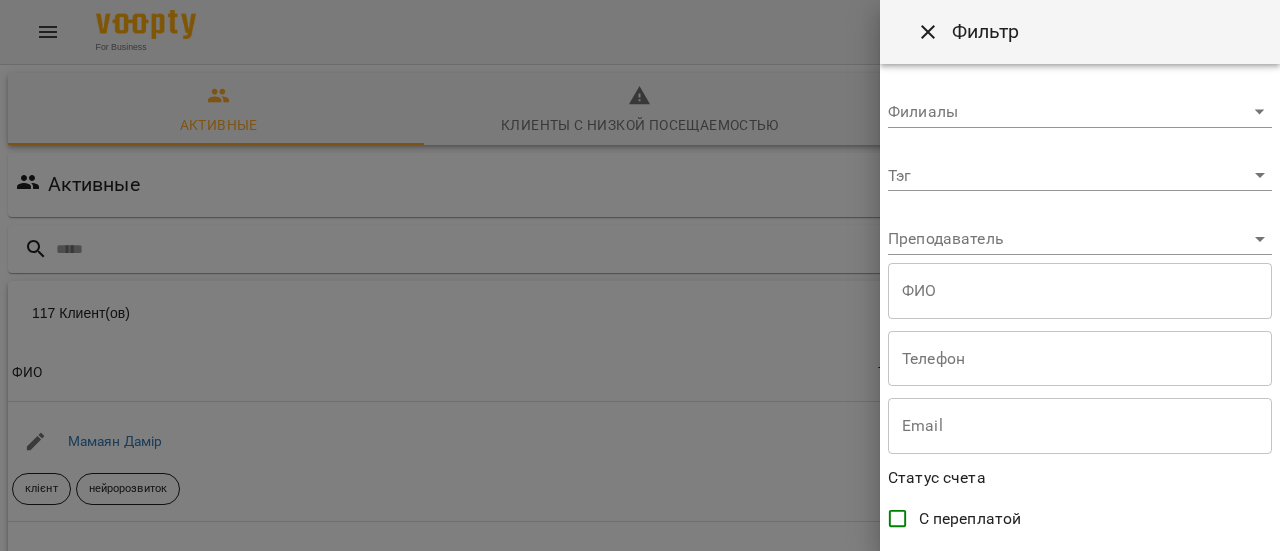 click on "For Business 99+ RU Активные Клиенты с низкой посещаемостью Удаленные клиенты   Активные Фильтр 117   Клиент(ов) 117   Клиент(ов) ФИО Телефон Email Баланс ФИО Мамаян Дамір клієнт нейророзвиток Телефон Email Баланс 0 ₴ Пополнить счет ФИО Крівенко Ліза клієнт абілітолог онлайн Телефон +15623376900 Email Баланс 0 ₴ Пополнить счет ФИО Каземир Микита клієнт абілітолог нейророзвиток грудень Телефон +380502856003 Email Баланс 0 ₴ Пополнить счет ФИО Гончар Демид клієнт нейророзвиток графомоторика логоритміка логопед лфк казкотерапія Телефон +380502900526 Email 0 ₴ 0 0" at bounding box center (640, 522) 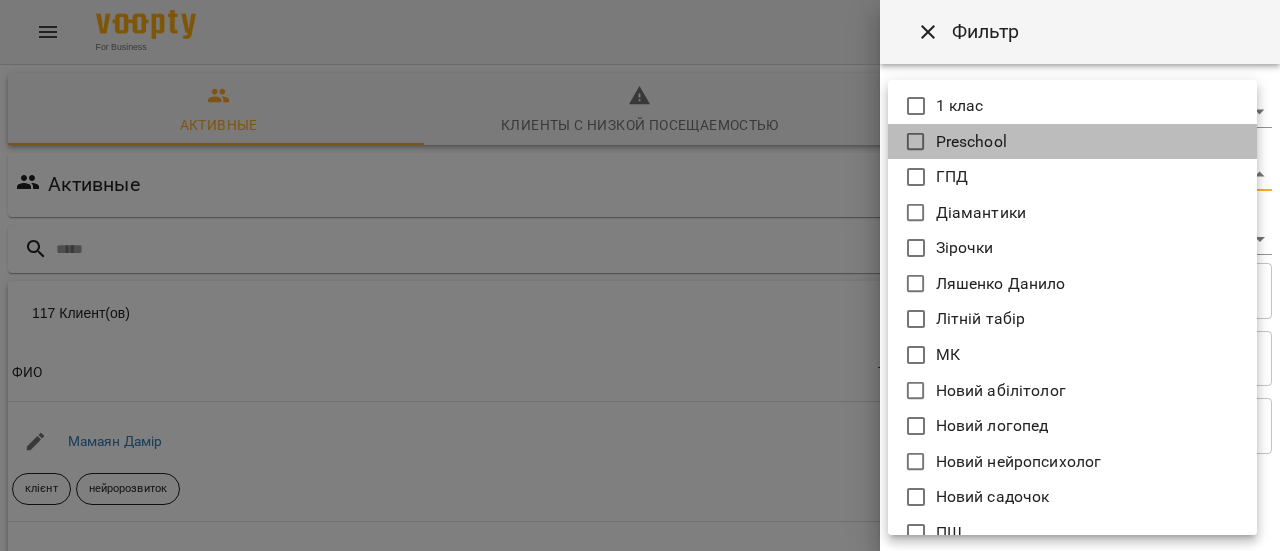 click on "Preschool" at bounding box center [1072, 142] 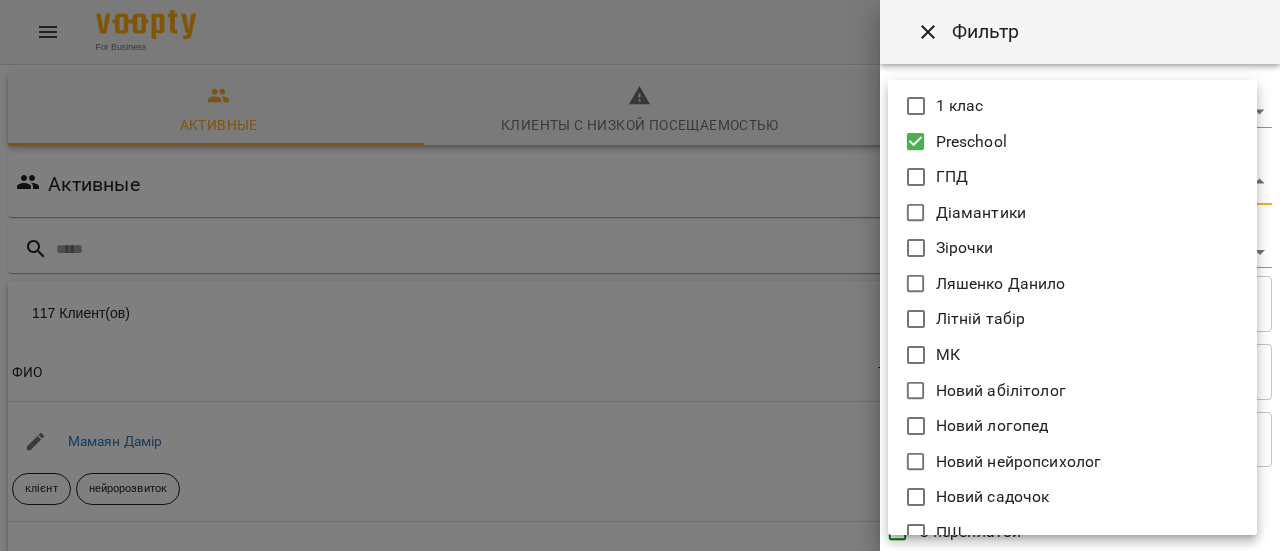 click at bounding box center [640, 275] 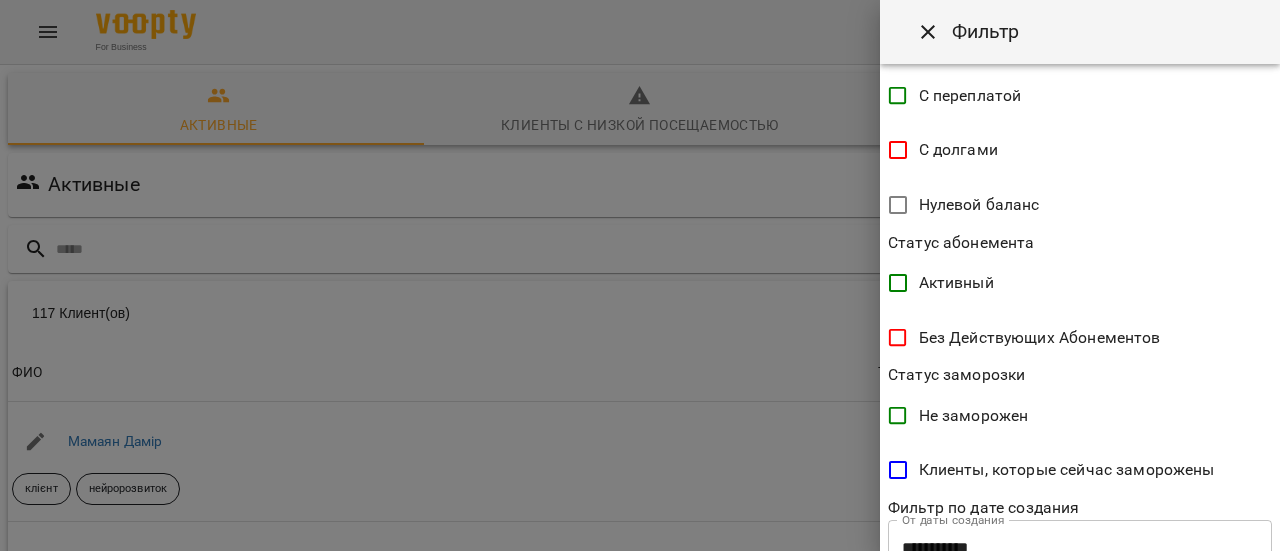 scroll, scrollTop: 575, scrollLeft: 0, axis: vertical 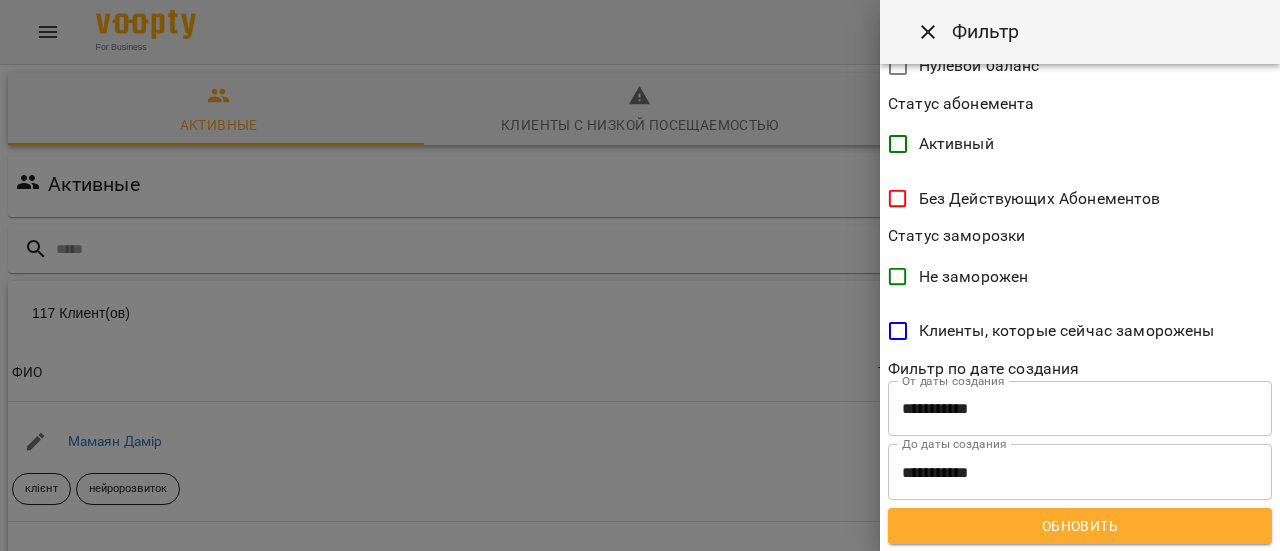 click on "Обновить" at bounding box center [1080, 526] 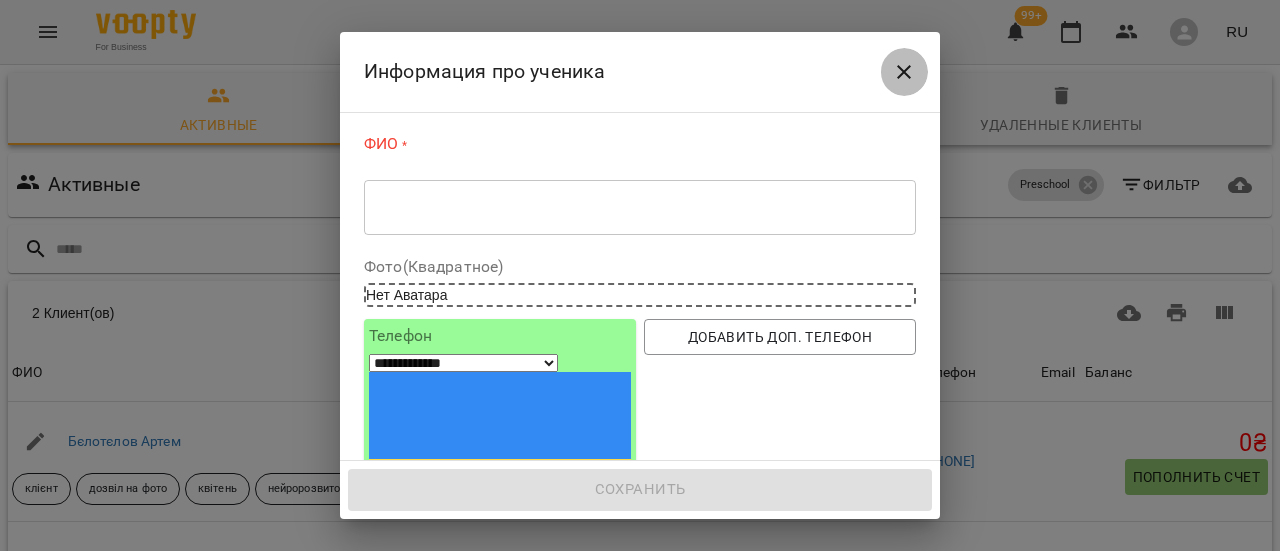 click 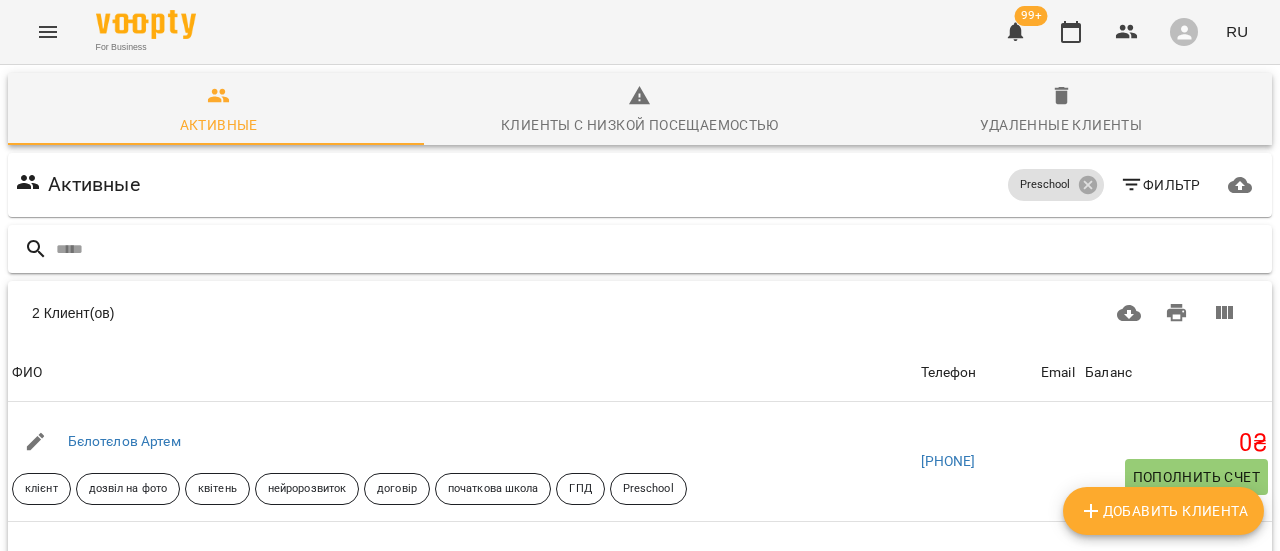 scroll, scrollTop: 0, scrollLeft: 0, axis: both 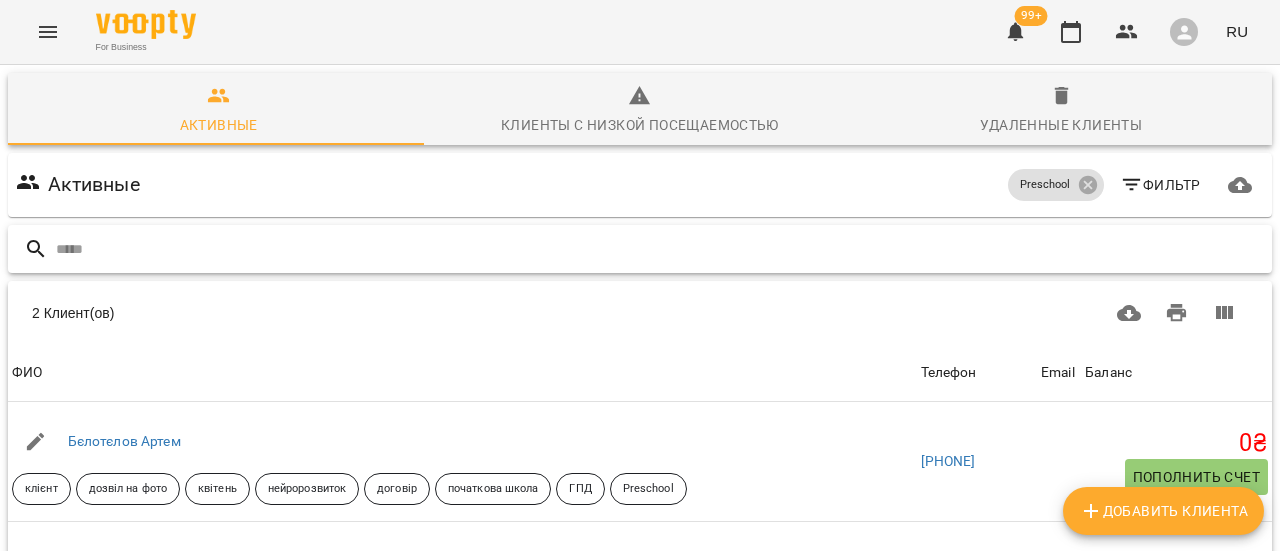 click at bounding box center (660, 249) 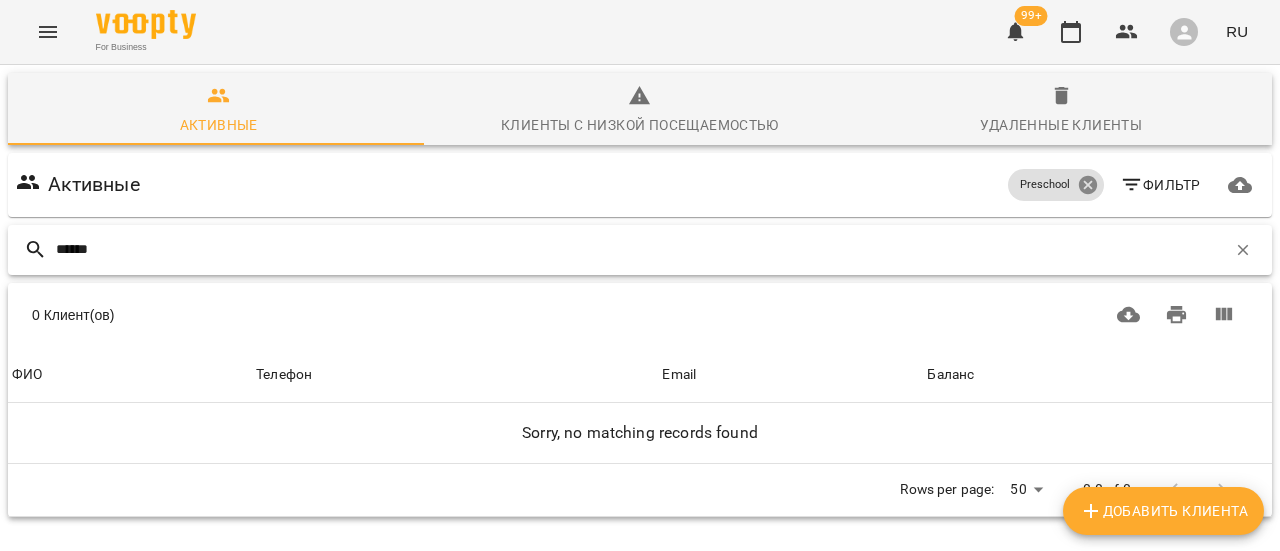 type on "******" 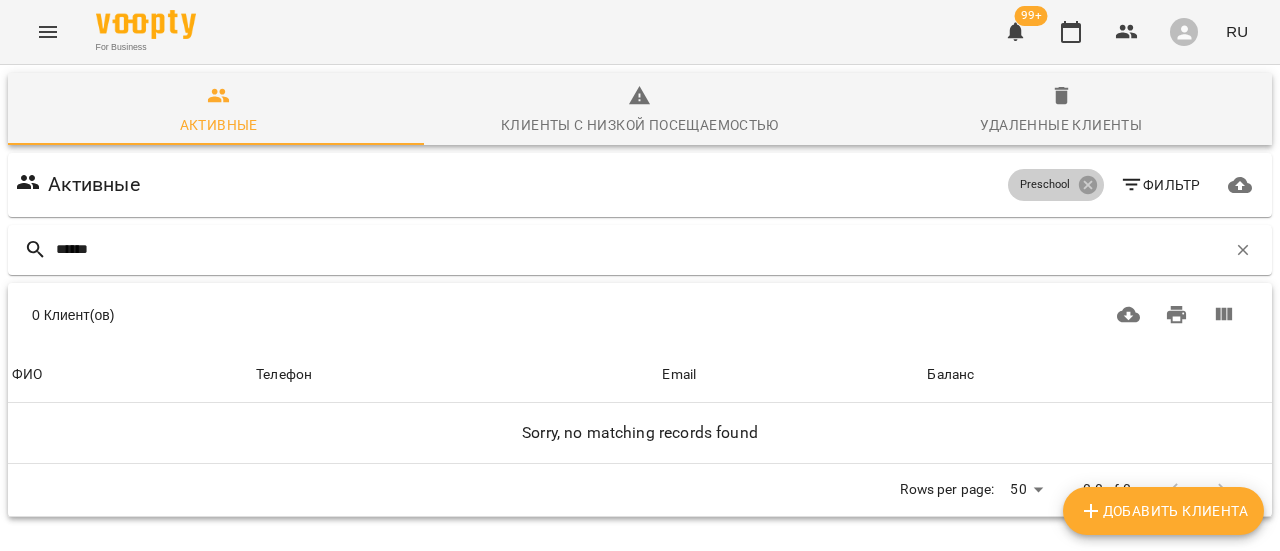 click 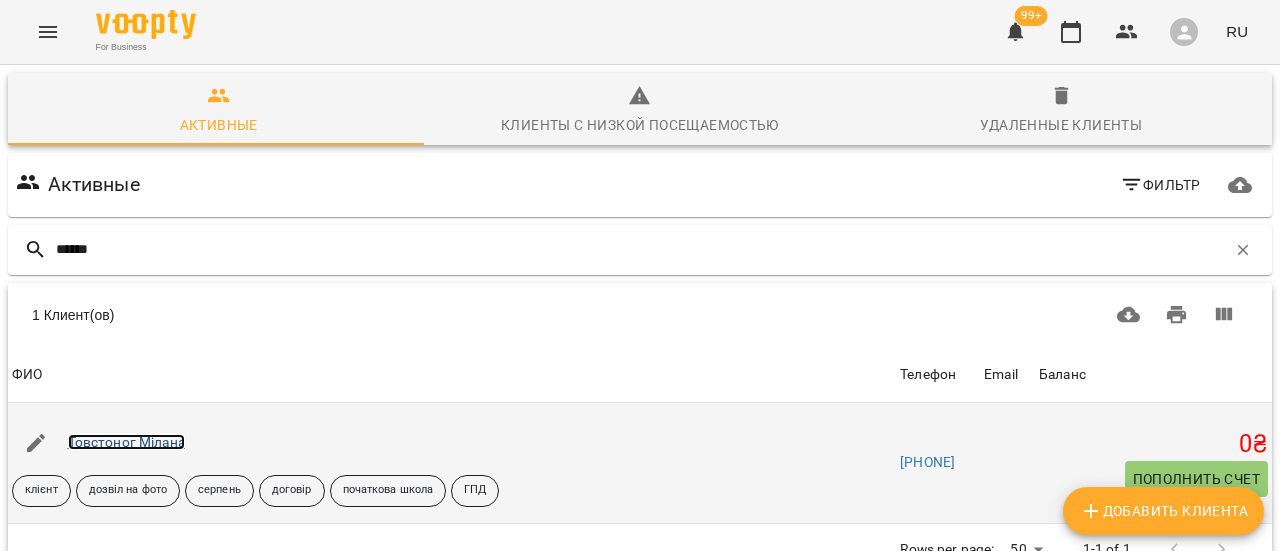 click on "Товстоног Мілана" at bounding box center [126, 442] 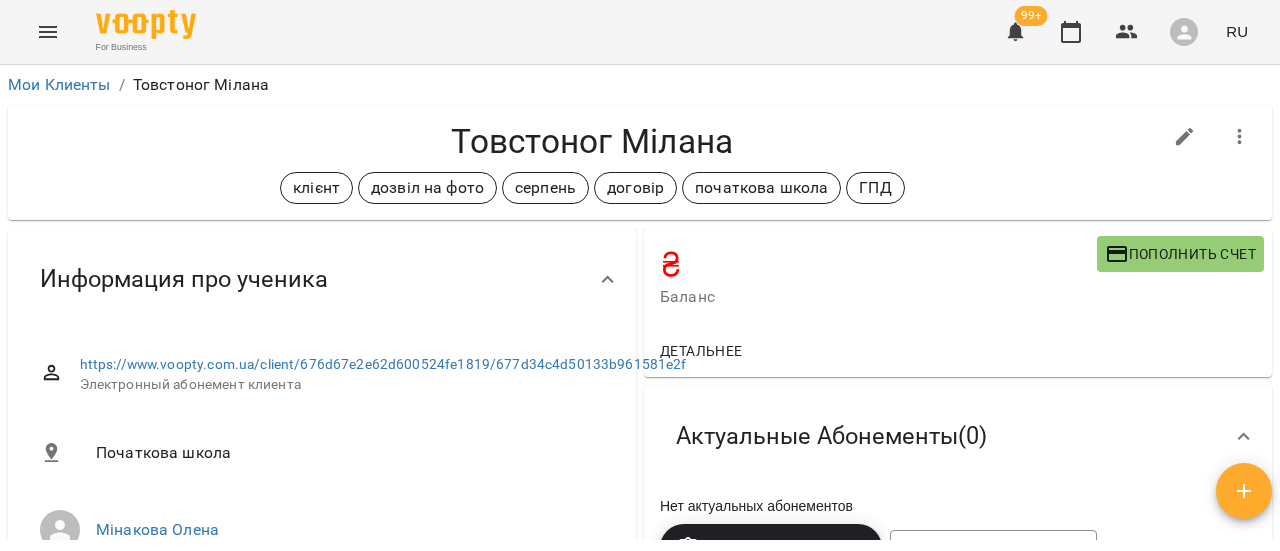 click 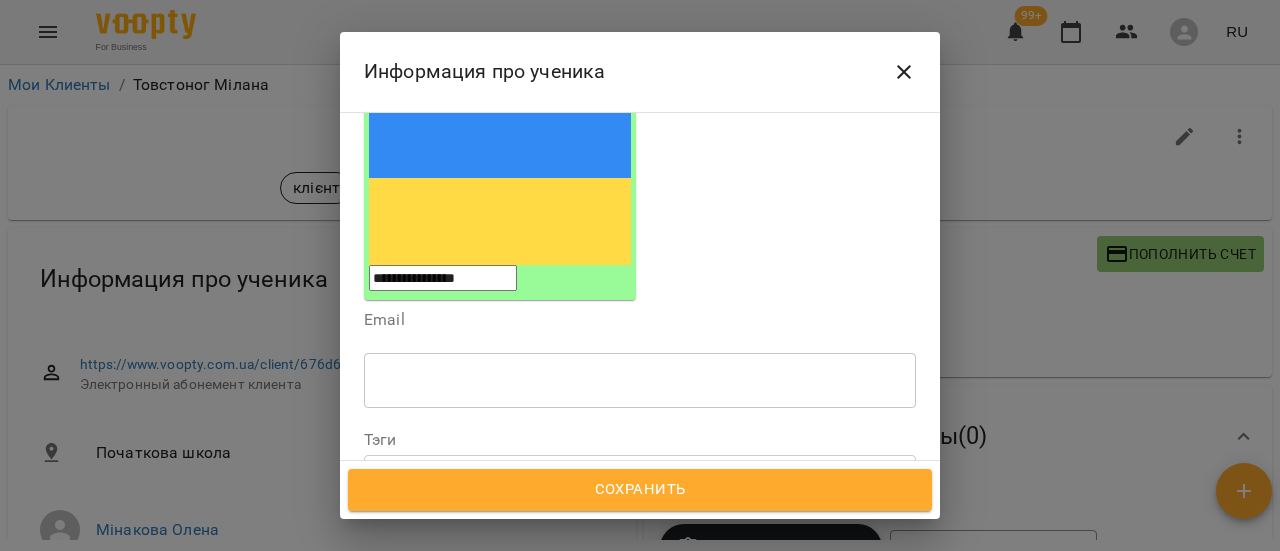scroll, scrollTop: 300, scrollLeft: 0, axis: vertical 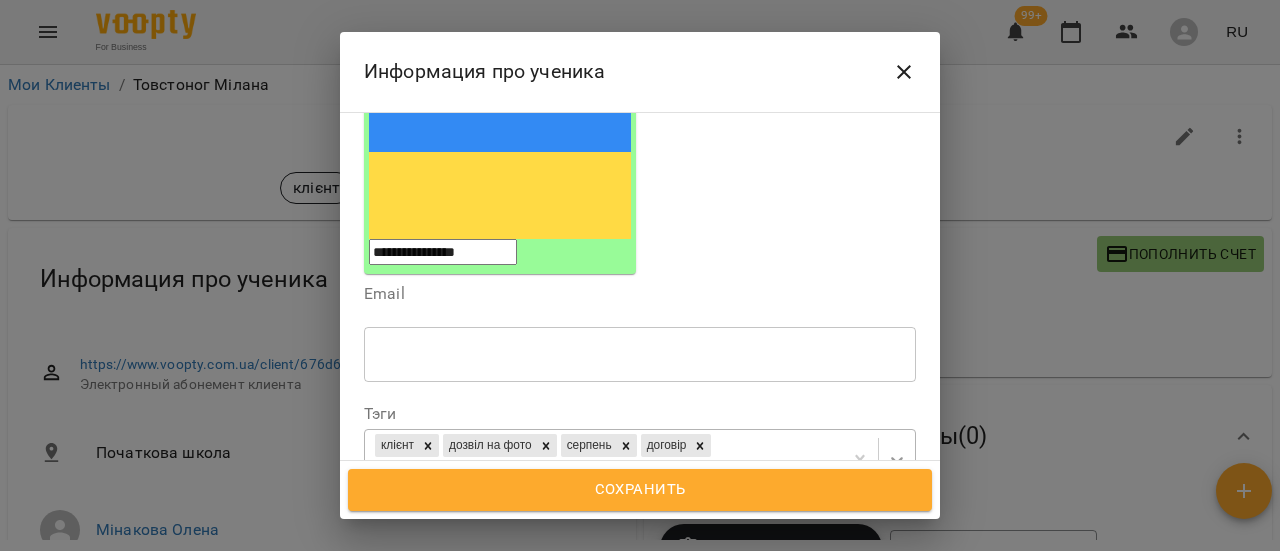 click 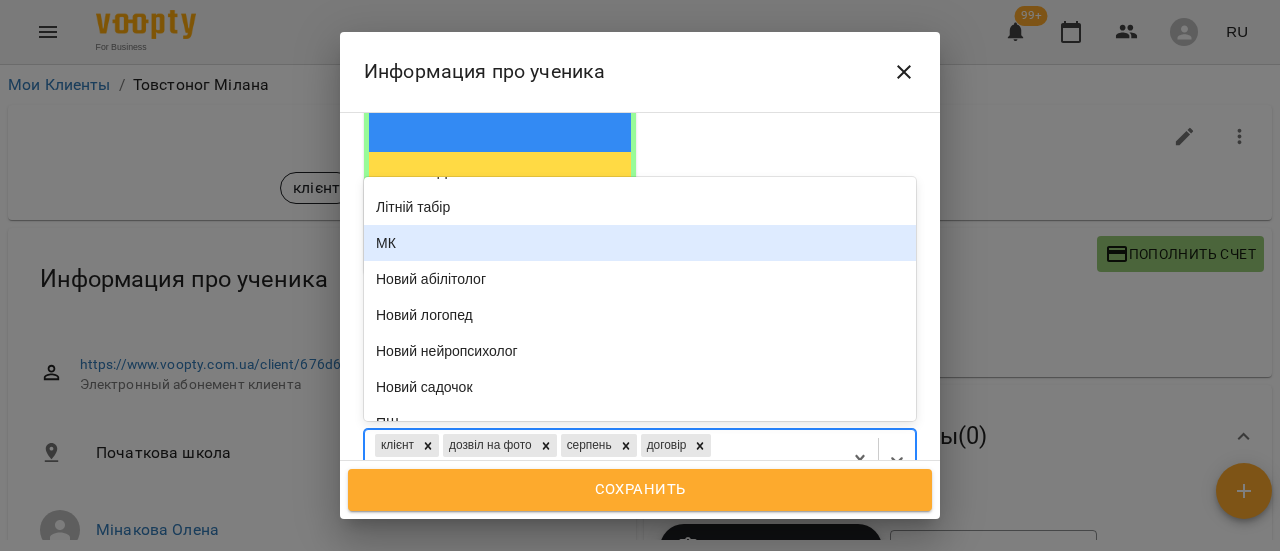 scroll, scrollTop: 200, scrollLeft: 0, axis: vertical 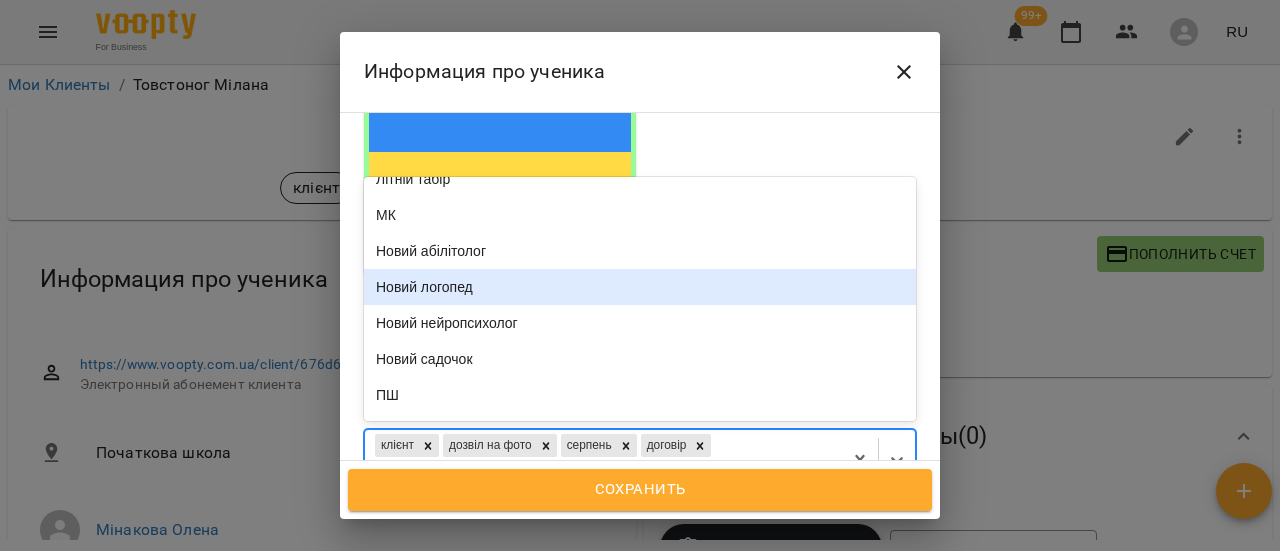 click on "Товстоног Мілана" at bounding box center (592, 141) 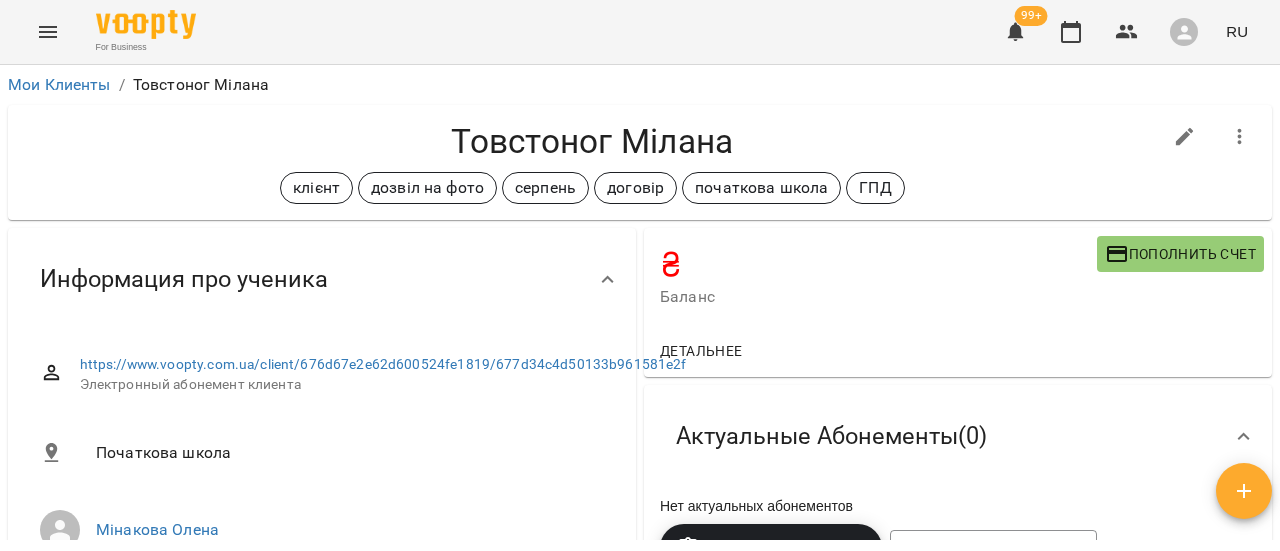 click at bounding box center (1185, 137) 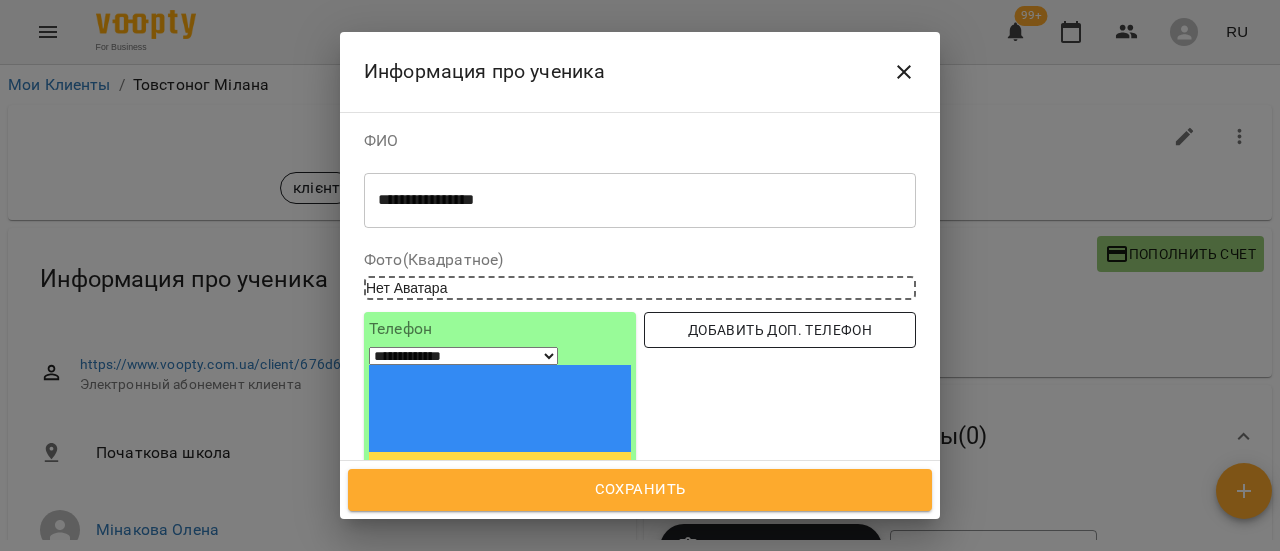 scroll, scrollTop: 400, scrollLeft: 0, axis: vertical 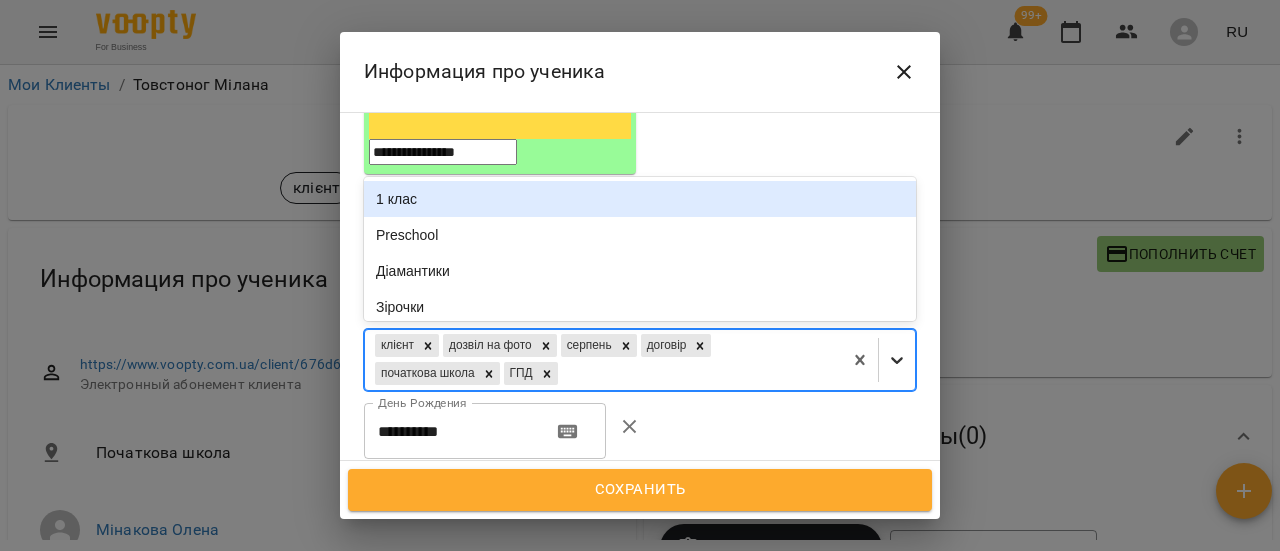 click 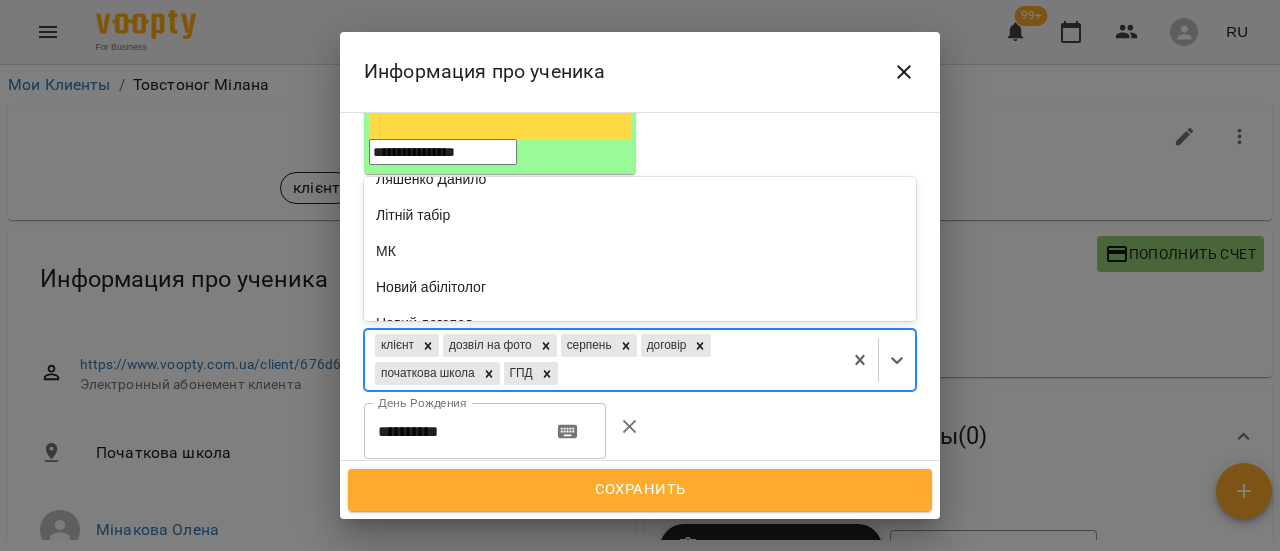 scroll, scrollTop: 100, scrollLeft: 0, axis: vertical 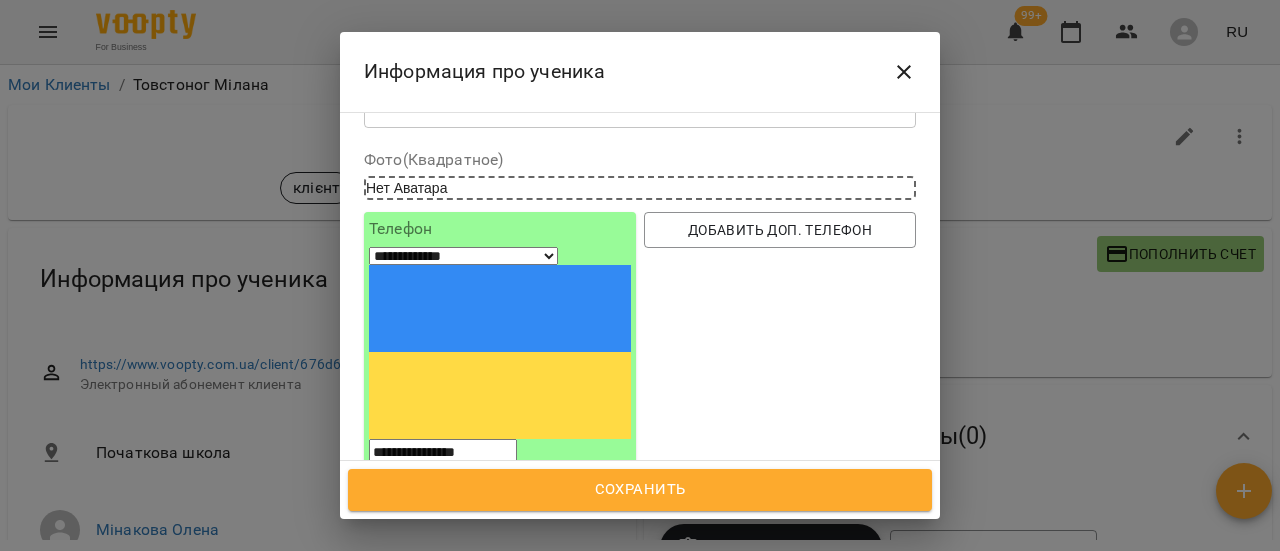 click on "Preschool" at bounding box center (640, 535) 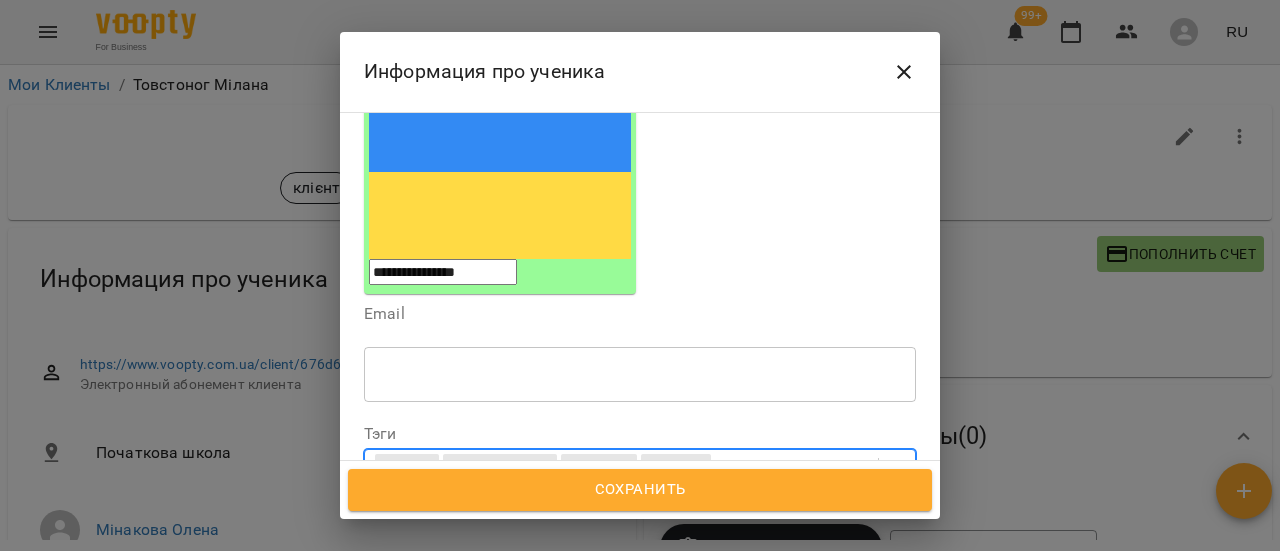scroll, scrollTop: 300, scrollLeft: 0, axis: vertical 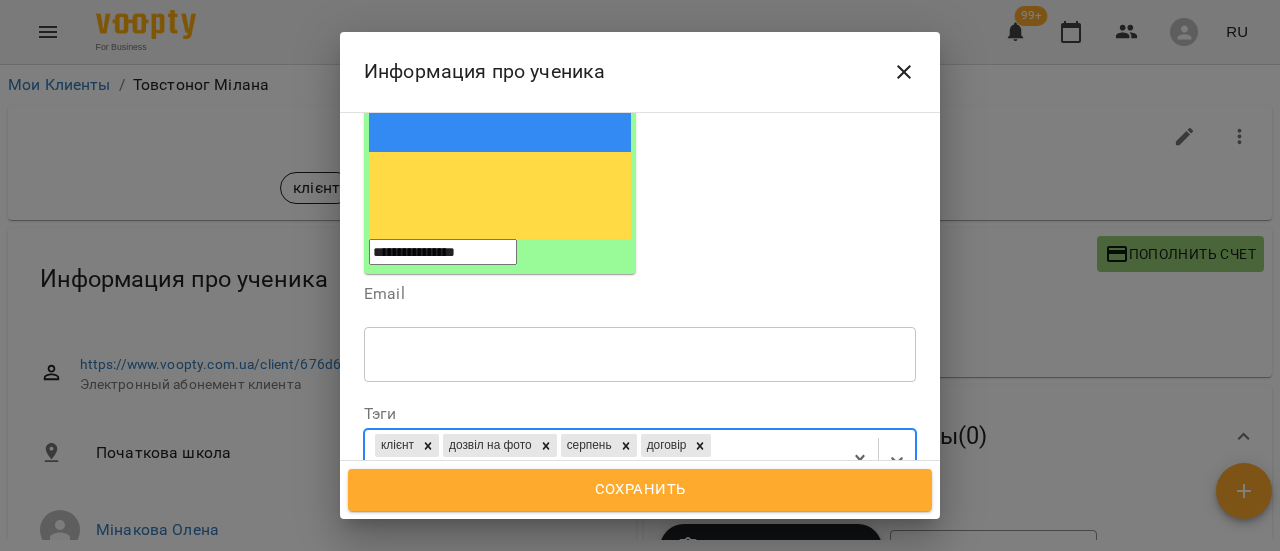 click on "Сохранить" at bounding box center [640, 490] 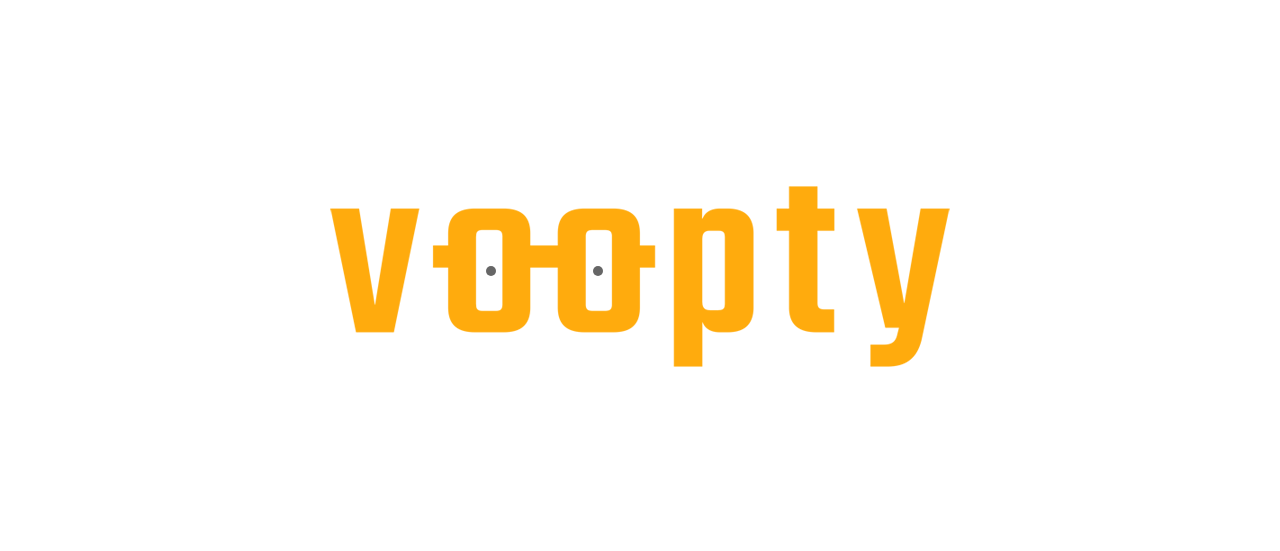 scroll, scrollTop: 0, scrollLeft: 0, axis: both 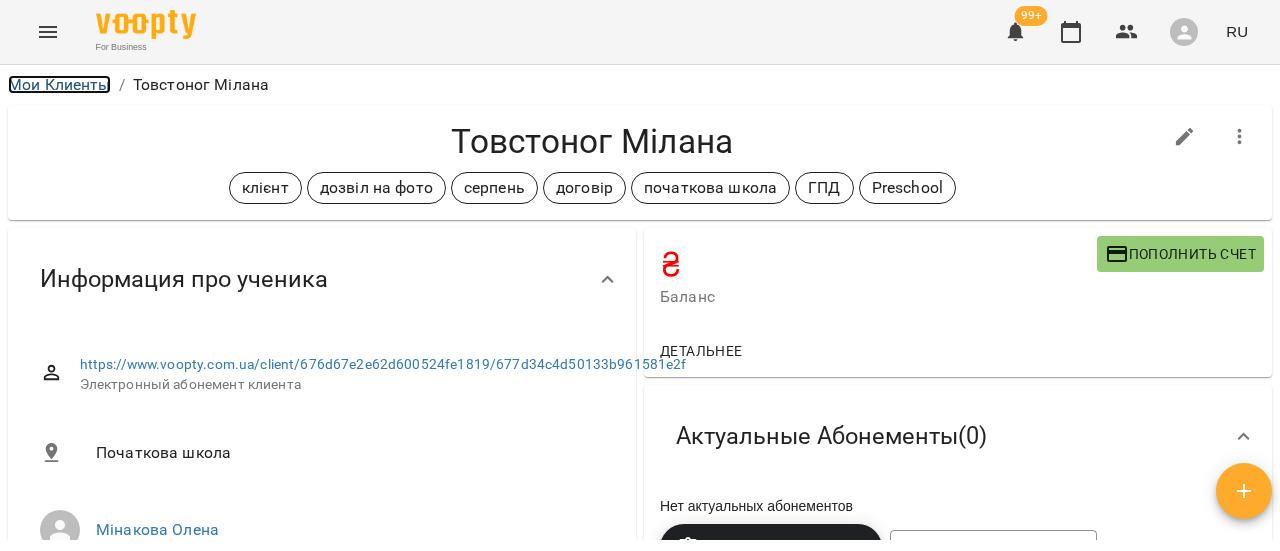 click on "Мои Клиенты" at bounding box center [59, 84] 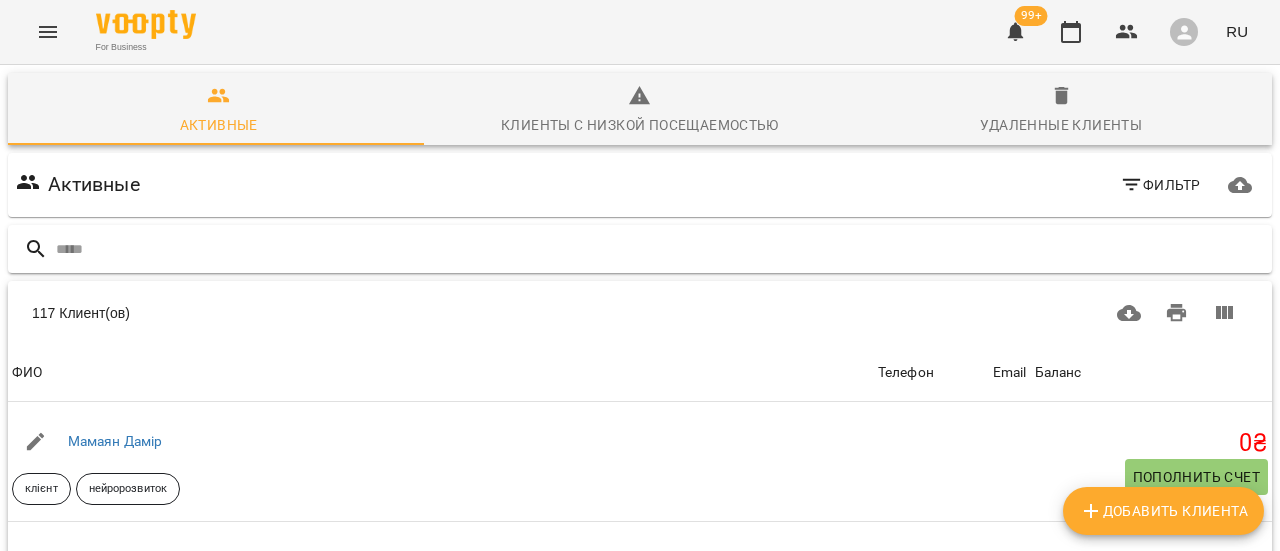click at bounding box center [660, 249] 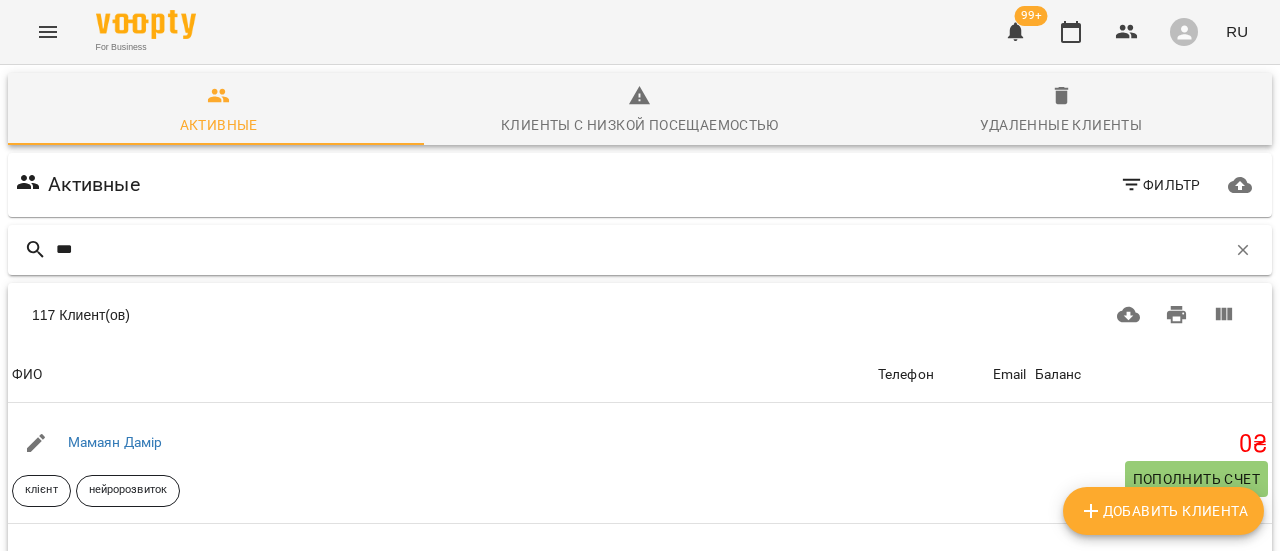 type on "****" 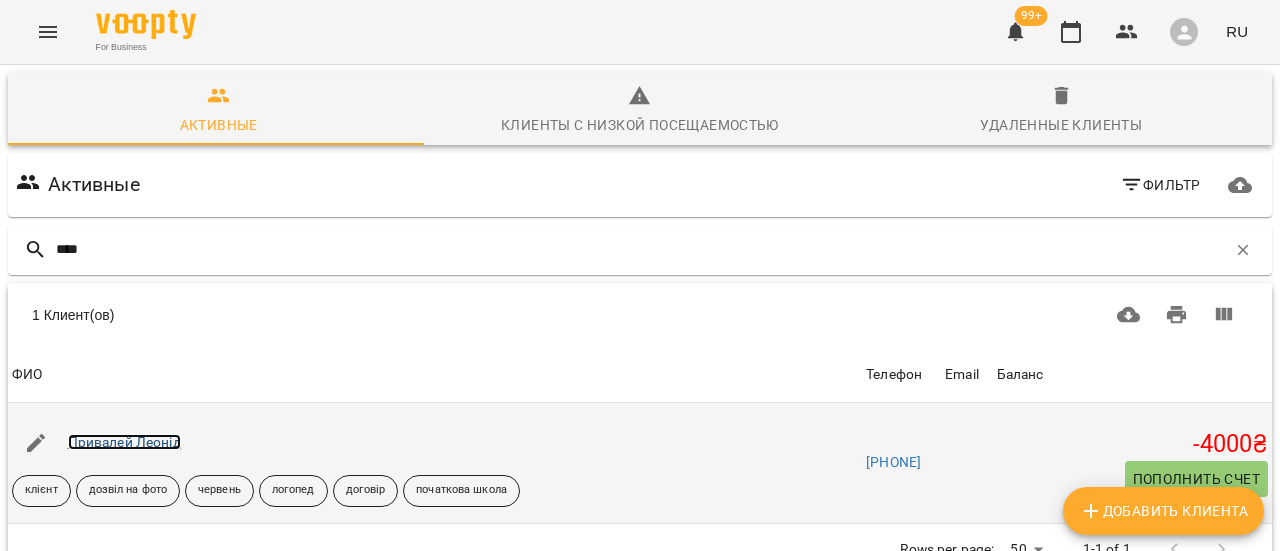 click on "Привалей Леонід" at bounding box center (124, 442) 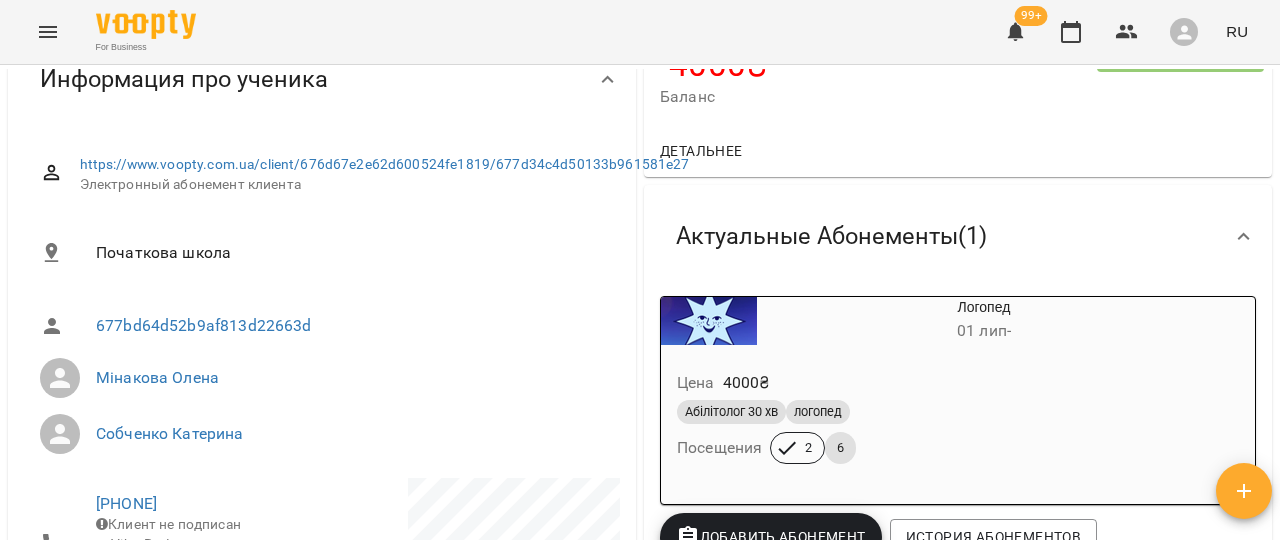 scroll, scrollTop: 0, scrollLeft: 0, axis: both 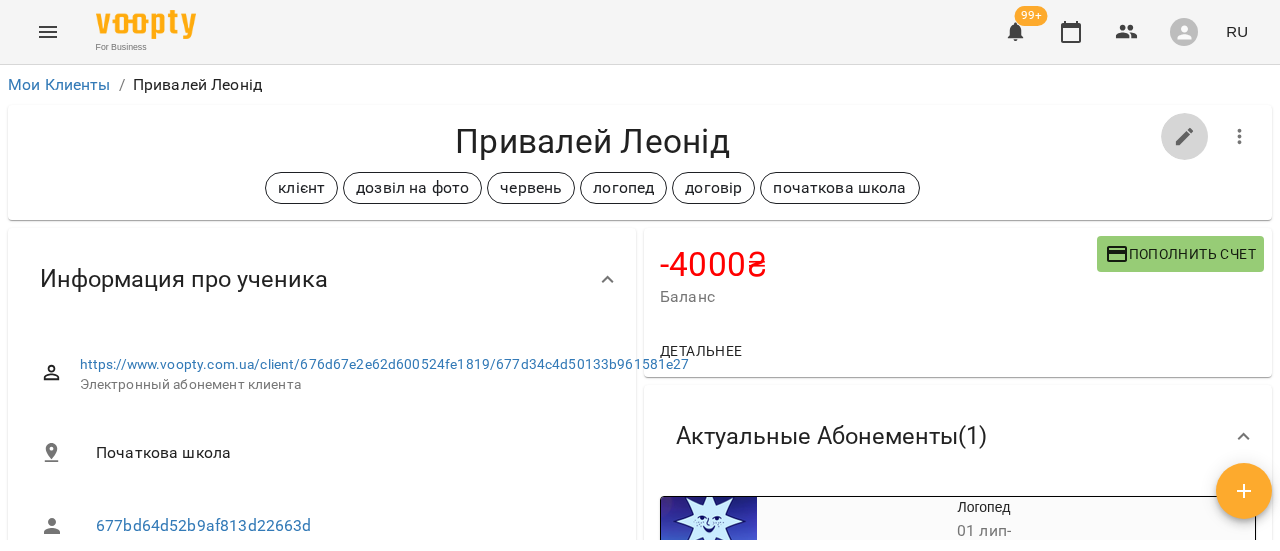 click 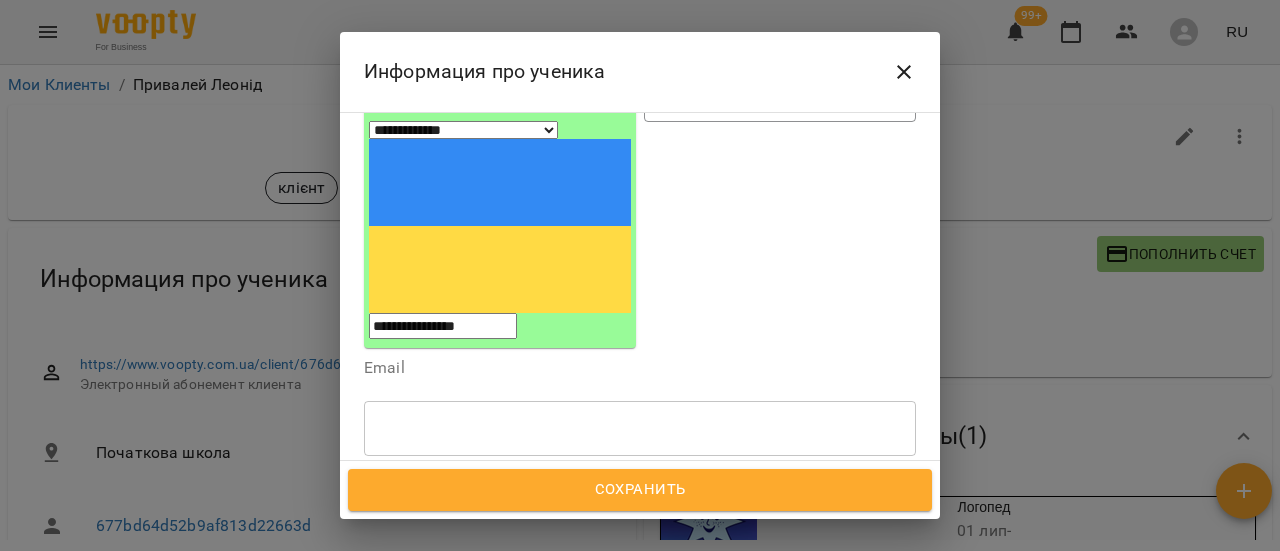 scroll, scrollTop: 300, scrollLeft: 0, axis: vertical 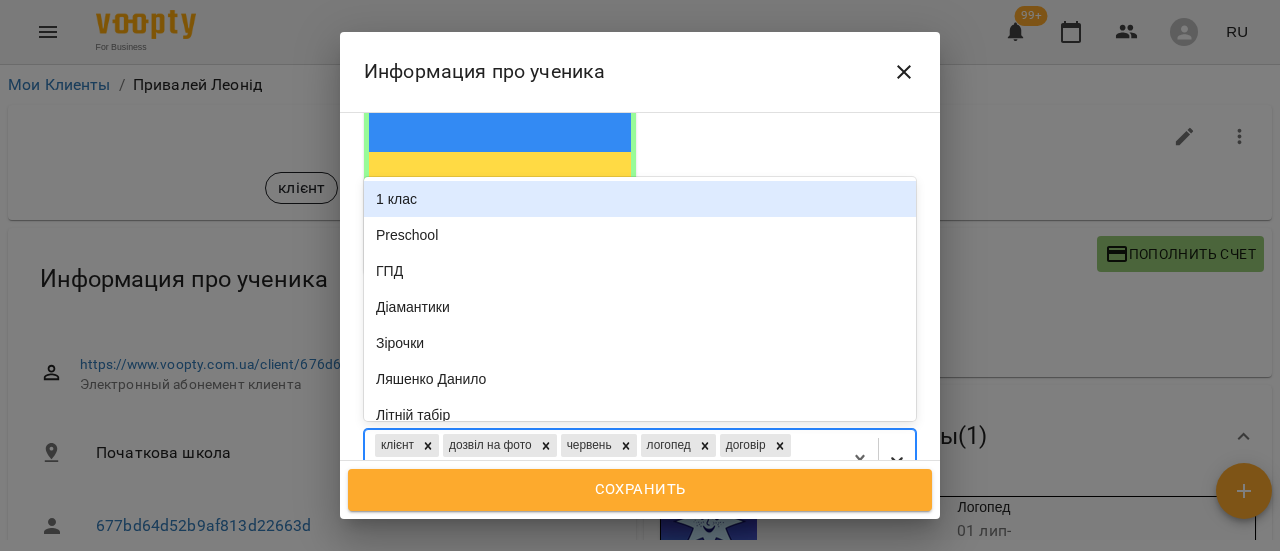 click 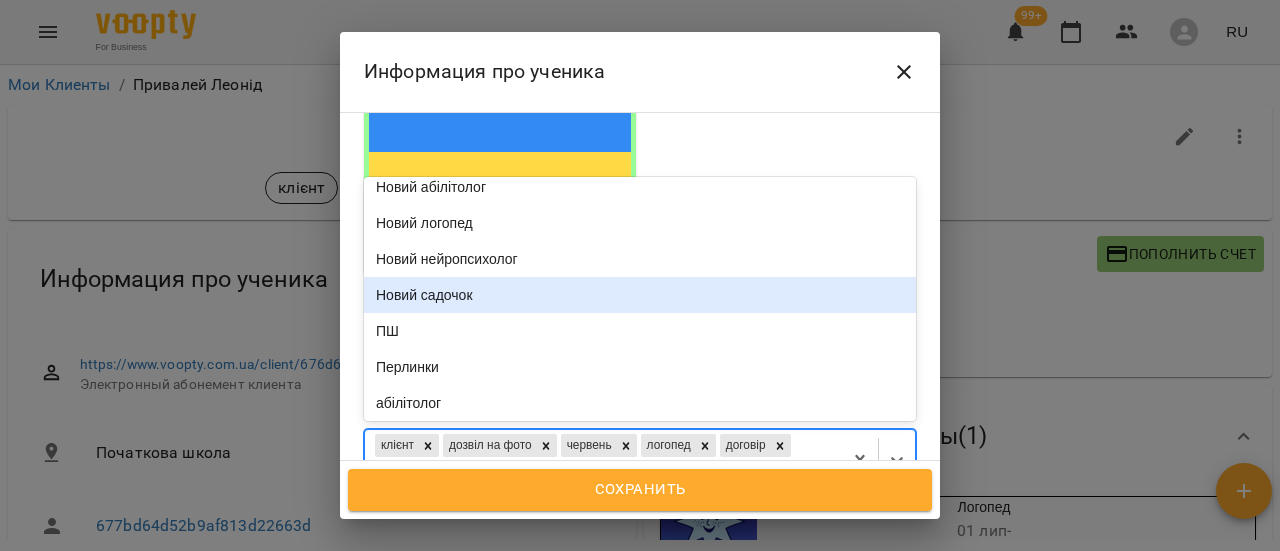 scroll, scrollTop: 0, scrollLeft: 0, axis: both 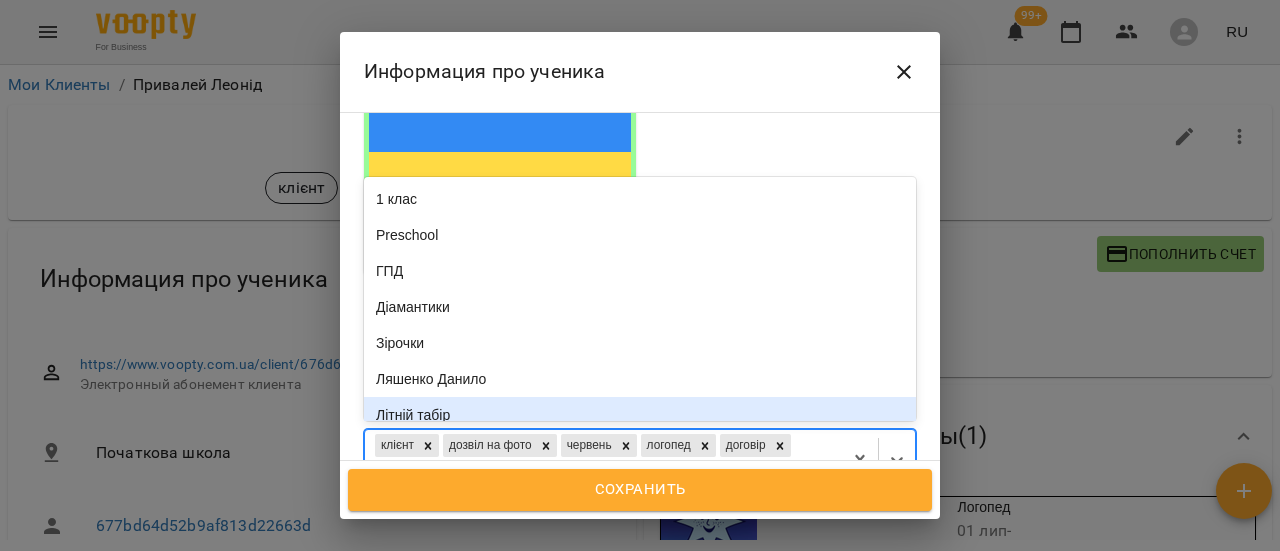 type on "*" 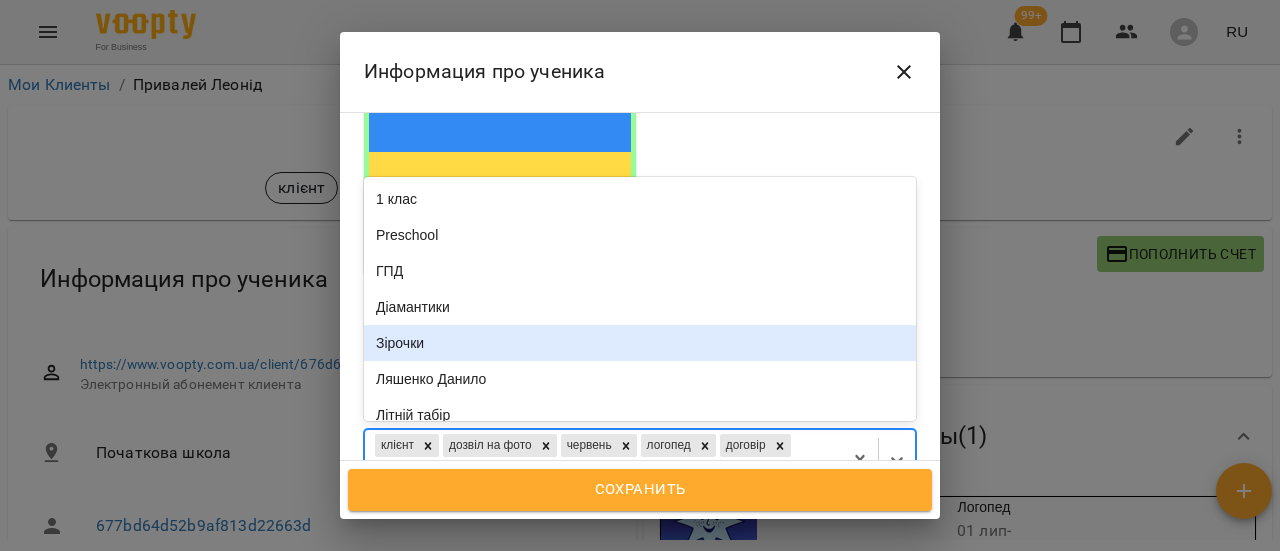 type on "*" 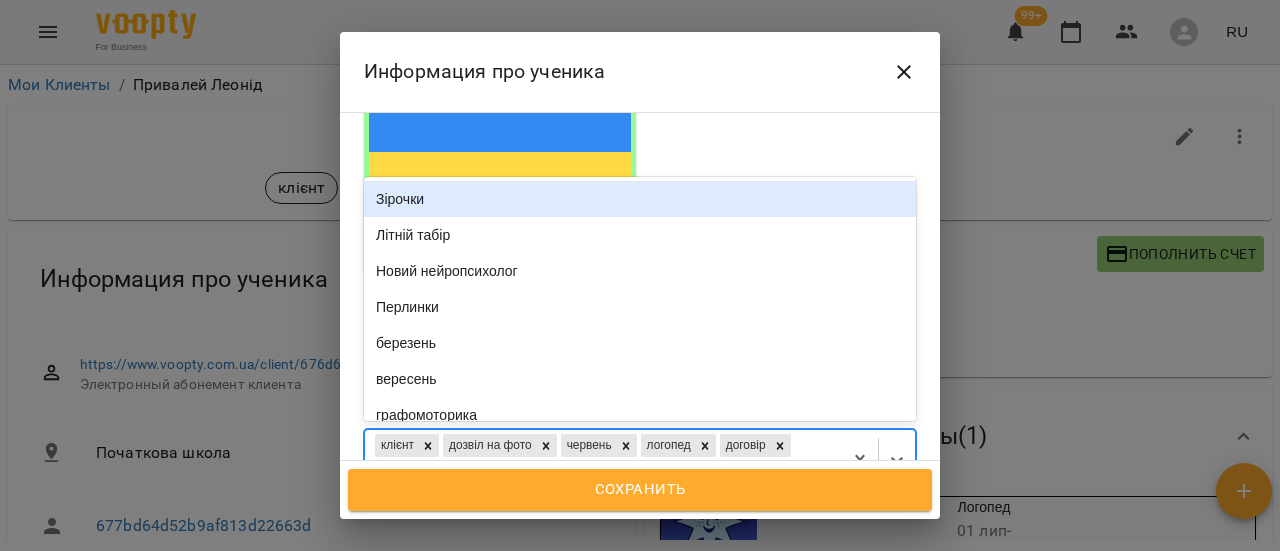 type 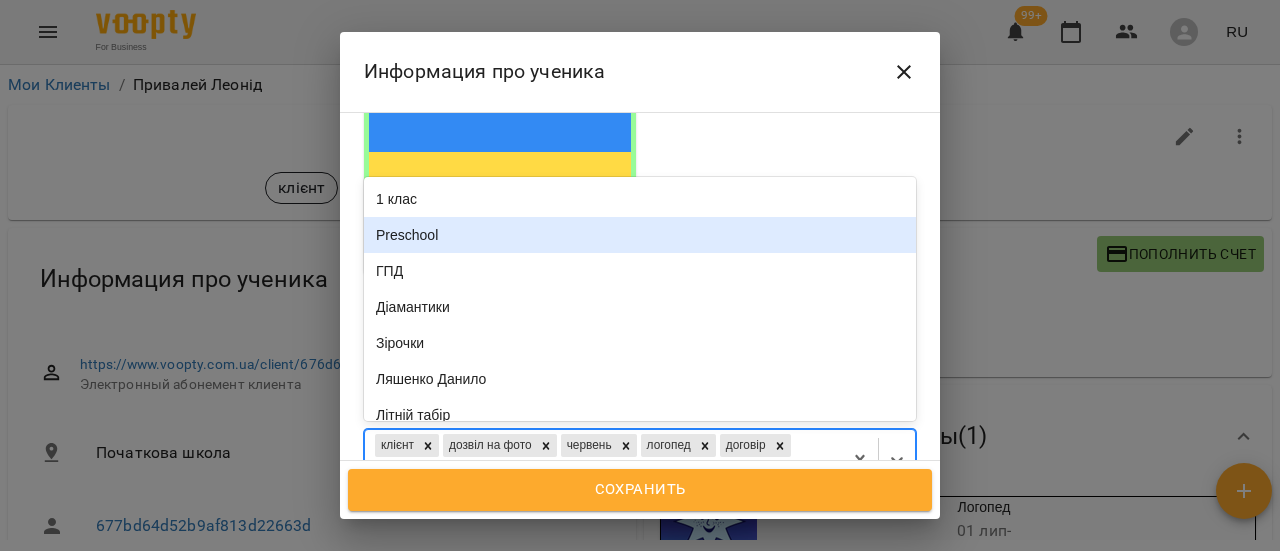 drag, startPoint x: 679, startPoint y: 211, endPoint x: 676, endPoint y: 201, distance: 10.440307 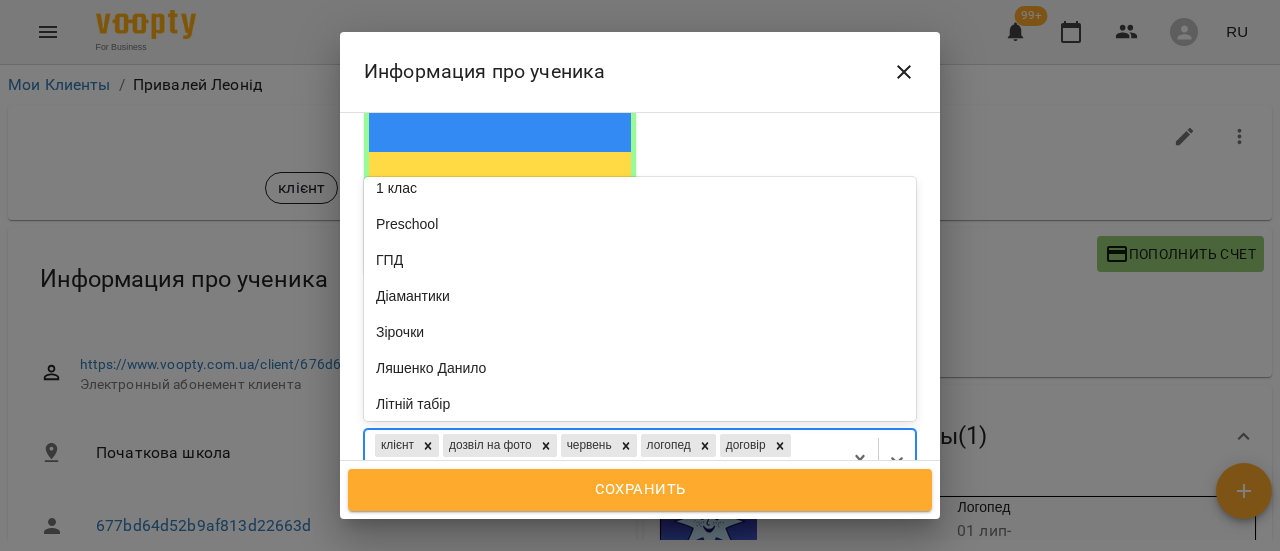 scroll, scrollTop: 0, scrollLeft: 0, axis: both 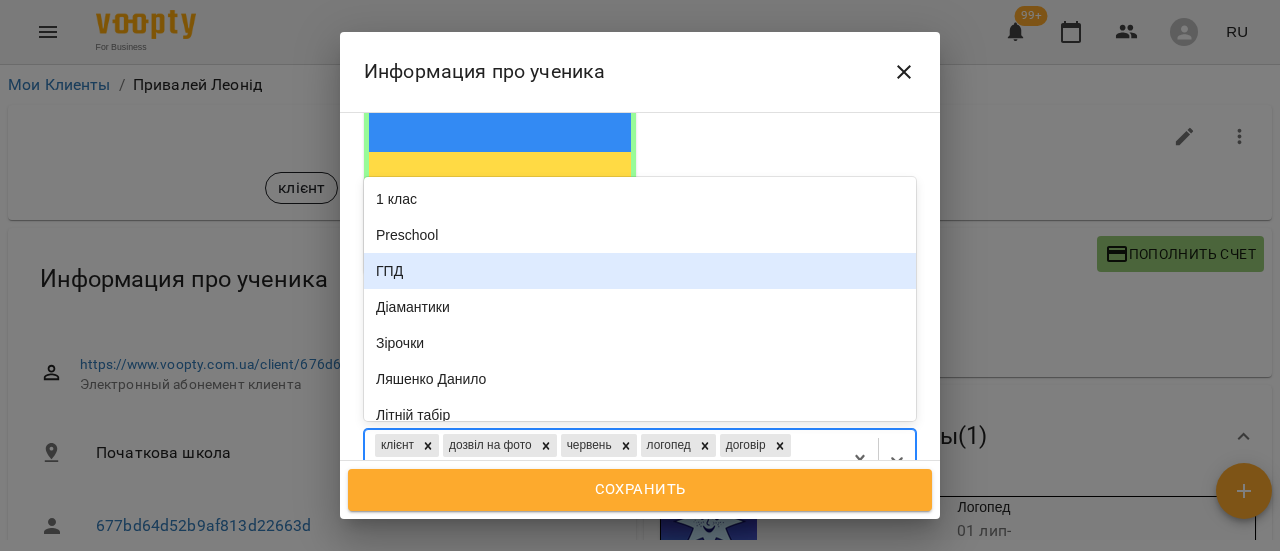 click on "ГПД" at bounding box center (640, 271) 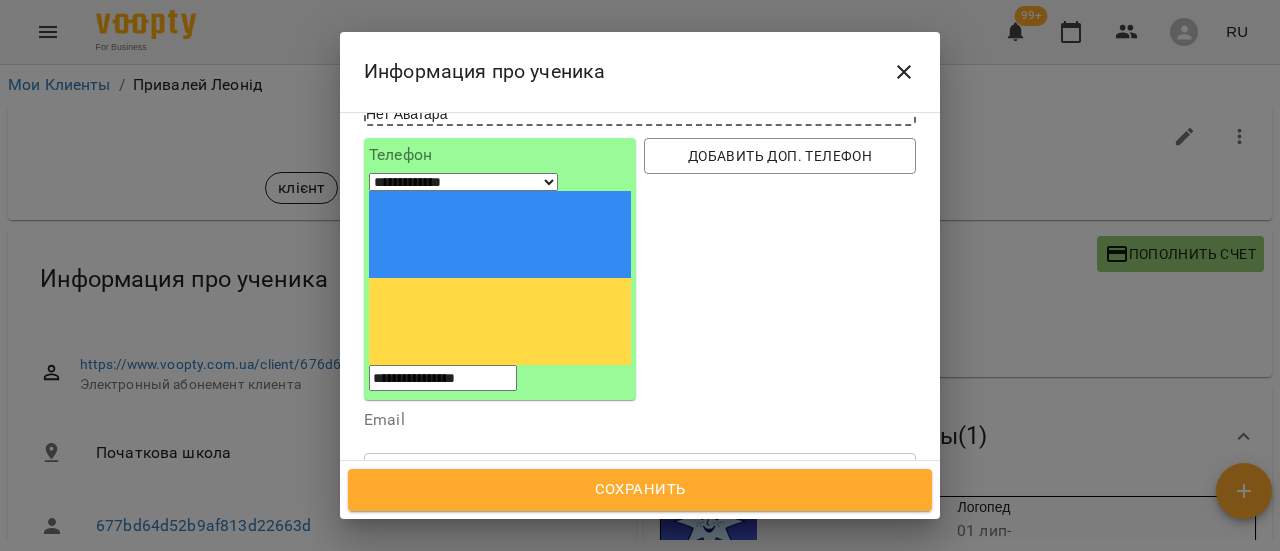 scroll, scrollTop: 300, scrollLeft: 0, axis: vertical 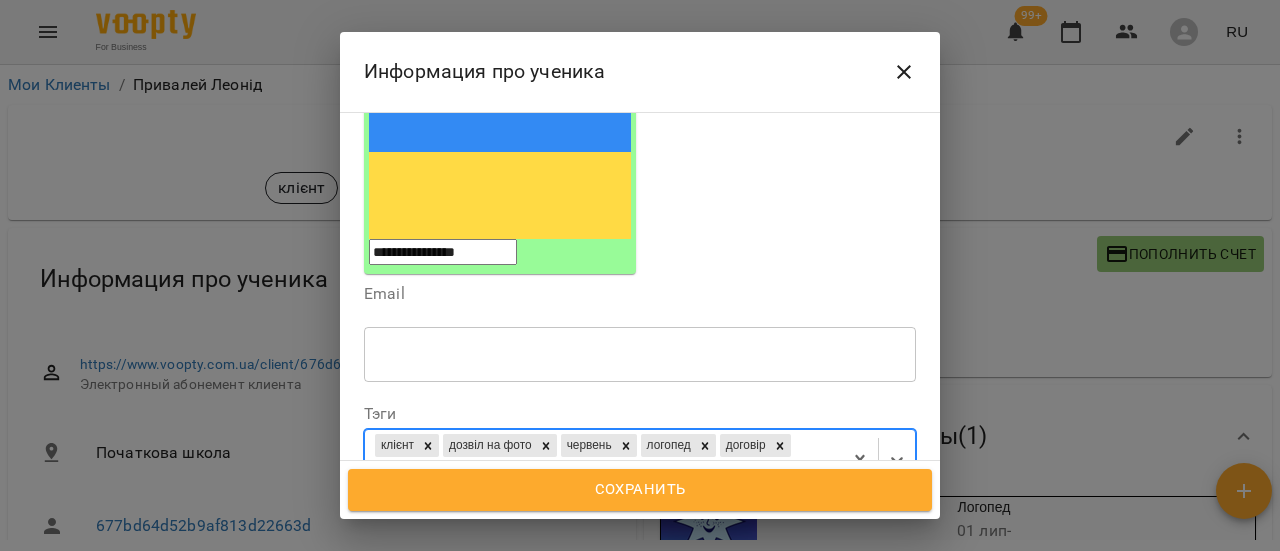 click 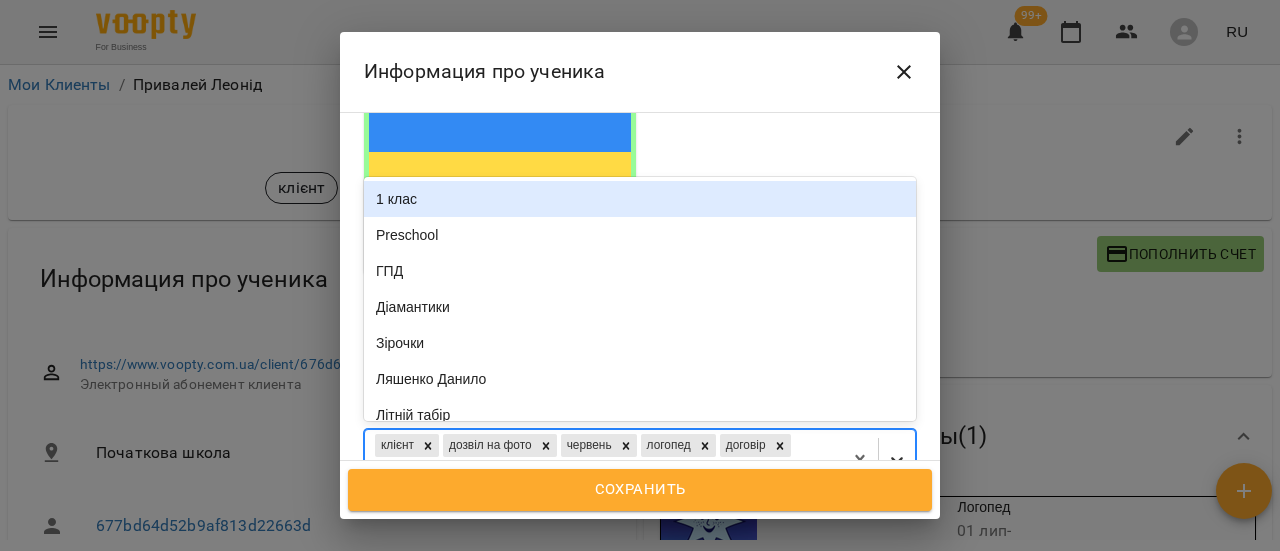 click at bounding box center (897, 460) 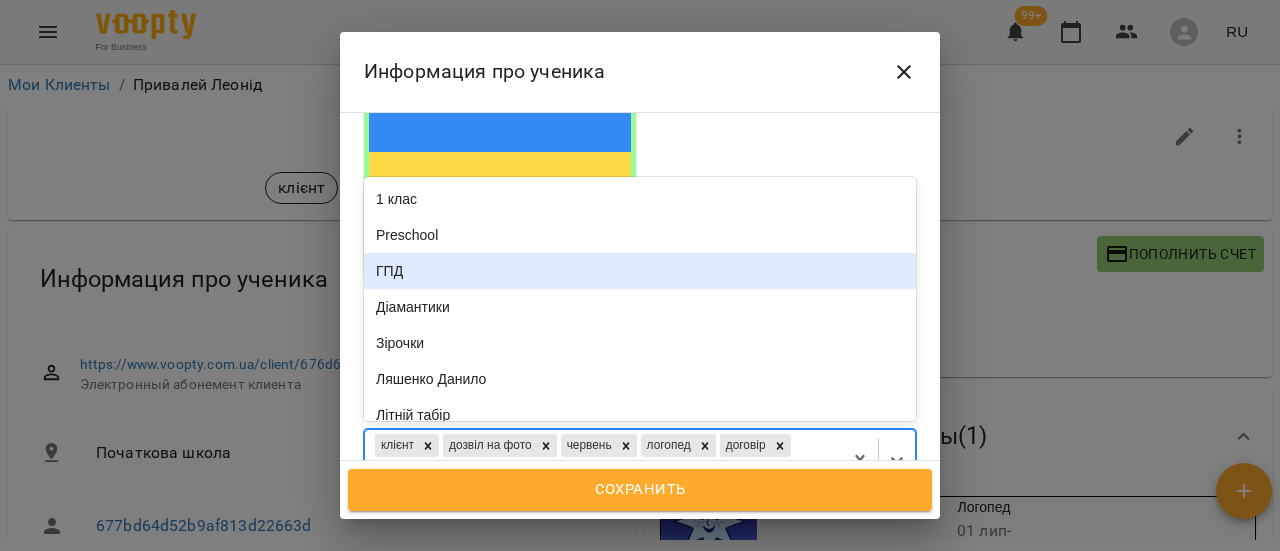 click on "ГПД" at bounding box center (640, 271) 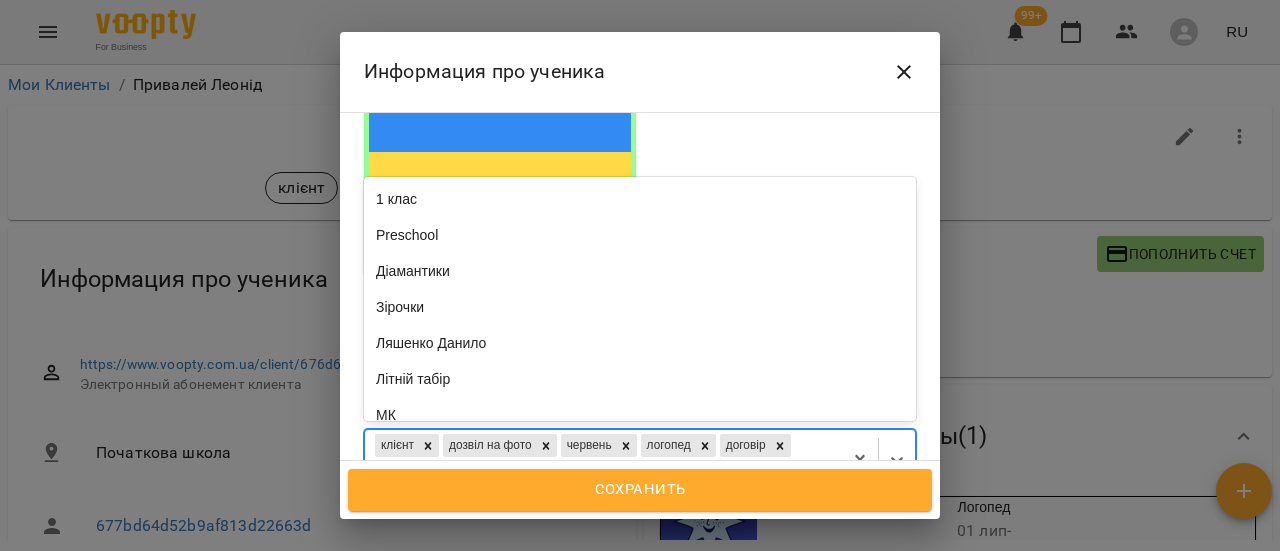 scroll, scrollTop: 1301, scrollLeft: 0, axis: vertical 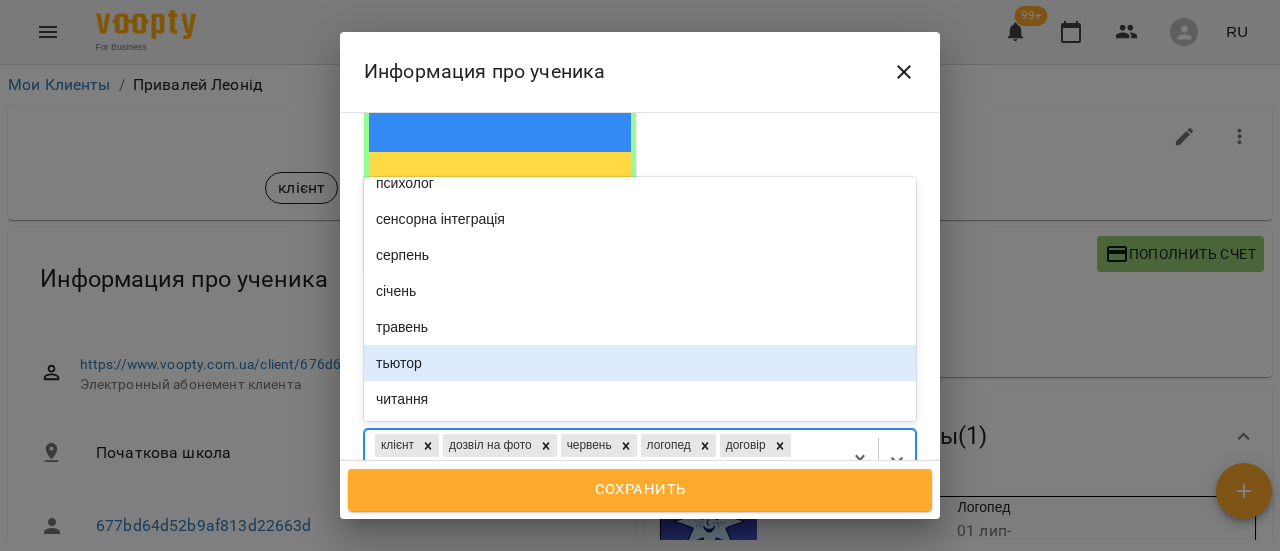 click 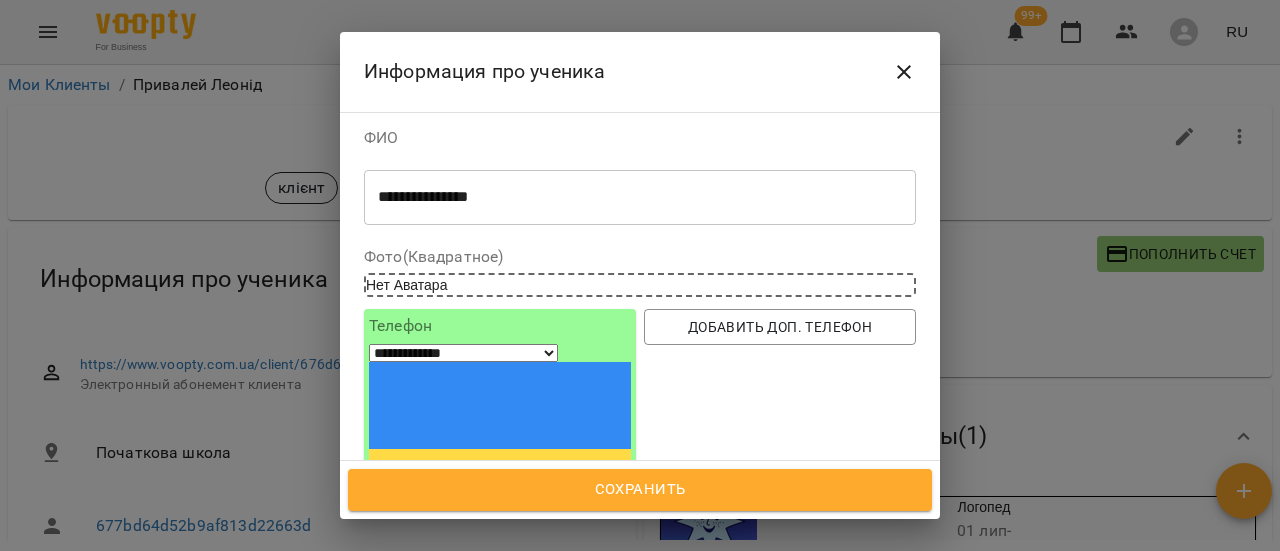 scroll, scrollTop: 0, scrollLeft: 0, axis: both 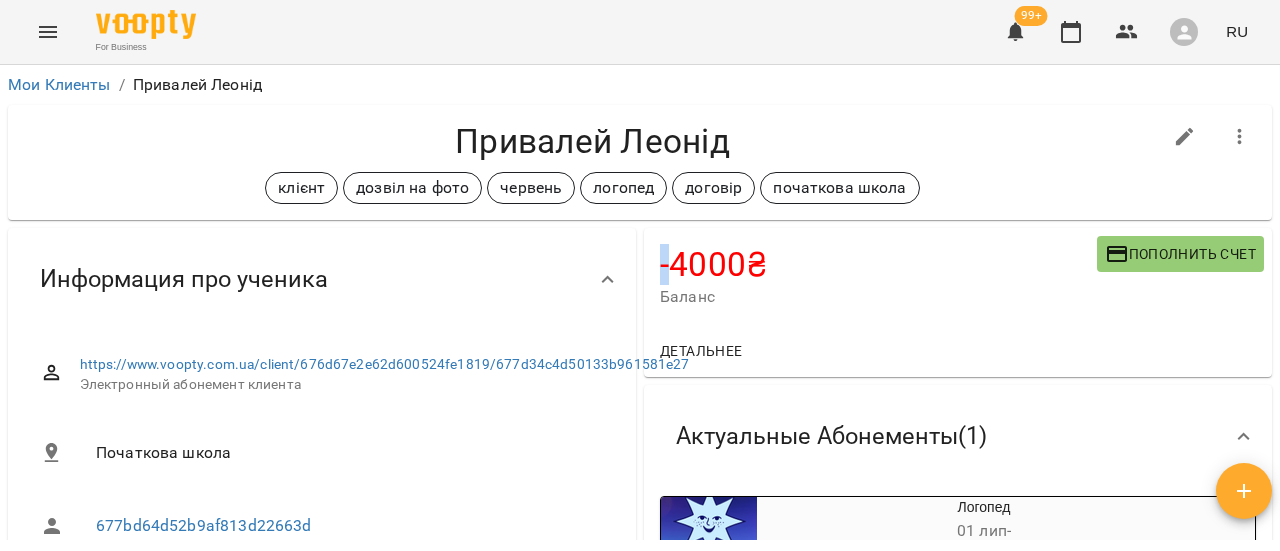 click on "клієнт дозвіл на фото червень логопед договір початкова школа" at bounding box center (592, 188) 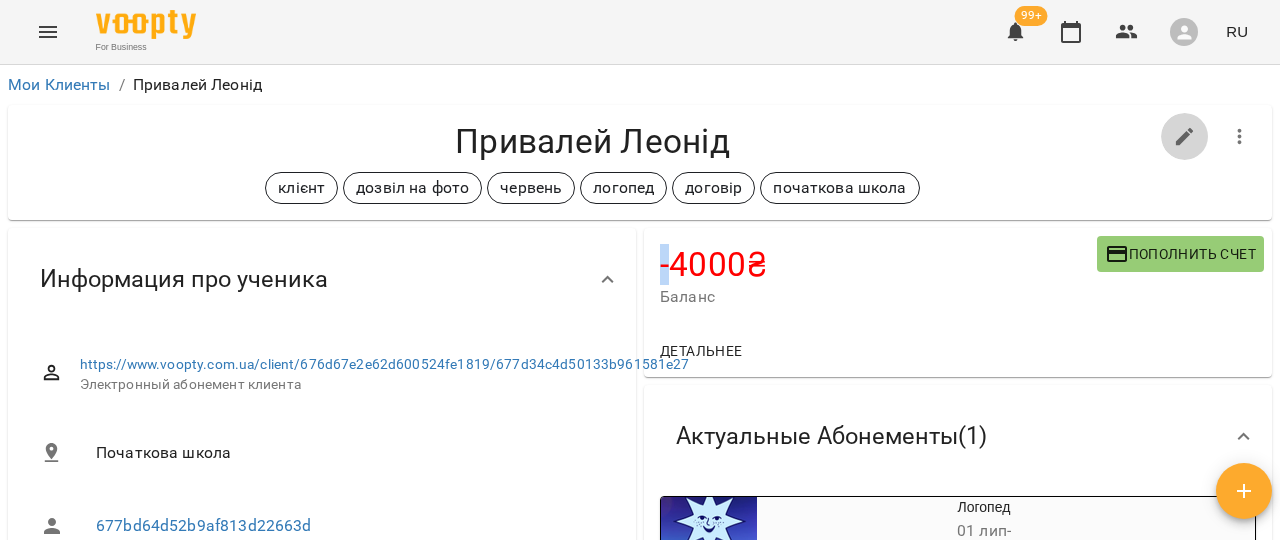 click 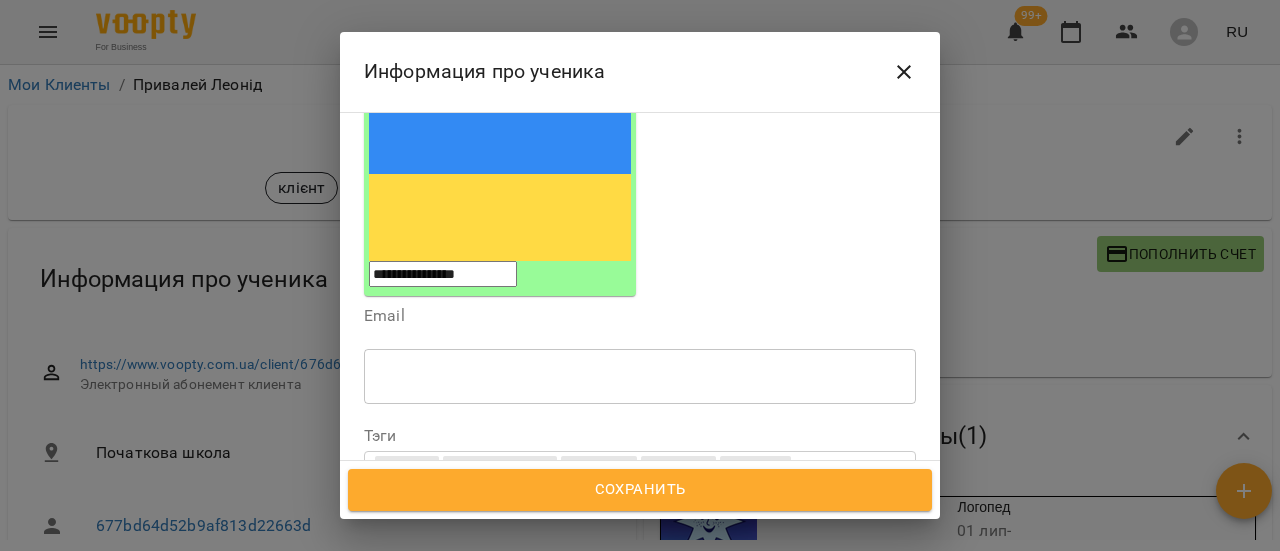 scroll, scrollTop: 400, scrollLeft: 0, axis: vertical 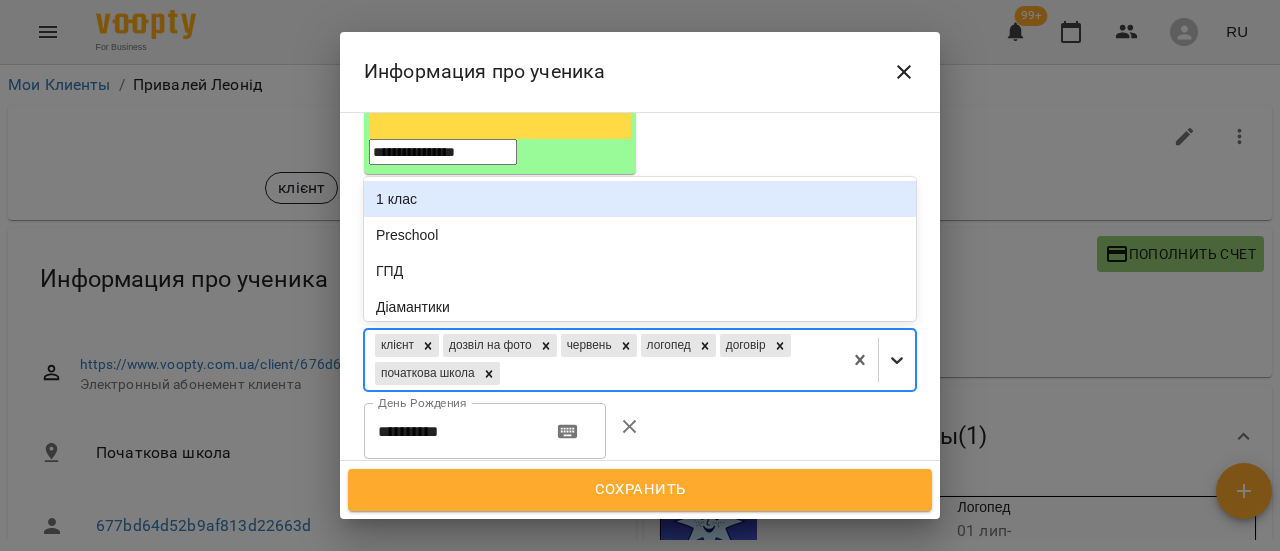 click 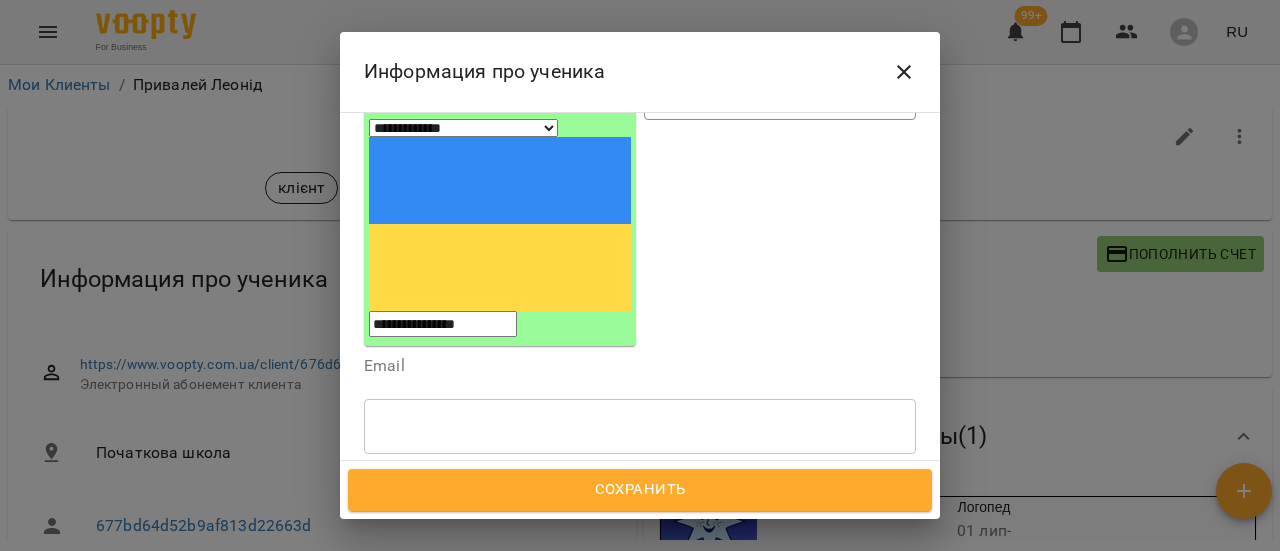 scroll, scrollTop: 200, scrollLeft: 0, axis: vertical 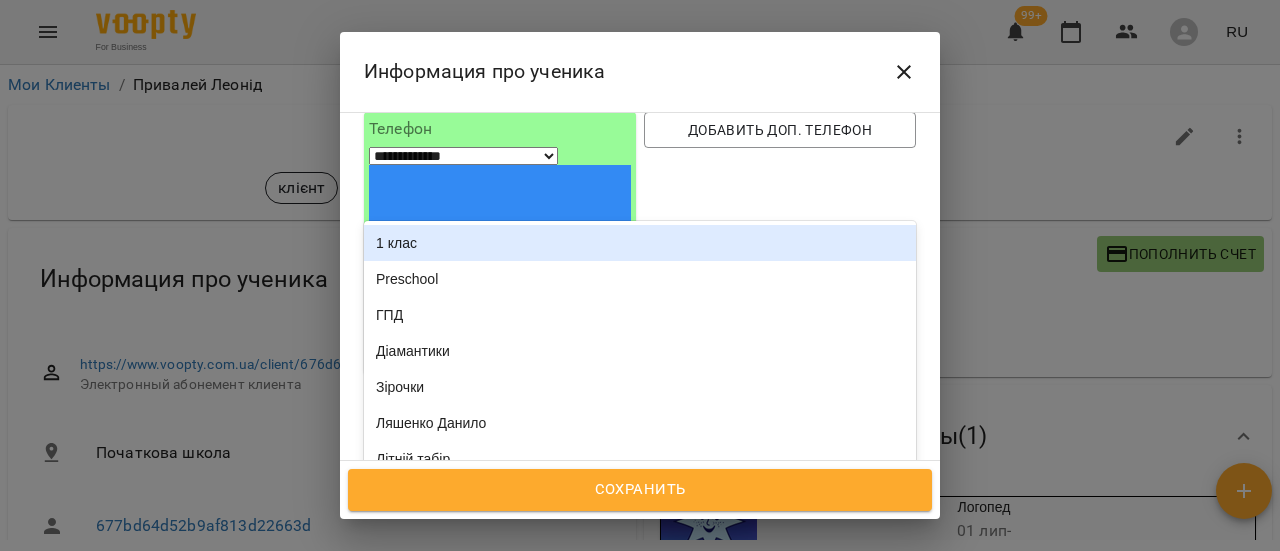 click 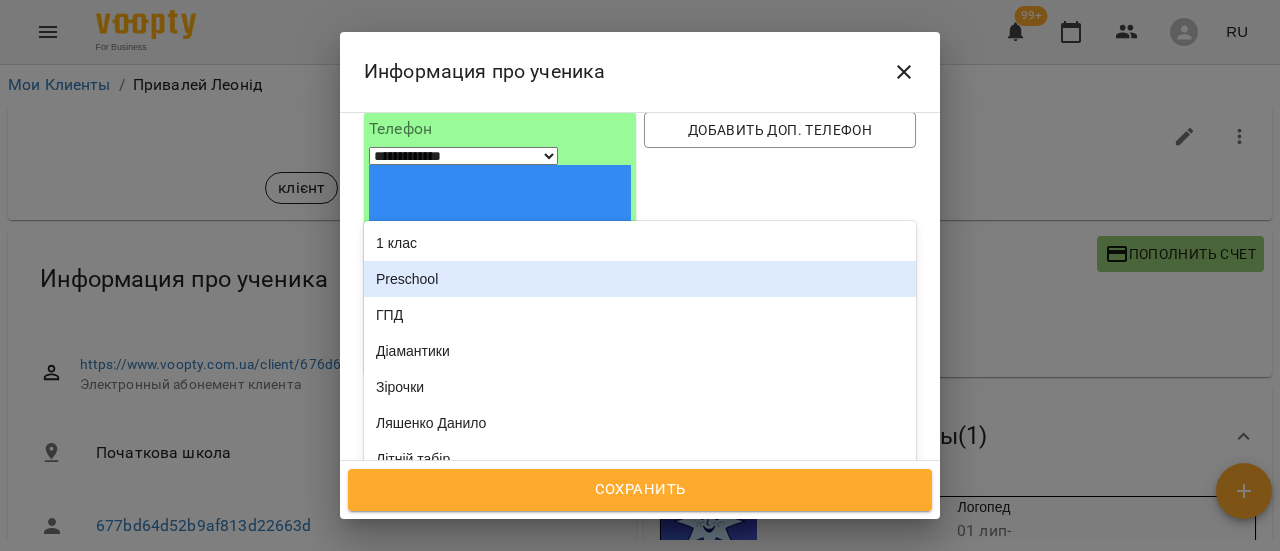 click on "Preschool" at bounding box center (640, 279) 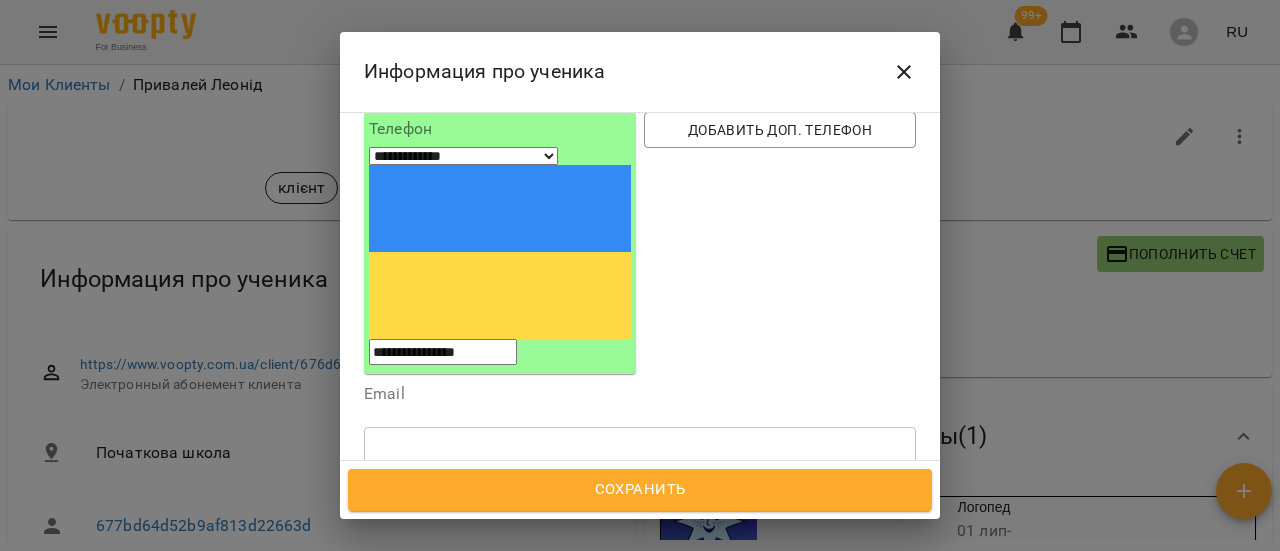 click on "Сохранить" at bounding box center [640, 490] 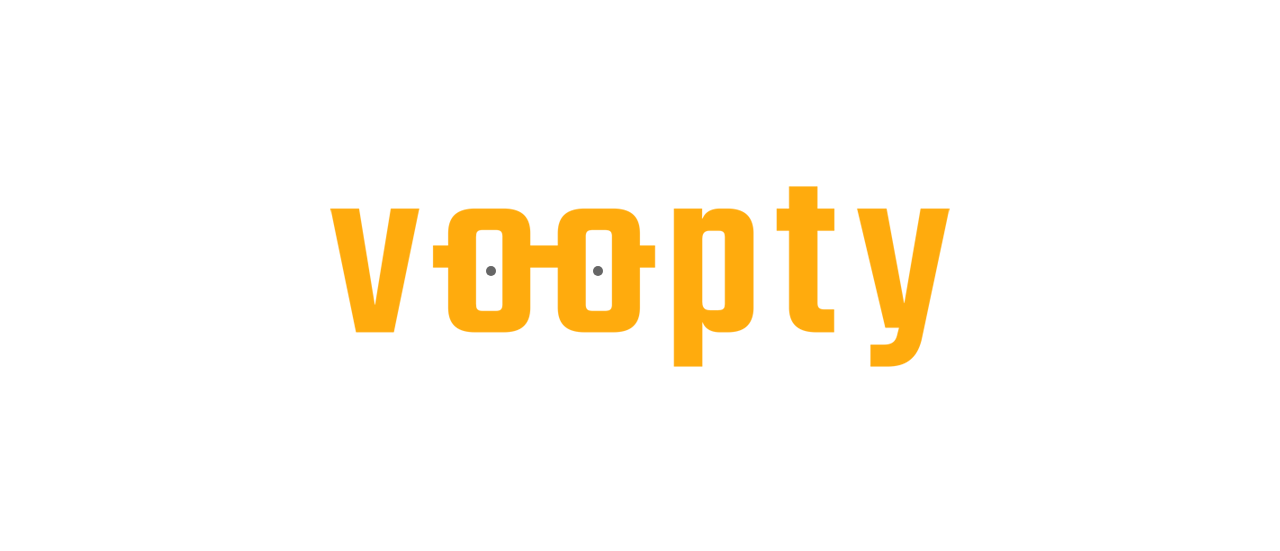 scroll, scrollTop: 0, scrollLeft: 0, axis: both 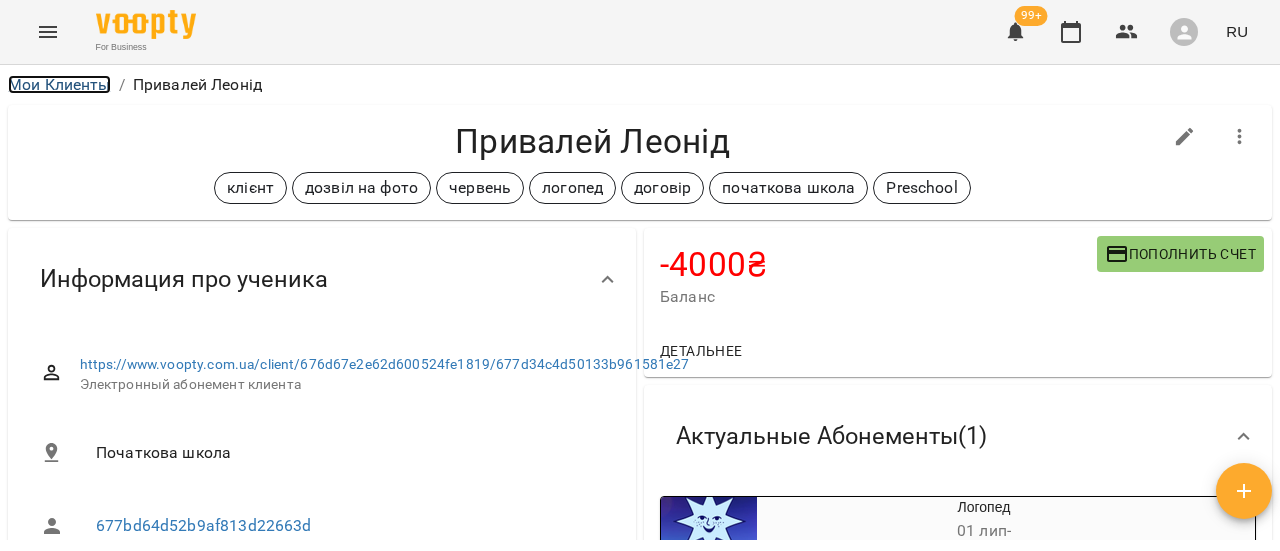 click on "Мои Клиенты" at bounding box center (59, 84) 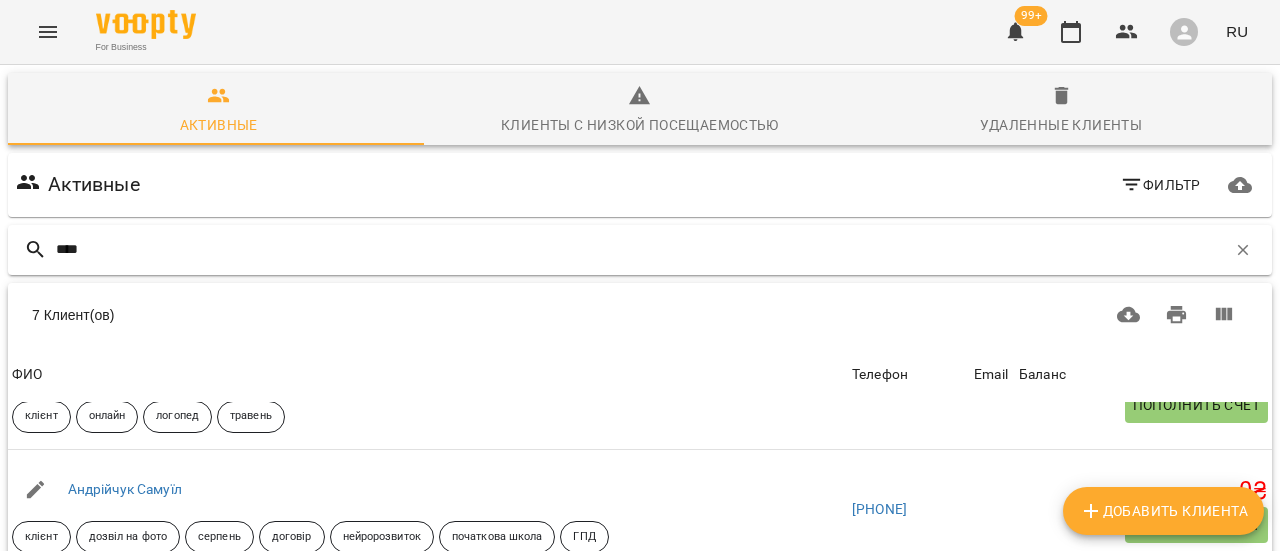 scroll, scrollTop: 0, scrollLeft: 0, axis: both 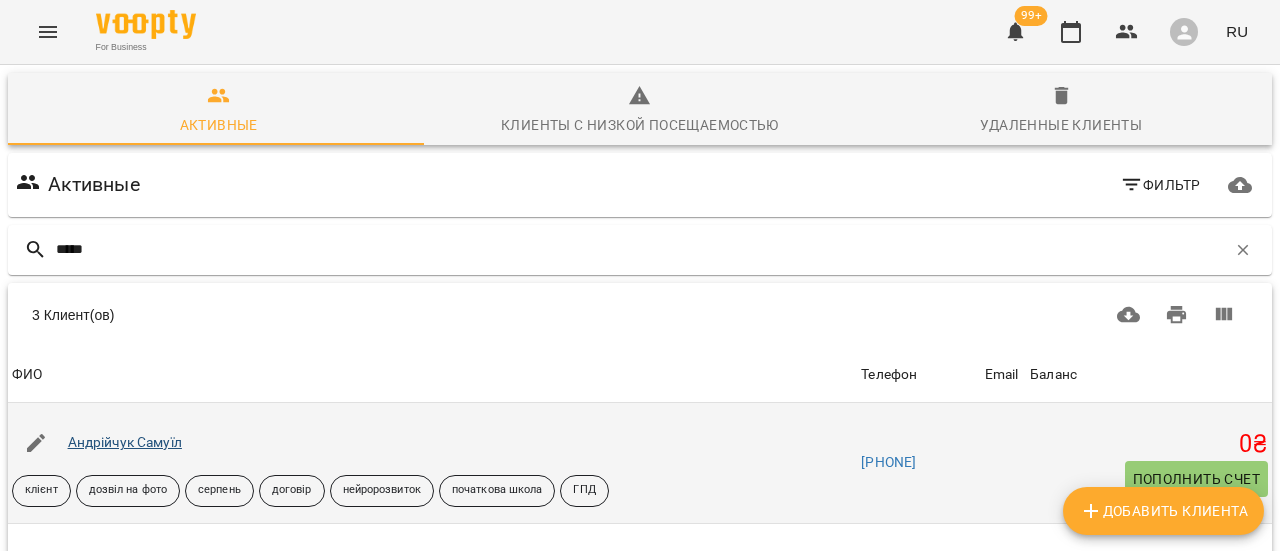 type on "*****" 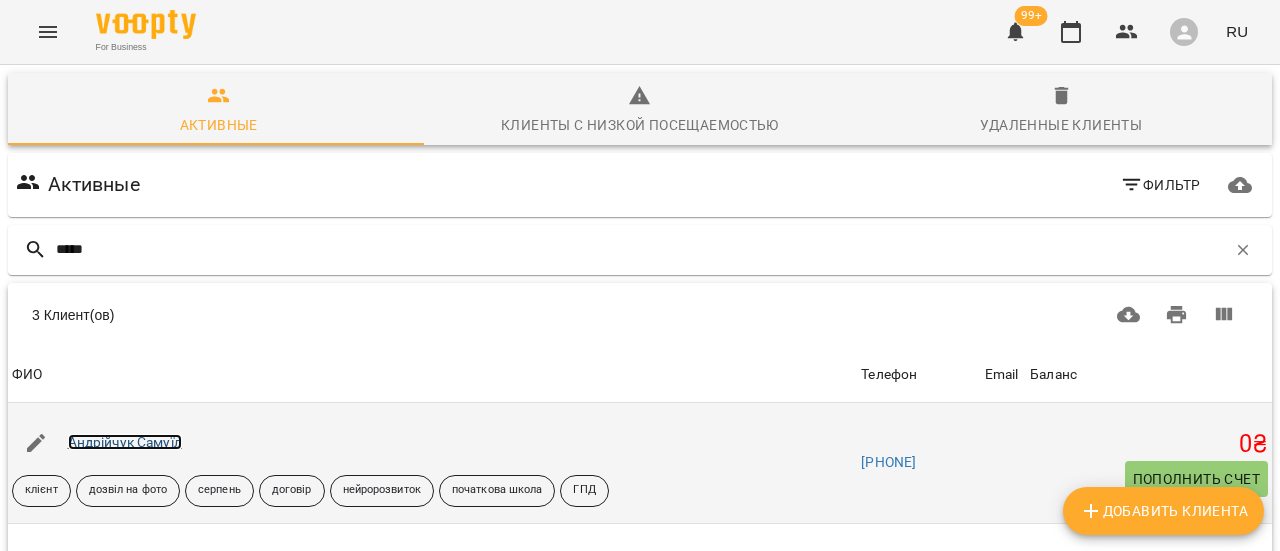 click on "Андрійчук Самуїл" at bounding box center (125, 442) 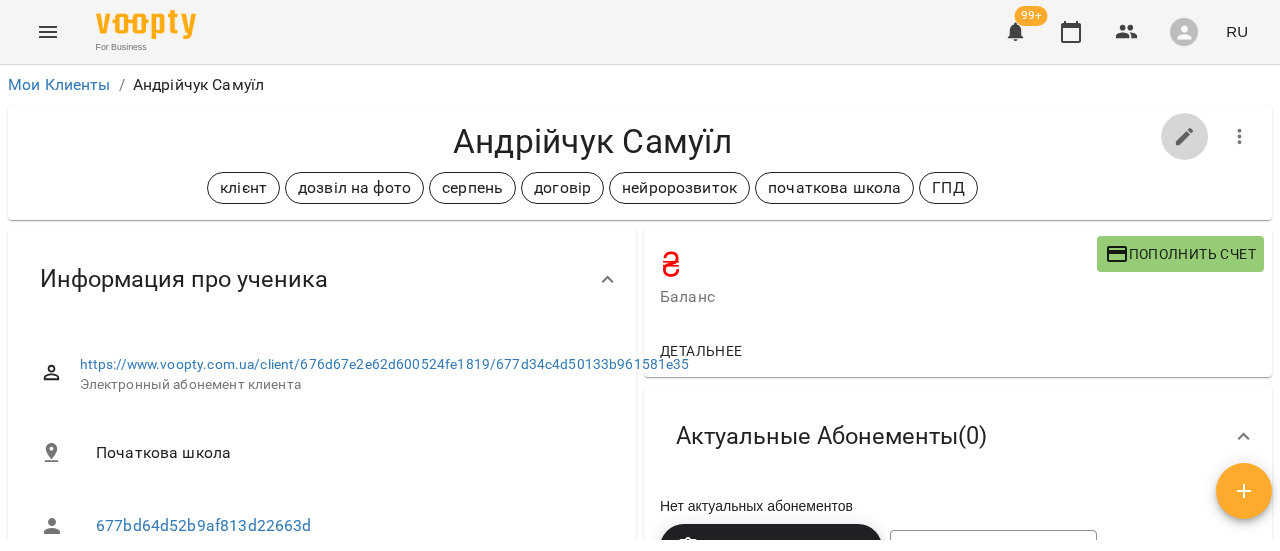click 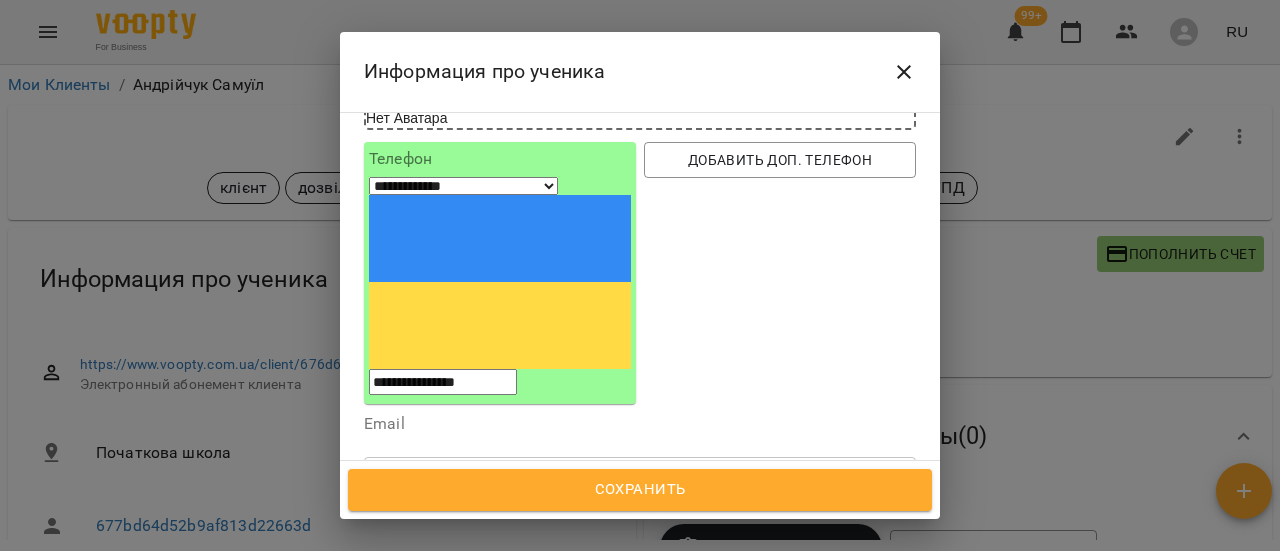 scroll, scrollTop: 200, scrollLeft: 0, axis: vertical 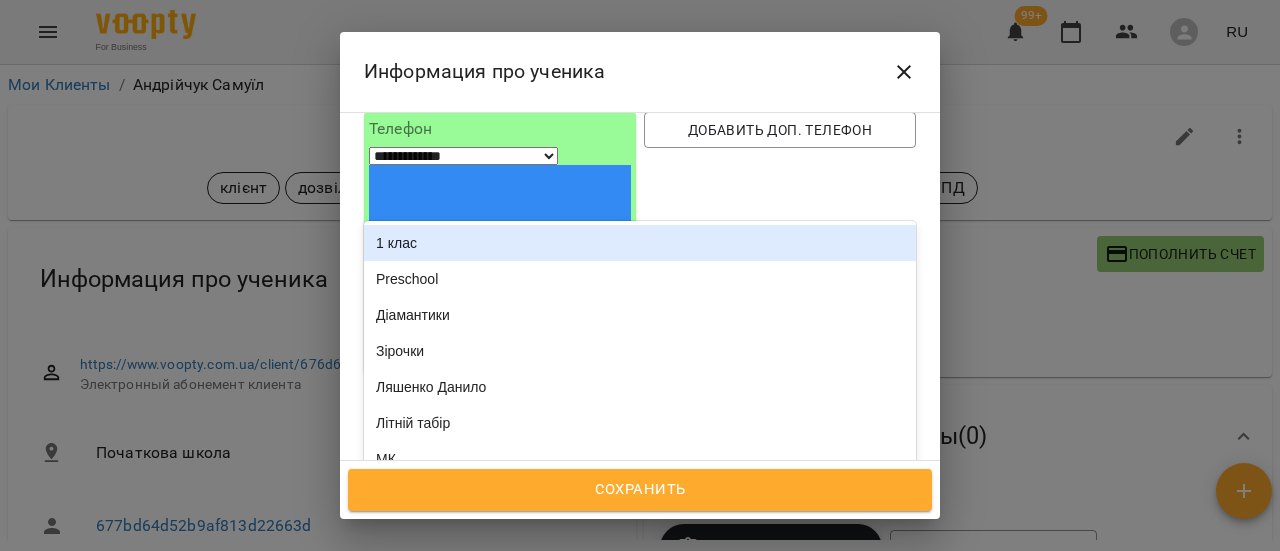 click 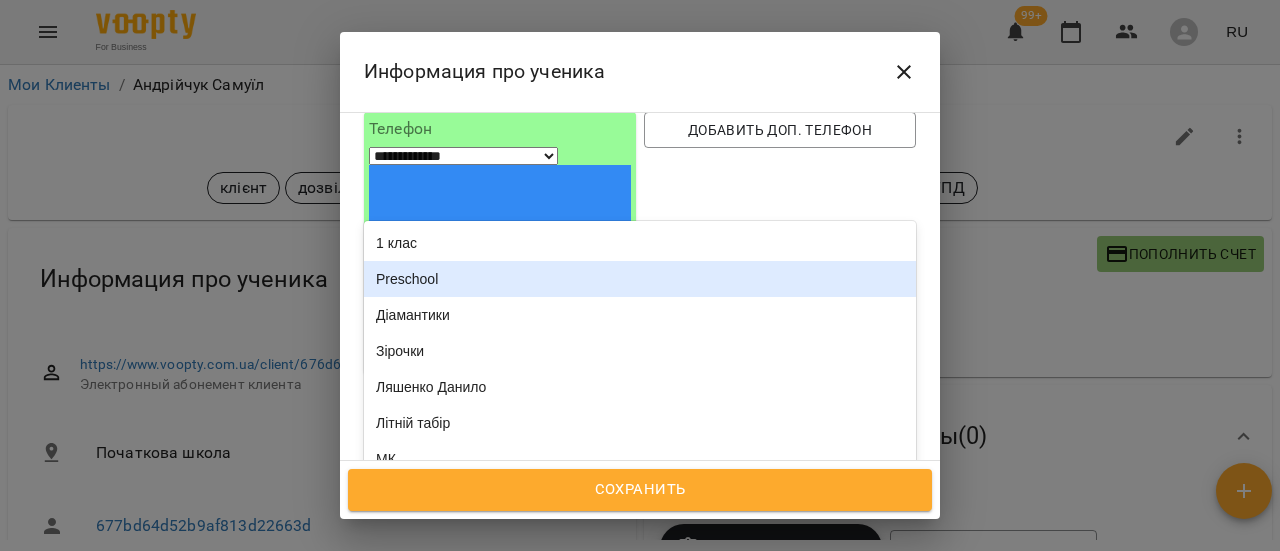 click on "Preschool" at bounding box center (640, 279) 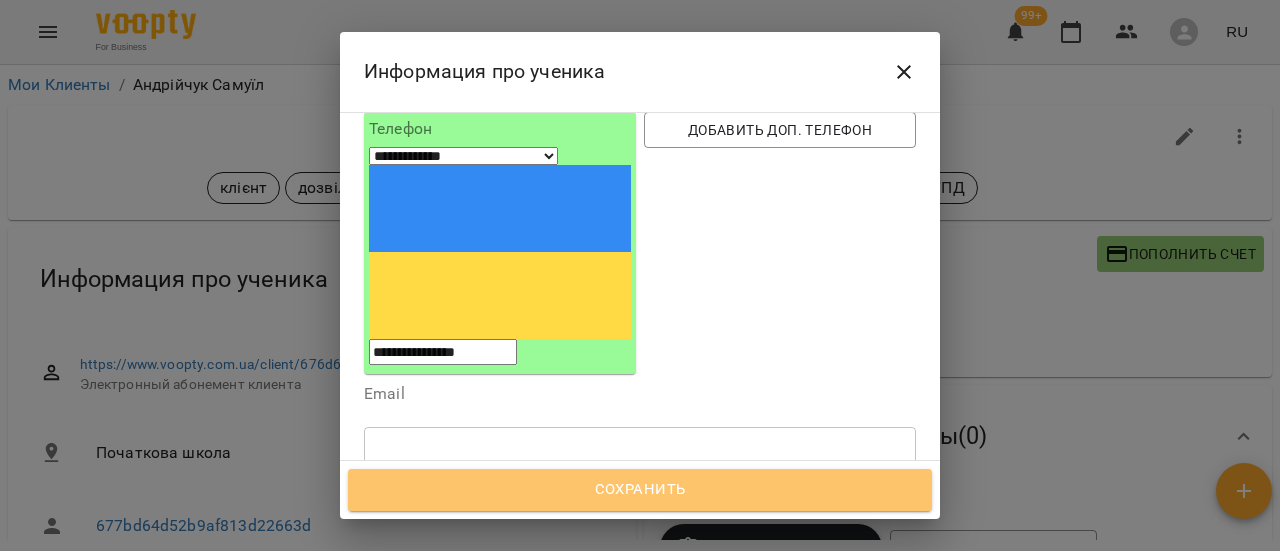 click on "Сохранить" at bounding box center (640, 490) 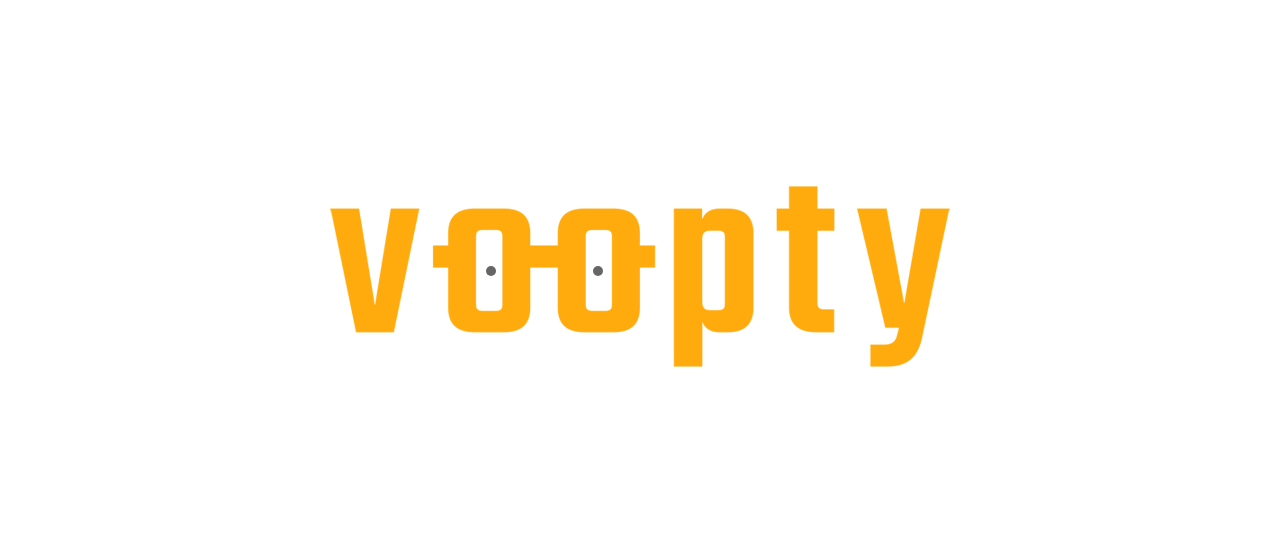 scroll, scrollTop: 0, scrollLeft: 0, axis: both 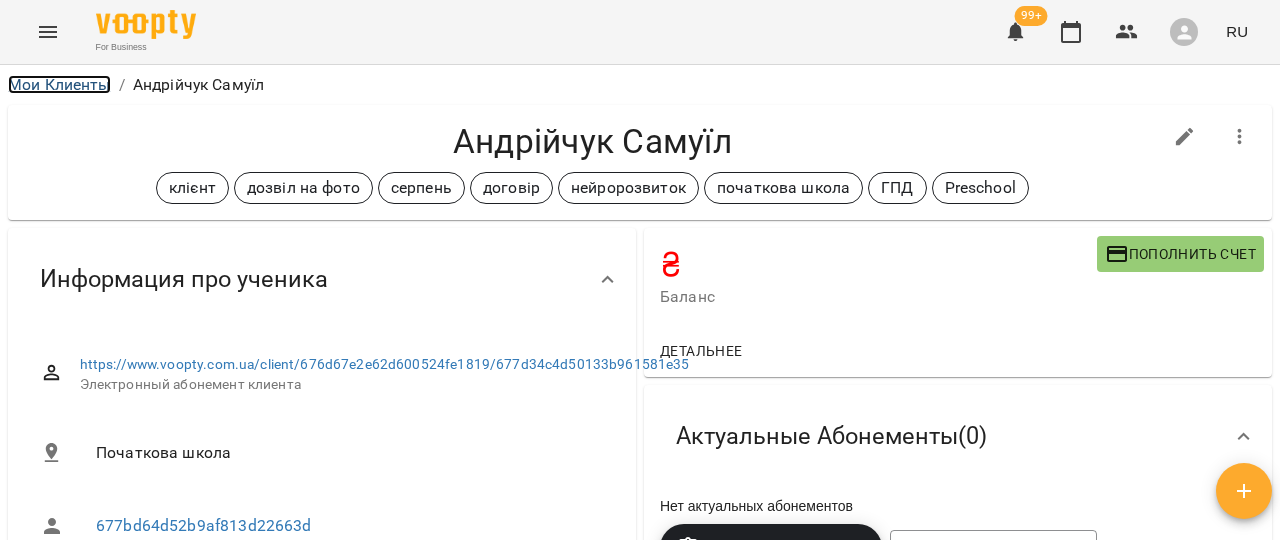 click on "Мои Клиенты" at bounding box center [59, 84] 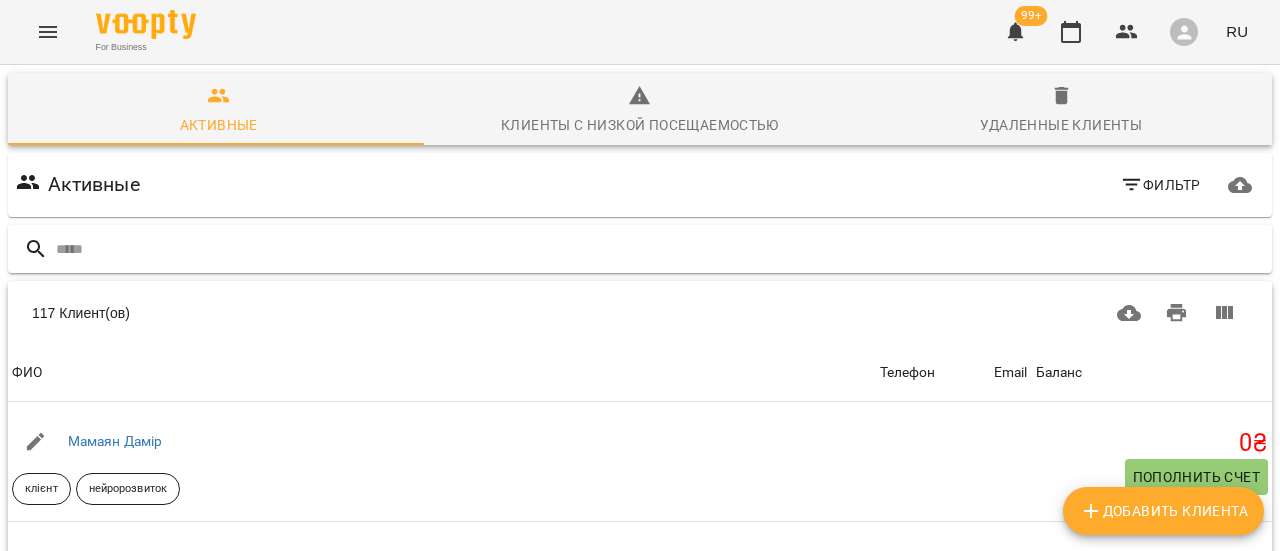 click at bounding box center (660, 249) 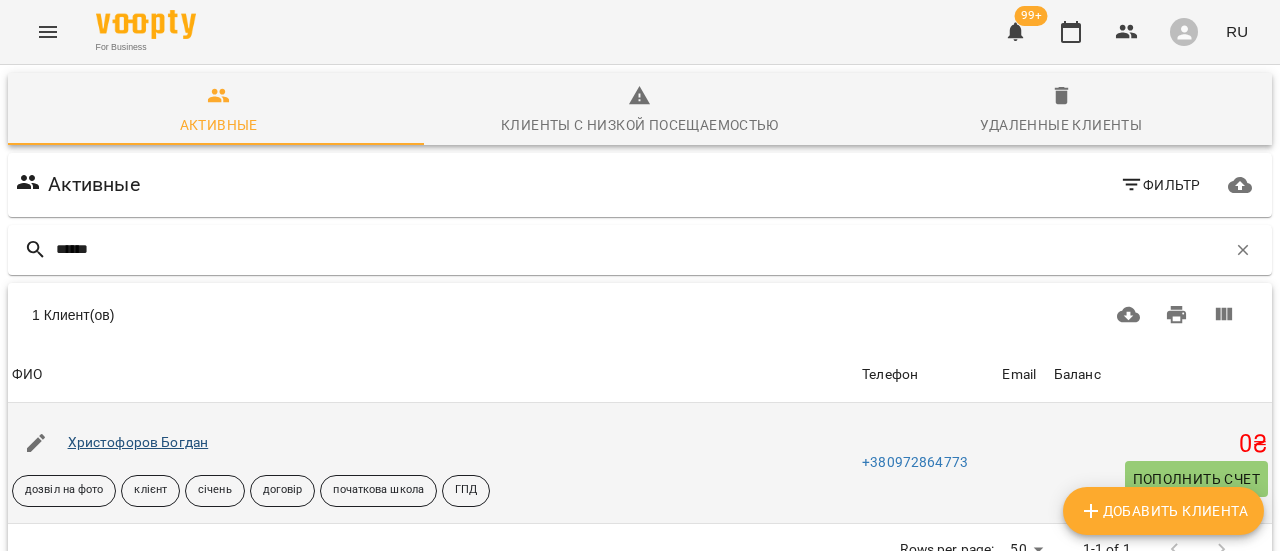 type on "******" 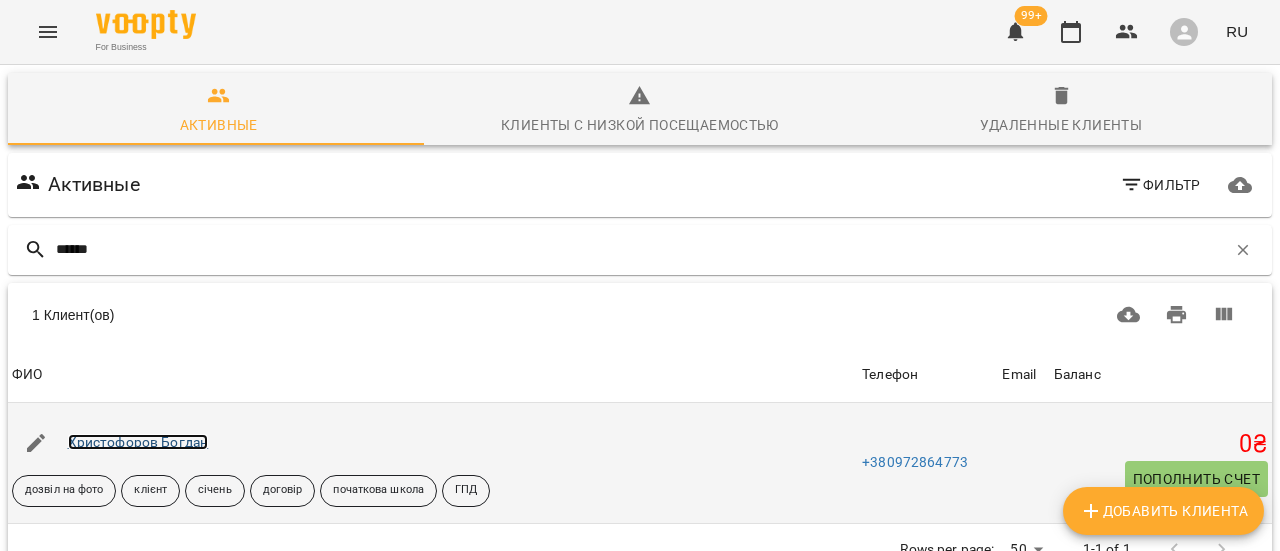 click on "Христофоров Богдан" at bounding box center (138, 442) 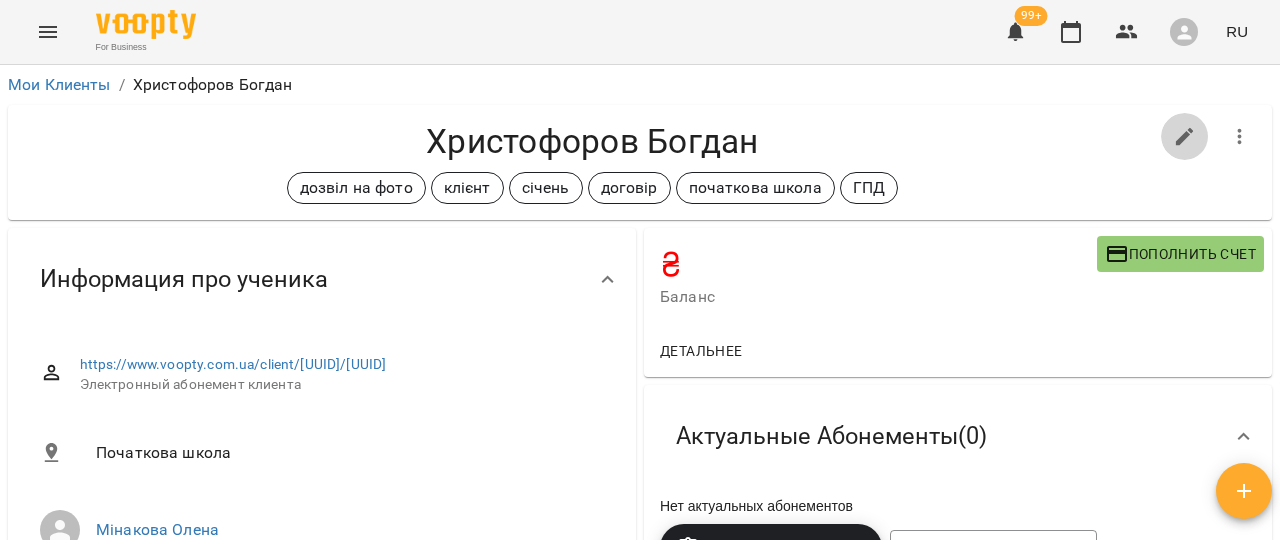 click 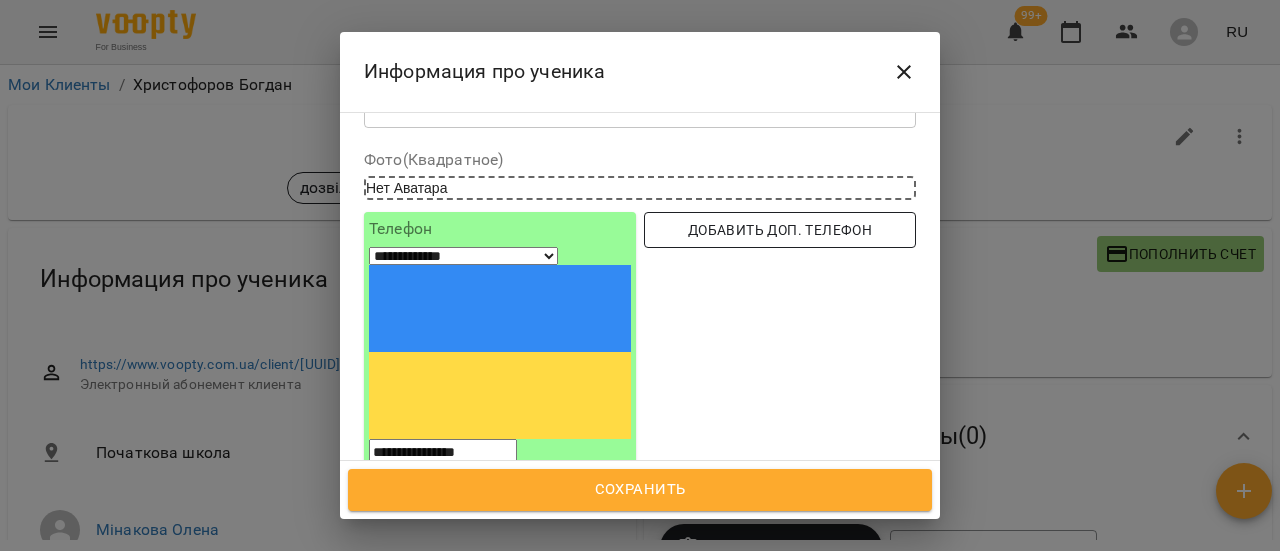 scroll, scrollTop: 200, scrollLeft: 0, axis: vertical 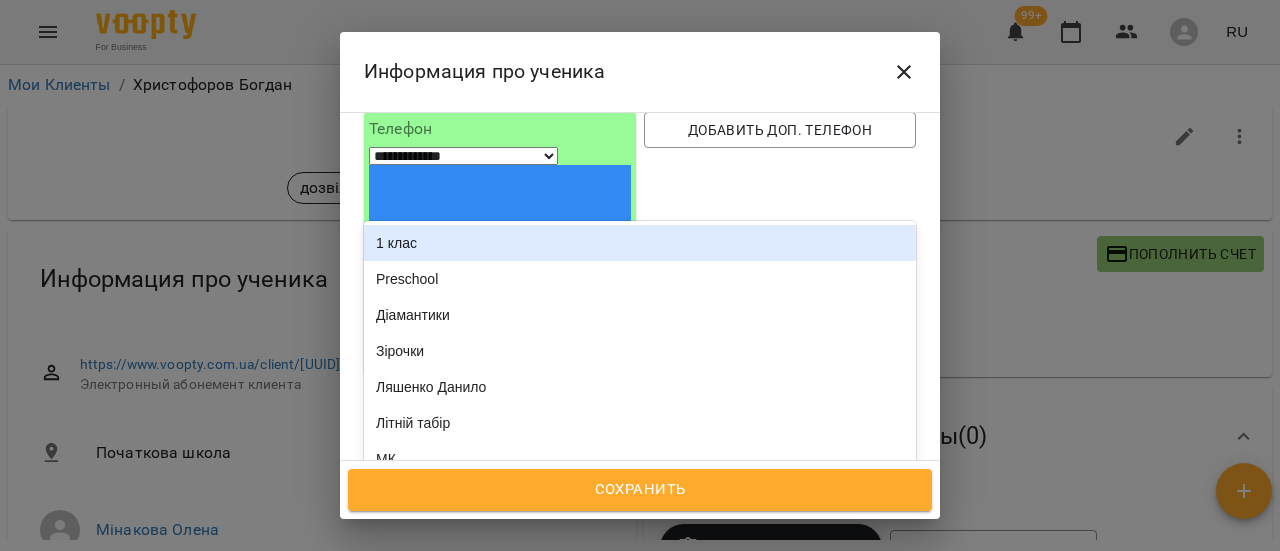 click 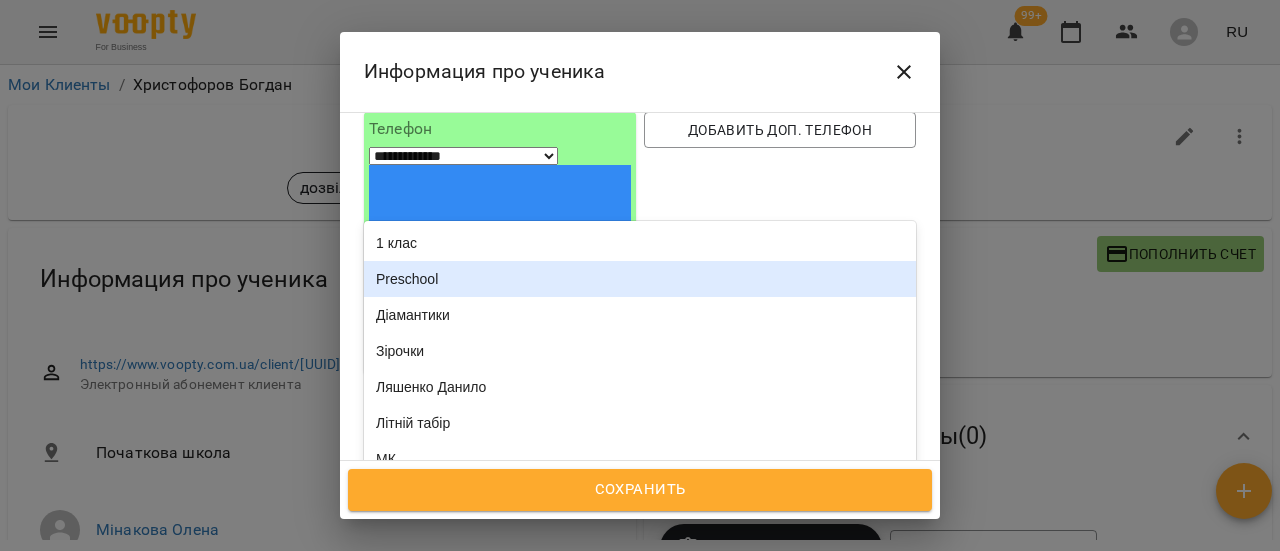 click on "Preschool" at bounding box center (640, 279) 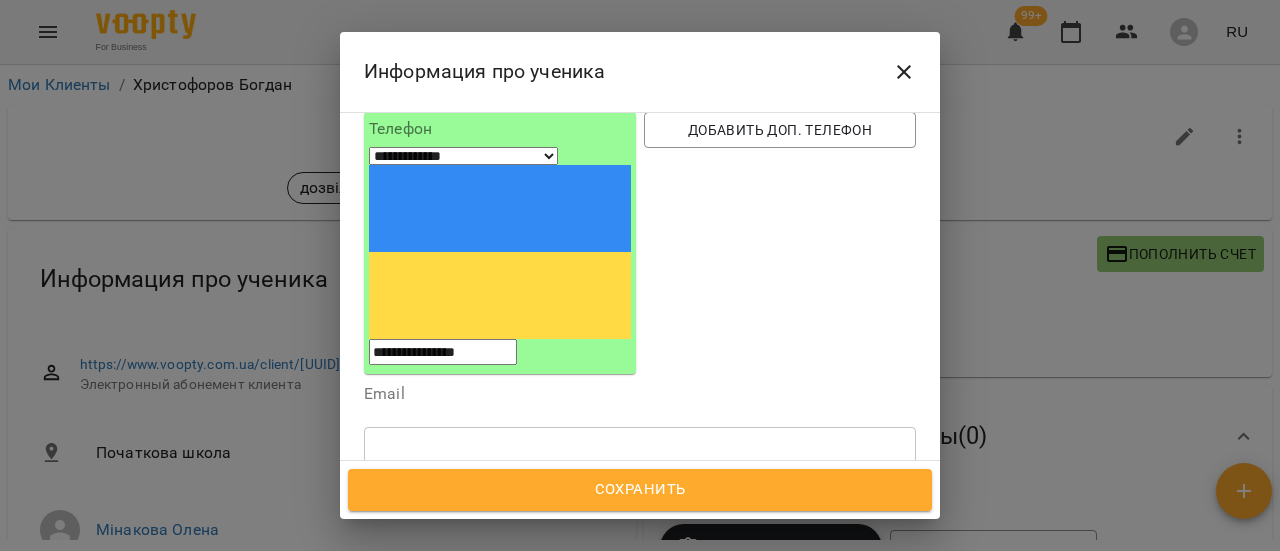 click on "Сохранить" at bounding box center [640, 490] 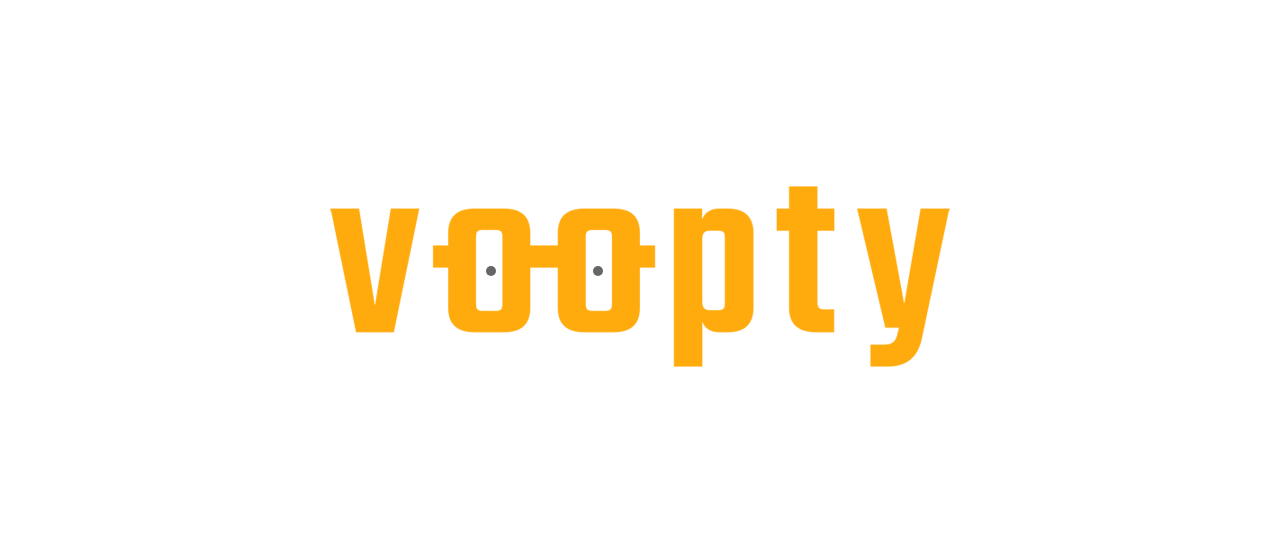 scroll, scrollTop: 0, scrollLeft: 0, axis: both 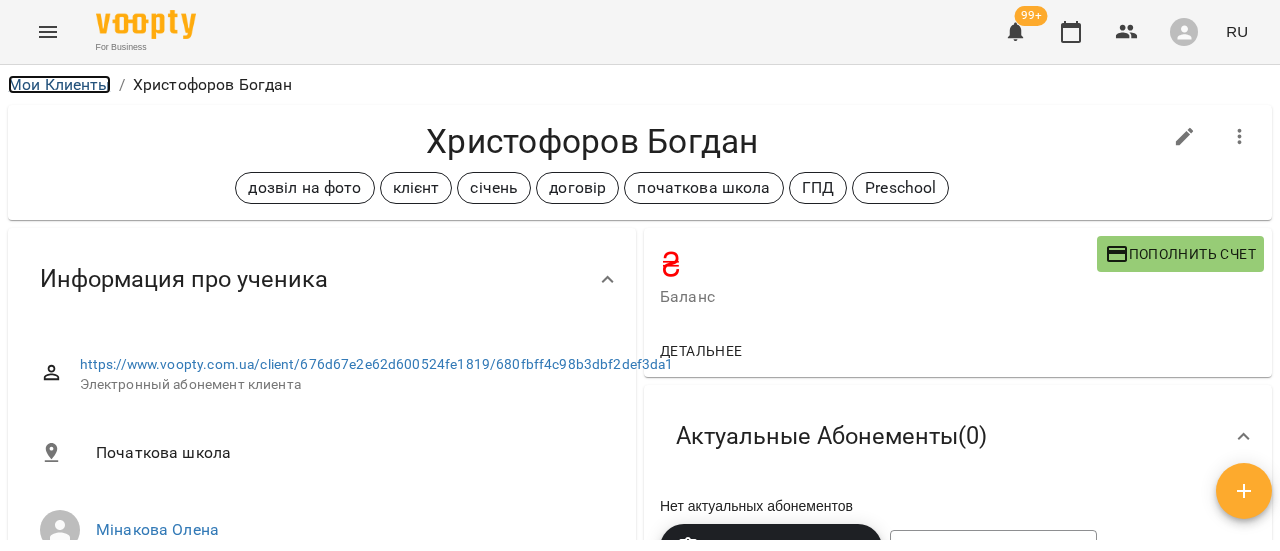 click on "Мои Клиенты" at bounding box center (59, 84) 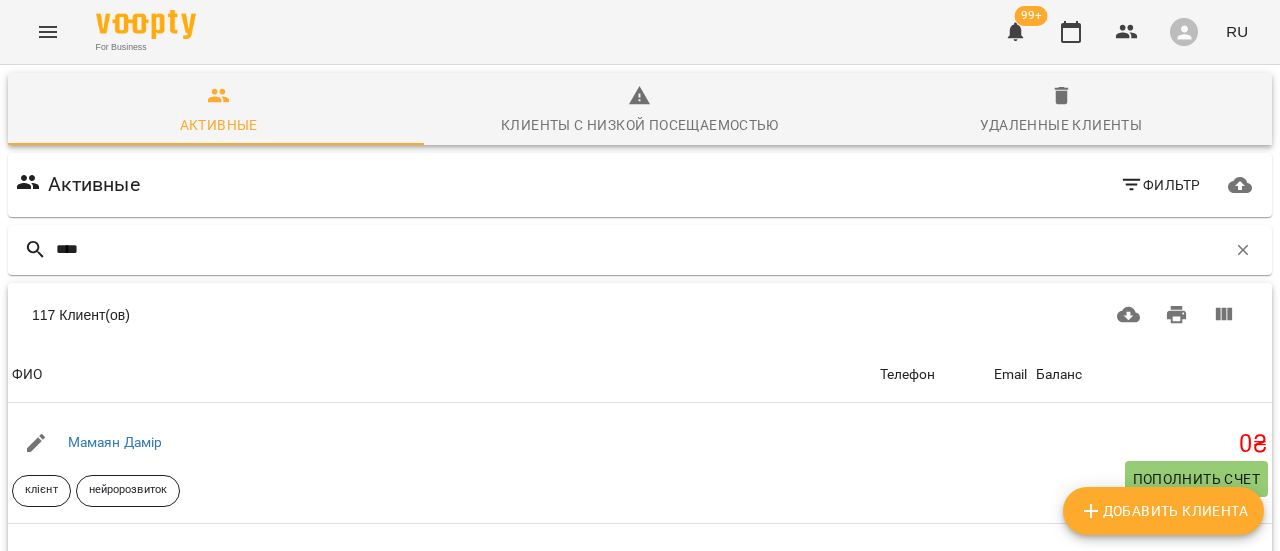 type on "*****" 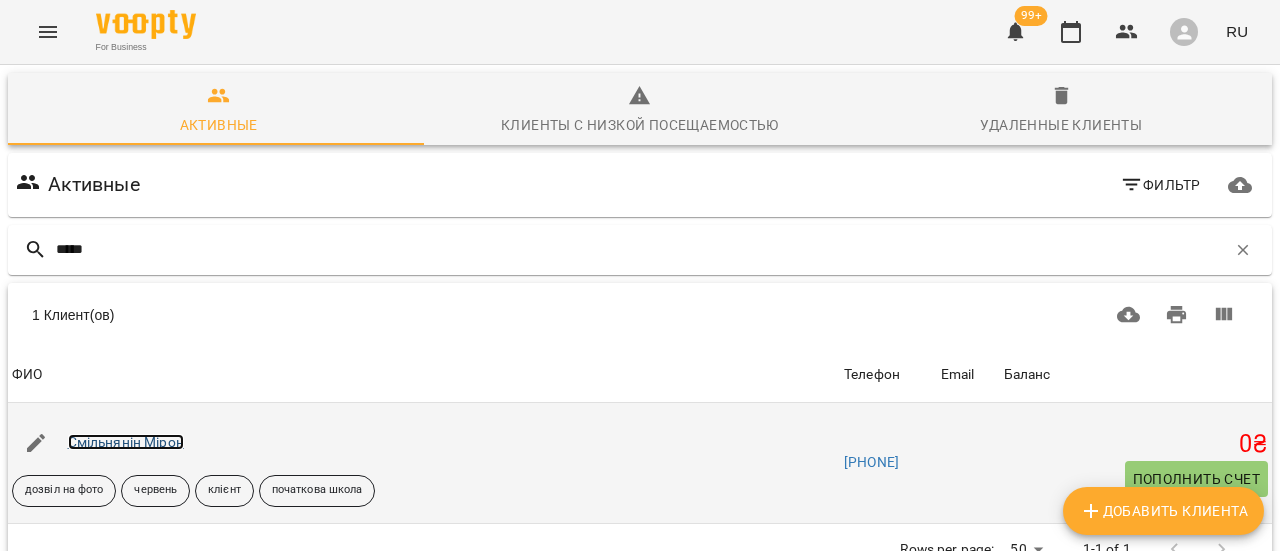 click on "Смільнянін Мірон" at bounding box center (126, 442) 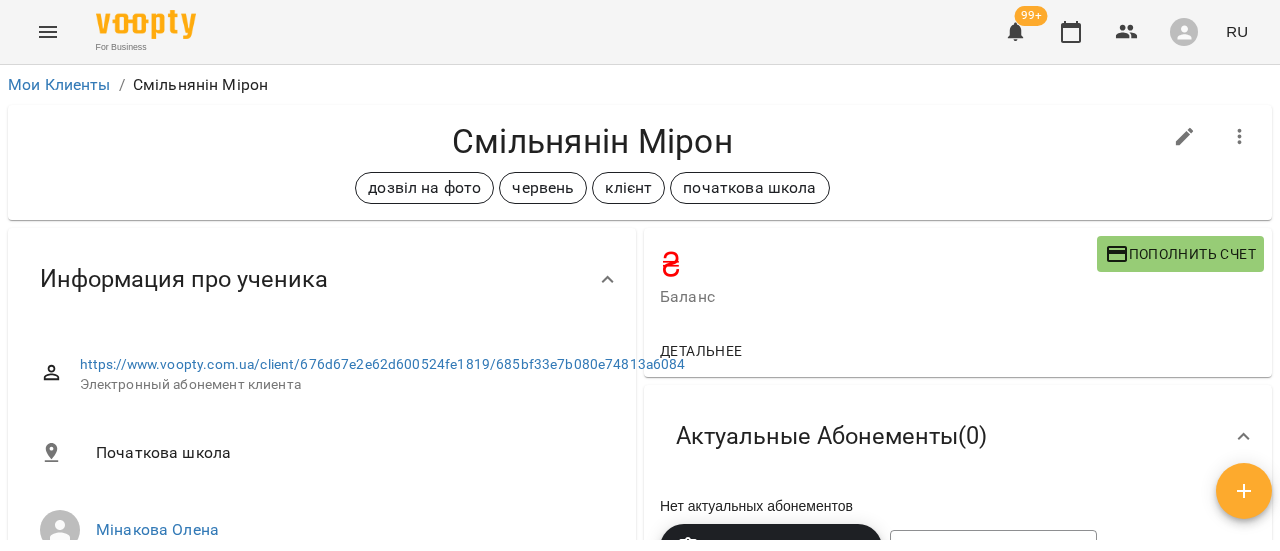 click 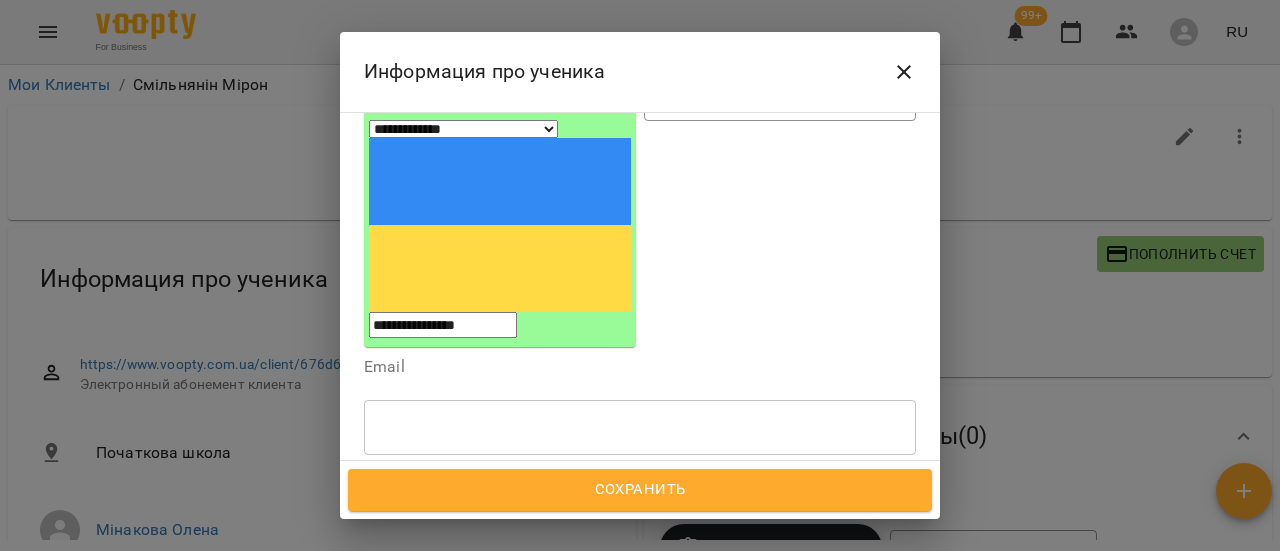 scroll, scrollTop: 300, scrollLeft: 0, axis: vertical 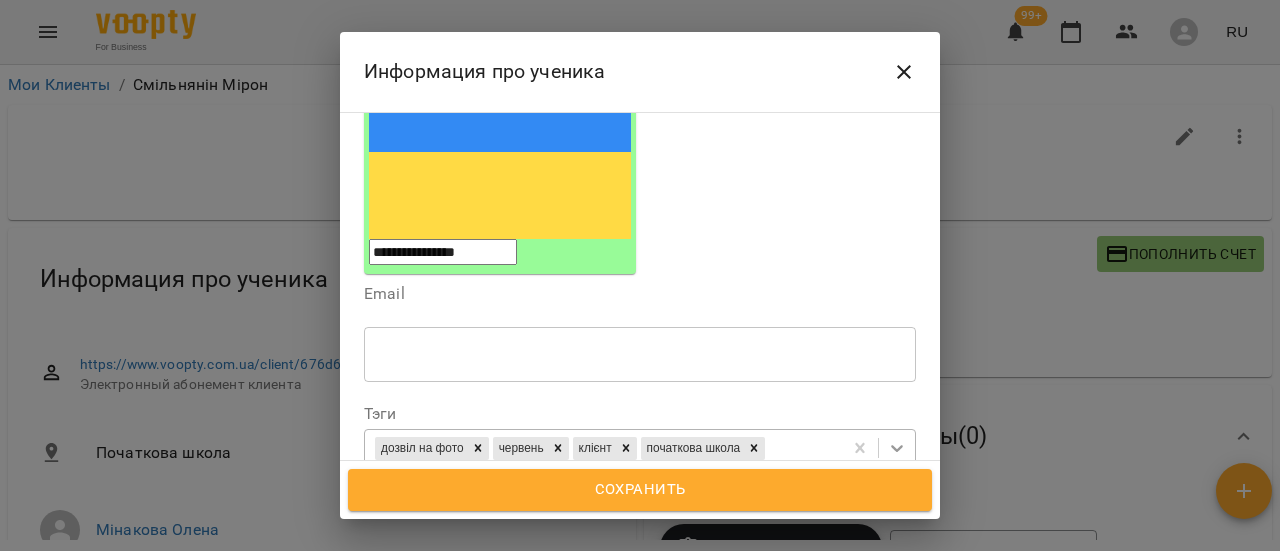 click 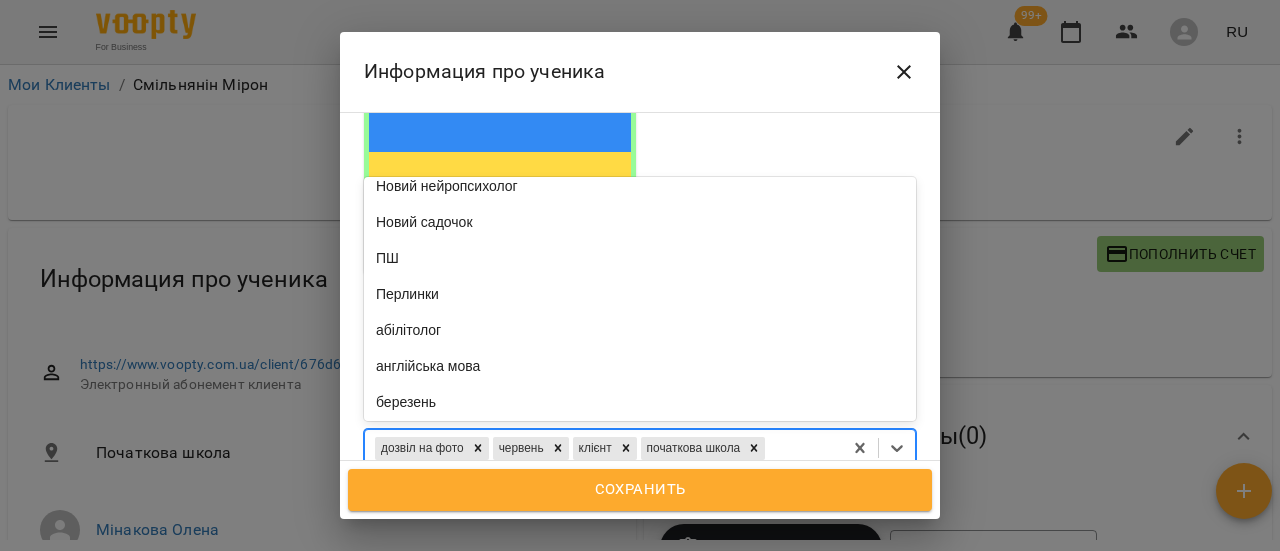 scroll, scrollTop: 0, scrollLeft: 0, axis: both 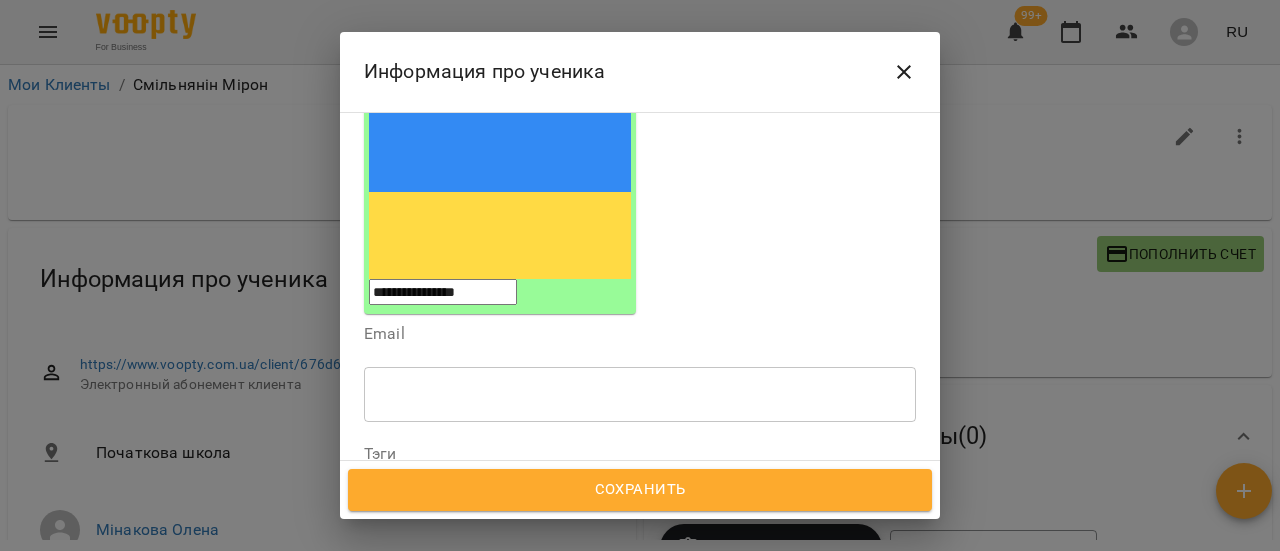 click 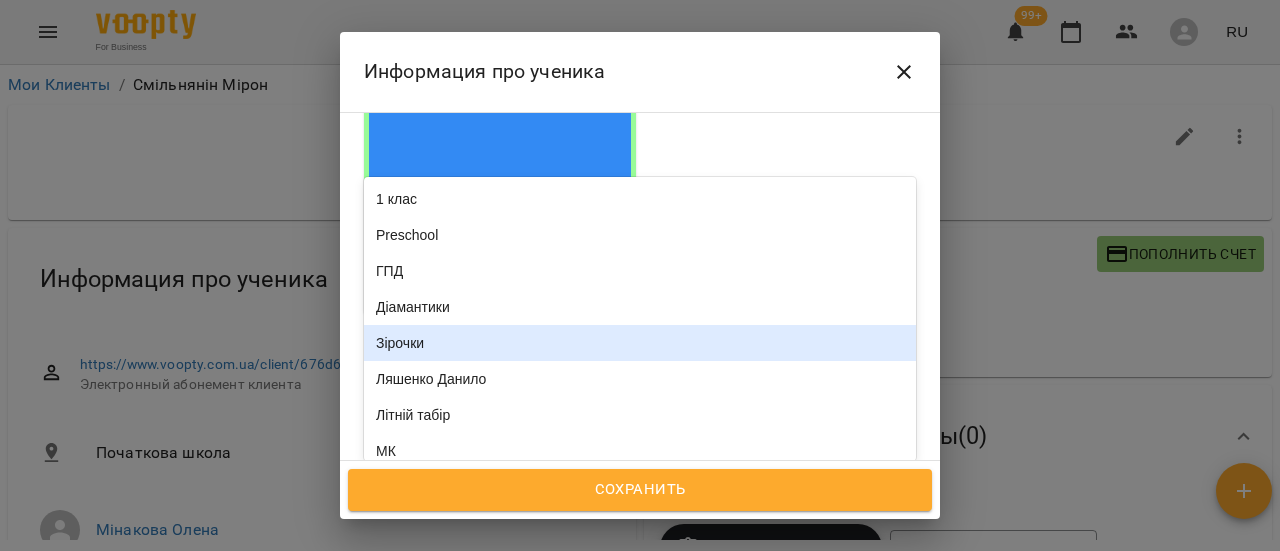 click on "Зірочки" at bounding box center (640, 343) 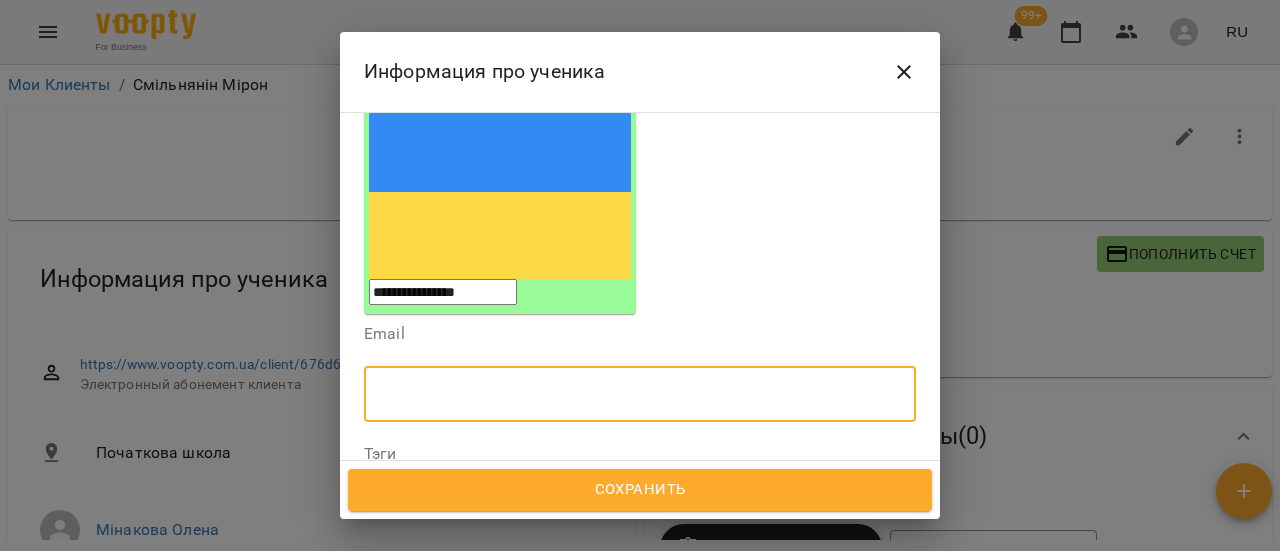 drag, startPoint x: 756, startPoint y: 213, endPoint x: 761, endPoint y: 248, distance: 35.35534 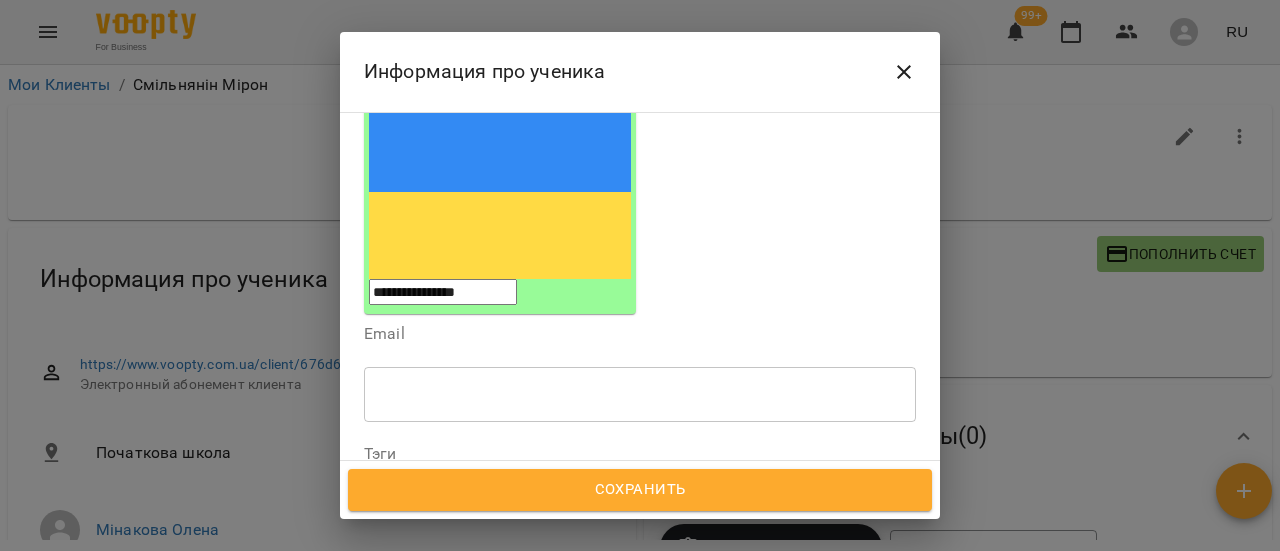 click on "Тэги дозвіл на фото червень клієнт початкова школа Зірочки" at bounding box center [640, 489] 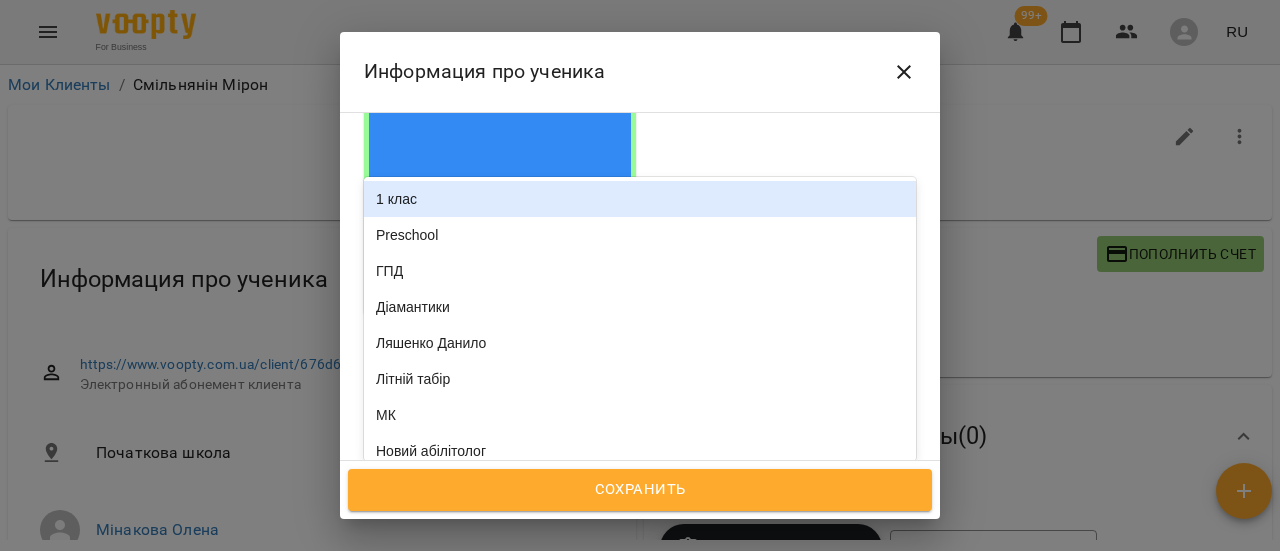 click at bounding box center (897, 500) 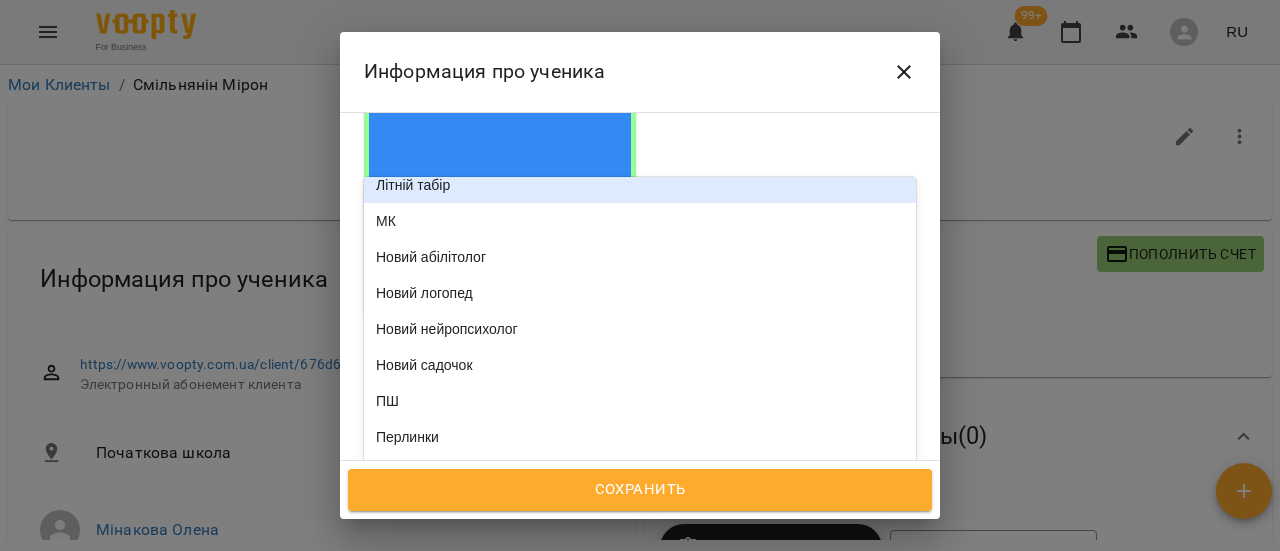 scroll, scrollTop: 0, scrollLeft: 0, axis: both 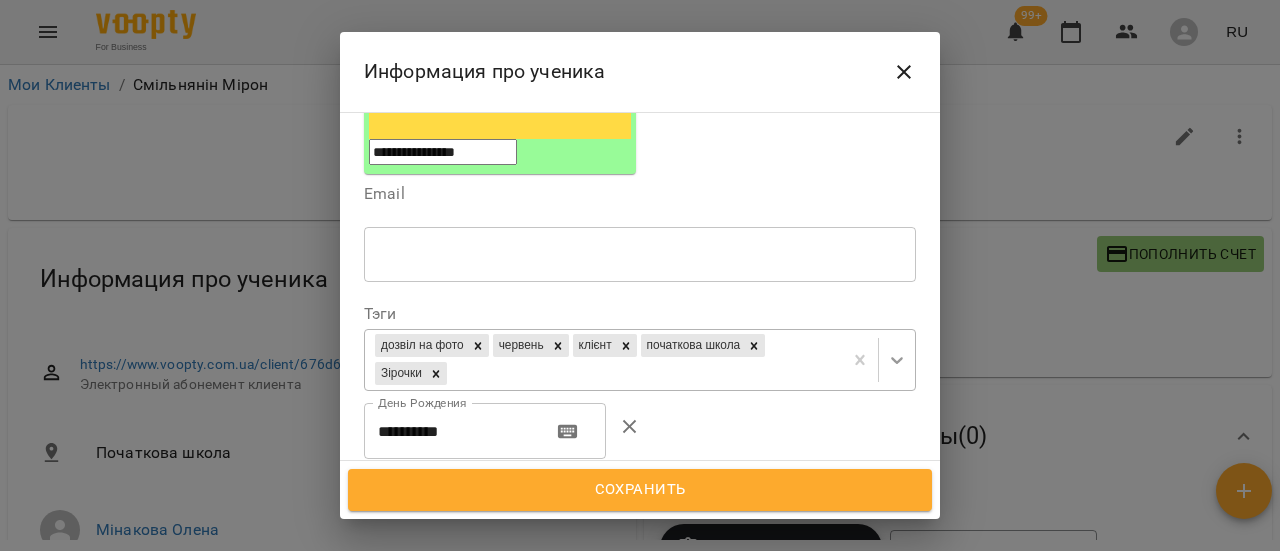 click 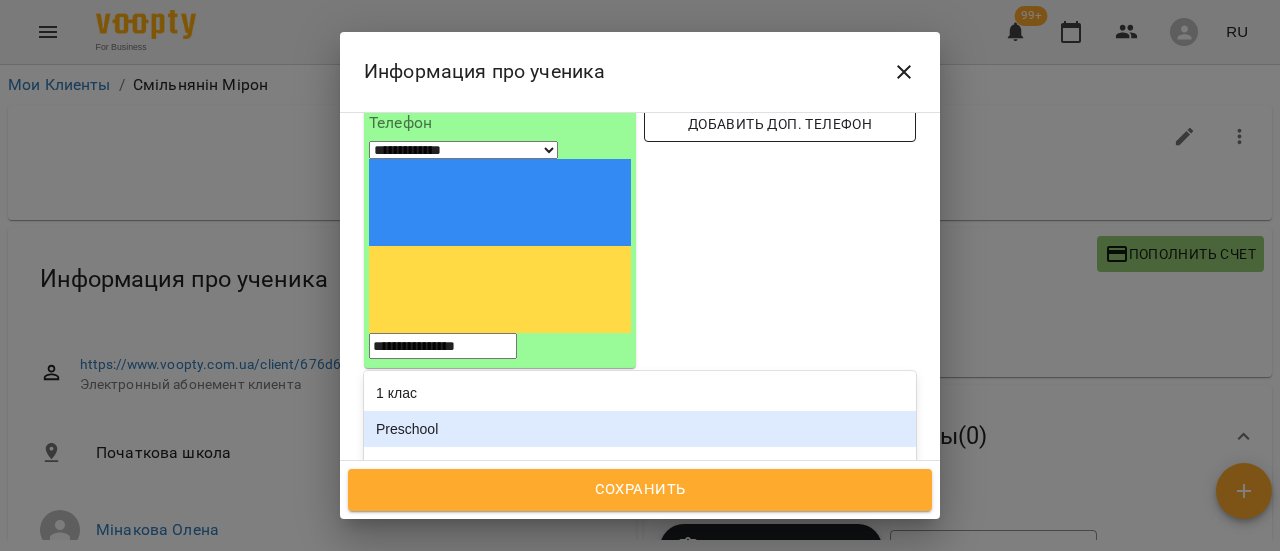 scroll, scrollTop: 100, scrollLeft: 0, axis: vertical 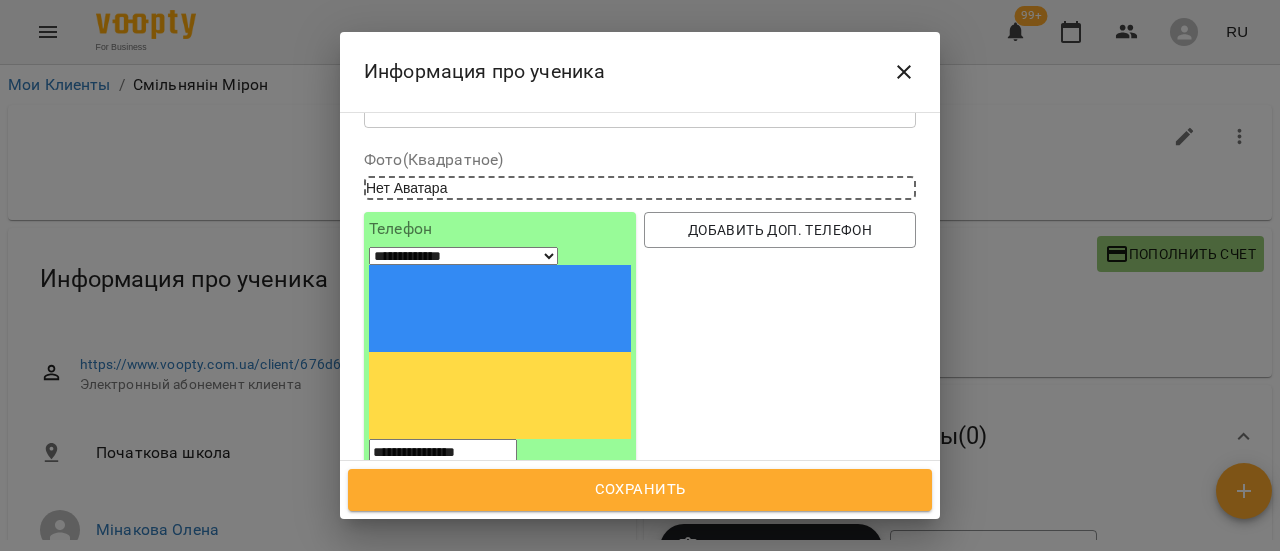 click on "1 клас" at bounding box center [640, 499] 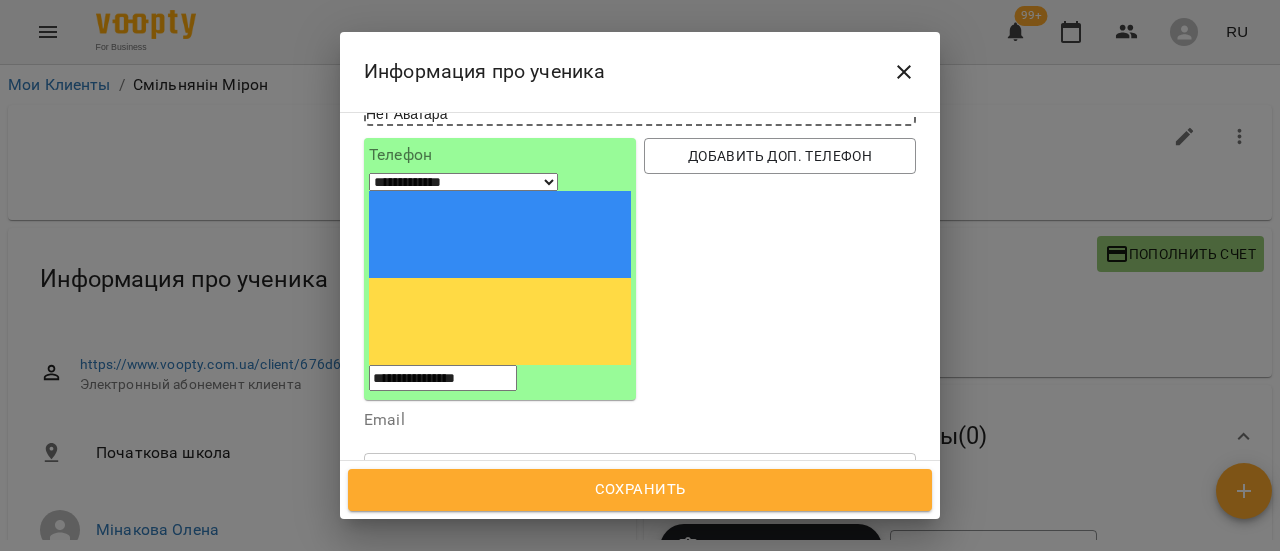 scroll, scrollTop: 300, scrollLeft: 0, axis: vertical 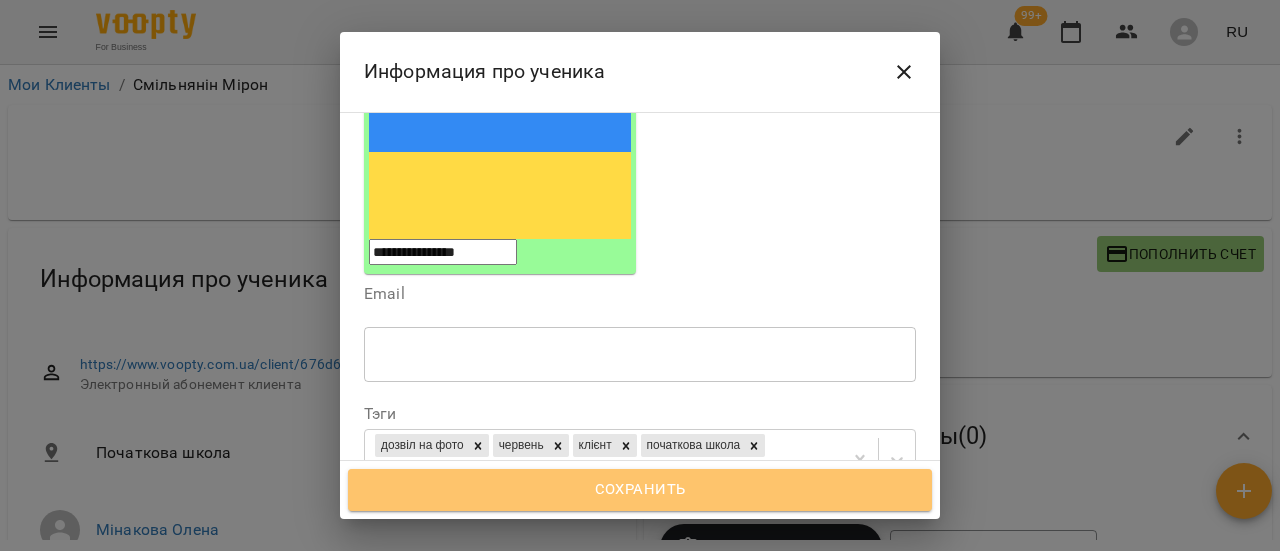 click on "Сохранить" at bounding box center (640, 490) 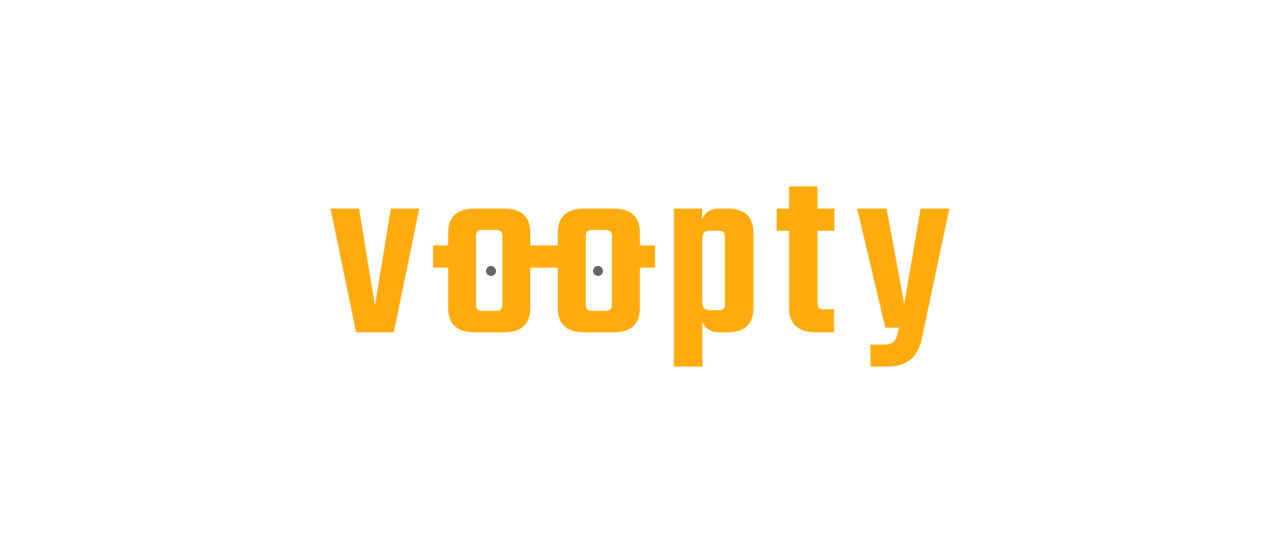 scroll, scrollTop: 0, scrollLeft: 0, axis: both 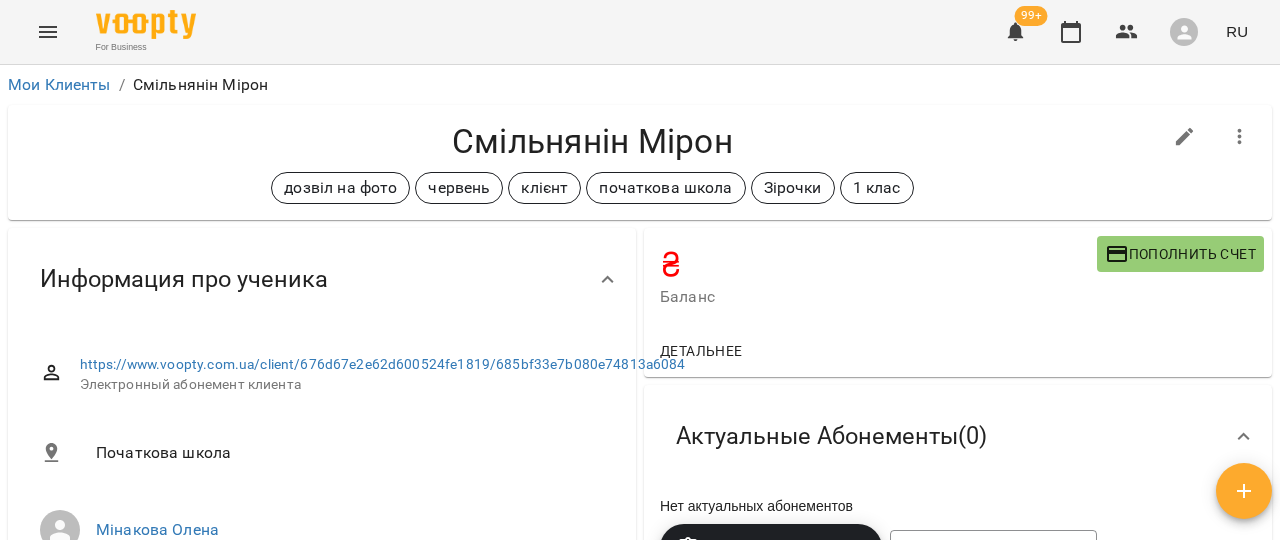 click at bounding box center (48, 32) 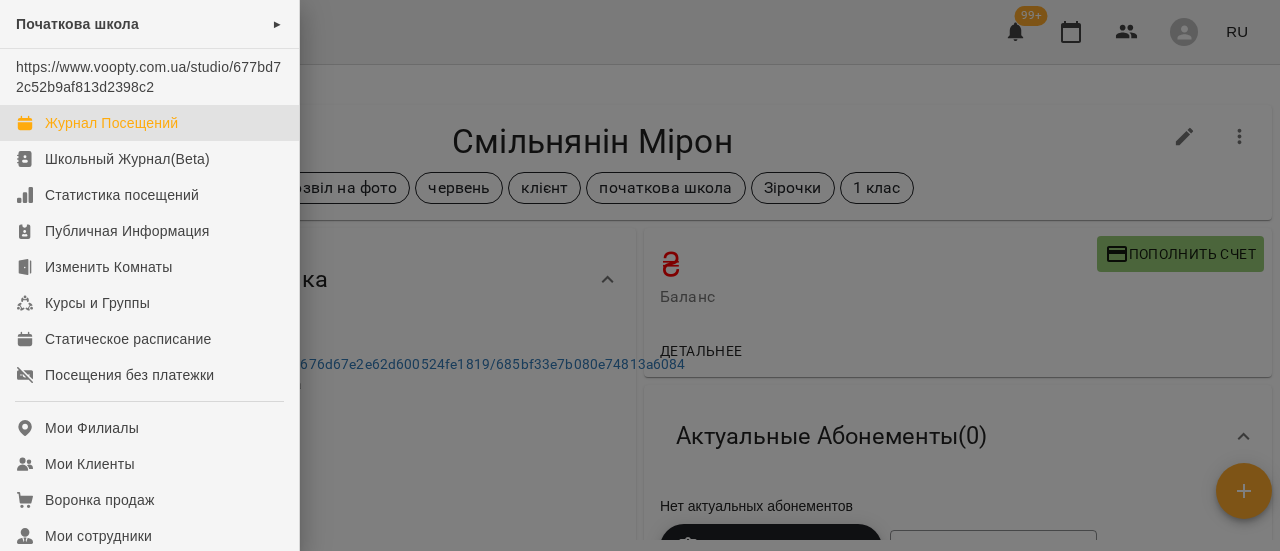 click on "Журнал Посещений" at bounding box center (111, 123) 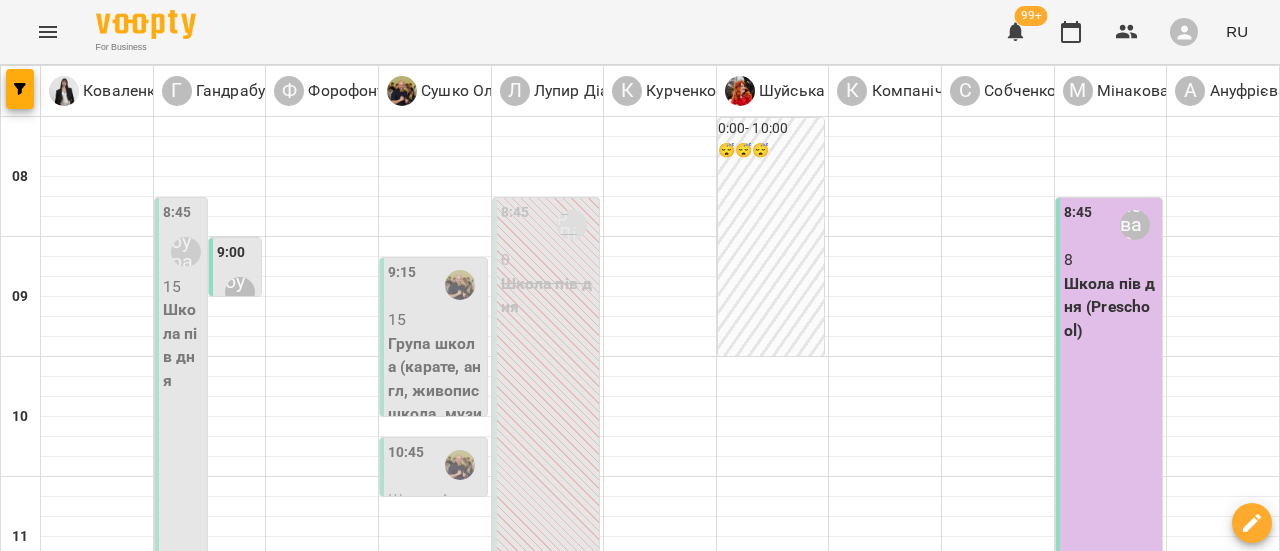 click on "8:45 Мінакова Олена 8 Школа пів дня (Preschool)" at bounding box center (1109, 487) 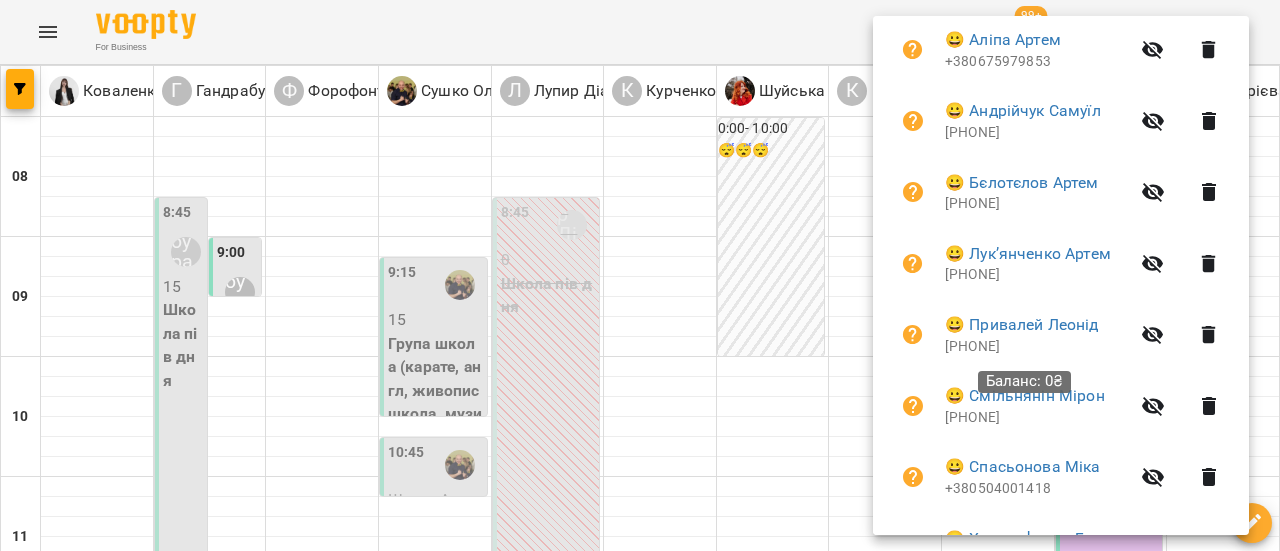 scroll, scrollTop: 242, scrollLeft: 0, axis: vertical 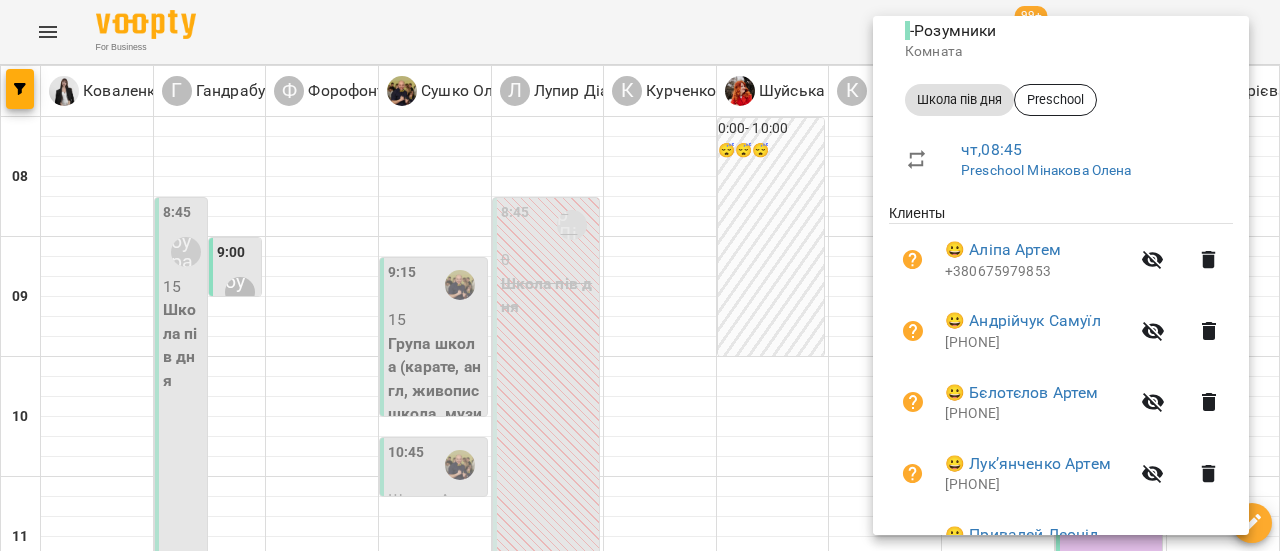 click at bounding box center [640, 275] 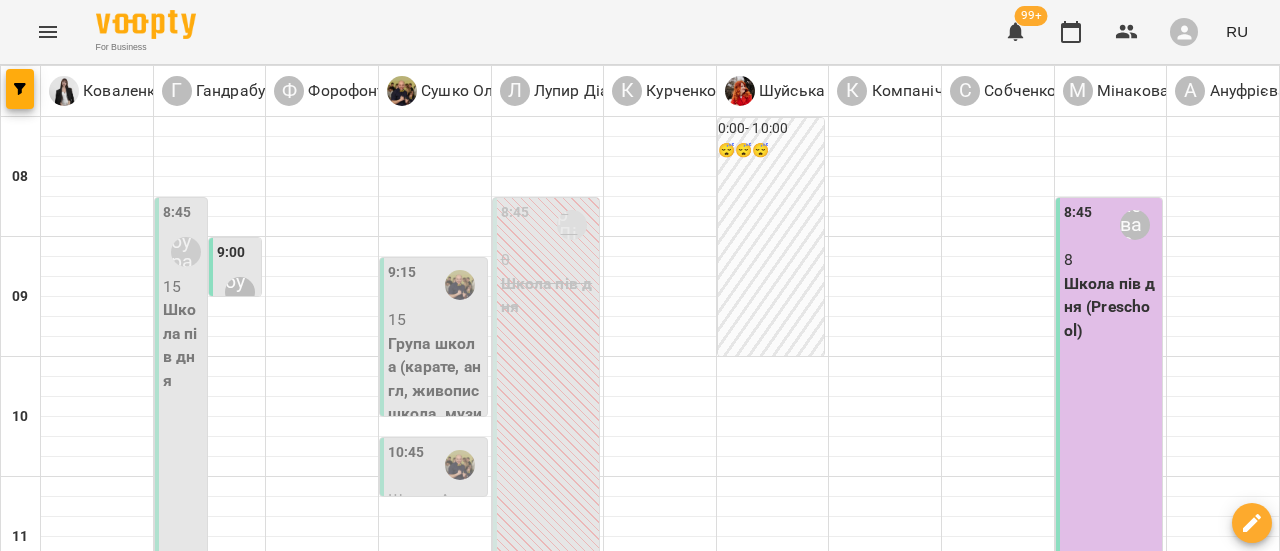 click 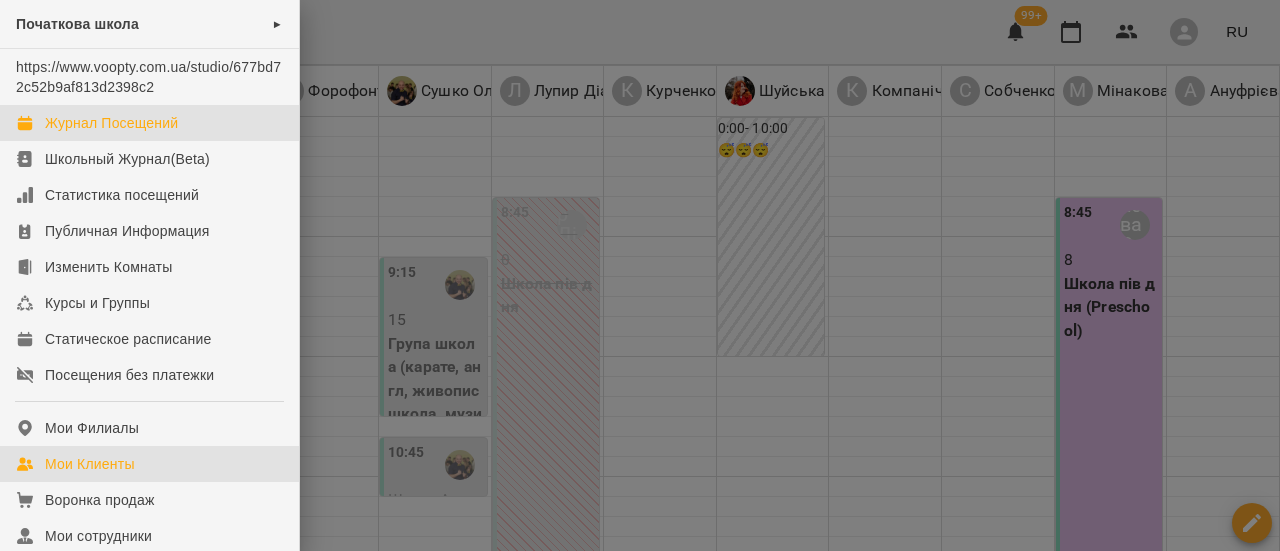 click on "Мои Клиенты" at bounding box center [90, 464] 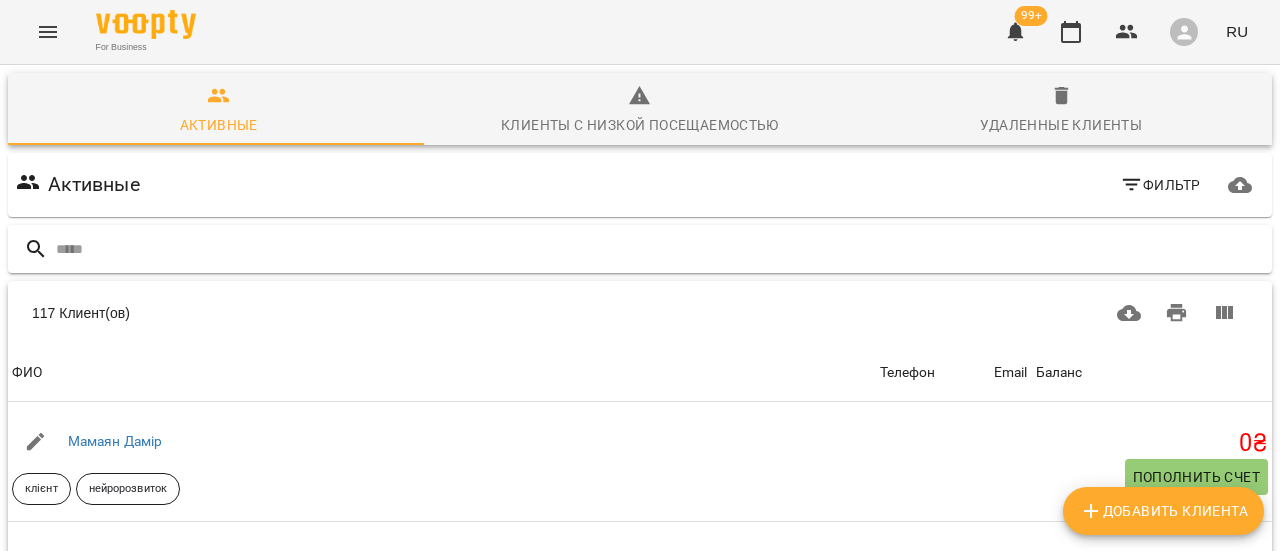 click at bounding box center (640, 249) 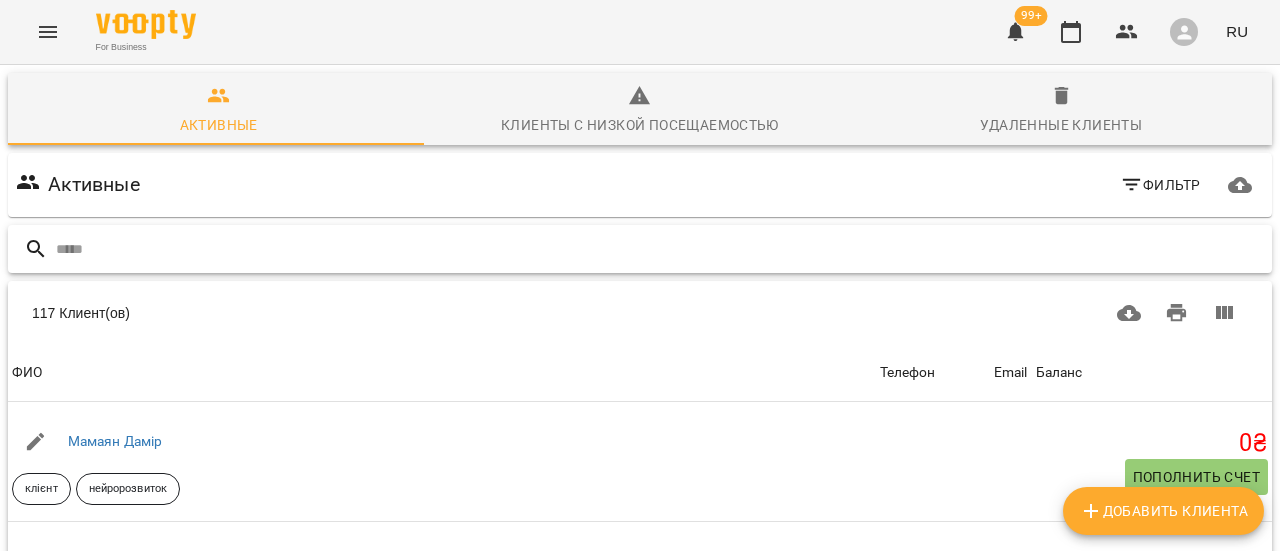 click at bounding box center (660, 249) 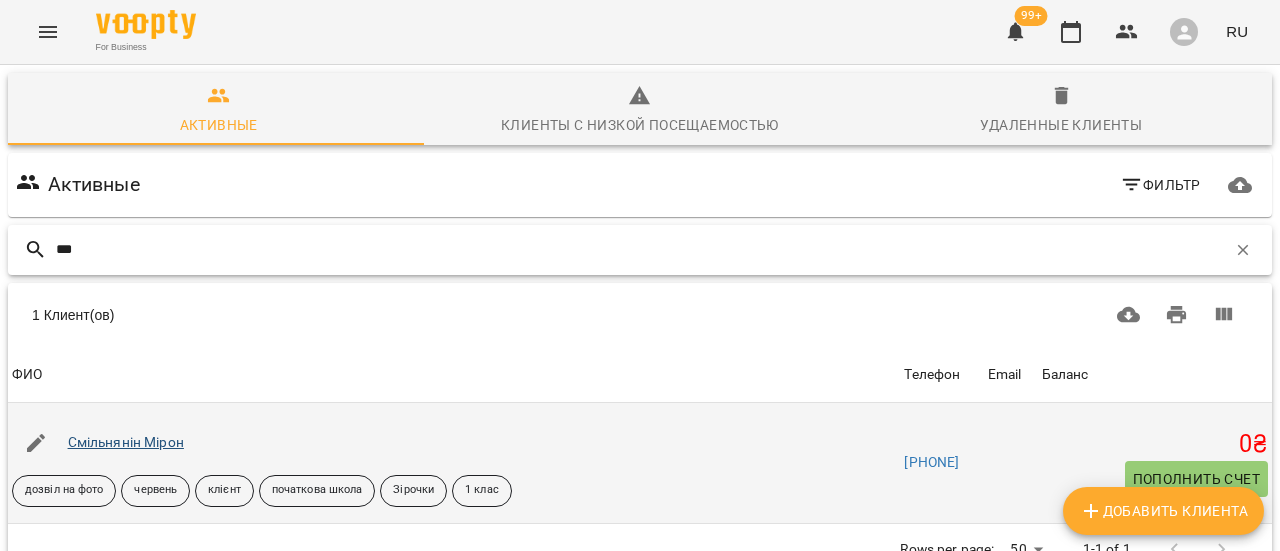type on "***" 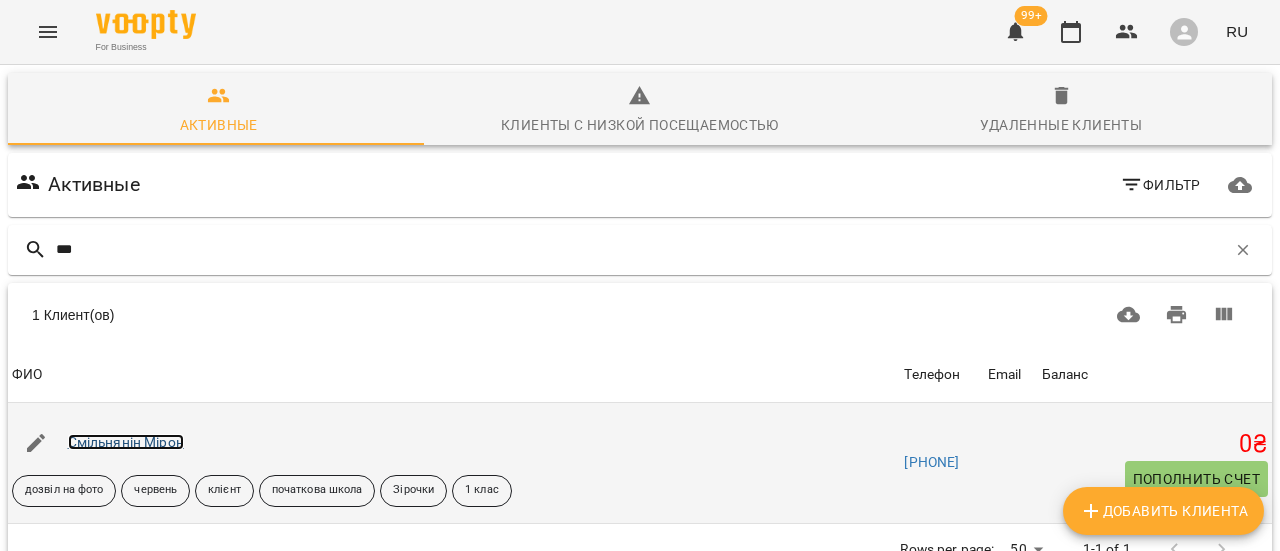 click on "Смільнянін Мірон" at bounding box center (126, 442) 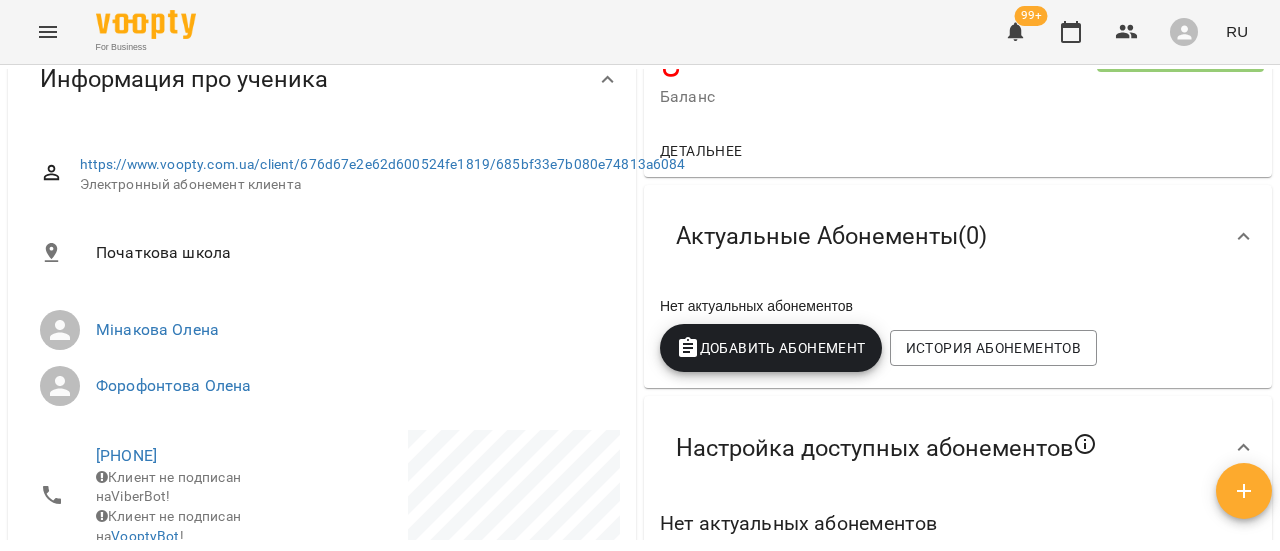 scroll, scrollTop: 0, scrollLeft: 0, axis: both 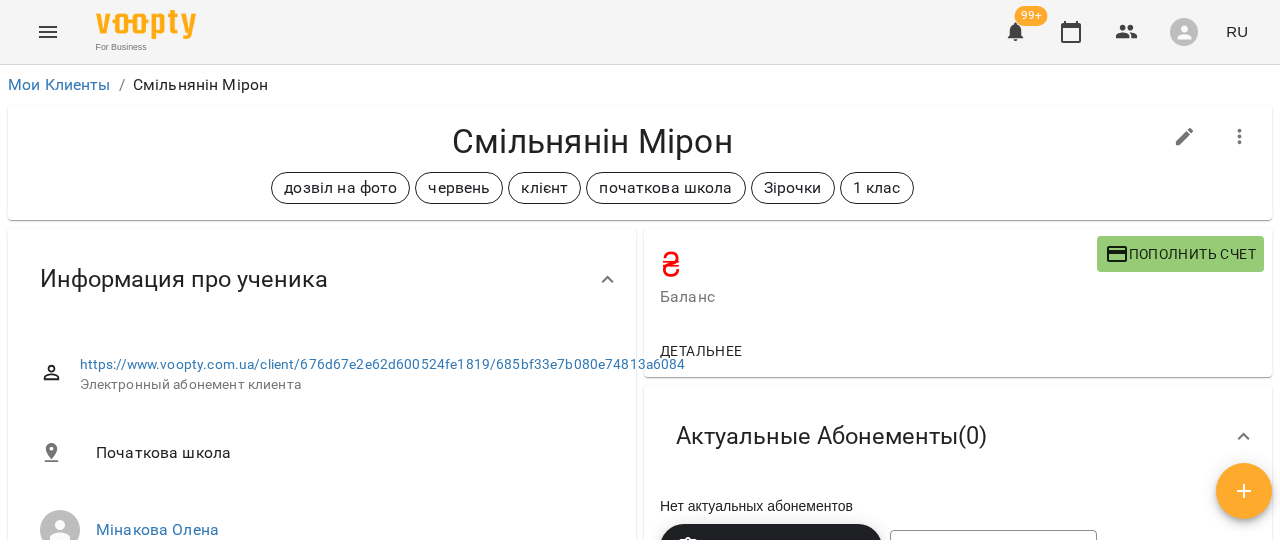 click 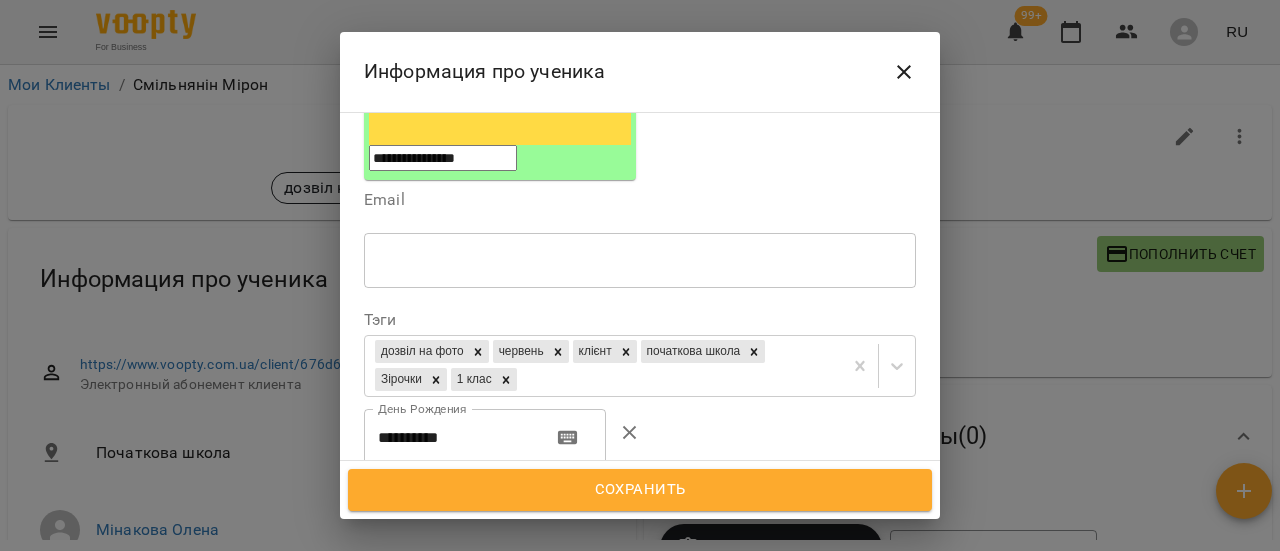 scroll, scrollTop: 400, scrollLeft: 0, axis: vertical 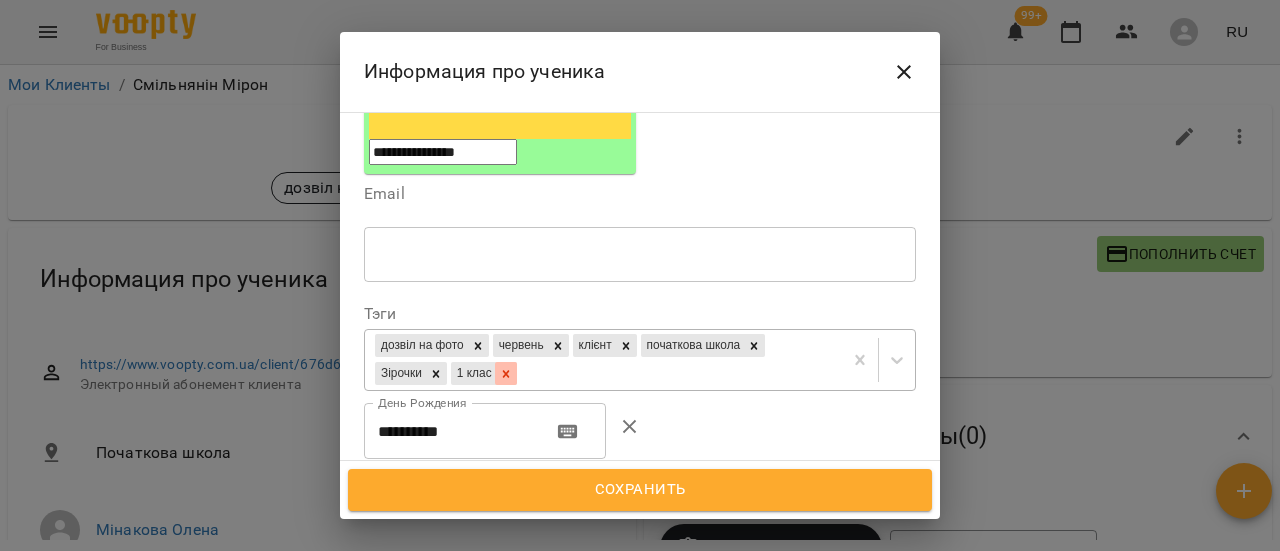 click 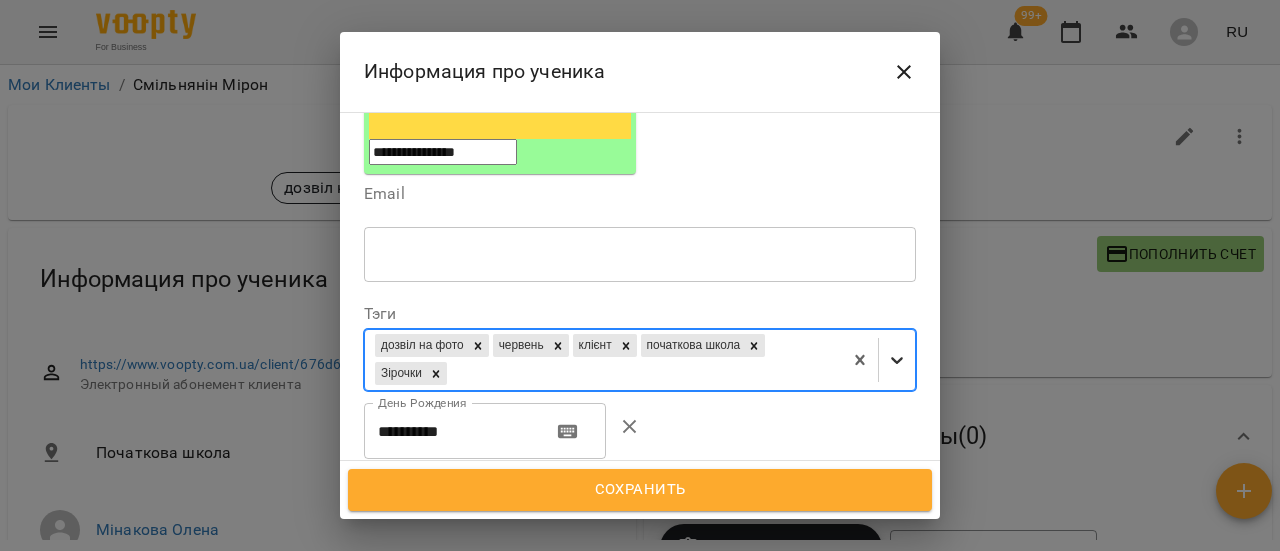 click 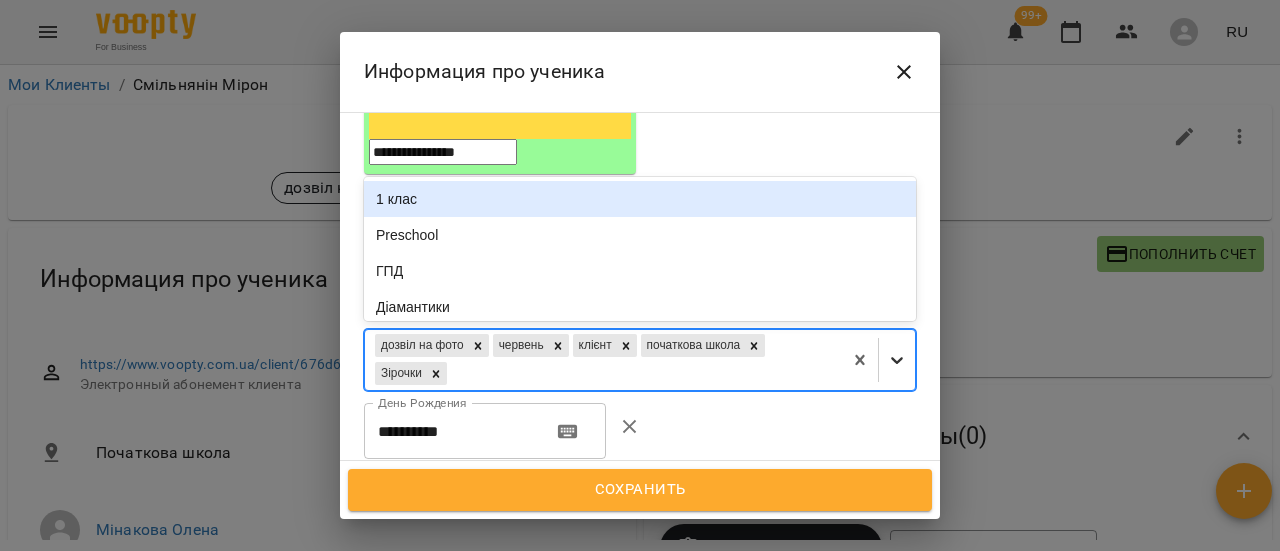 click 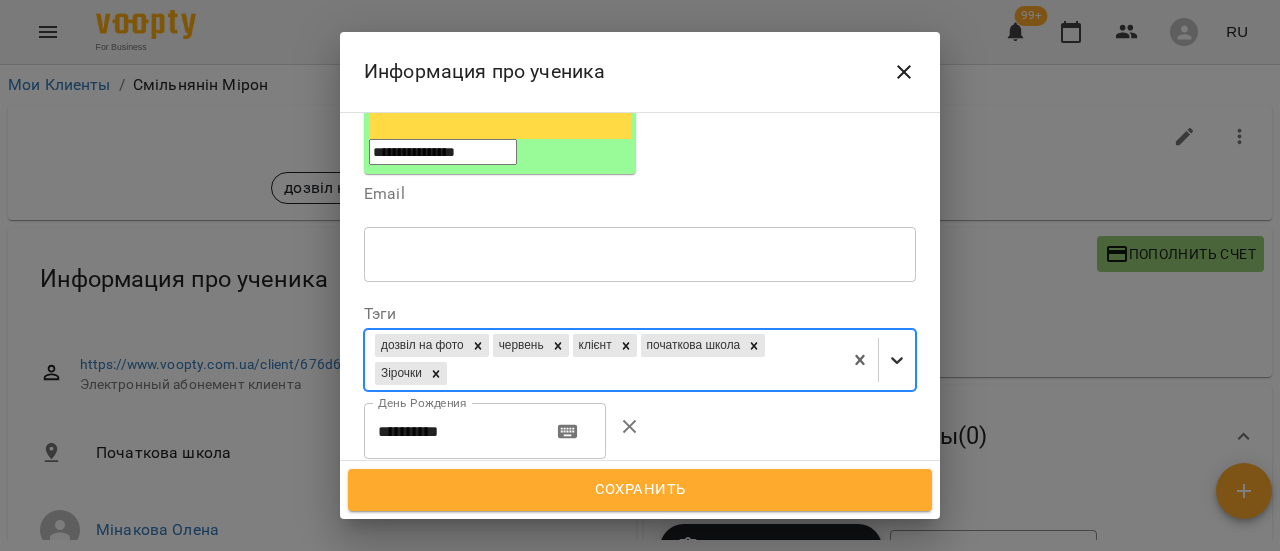 click 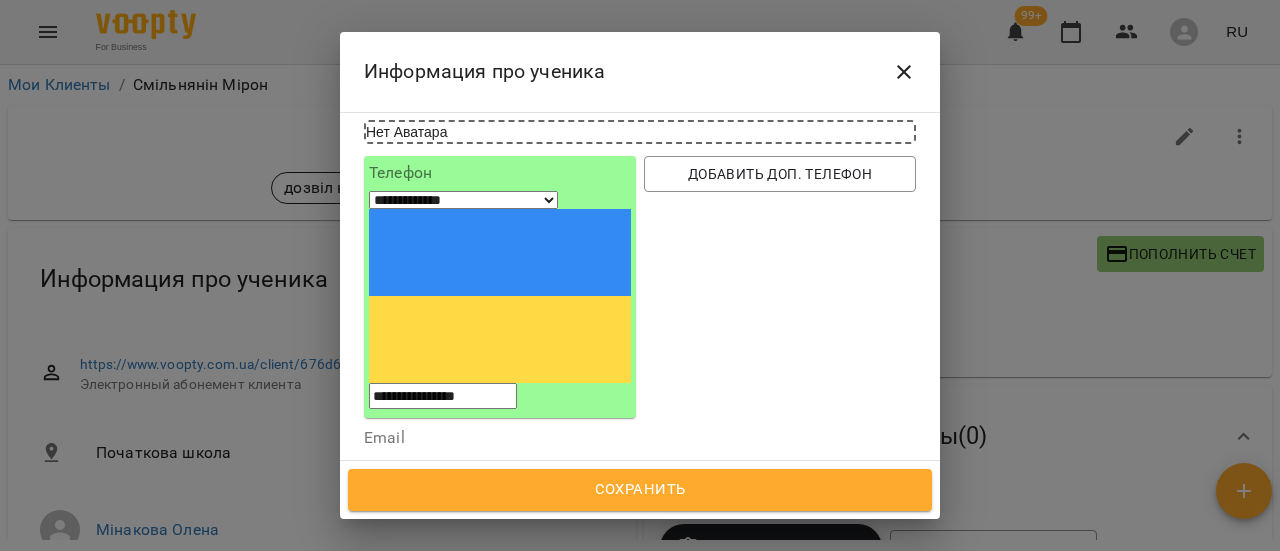 scroll, scrollTop: 200, scrollLeft: 0, axis: vertical 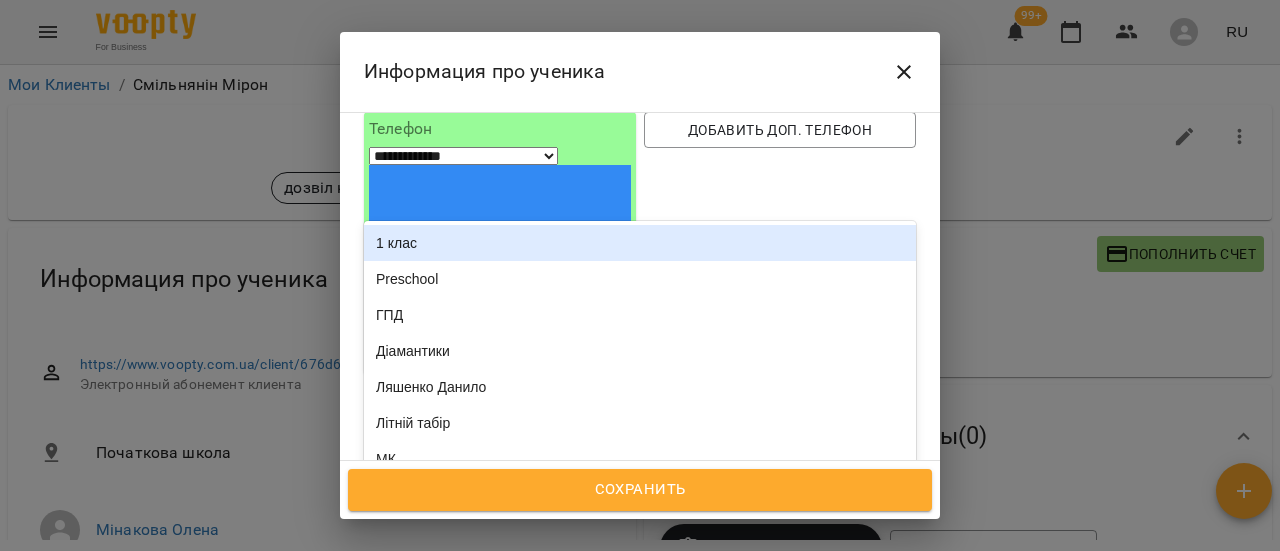 click 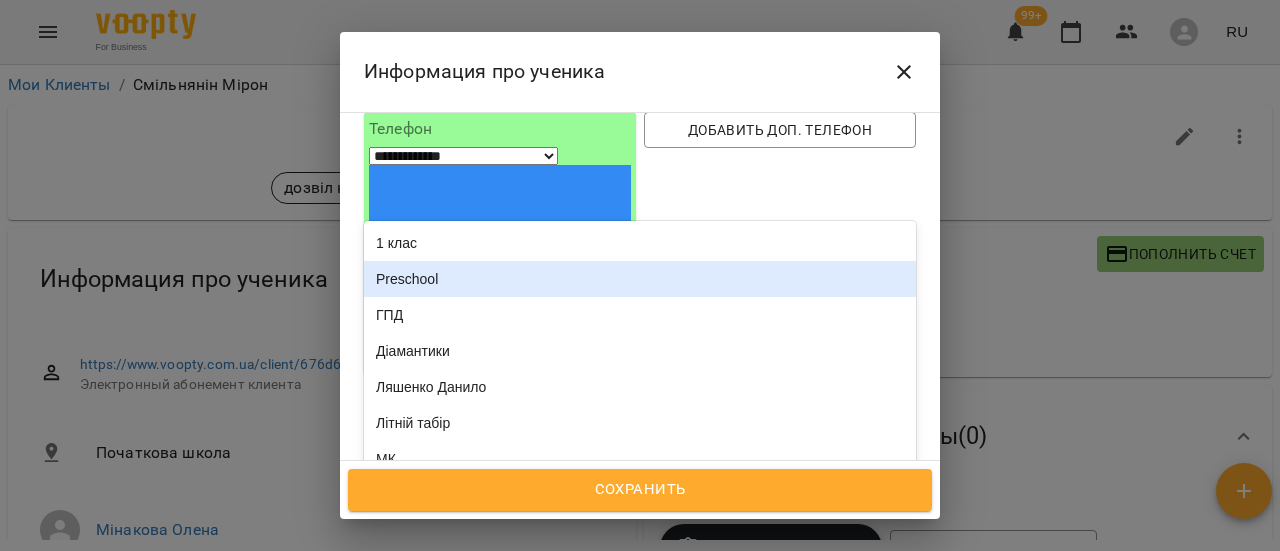 click on "Preschool" at bounding box center (640, 279) 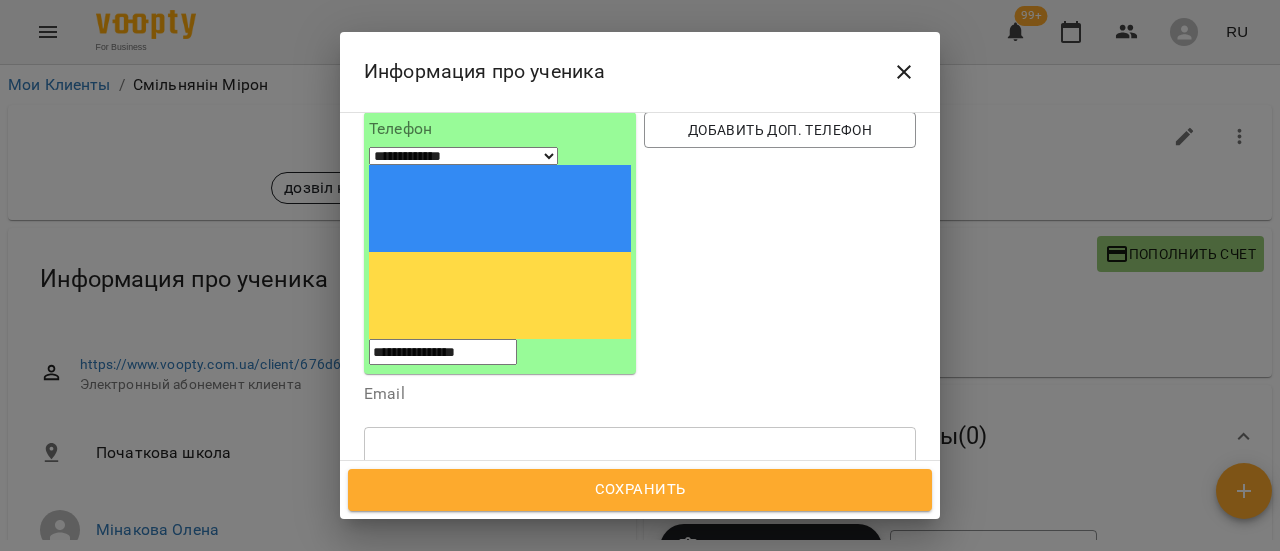 click on "Сохранить" at bounding box center (640, 490) 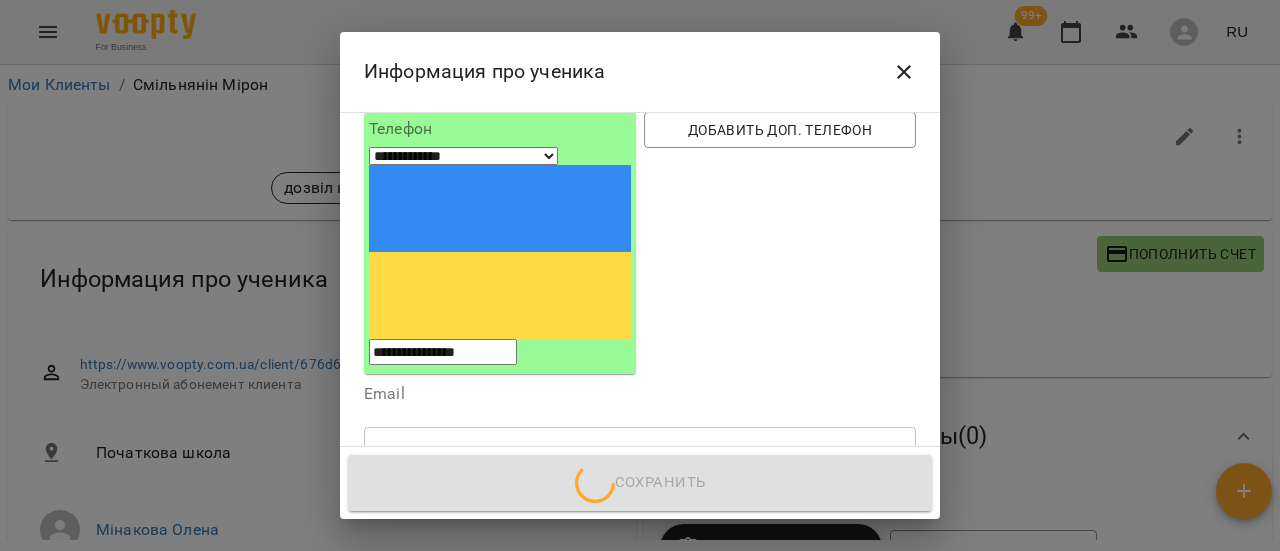 click on "Сохранить" at bounding box center [640, 483] 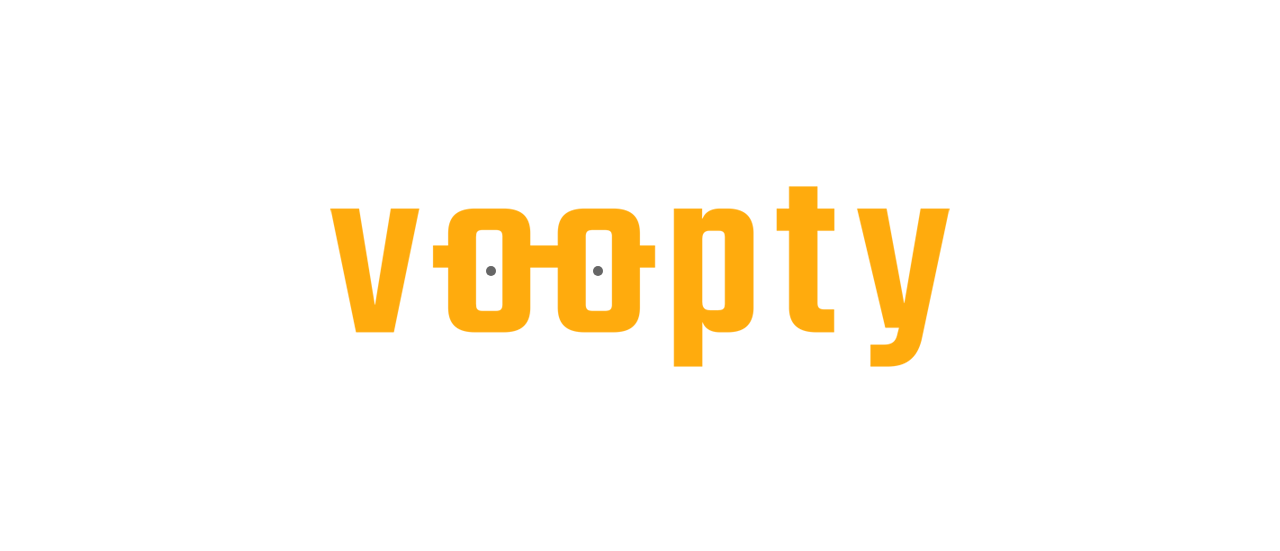 scroll, scrollTop: 0, scrollLeft: 0, axis: both 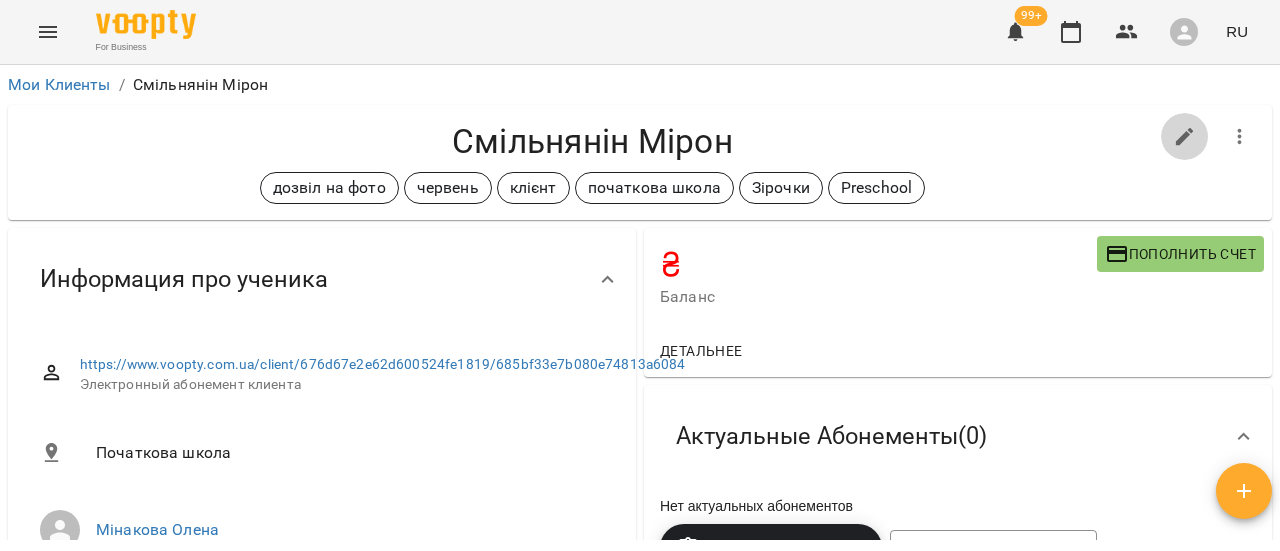 click 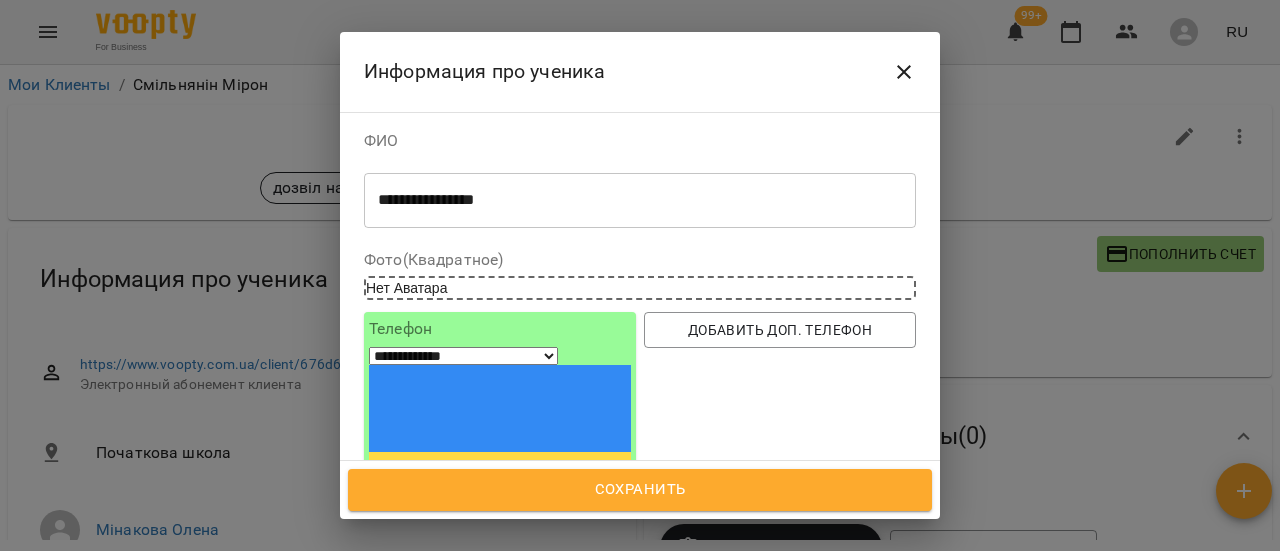 scroll, scrollTop: 200, scrollLeft: 0, axis: vertical 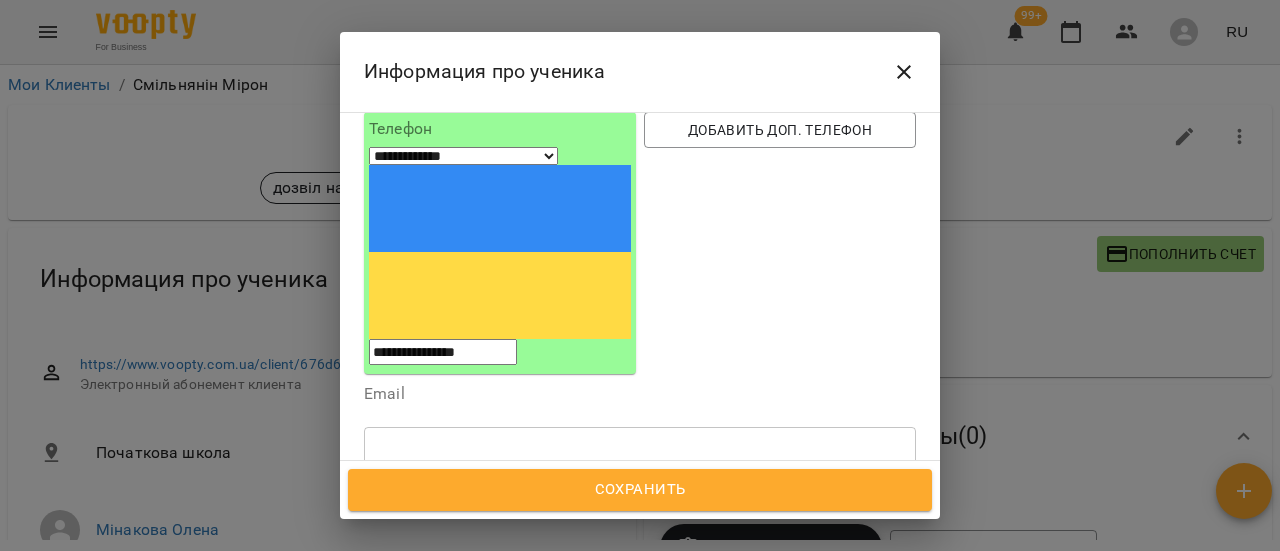 click 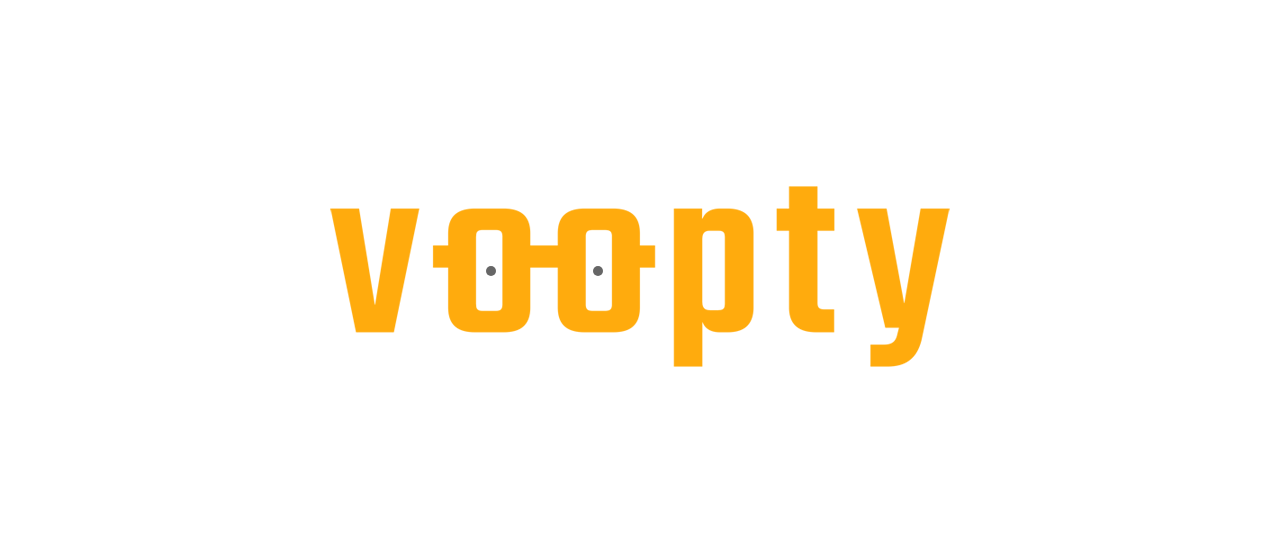 scroll, scrollTop: 0, scrollLeft: 0, axis: both 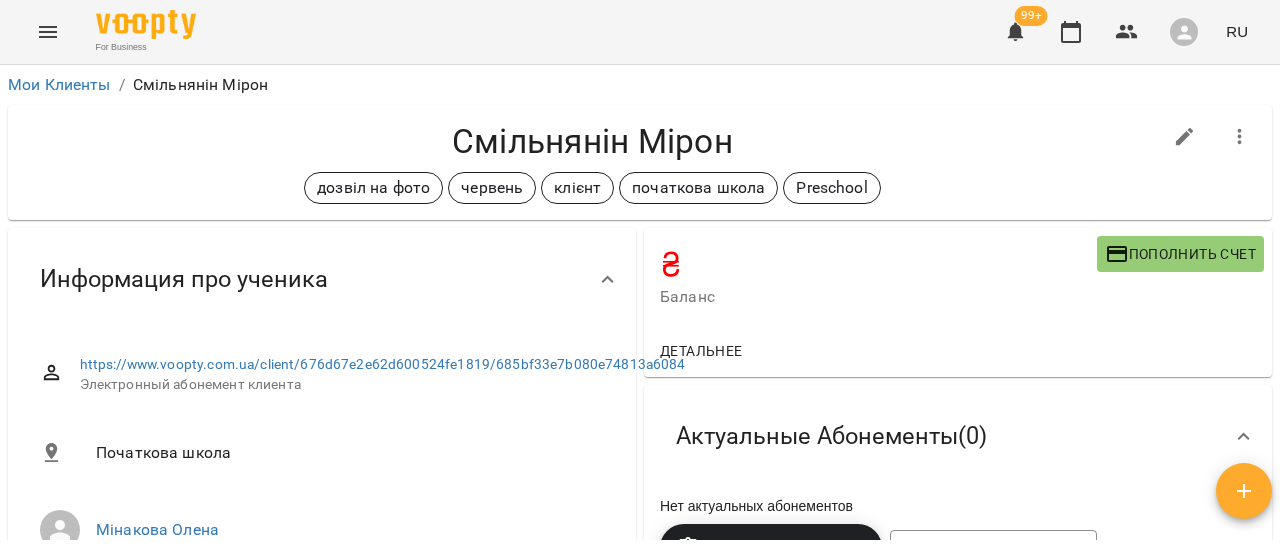 click on "Мои Клиенты" at bounding box center [59, 85] 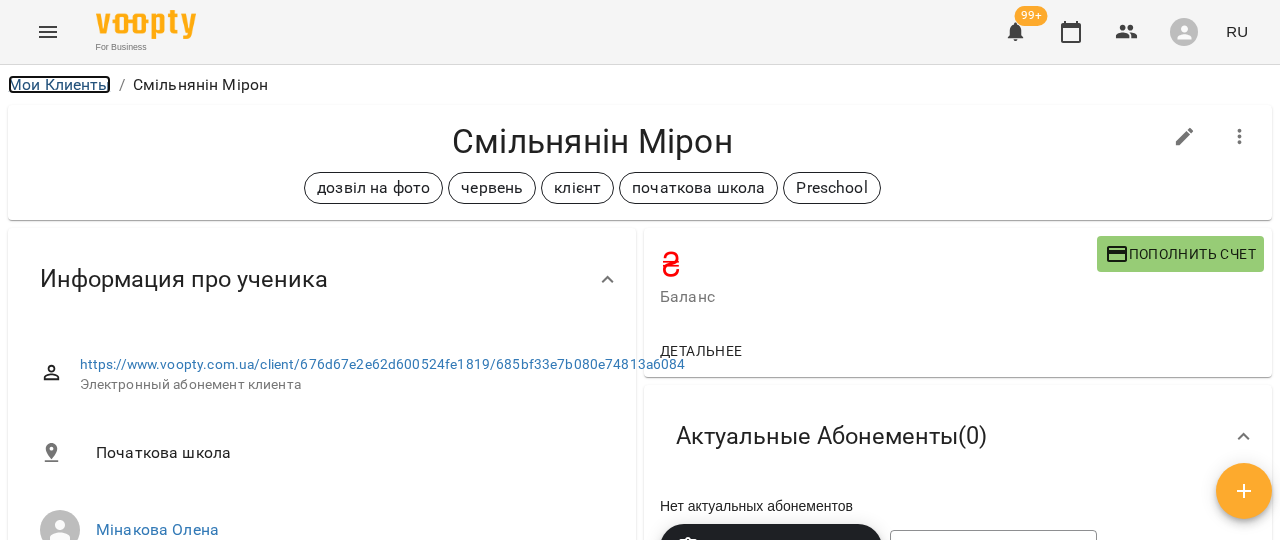 click on "Мои Клиенты" at bounding box center (59, 84) 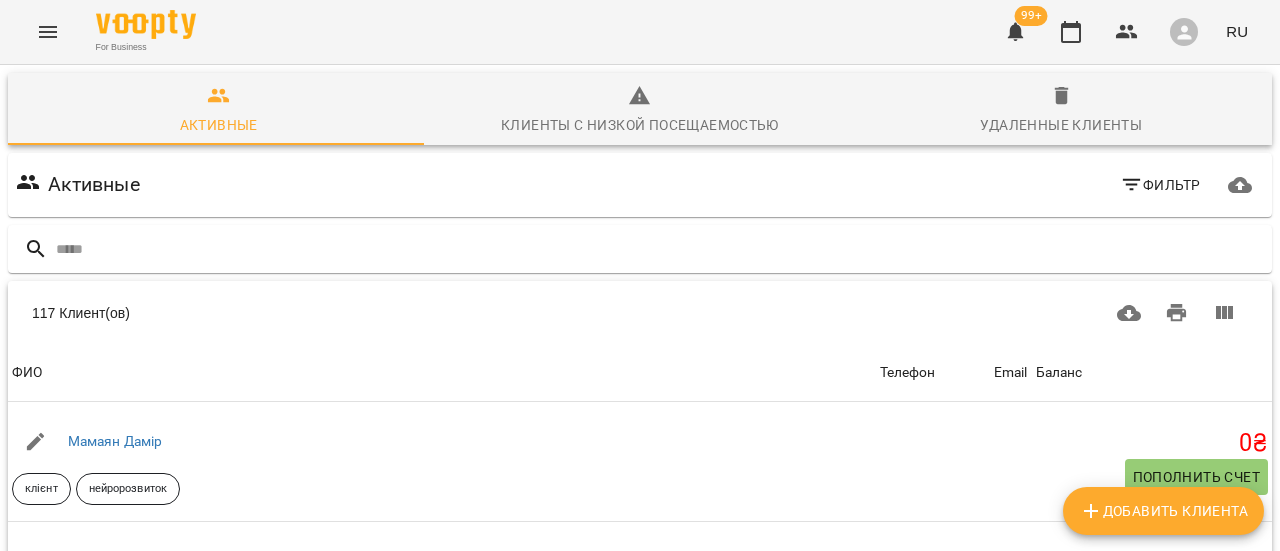 click 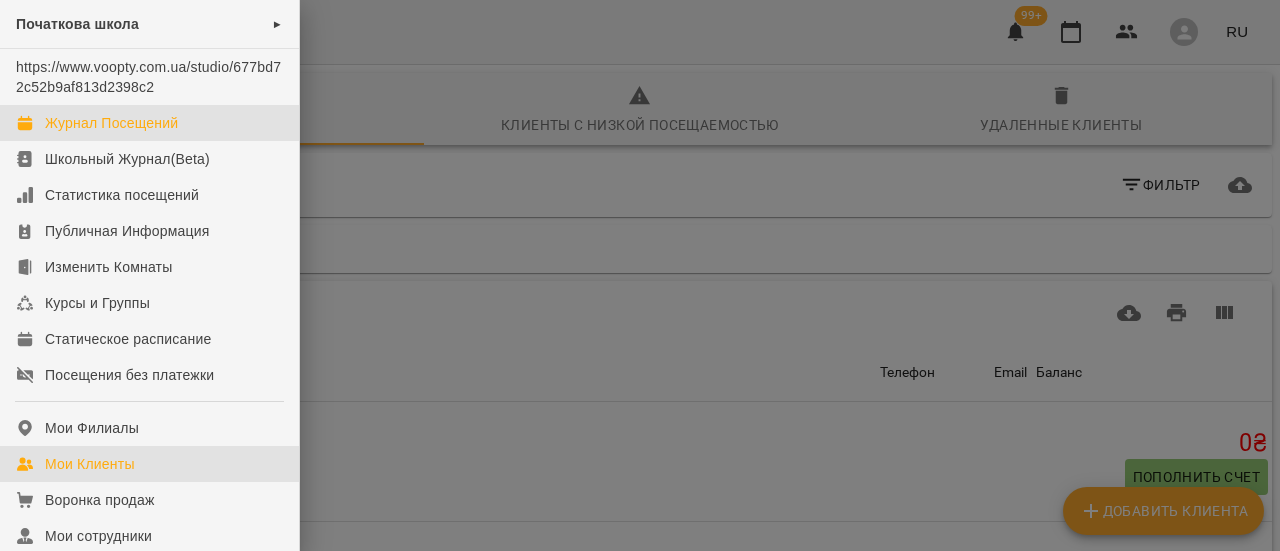 click on "Журнал Посещений" at bounding box center [111, 123] 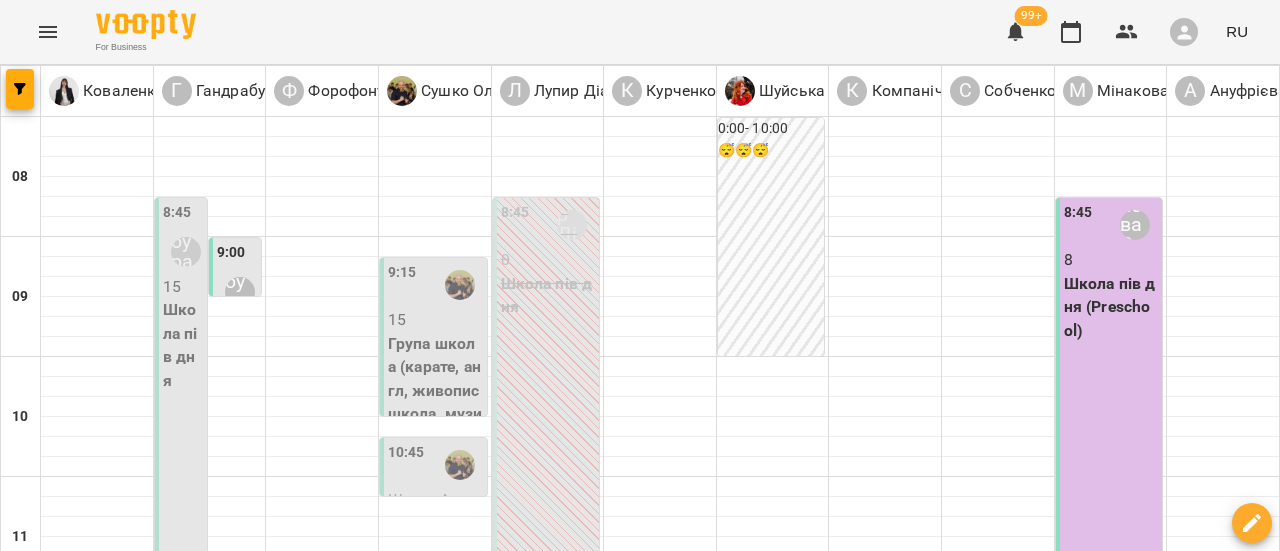 click on "04 июля" at bounding box center [1034, 1602] 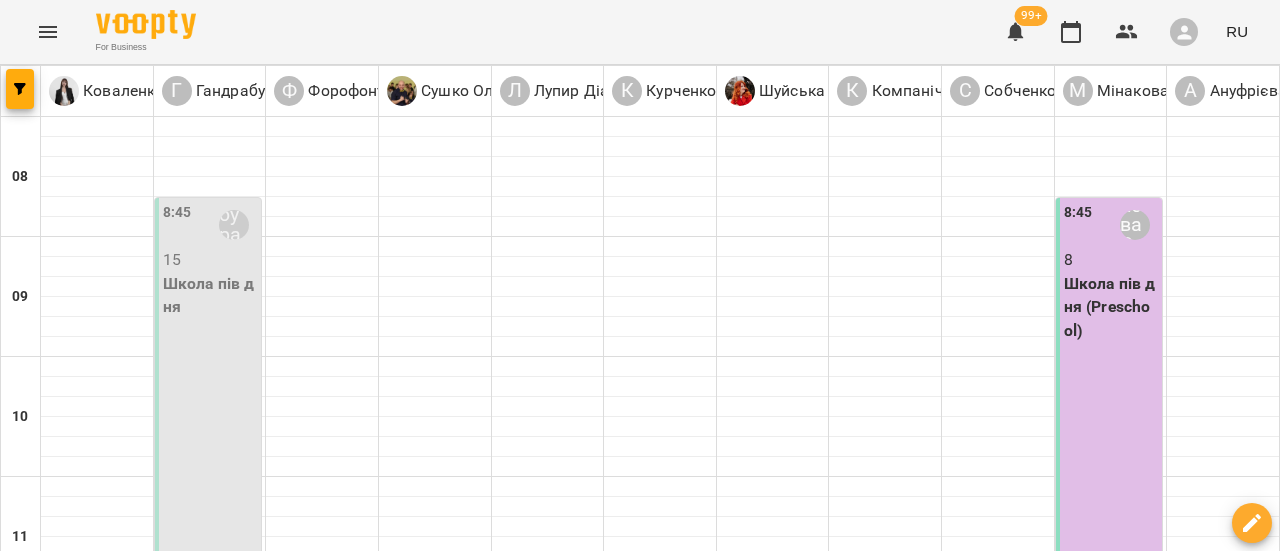 click on "8:45 Мінакова Олена 8 Школа пів дня (Preschool)" at bounding box center [1109, 487] 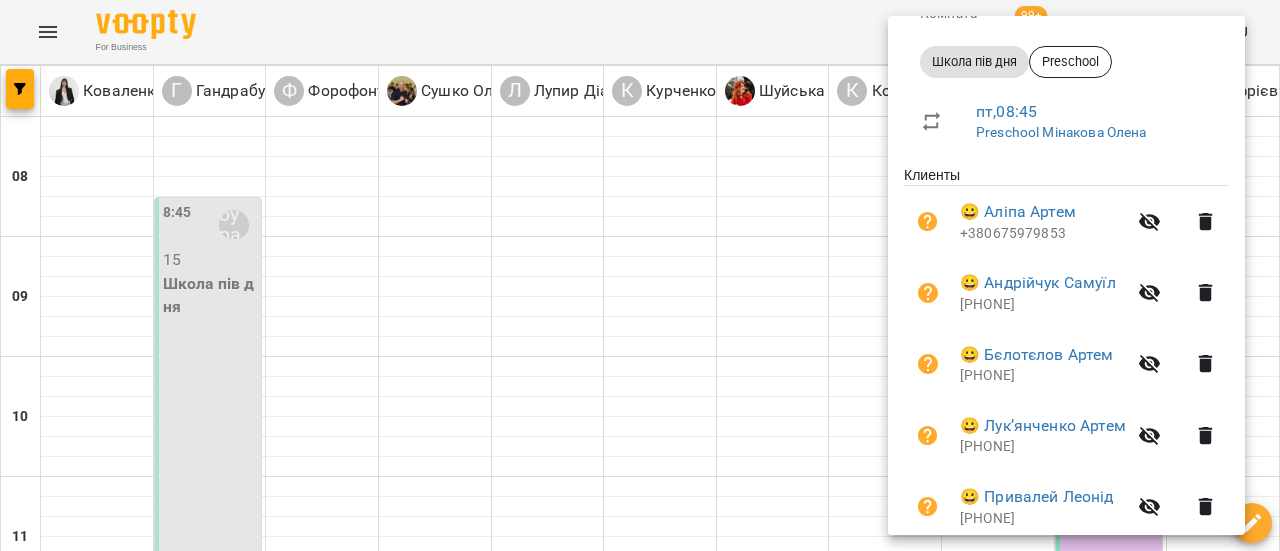 scroll, scrollTop: 142, scrollLeft: 0, axis: vertical 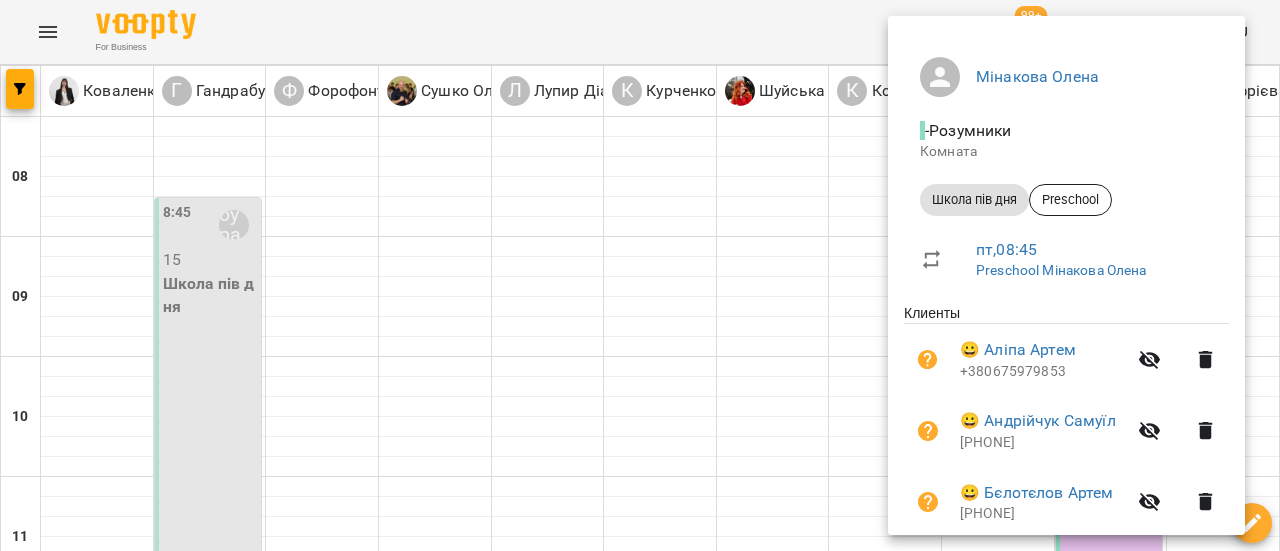 click at bounding box center (640, 275) 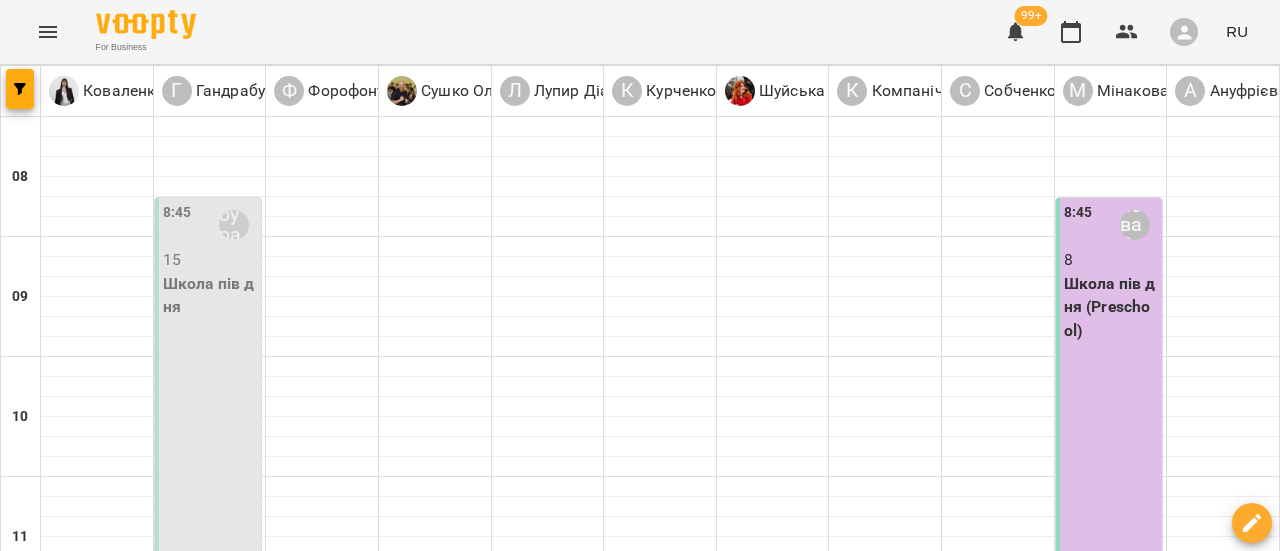 click on "вт" at bounding box center (247, 1583) 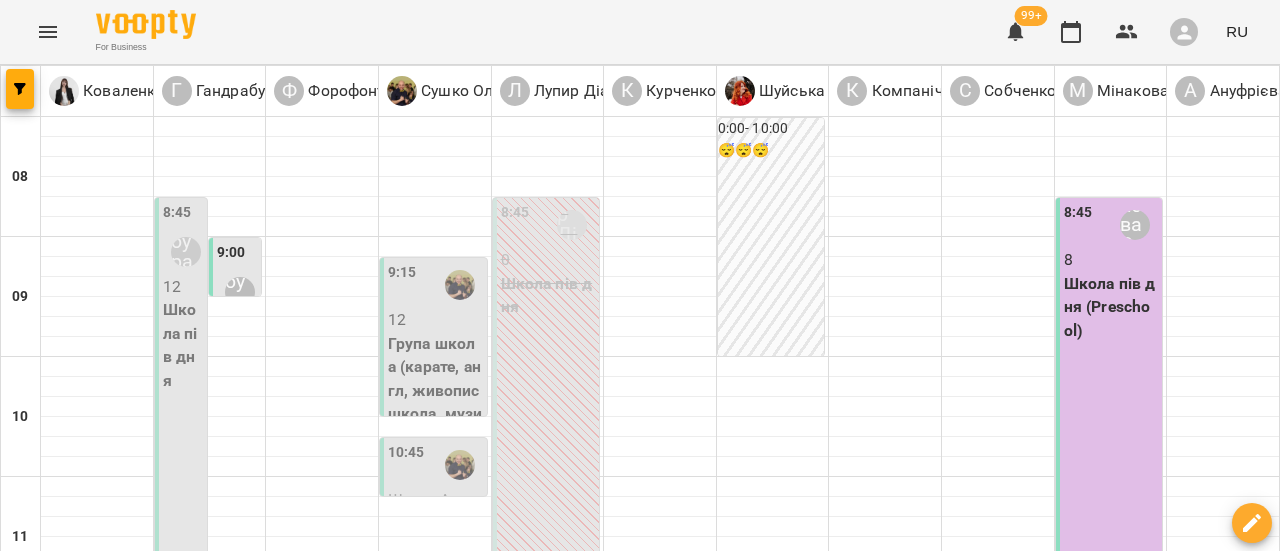 click on "8:45 Мінакова Олена 8 Школа пів дня (Preschool)" at bounding box center (1109, 487) 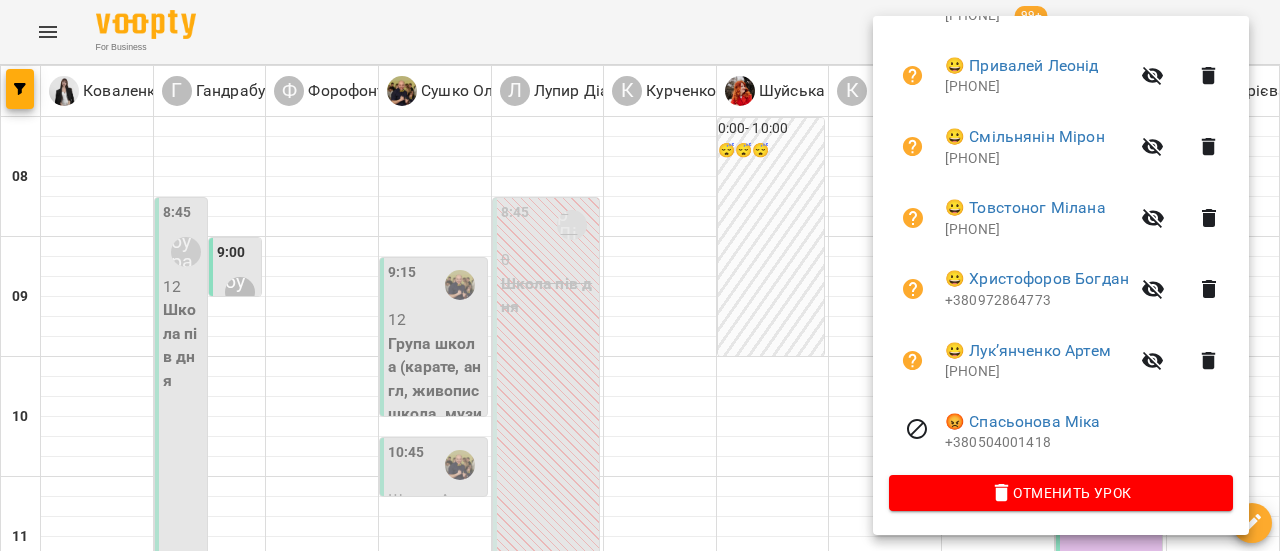 scroll, scrollTop: 342, scrollLeft: 0, axis: vertical 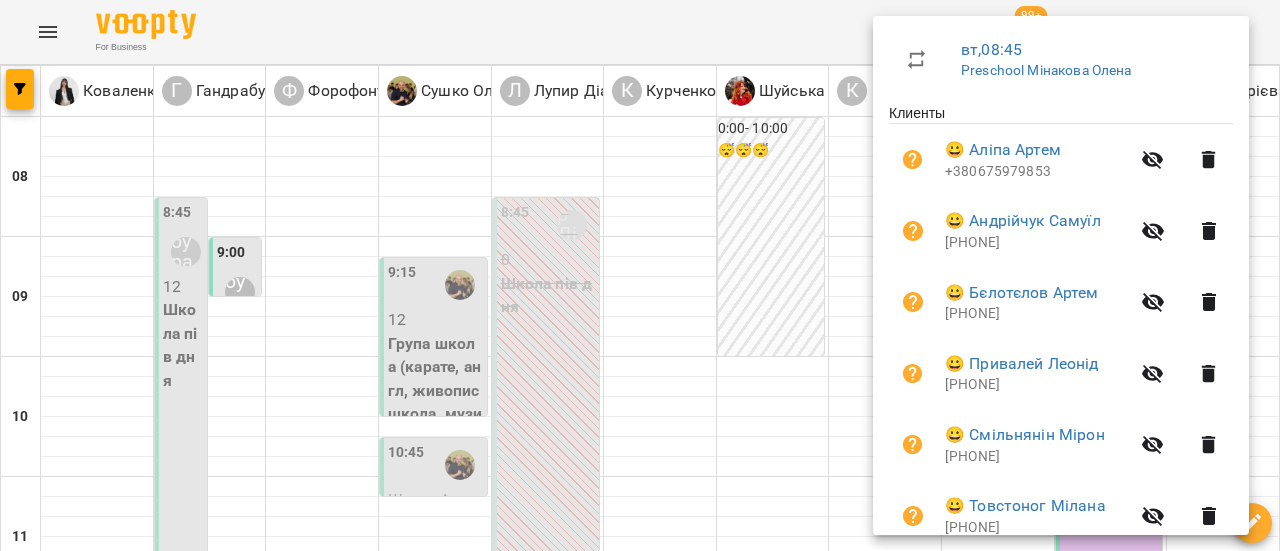 click at bounding box center [640, 275] 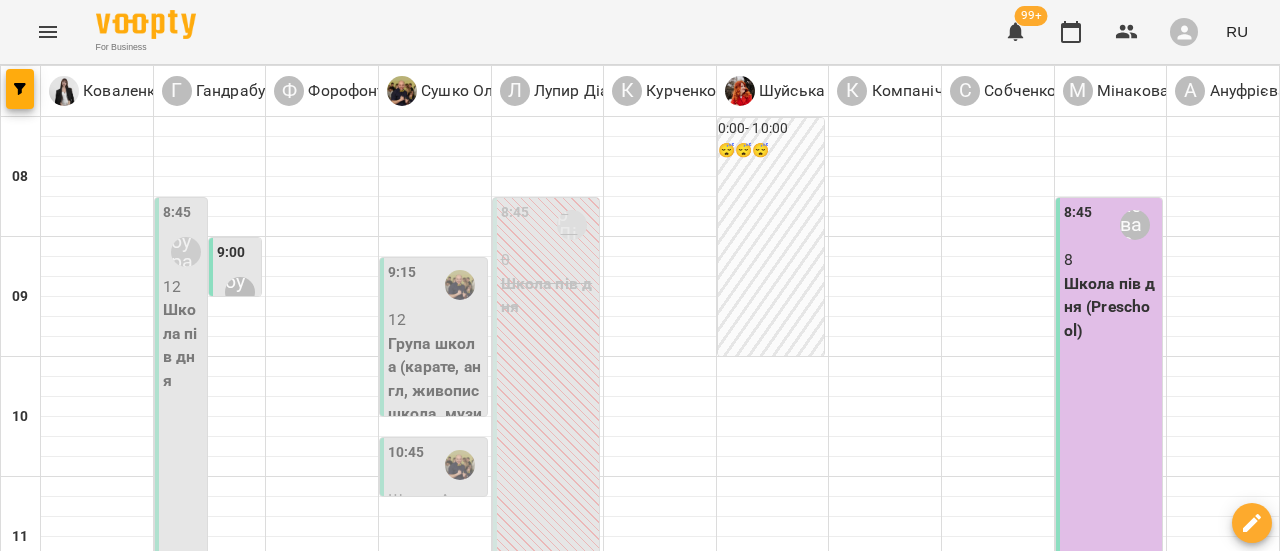 click on "02 июля" at bounding box center [626, 1602] 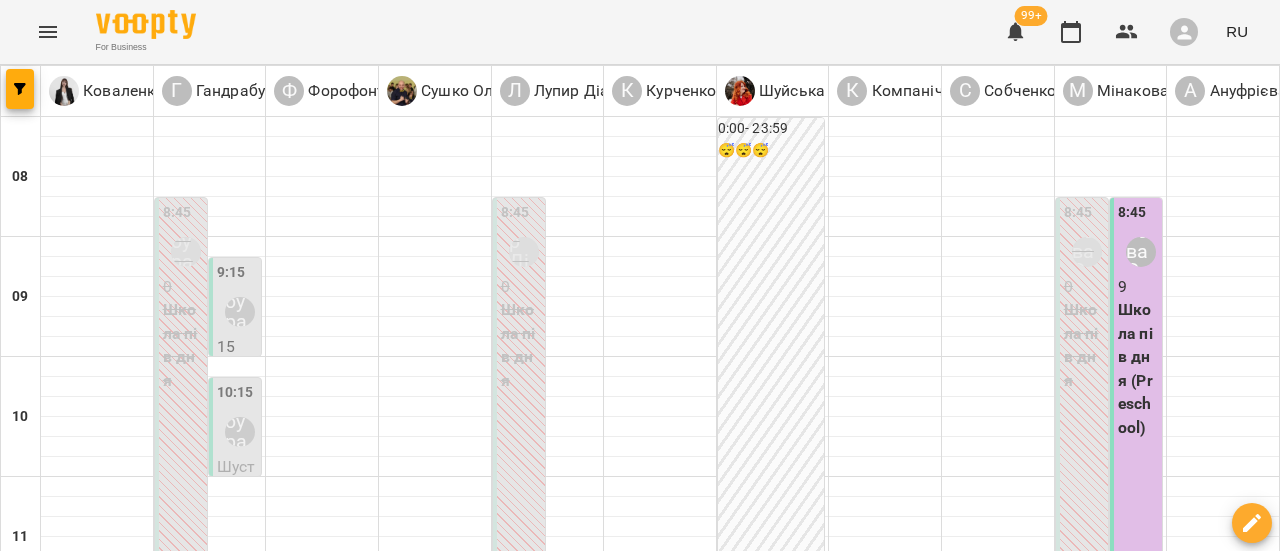 click on "Школа пів дня (Preschool)" at bounding box center (1138, 368) 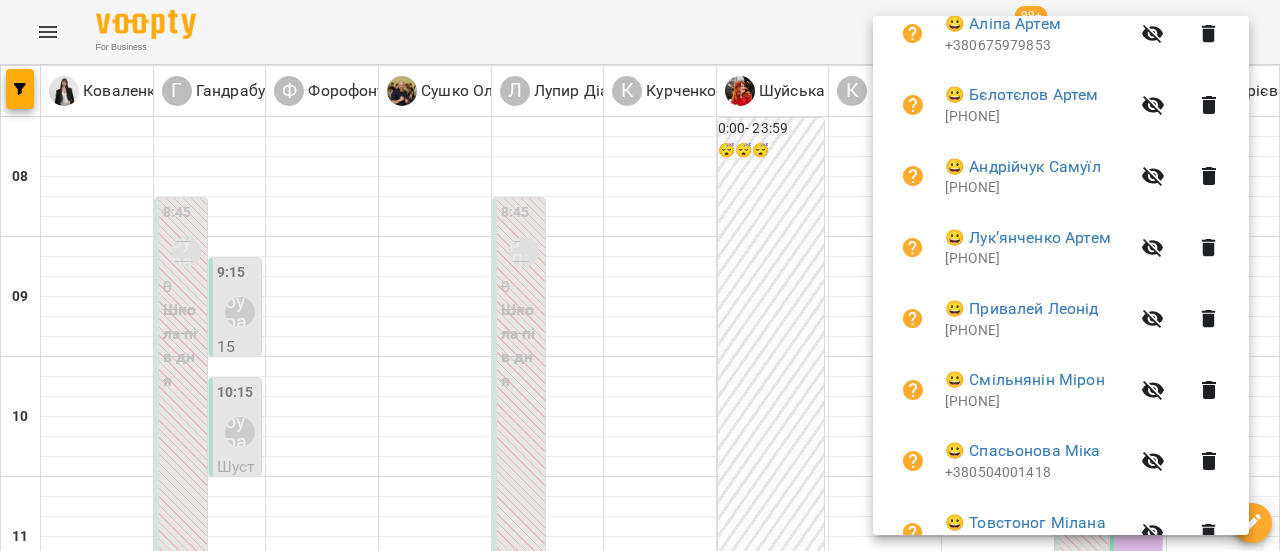 scroll, scrollTop: 500, scrollLeft: 0, axis: vertical 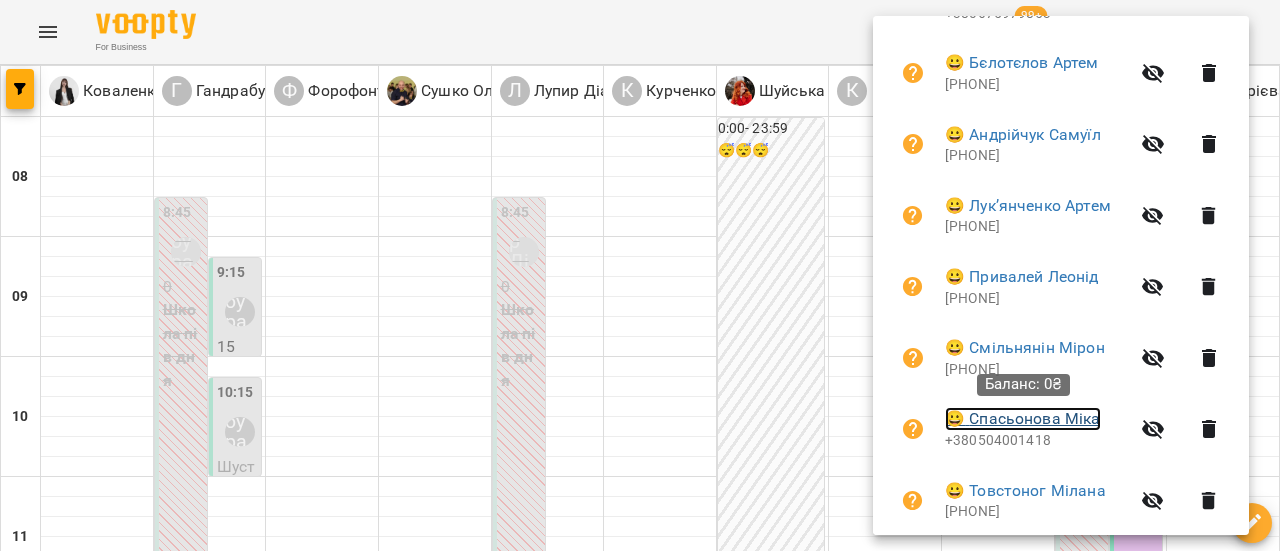 click on "😀   Спасьонова Міка" at bounding box center [1023, 419] 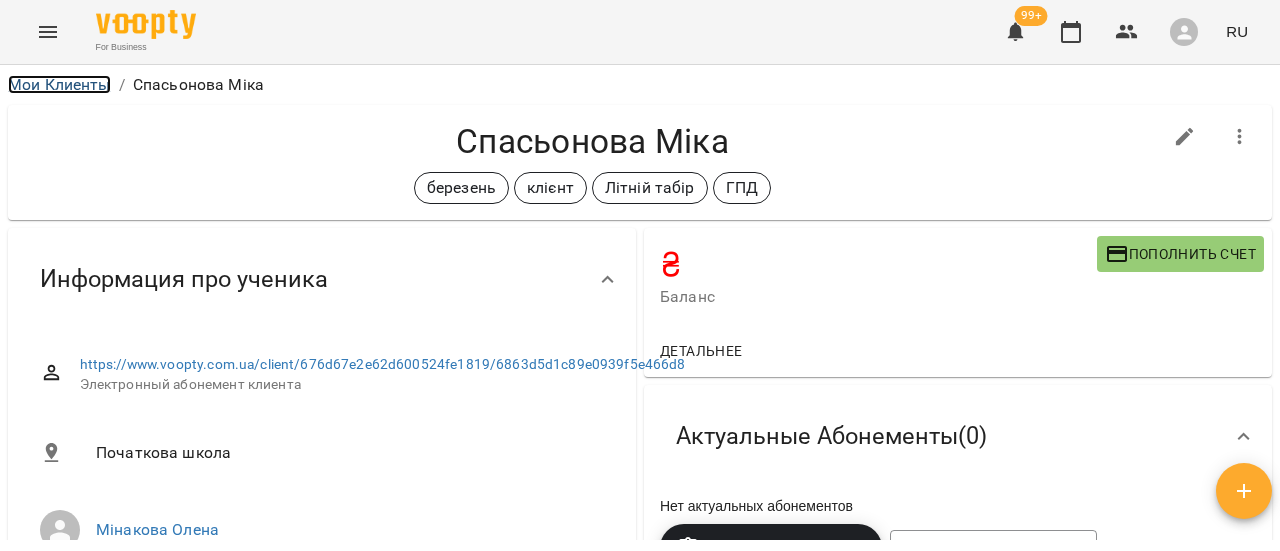 click on "Мои Клиенты" at bounding box center [59, 84] 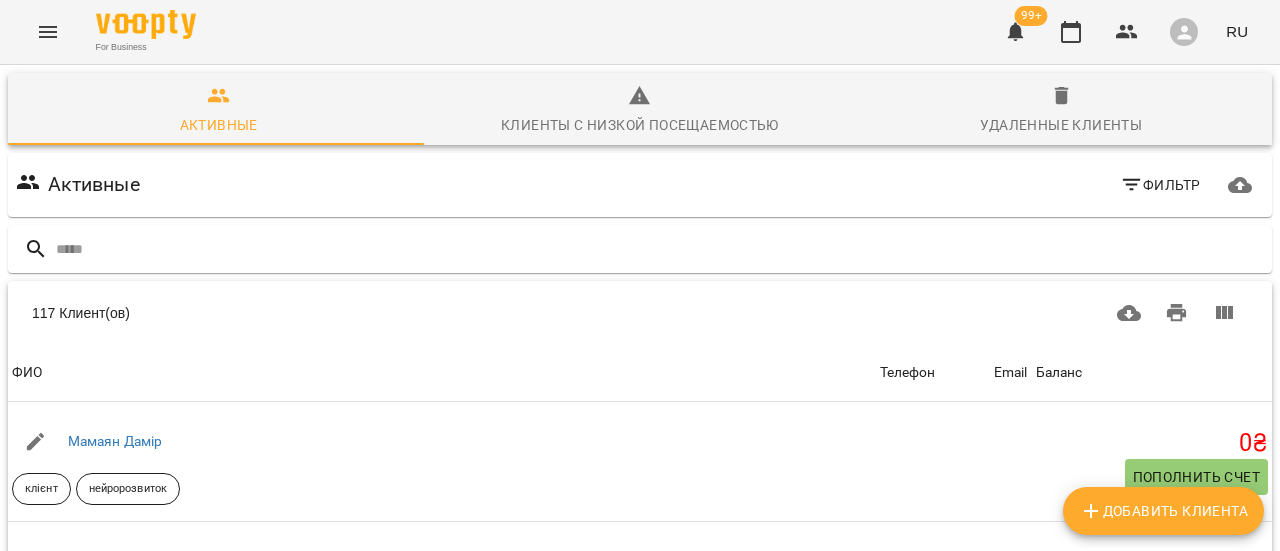 click 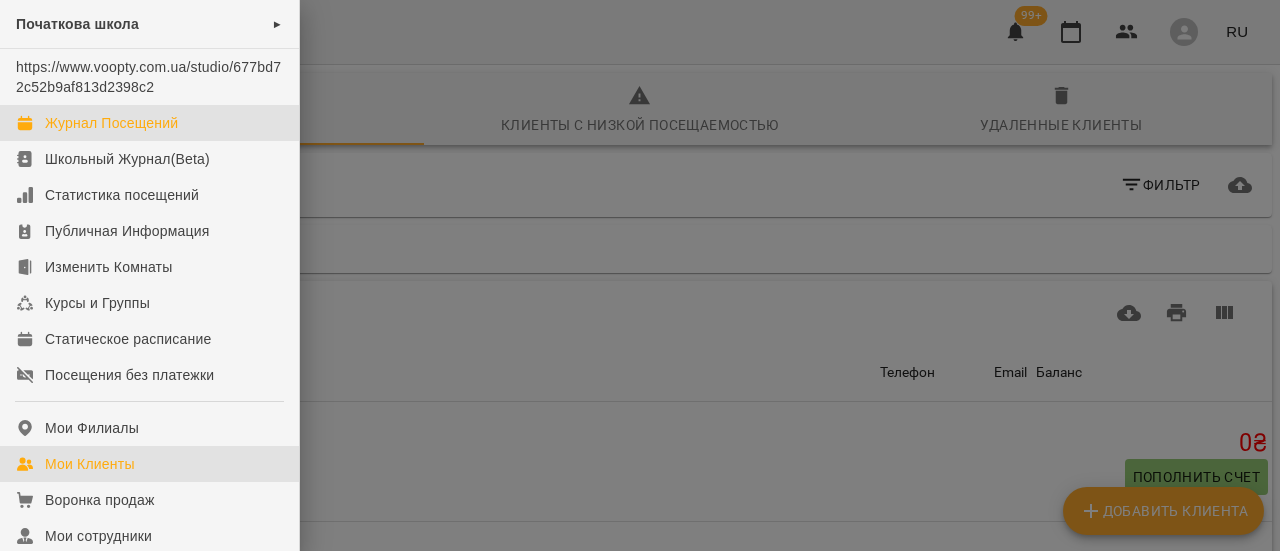 click on "Журнал Посещений" at bounding box center (111, 123) 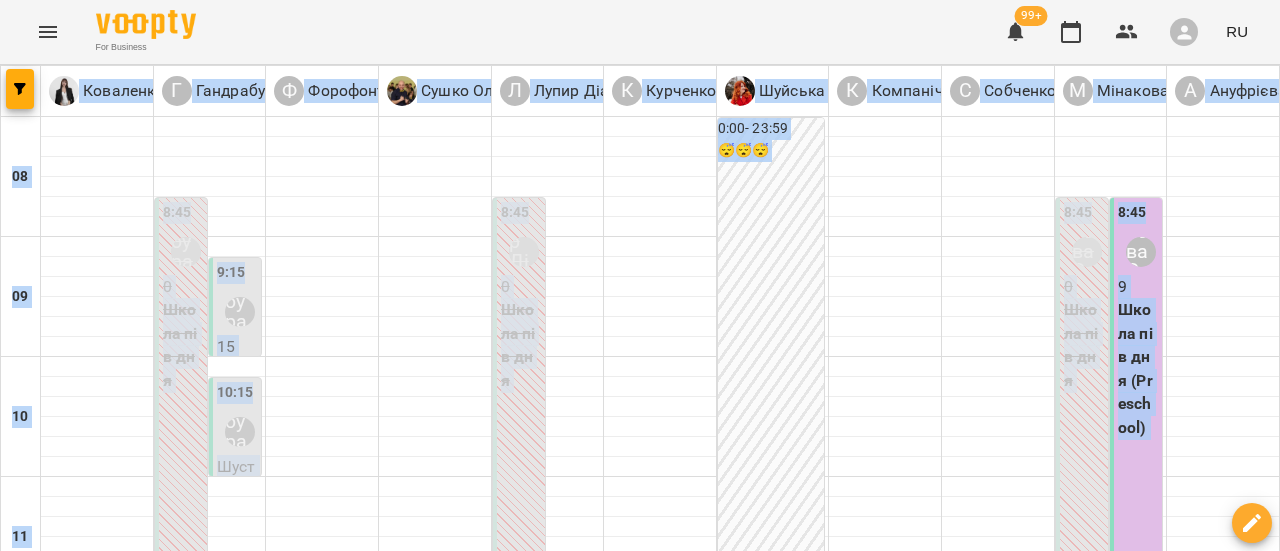 click on "9" at bounding box center [1138, 287] 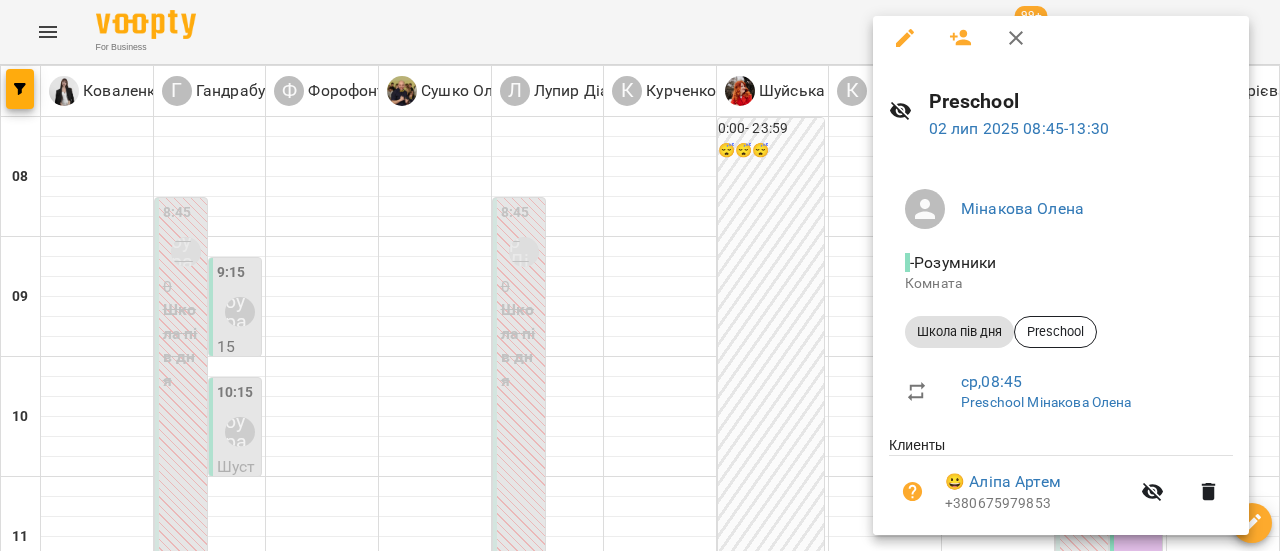 scroll, scrollTop: 0, scrollLeft: 0, axis: both 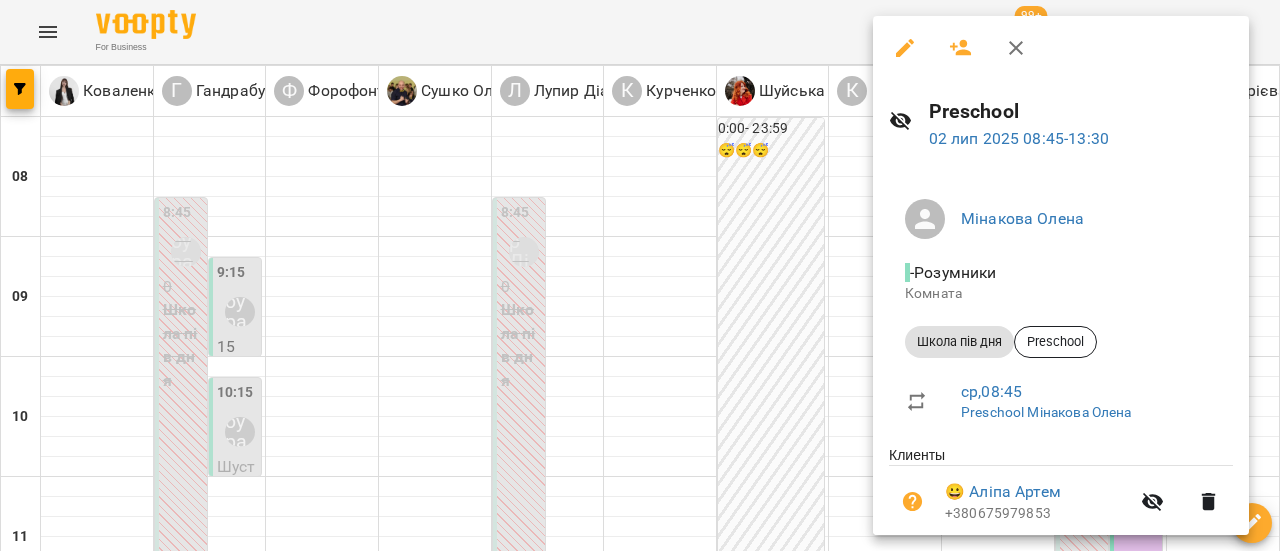 click 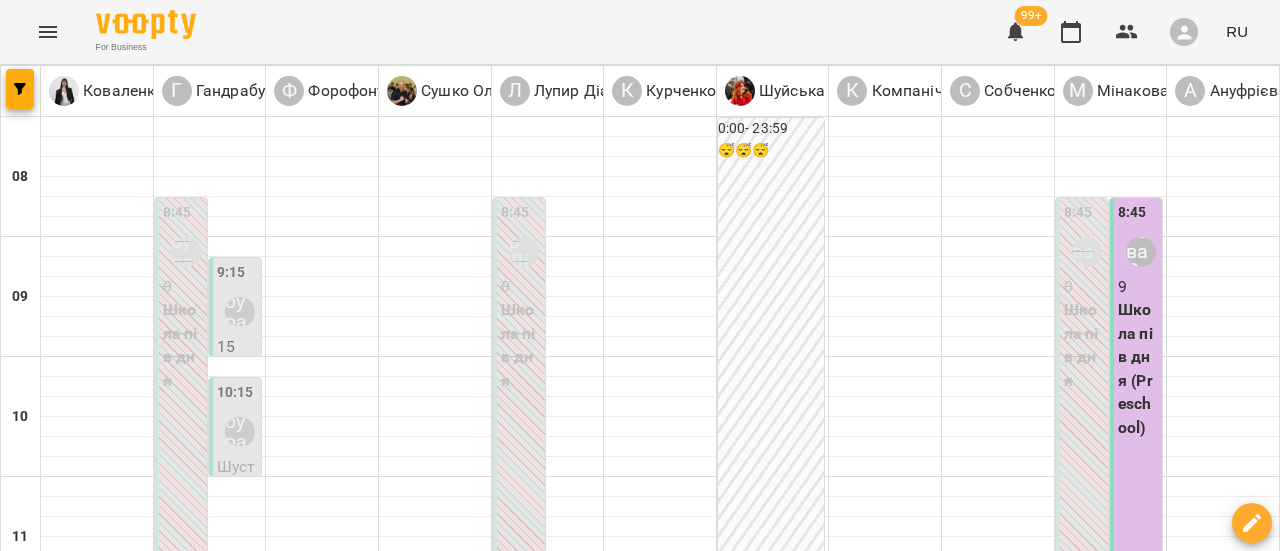 click on "чт" at bounding box center [830, 1583] 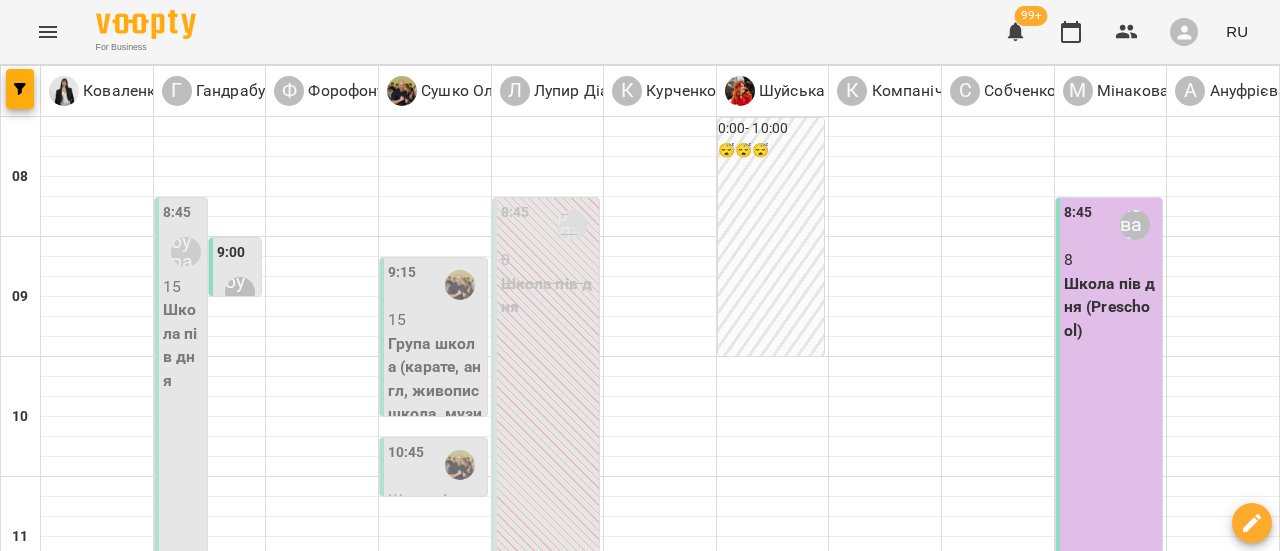 click on "Школа пів дня (Preschool)" at bounding box center [1111, 307] 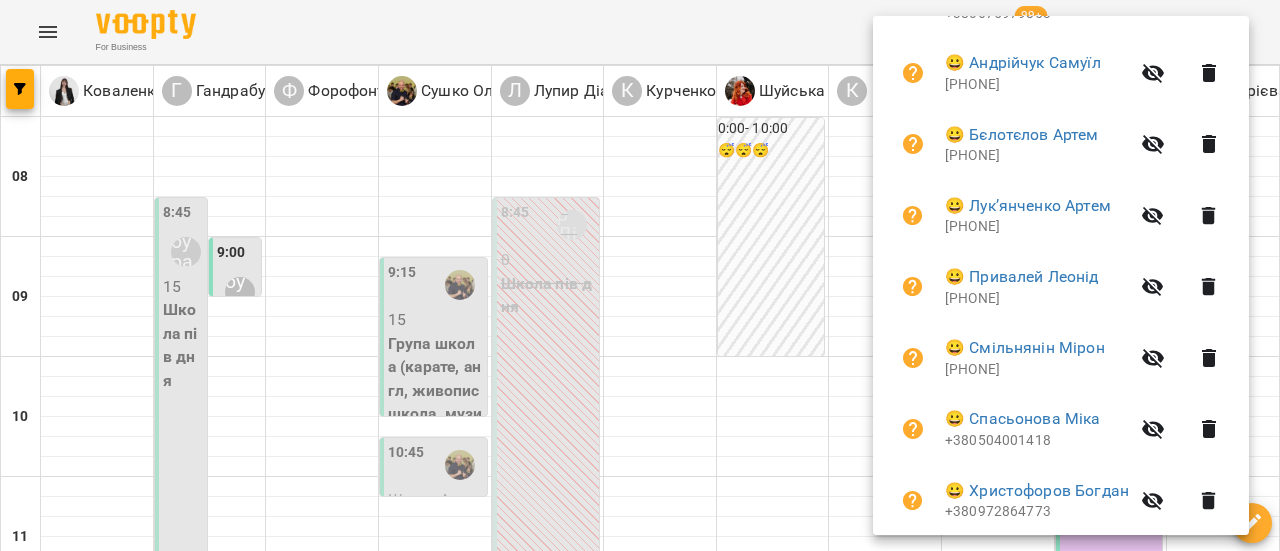 scroll, scrollTop: 642, scrollLeft: 0, axis: vertical 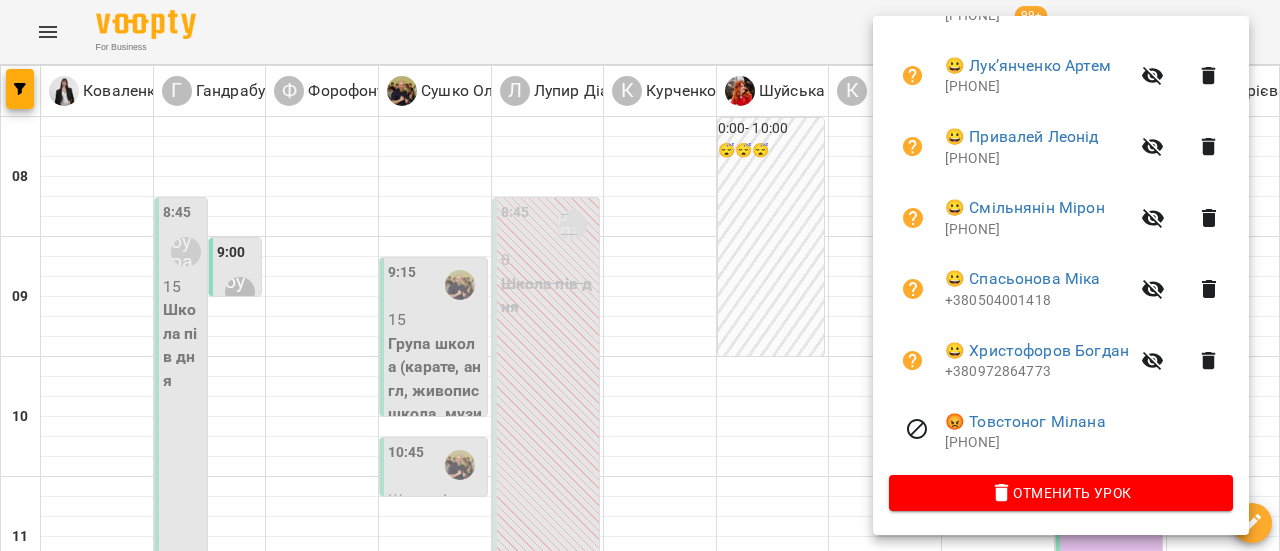 click at bounding box center (640, 275) 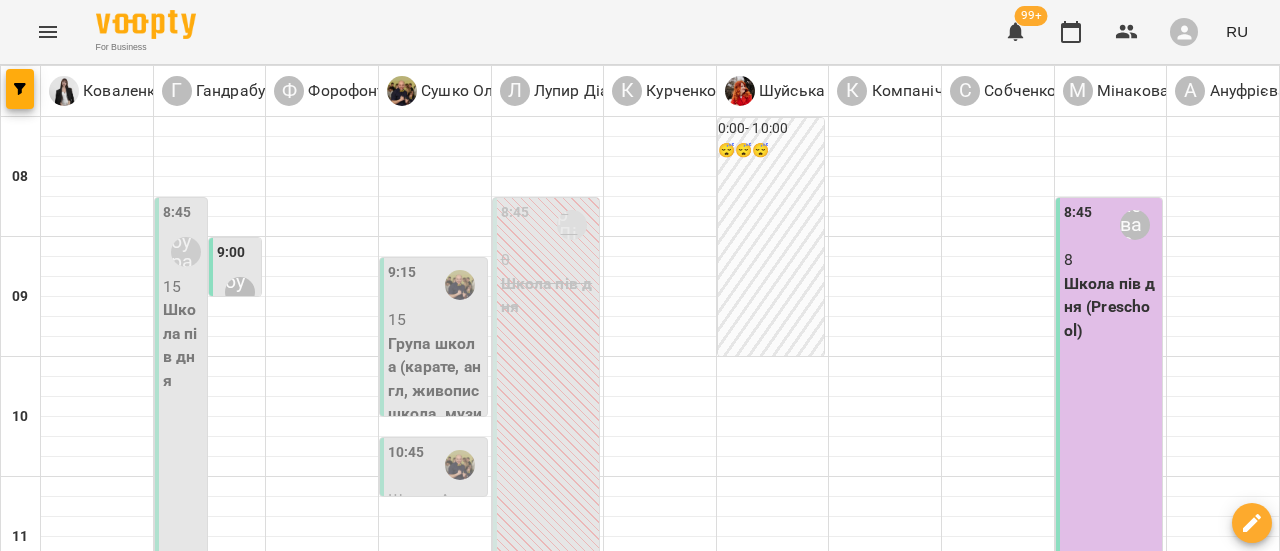click on "04 июля" at bounding box center [1034, 1602] 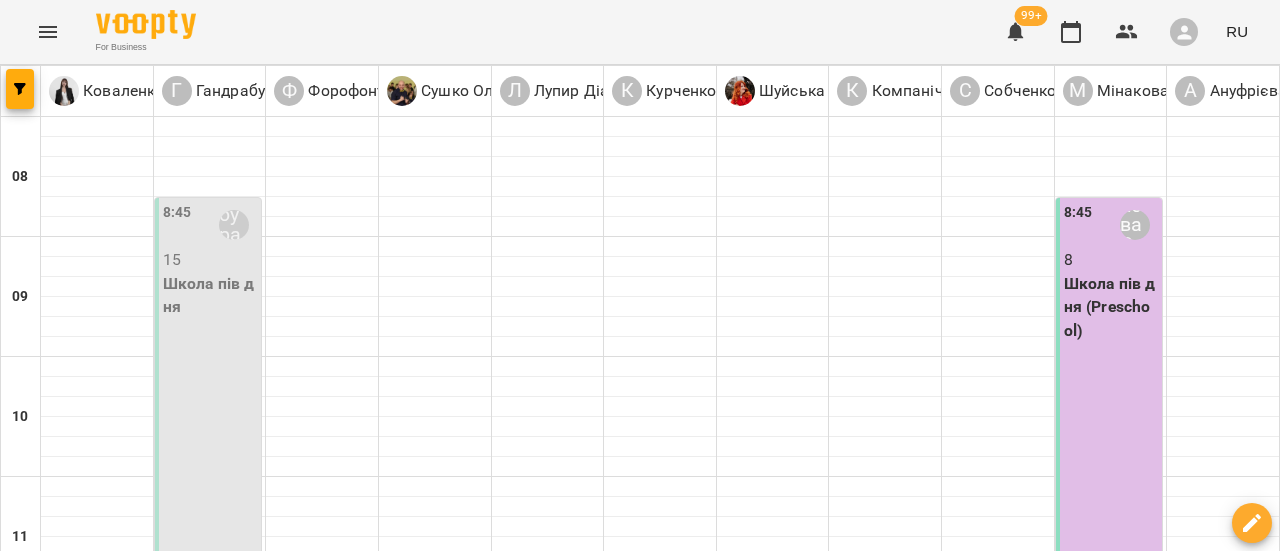 click on "8:45 Мінакова Олена" at bounding box center (1111, 225) 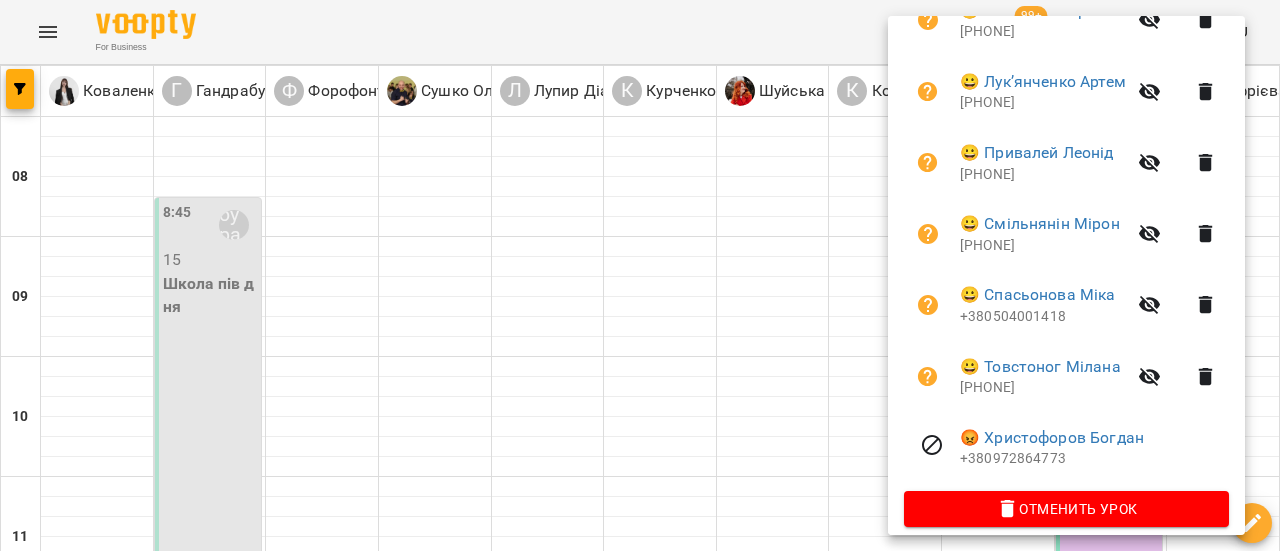 scroll, scrollTop: 642, scrollLeft: 0, axis: vertical 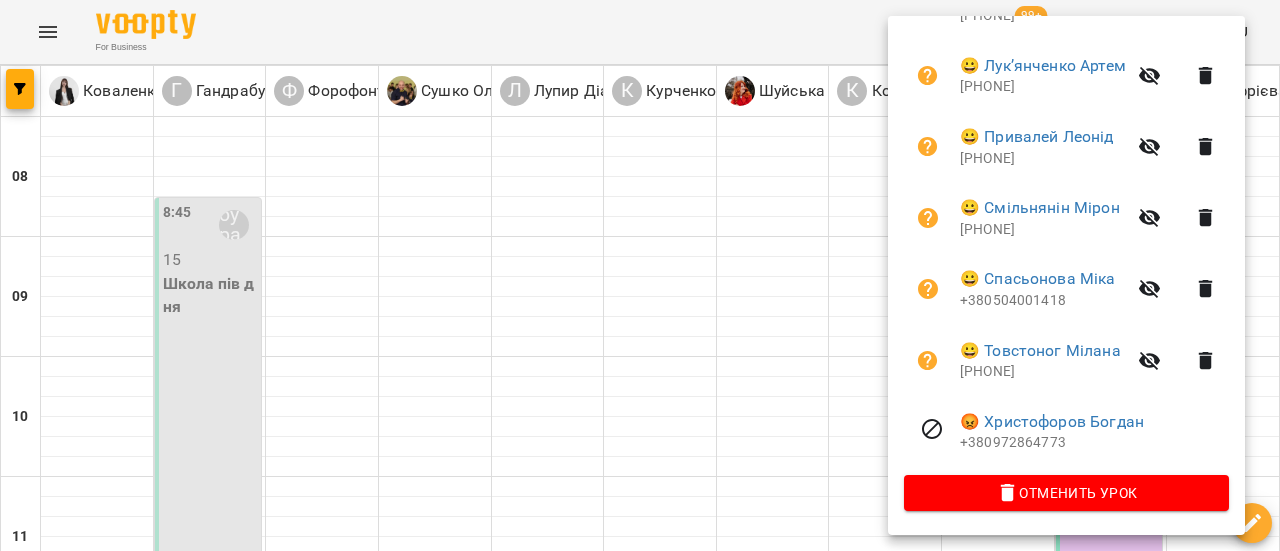 click at bounding box center [640, 275] 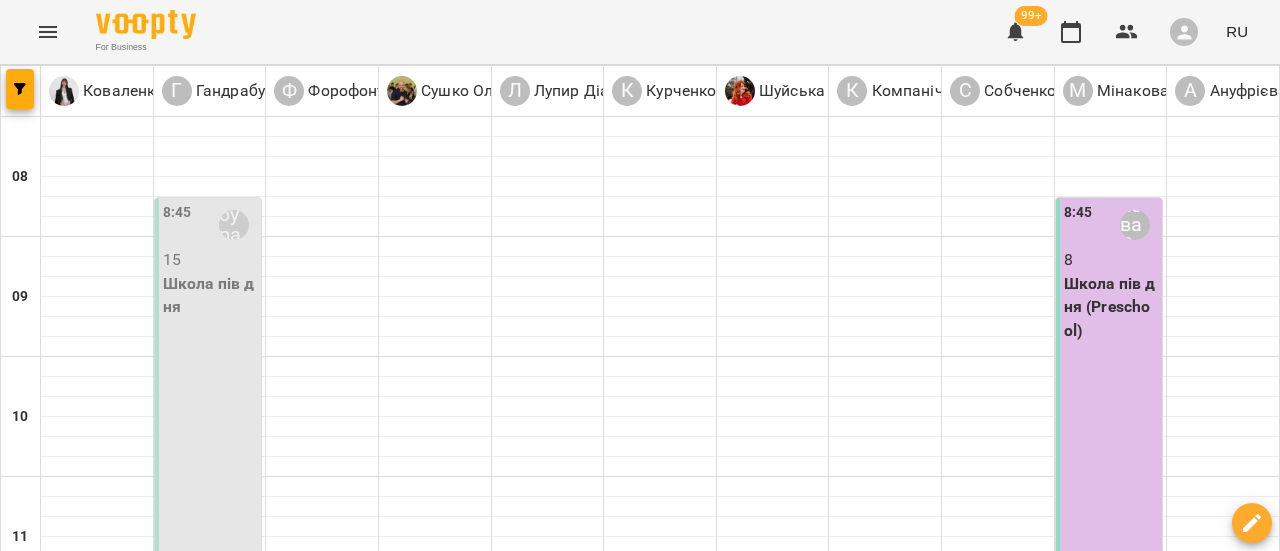 click at bounding box center (739, 1648) 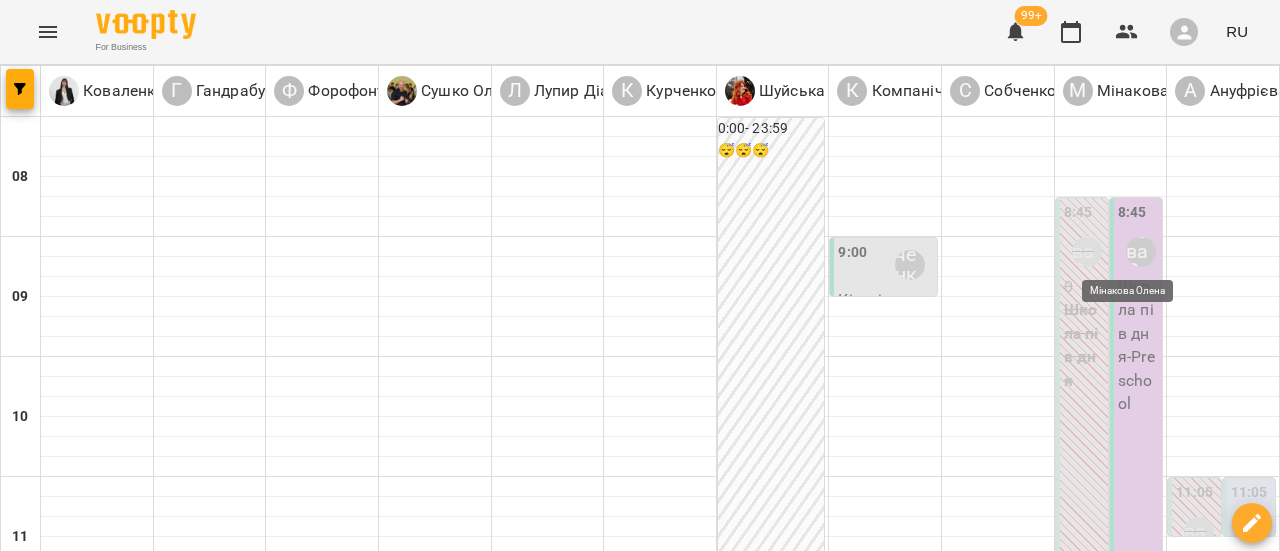 click on "Мінакова Олена" at bounding box center (1141, 252) 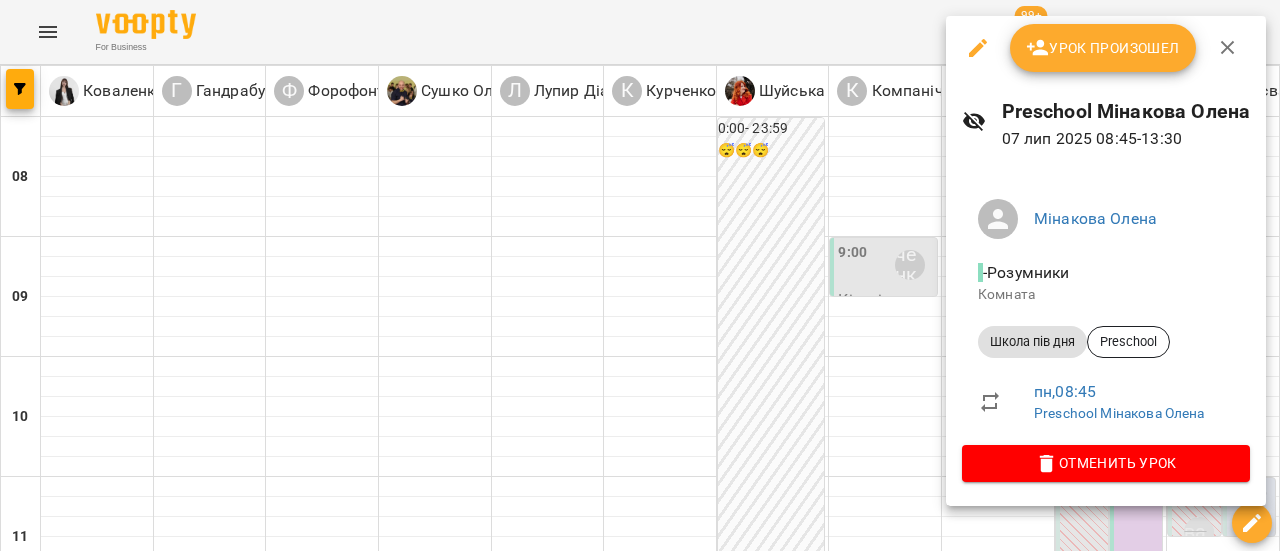 click on "Урок произошел" at bounding box center (1103, 48) 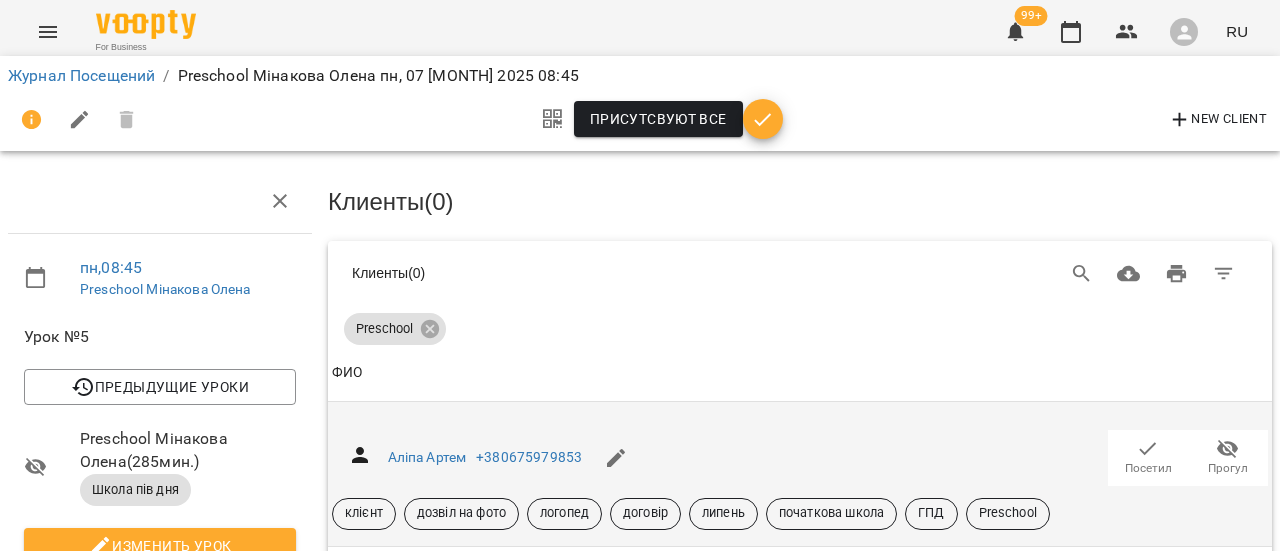 scroll, scrollTop: 200, scrollLeft: 0, axis: vertical 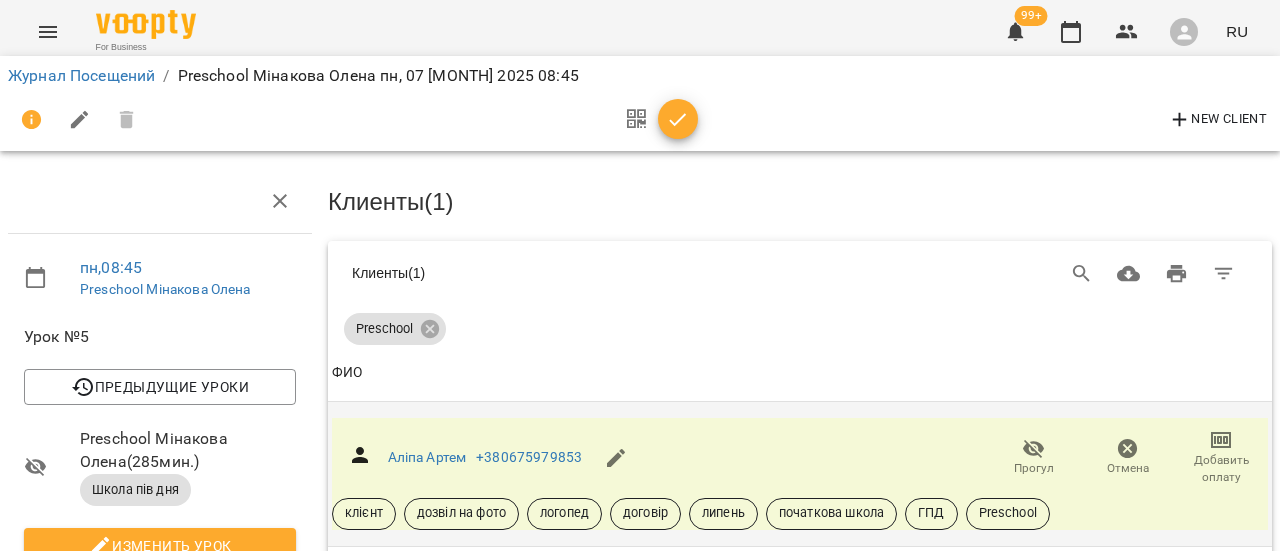 click on "Посетил" at bounding box center [1148, 757] 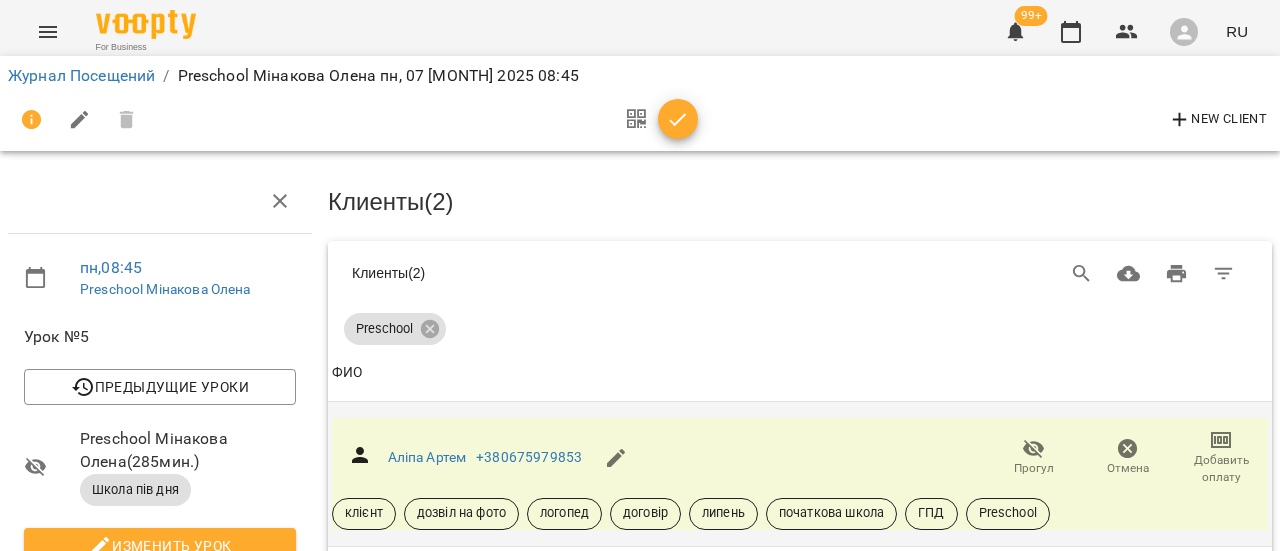 scroll, scrollTop: 900, scrollLeft: 0, axis: vertical 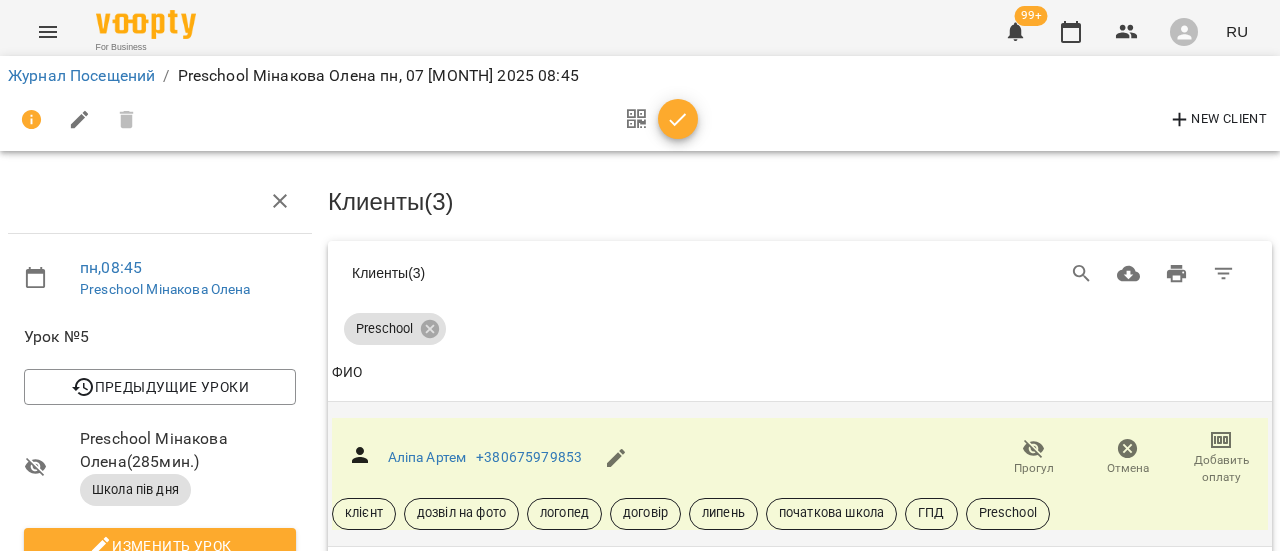 click 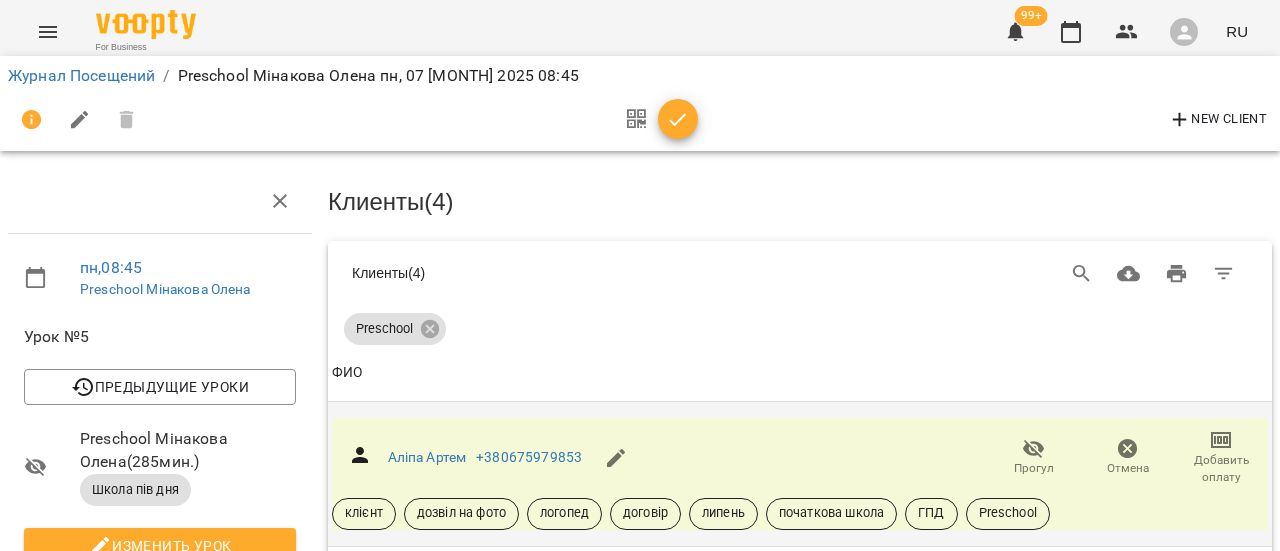 scroll, scrollTop: 249, scrollLeft: 0, axis: vertical 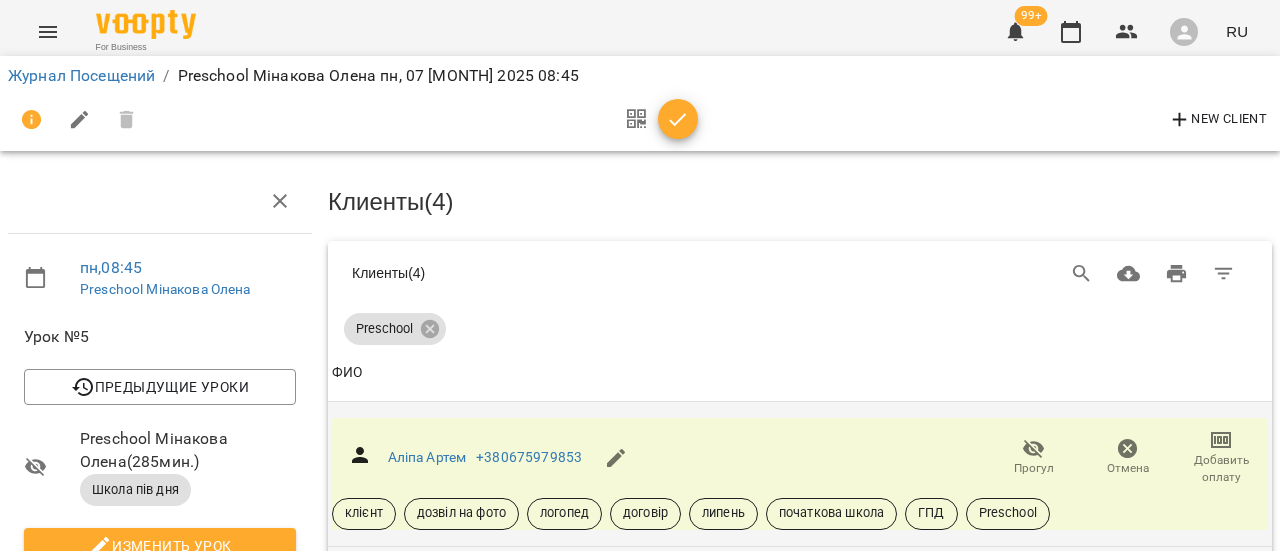 click on "Посетил" at bounding box center [1148, 613] 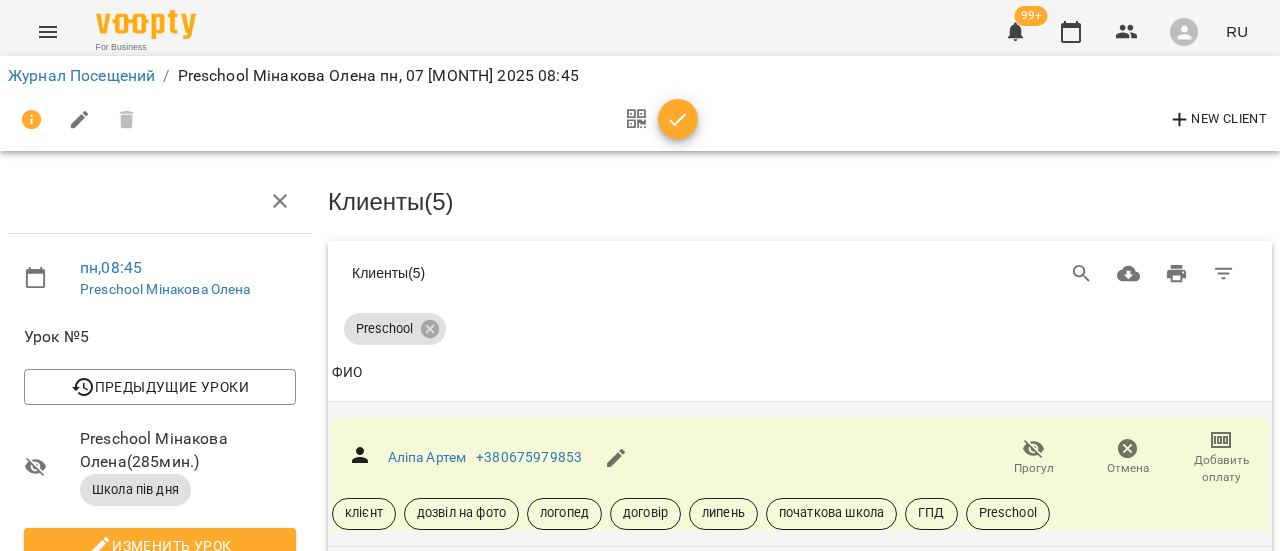 scroll, scrollTop: 948, scrollLeft: 0, axis: vertical 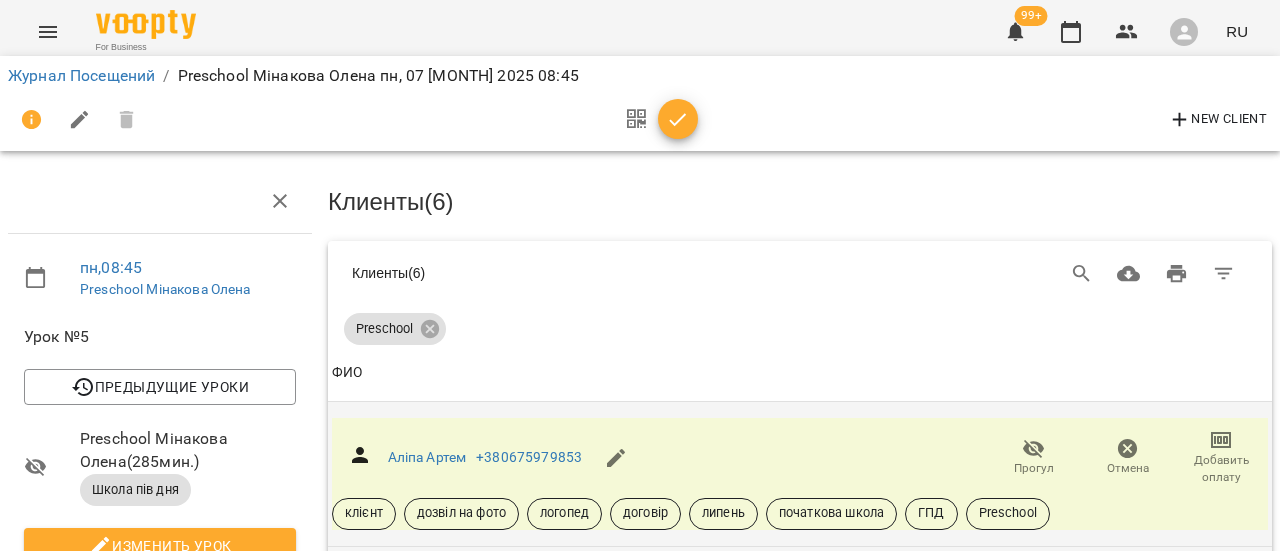 click 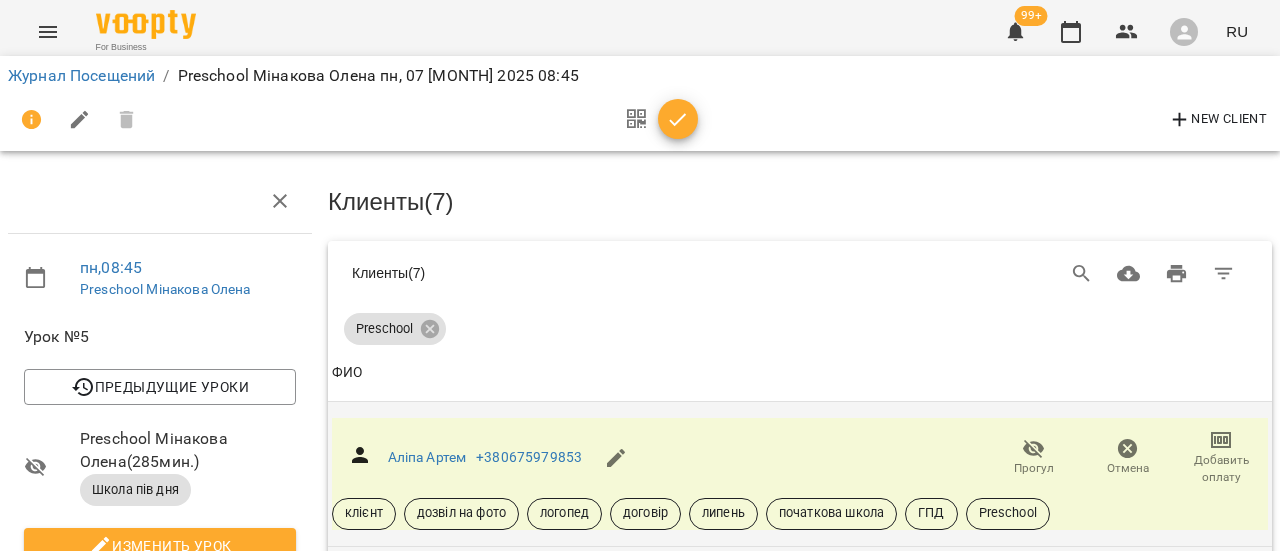 scroll, scrollTop: 0, scrollLeft: 0, axis: both 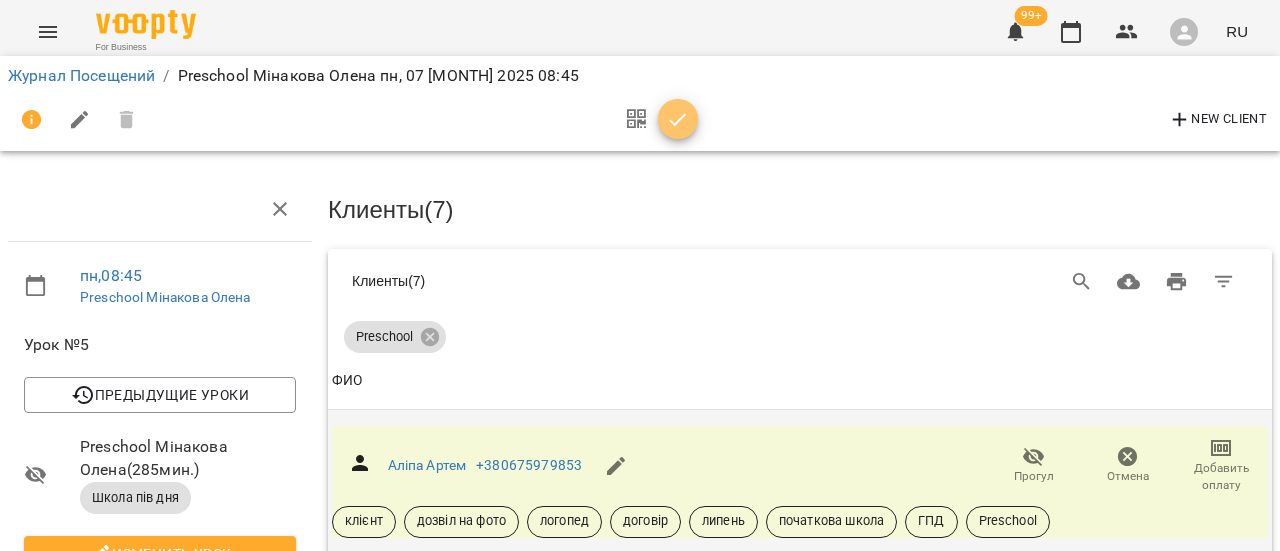 click 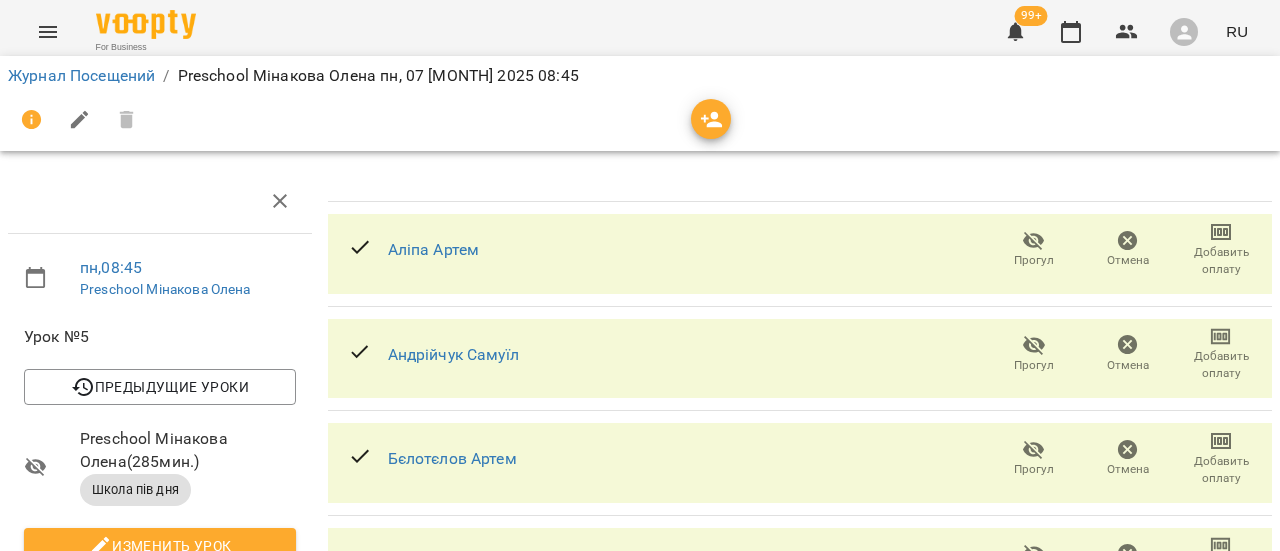 scroll, scrollTop: 0, scrollLeft: 0, axis: both 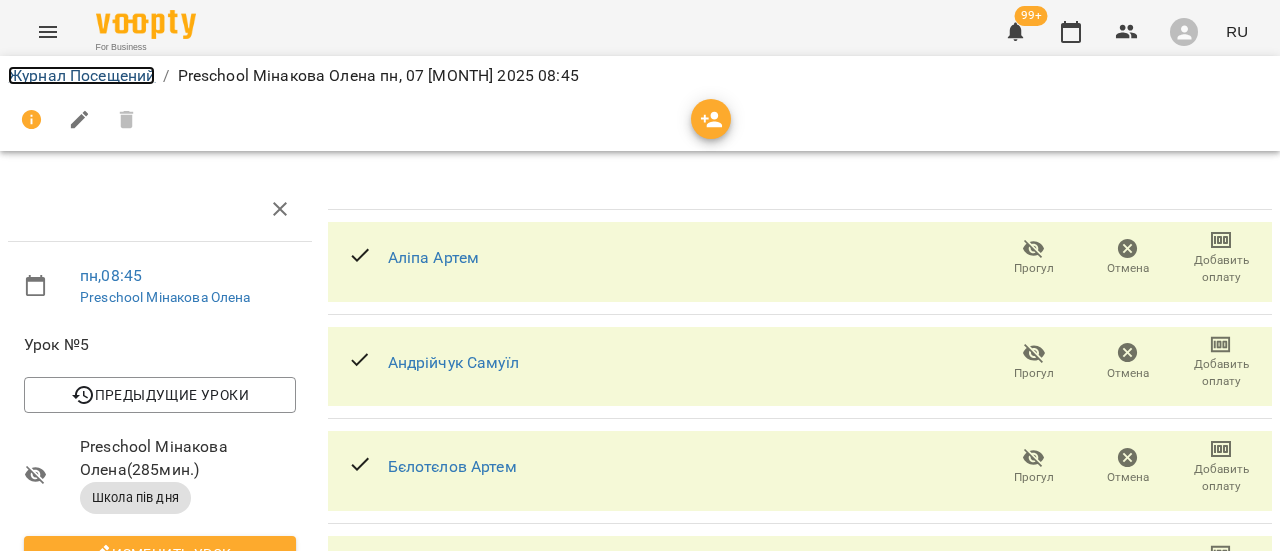 click on "Журнал Посещений" at bounding box center (81, 75) 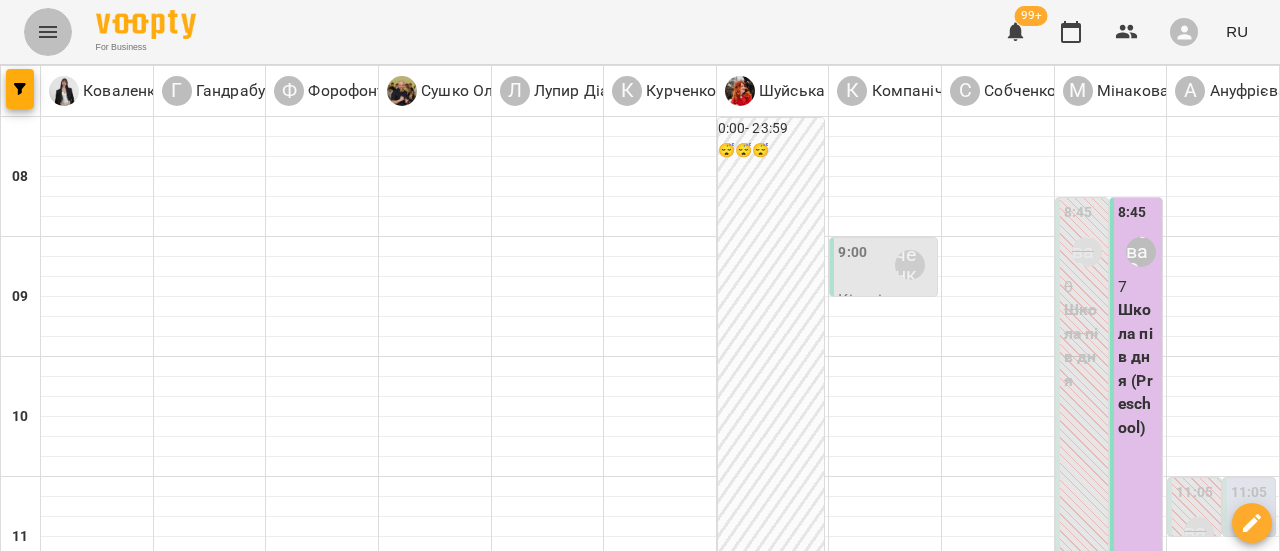 click 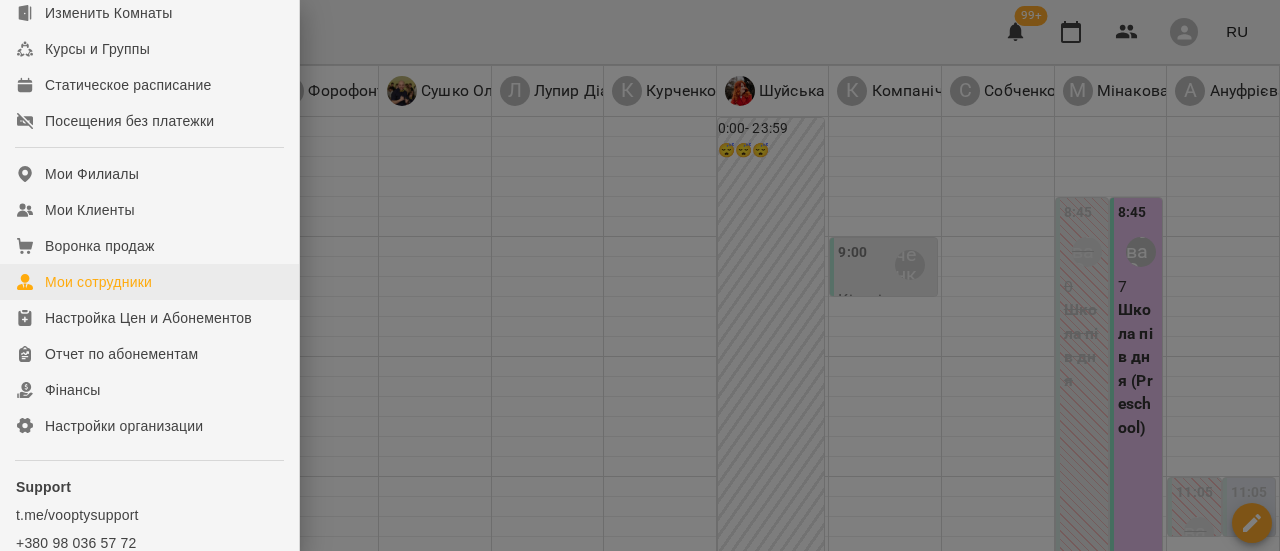 scroll, scrollTop: 300, scrollLeft: 0, axis: vertical 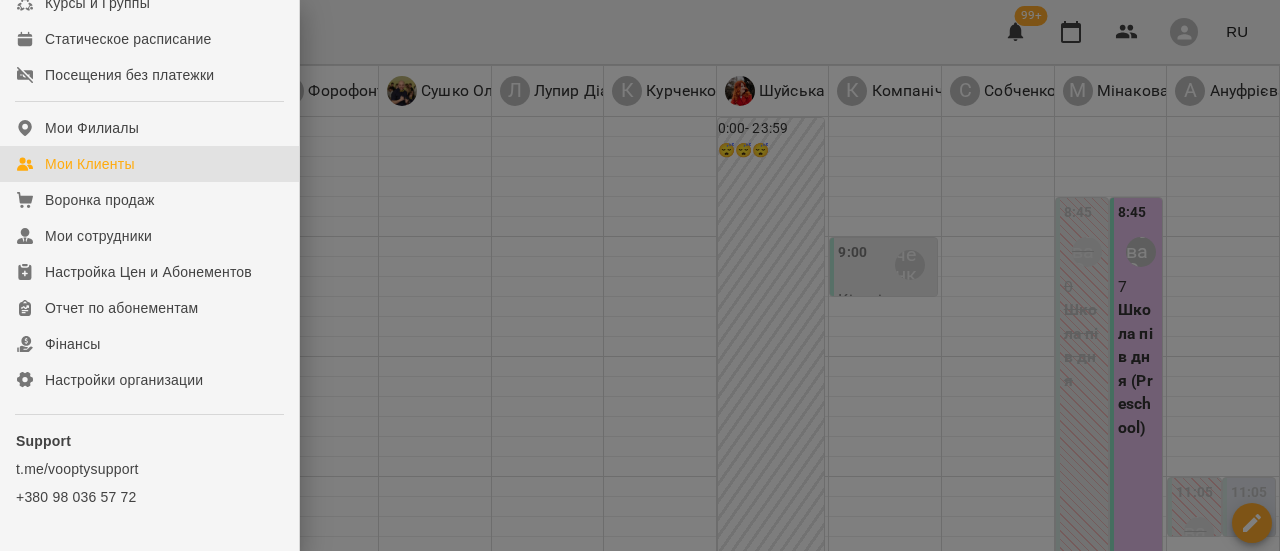 click on "Мои Клиенты" at bounding box center (90, 164) 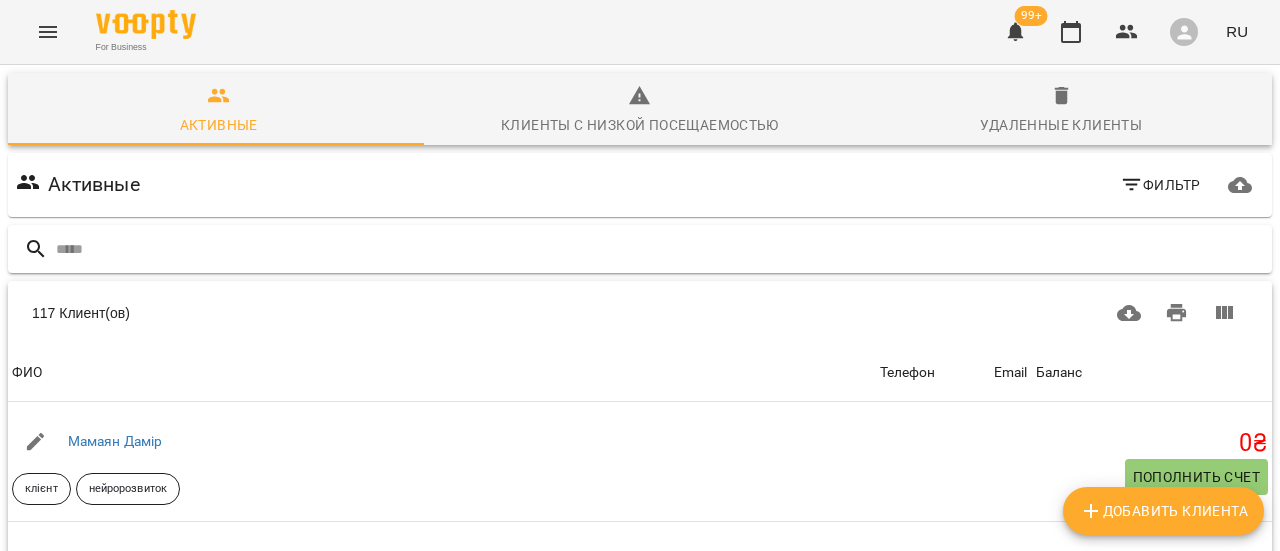click at bounding box center (660, 249) 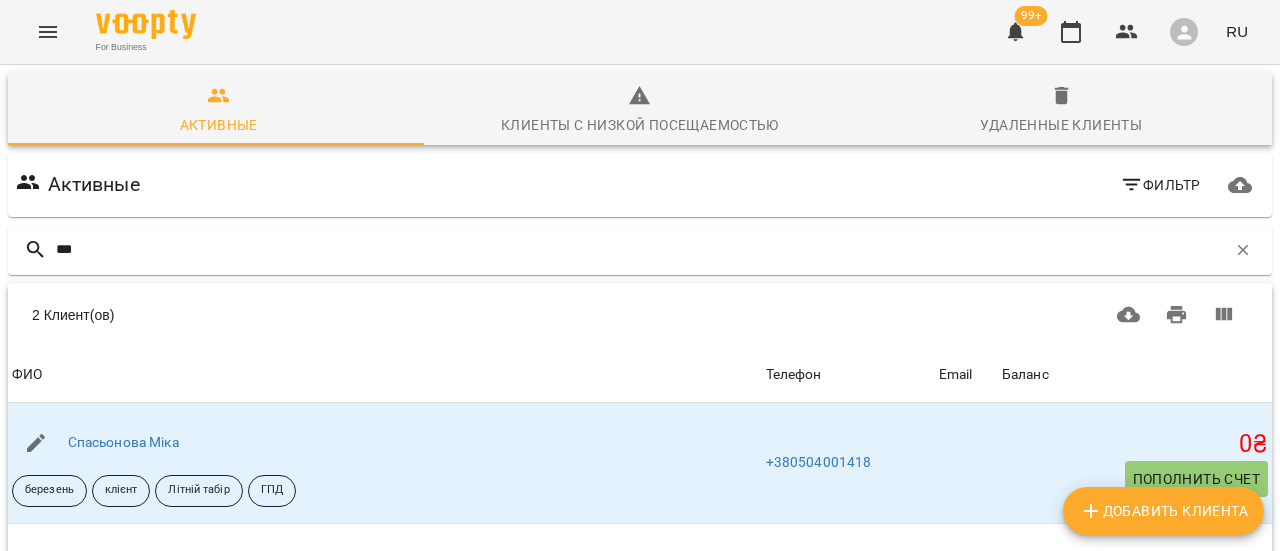 scroll, scrollTop: 100, scrollLeft: 0, axis: vertical 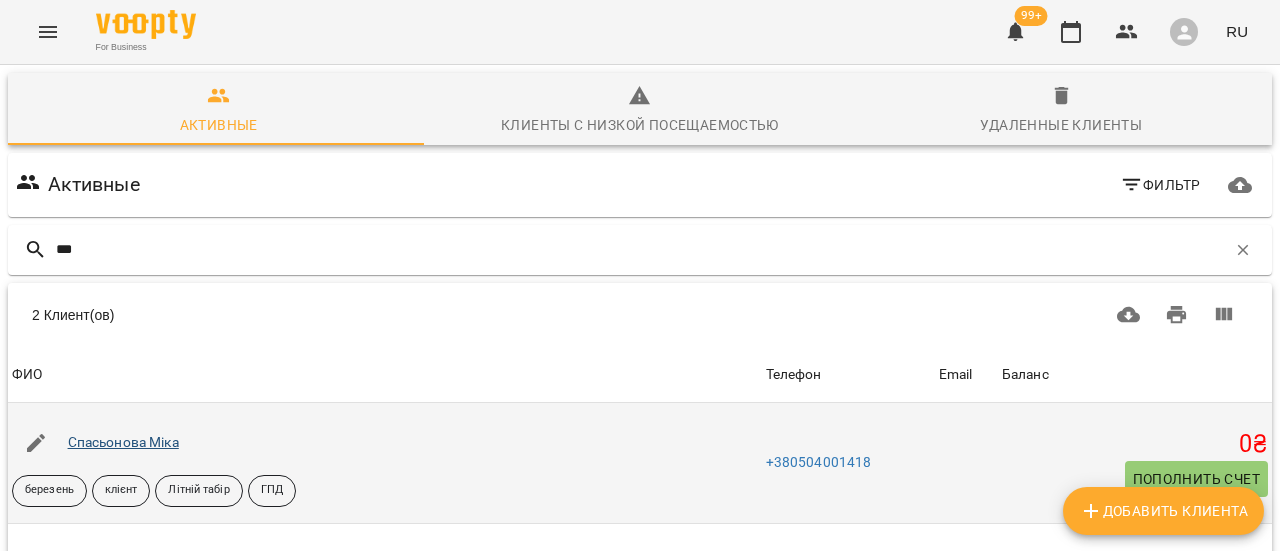 type on "***" 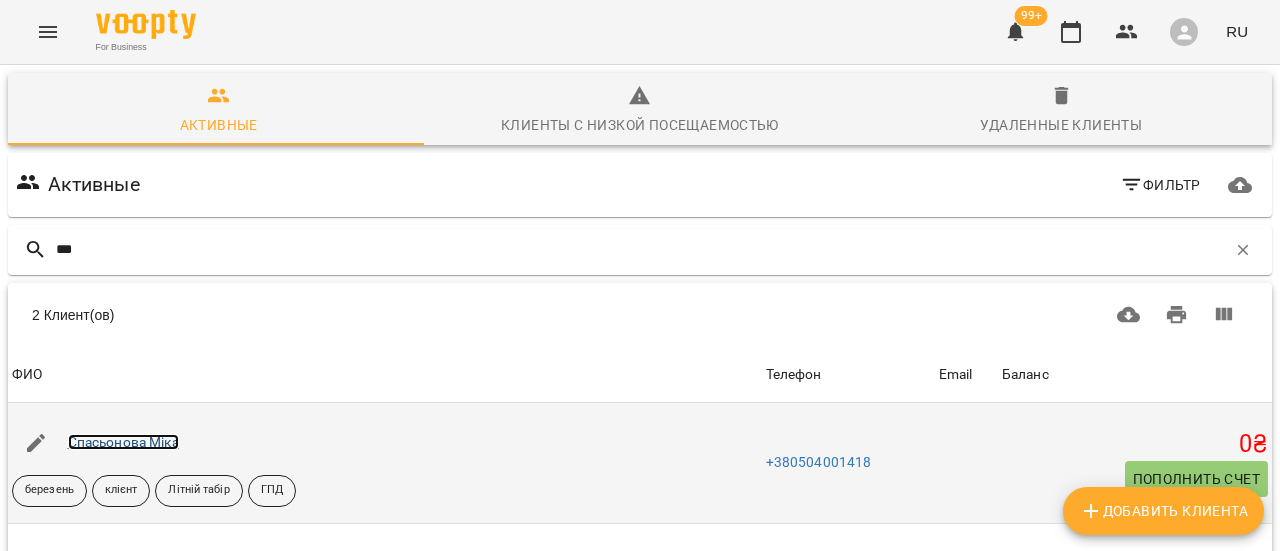 click on "Спасьонова Міка" at bounding box center (123, 442) 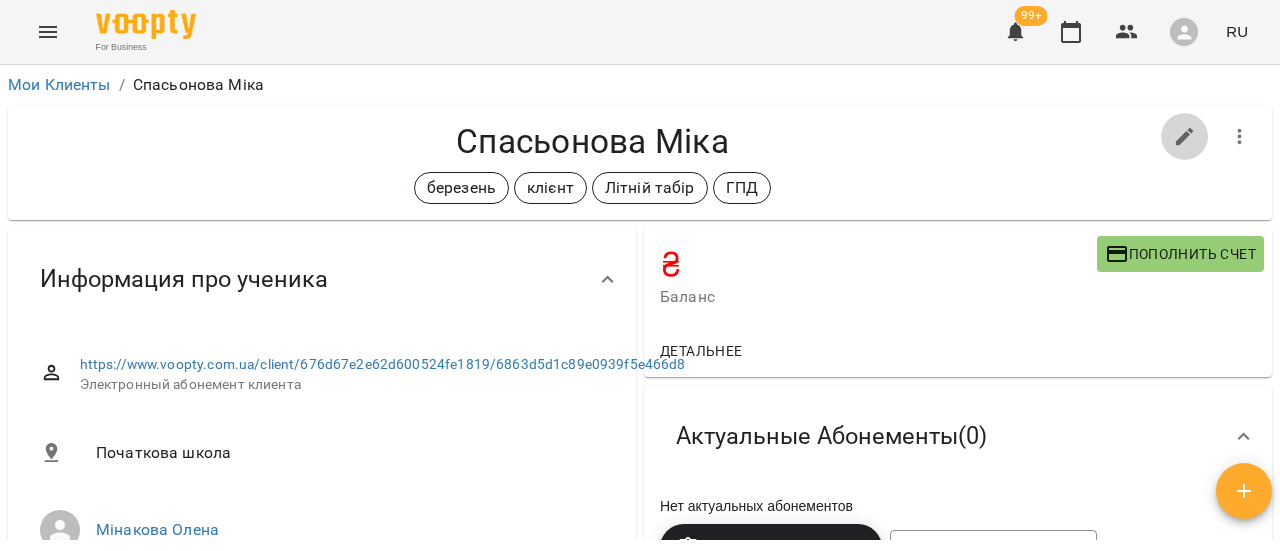 click 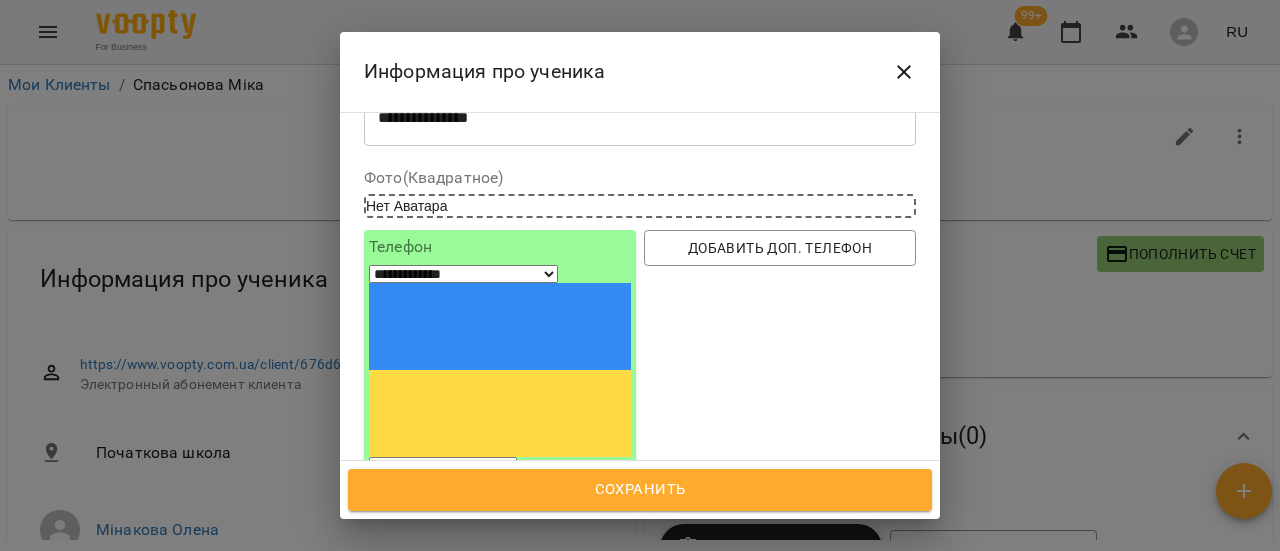 scroll, scrollTop: 300, scrollLeft: 0, axis: vertical 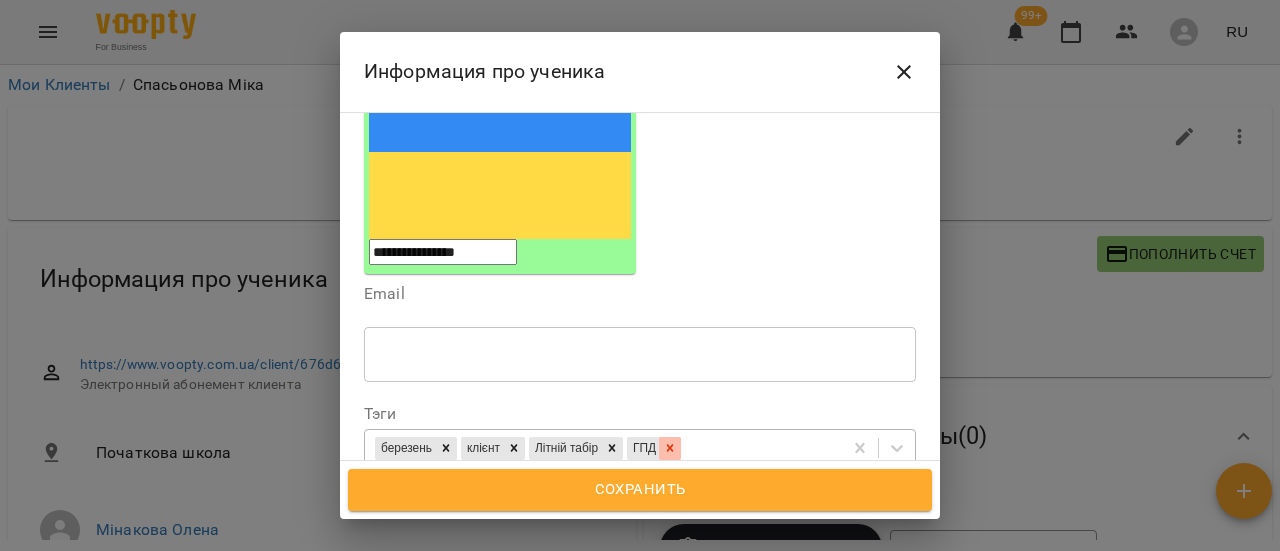 click 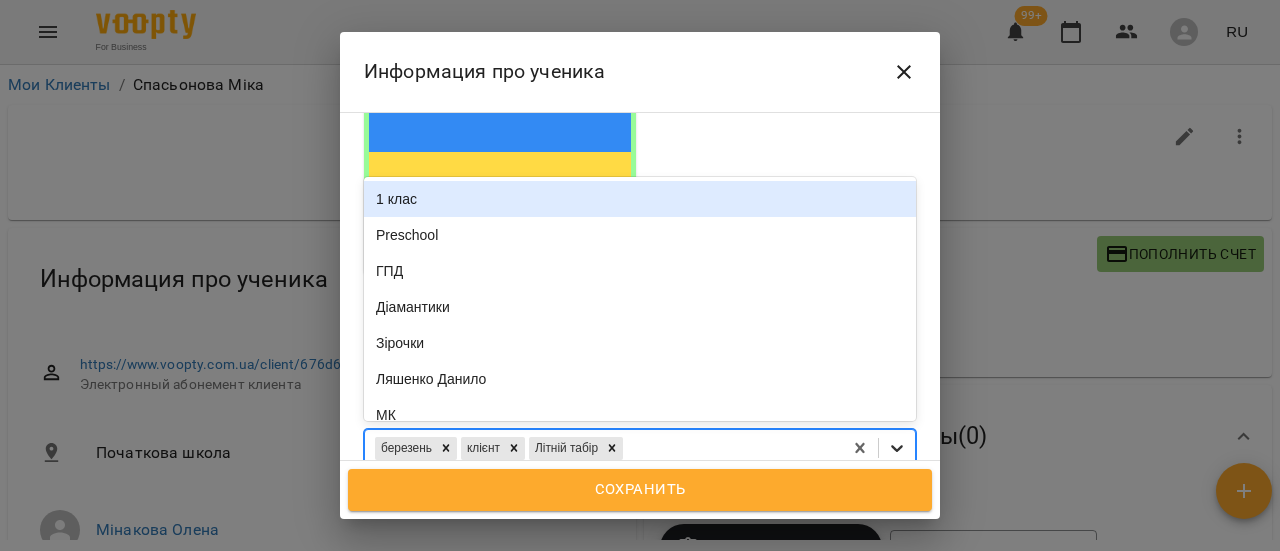 click 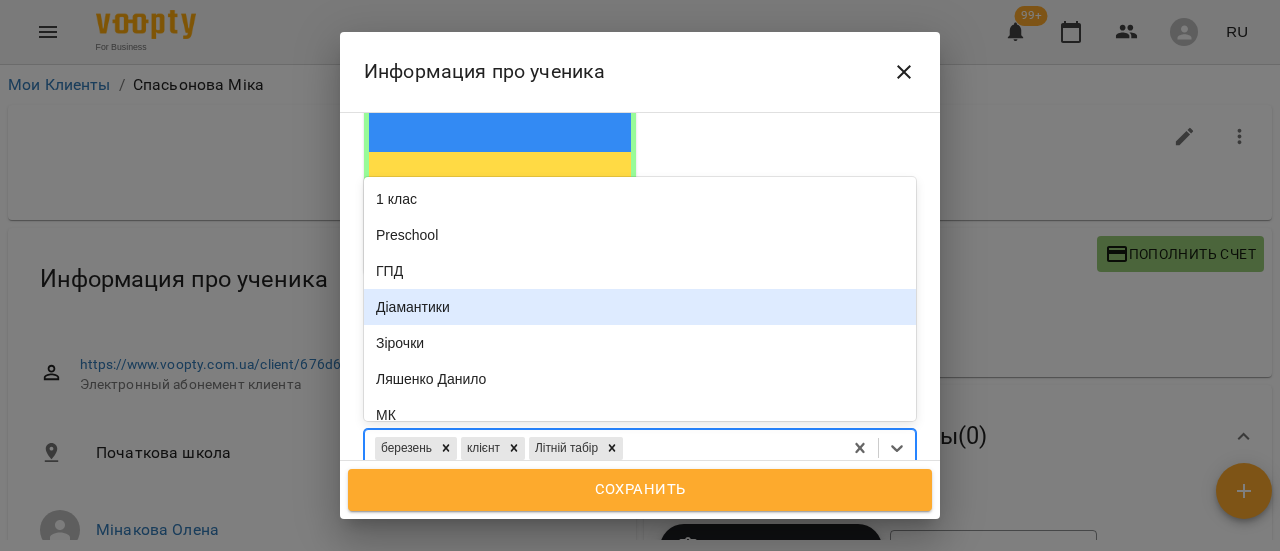 click on "Діамантики" at bounding box center (640, 307) 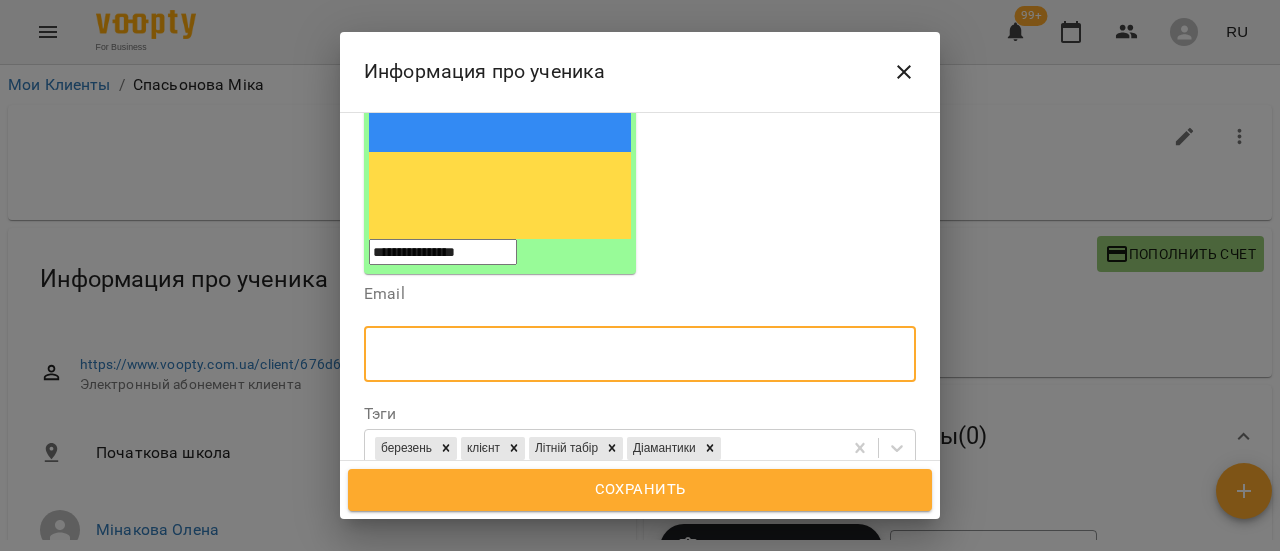 drag, startPoint x: 596, startPoint y: 182, endPoint x: 607, endPoint y: 247, distance: 65.9242 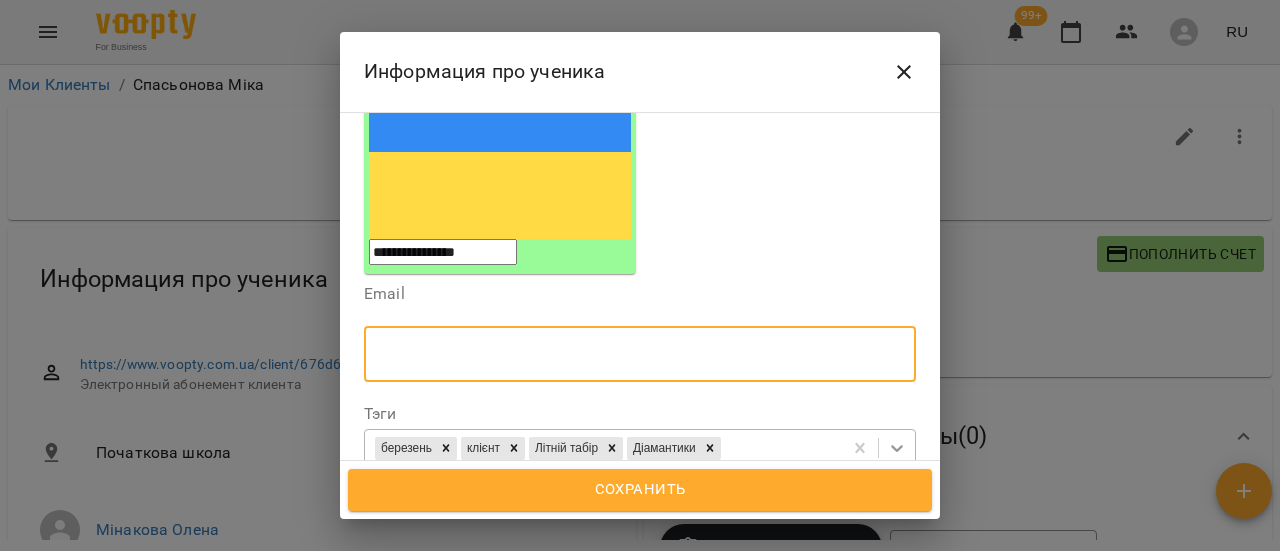 click 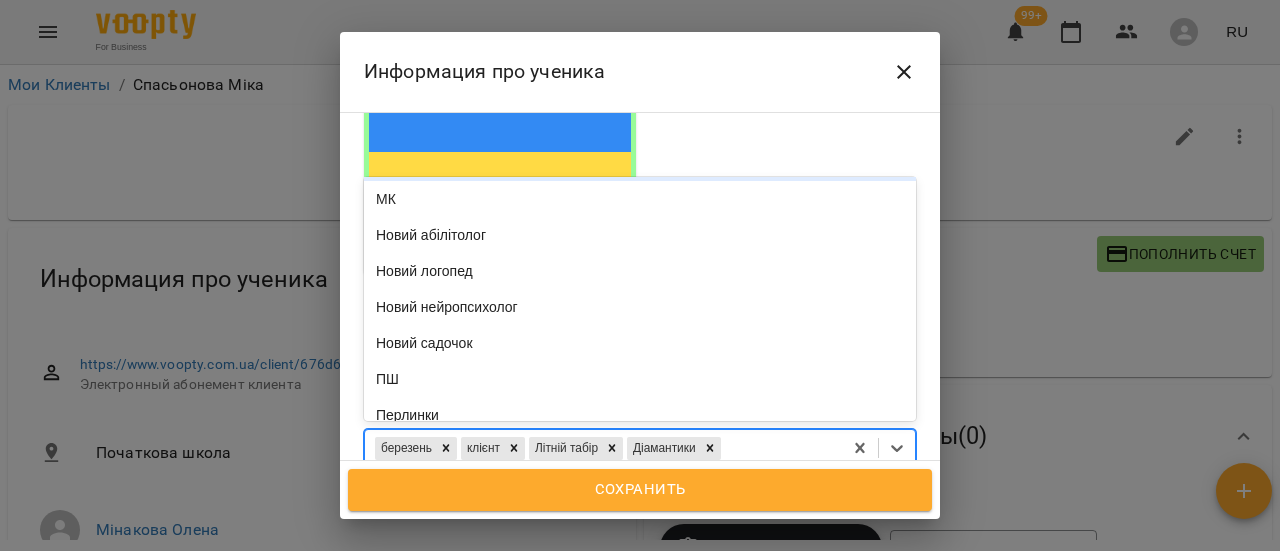 scroll, scrollTop: 0, scrollLeft: 0, axis: both 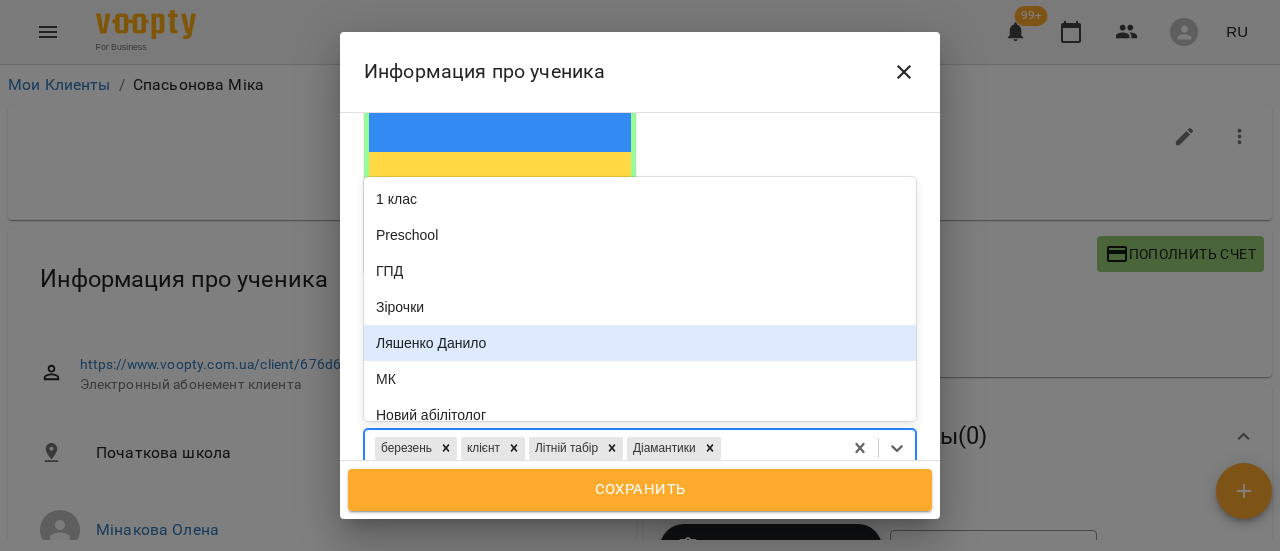 click on "Ляшенко Данило" at bounding box center [640, 343] 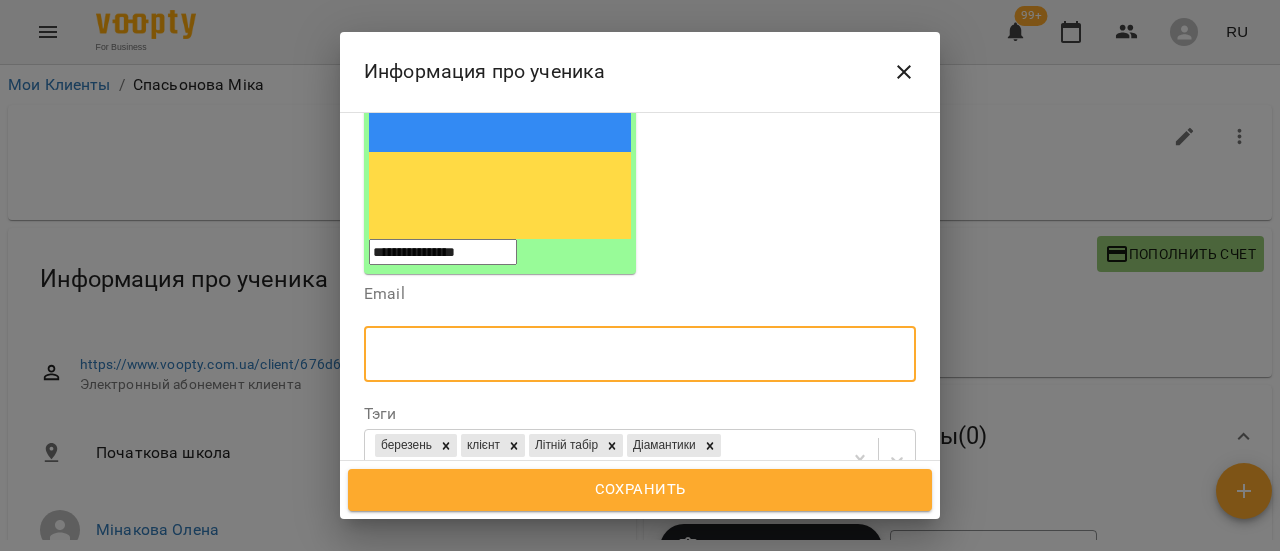 drag, startPoint x: 710, startPoint y: 236, endPoint x: 718, endPoint y: 243, distance: 10.630146 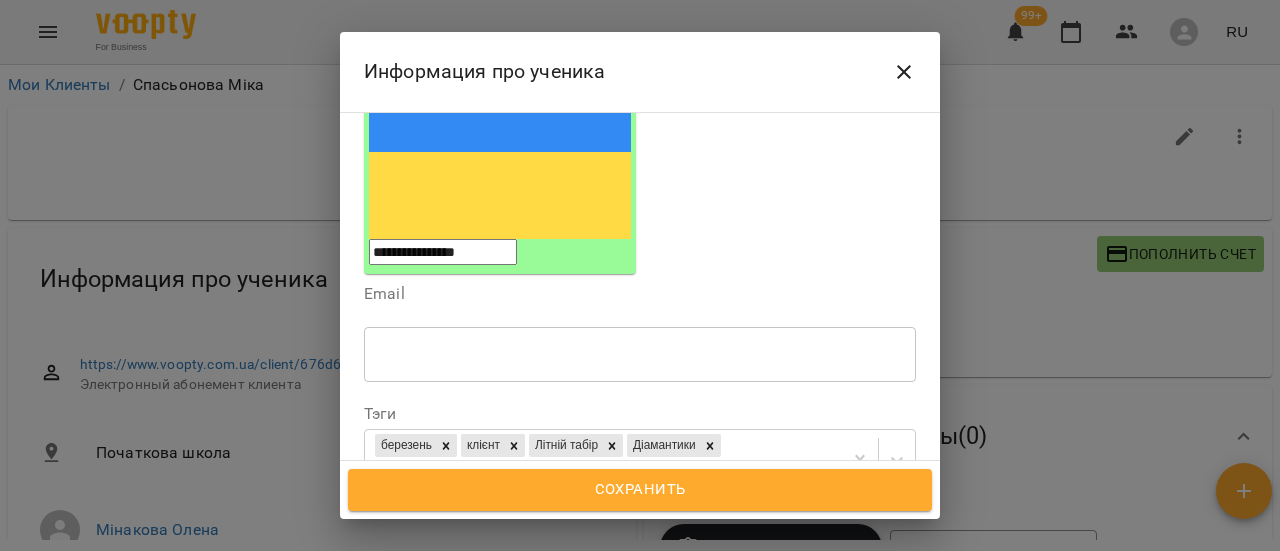 click on "**********" at bounding box center [640, 531] 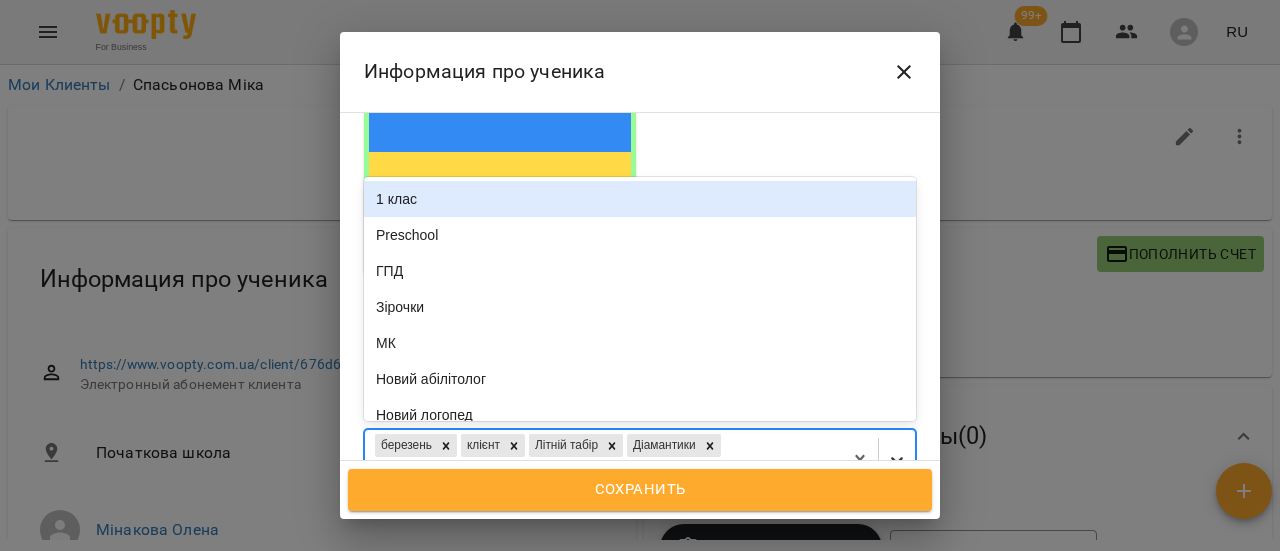 click 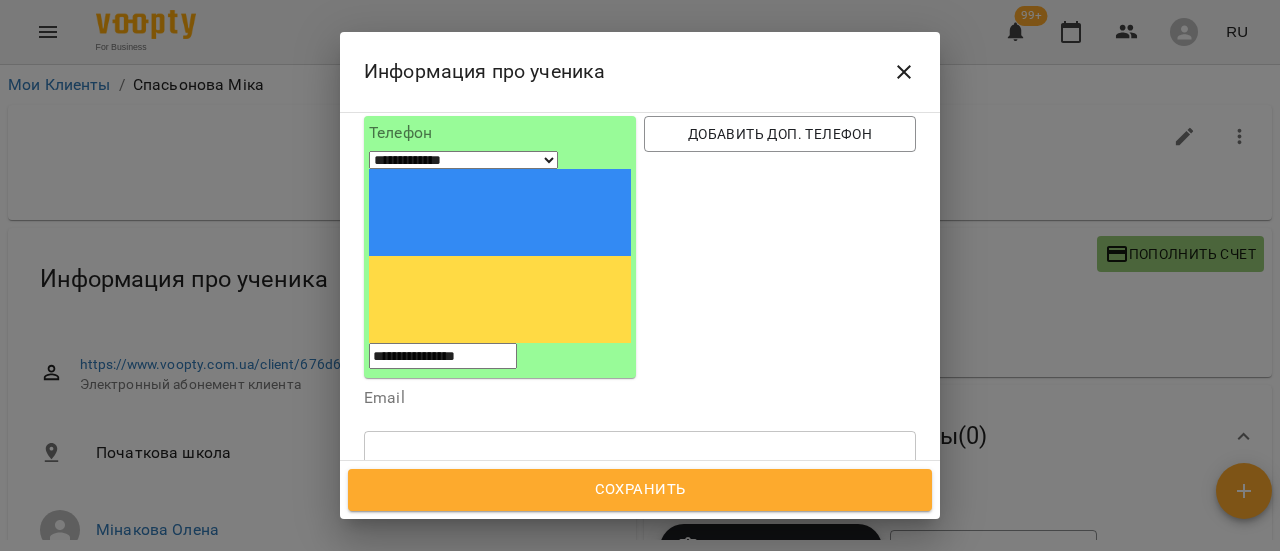scroll, scrollTop: 224, scrollLeft: 0, axis: vertical 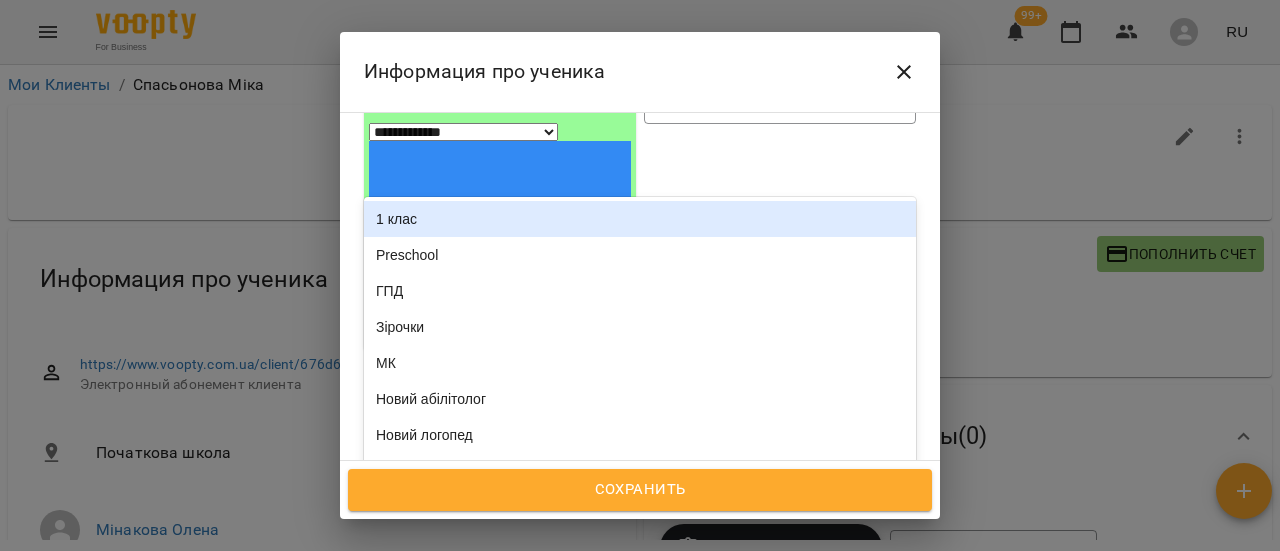 click 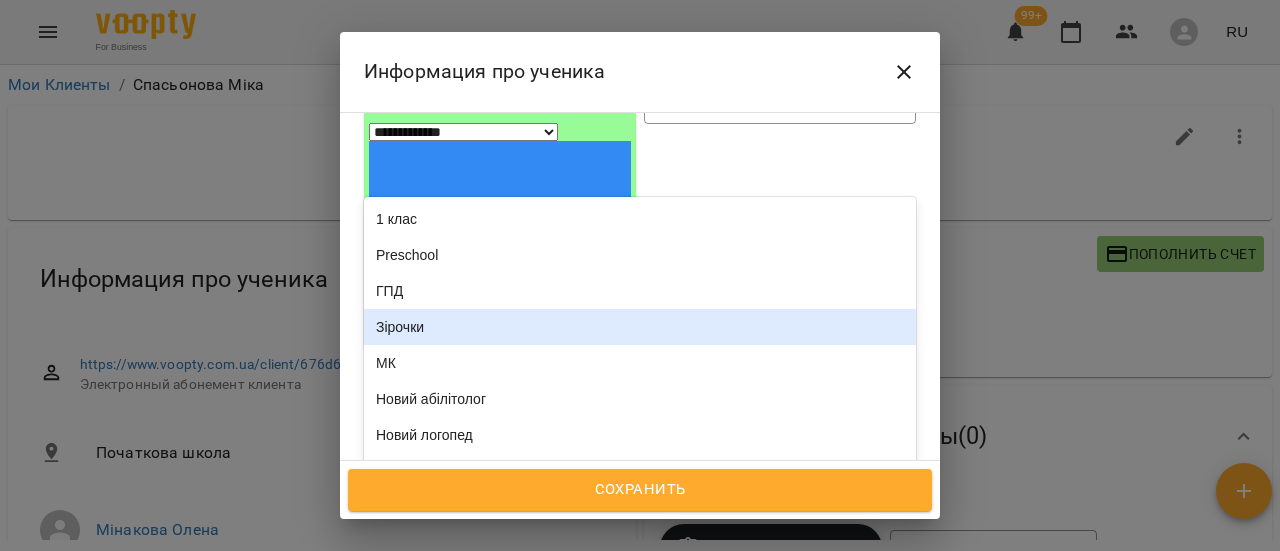 click on "Зірочки" at bounding box center (640, 327) 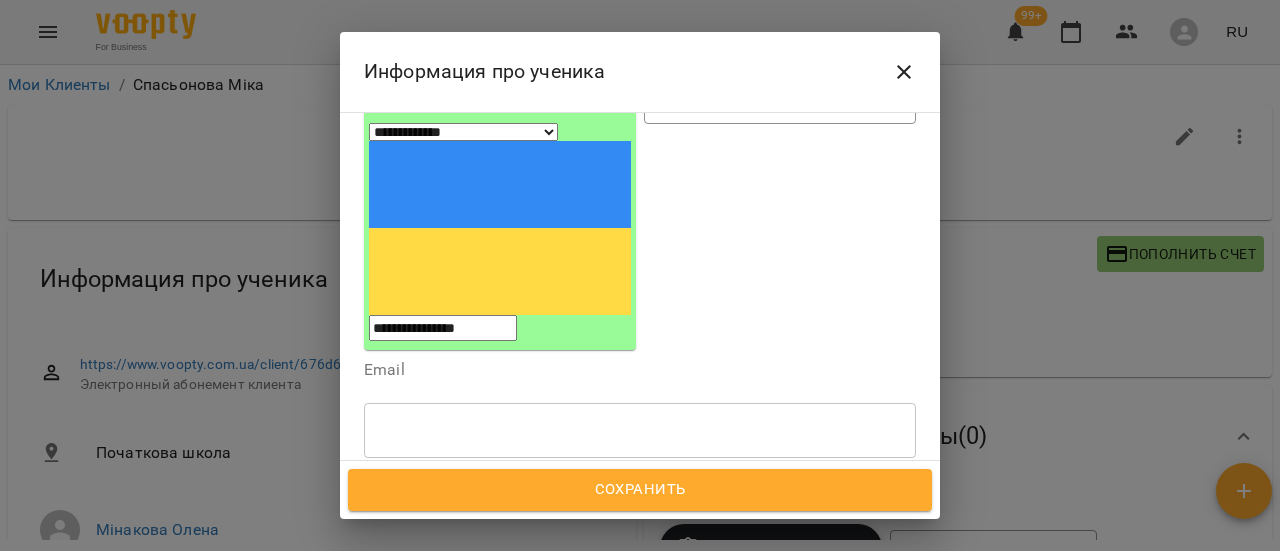 drag, startPoint x: 673, startPoint y: 301, endPoint x: 672, endPoint y: 279, distance: 22.022715 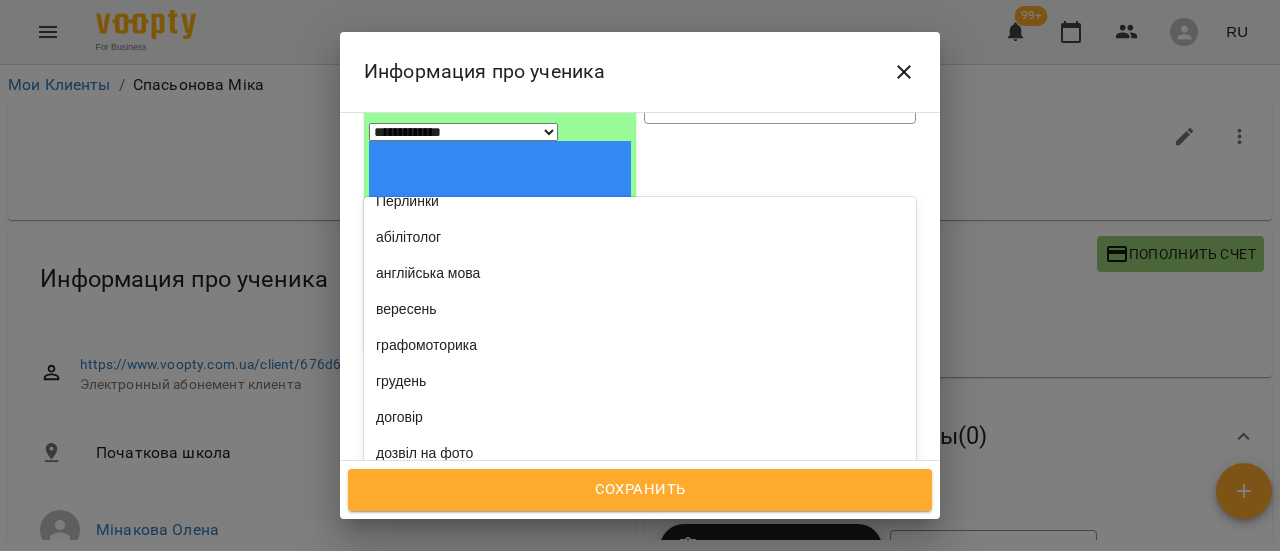 scroll, scrollTop: 0, scrollLeft: 0, axis: both 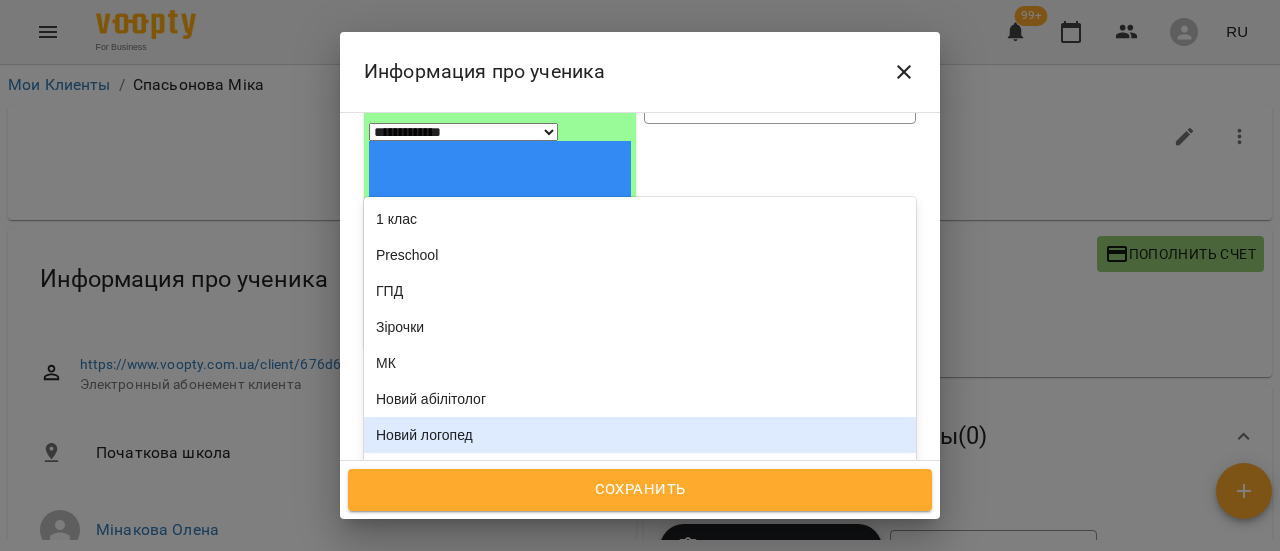 type on "*" 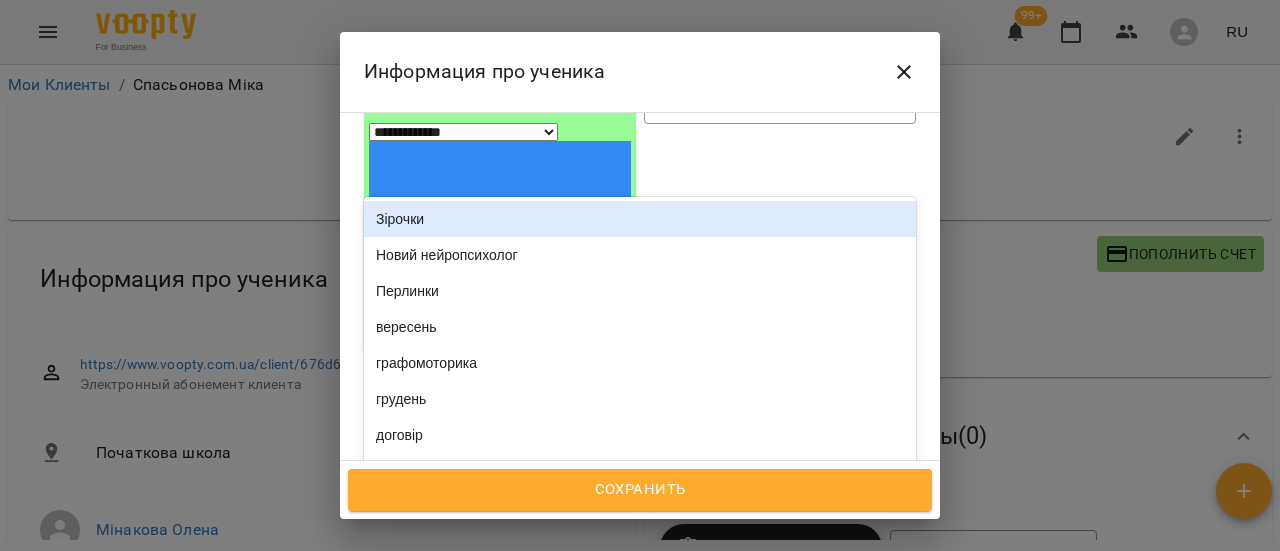 type 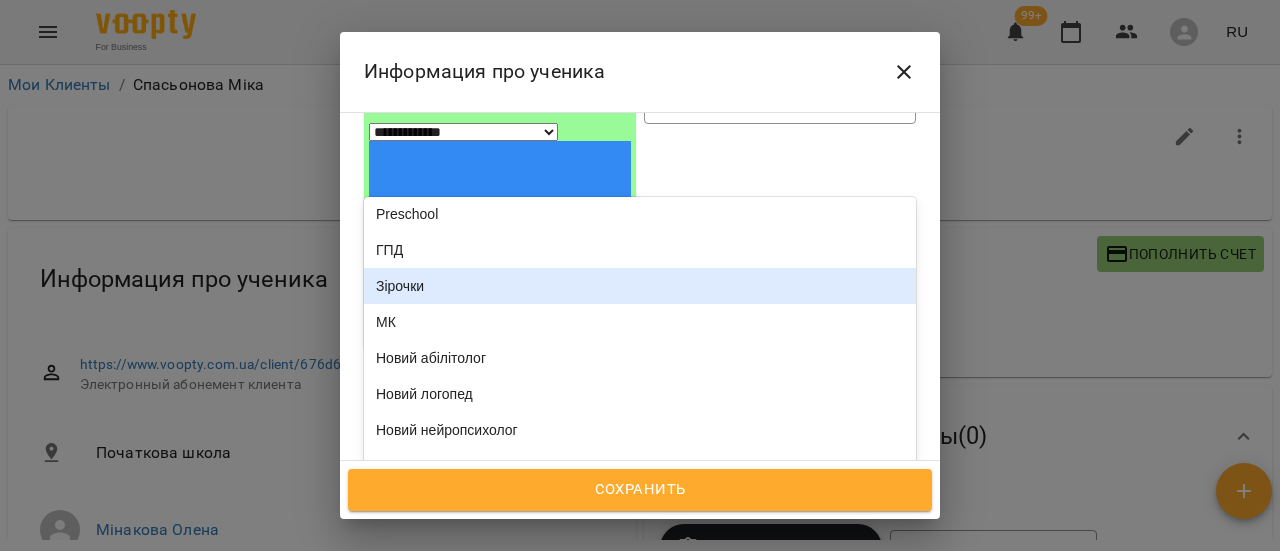 scroll, scrollTop: 0, scrollLeft: 0, axis: both 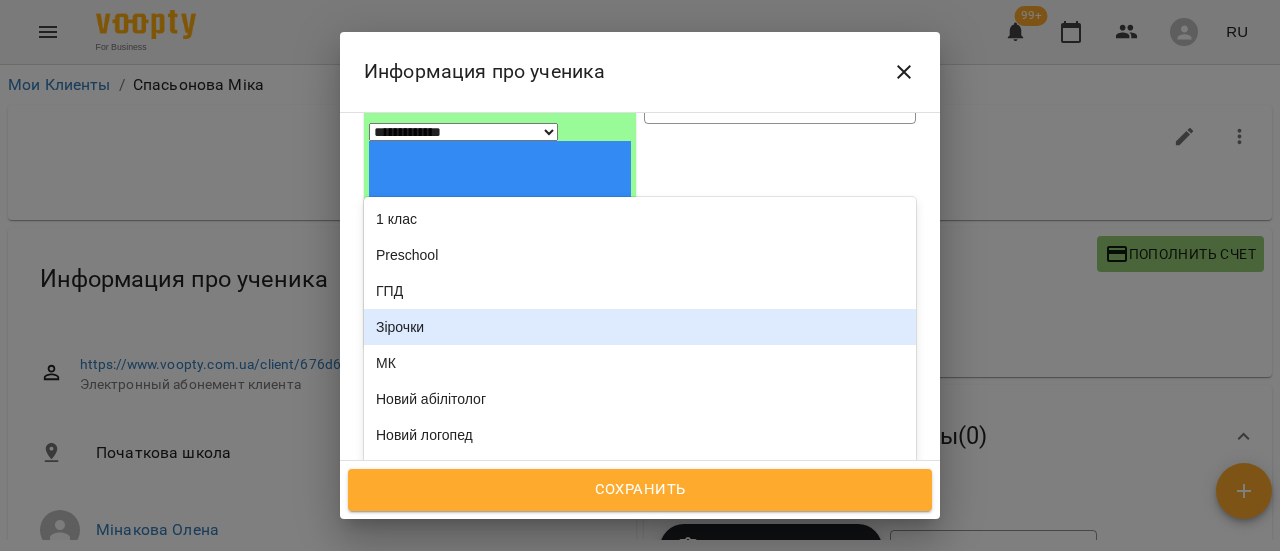 click on "Зірочки" at bounding box center (640, 327) 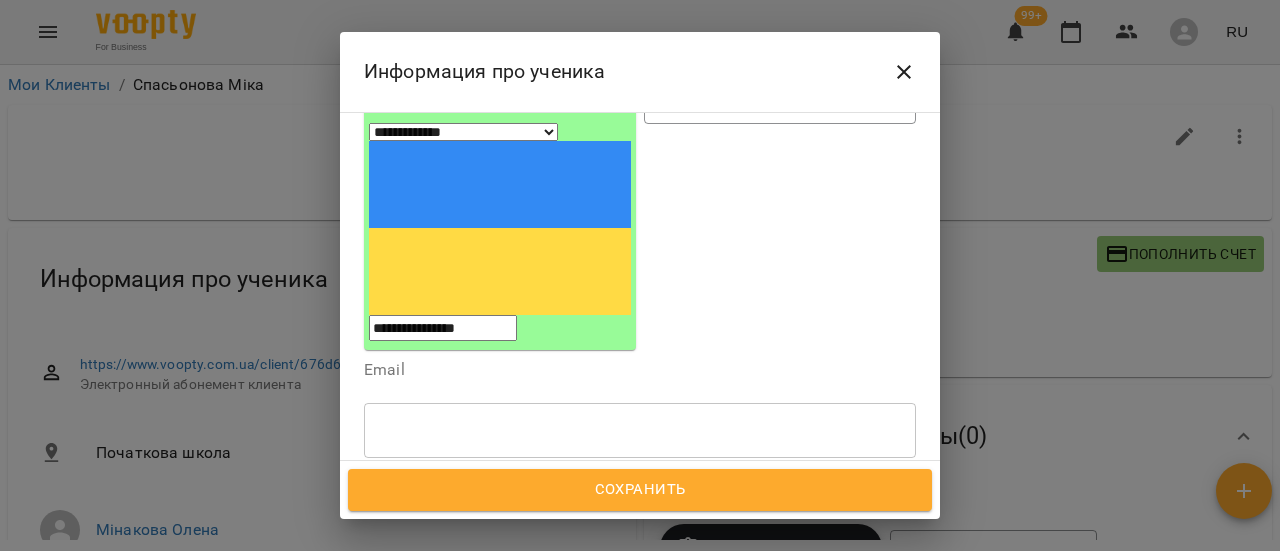 drag, startPoint x: 845, startPoint y: 108, endPoint x: 842, endPoint y: 95, distance: 13.341664 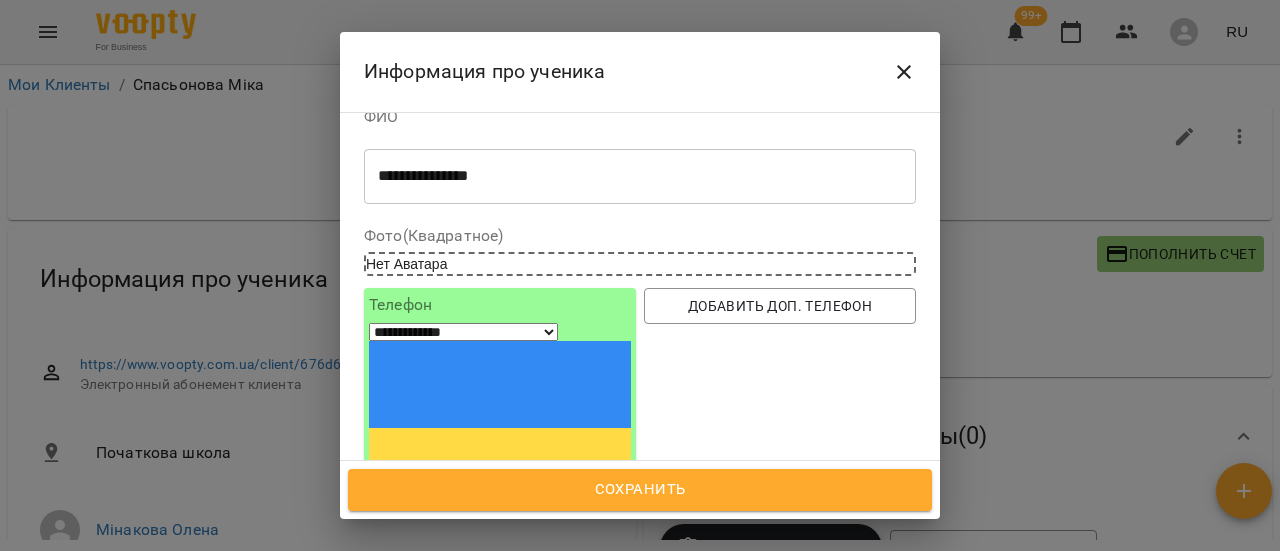 scroll, scrollTop: 224, scrollLeft: 0, axis: vertical 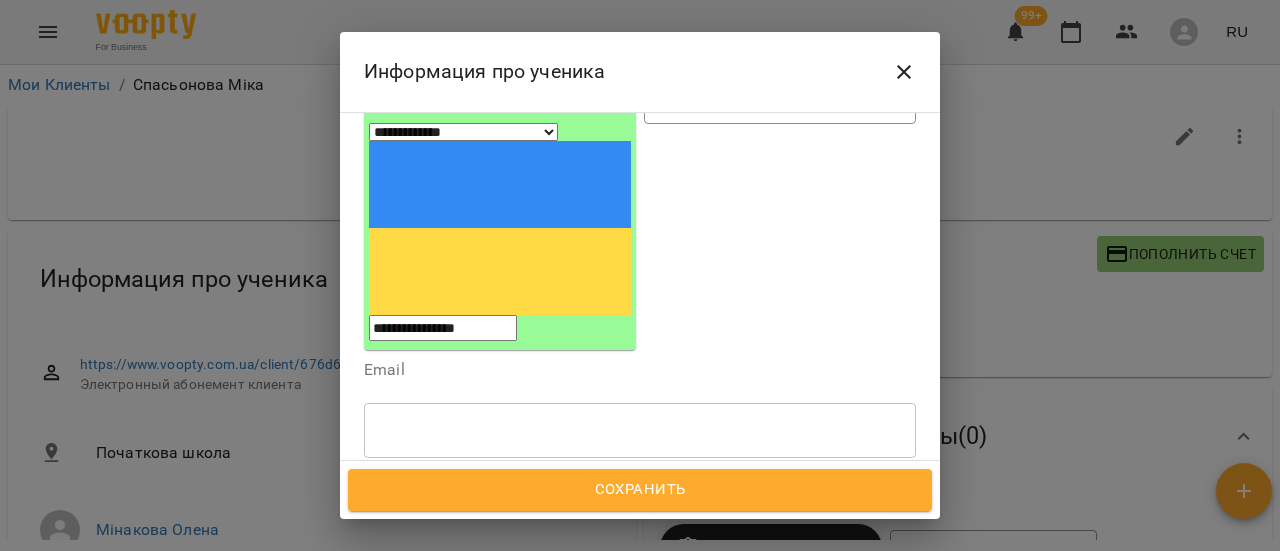 click 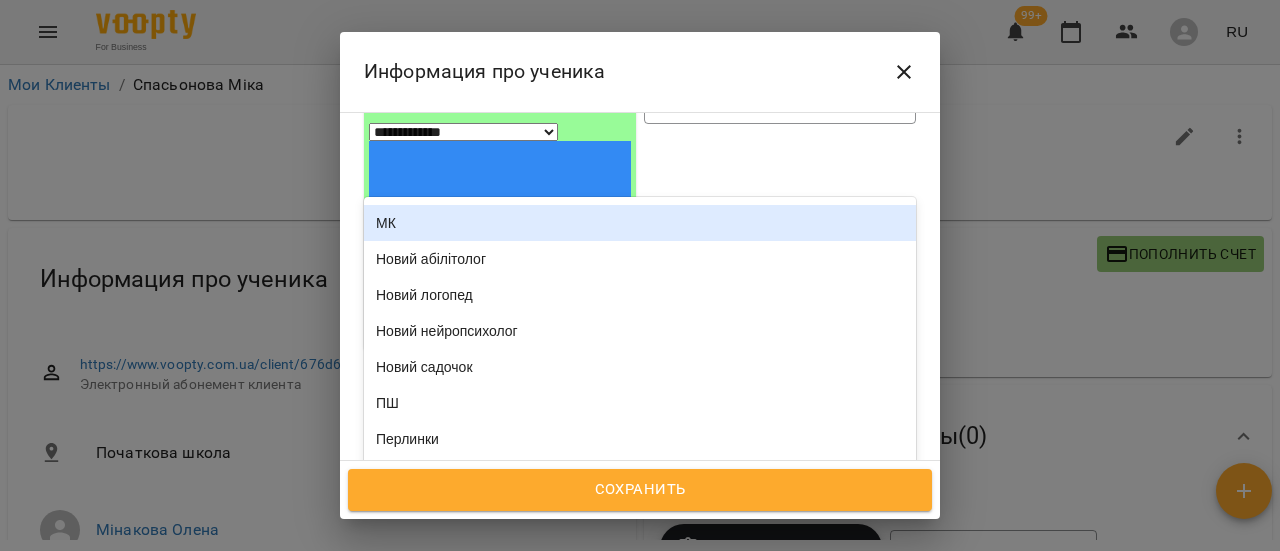 scroll, scrollTop: 0, scrollLeft: 0, axis: both 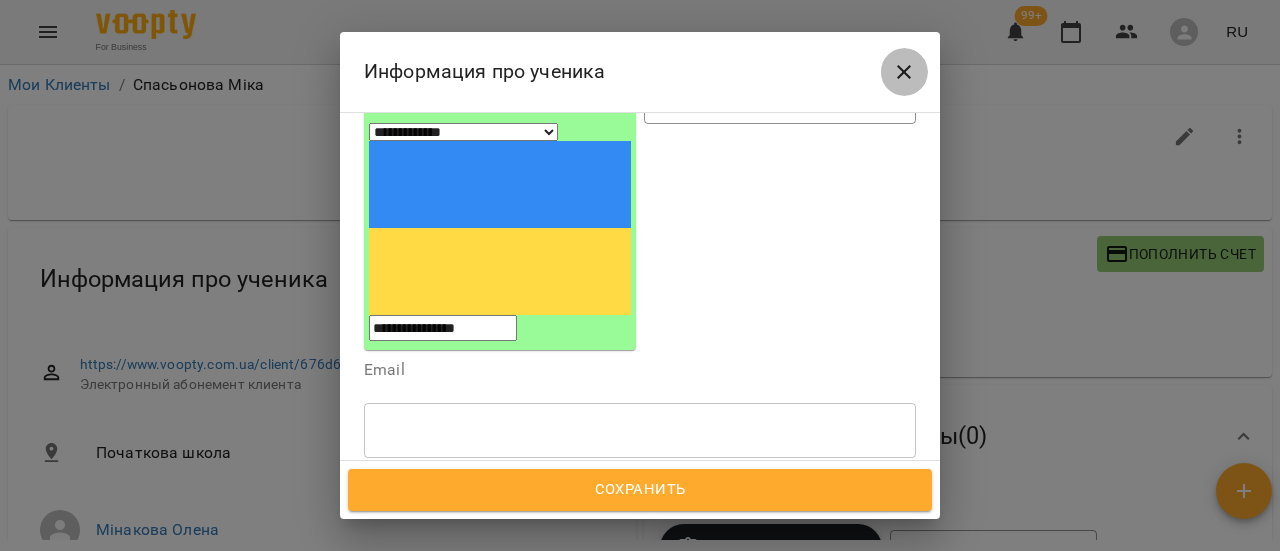 click 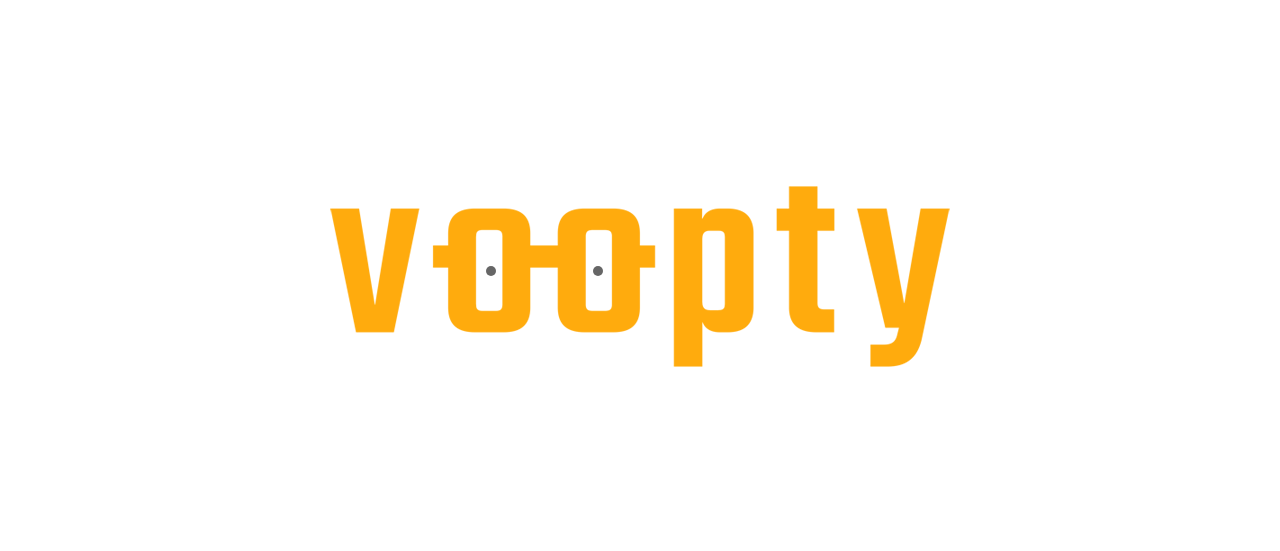 scroll, scrollTop: 0, scrollLeft: 0, axis: both 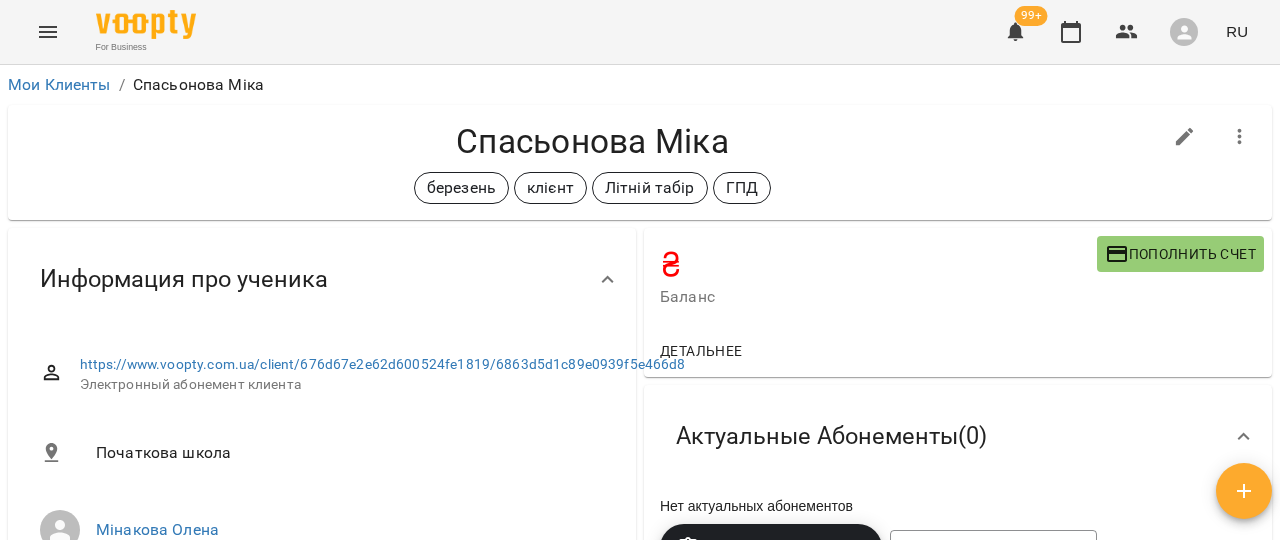 click 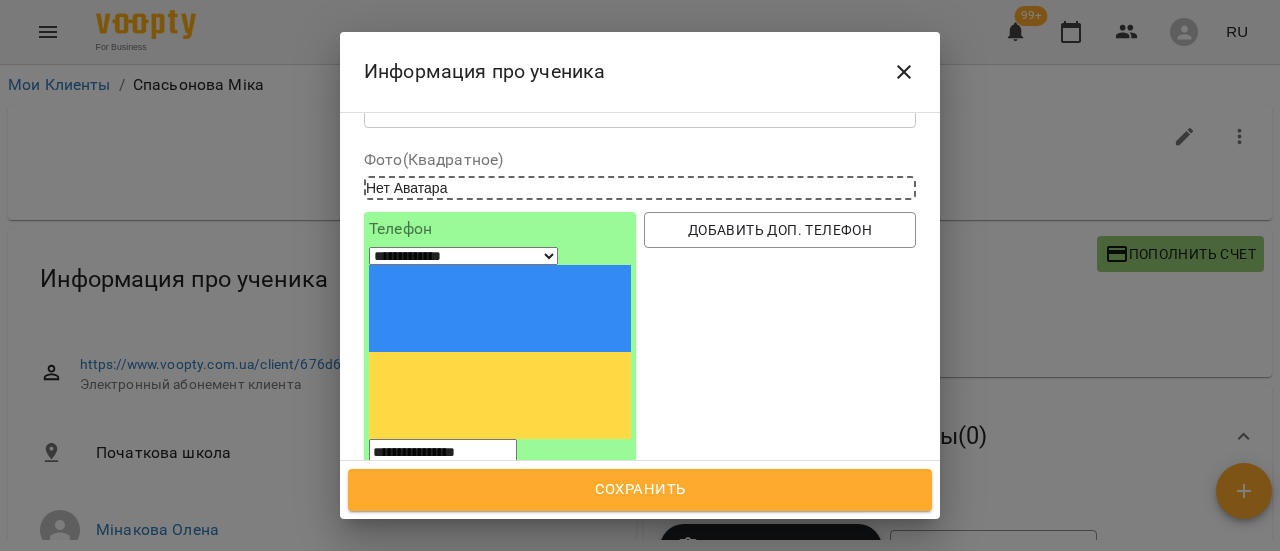 scroll, scrollTop: 200, scrollLeft: 0, axis: vertical 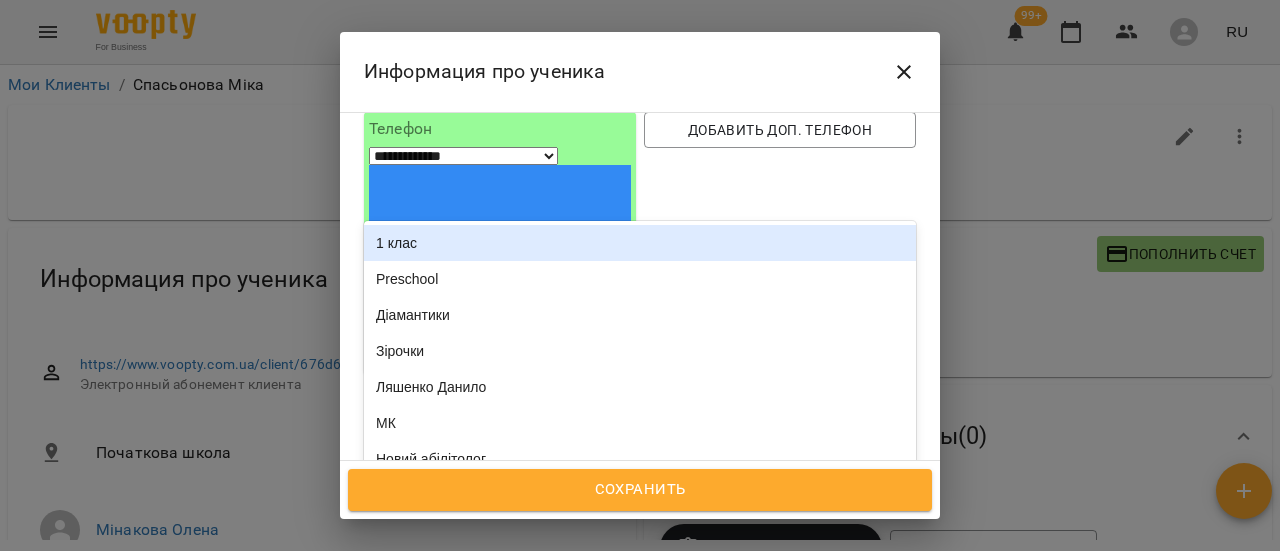 click at bounding box center [897, 548] 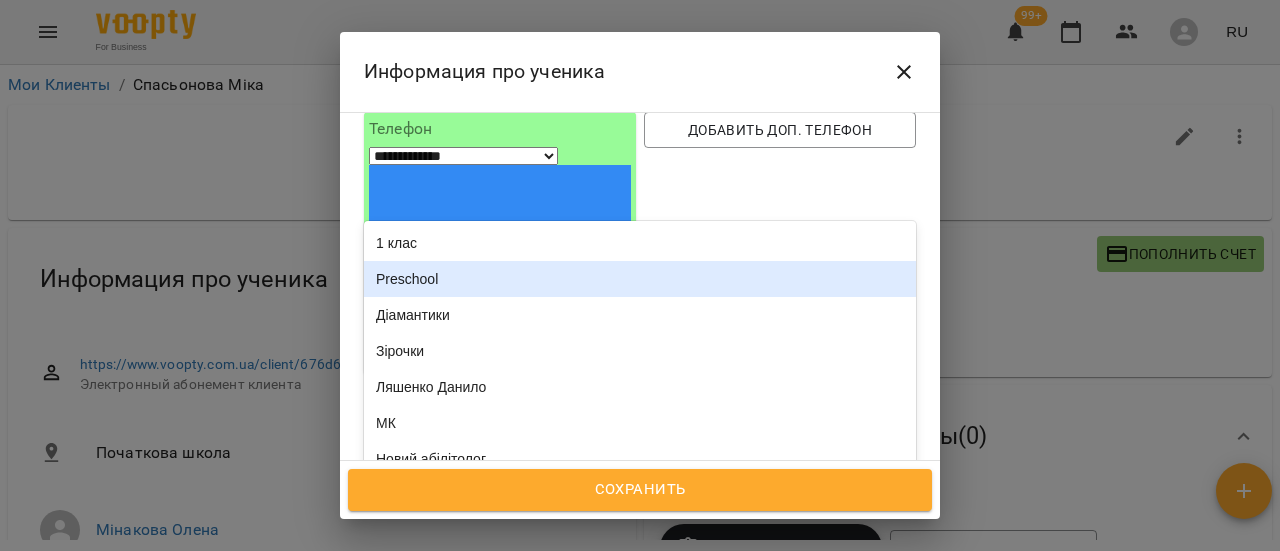 click on "Preschool" at bounding box center [640, 279] 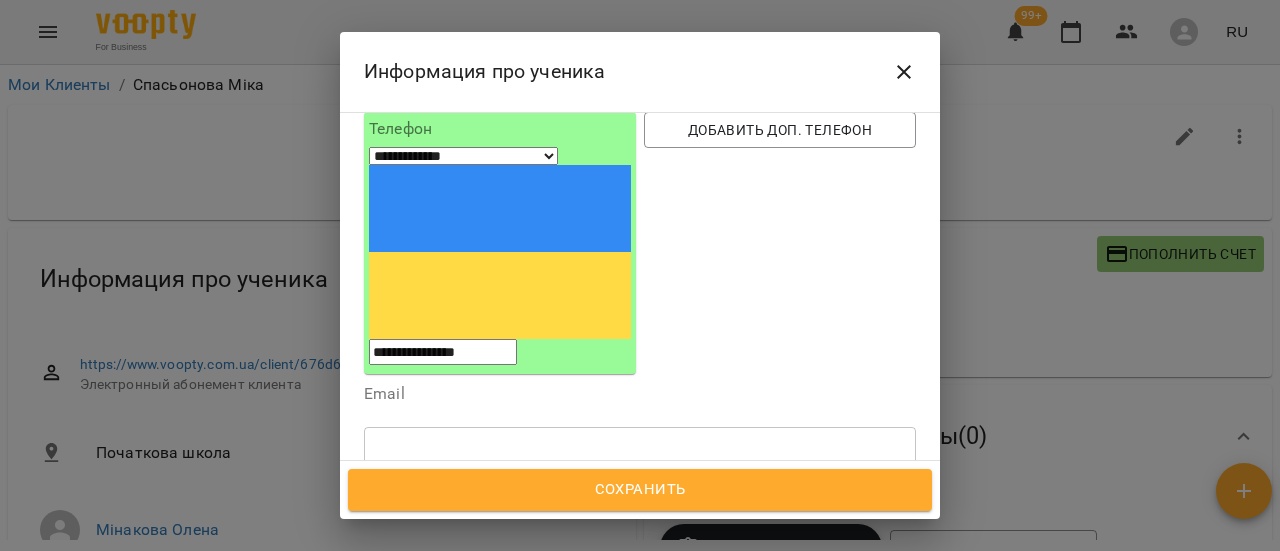 click on "Сохранить" at bounding box center (640, 490) 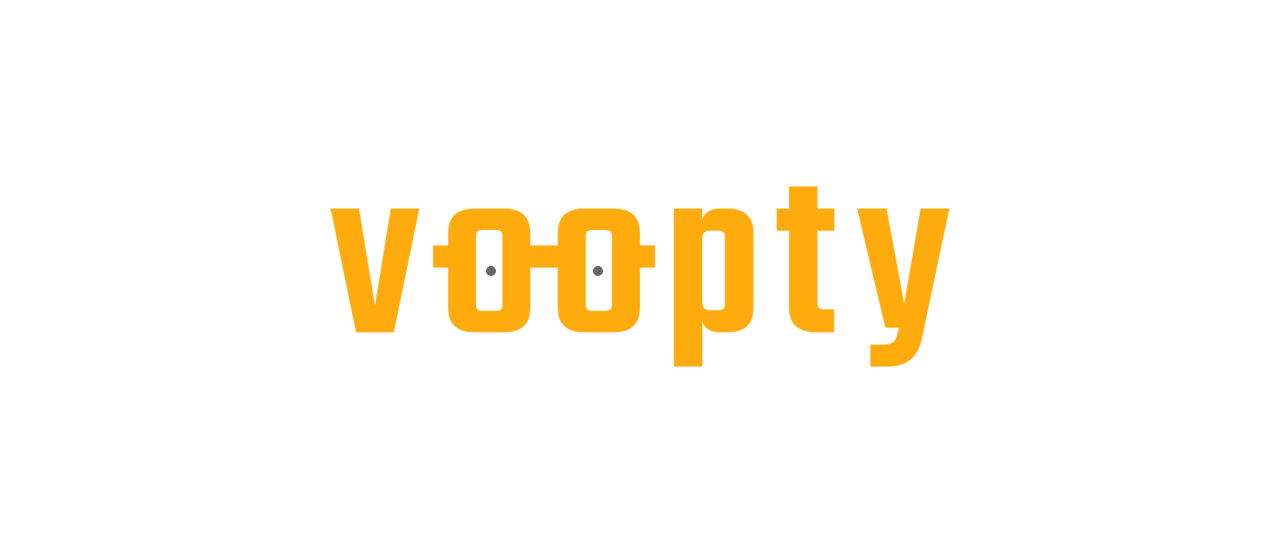 scroll, scrollTop: 0, scrollLeft: 0, axis: both 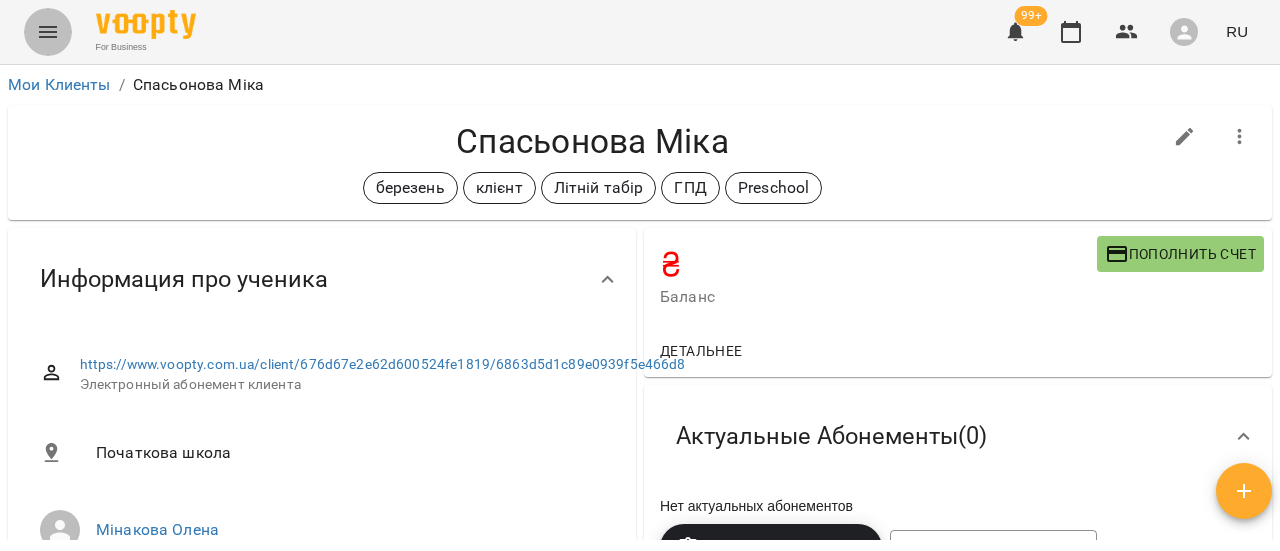 click 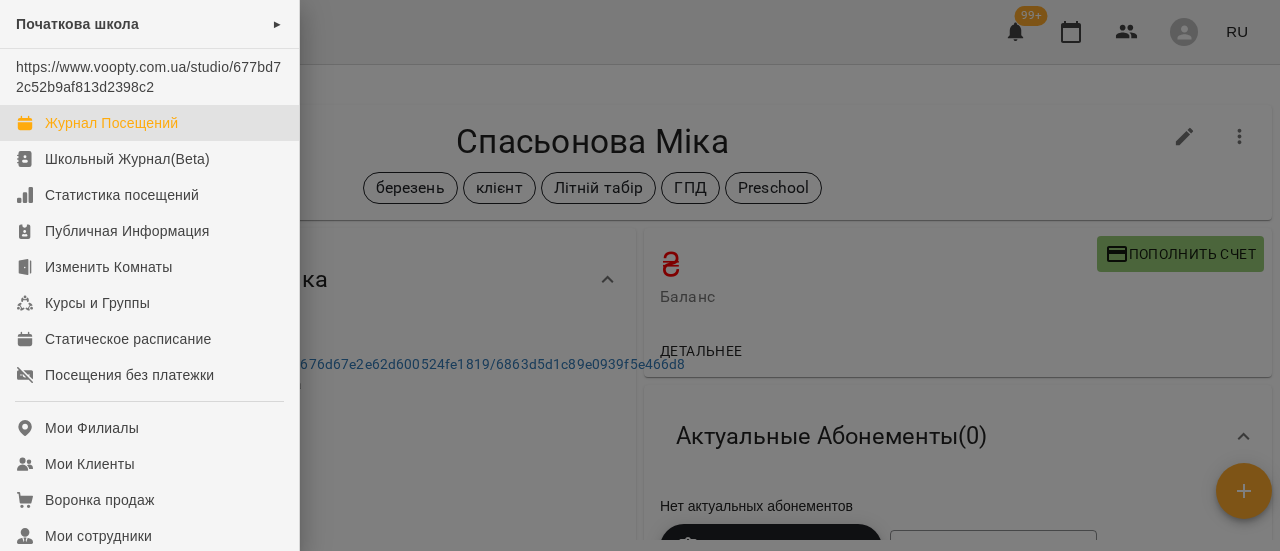 click on "Журнал Посещений" at bounding box center [111, 123] 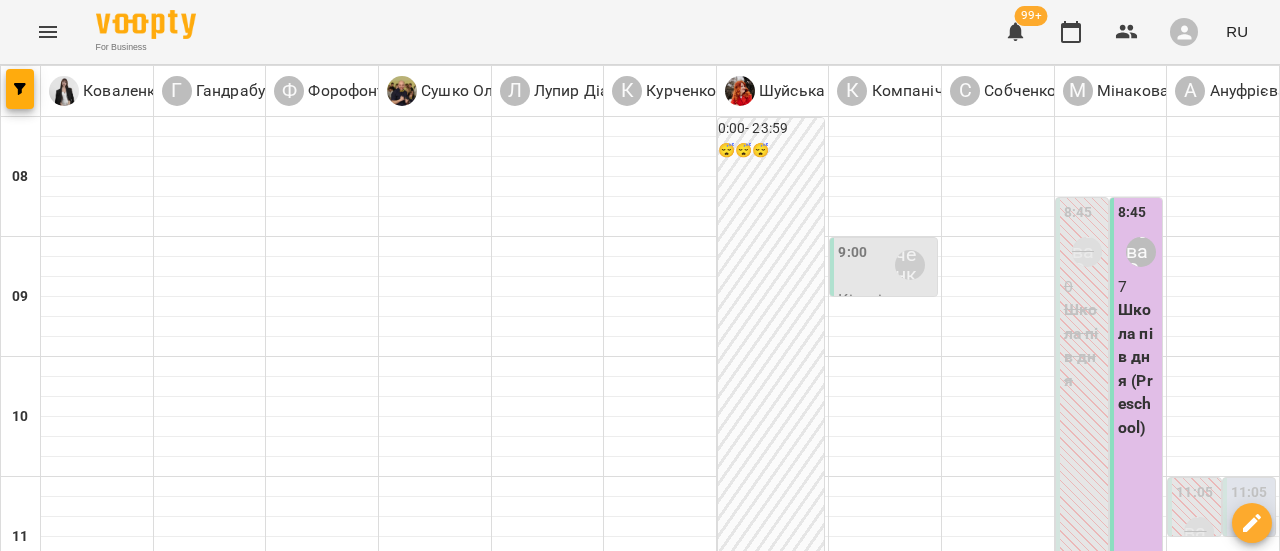 click on "Школа пів дня (Preschool)" at bounding box center [1138, 368] 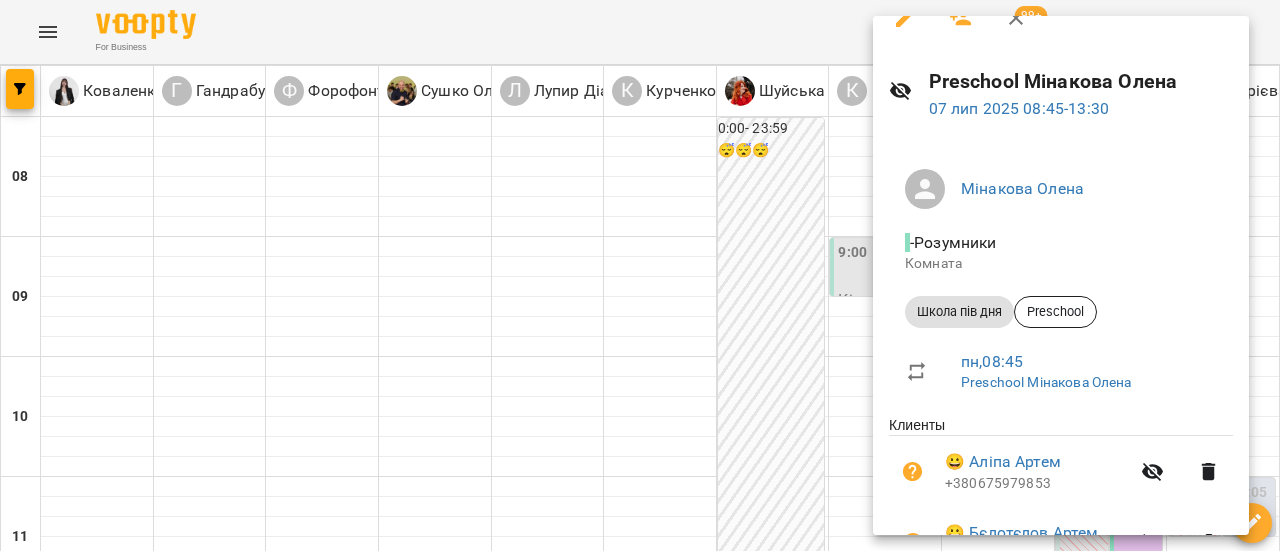 scroll, scrollTop: 0, scrollLeft: 0, axis: both 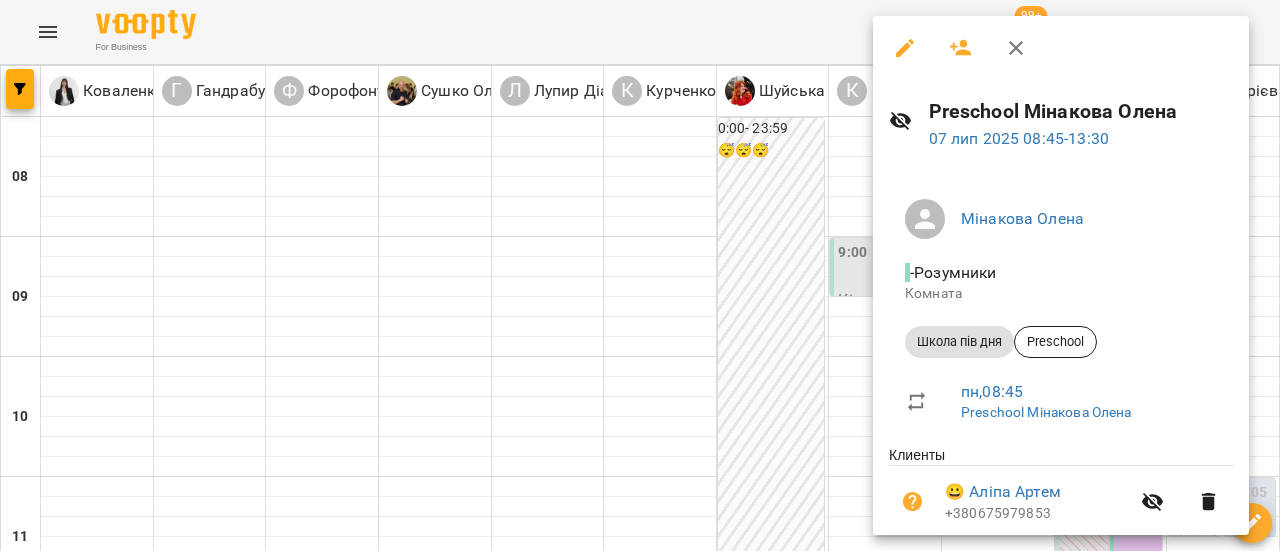 click 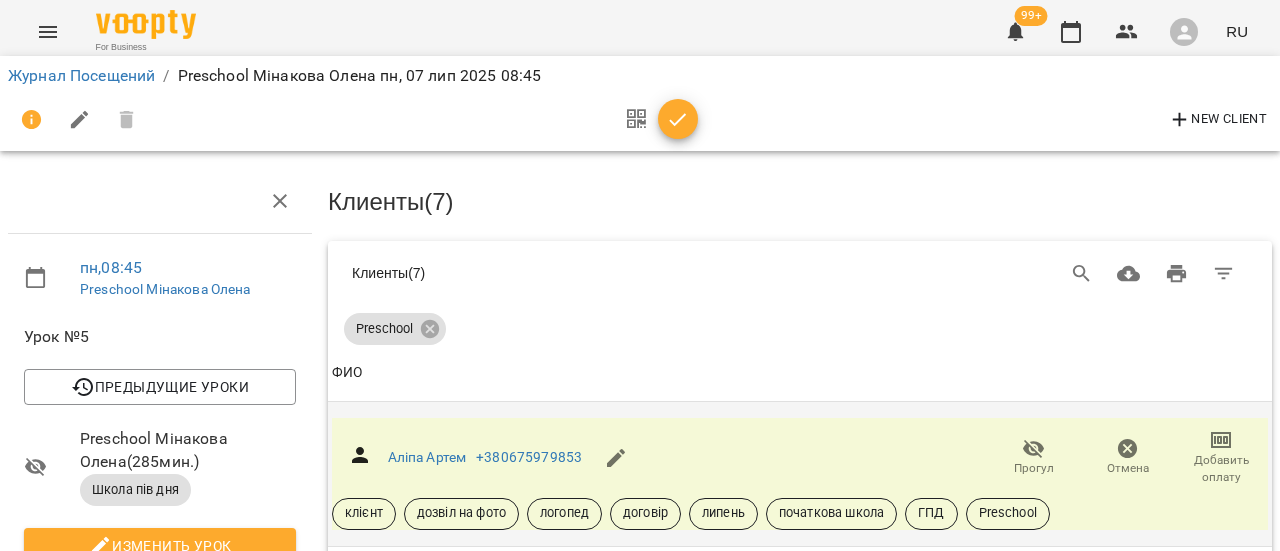 scroll, scrollTop: 900, scrollLeft: 0, axis: vertical 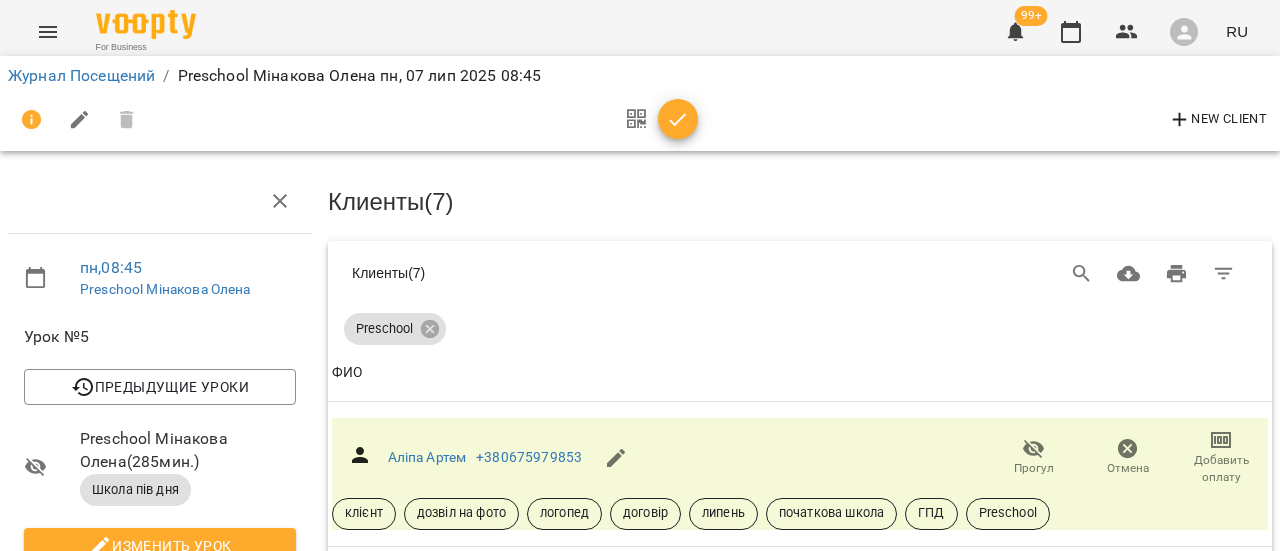 click 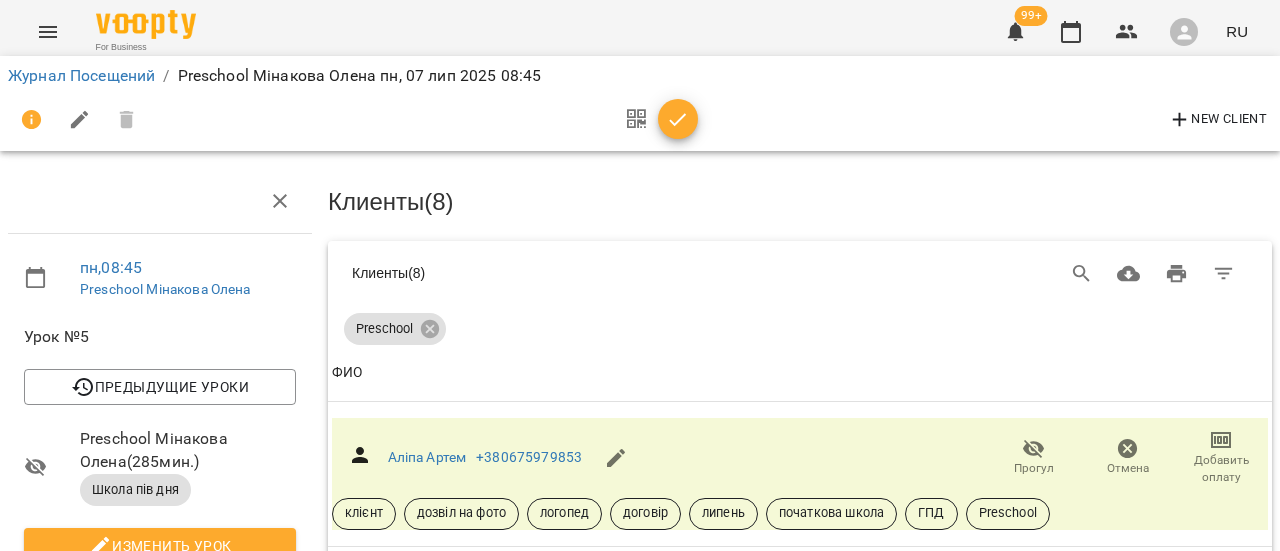 scroll, scrollTop: 1093, scrollLeft: 0, axis: vertical 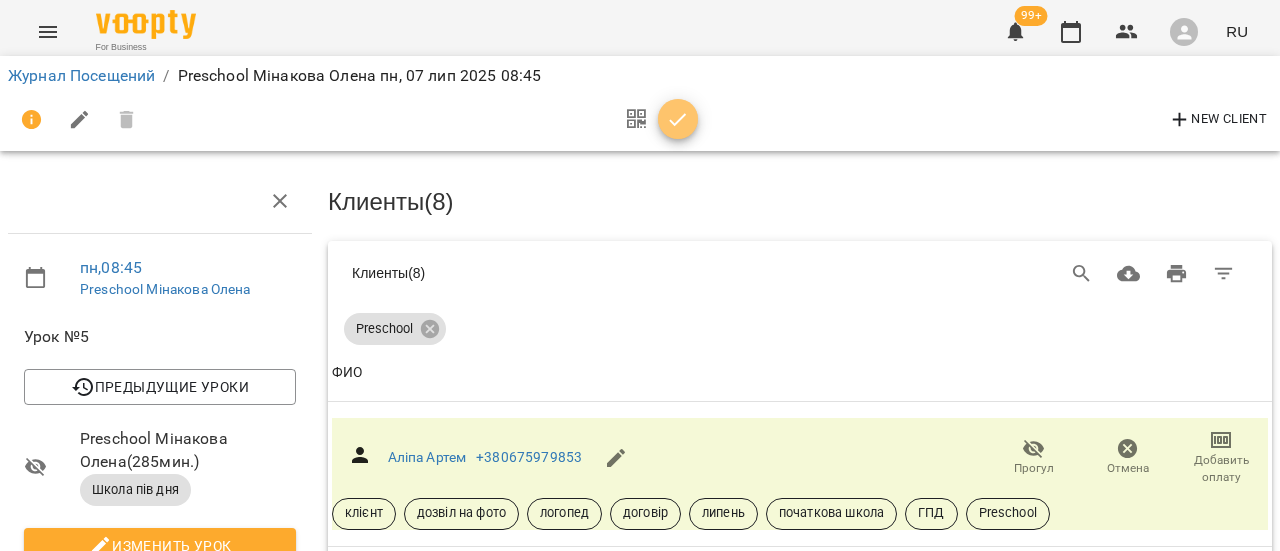 click 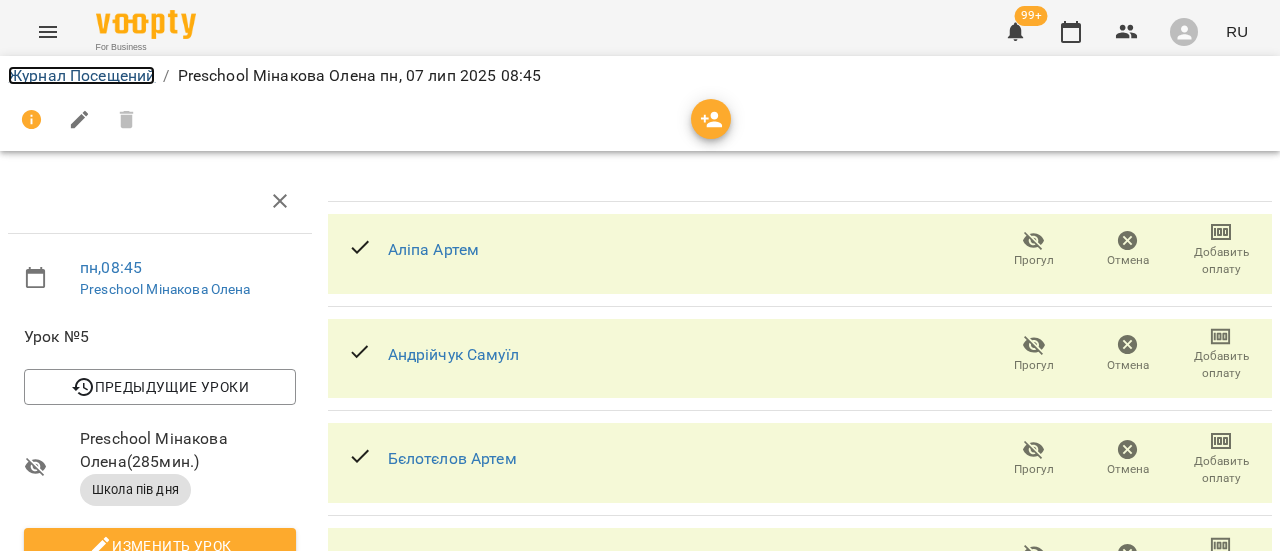 click on "Журнал Посещений" at bounding box center (81, 75) 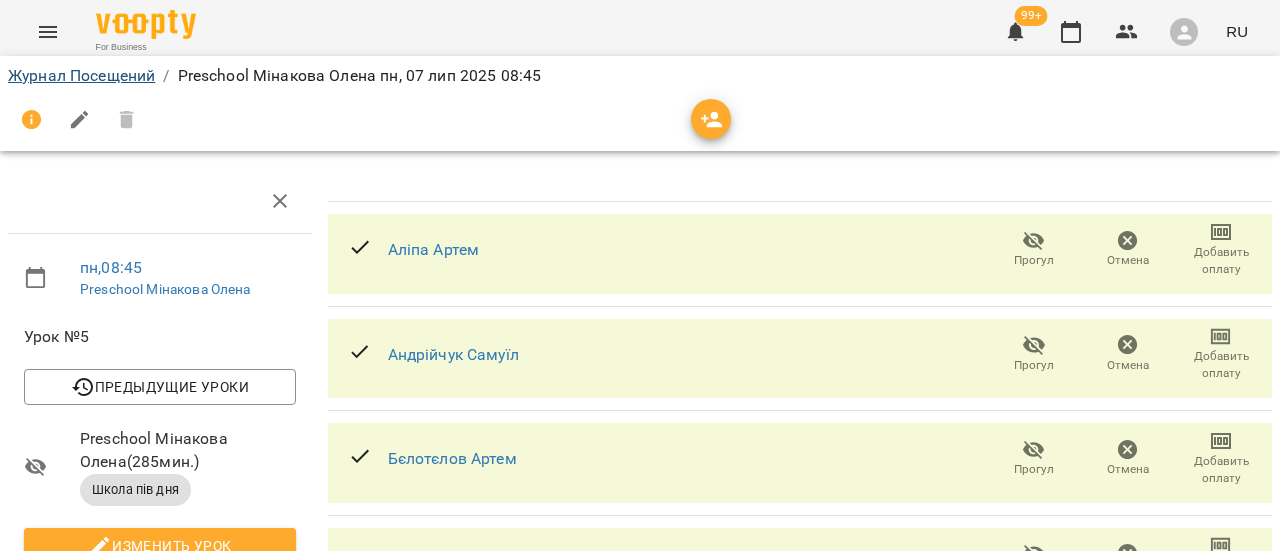 scroll, scrollTop: 0, scrollLeft: 0, axis: both 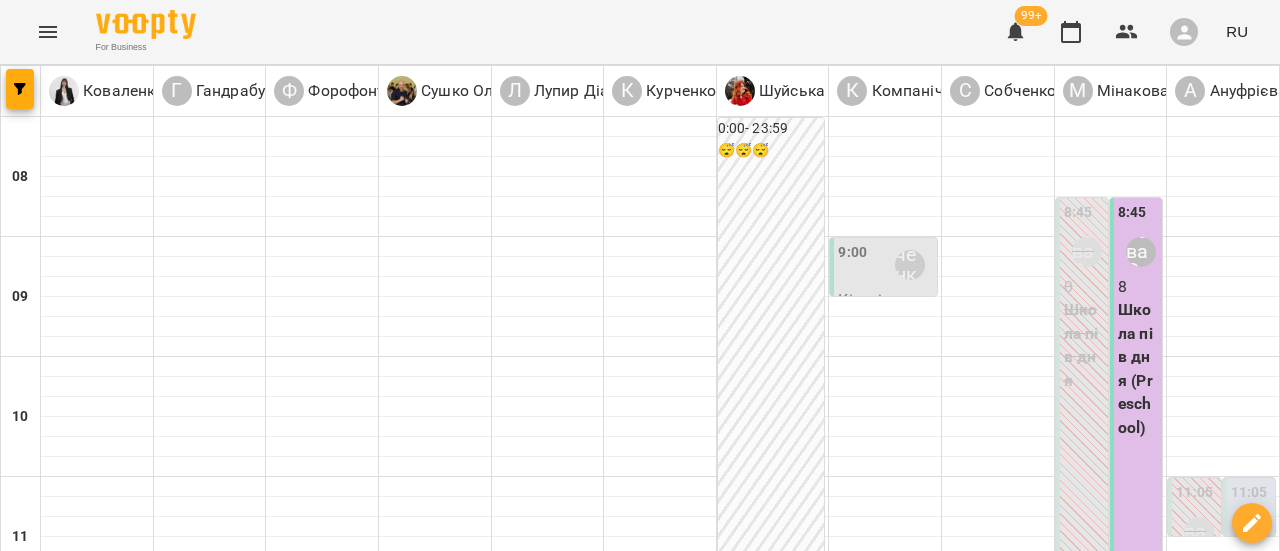 click on "08 июля" at bounding box center [420, 1602] 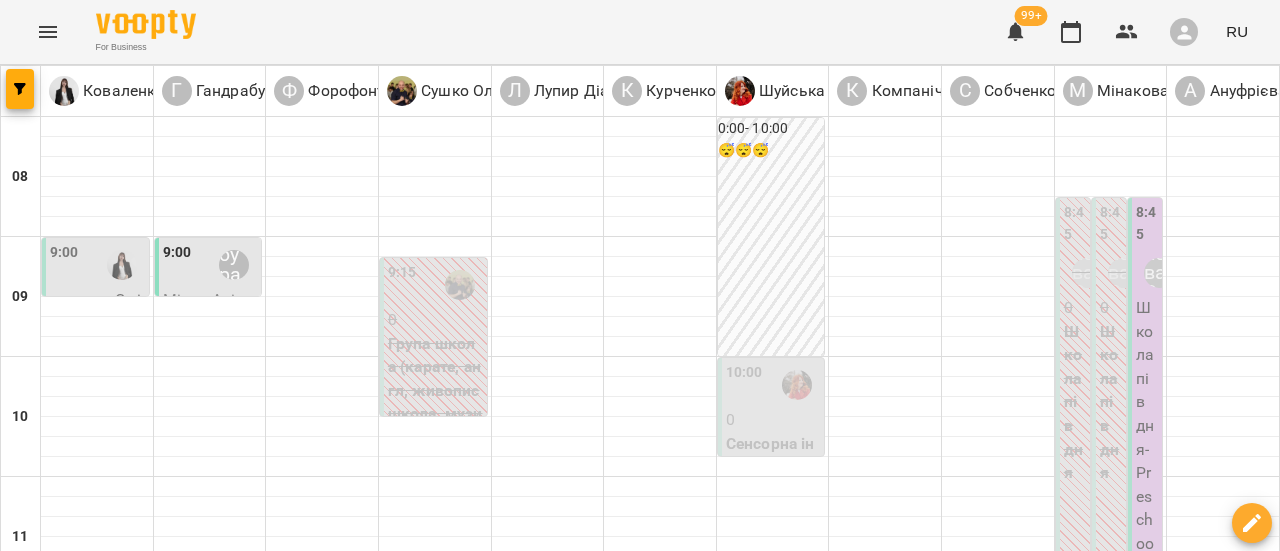 click on "8:45" at bounding box center [1147, 223] 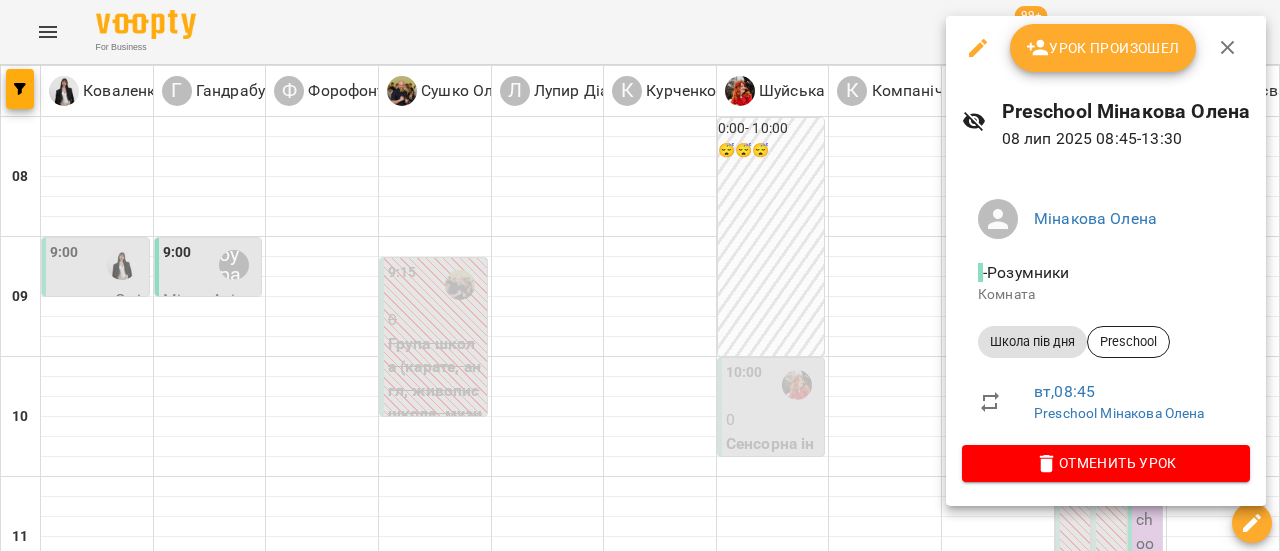 click on "Урок произошел" at bounding box center [1103, 48] 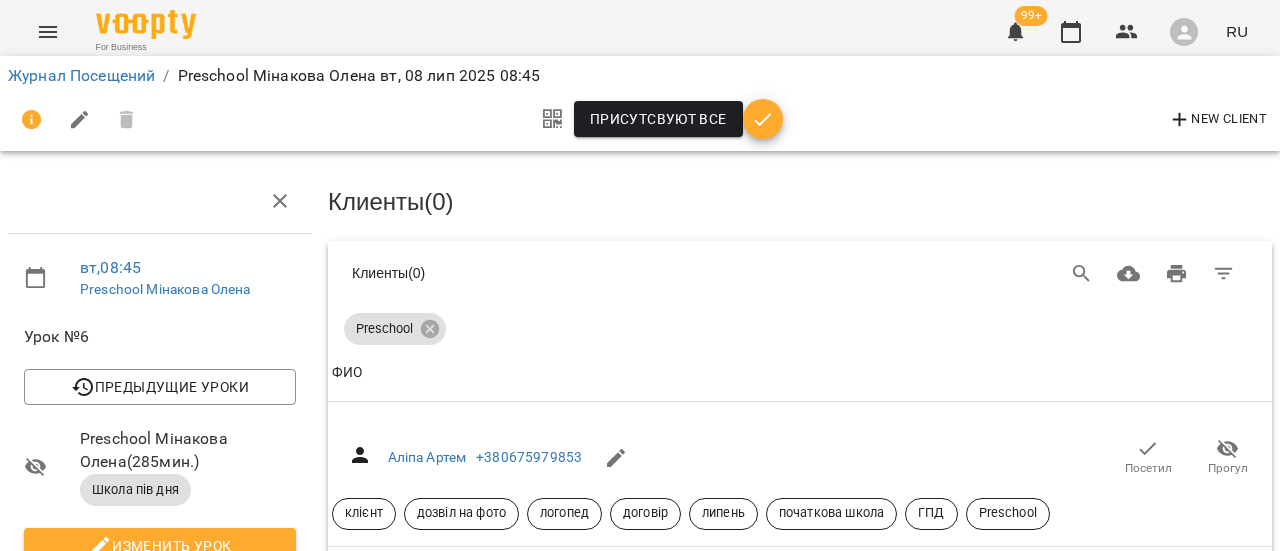 scroll, scrollTop: 100, scrollLeft: 0, axis: vertical 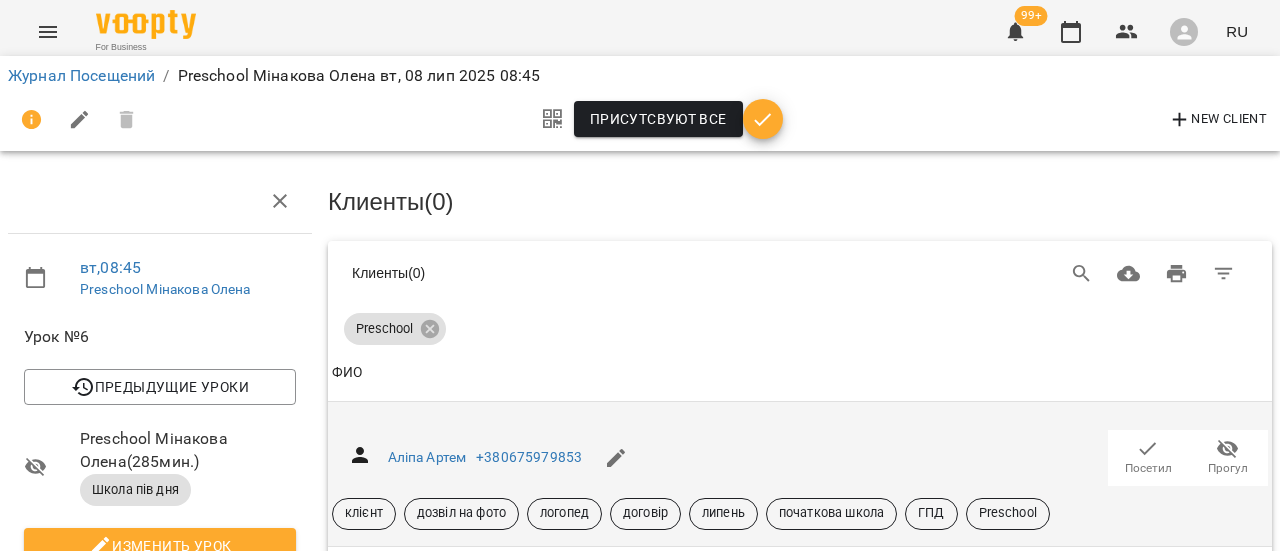 click on "Посетил" at bounding box center [1148, 468] 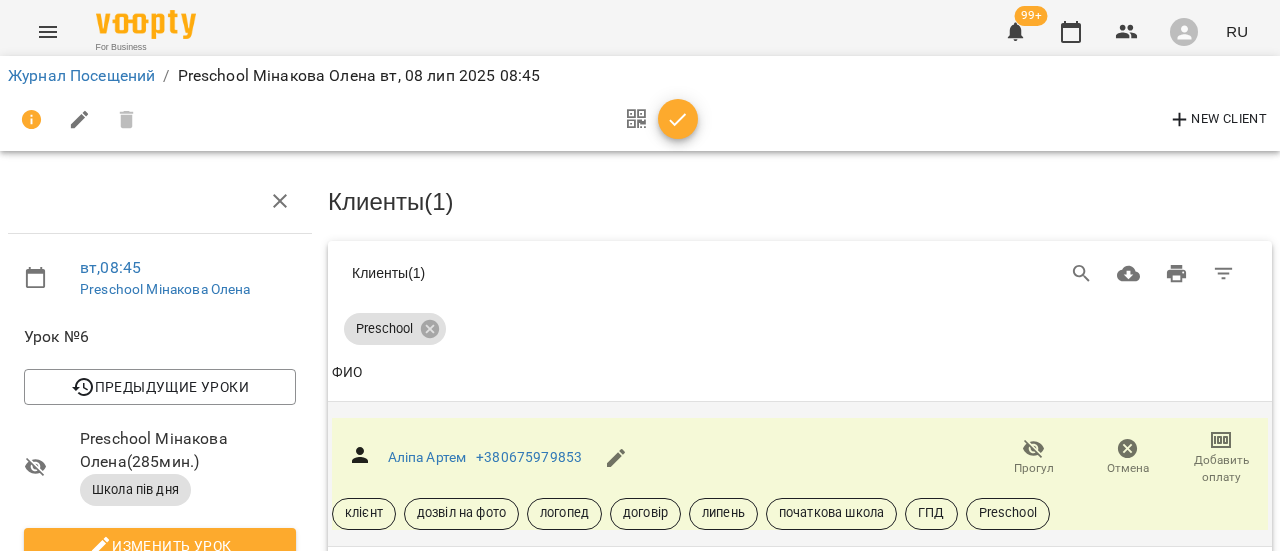 scroll, scrollTop: 400, scrollLeft: 0, axis: vertical 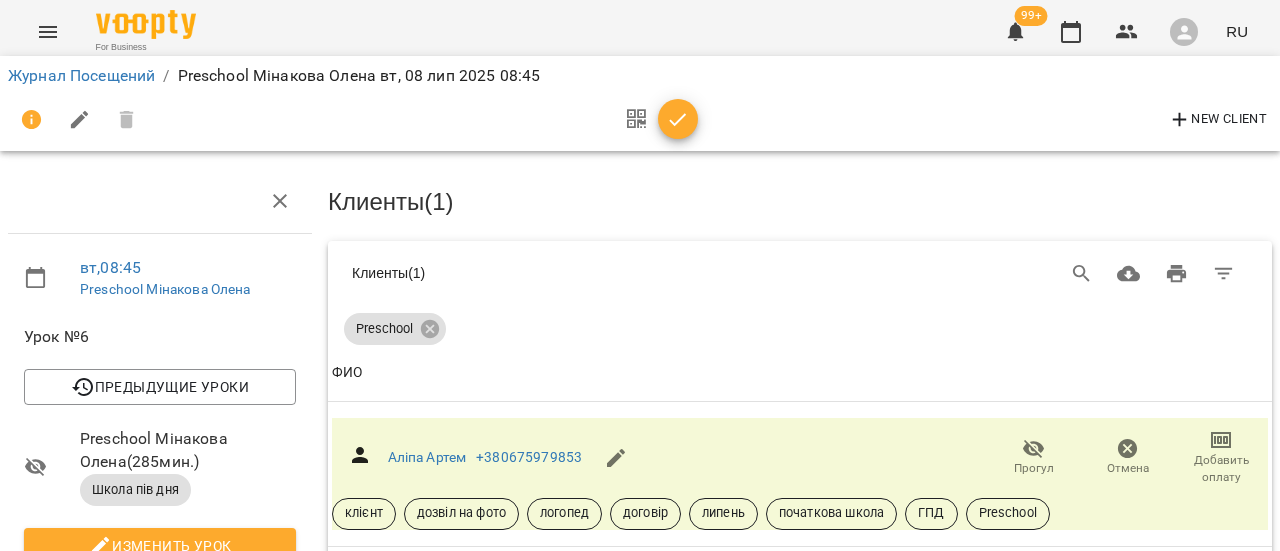 click on "Посетил" at bounding box center [1148, 746] 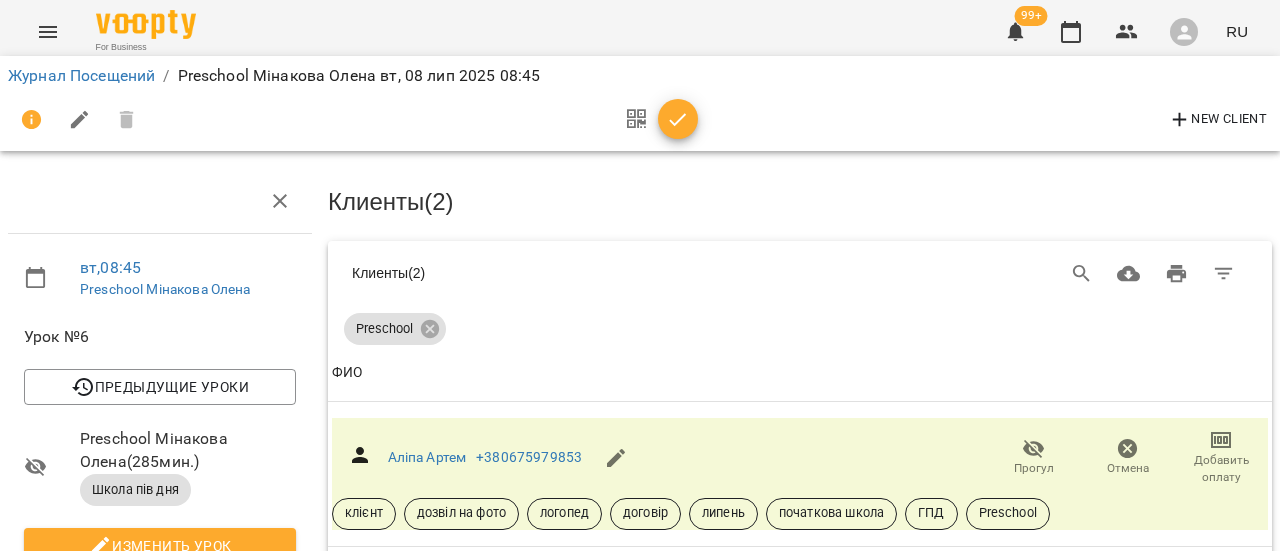 scroll, scrollTop: 1000, scrollLeft: 0, axis: vertical 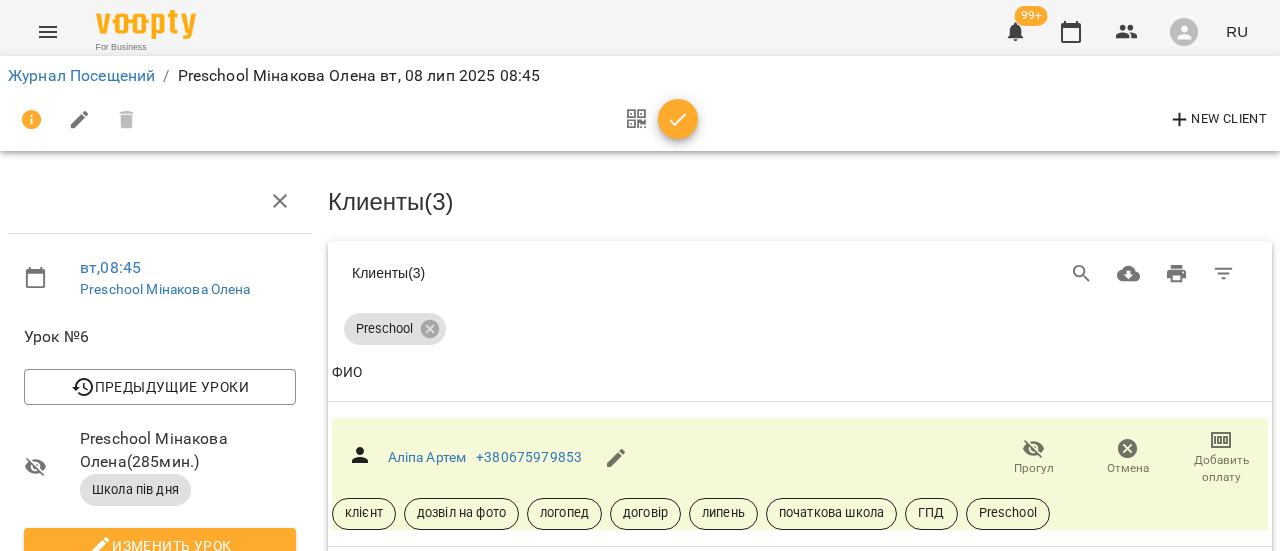 click on "Посетил" at bounding box center (1148, 902) 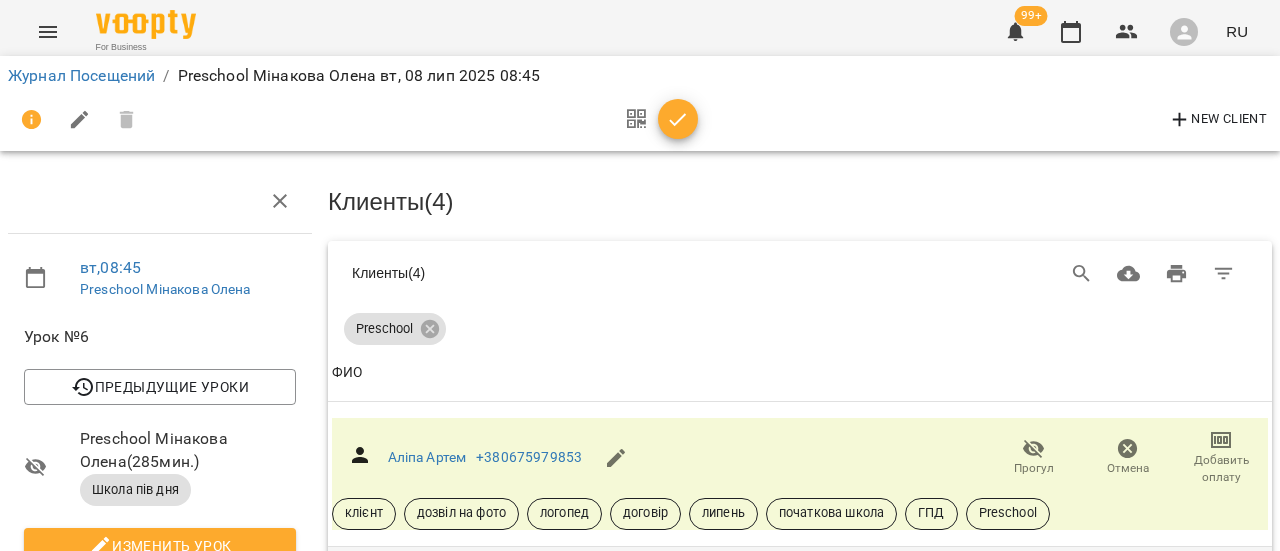 scroll, scrollTop: 300, scrollLeft: 0, axis: vertical 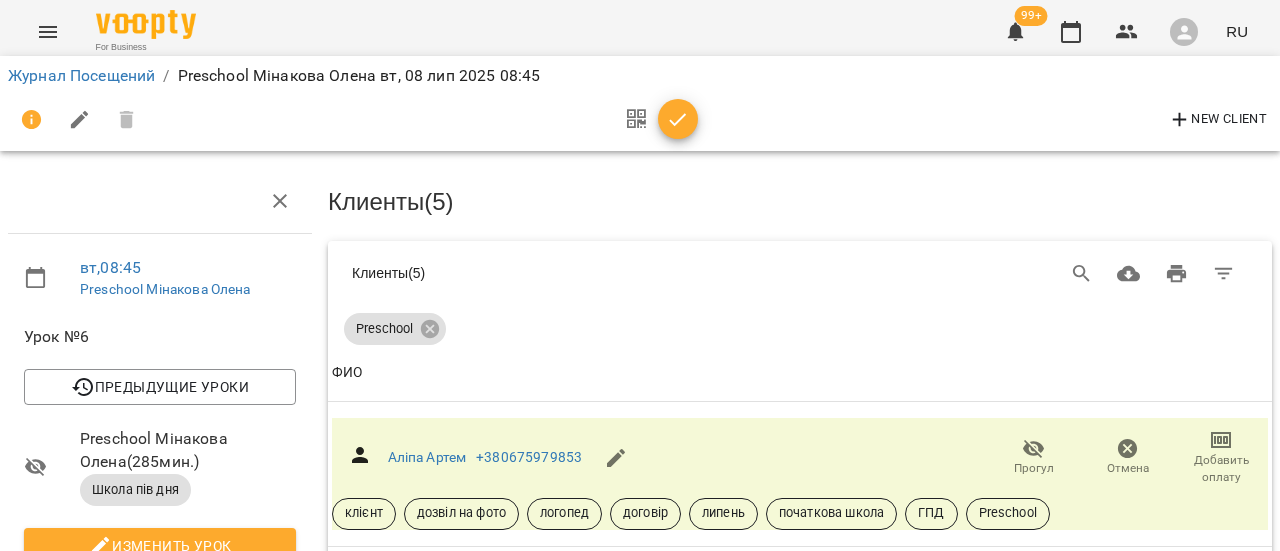 click 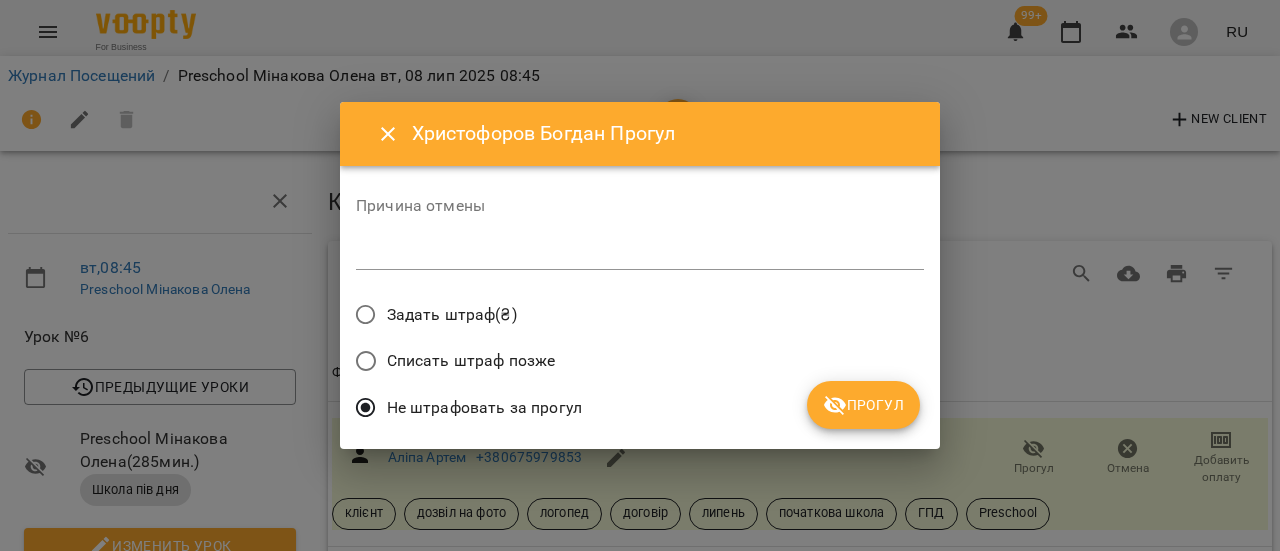 click at bounding box center (640, 253) 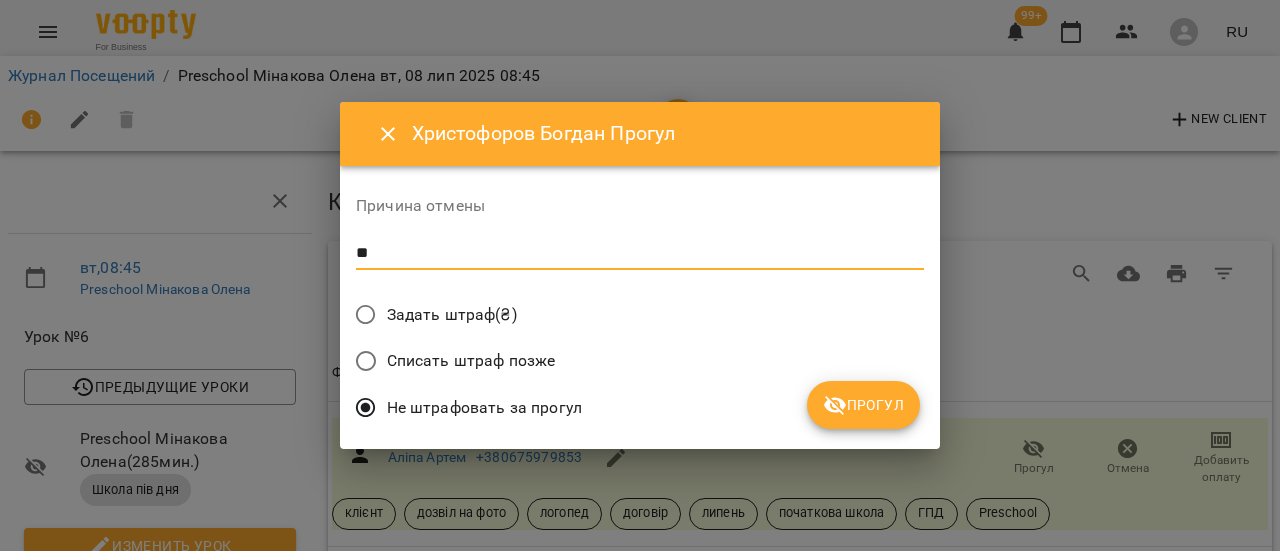 type on "*" 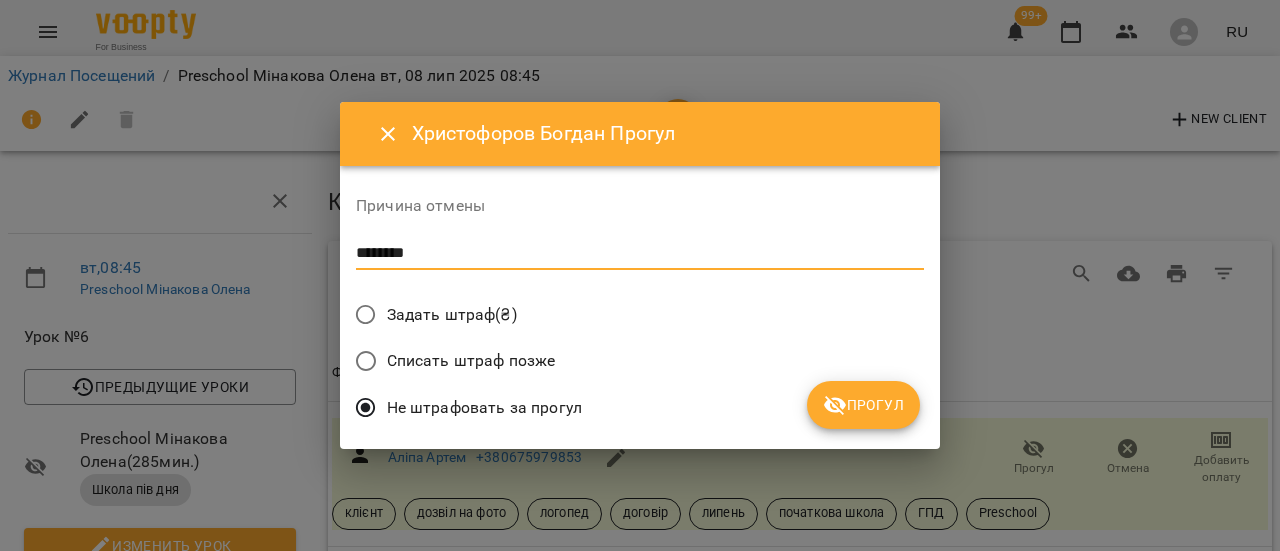 type on "********" 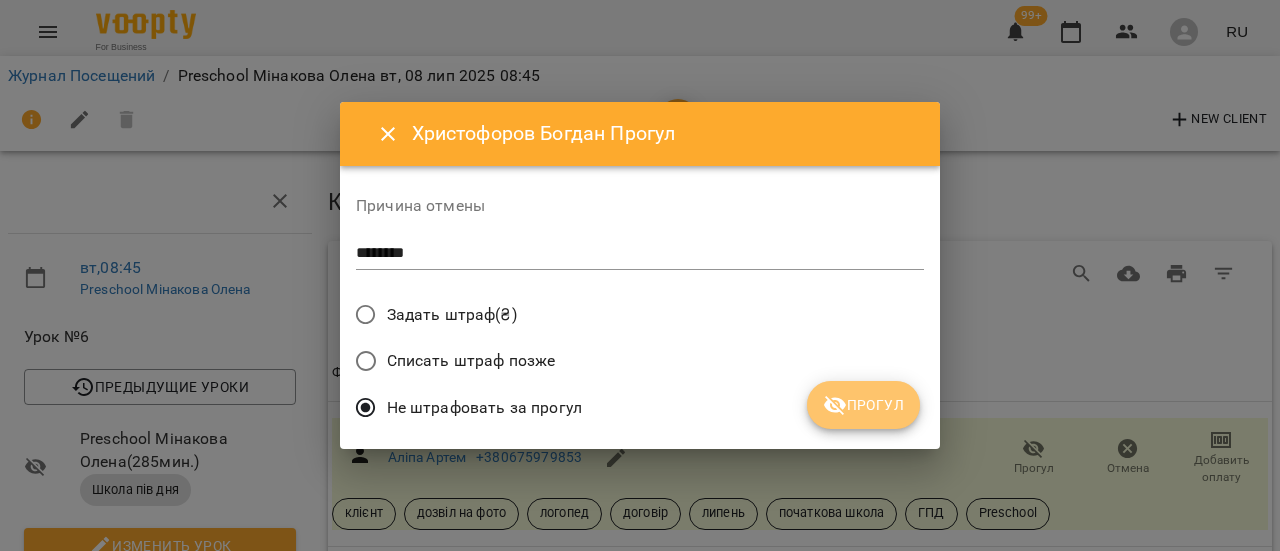 click on "Прогул" at bounding box center (863, 405) 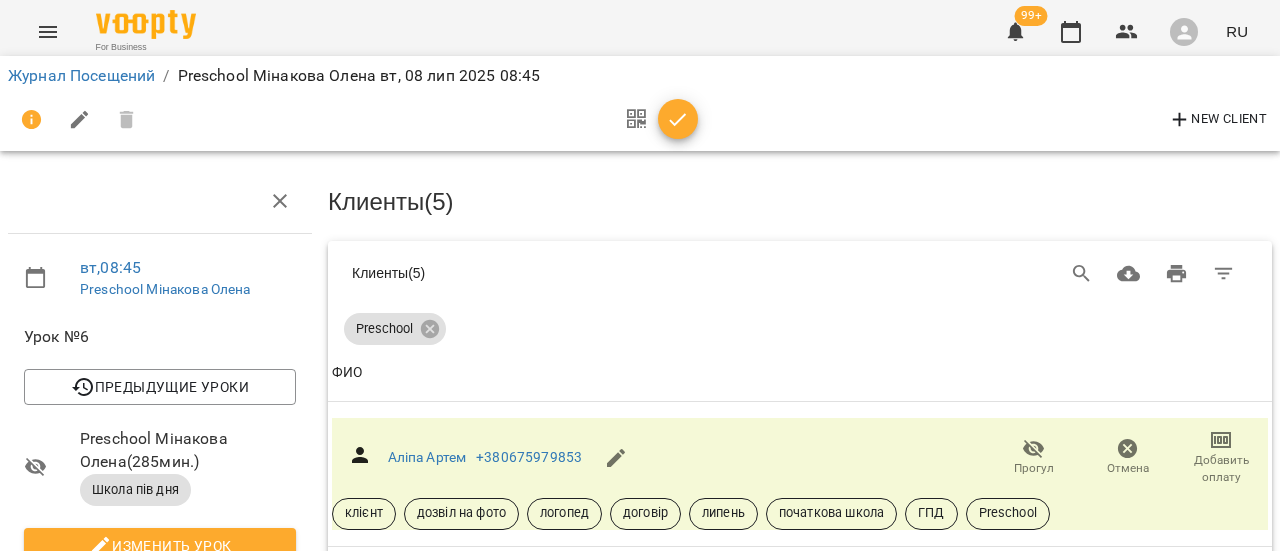scroll, scrollTop: 893, scrollLeft: 0, axis: vertical 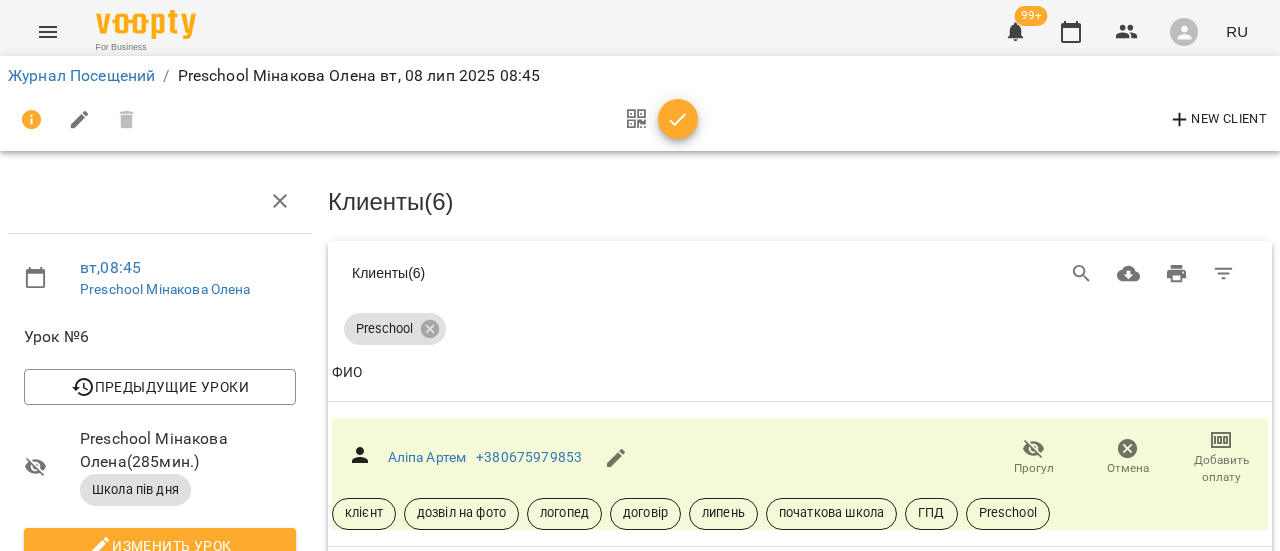 click 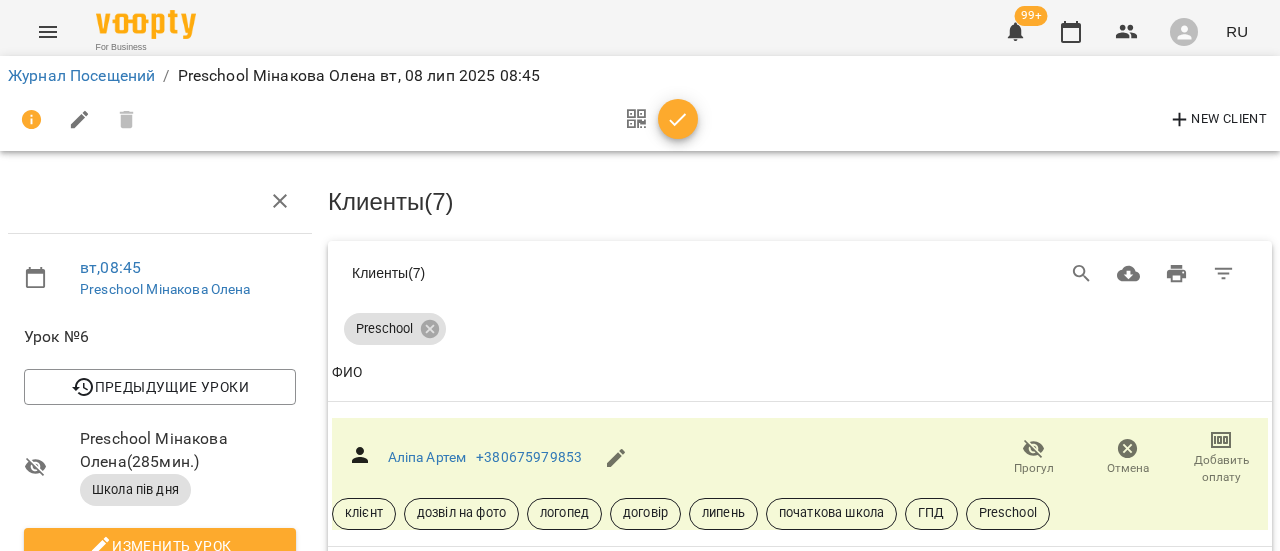 scroll, scrollTop: 0, scrollLeft: 0, axis: both 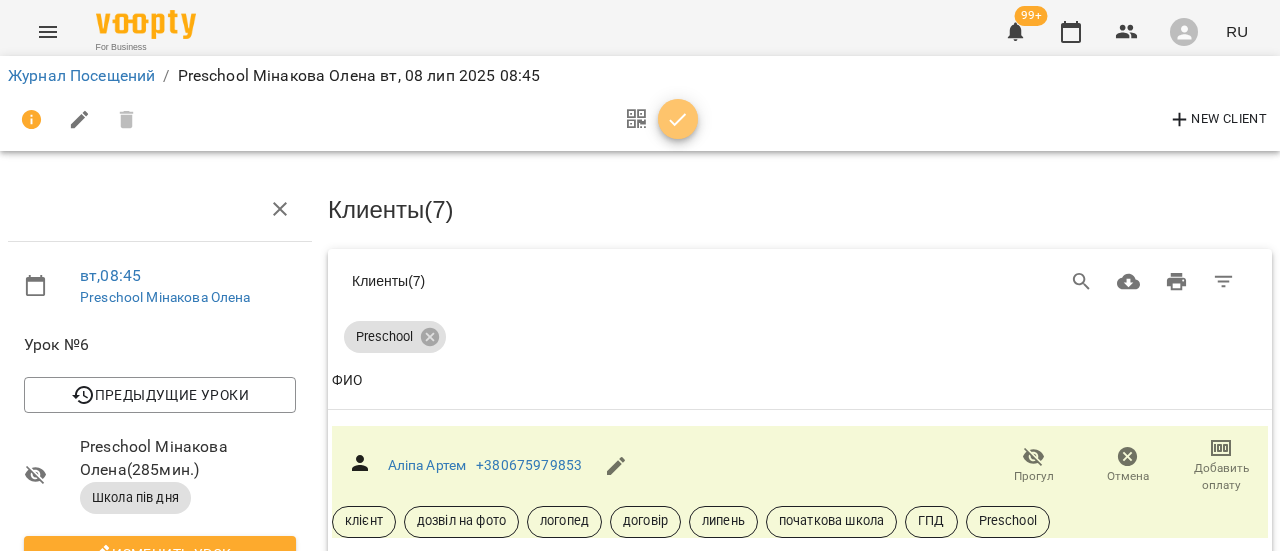 click at bounding box center (678, 120) 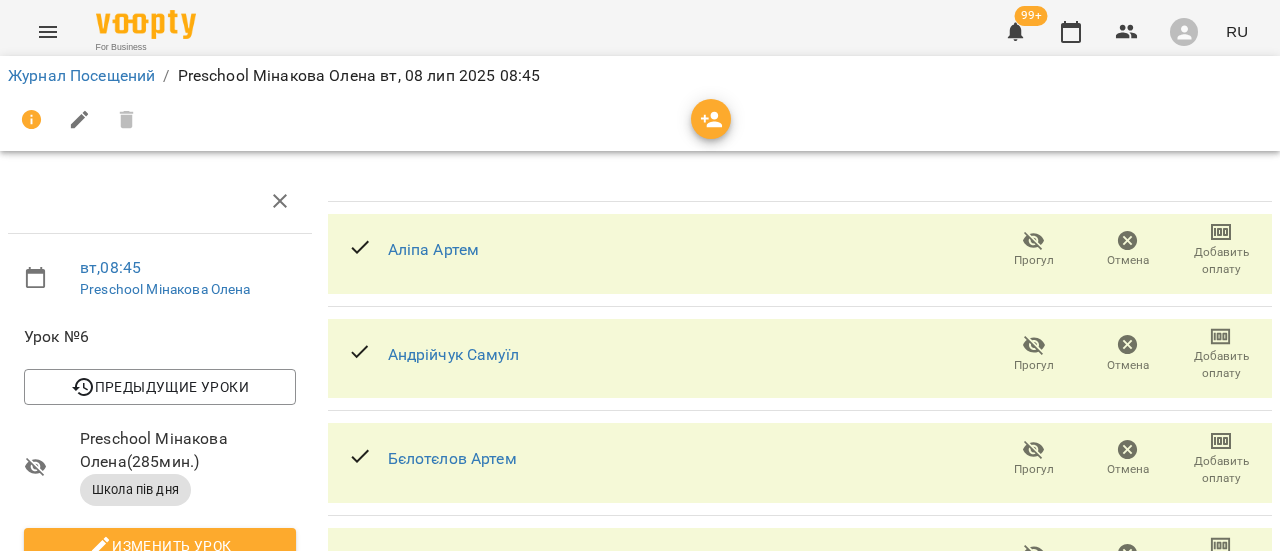 scroll, scrollTop: 0, scrollLeft: 0, axis: both 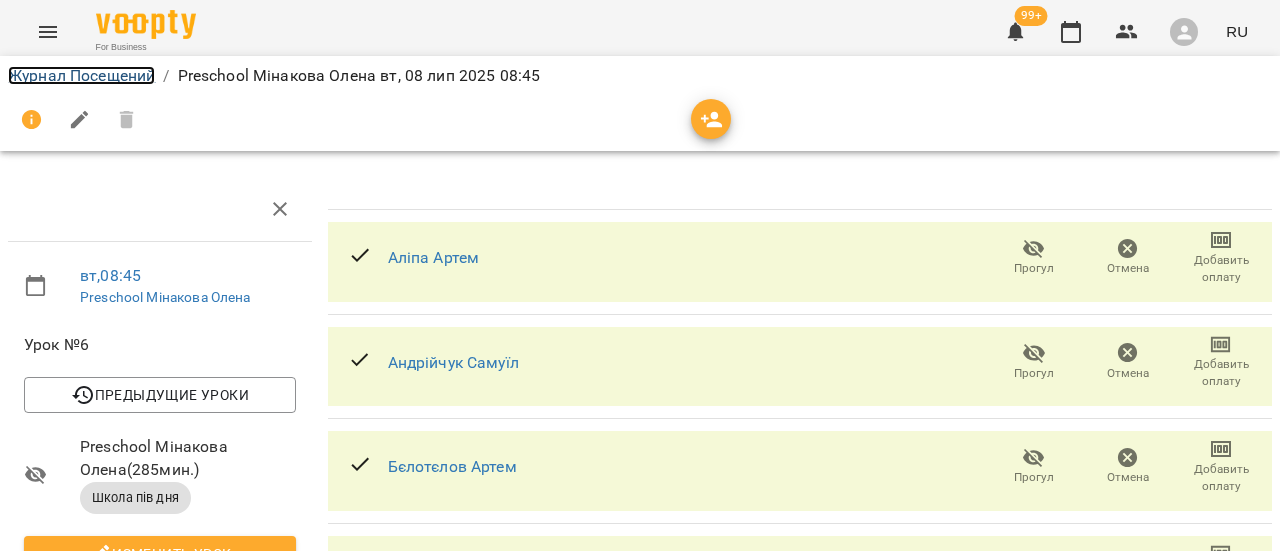 click on "Журнал Посещений" at bounding box center [81, 75] 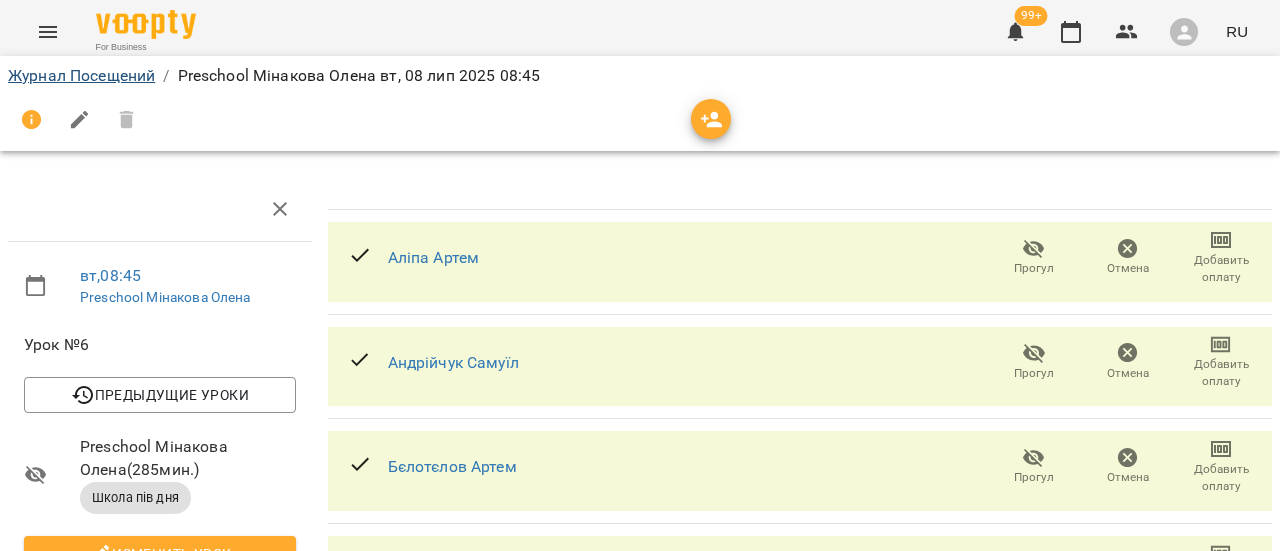 click on "Журнал Посещений / Preschool Мінакова Олена   вт, 08 лип 2025 08:45 вт ,  08:45 Preschool Мінакова Олена Урок №6 Предыдущие уроки пн 07 лип 2025 08:45 пт 04 лип 2025 08:45 чт 03 лип 2025 08:45 ср 02 лип 2025 08:45 вт 01 лип 2025 08:45   Preschool Мінакова Олена ( 285 мин. ) Школа пів дня Изменить урок Отменить Урок Мінакова Олена Розумники Комната Preschool 2025-07-12 17:38:34 Создать рассылку   Аліпа Артем Прогул Отмена Добавить оплату   Андрійчук Самуїл Прогул Отмена Добавить оплату   Бєлотєлов Артем Прогул Отмена Добавить оплату   Привалей Леонід Прогул Отмена Добавить оплату   Смільнянін Мірон Прогул Отмена Добавить оплату" at bounding box center (640, 568) 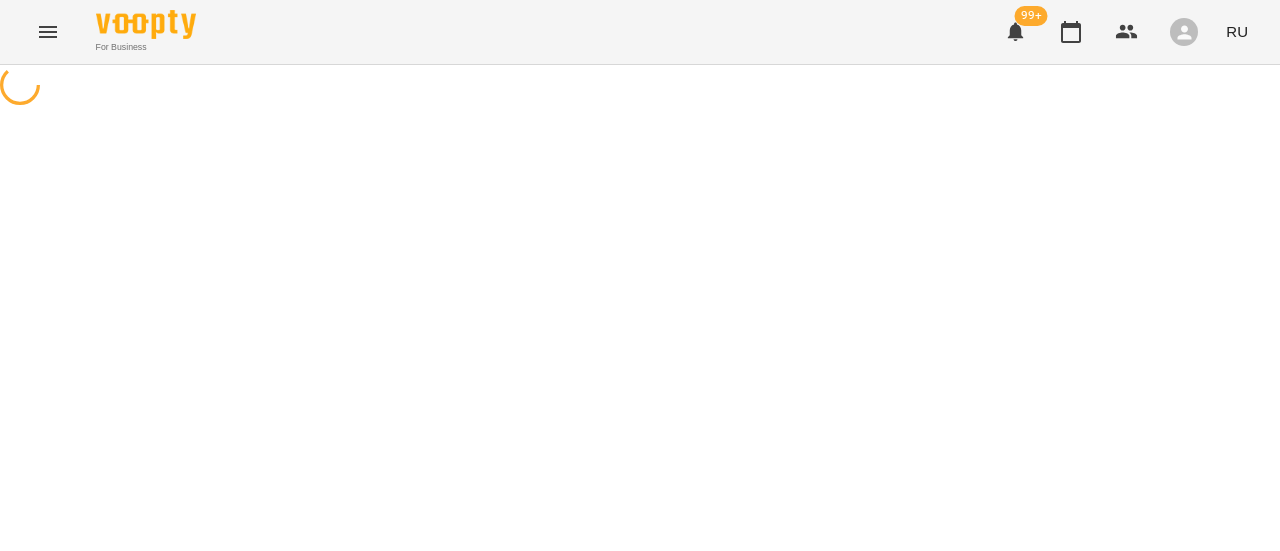 click at bounding box center (640, 87) 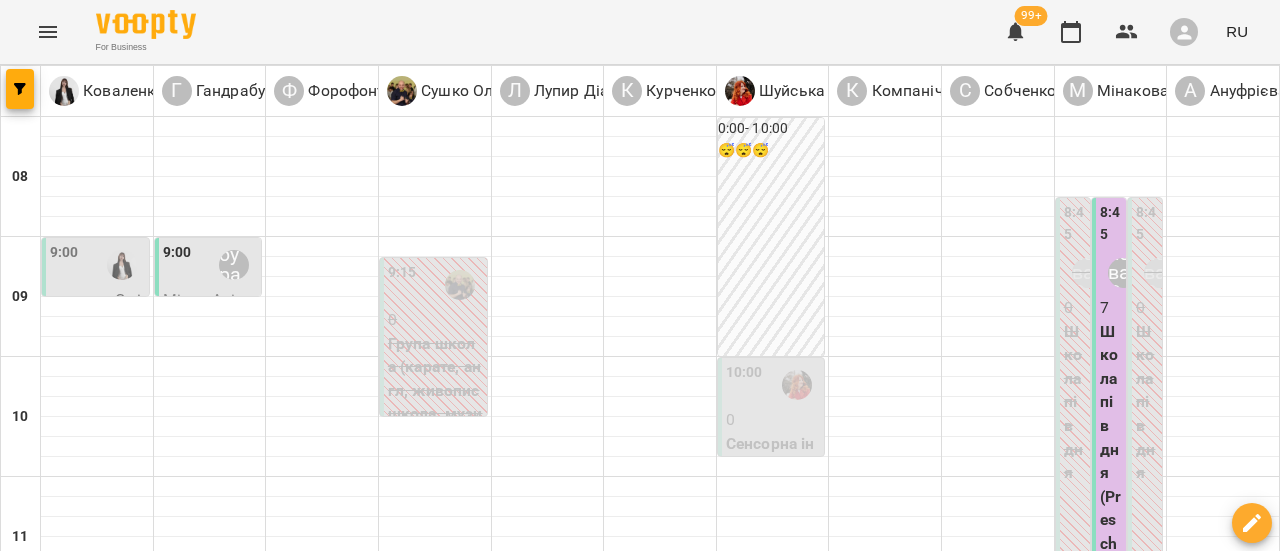click on "ср" at bounding box center (626, 1583) 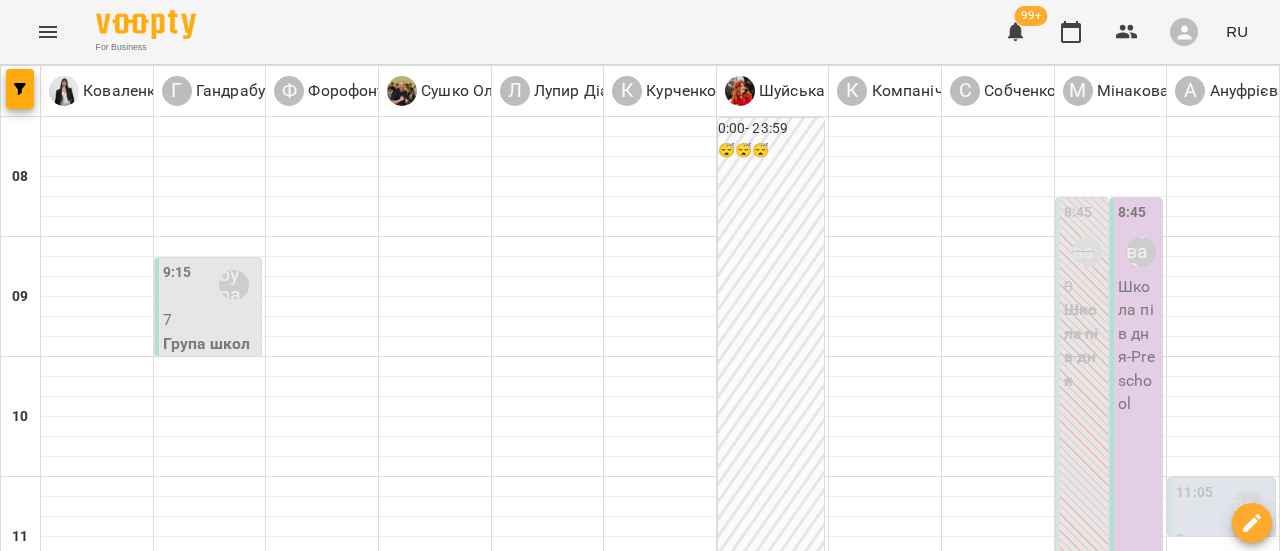 click on "Школа пів дня - Preschool" at bounding box center (1138, 345) 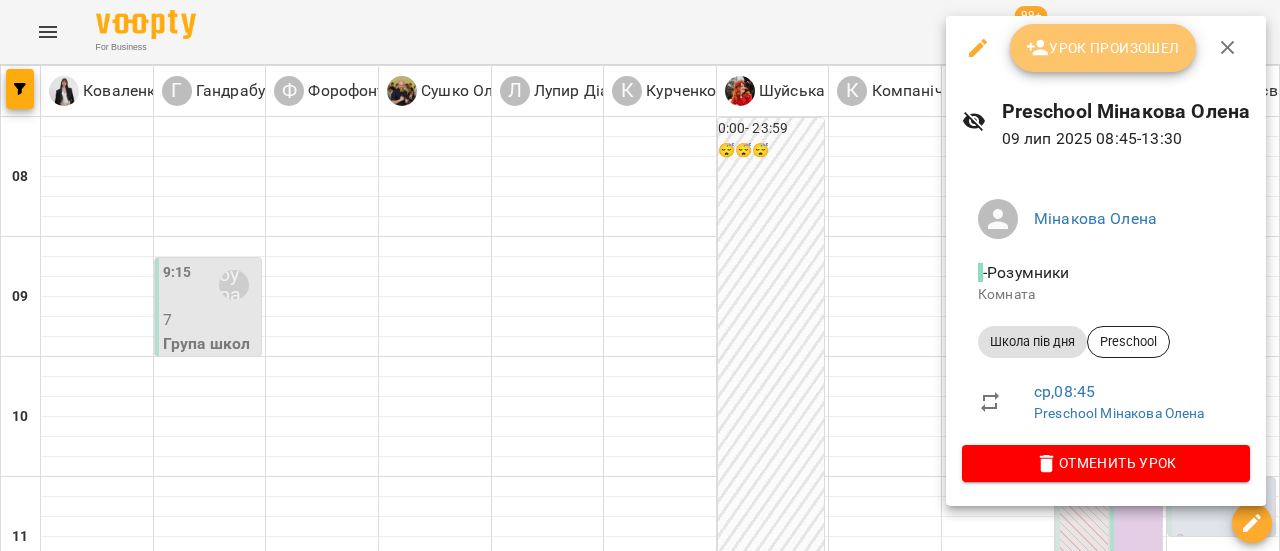 click on "Урок произошел" at bounding box center (1103, 48) 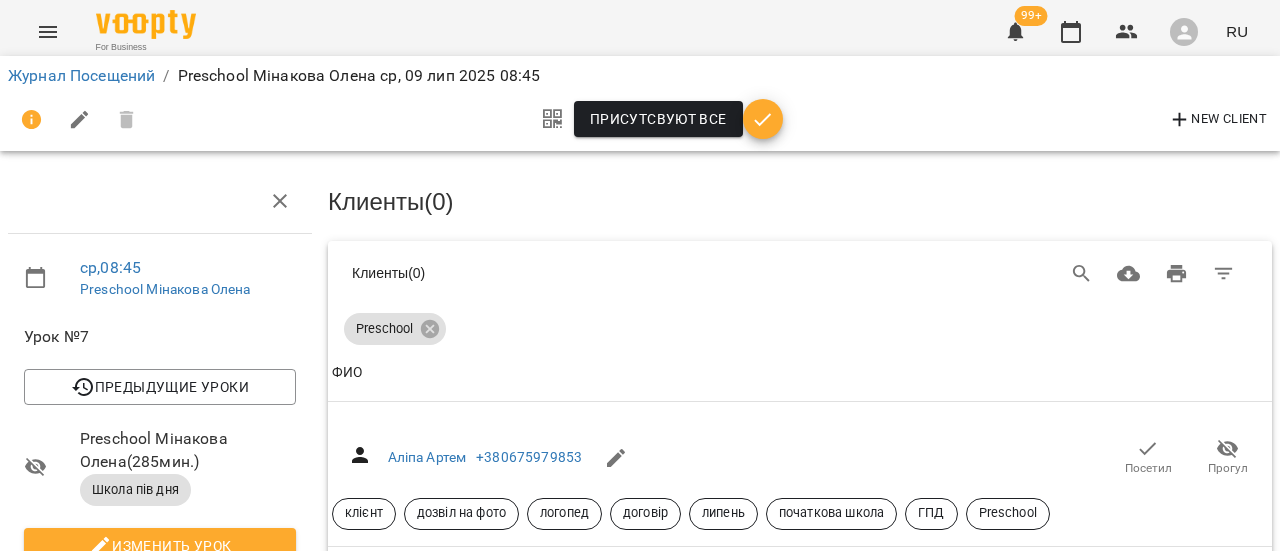 scroll, scrollTop: 200, scrollLeft: 0, axis: vertical 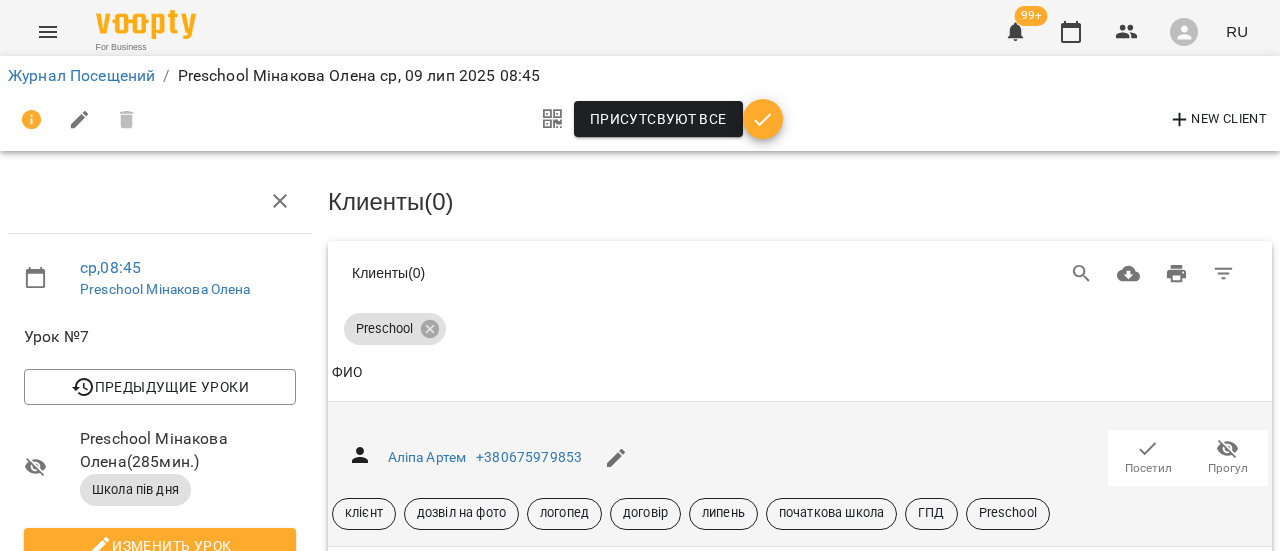 click on "Посетил" at bounding box center (1148, 458) 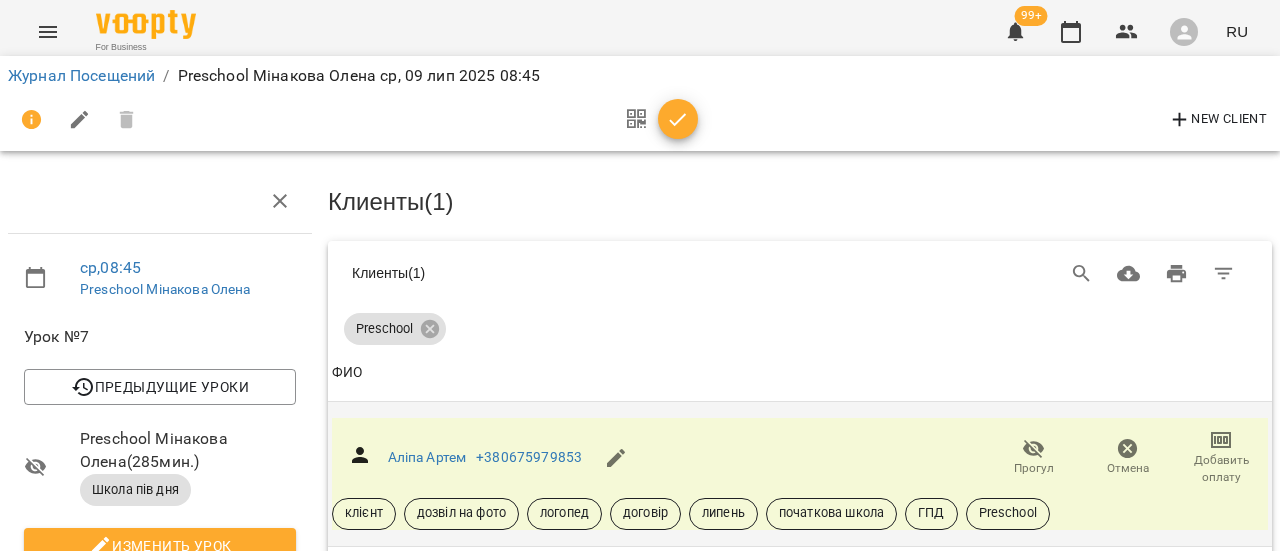 scroll, scrollTop: 400, scrollLeft: 0, axis: vertical 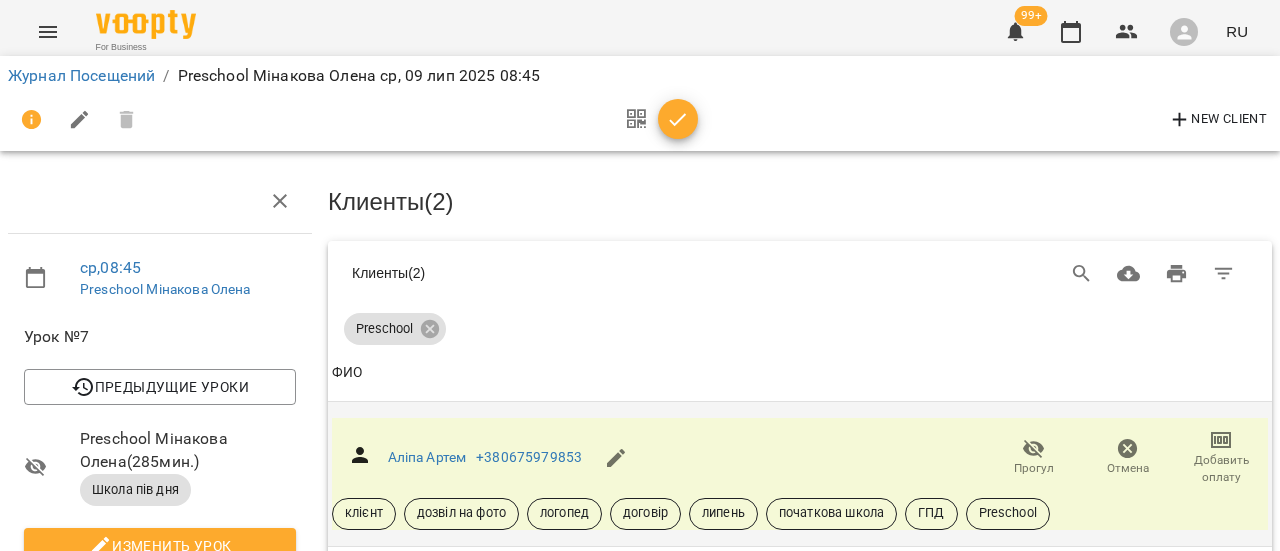 click on "Посетил" at bounding box center (1148, 1335) 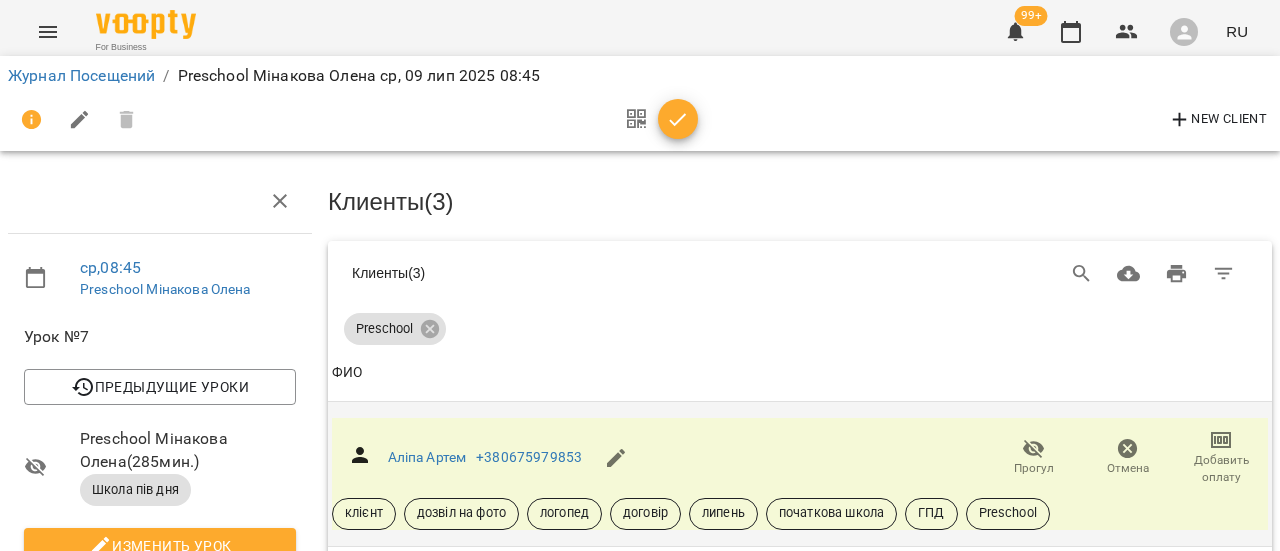 scroll, scrollTop: 493, scrollLeft: 0, axis: vertical 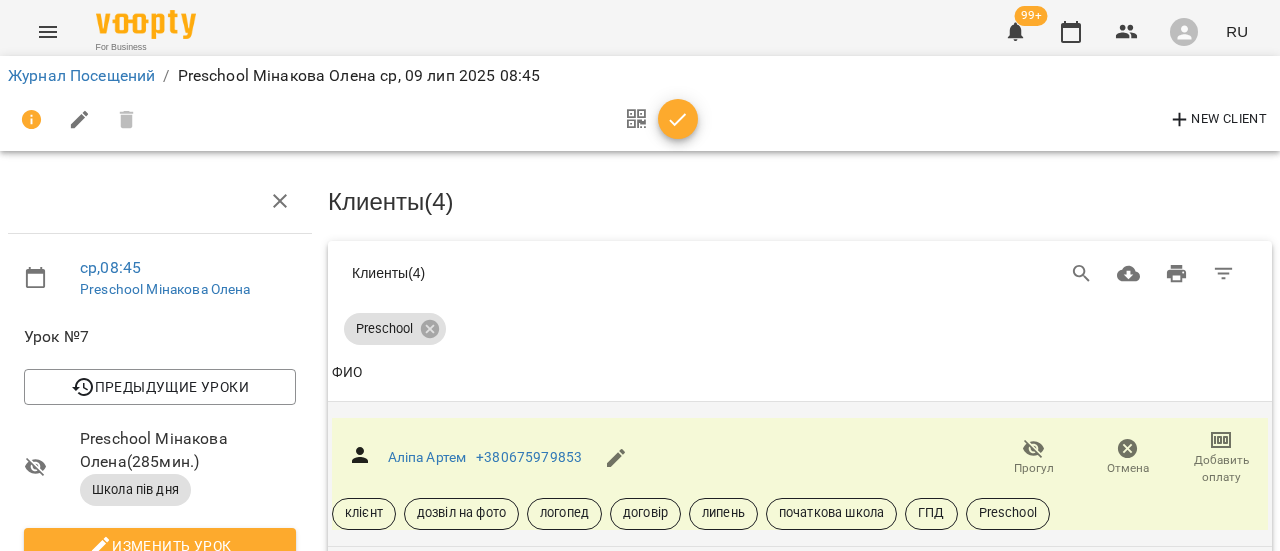 click on "Посетил" at bounding box center [1148, 601] 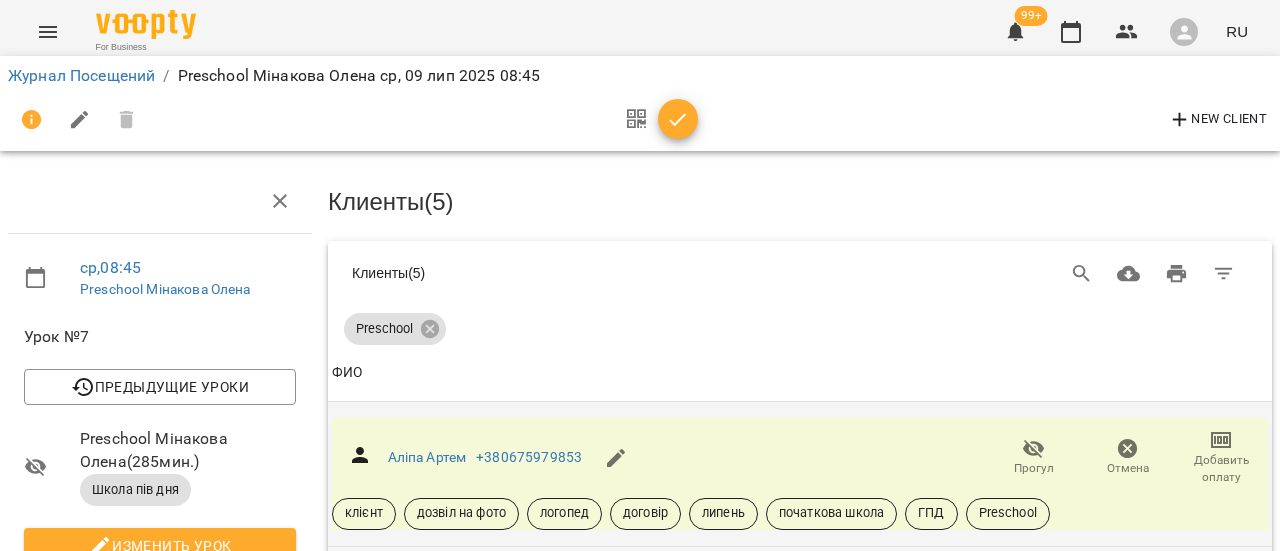 scroll, scrollTop: 1093, scrollLeft: 0, axis: vertical 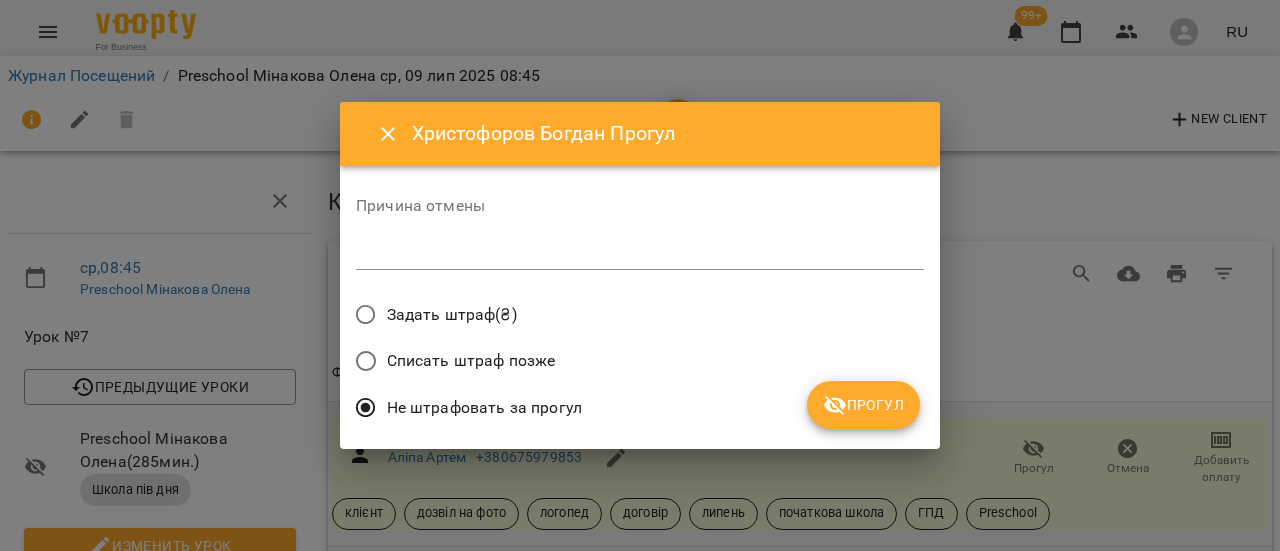 click at bounding box center (640, 253) 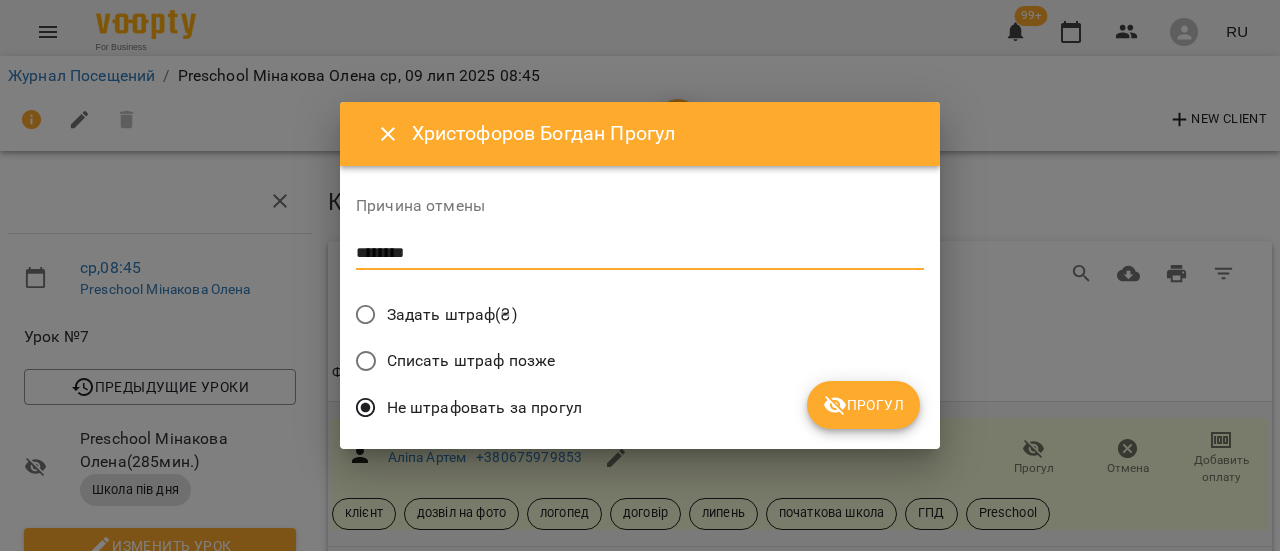 type on "********" 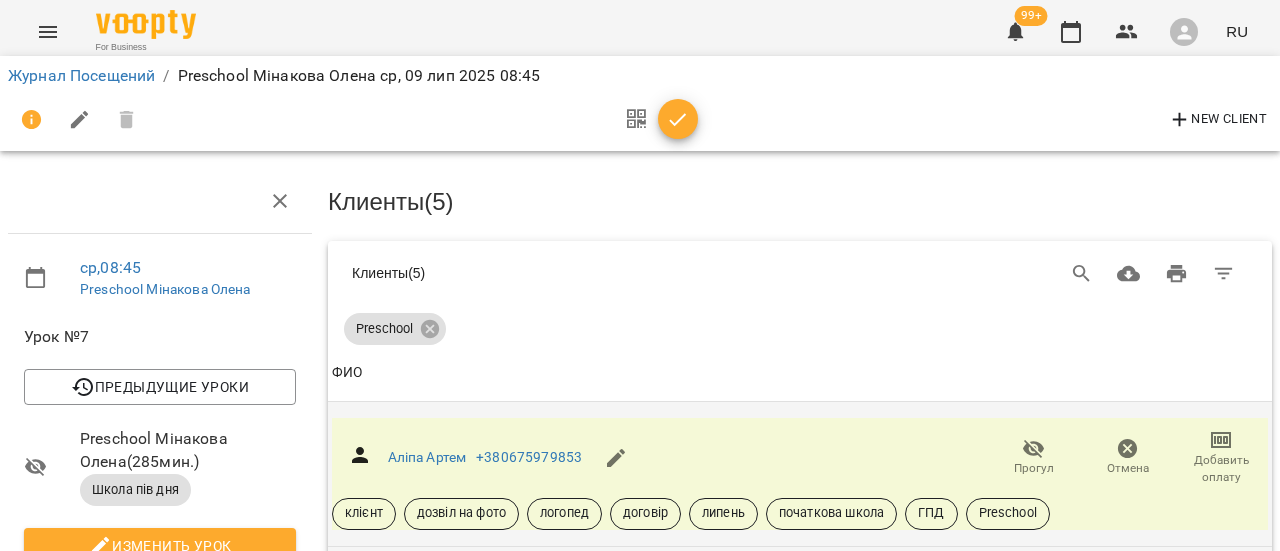 scroll, scrollTop: 793, scrollLeft: 0, axis: vertical 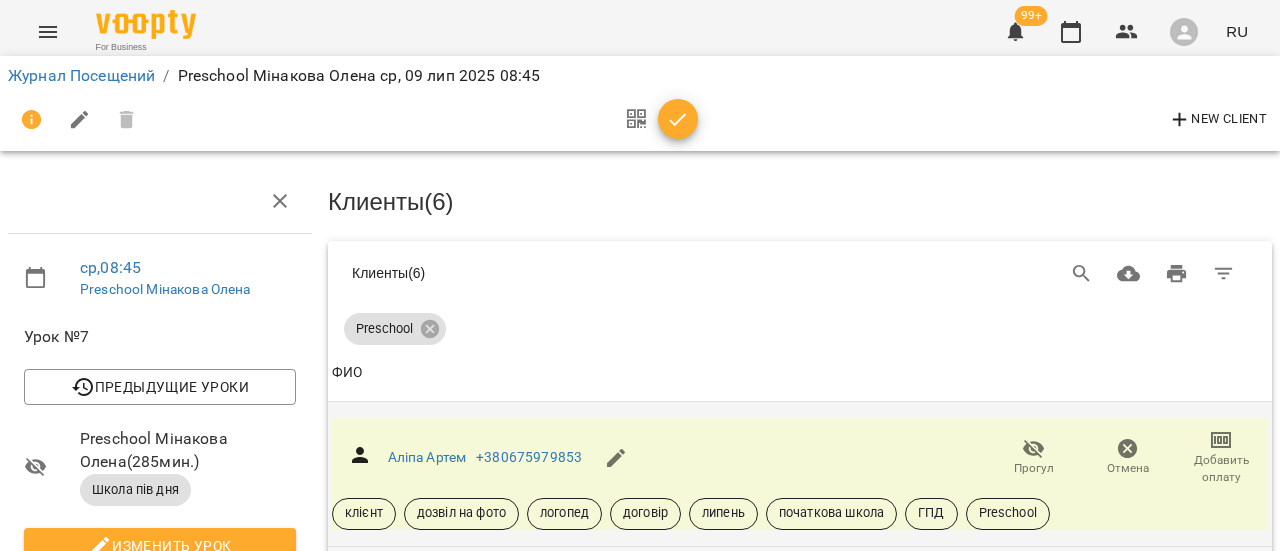 click 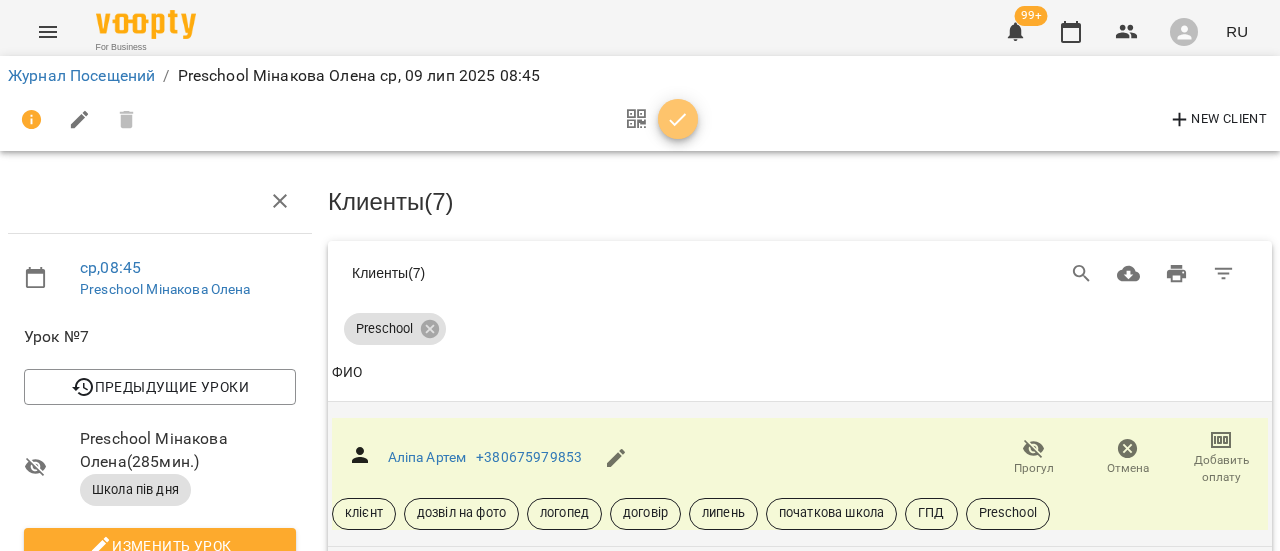click 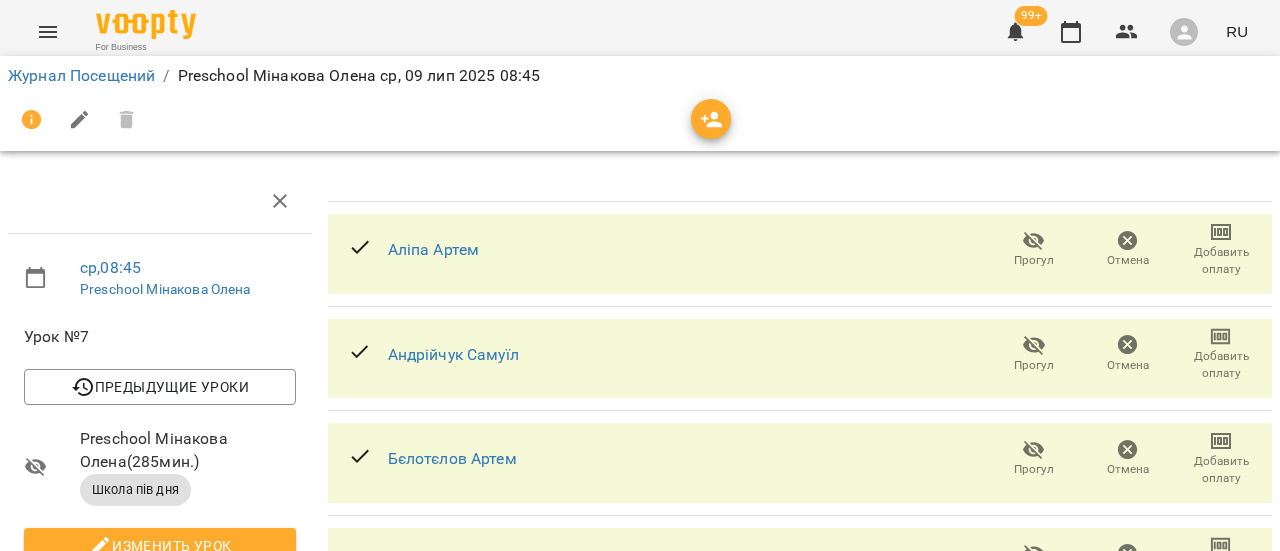 scroll, scrollTop: 140, scrollLeft: 0, axis: vertical 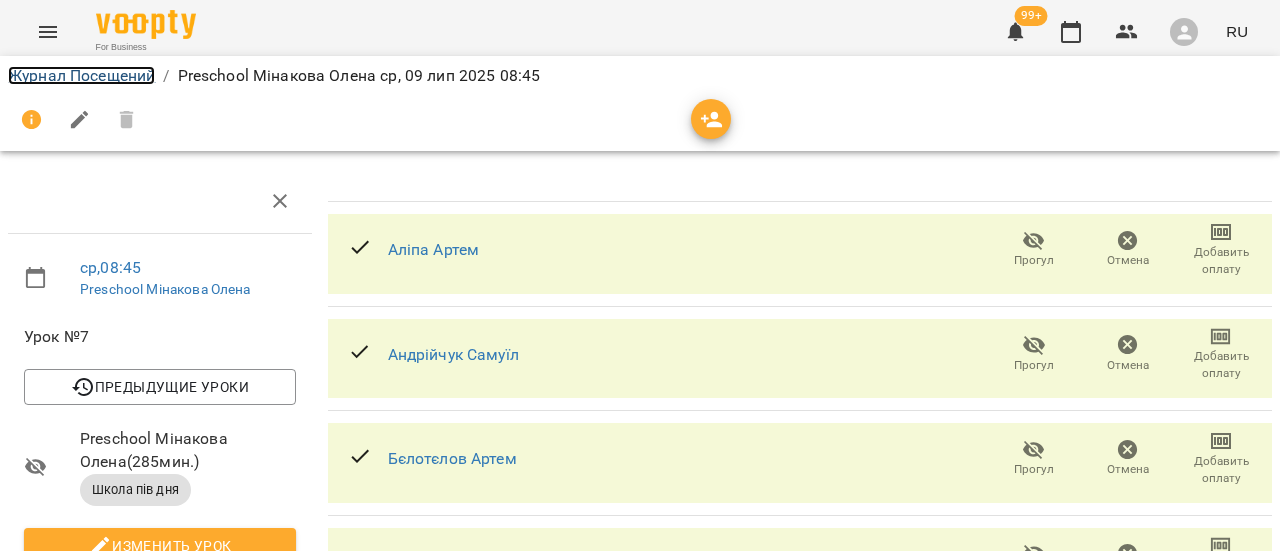 click on "Журнал Посещений" at bounding box center [81, 75] 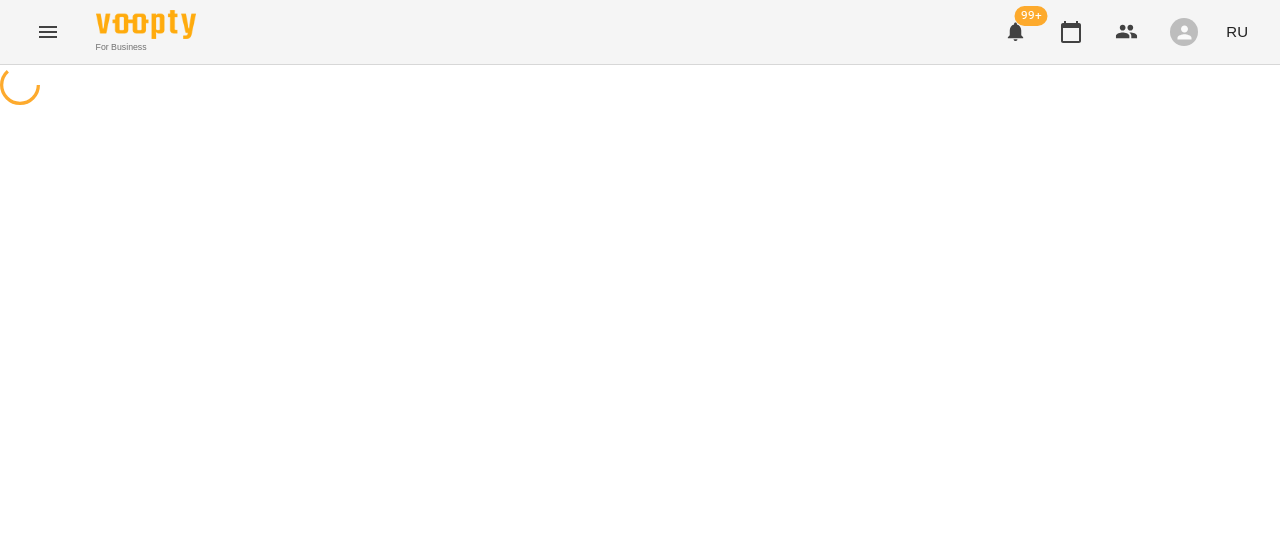 scroll, scrollTop: 0, scrollLeft: 0, axis: both 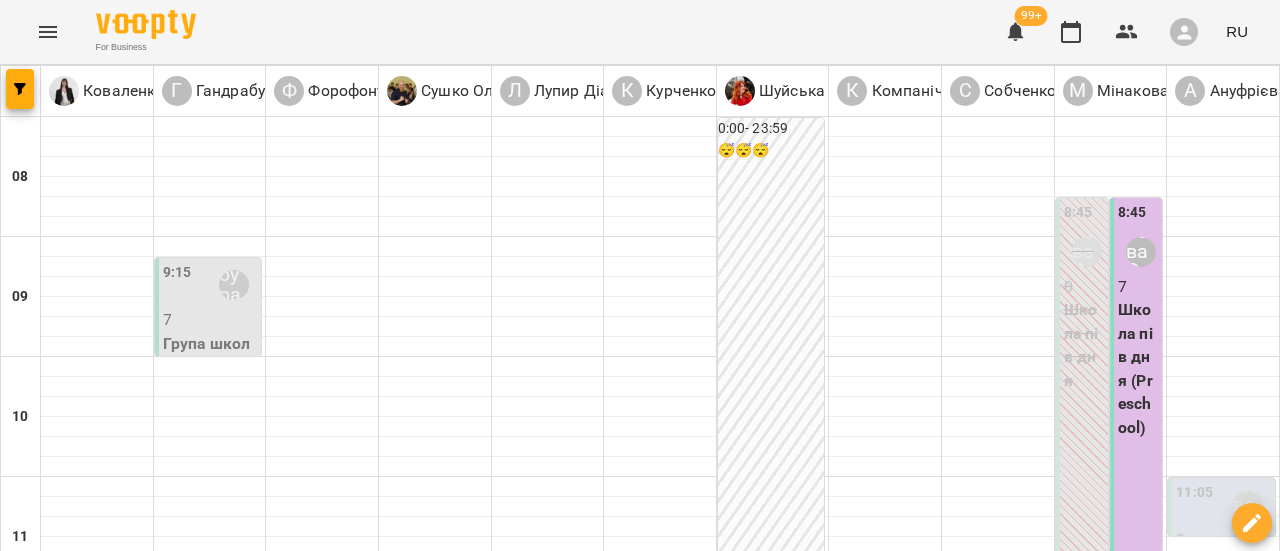 click on "чт 10 июля" at bounding box center (830, 1589) 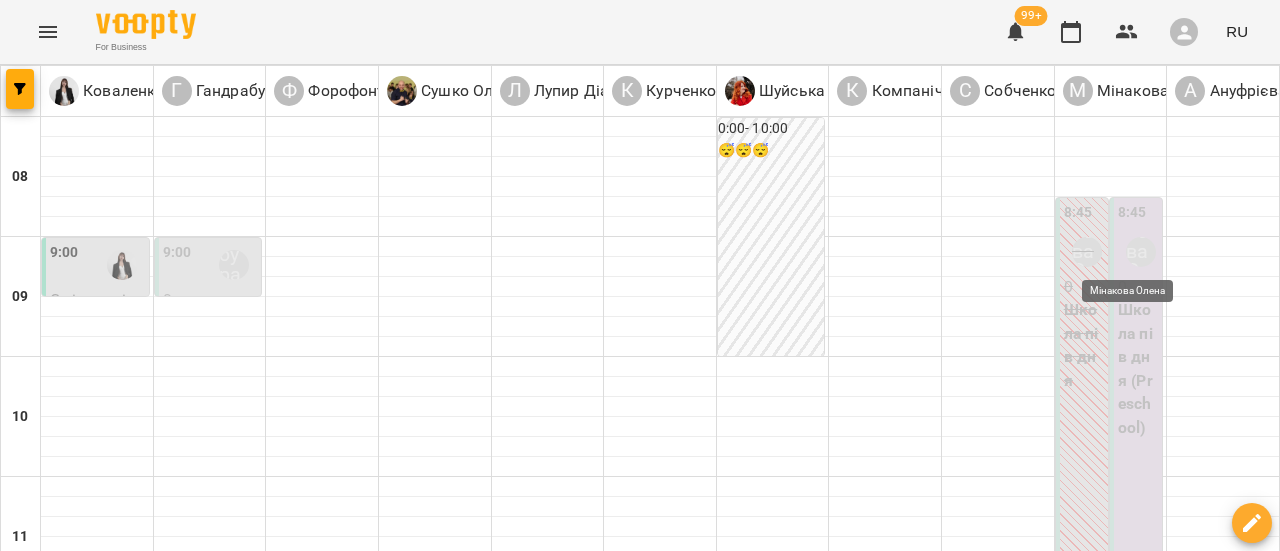 click on "Мінакова Олена" at bounding box center [1141, 252] 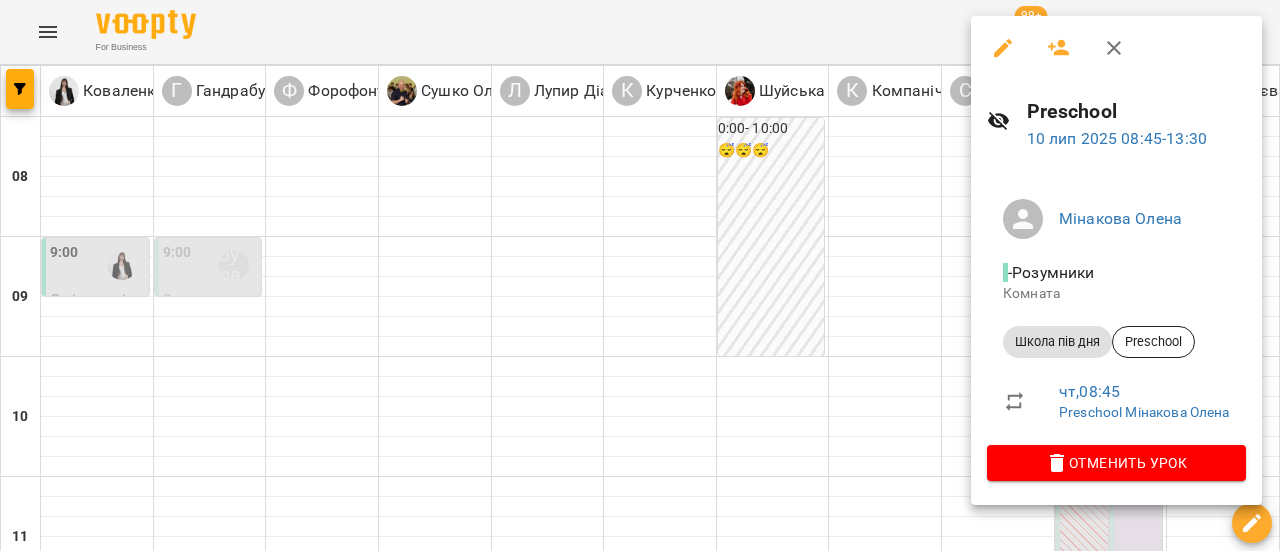 click 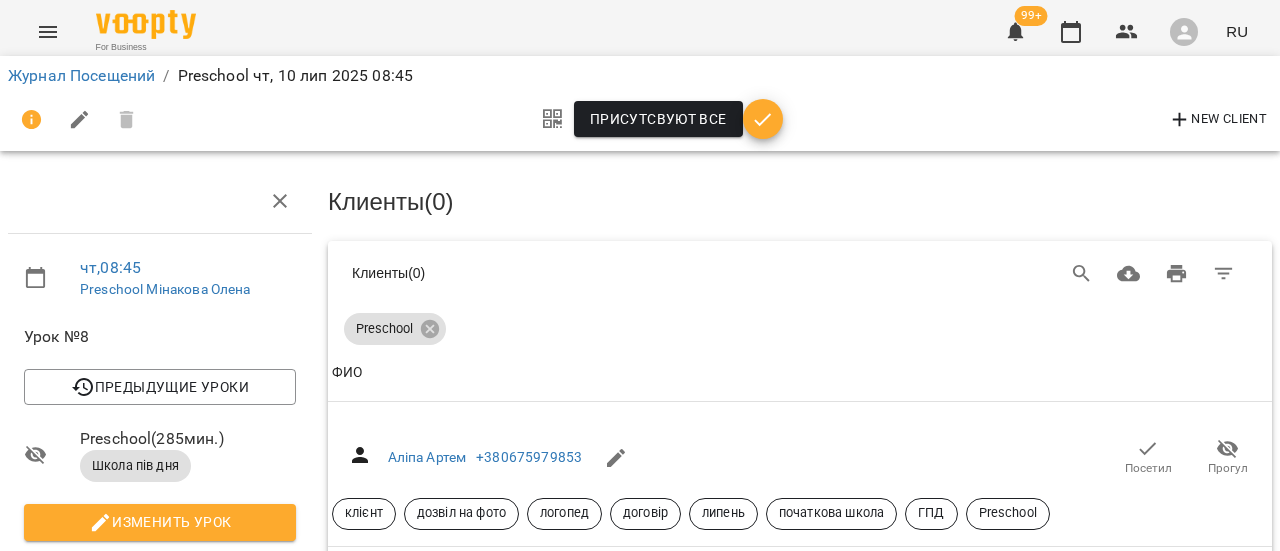 scroll, scrollTop: 100, scrollLeft: 0, axis: vertical 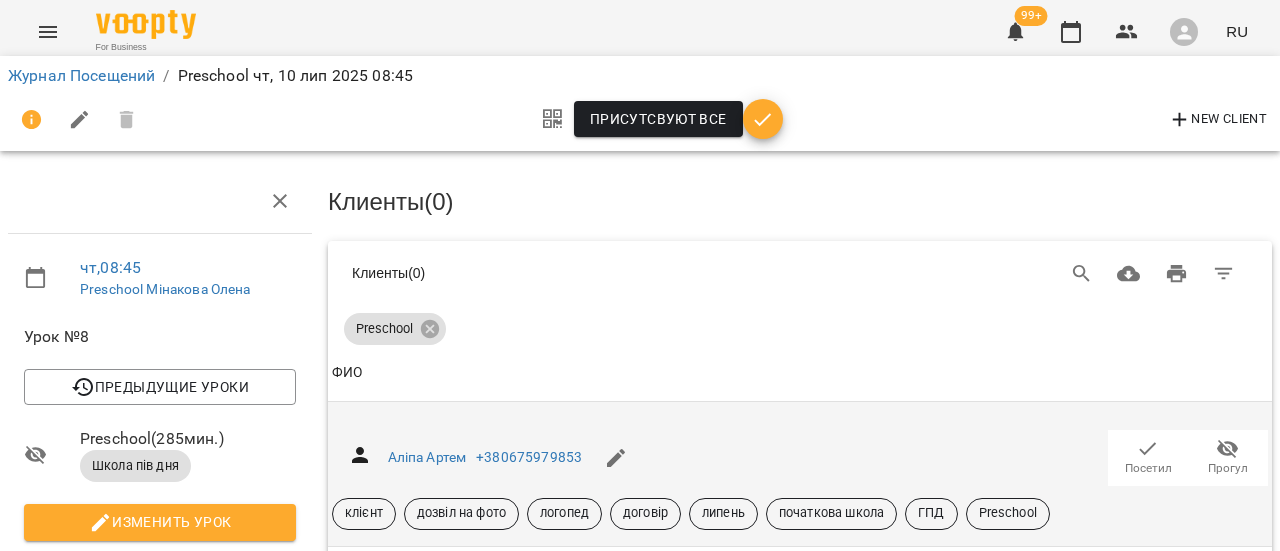 click on "Посетил" at bounding box center (1148, 468) 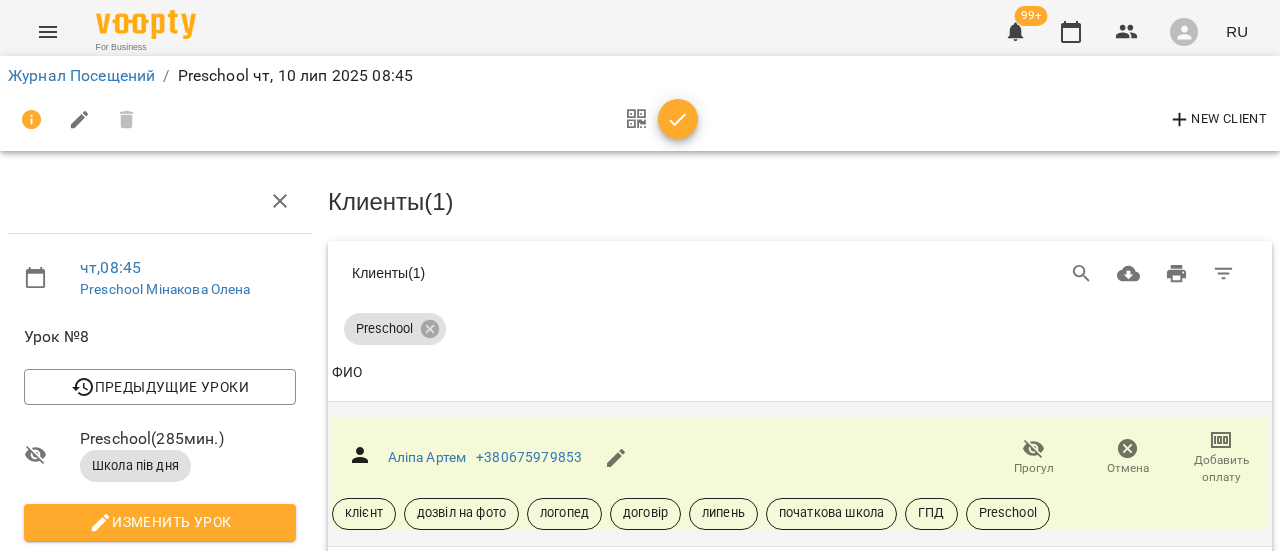 scroll, scrollTop: 300, scrollLeft: 0, axis: vertical 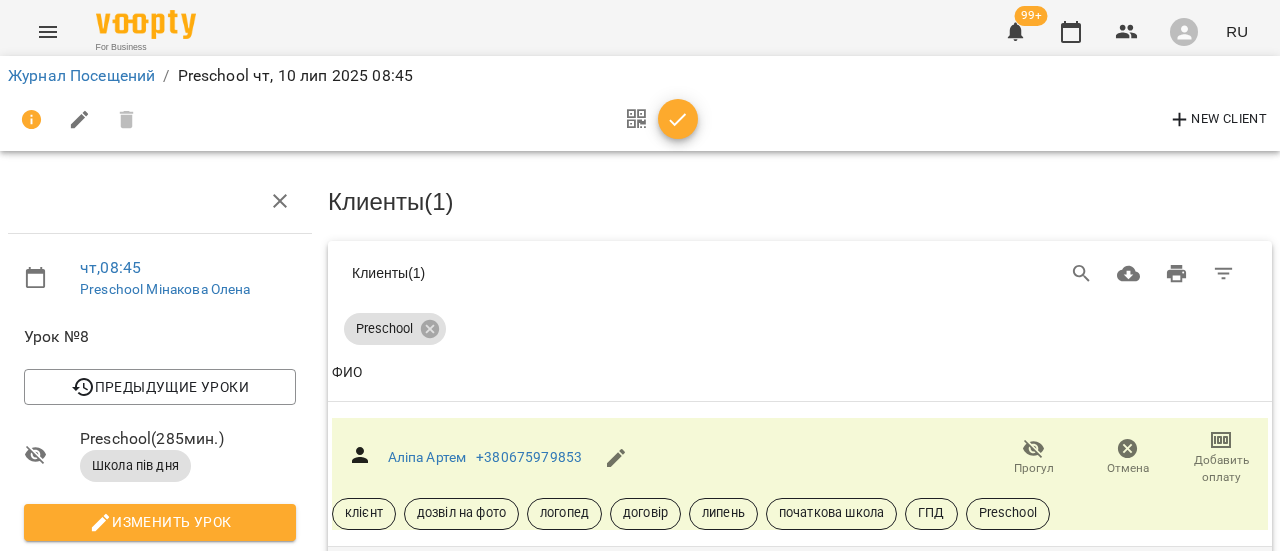 click on "Посетил" at bounding box center [1148, 602] 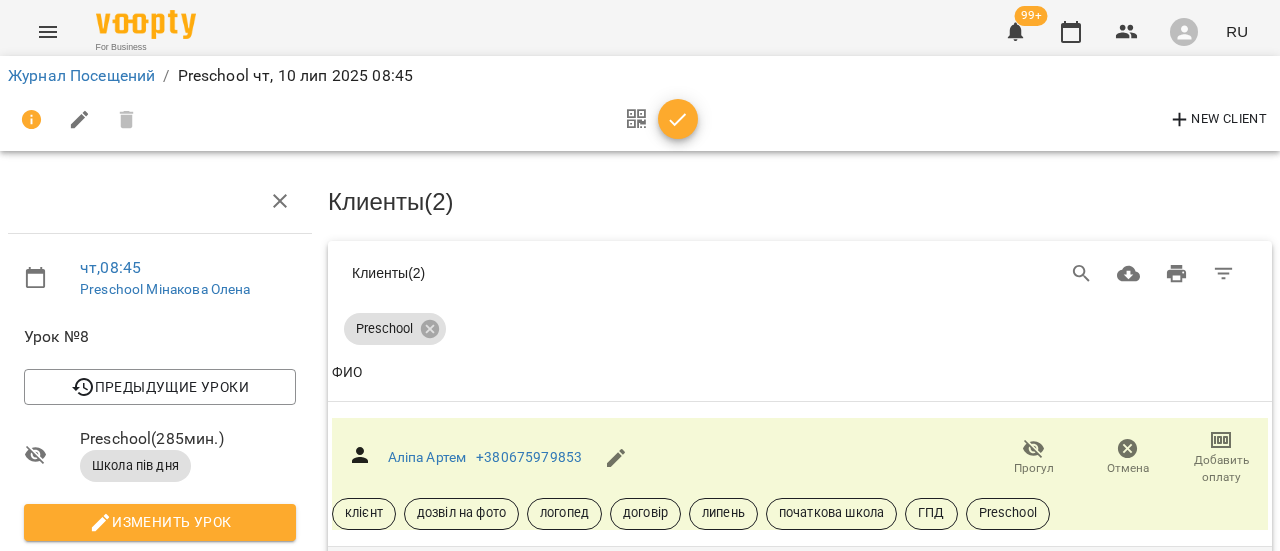 click 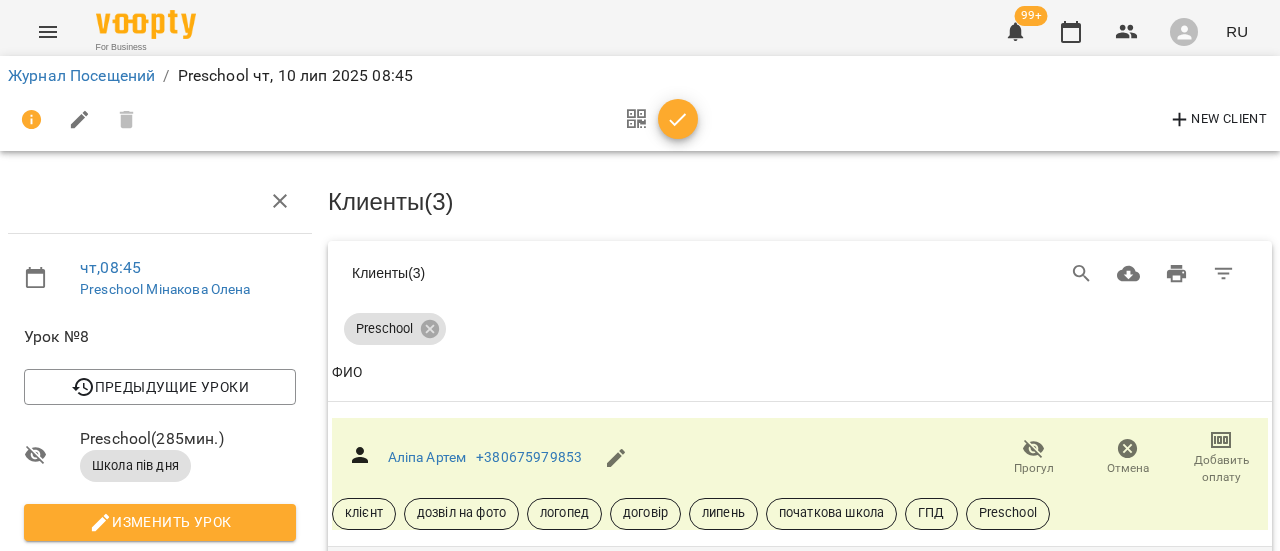 scroll, scrollTop: 600, scrollLeft: 0, axis: vertical 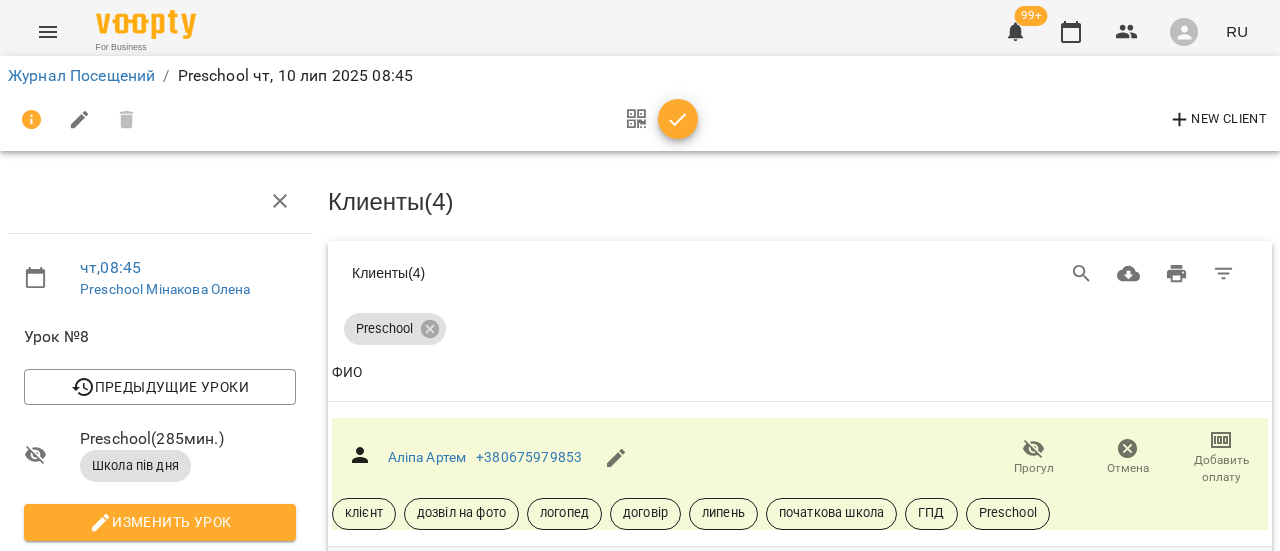 click 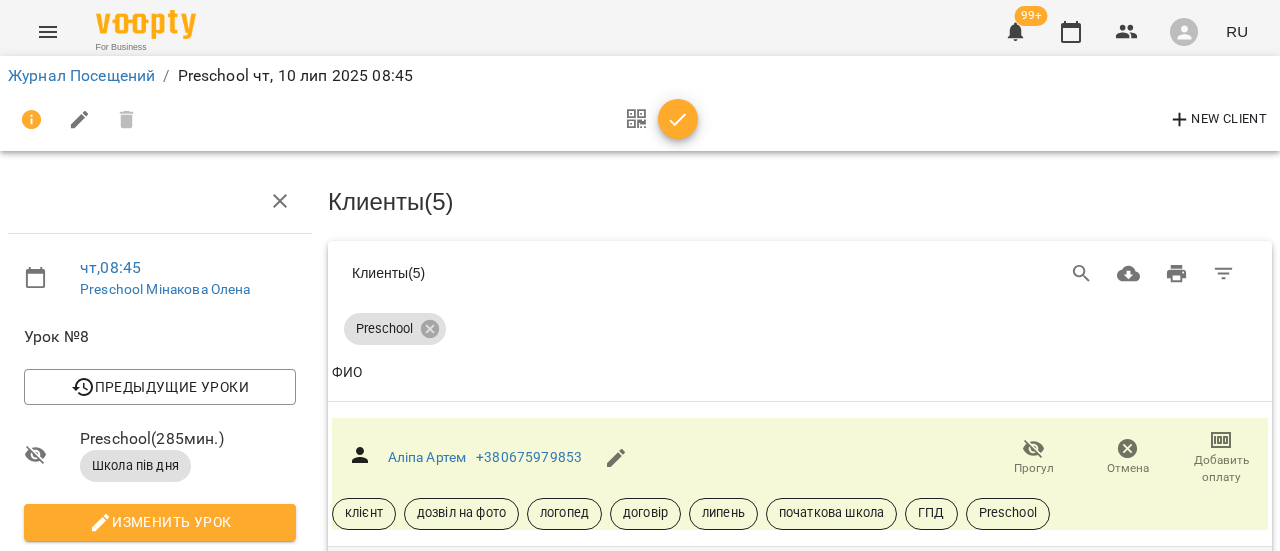 scroll, scrollTop: 900, scrollLeft: 0, axis: vertical 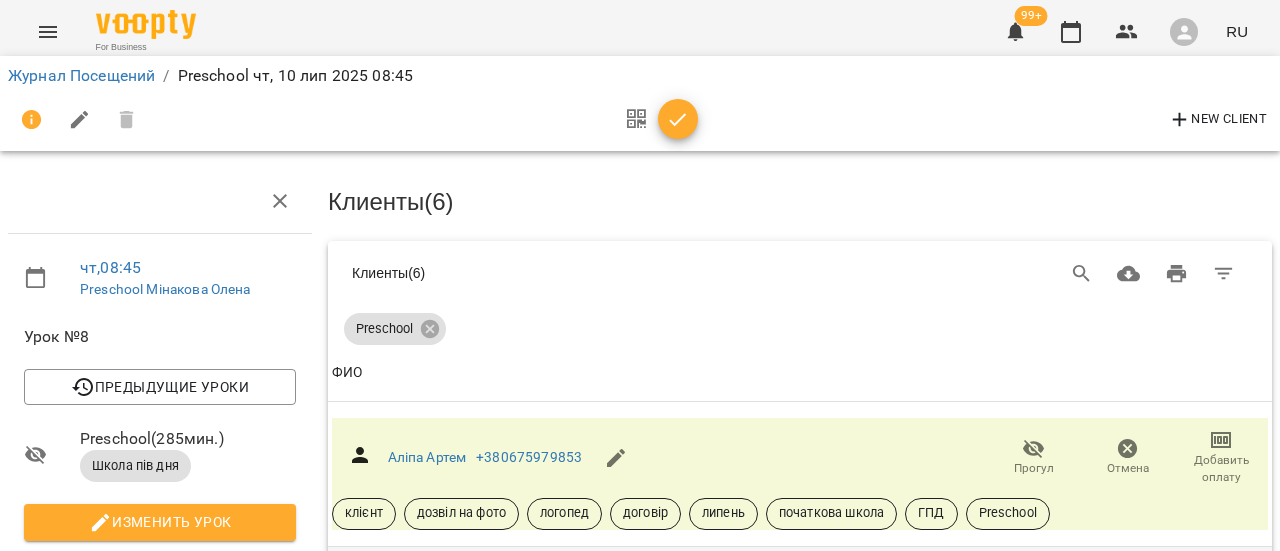 click 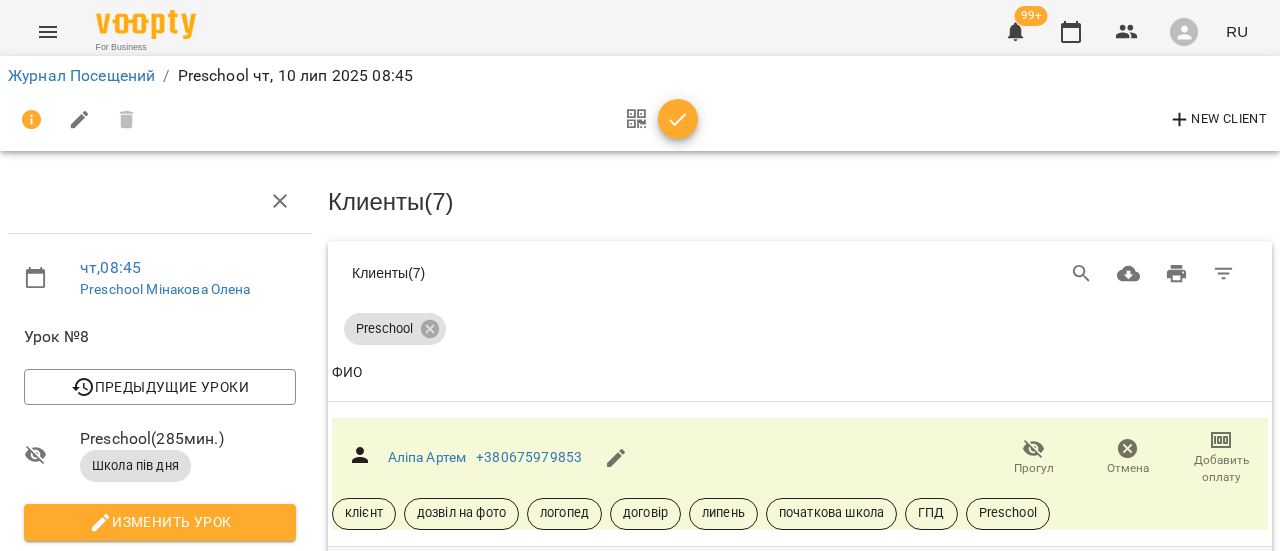 click on "Посетил" at bounding box center (1148, 1468) 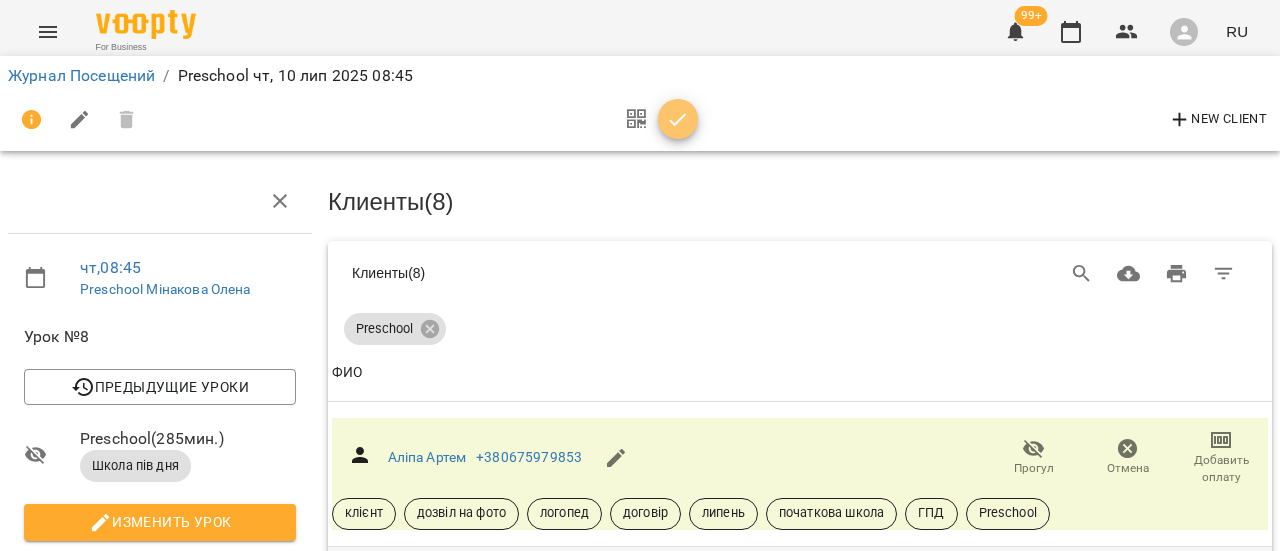 click 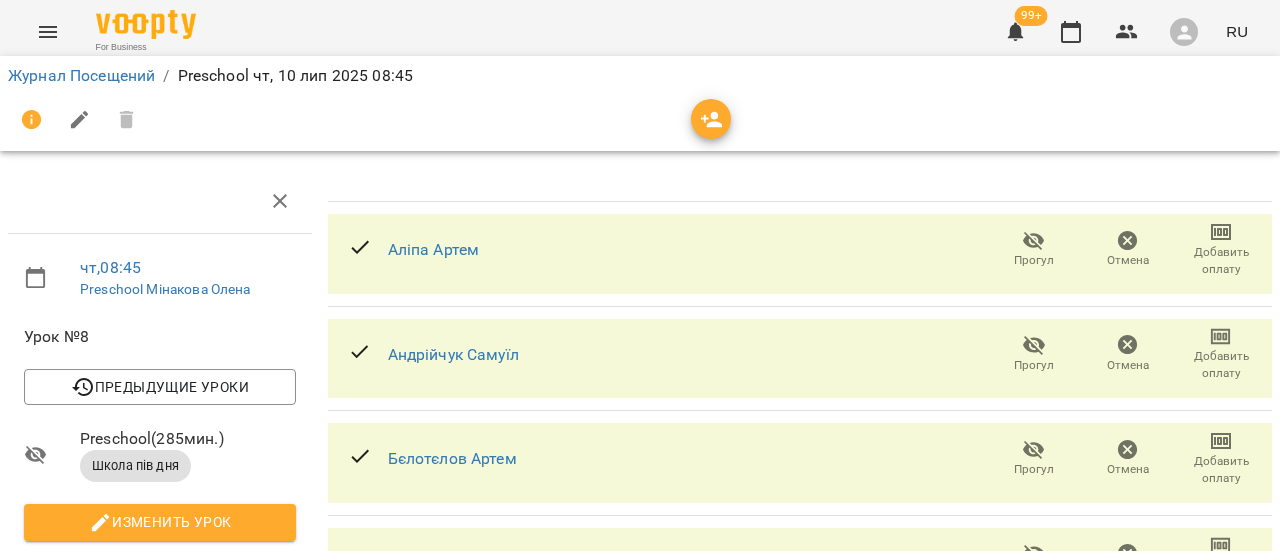scroll, scrollTop: 0, scrollLeft: 0, axis: both 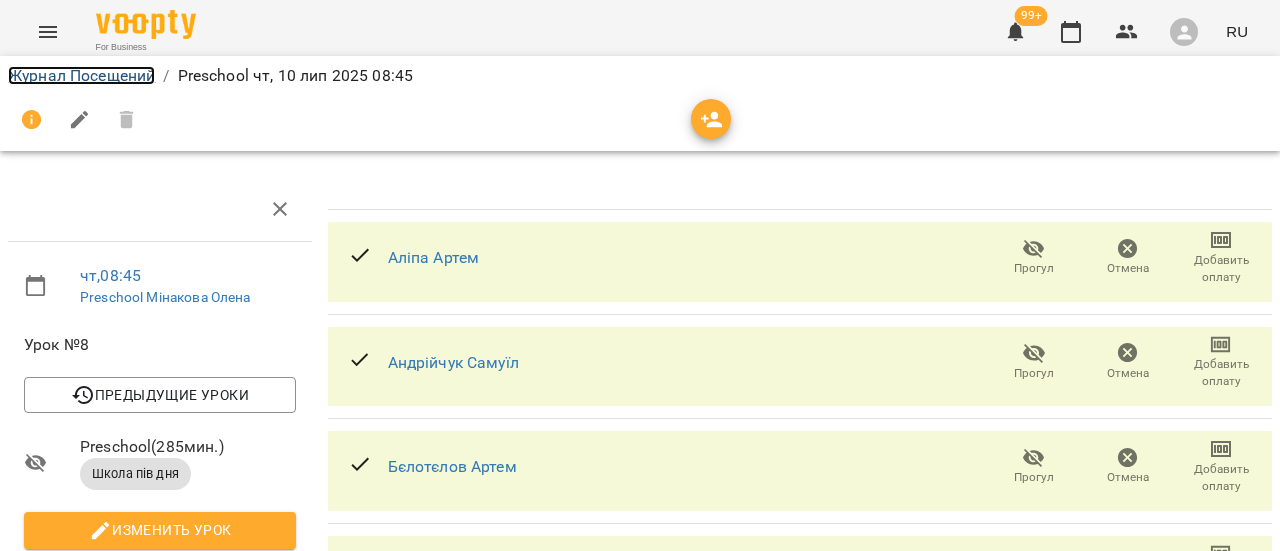 click on "Журнал Посещений" at bounding box center (81, 75) 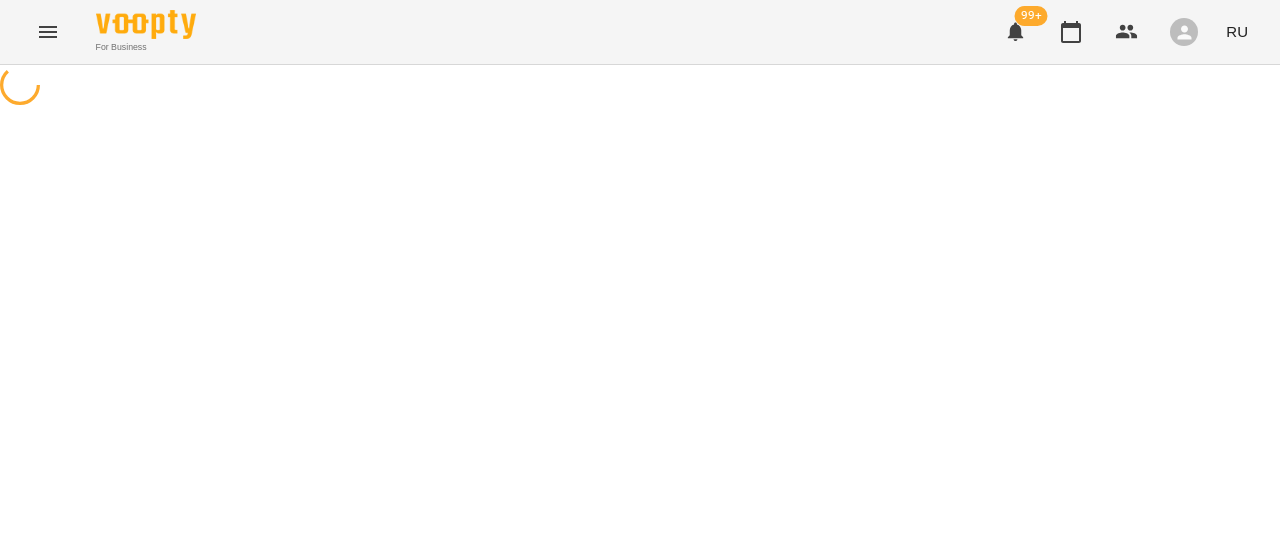 click at bounding box center (640, 87) 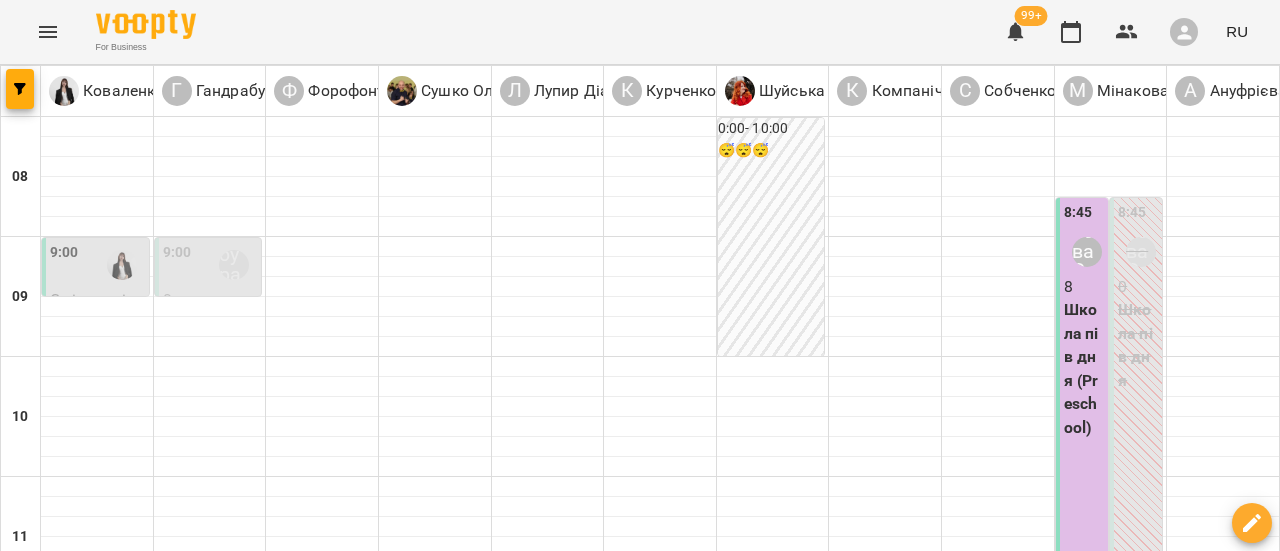 click on "пт" at bounding box center (1034, 1583) 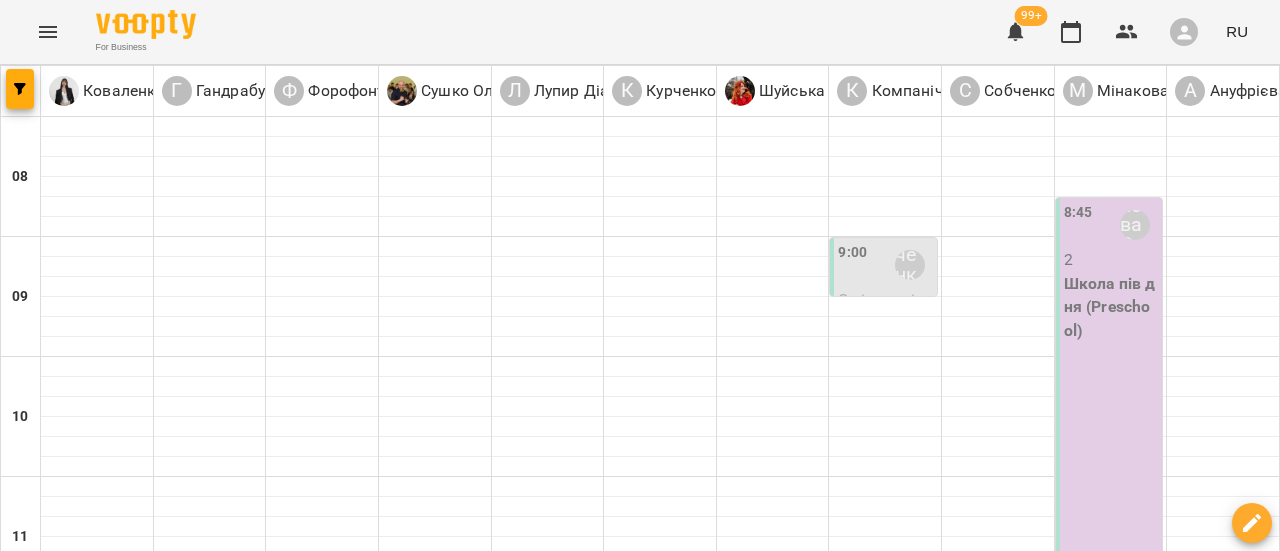 click on "2" at bounding box center (1111, 260) 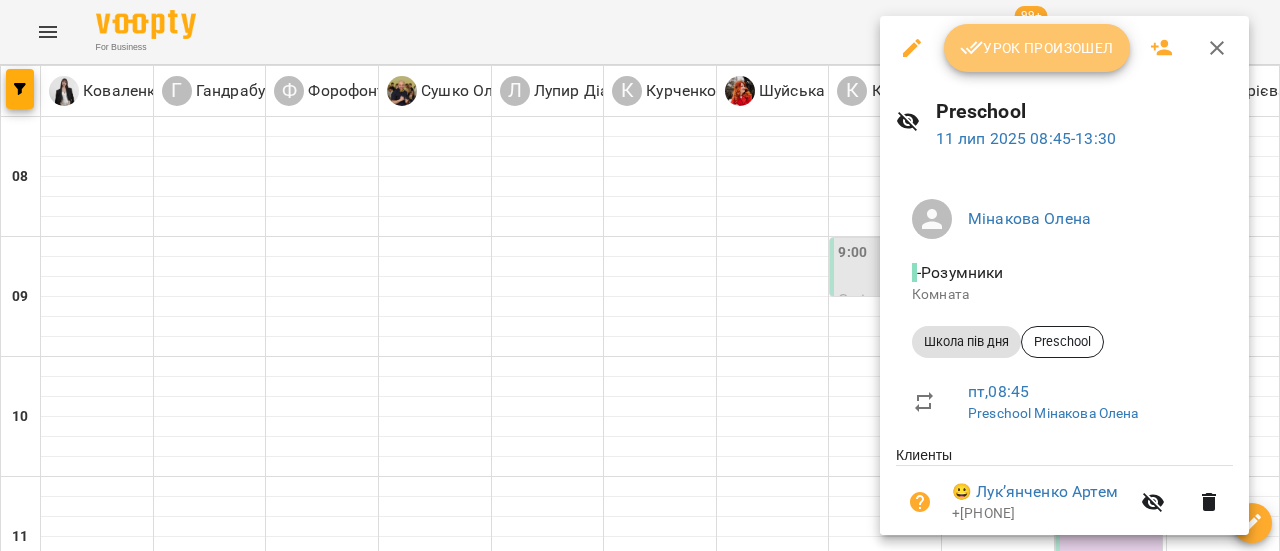click on "Урок произошел" at bounding box center (1037, 48) 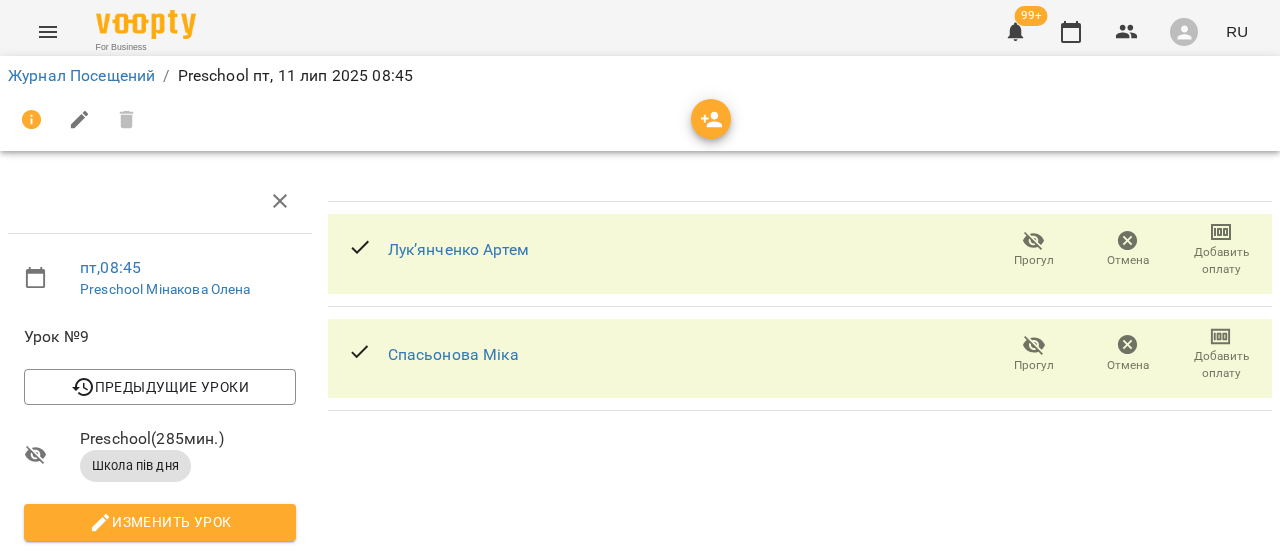scroll, scrollTop: 0, scrollLeft: 0, axis: both 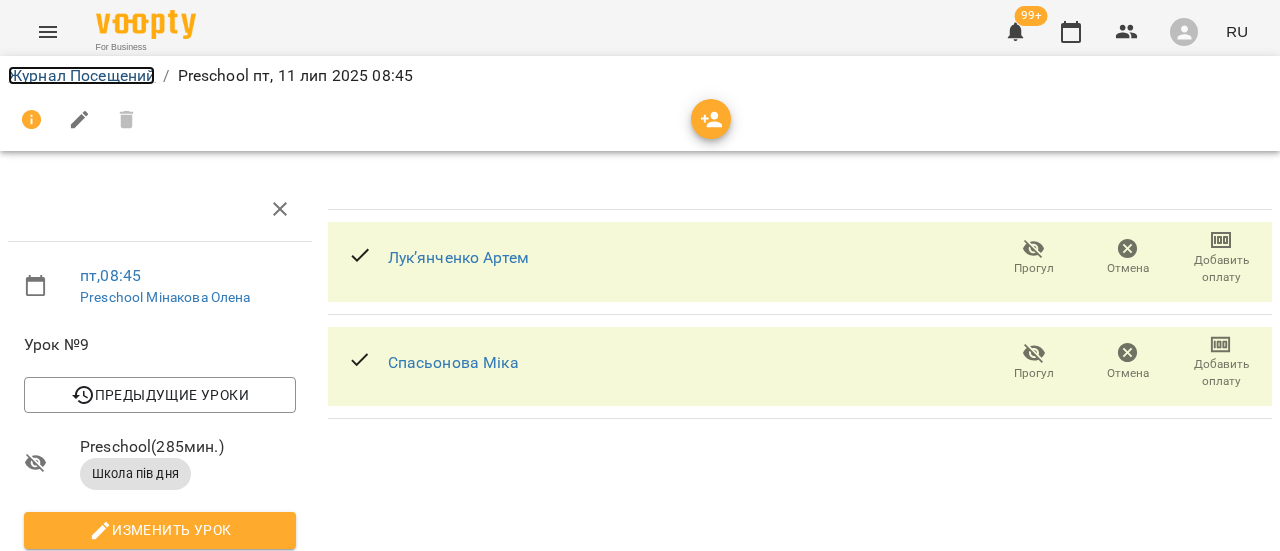 click on "Журнал Посещений" at bounding box center [81, 75] 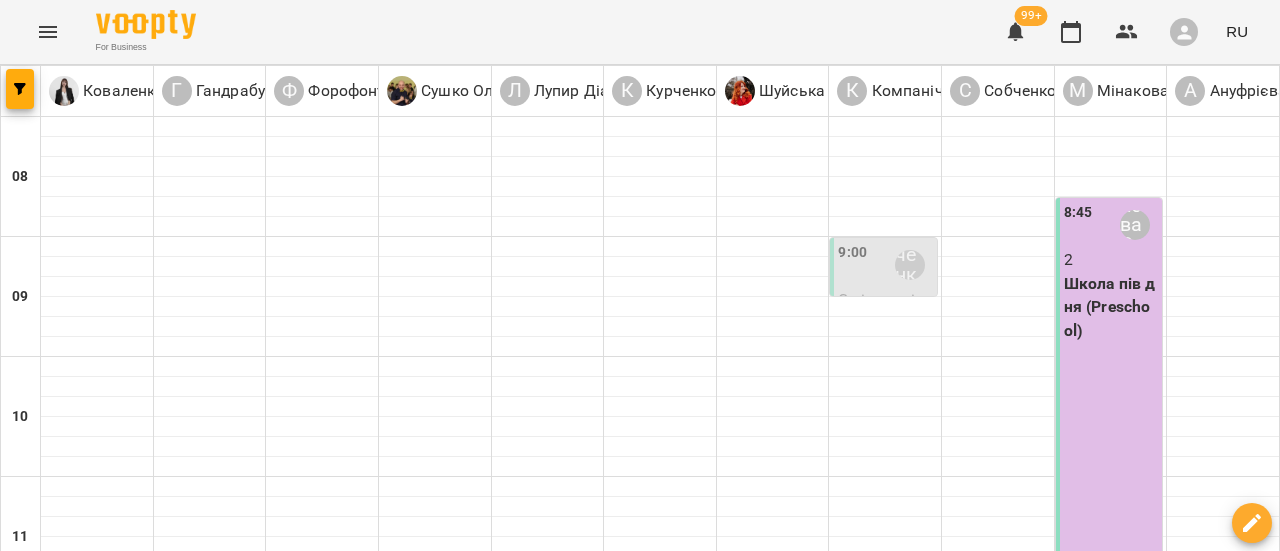 click on "8:45 Мінакова Олена 2 Школа пів дня (Preschool)" at bounding box center [1109, 487] 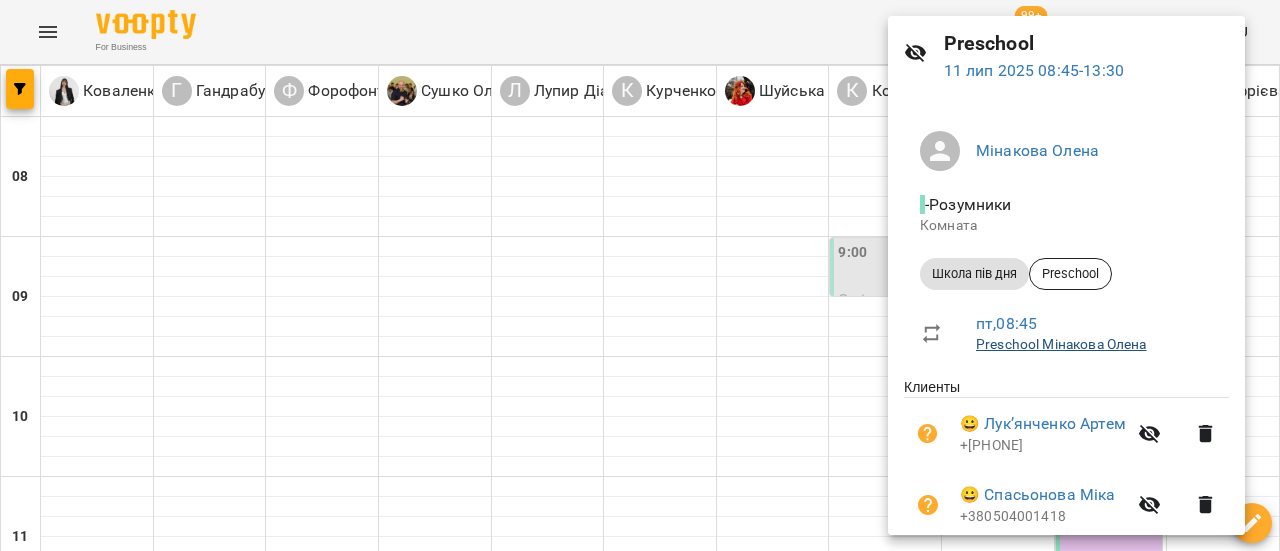 scroll, scrollTop: 0, scrollLeft: 0, axis: both 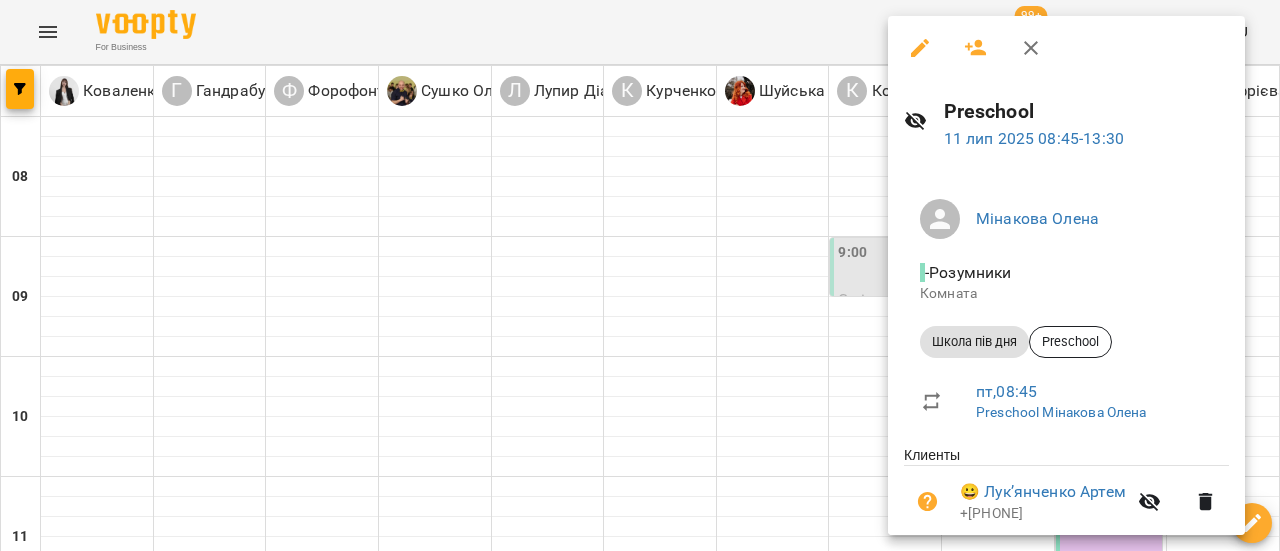 click 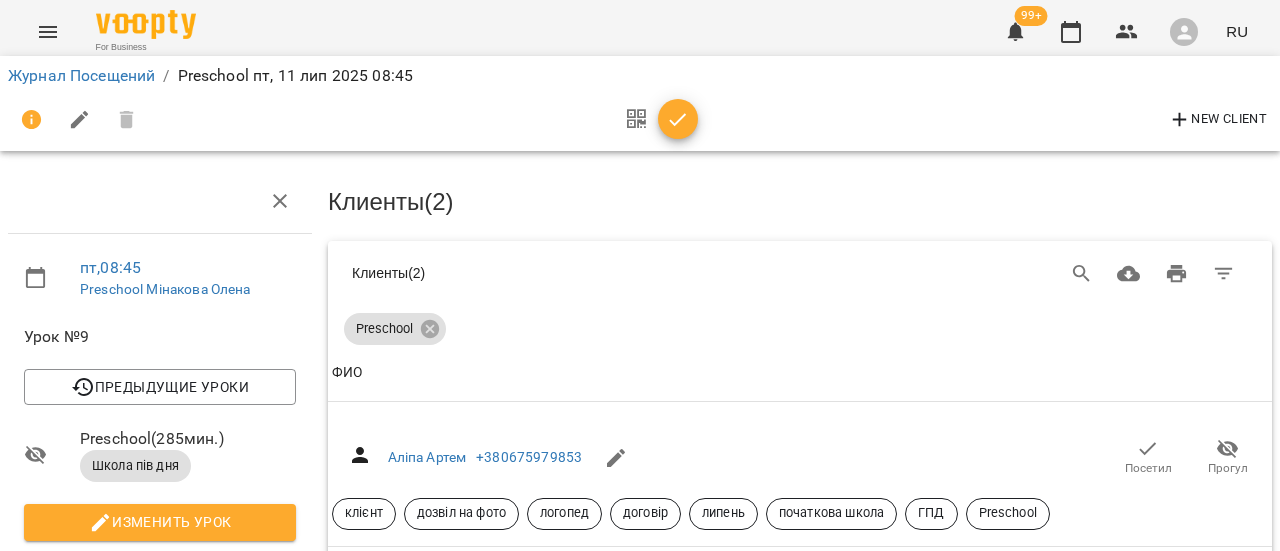 scroll, scrollTop: 200, scrollLeft: 0, axis: vertical 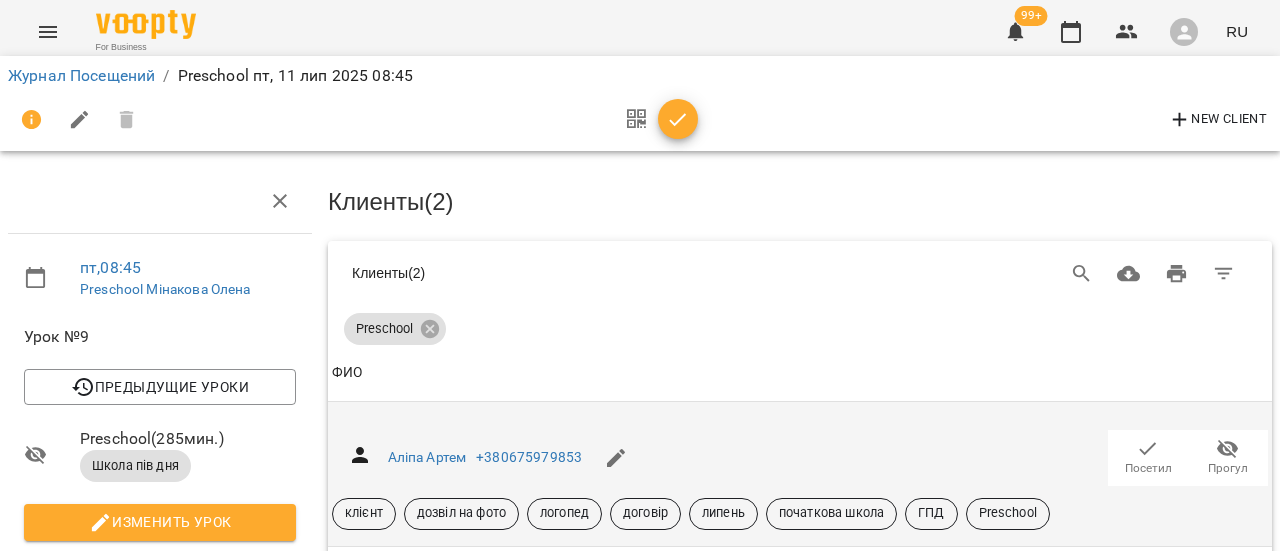 click on "Посетил" at bounding box center (1148, 468) 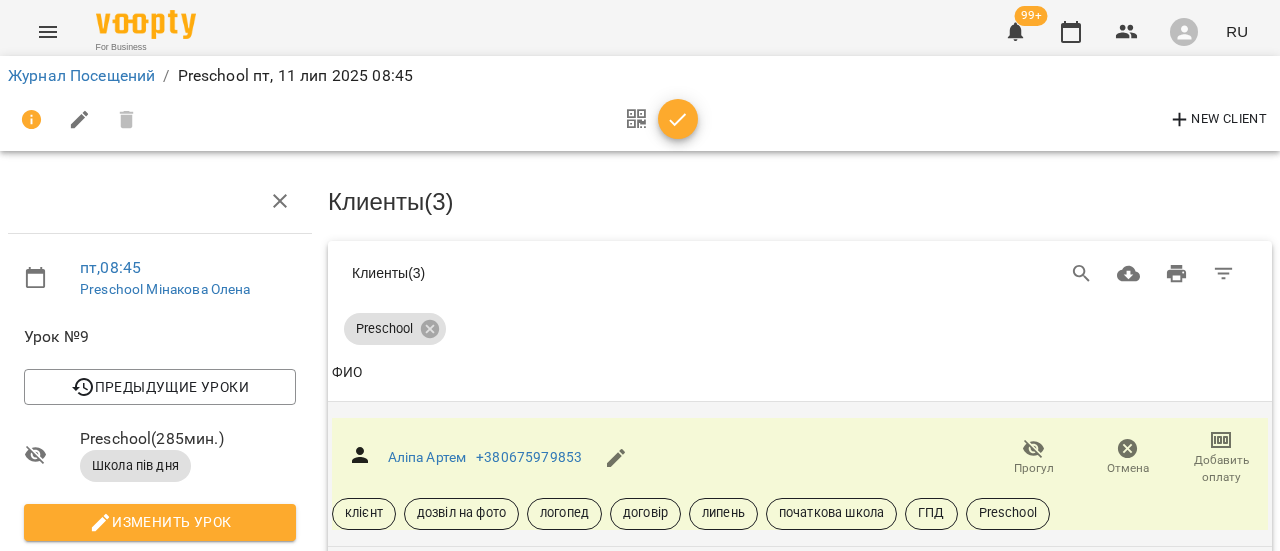 click 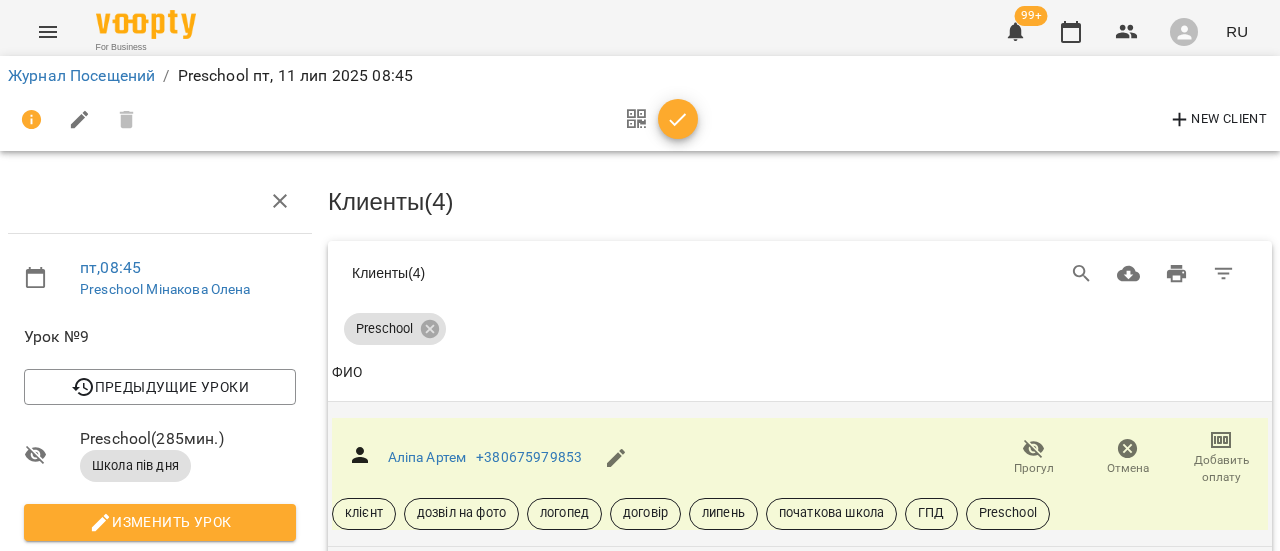 click 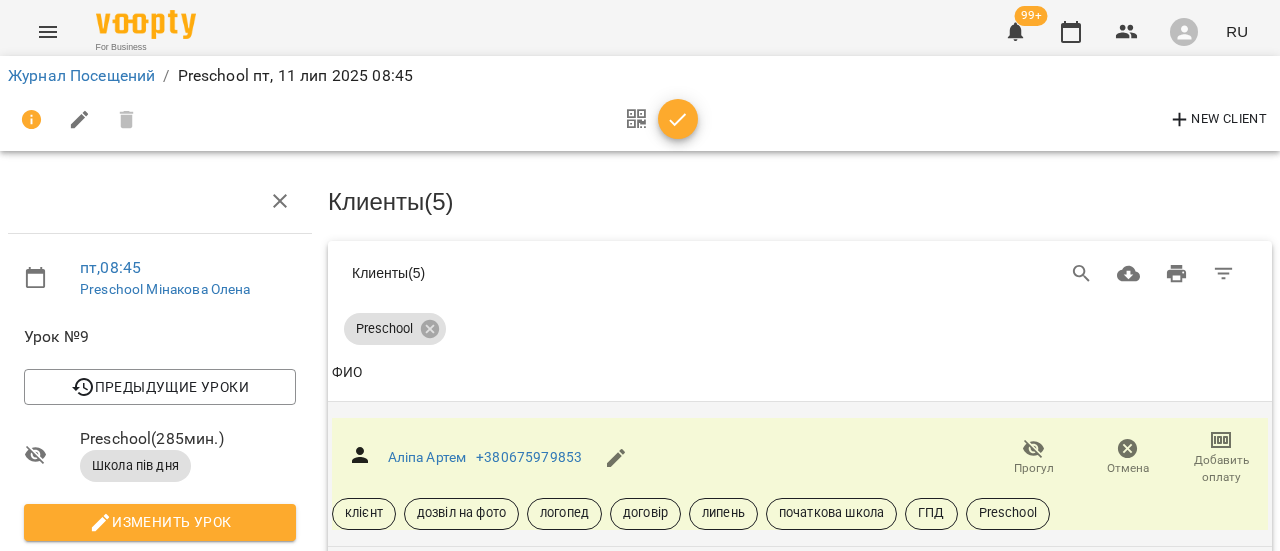 scroll, scrollTop: 600, scrollLeft: 0, axis: vertical 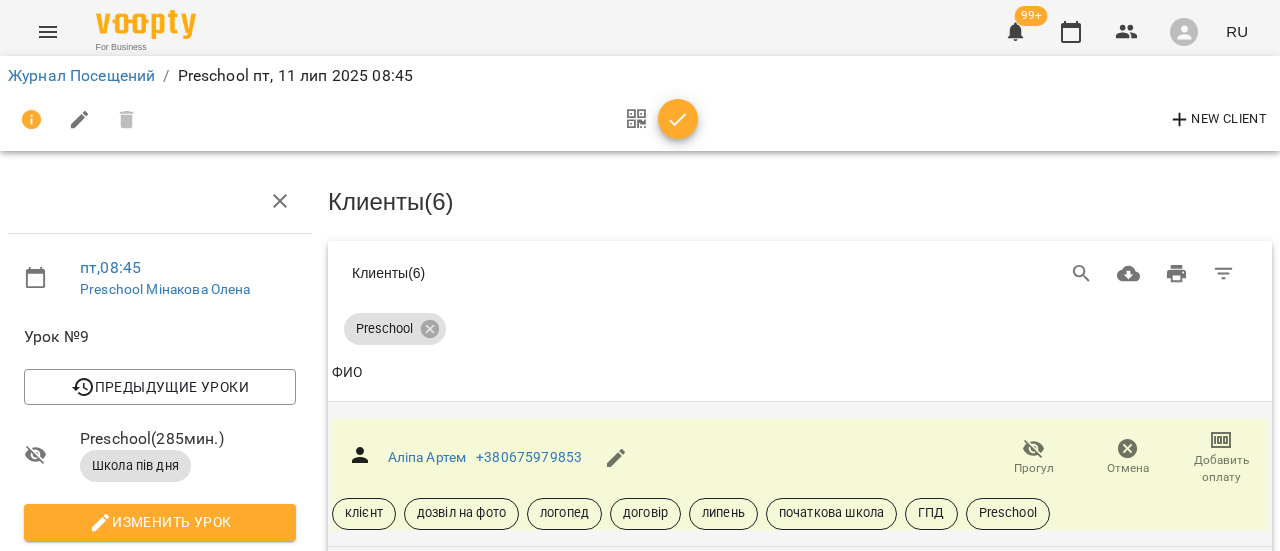 click 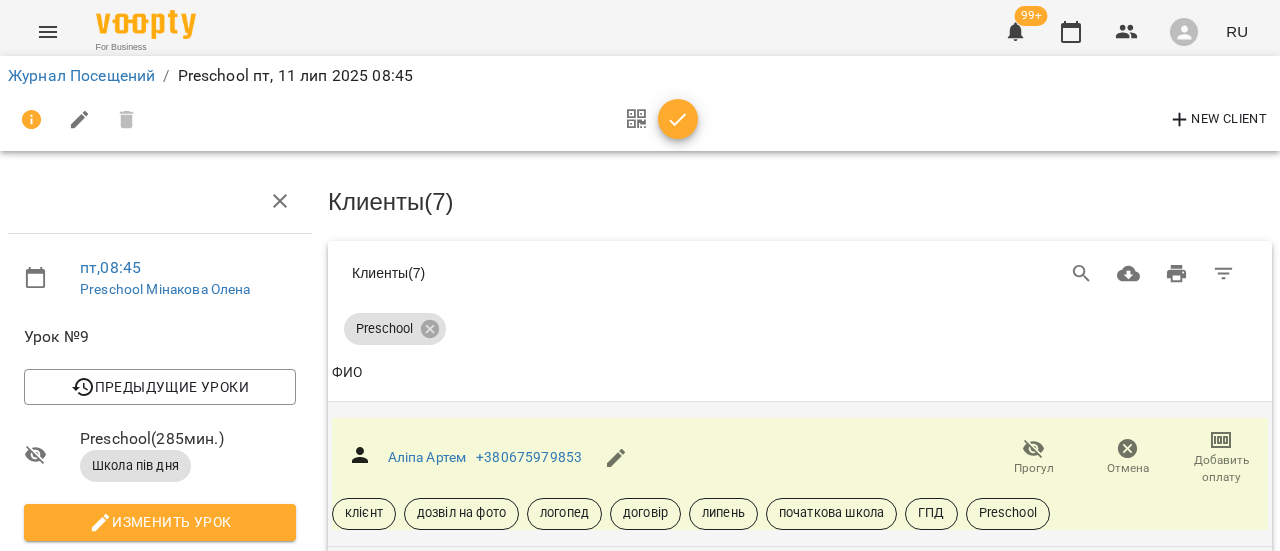 scroll, scrollTop: 900, scrollLeft: 0, axis: vertical 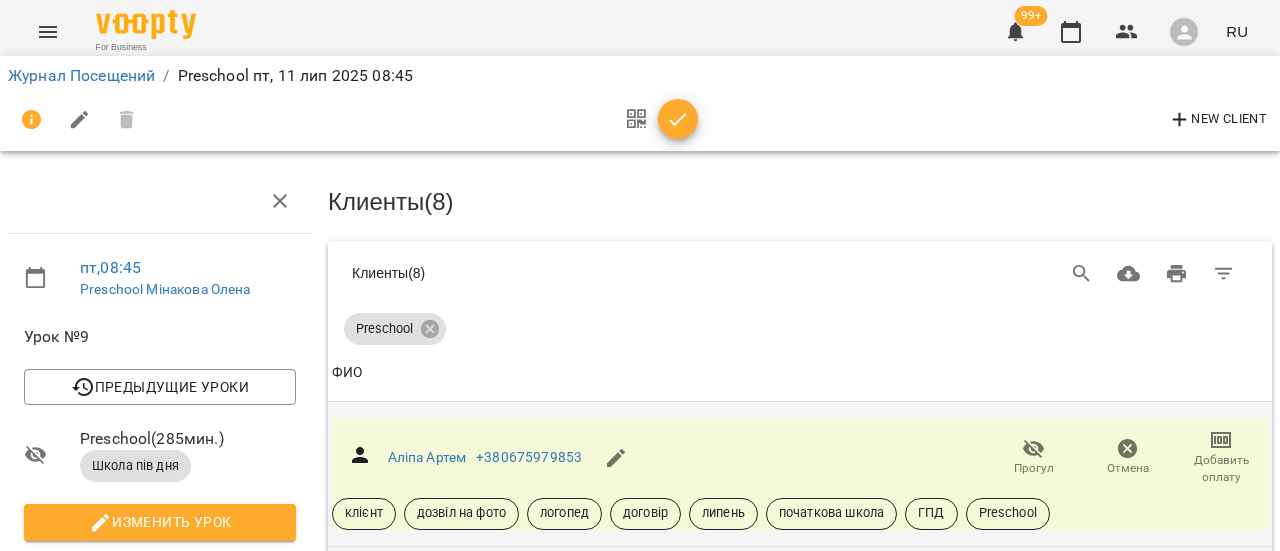 click on "Посетил" at bounding box center (1148, 1470) 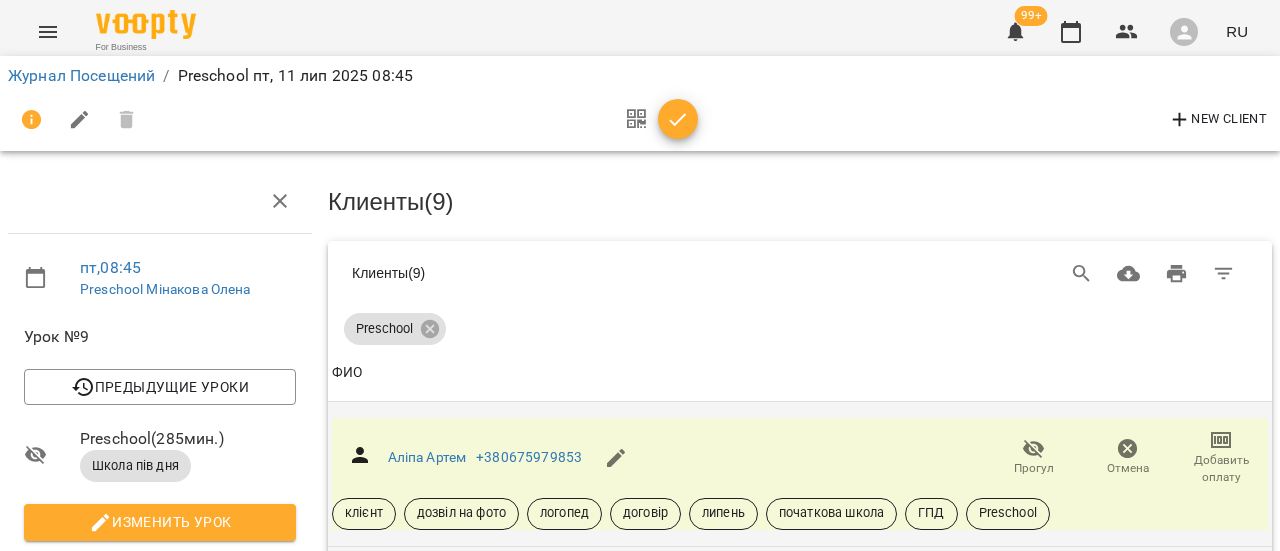 scroll, scrollTop: 593, scrollLeft: 0, axis: vertical 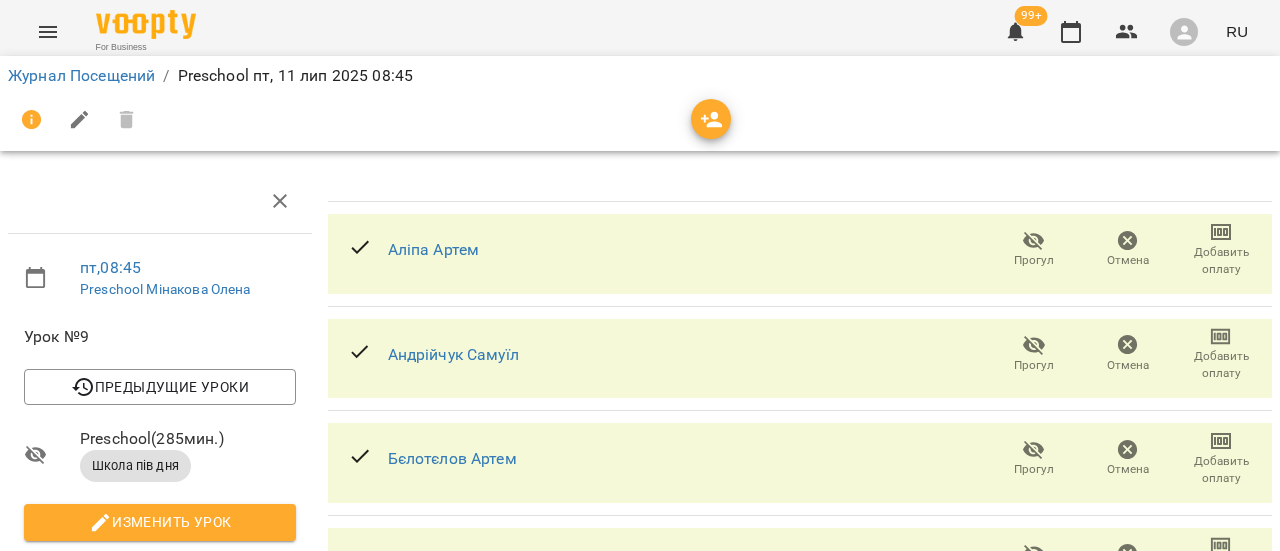 click on "Журнал Посещений" at bounding box center [81, 76] 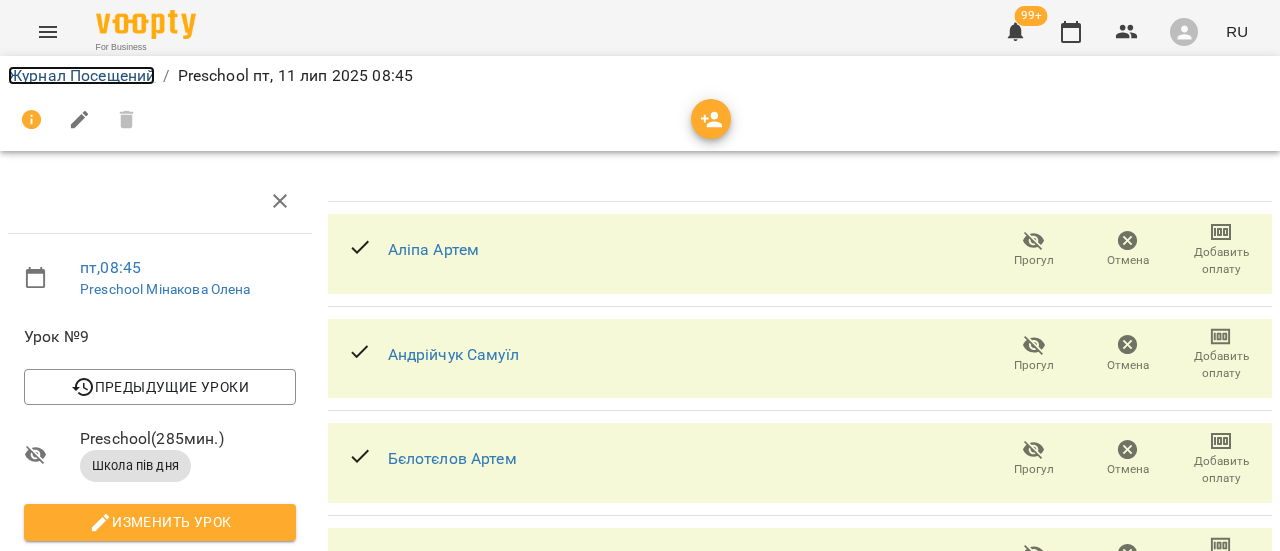 click on "Журнал Посещений" at bounding box center (81, 75) 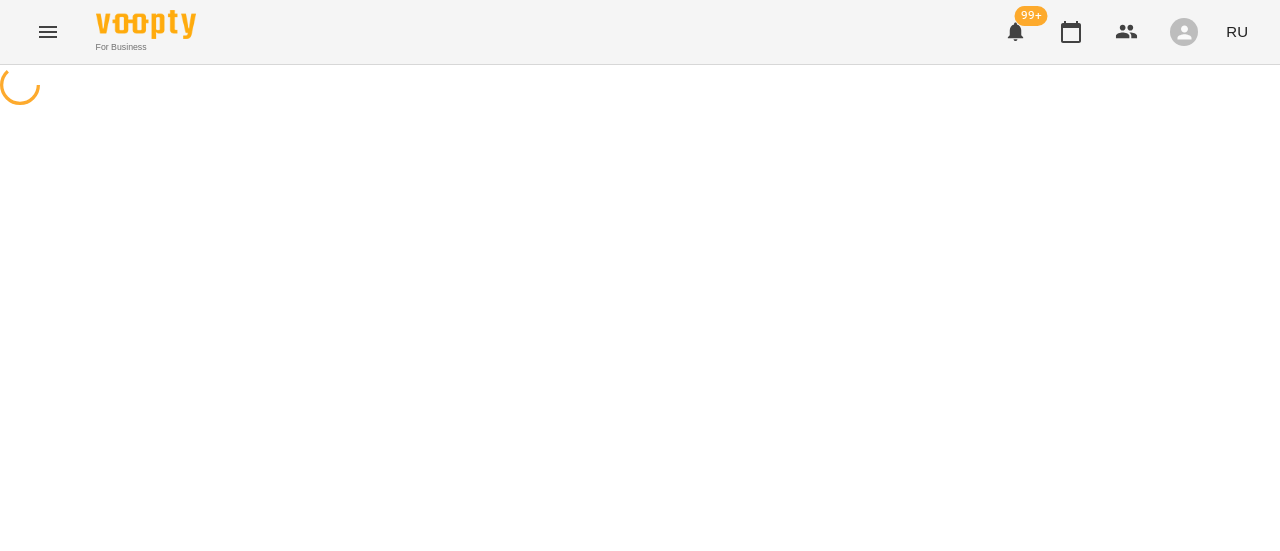 scroll, scrollTop: 0, scrollLeft: 0, axis: both 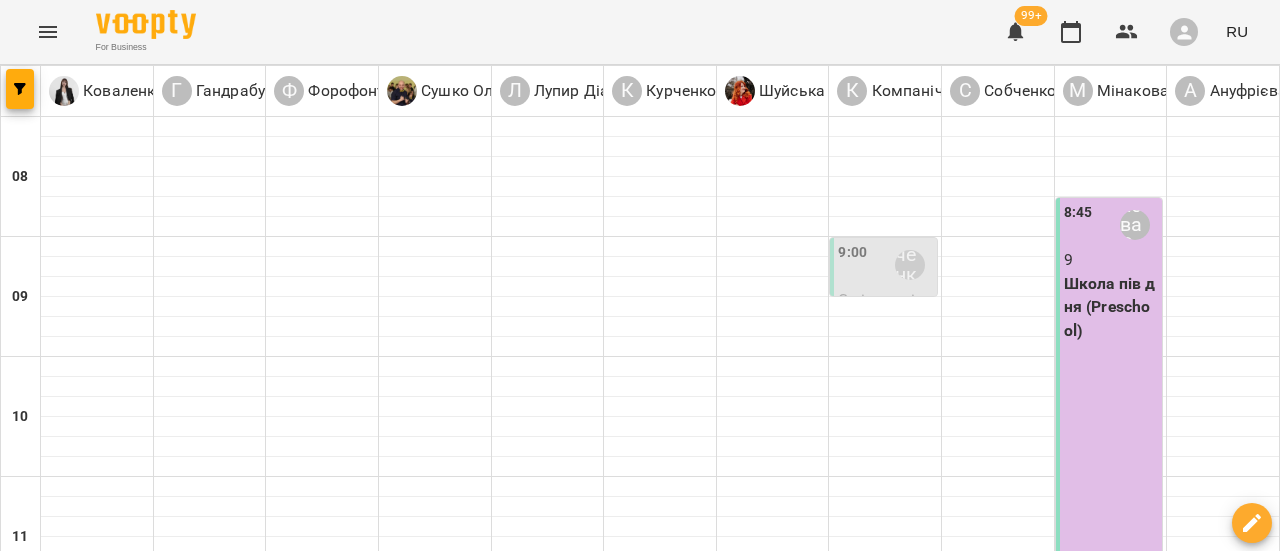 click at bounding box center (540, 1648) 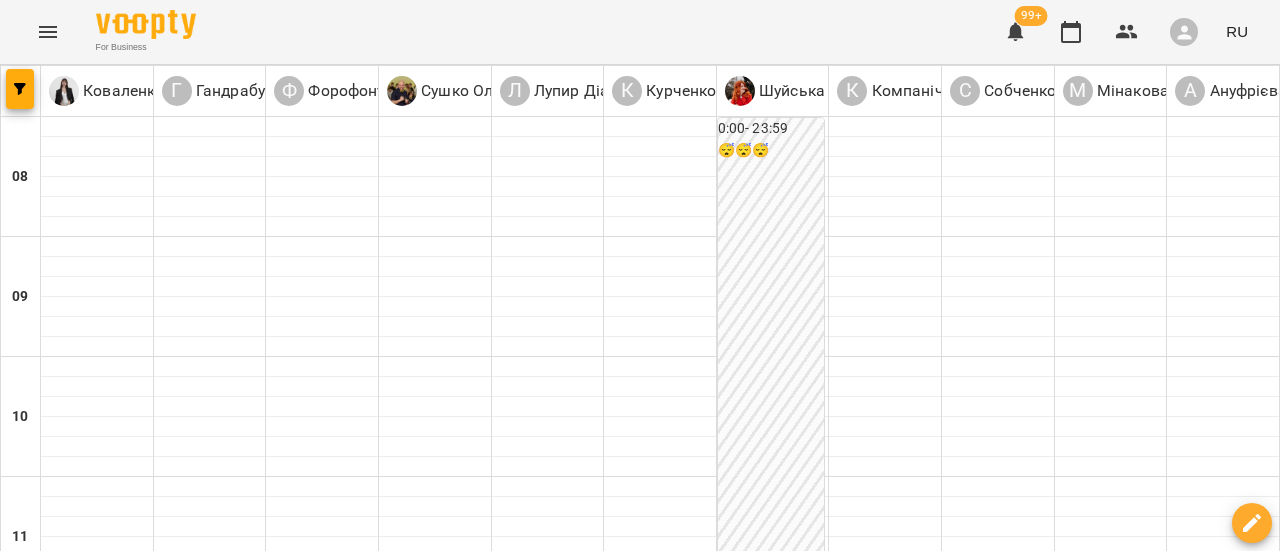 click on "вт" at bounding box center [282, 1583] 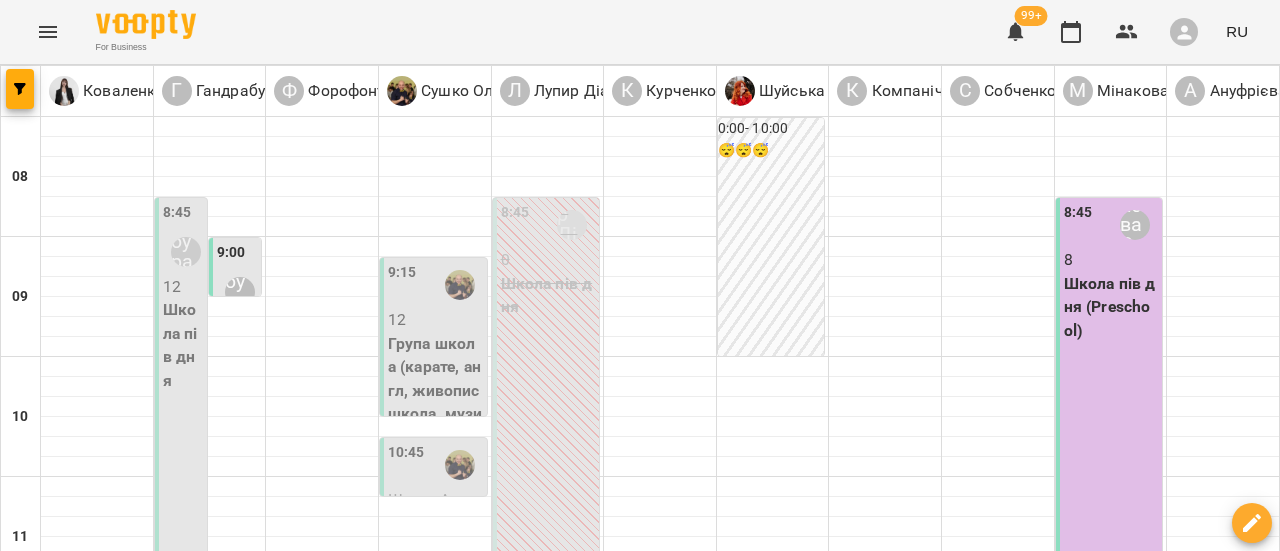 click on "Школа пів дня" at bounding box center [548, 295] 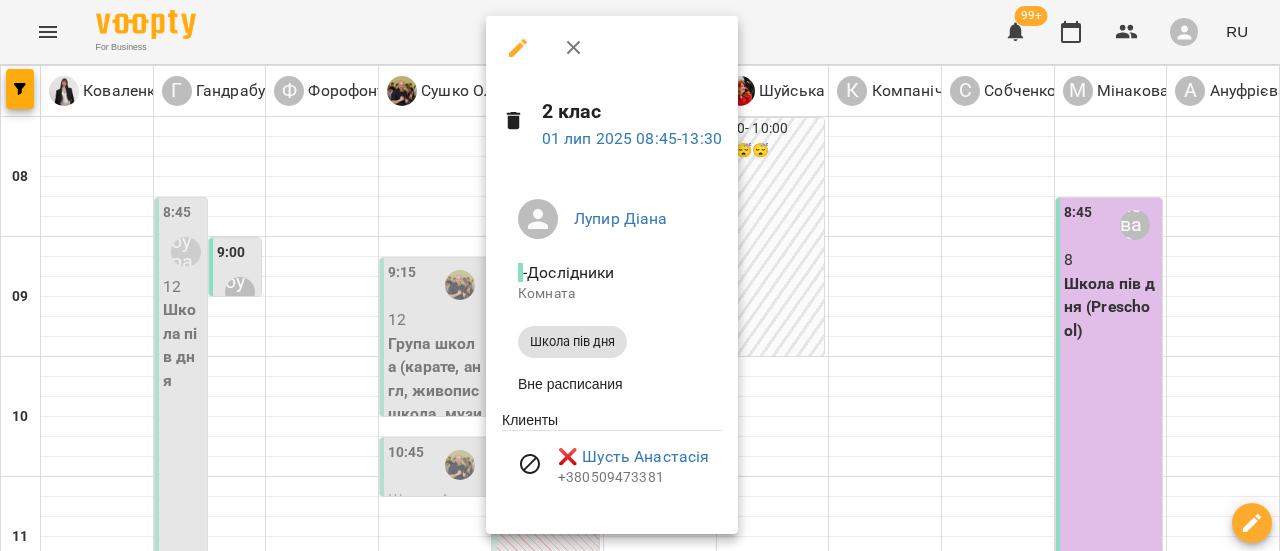 scroll, scrollTop: 0, scrollLeft: 0, axis: both 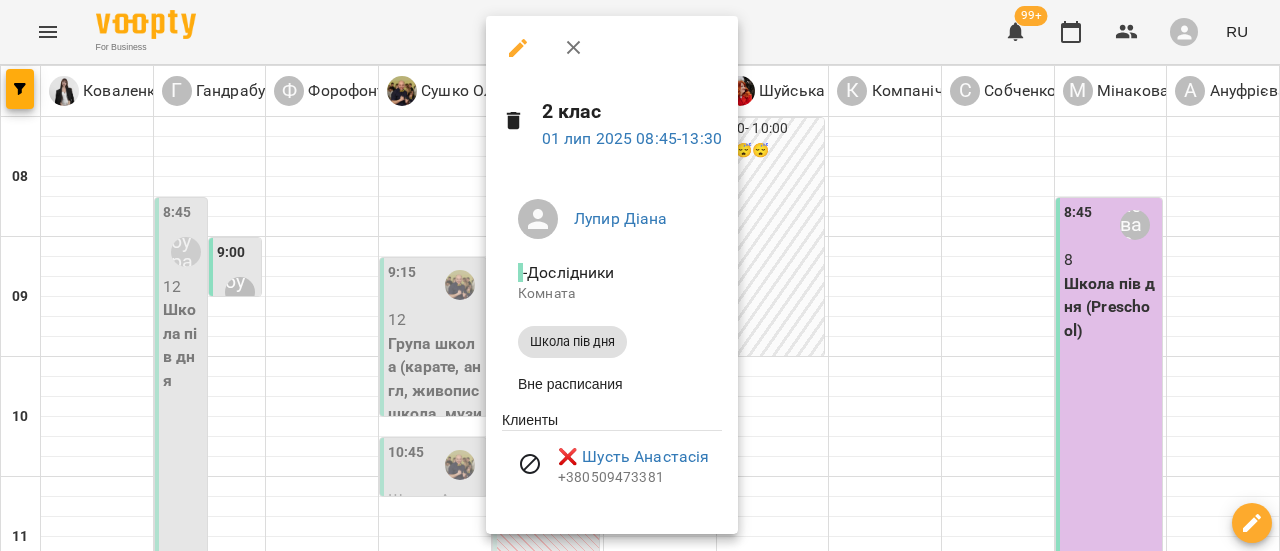 click 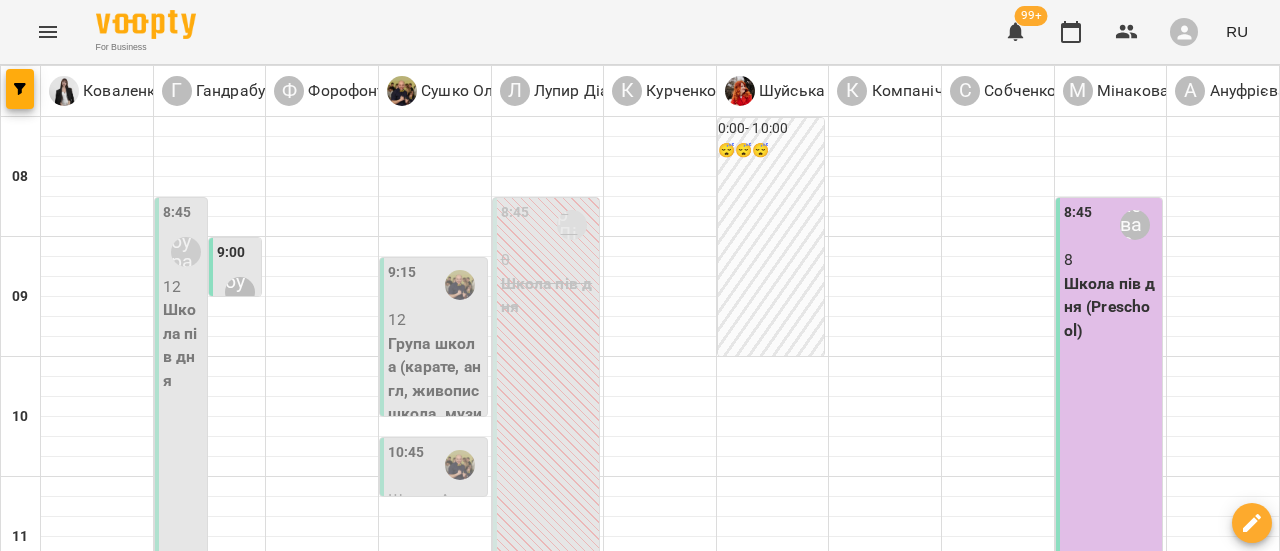 click on "02 июля" at bounding box center [626, 1602] 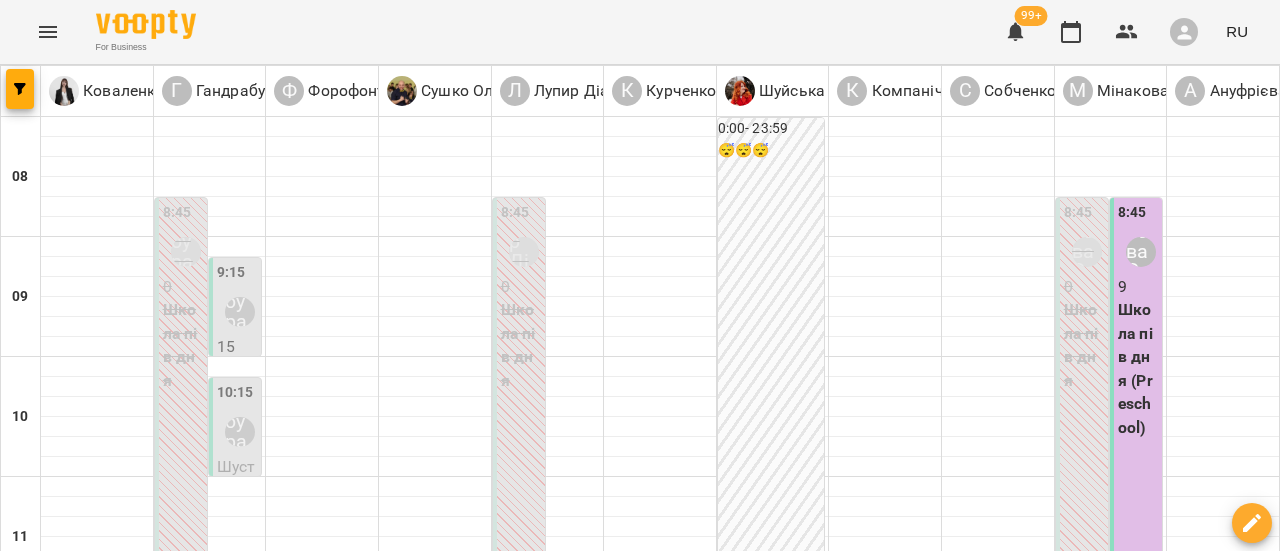 scroll, scrollTop: 0, scrollLeft: 0, axis: both 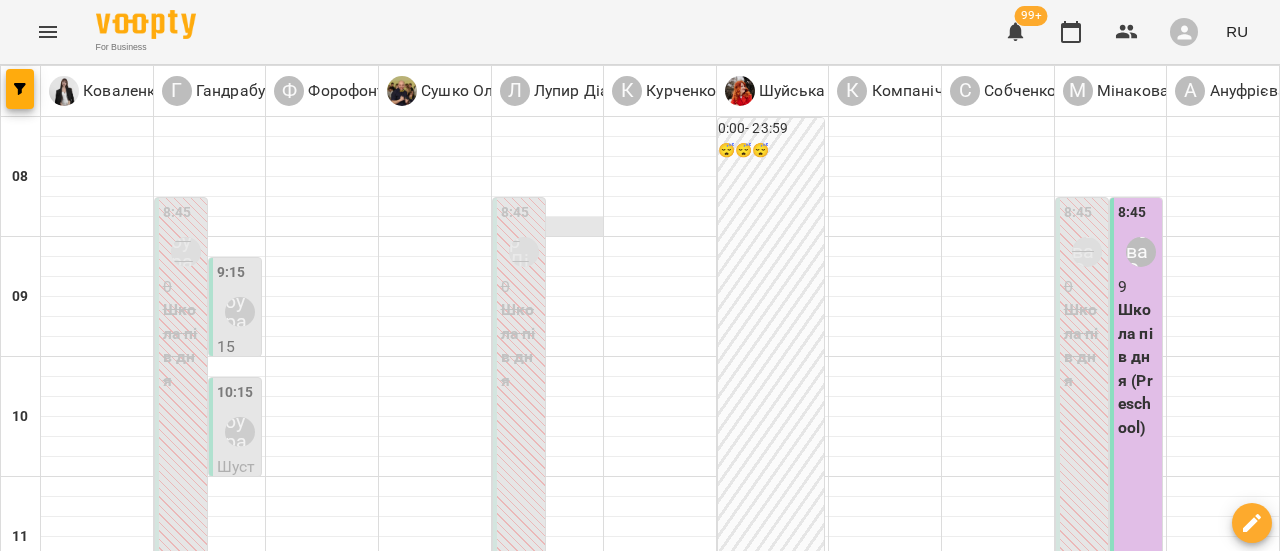 click at bounding box center (548, 227) 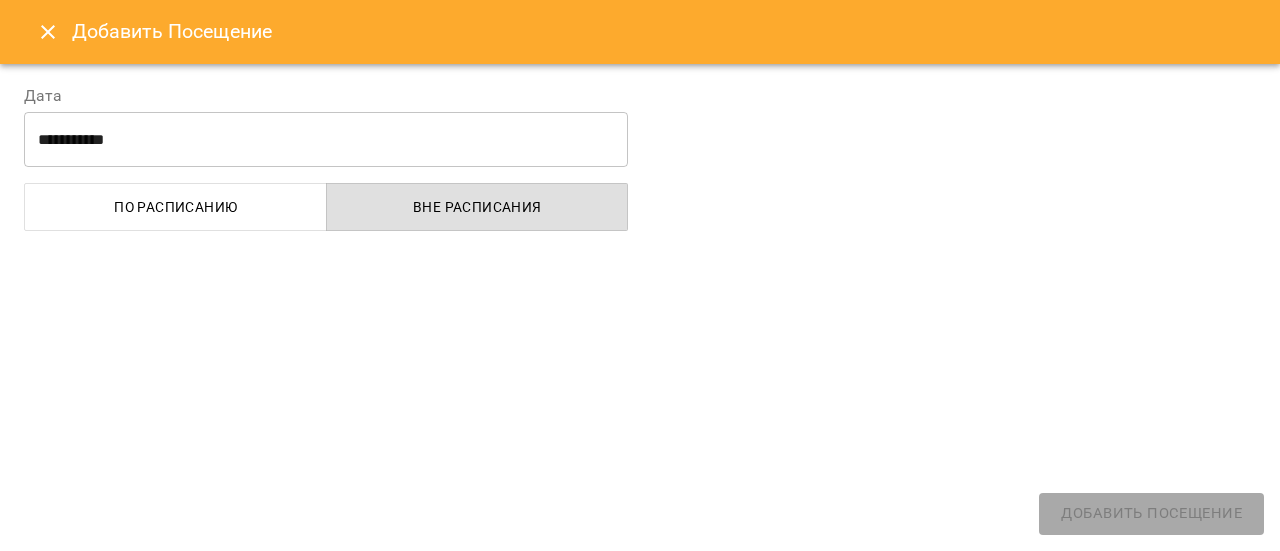 select 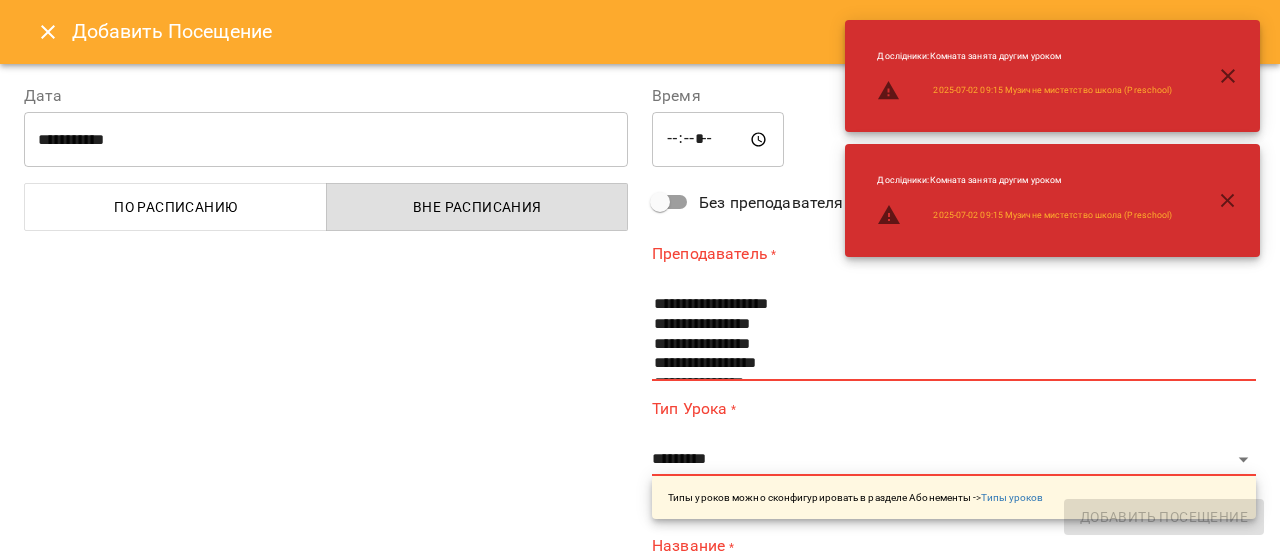 click 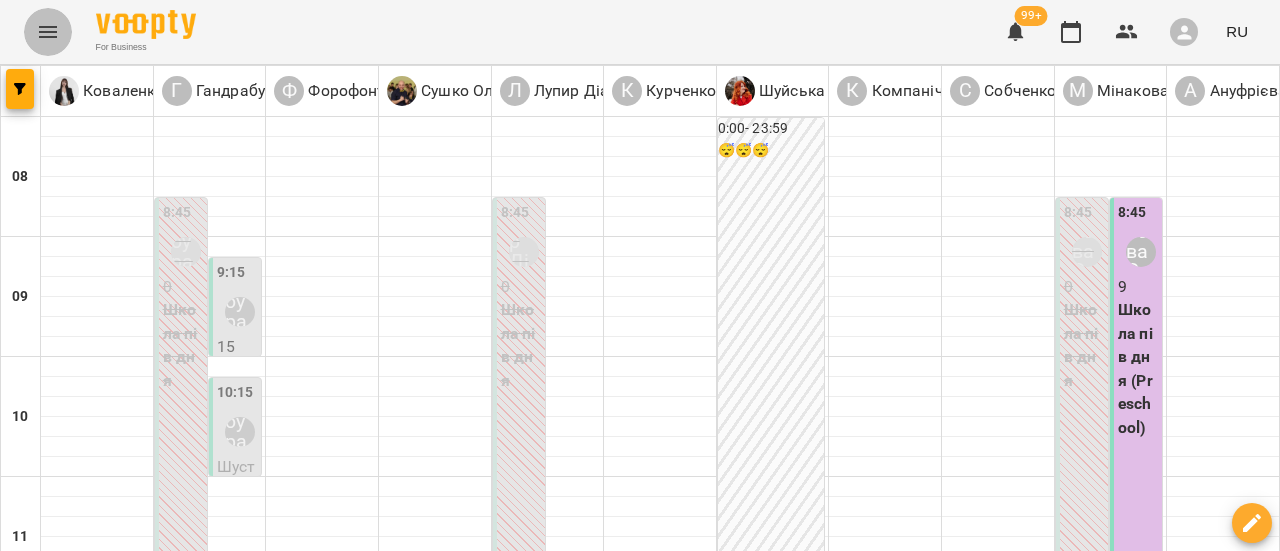 click 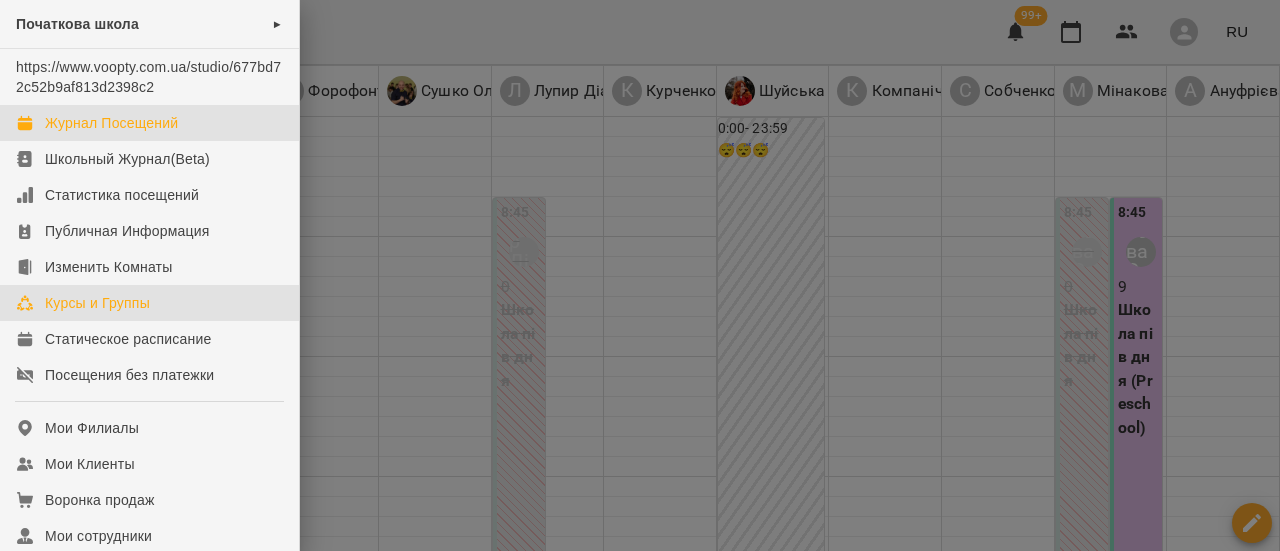 click on "Курсы и Группы" at bounding box center (97, 303) 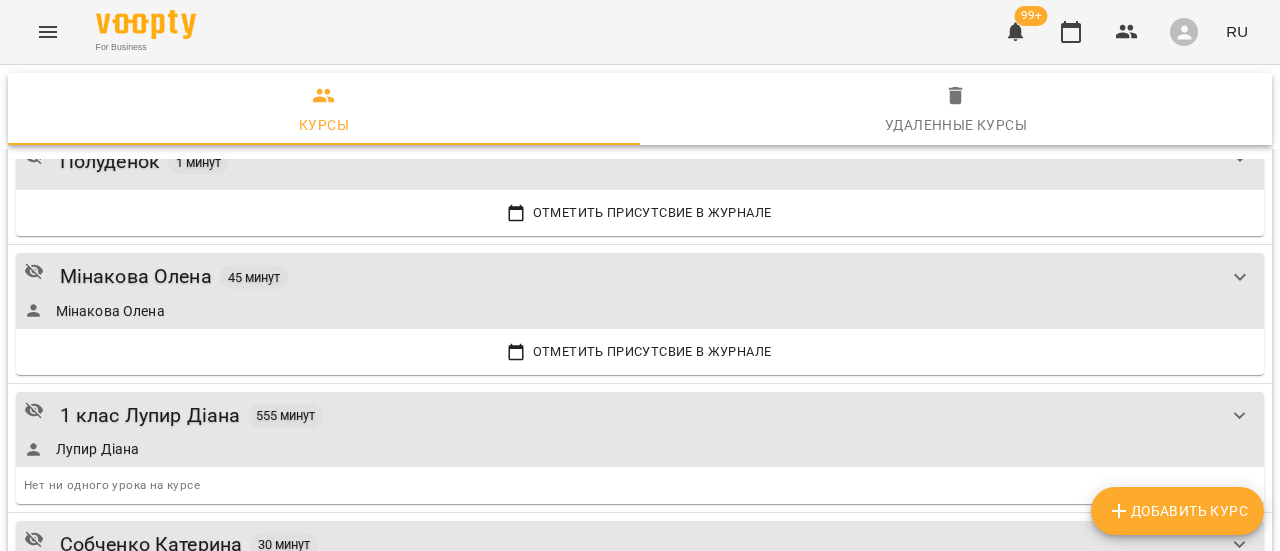 scroll, scrollTop: 1400, scrollLeft: 0, axis: vertical 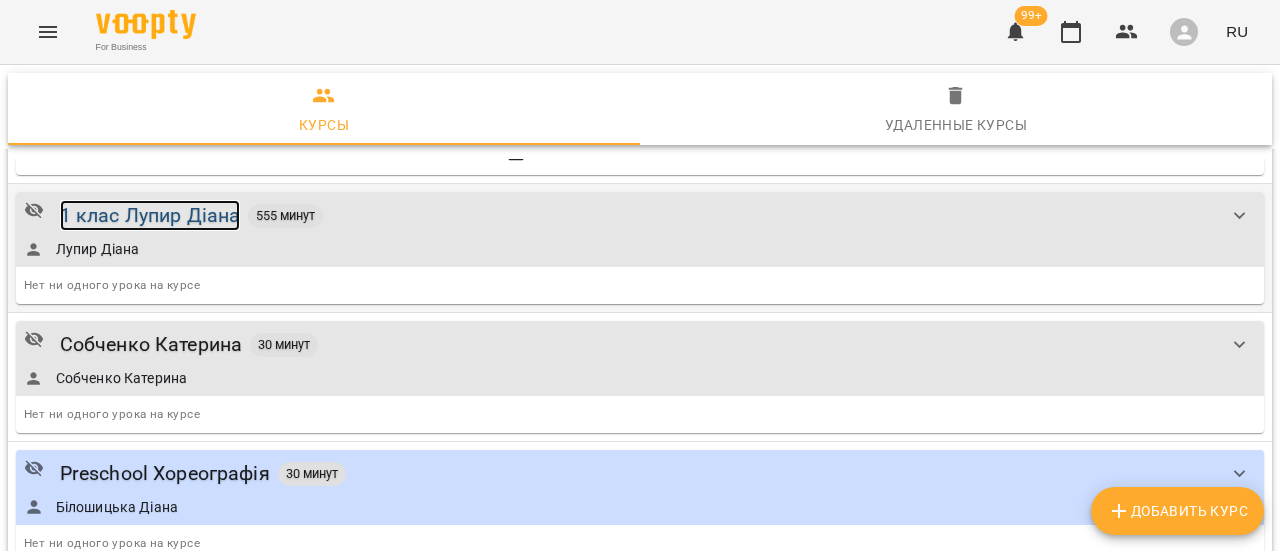 click on "1 клас Лупир Діана" at bounding box center (150, 215) 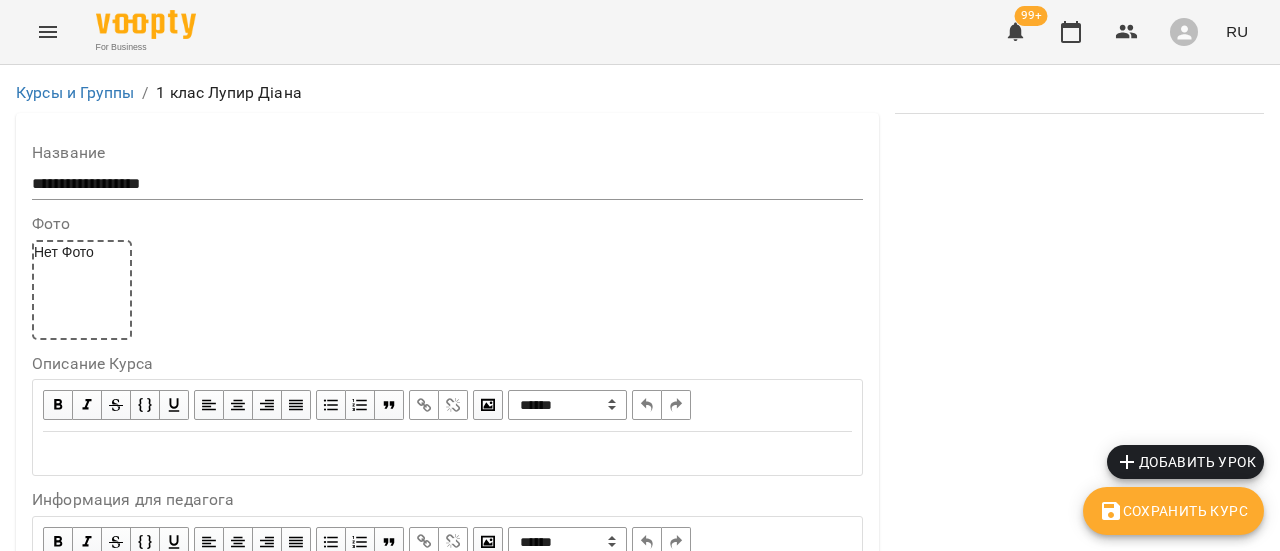 scroll, scrollTop: 1000, scrollLeft: 0, axis: vertical 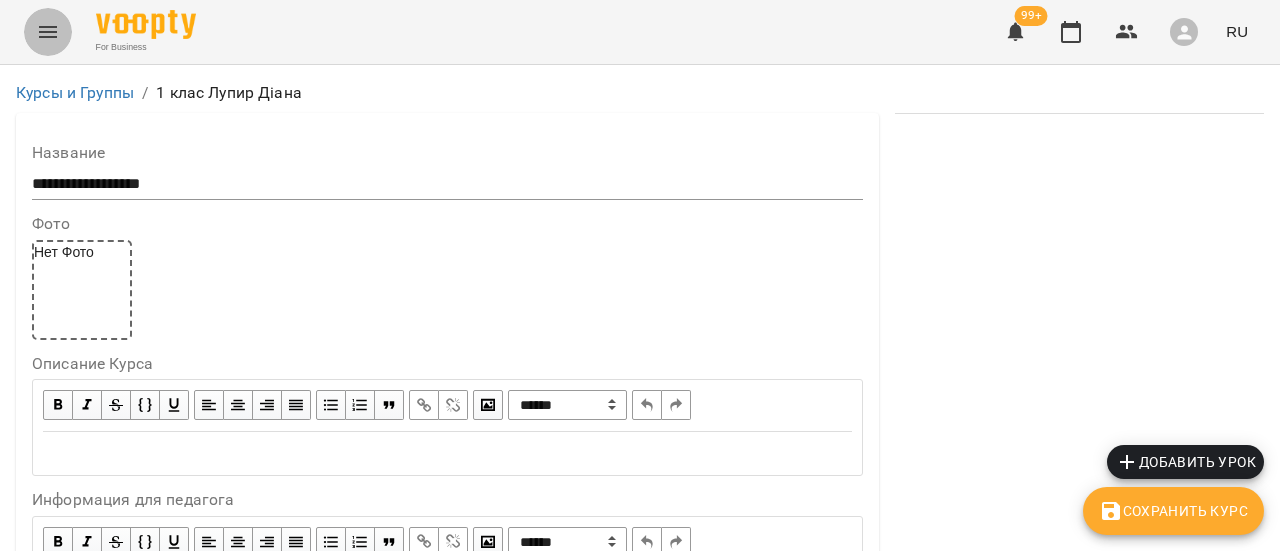 click 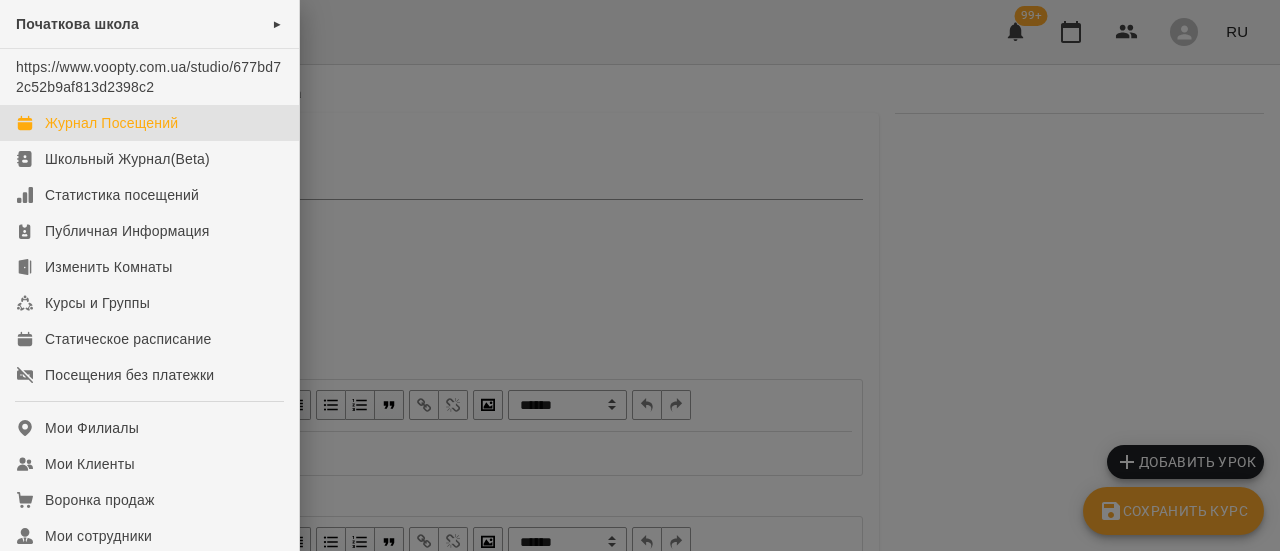 click on "Журнал Посещений" at bounding box center [111, 123] 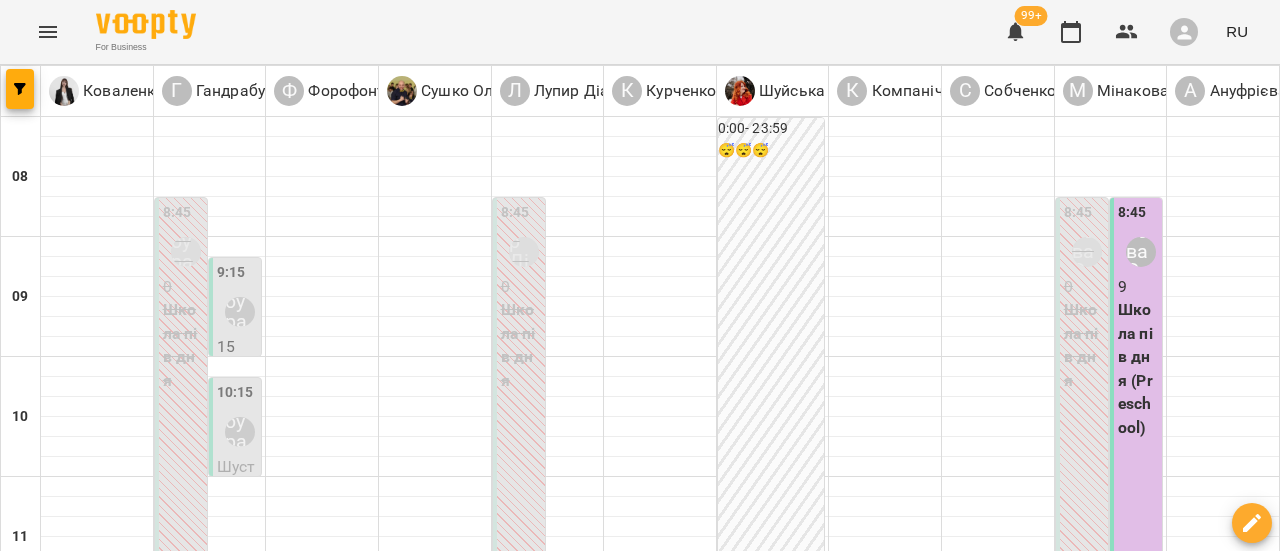 click on "01 июля" at bounding box center (247, 1602) 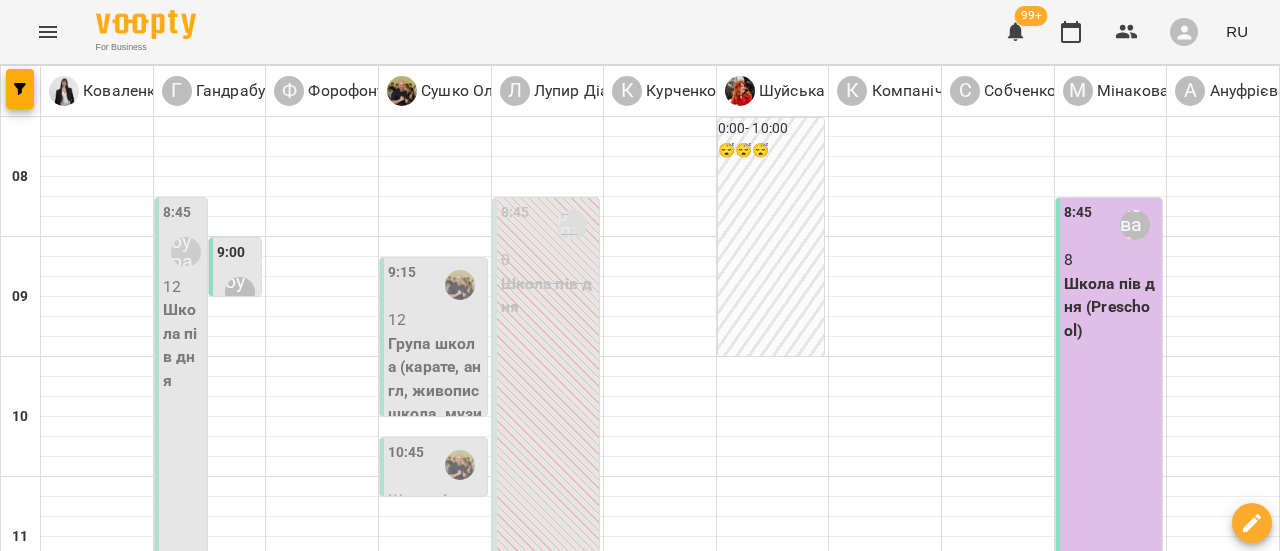 click on "[TIME] [LAST] [FIRST] [NUMBER] Школа [TERM]" at bounding box center [546, 487] 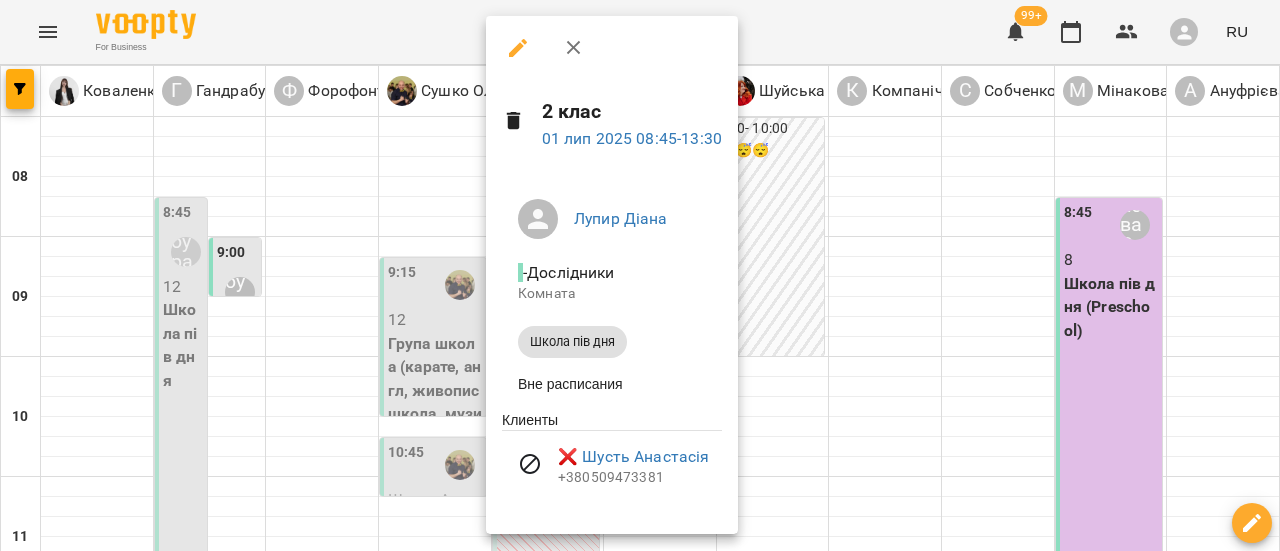 scroll, scrollTop: 0, scrollLeft: 0, axis: both 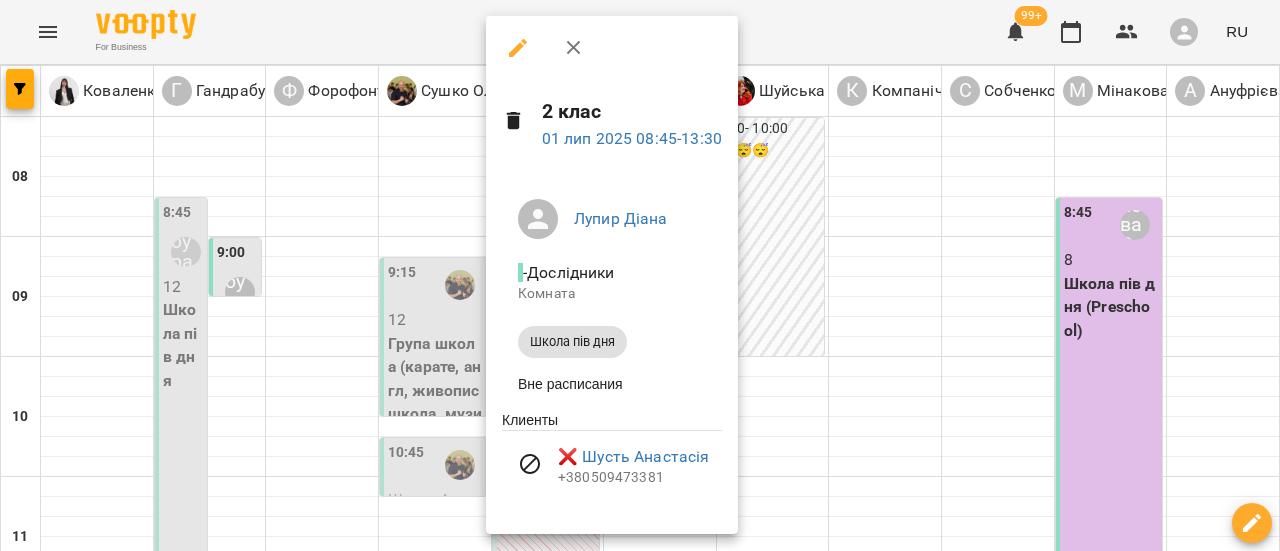 click 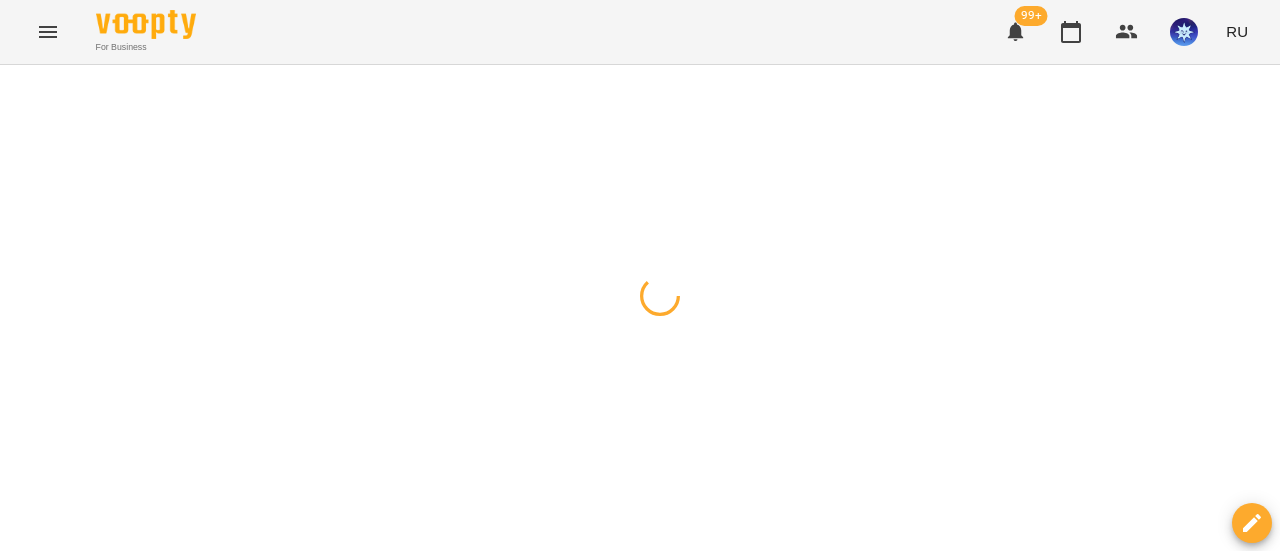 scroll, scrollTop: 0, scrollLeft: 0, axis: both 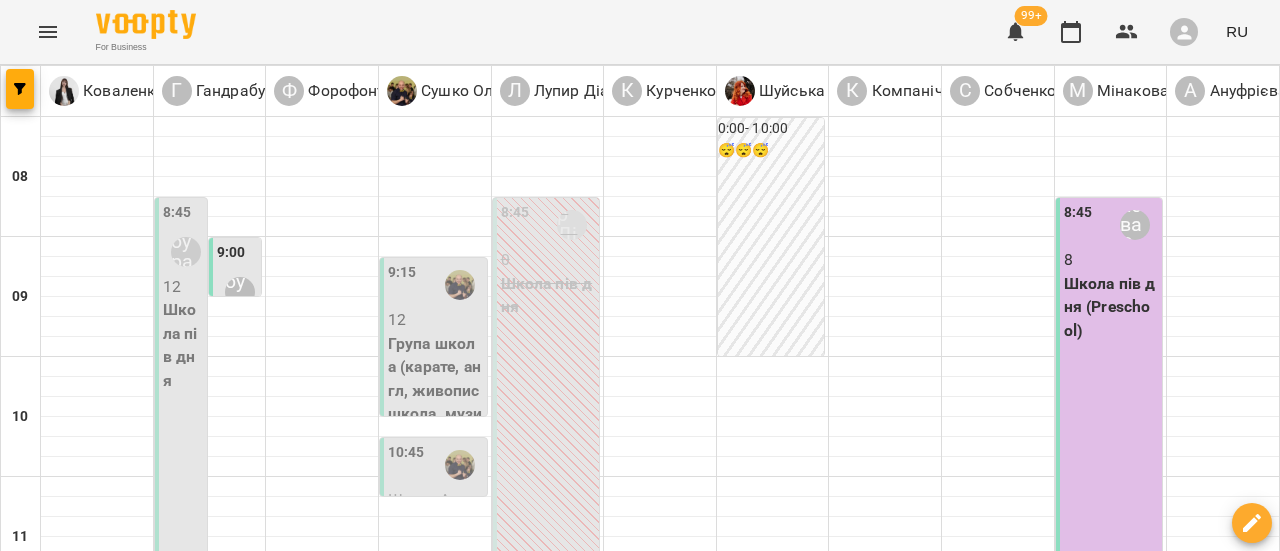 click on "01 июля" at bounding box center [335, 1602] 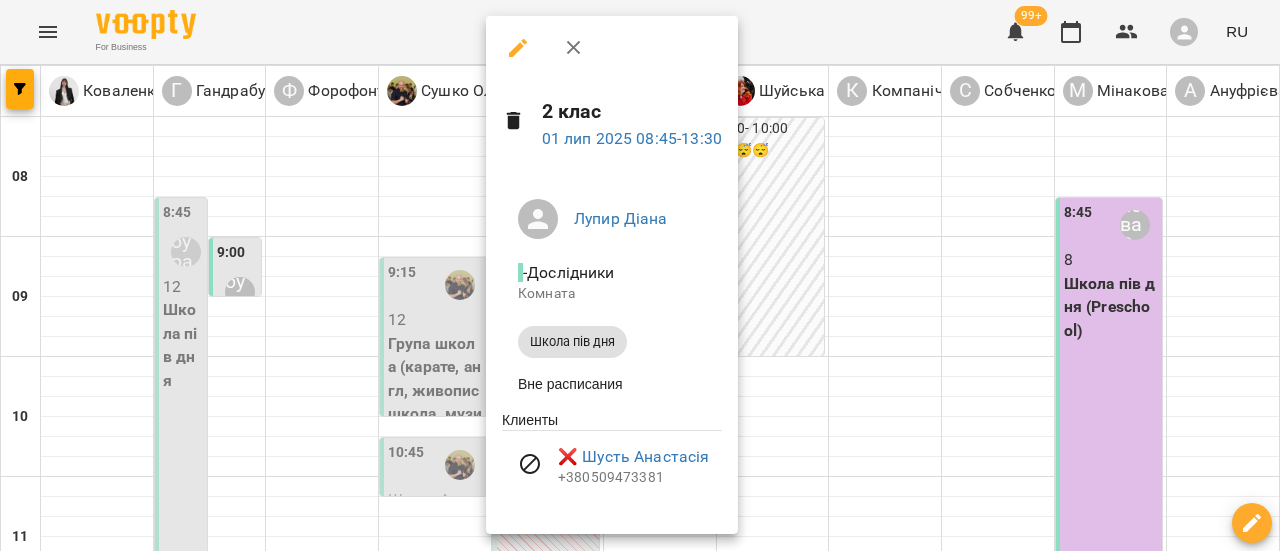 scroll, scrollTop: 4, scrollLeft: 0, axis: vertical 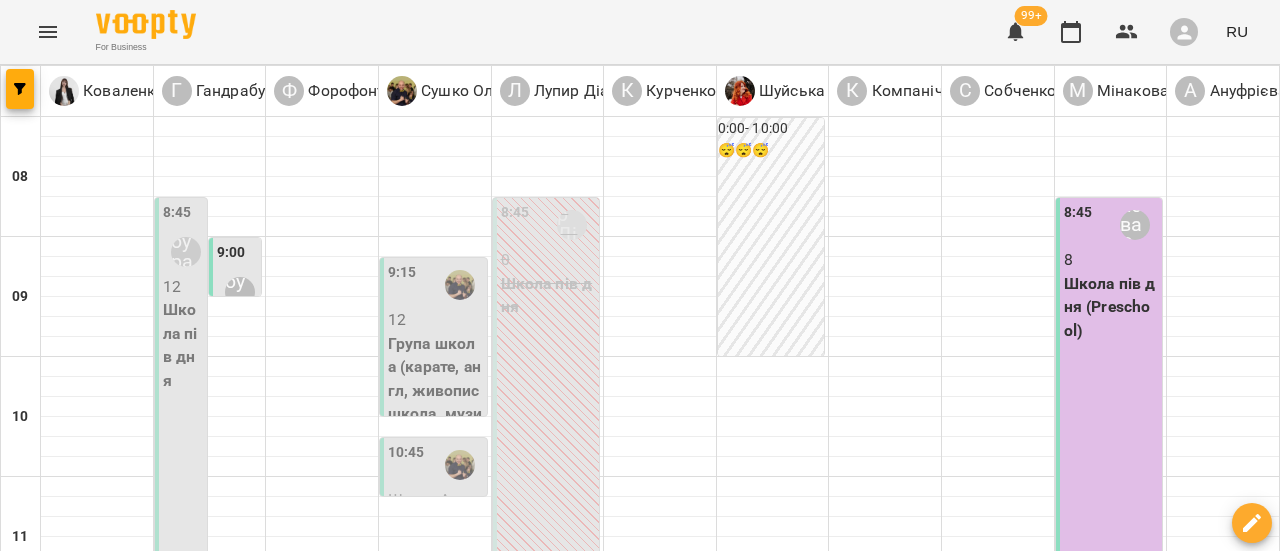 click on "ср" at bounding box center [626, 1583] 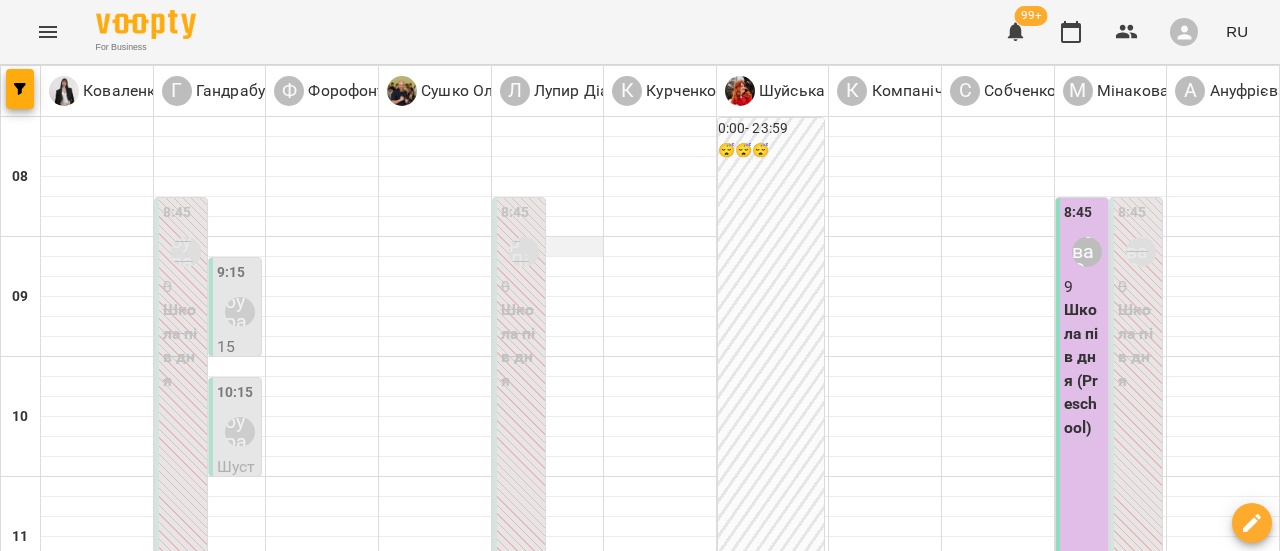 scroll, scrollTop: 0, scrollLeft: 0, axis: both 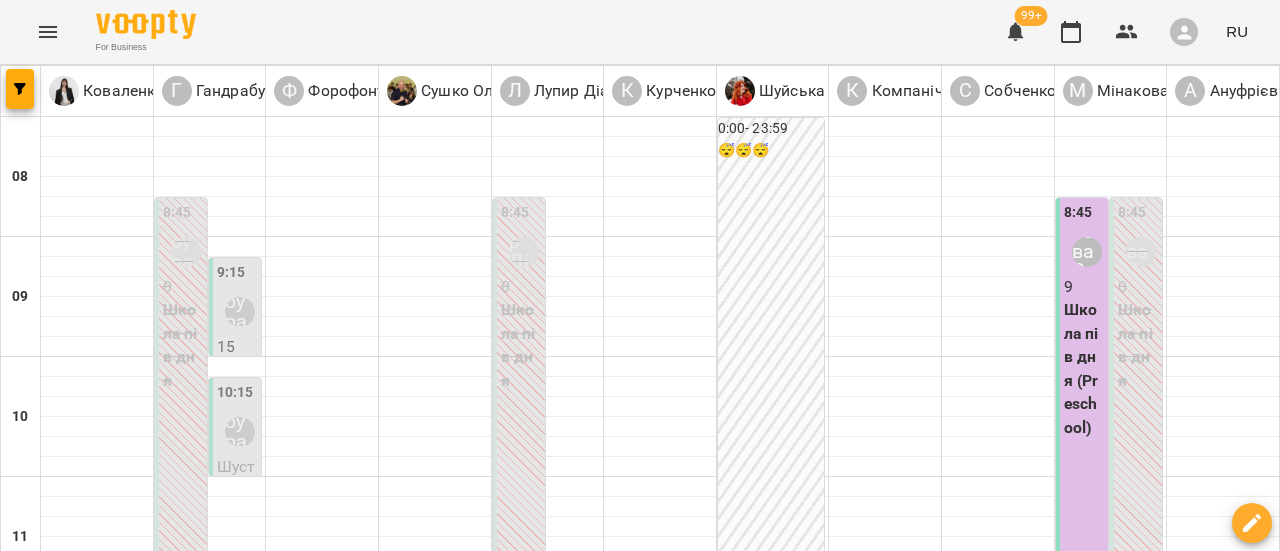 click on "03 июля" at bounding box center [830, 1602] 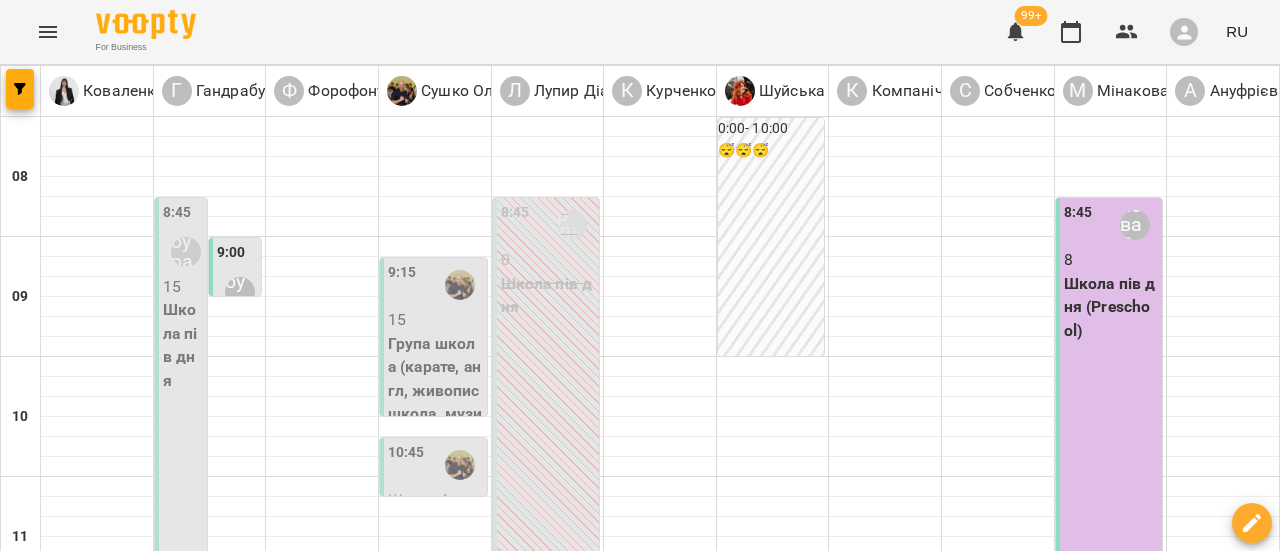 click on "Школа пів дня" at bounding box center [548, 295] 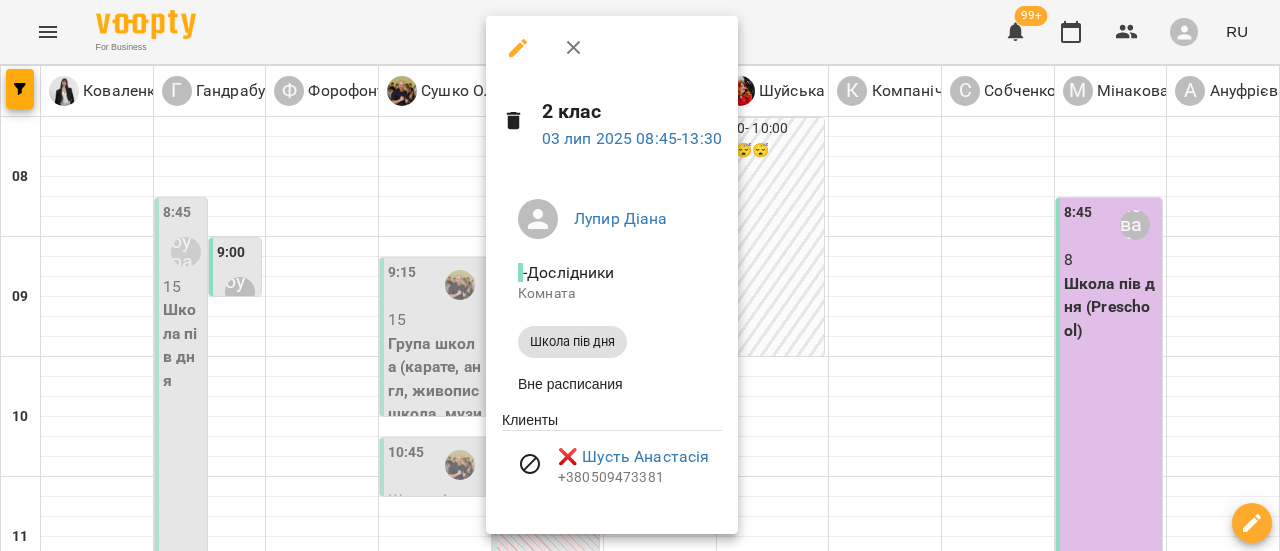 scroll, scrollTop: 4, scrollLeft: 0, axis: vertical 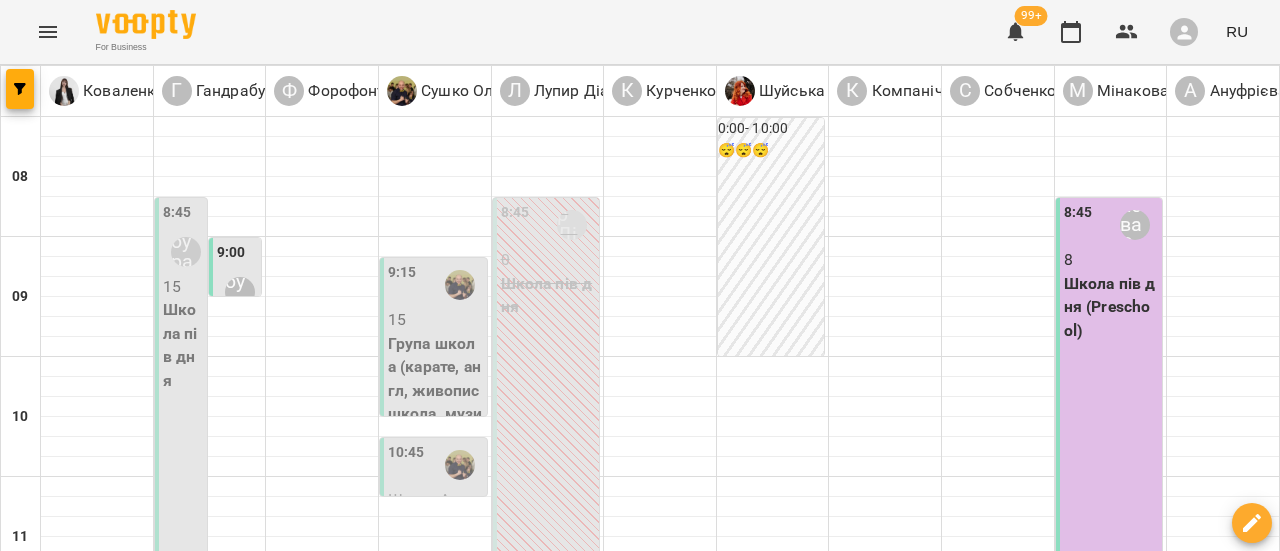 click on "пт" at bounding box center (1034, 1583) 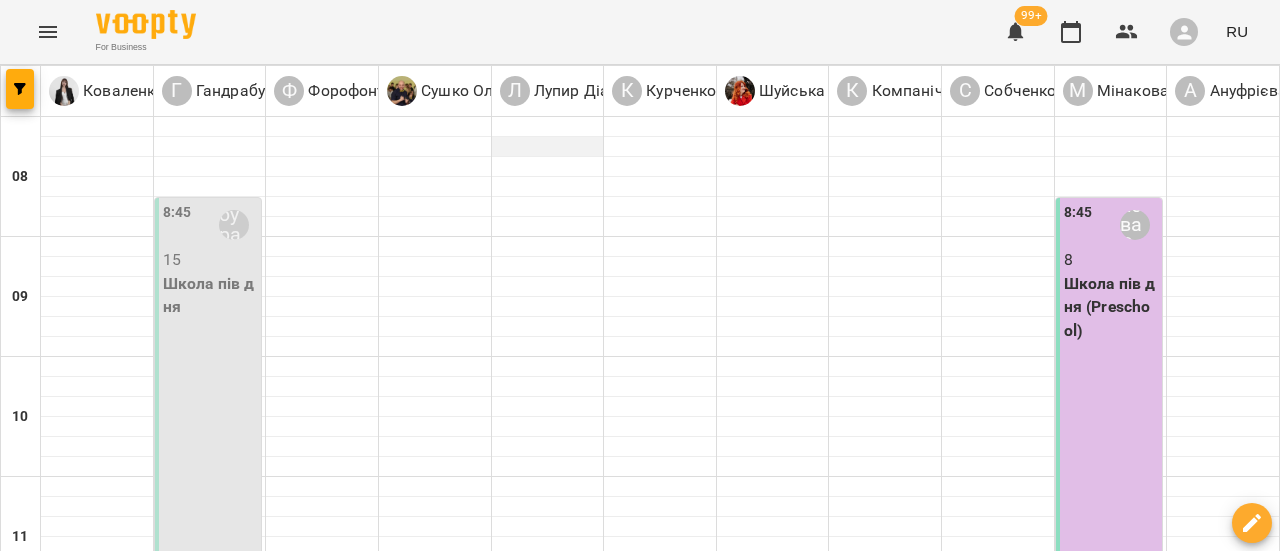 click at bounding box center [548, 147] 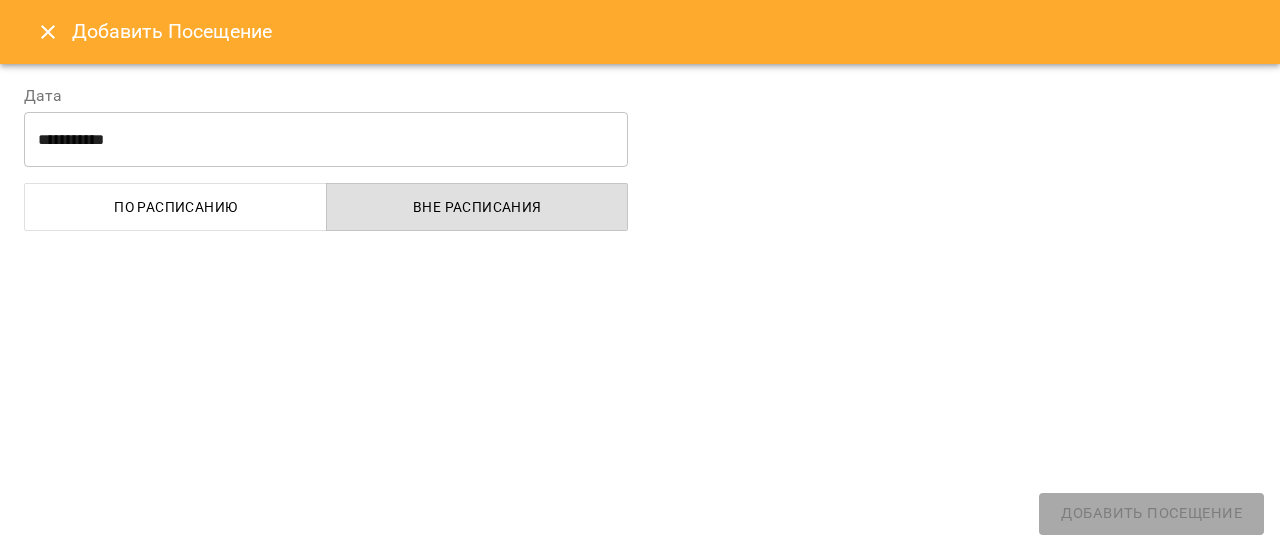select 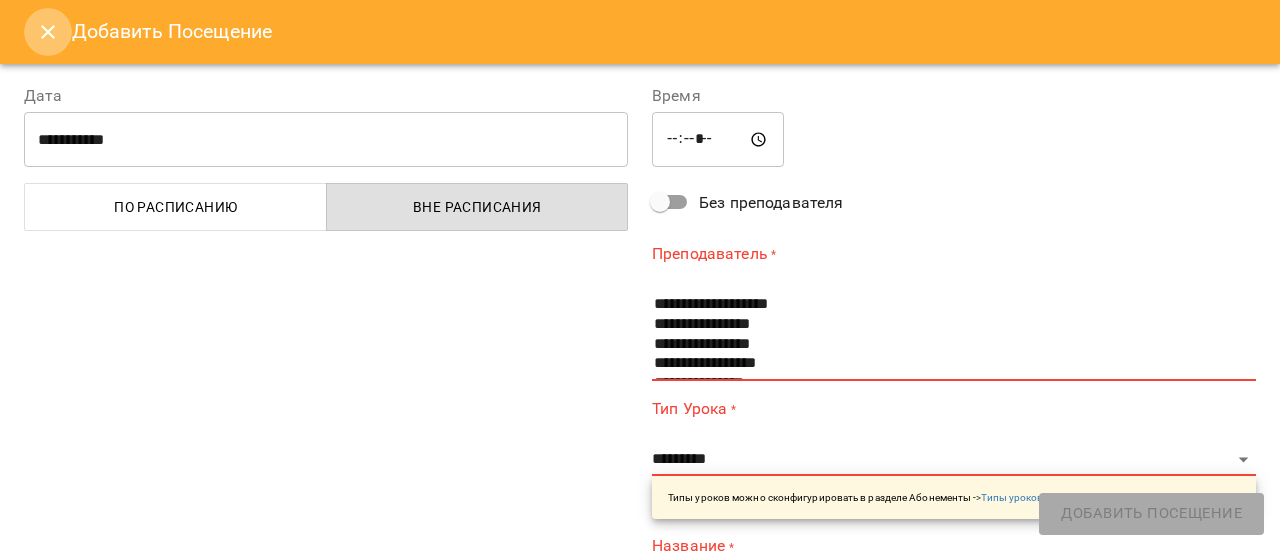 click 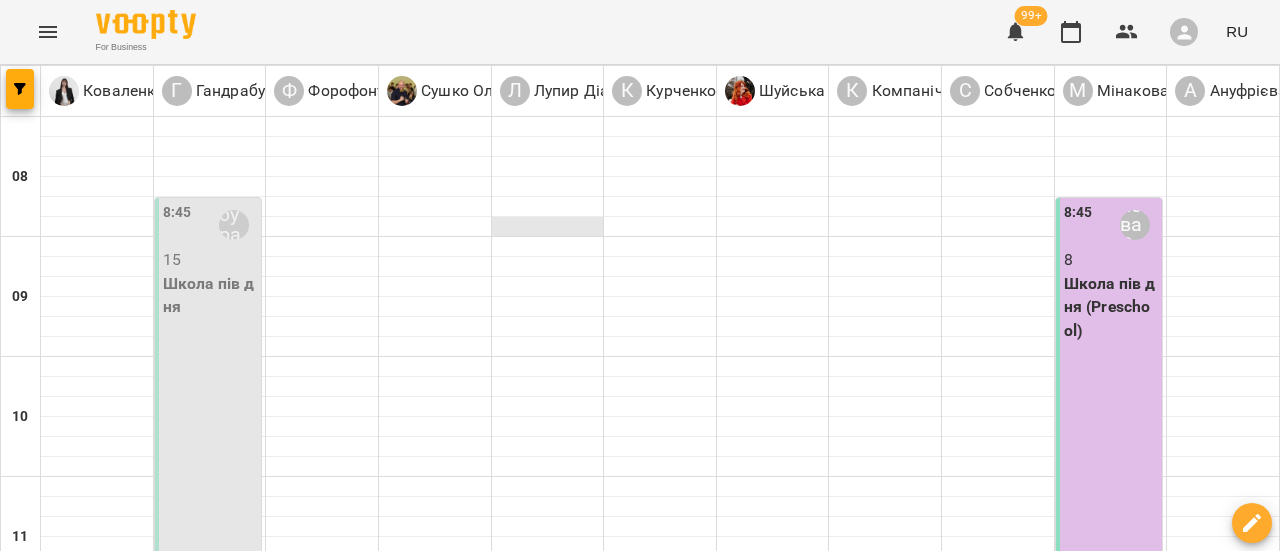 scroll, scrollTop: 0, scrollLeft: 0, axis: both 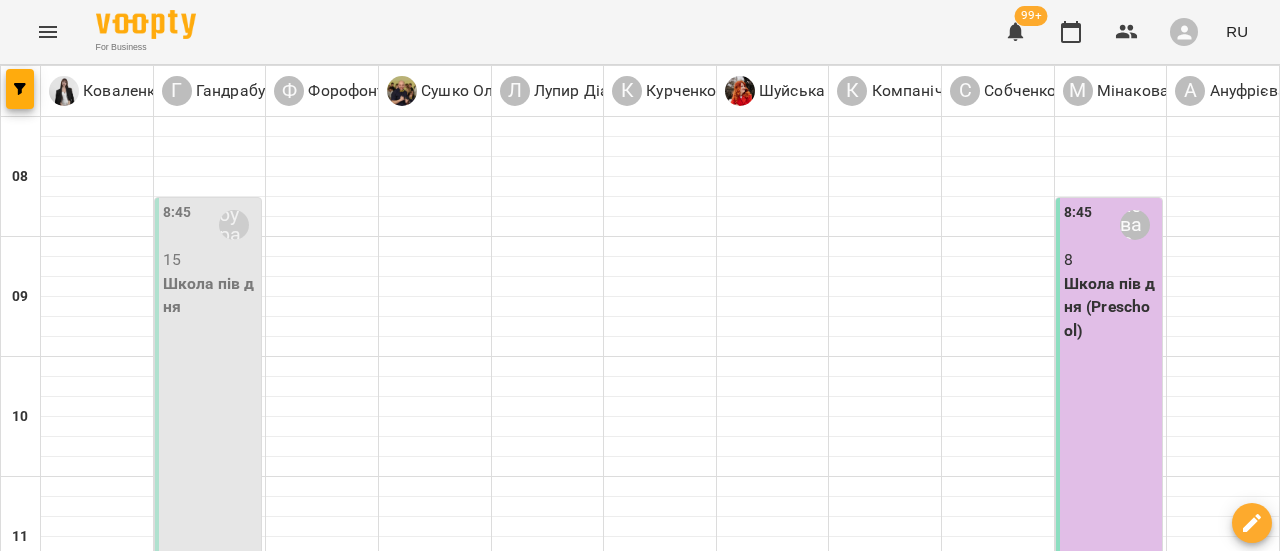 click 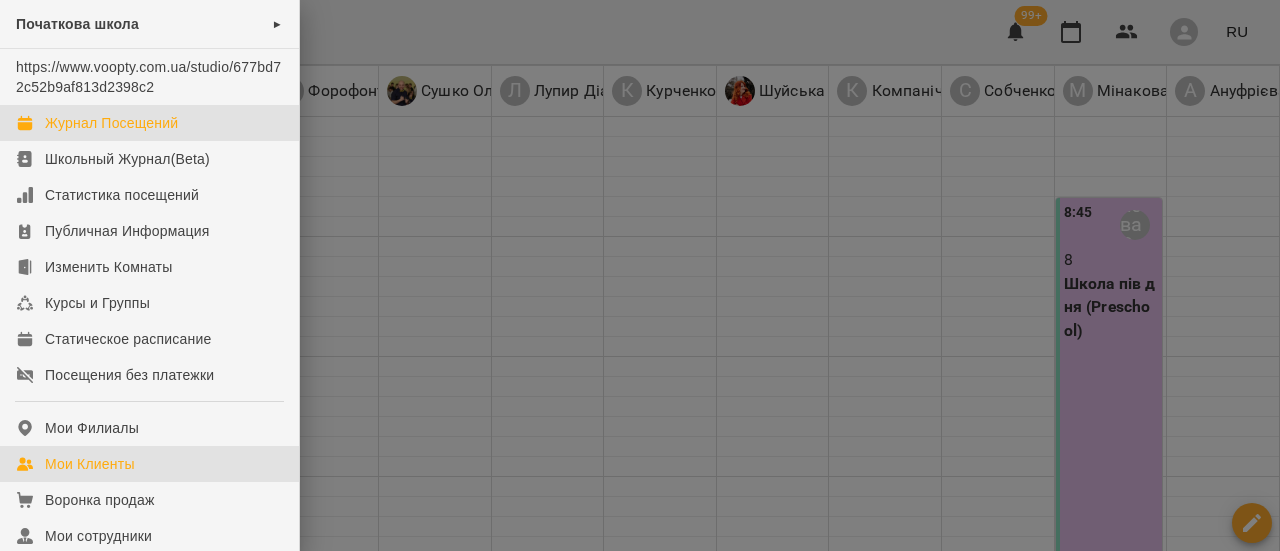 click on "Мои Клиенты" at bounding box center [90, 464] 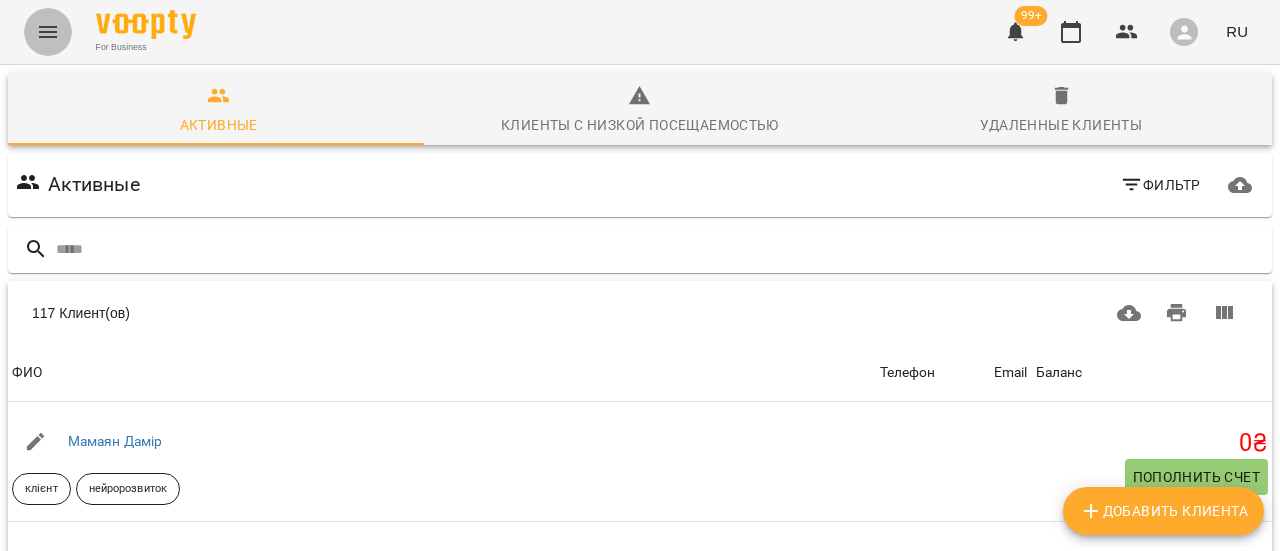 click 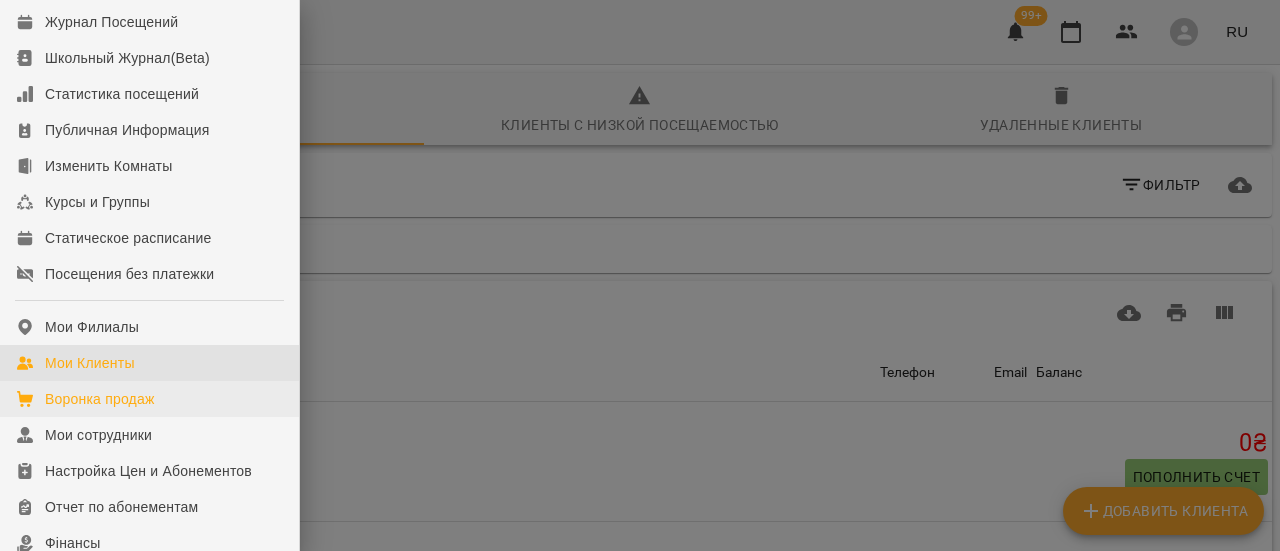scroll, scrollTop: 100, scrollLeft: 0, axis: vertical 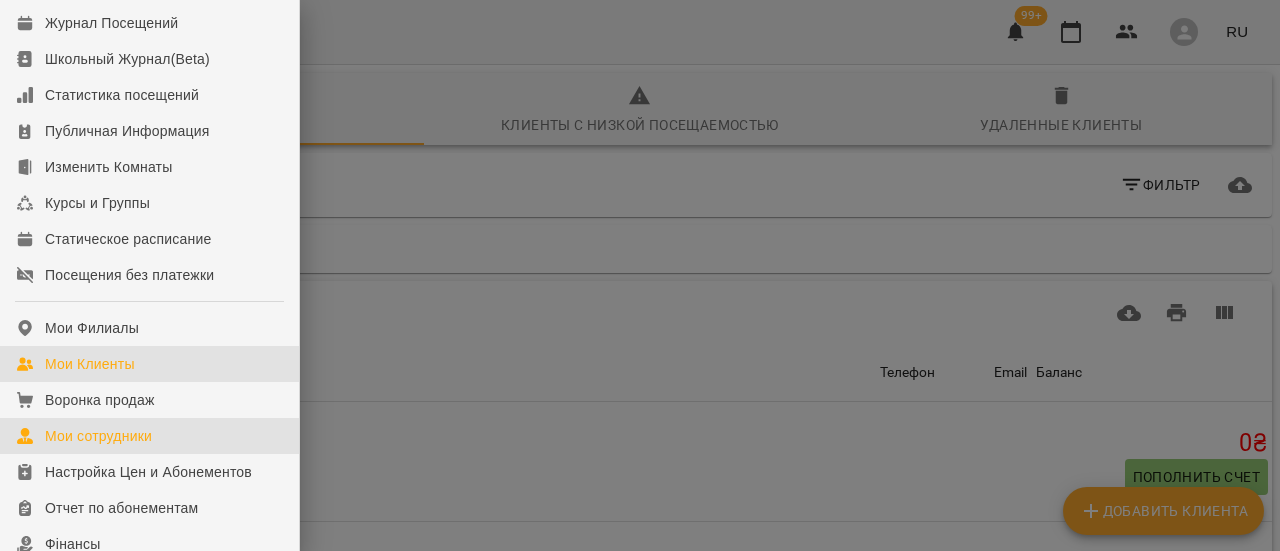 click on "Мои сотрудники" at bounding box center (98, 436) 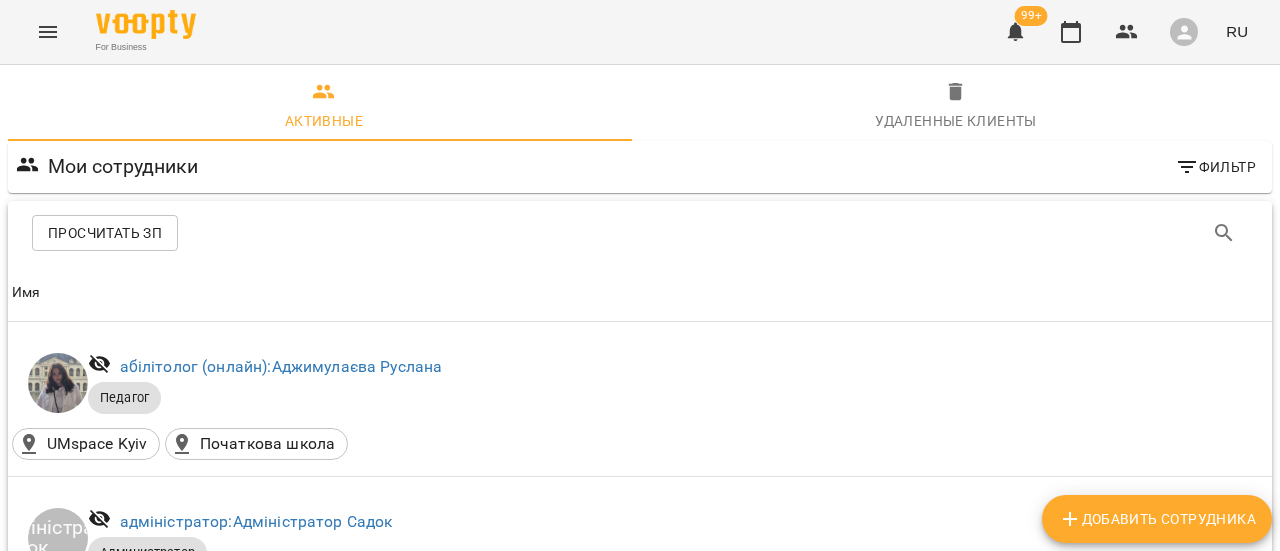 scroll, scrollTop: 2000, scrollLeft: 0, axis: vertical 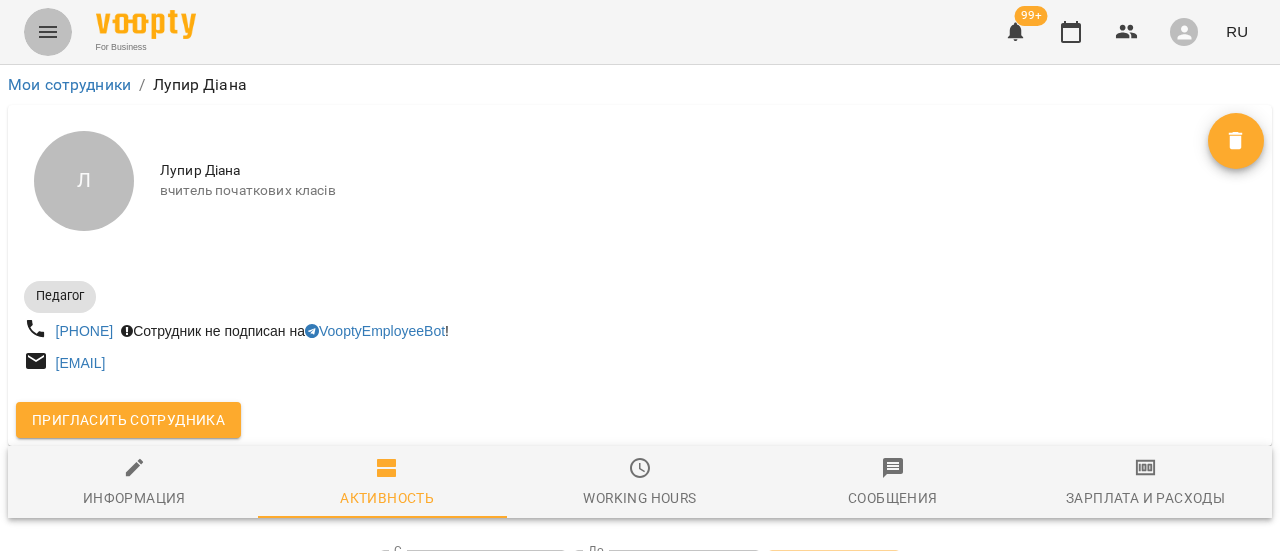 click 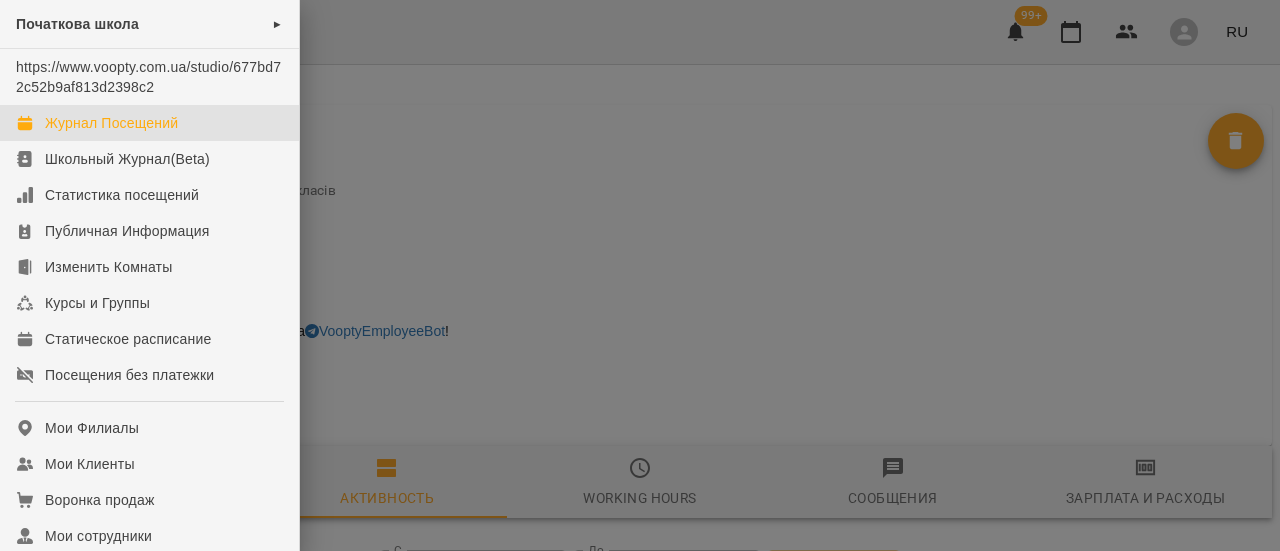 click on "Журнал Посещений" at bounding box center [149, 123] 